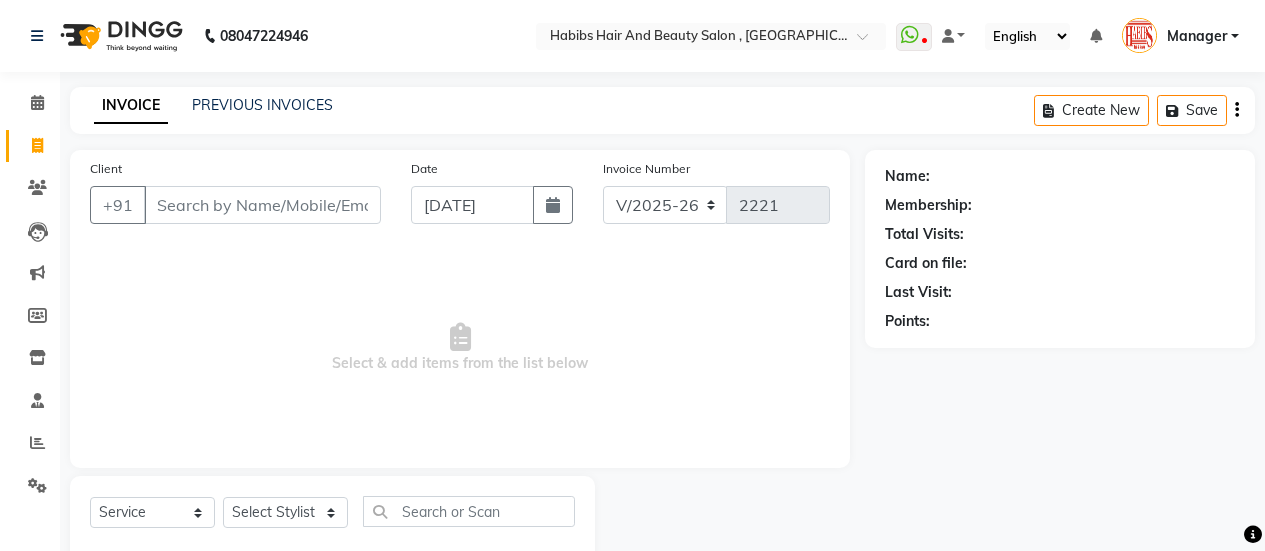 select on "5651" 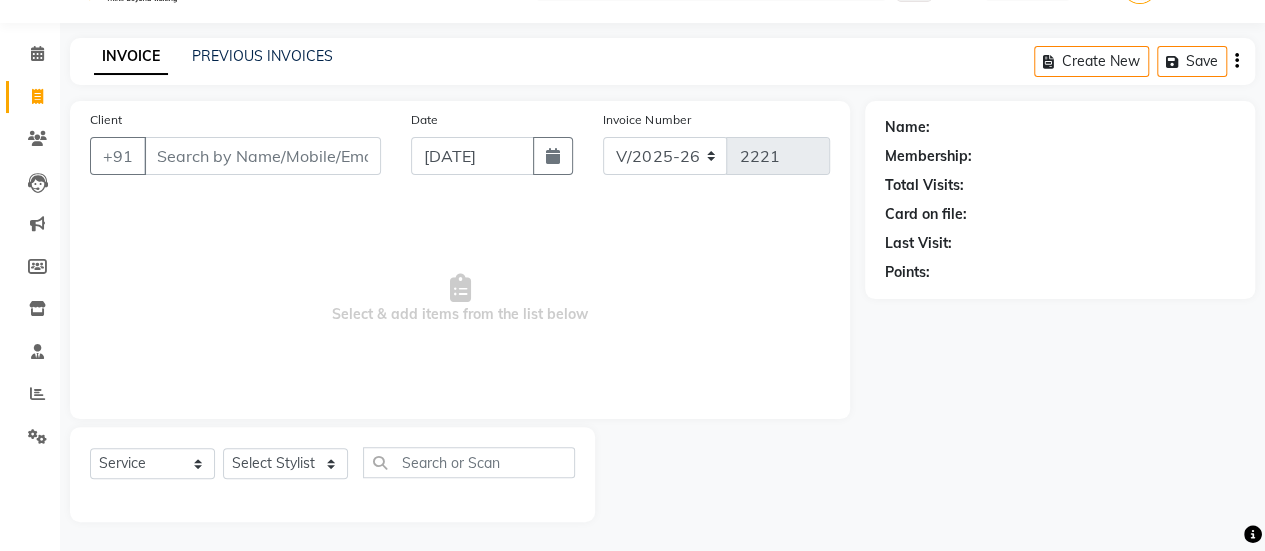 scroll, scrollTop: 0, scrollLeft: 0, axis: both 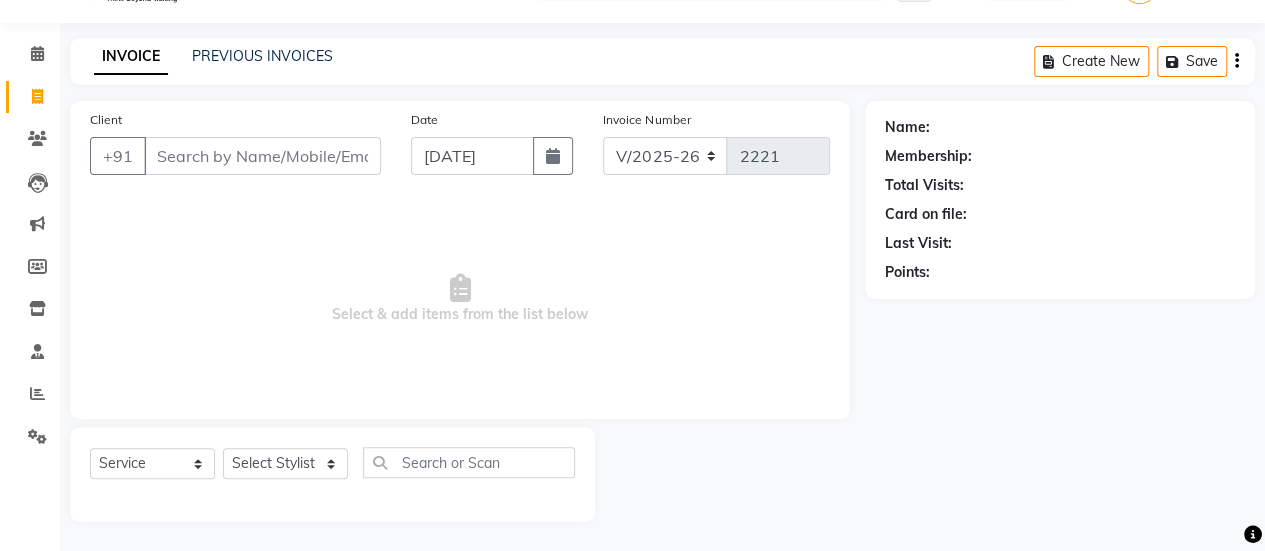 click on "Client" at bounding box center (262, 156) 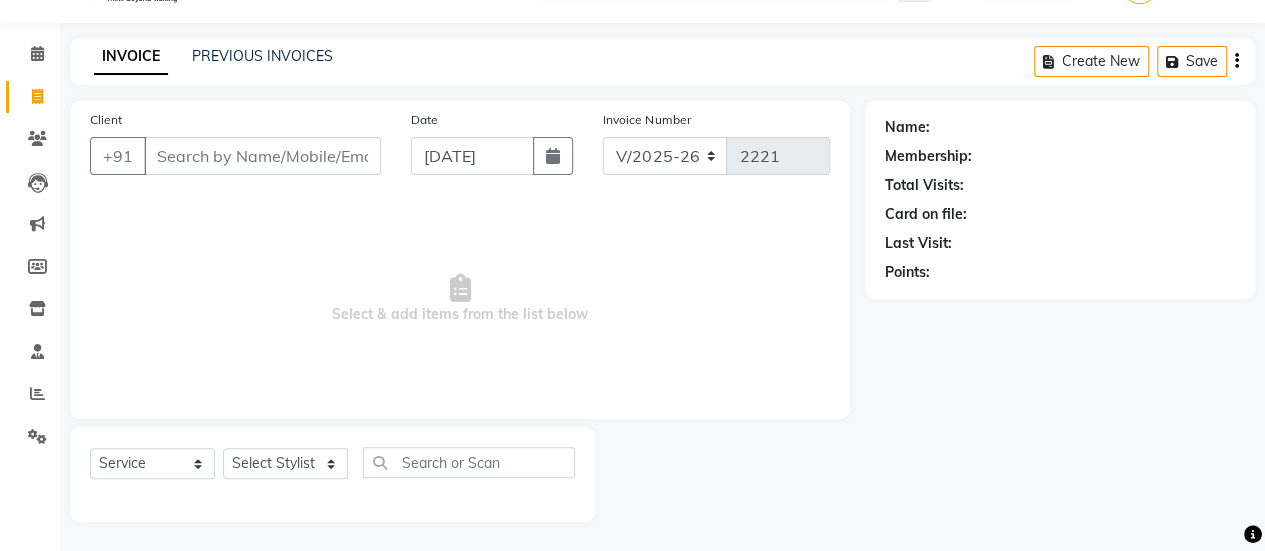click on "Client" at bounding box center [262, 156] 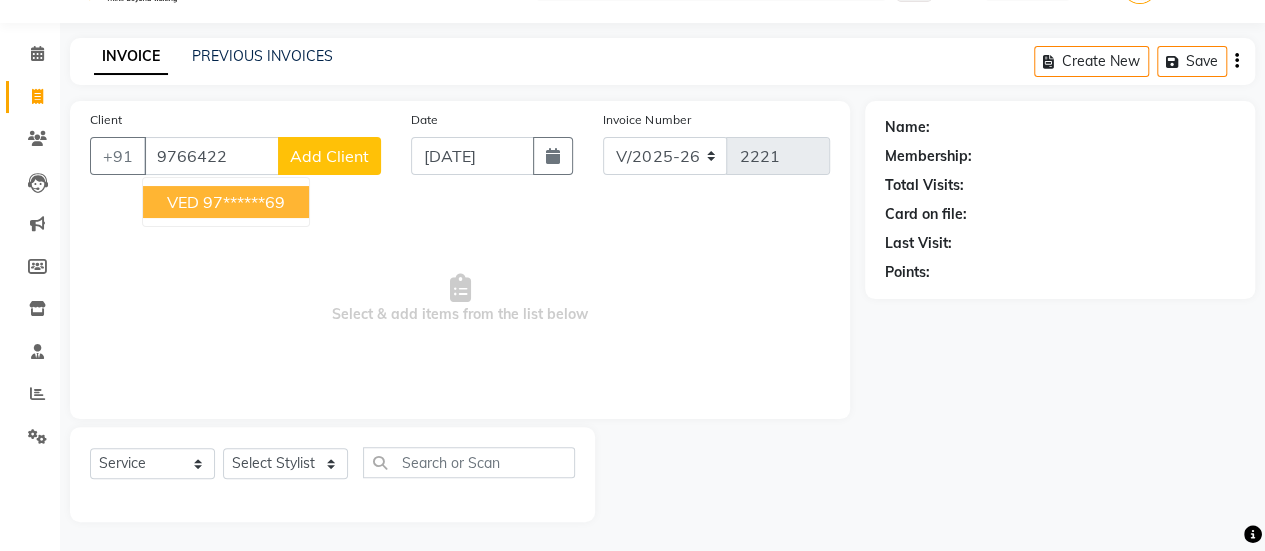 click on "97******69" at bounding box center (244, 202) 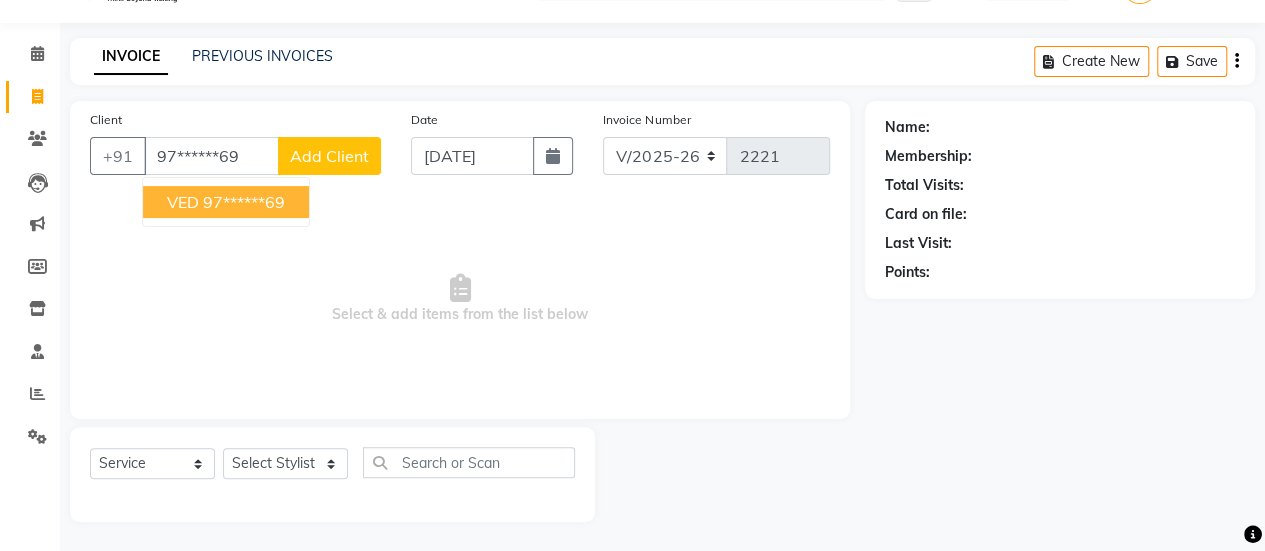 type on "97******69" 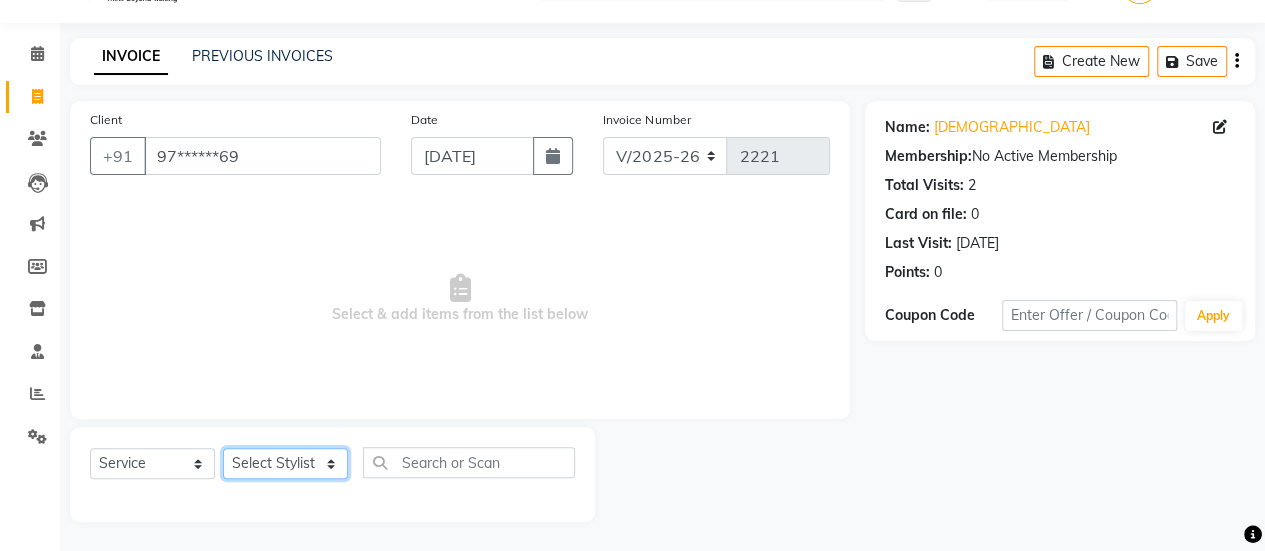 click on "Select Stylist [PERSON_NAME] [PERSON_NAME] Manager [PERSON_NAME] MUSARIK [PERSON_NAME] [PERSON_NAME] [PERSON_NAME] [PERSON_NAME] [PERSON_NAME] [PERSON_NAME] [PERSON_NAME]" 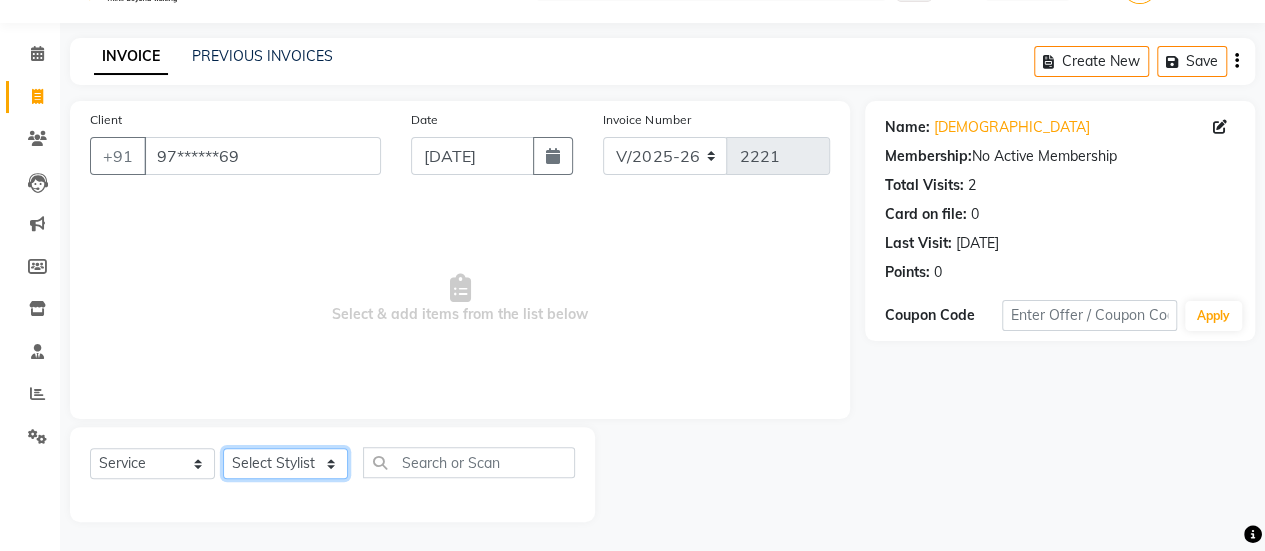 select on "38595" 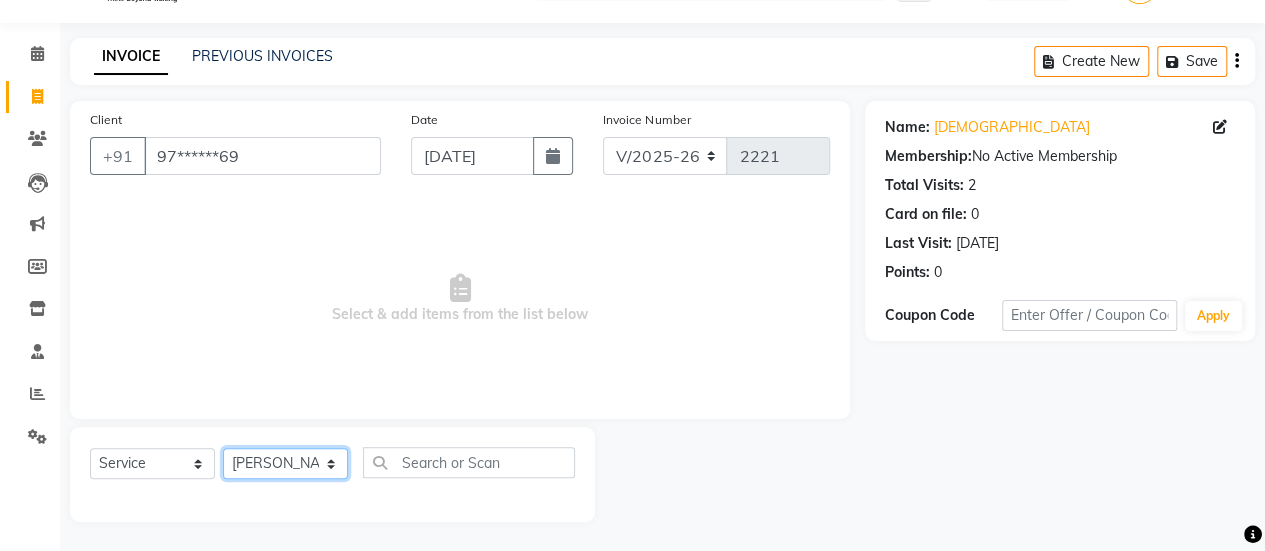 click on "Select Stylist [PERSON_NAME] [PERSON_NAME] Manager [PERSON_NAME] MUSARIK [PERSON_NAME] [PERSON_NAME] [PERSON_NAME] [PERSON_NAME] [PERSON_NAME] [PERSON_NAME] [PERSON_NAME]" 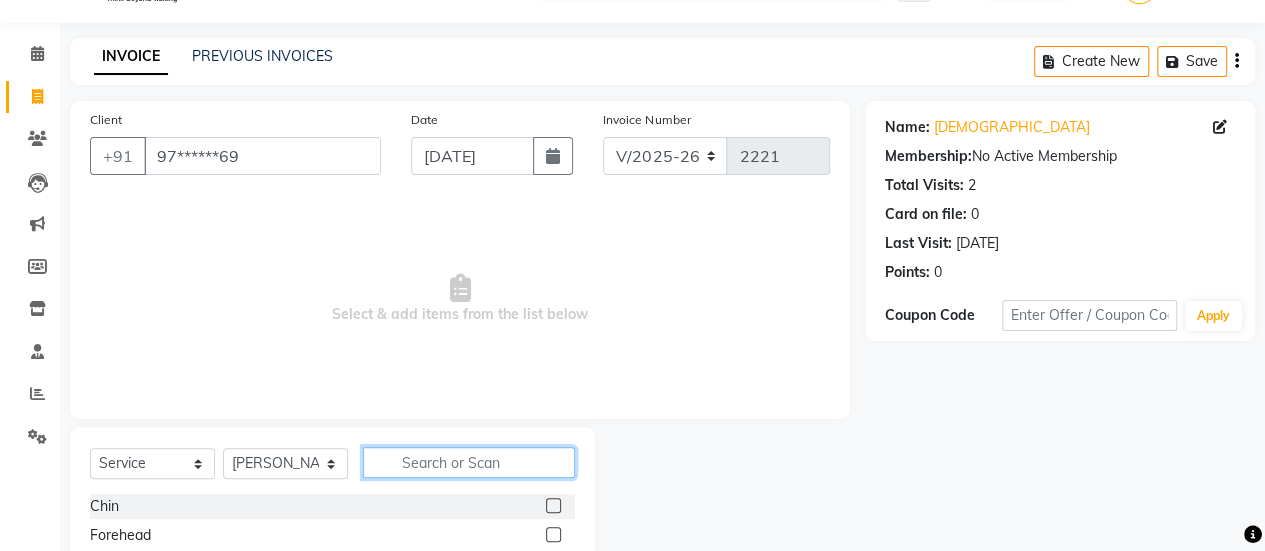 click 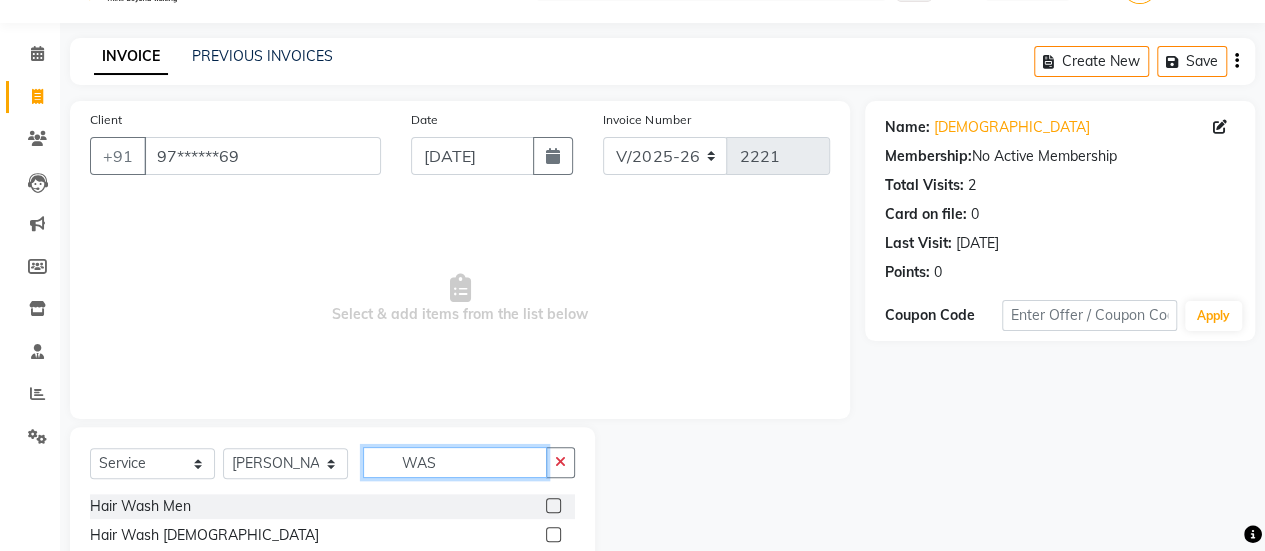 scroll, scrollTop: 165, scrollLeft: 0, axis: vertical 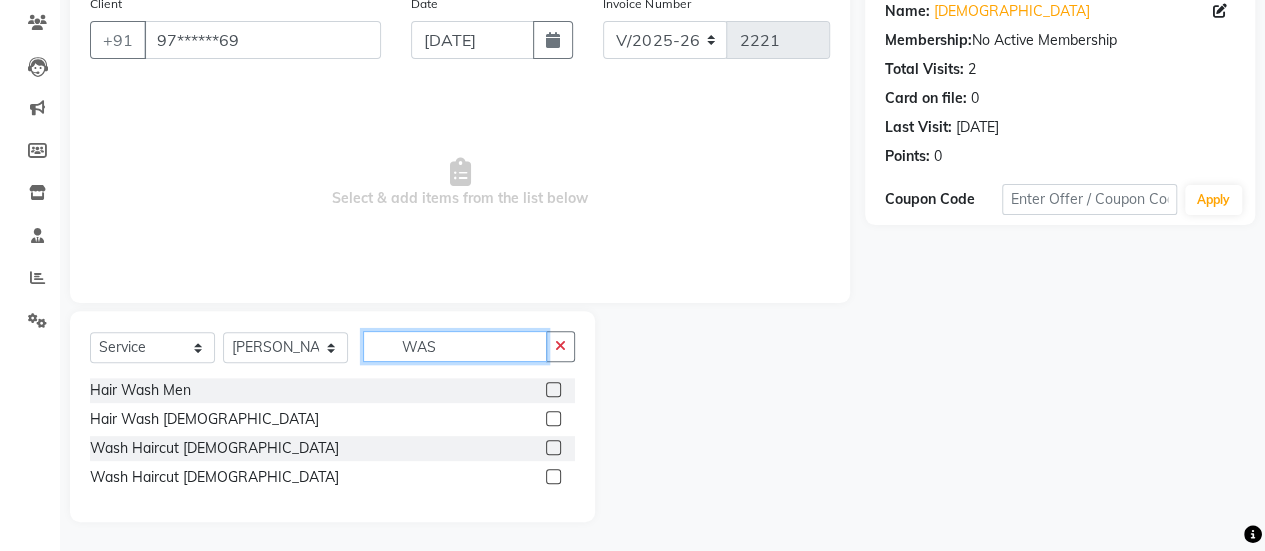 type on "WAS" 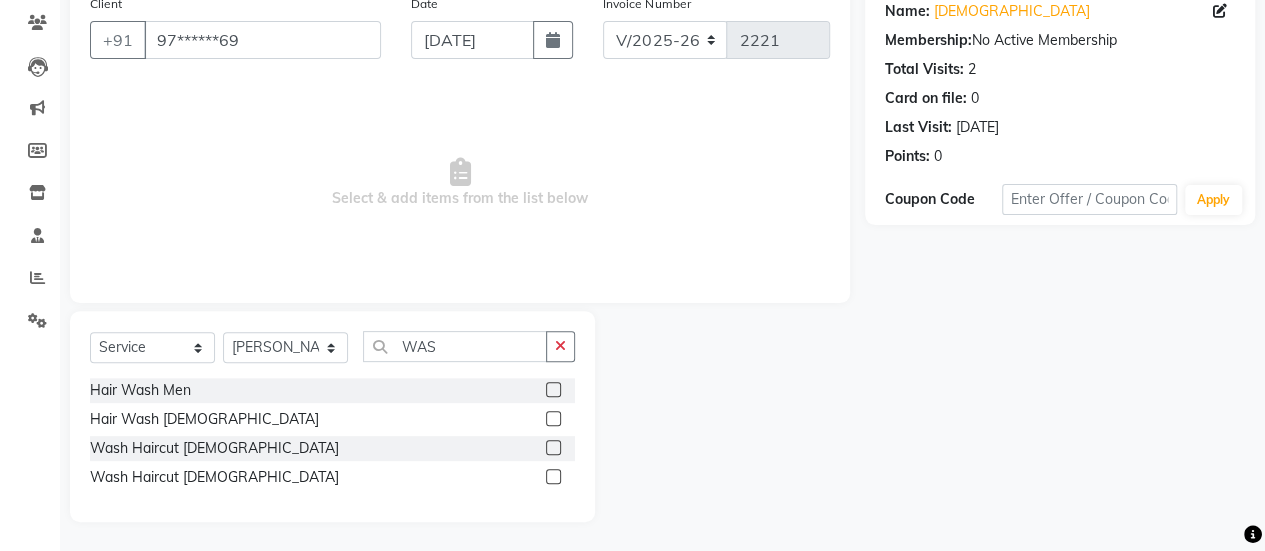 click 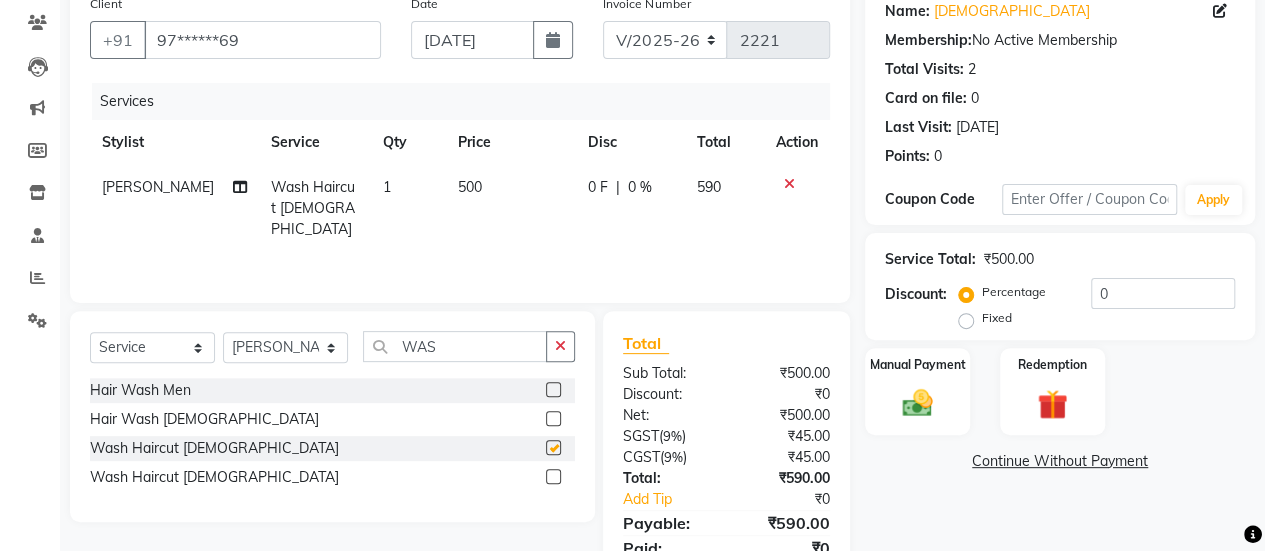 checkbox on "false" 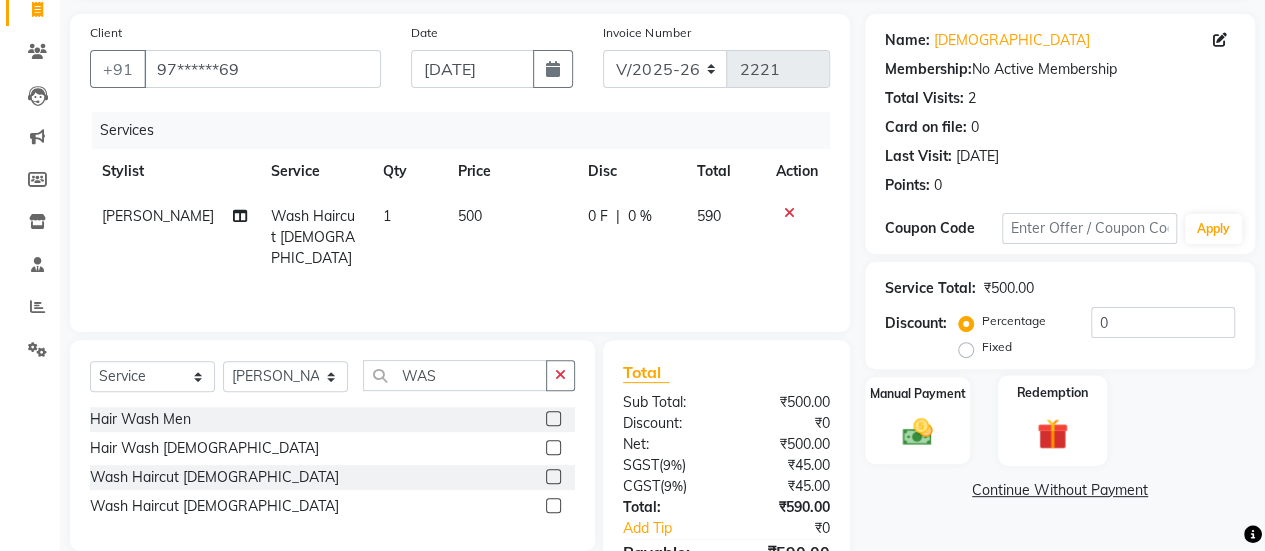 scroll, scrollTop: 137, scrollLeft: 0, axis: vertical 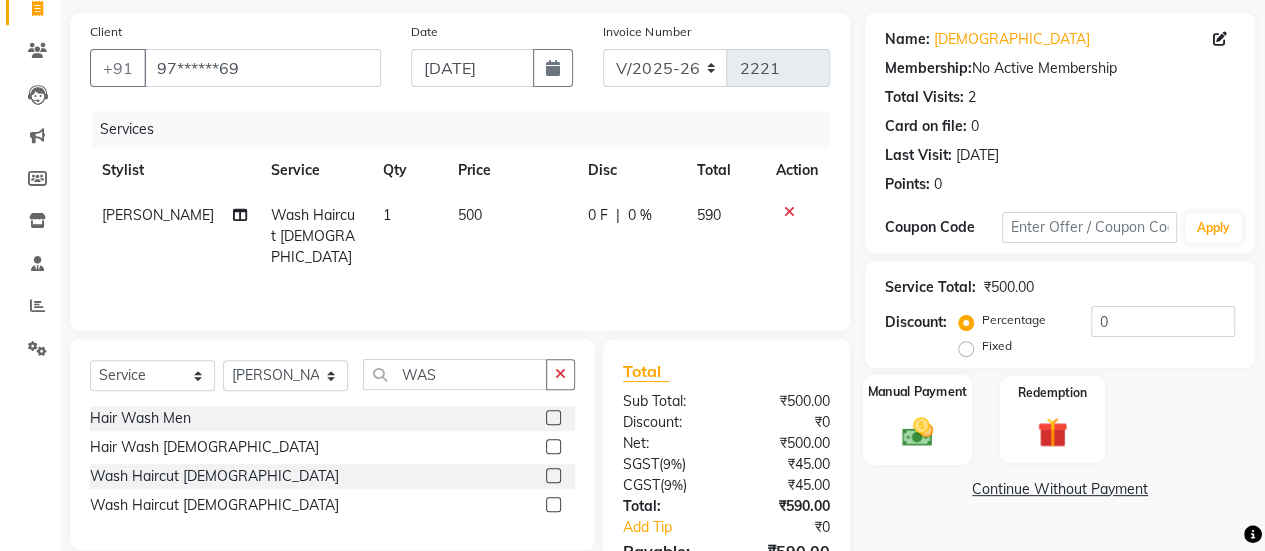 click on "Manual Payment" 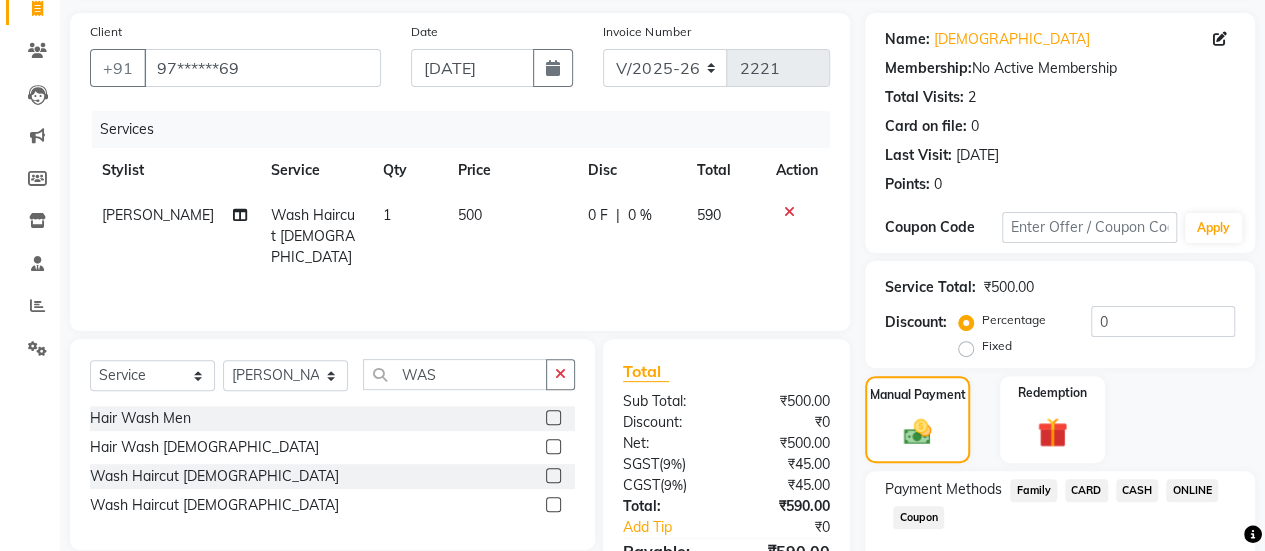click on "CARD" 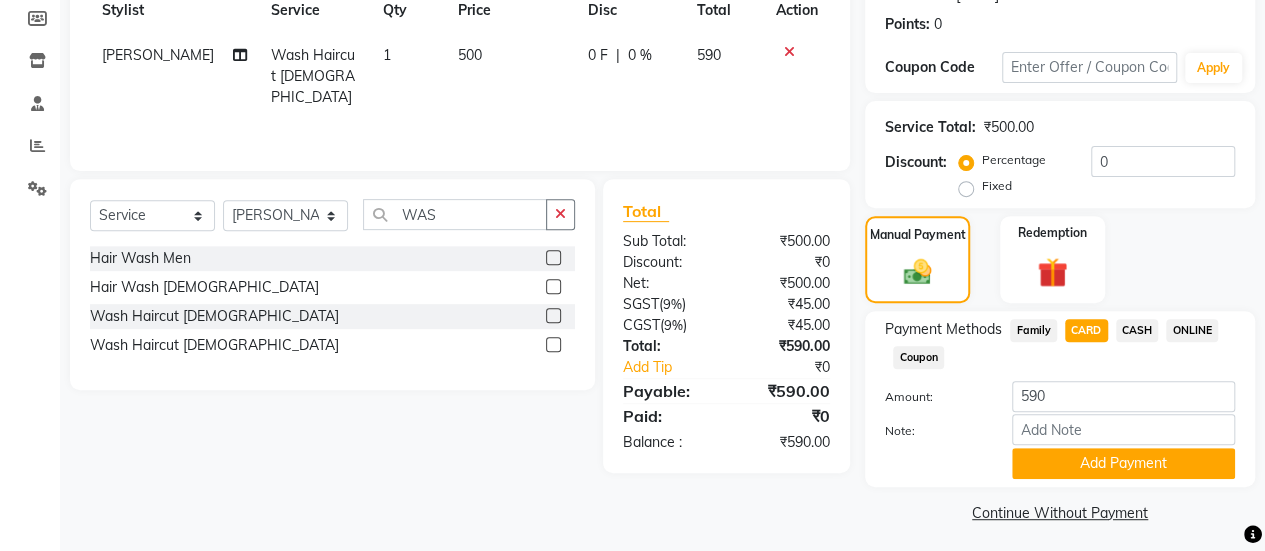 scroll, scrollTop: 302, scrollLeft: 0, axis: vertical 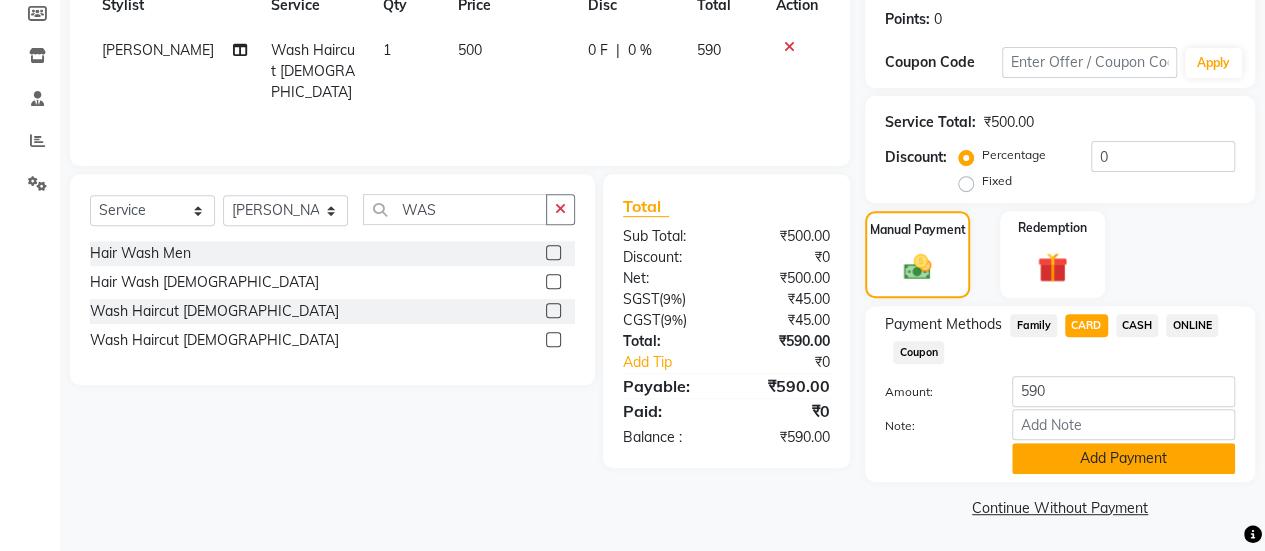 click on "Add Payment" 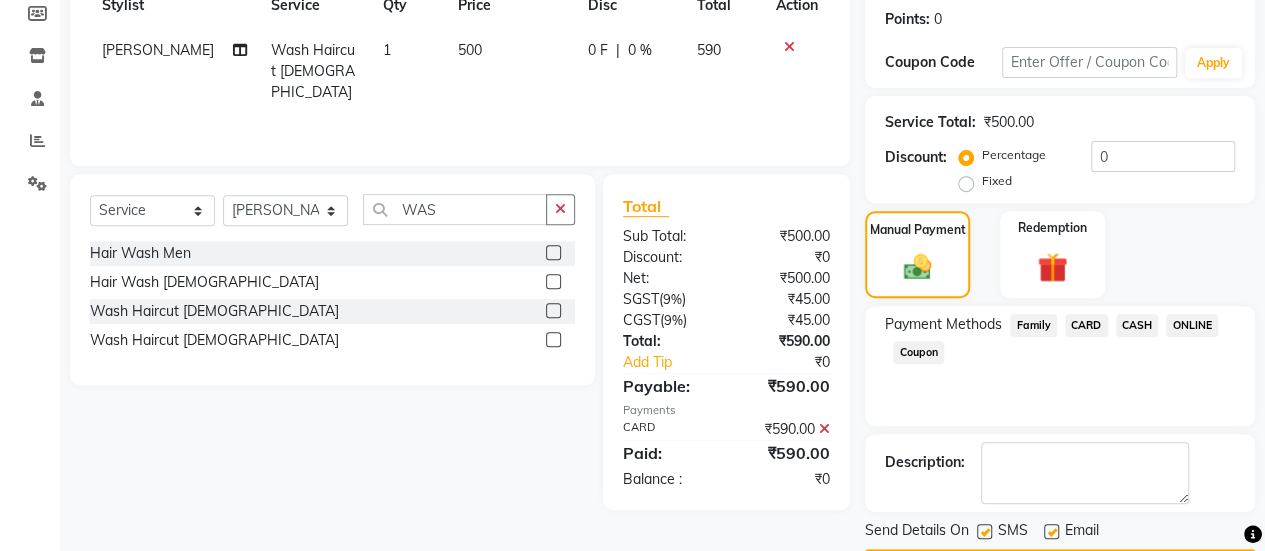 click 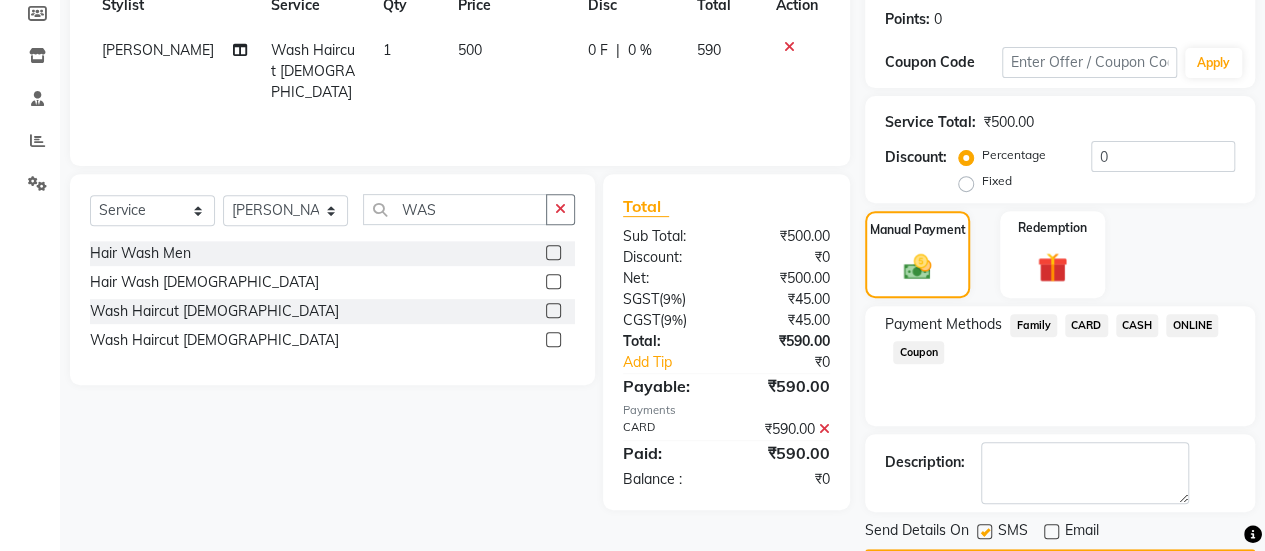 scroll, scrollTop: 358, scrollLeft: 0, axis: vertical 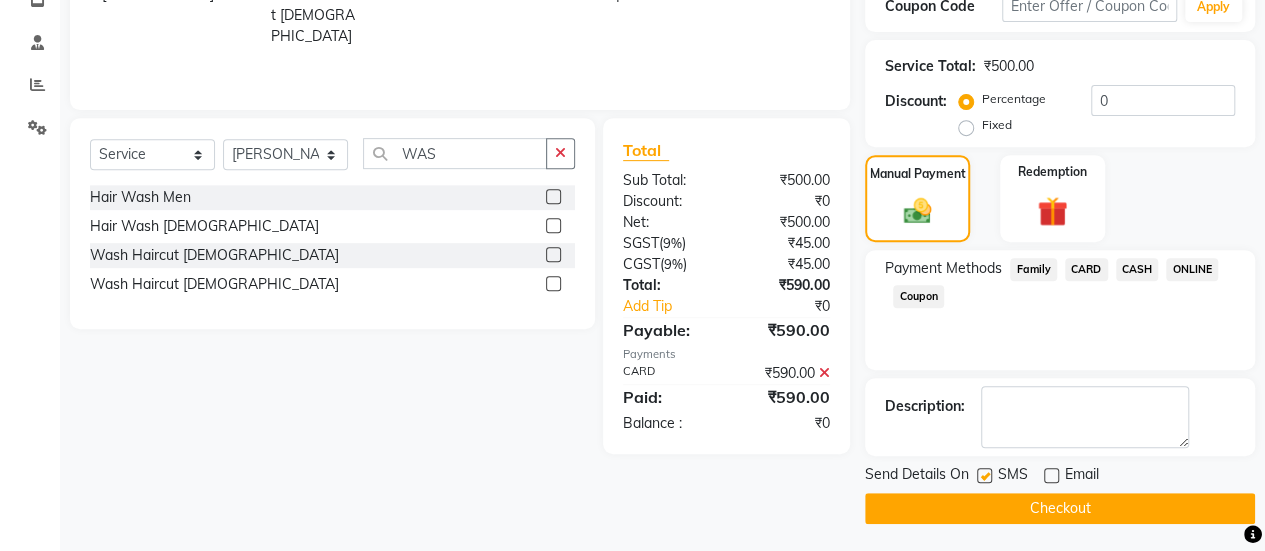 click on "Checkout" 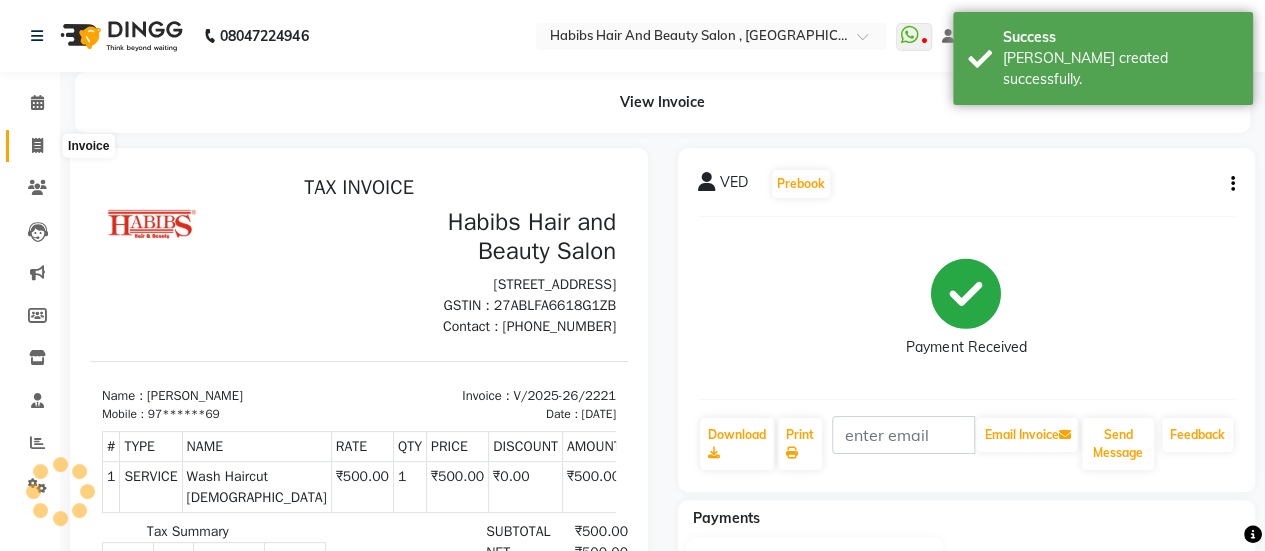 scroll, scrollTop: 0, scrollLeft: 0, axis: both 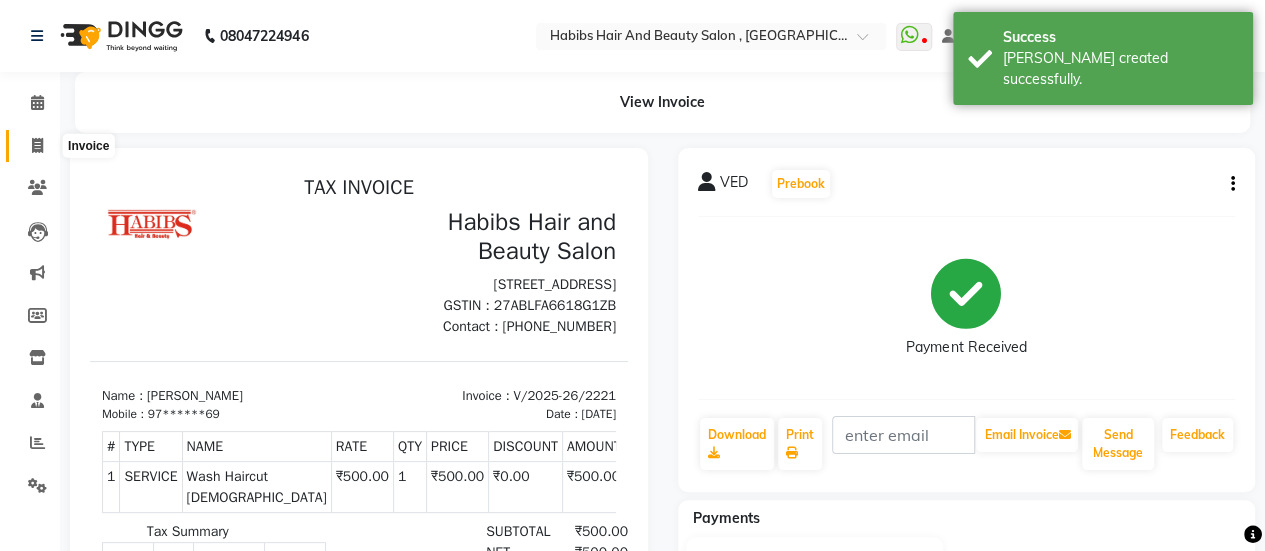 click 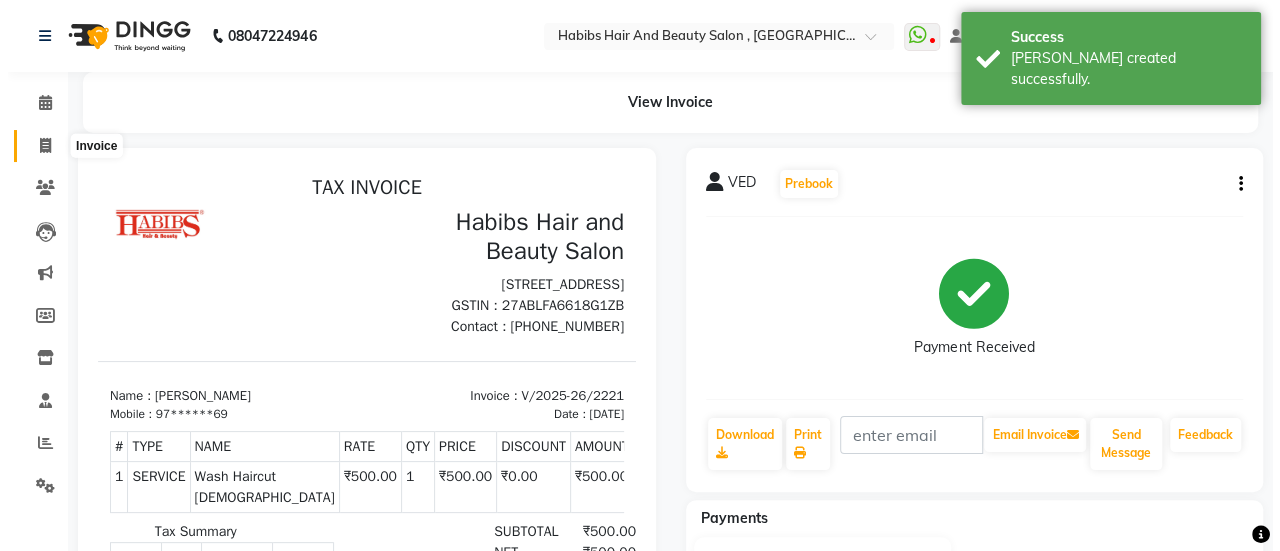 scroll, scrollTop: 49, scrollLeft: 0, axis: vertical 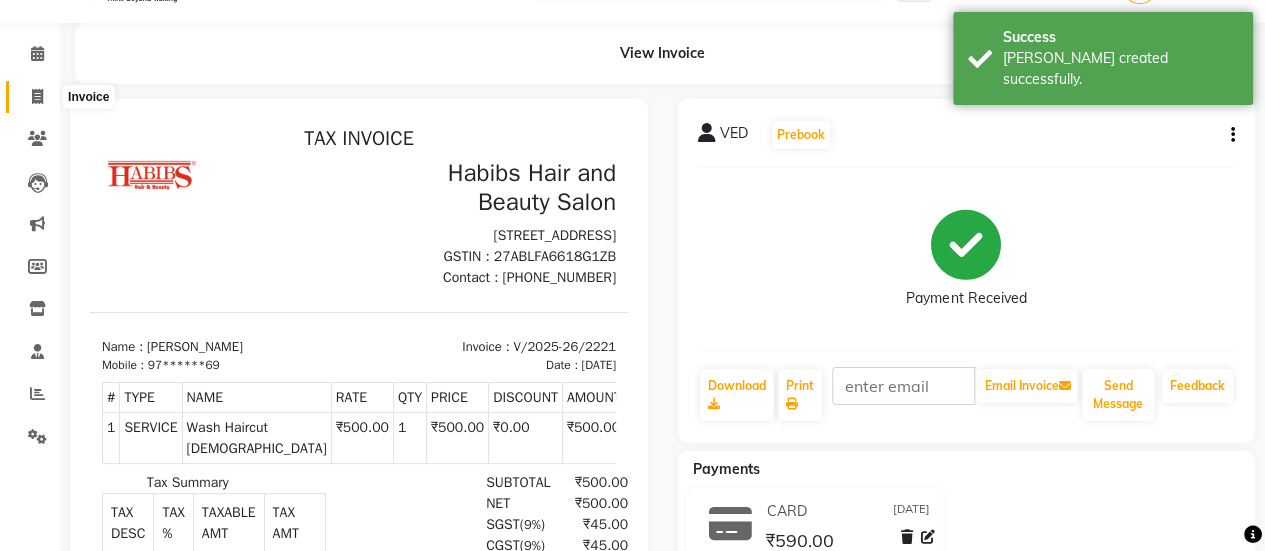 select on "service" 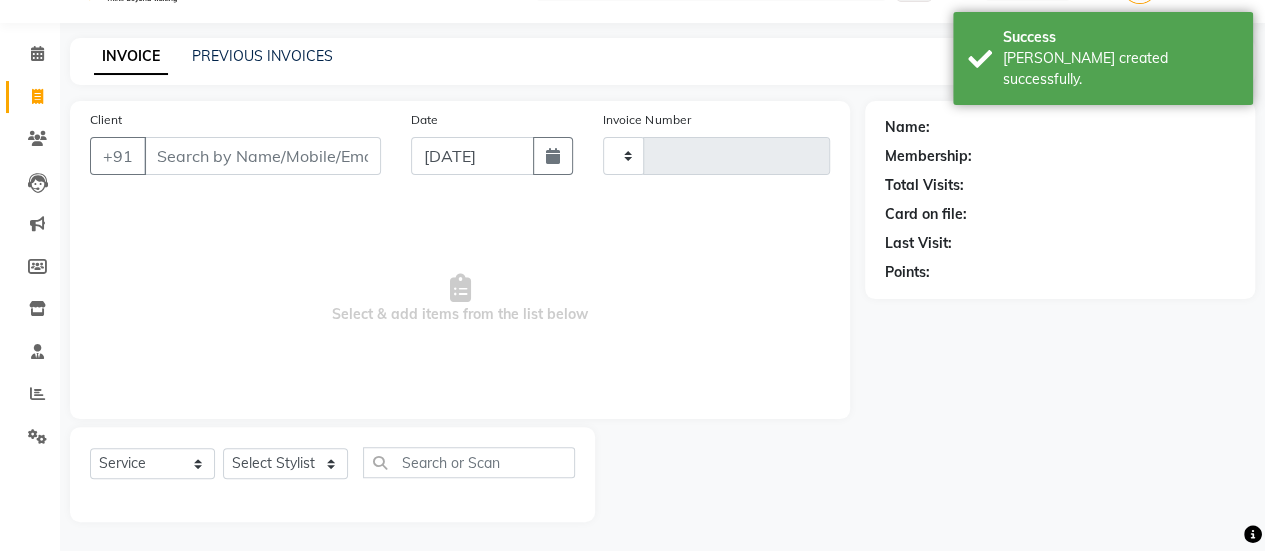type on "2222" 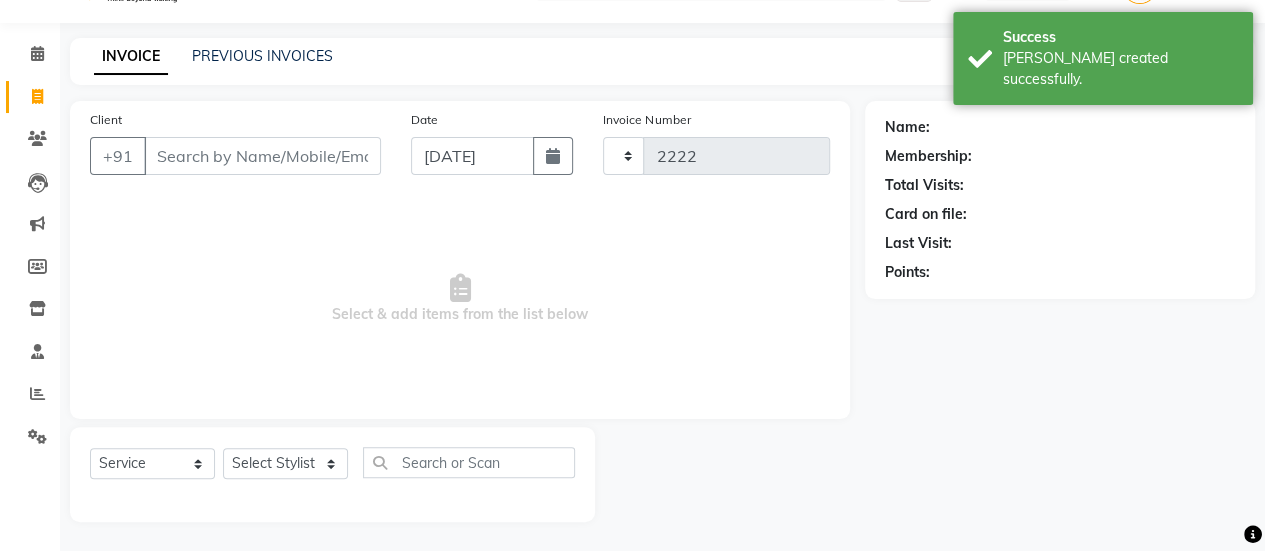 select on "5651" 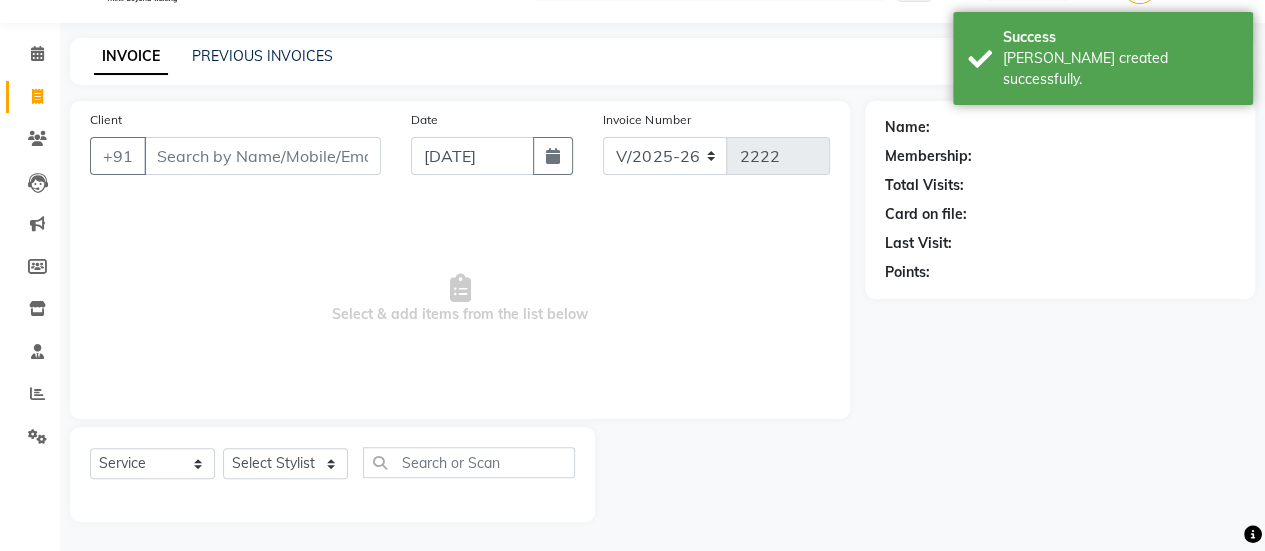click on "Client" at bounding box center [262, 156] 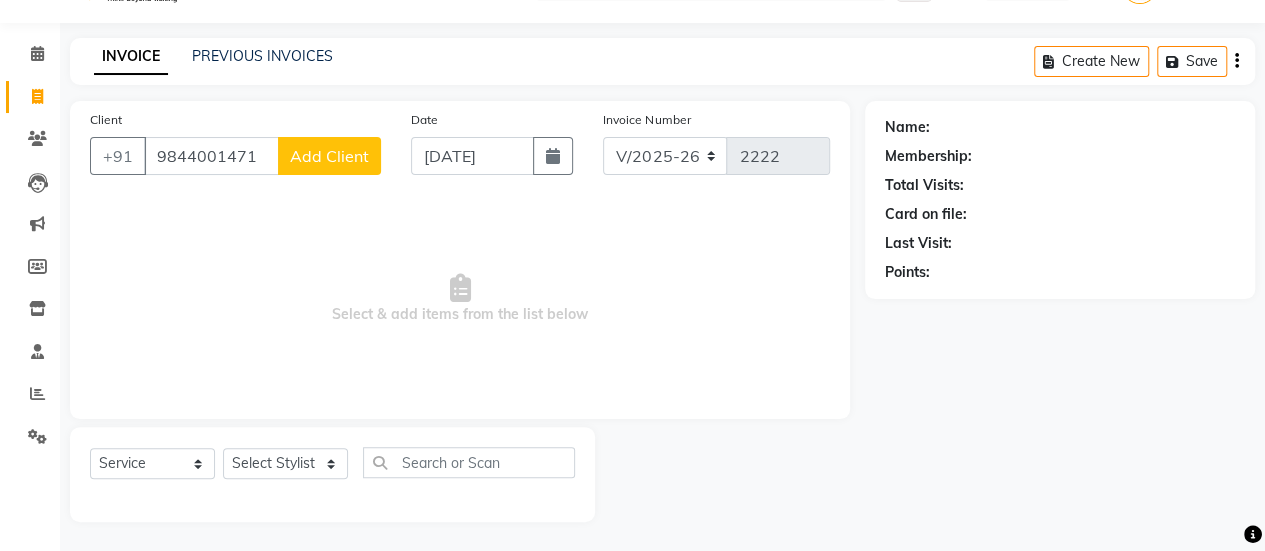 type on "9844001471" 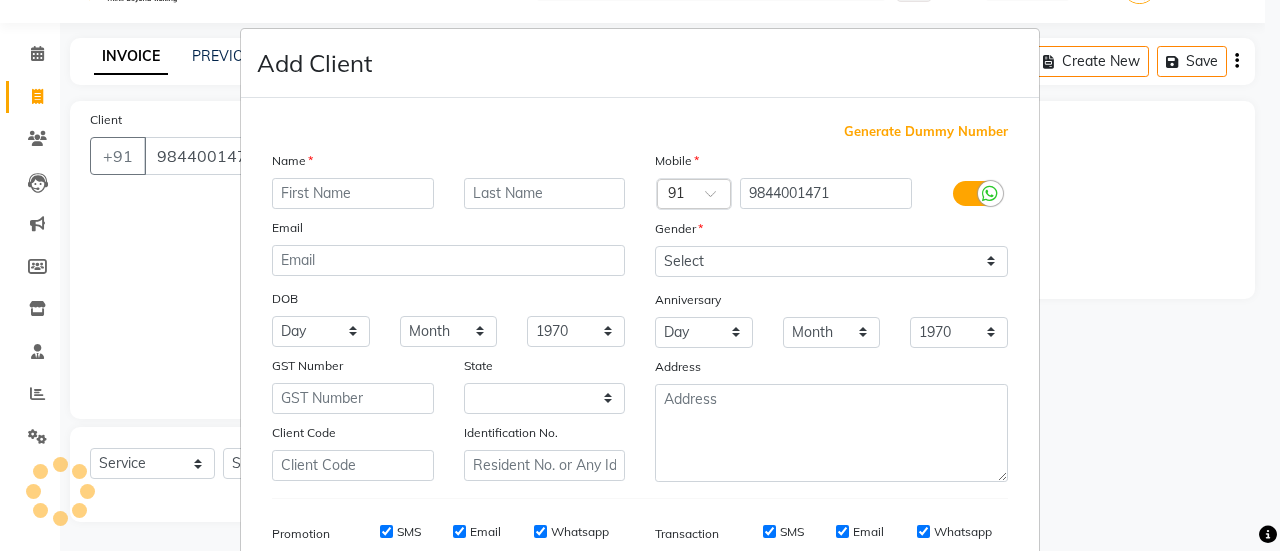 select on "22" 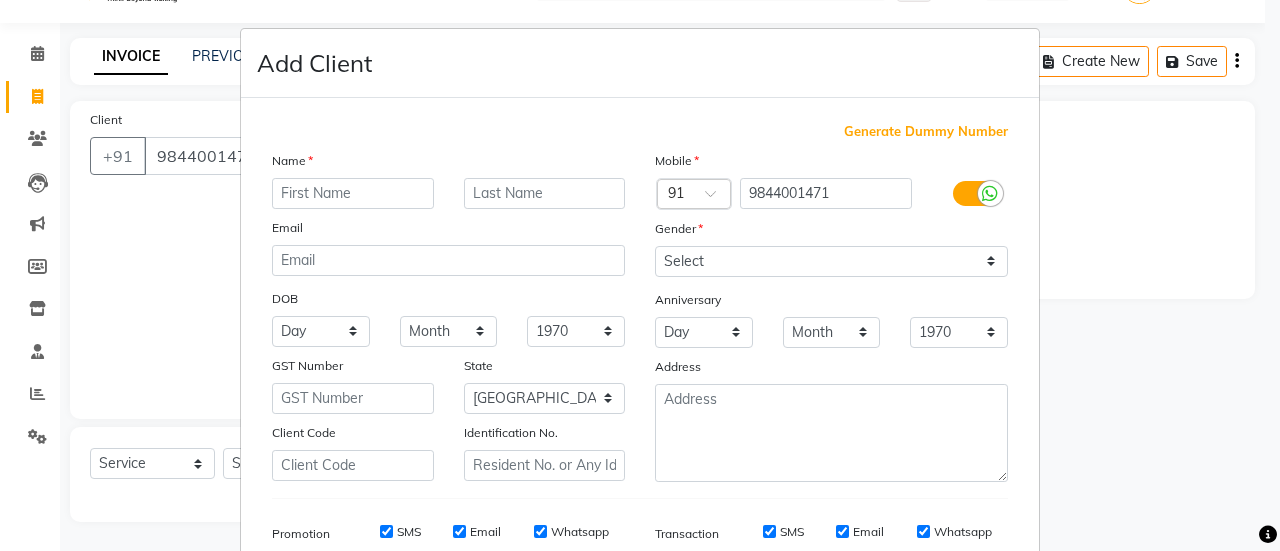 click at bounding box center [353, 193] 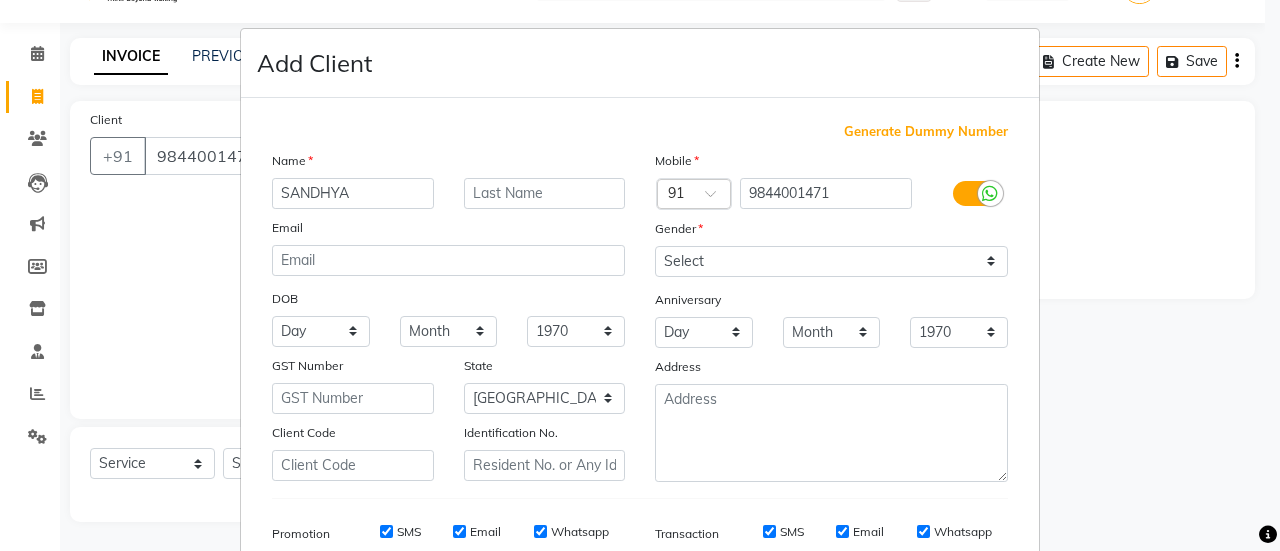 type on "SANDHYA" 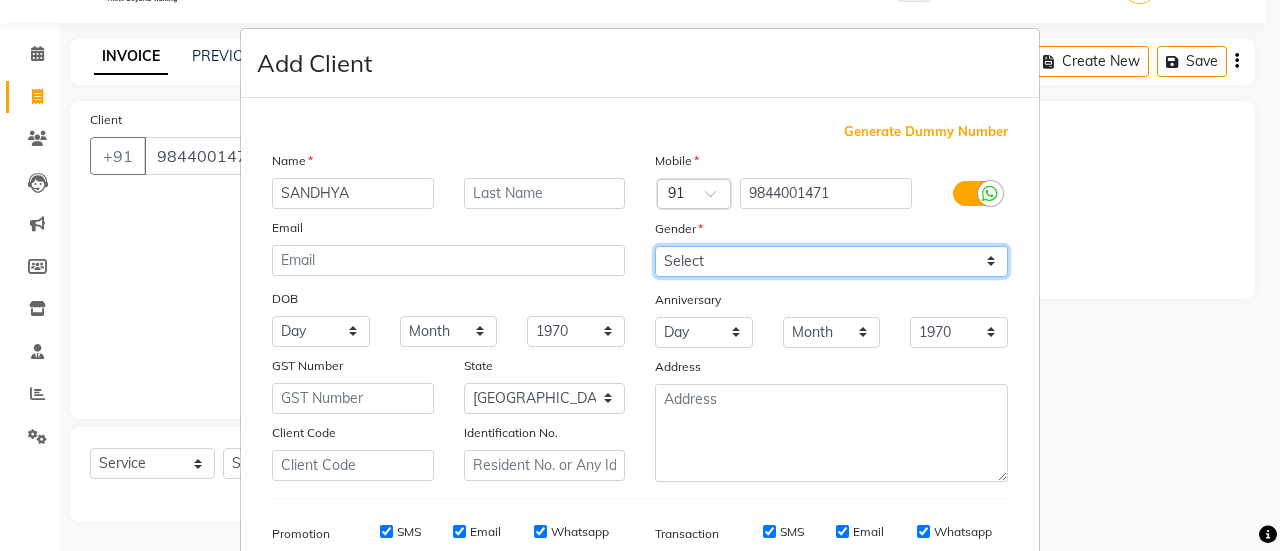 click on "Select [DEMOGRAPHIC_DATA] [DEMOGRAPHIC_DATA] Other Prefer Not To Say" at bounding box center (831, 261) 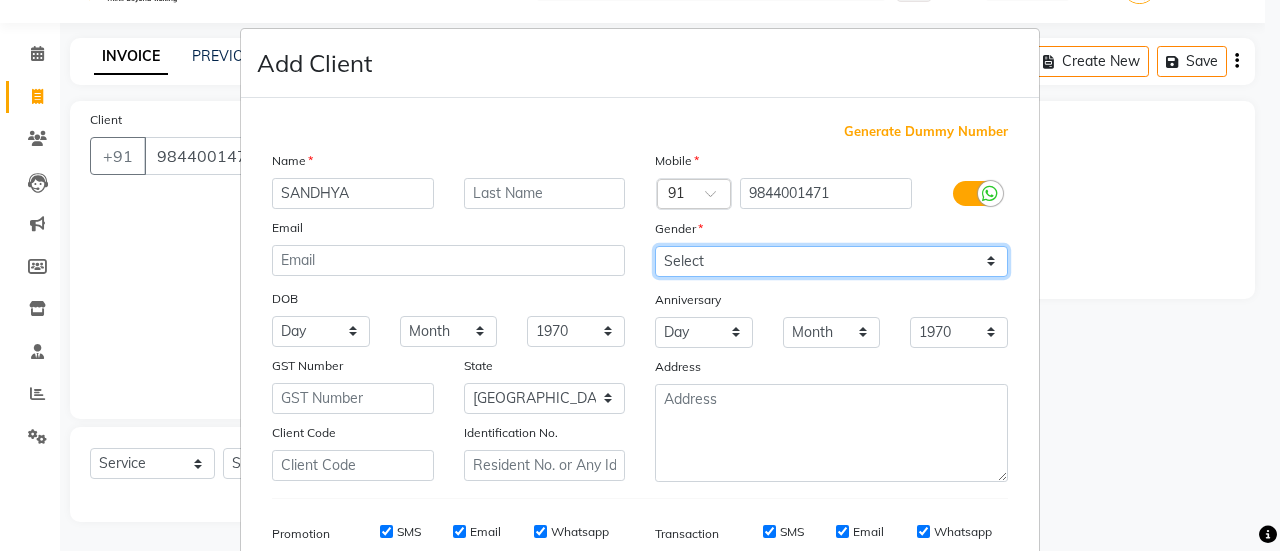 select on "[DEMOGRAPHIC_DATA]" 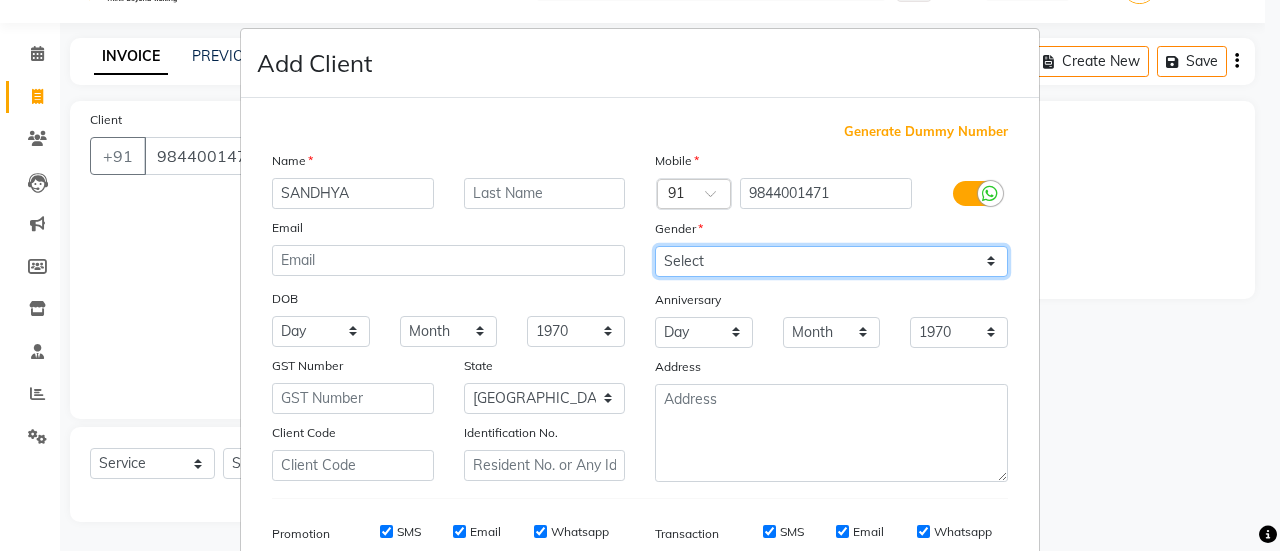 click on "Select [DEMOGRAPHIC_DATA] [DEMOGRAPHIC_DATA] Other Prefer Not To Say" at bounding box center [831, 261] 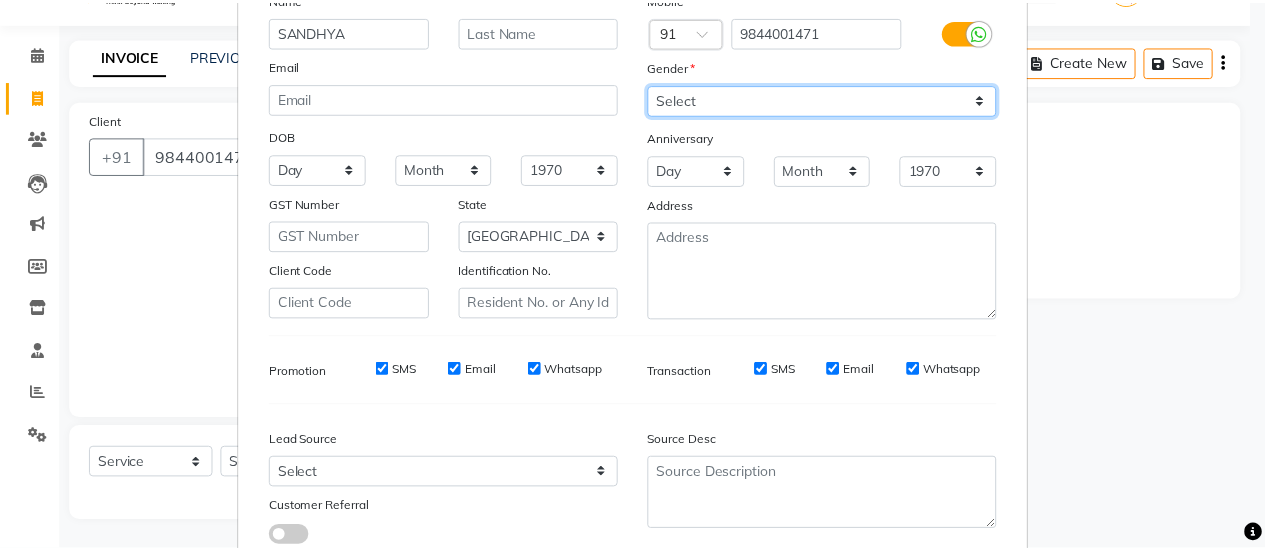 scroll, scrollTop: 294, scrollLeft: 0, axis: vertical 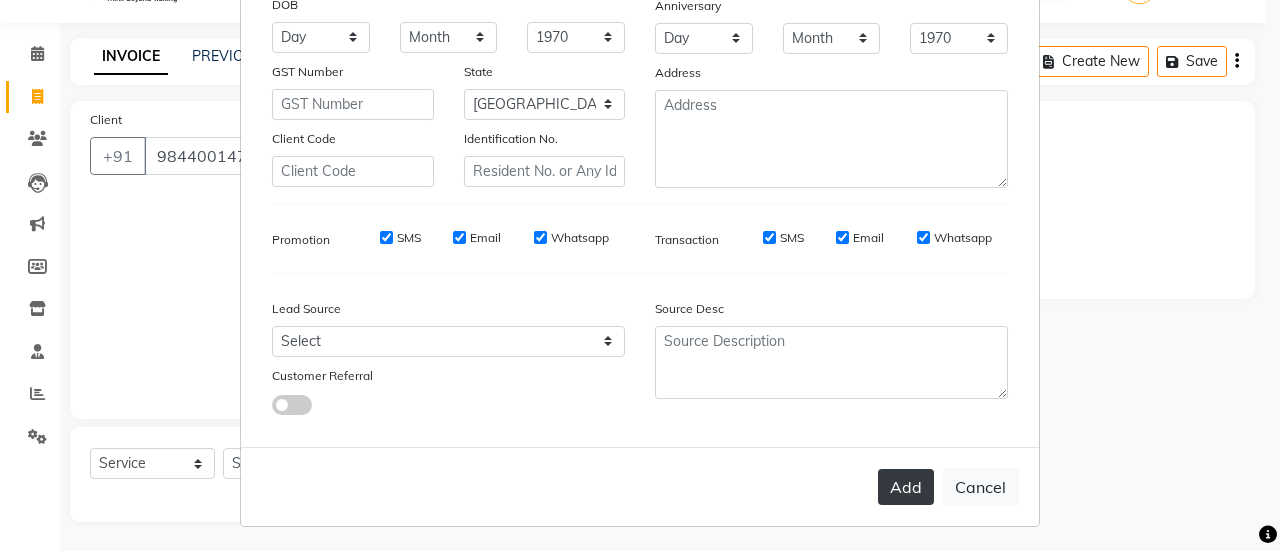 click on "Add" at bounding box center [906, 487] 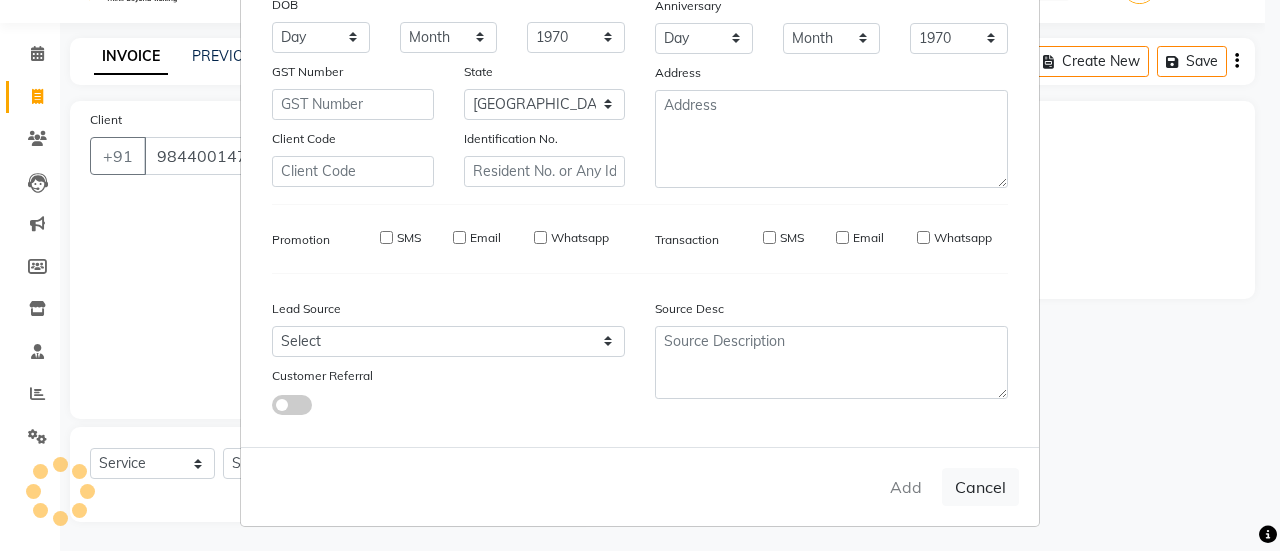 type on "98******71" 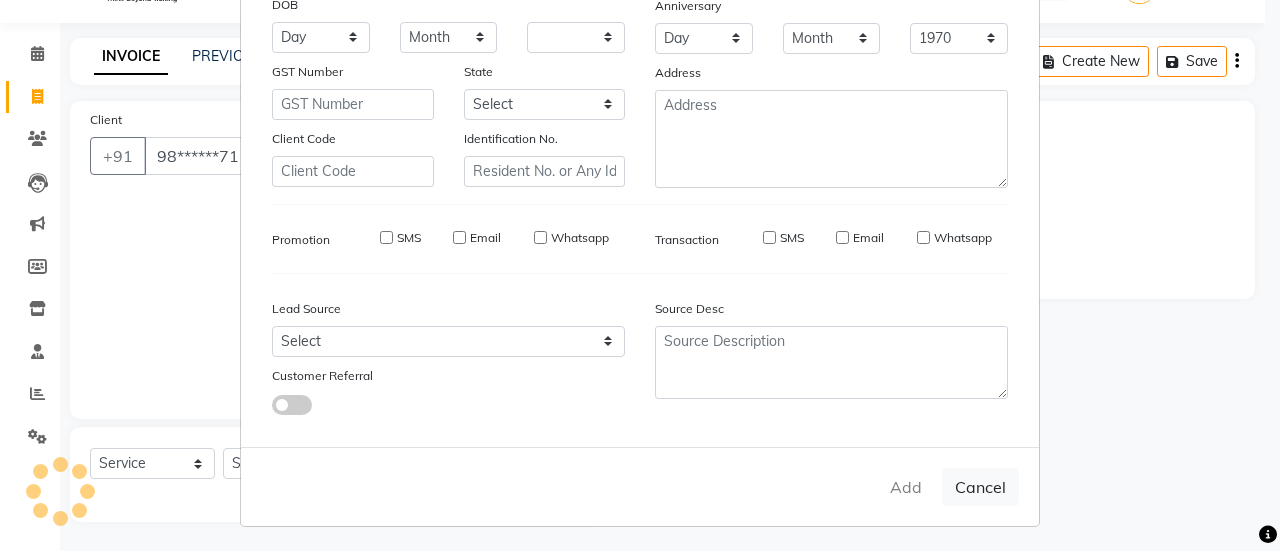 select 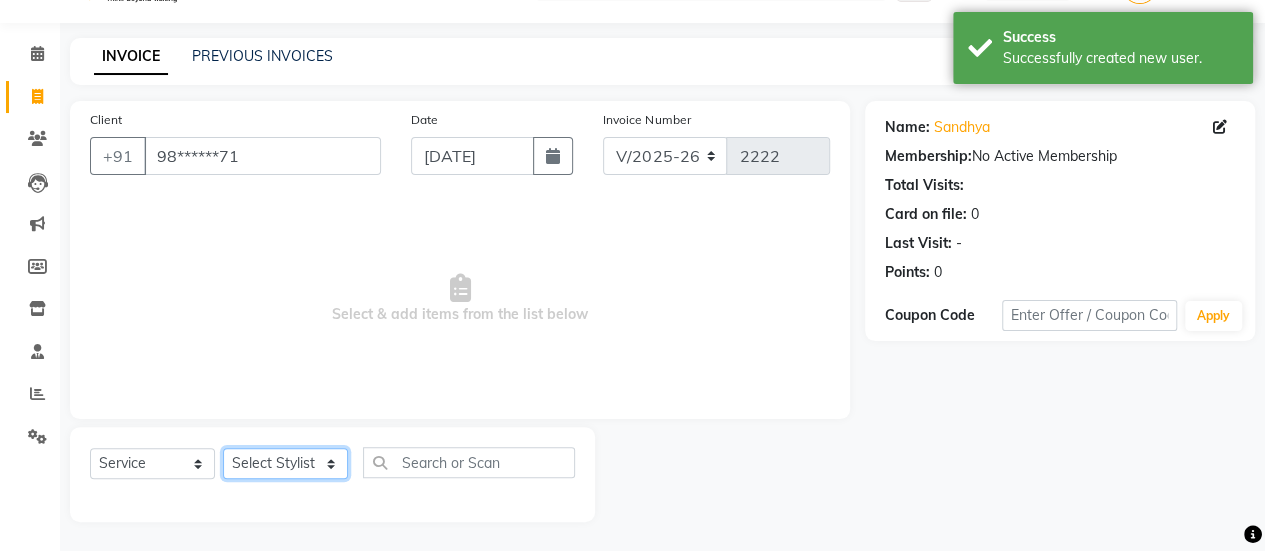 click on "Select Stylist [PERSON_NAME] [PERSON_NAME] Manager [PERSON_NAME] MUSARIK [PERSON_NAME] [PERSON_NAME] [PERSON_NAME] [PERSON_NAME] [PERSON_NAME] [PERSON_NAME] [PERSON_NAME]" 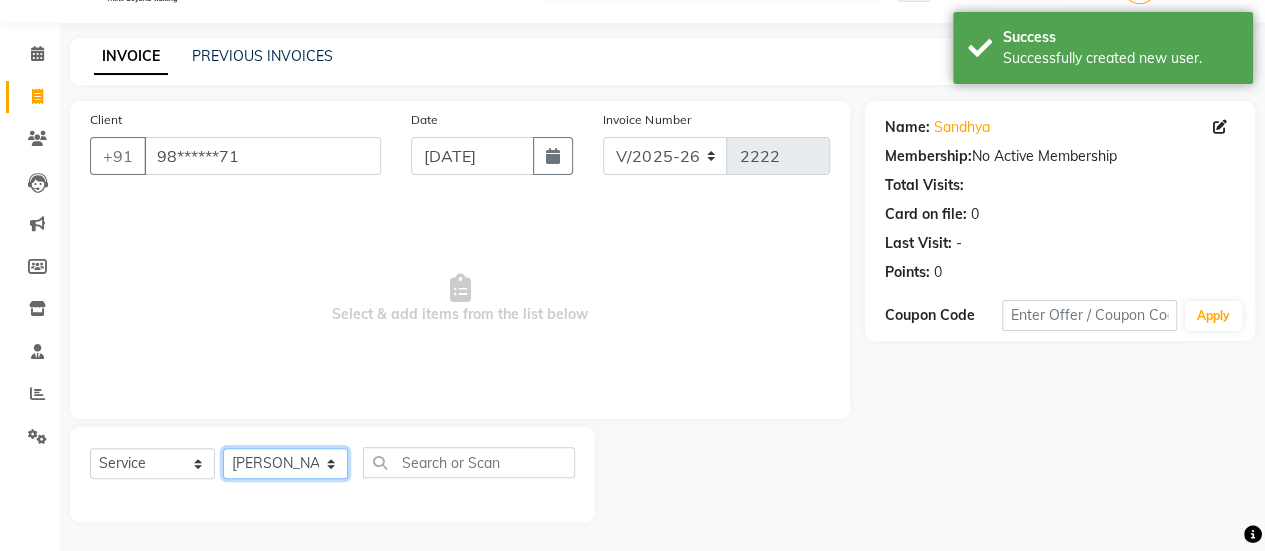 click on "Select Stylist [PERSON_NAME] [PERSON_NAME] Manager [PERSON_NAME] MUSARIK [PERSON_NAME] [PERSON_NAME] [PERSON_NAME] [PERSON_NAME] [PERSON_NAME] [PERSON_NAME] [PERSON_NAME]" 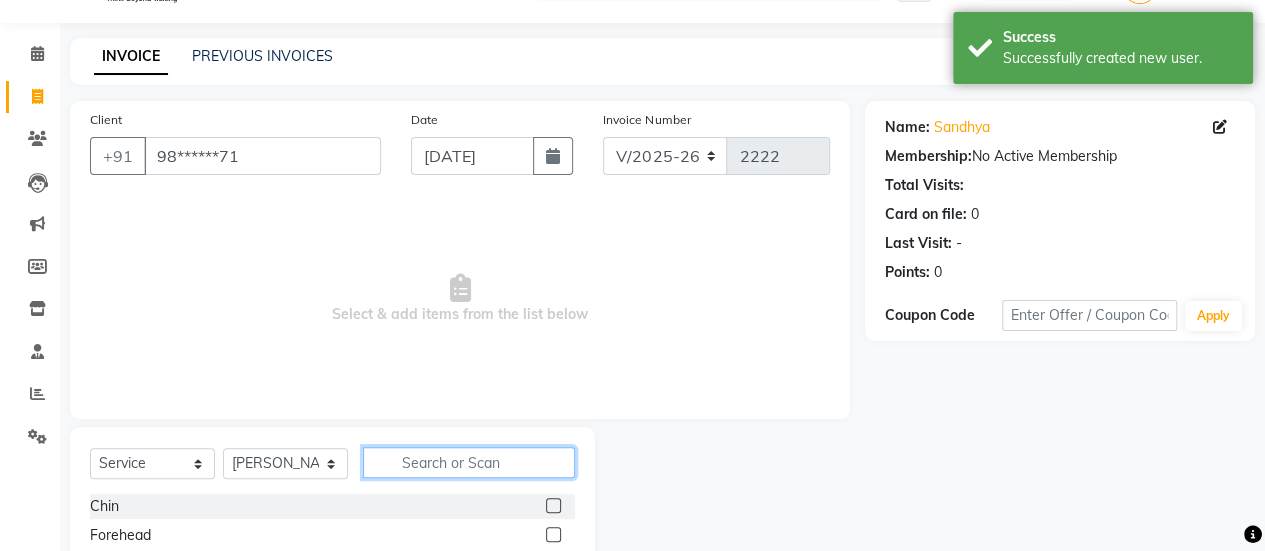 click 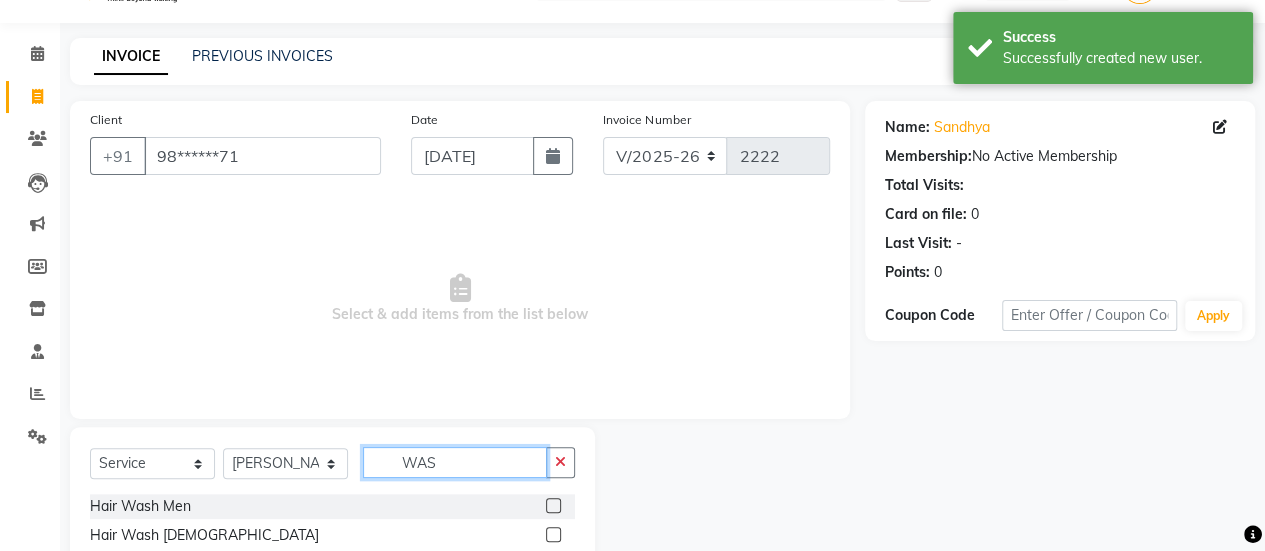 type on "WAS" 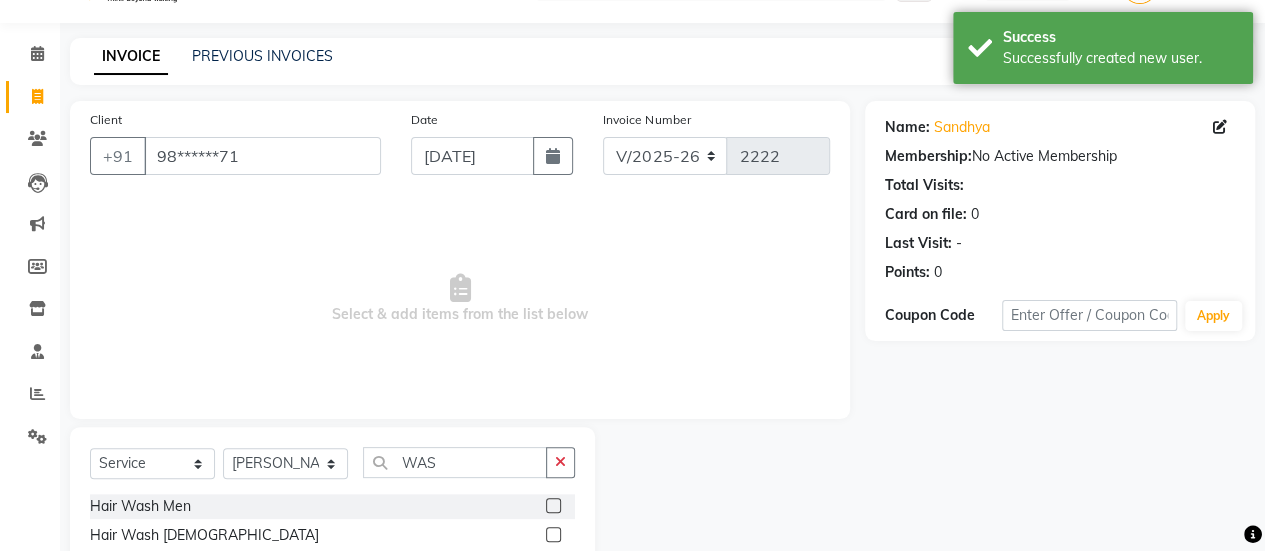 click 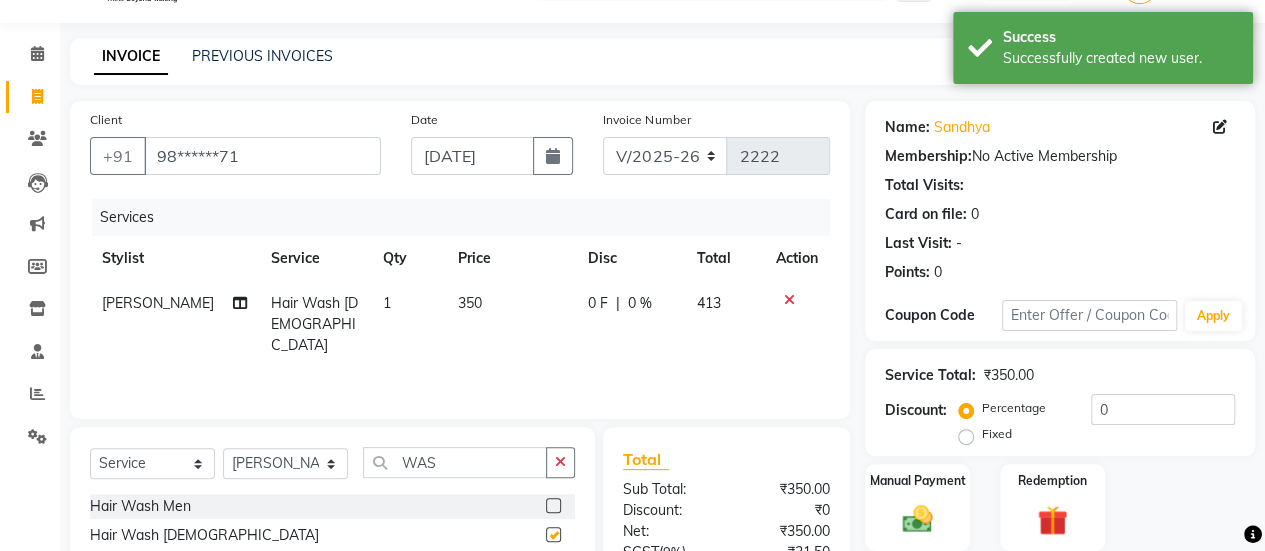 checkbox on "false" 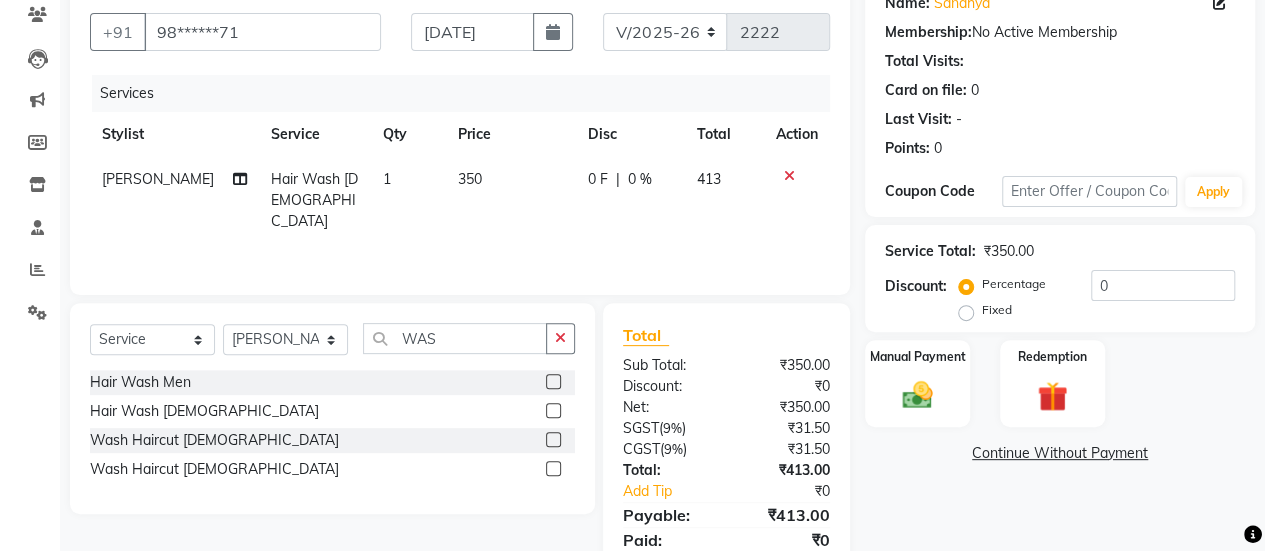 click on "Select  Service  Product  Membership  Package Voucher Prepaid Gift Card  Select Stylist [PERSON_NAME] [PERSON_NAME] Manager [PERSON_NAME] MUSARIK [PERSON_NAME] [PERSON_NAME] [PERSON_NAME] [PERSON_NAME] [PERSON_NAME] [PERSON_NAME] [PERSON_NAME] xyz WAS Hair Wash Men  Hair Wash [DEMOGRAPHIC_DATA]  Wash Haircut [DEMOGRAPHIC_DATA]  Wash Haircut [DEMOGRAPHIC_DATA]" 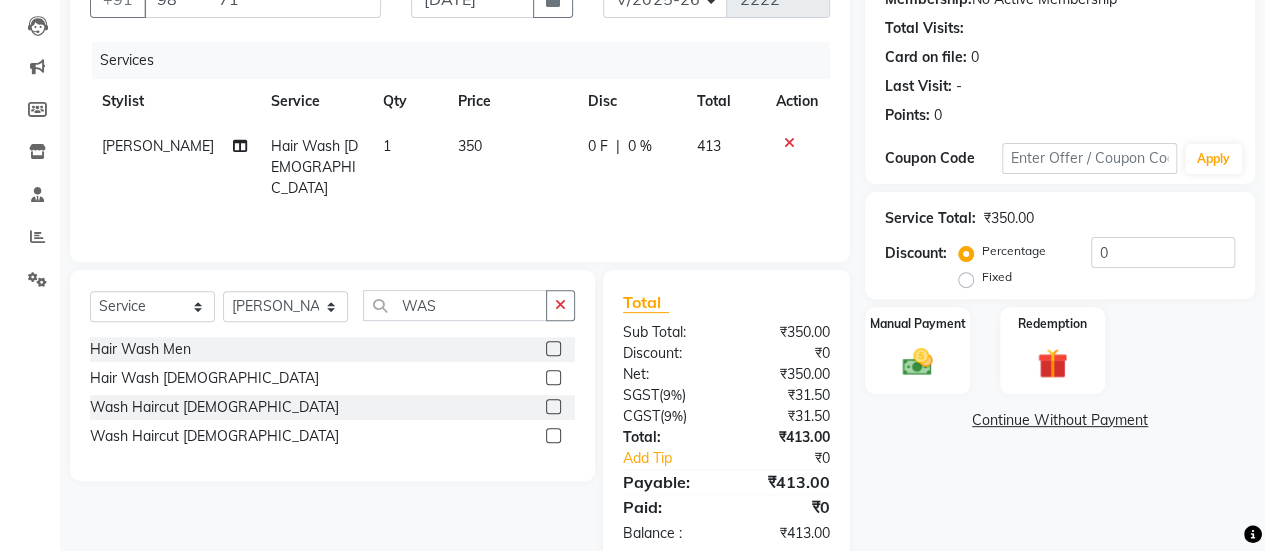 scroll, scrollTop: 219, scrollLeft: 0, axis: vertical 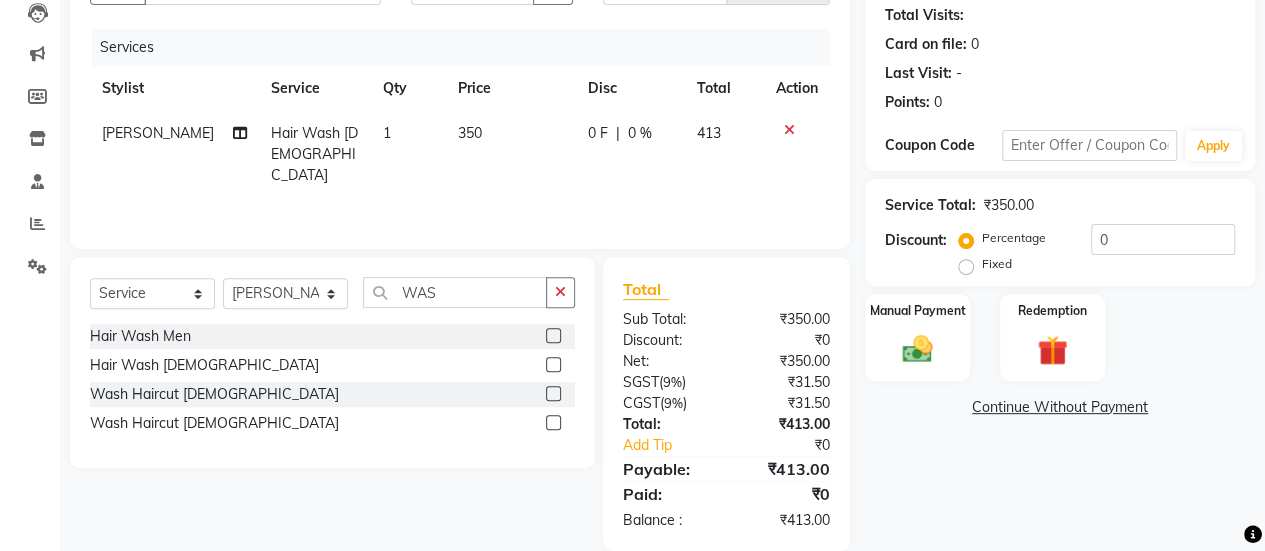 click 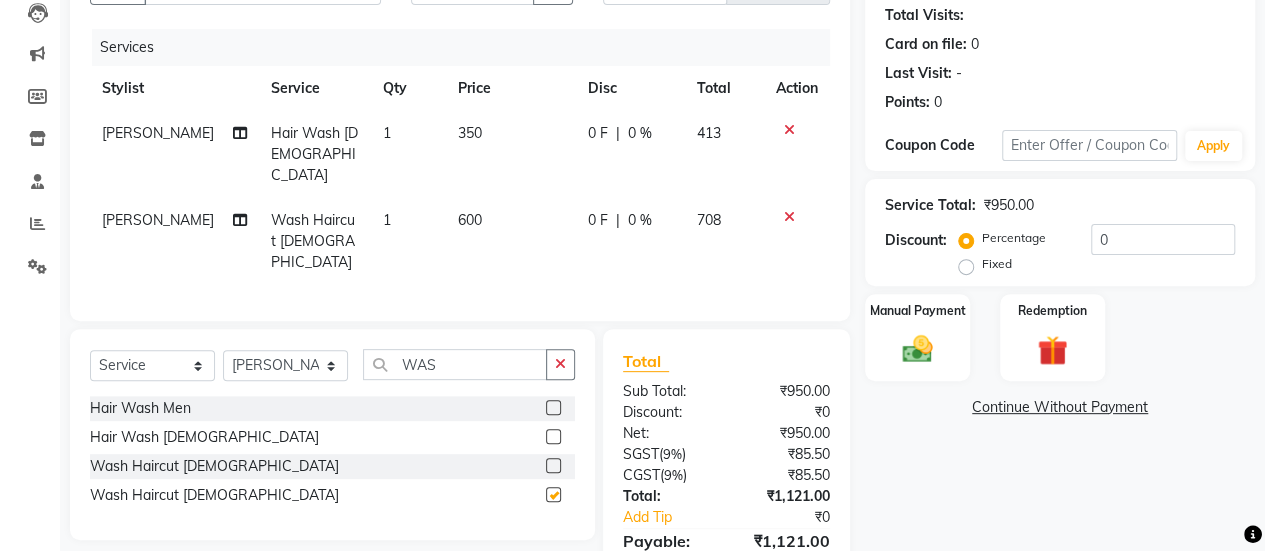 checkbox on "false" 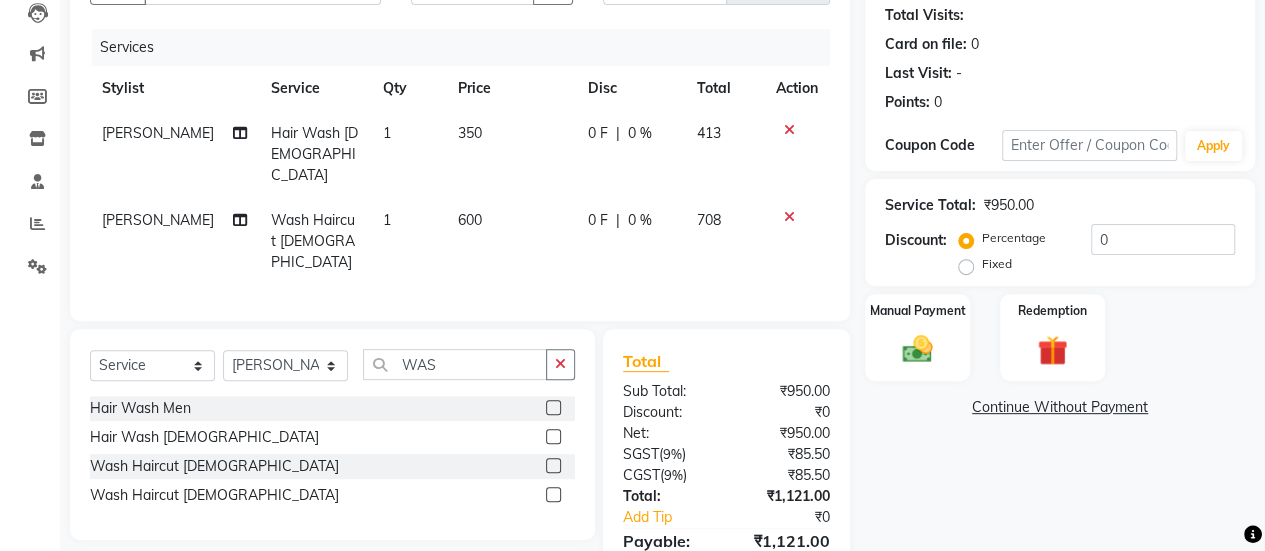 click 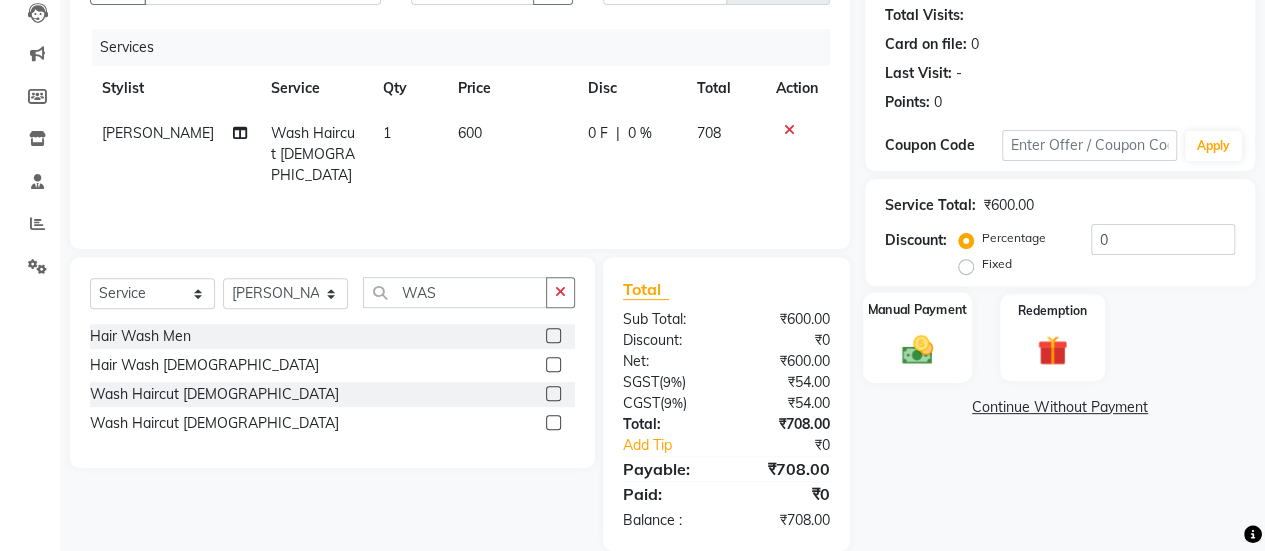 click 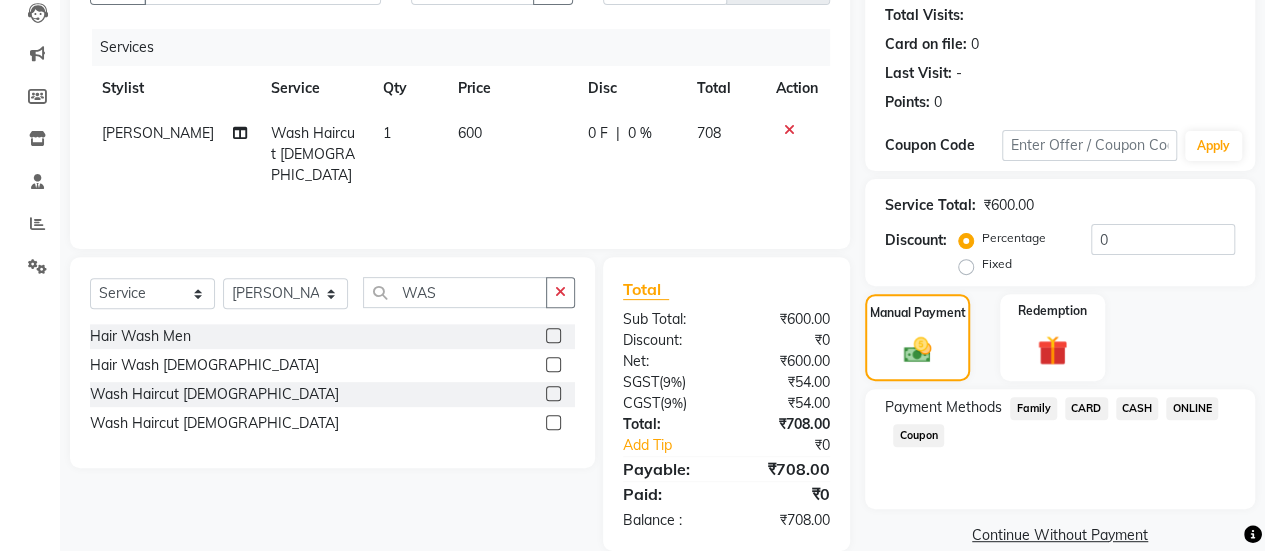 click on "ONLINE" 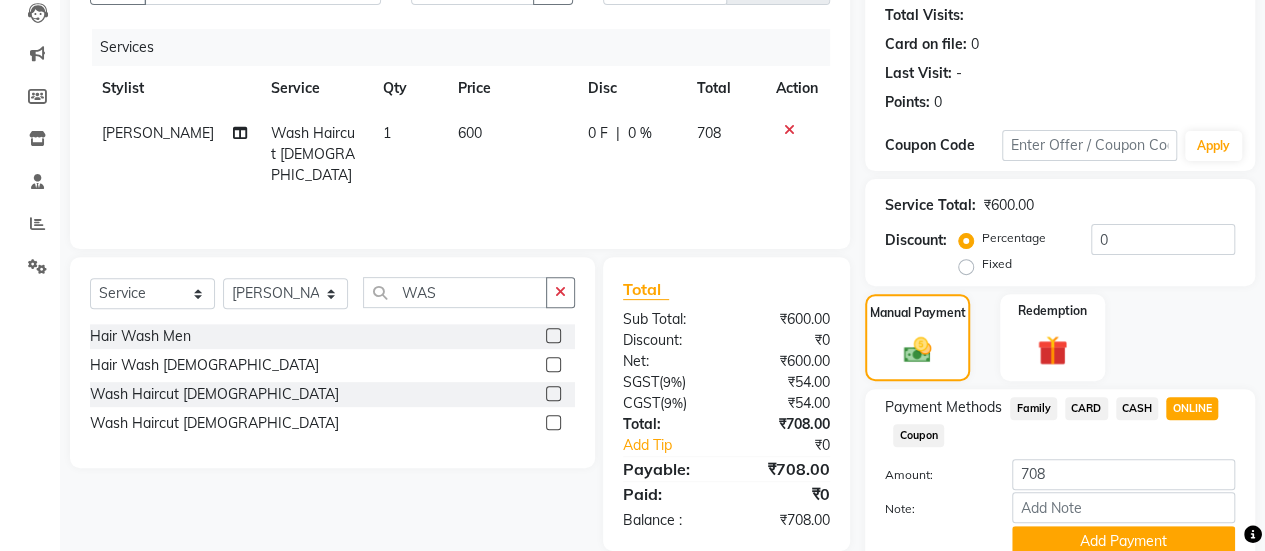 scroll, scrollTop: 302, scrollLeft: 0, axis: vertical 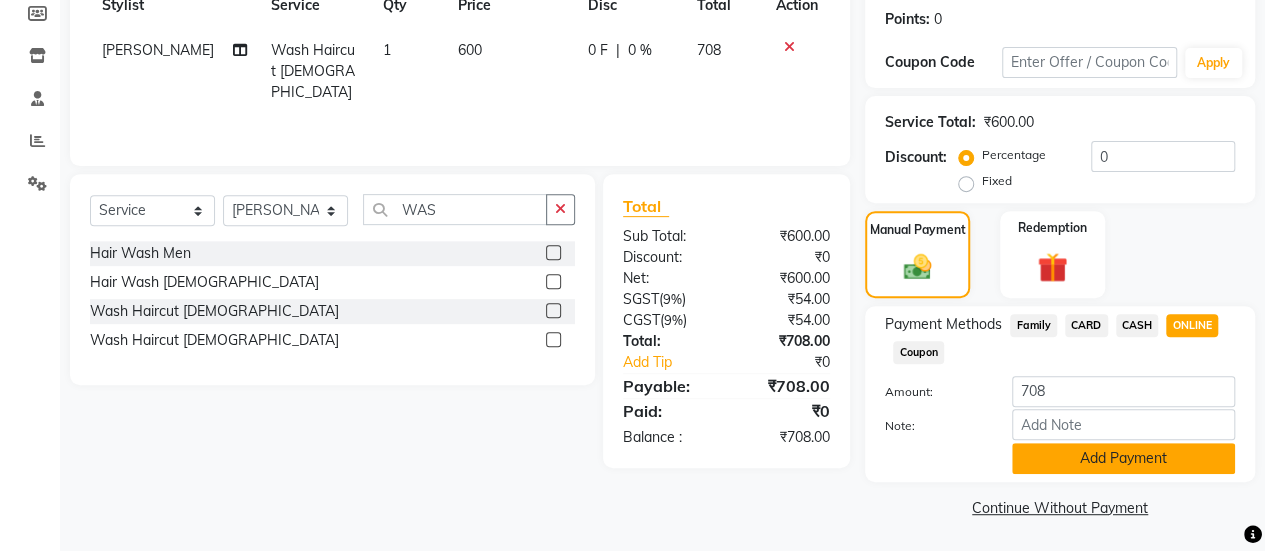 click on "Add Payment" 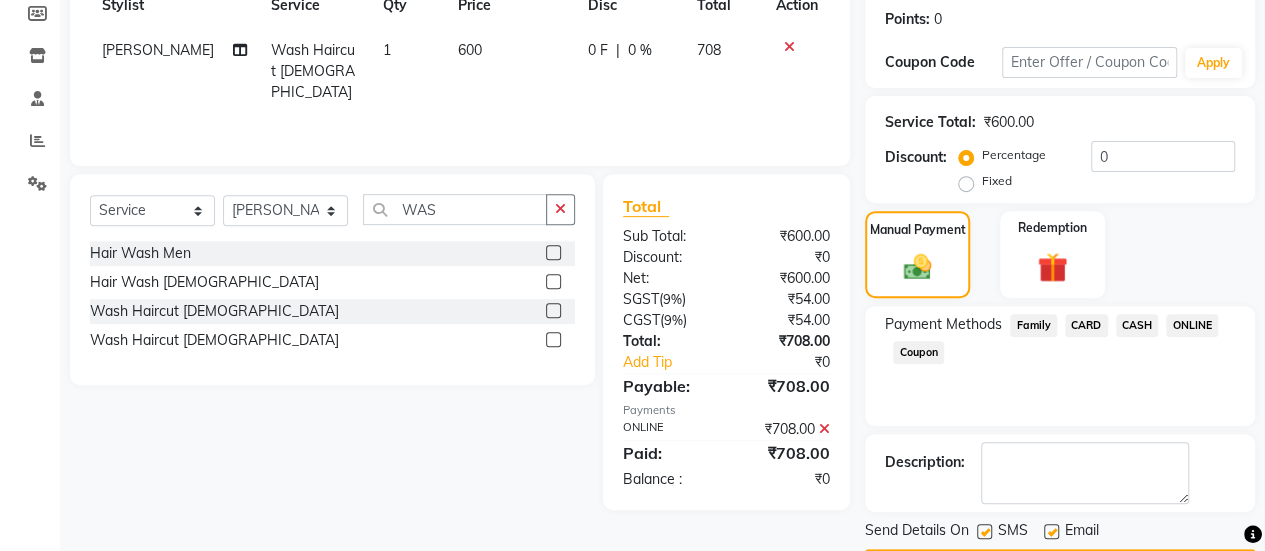 scroll, scrollTop: 358, scrollLeft: 0, axis: vertical 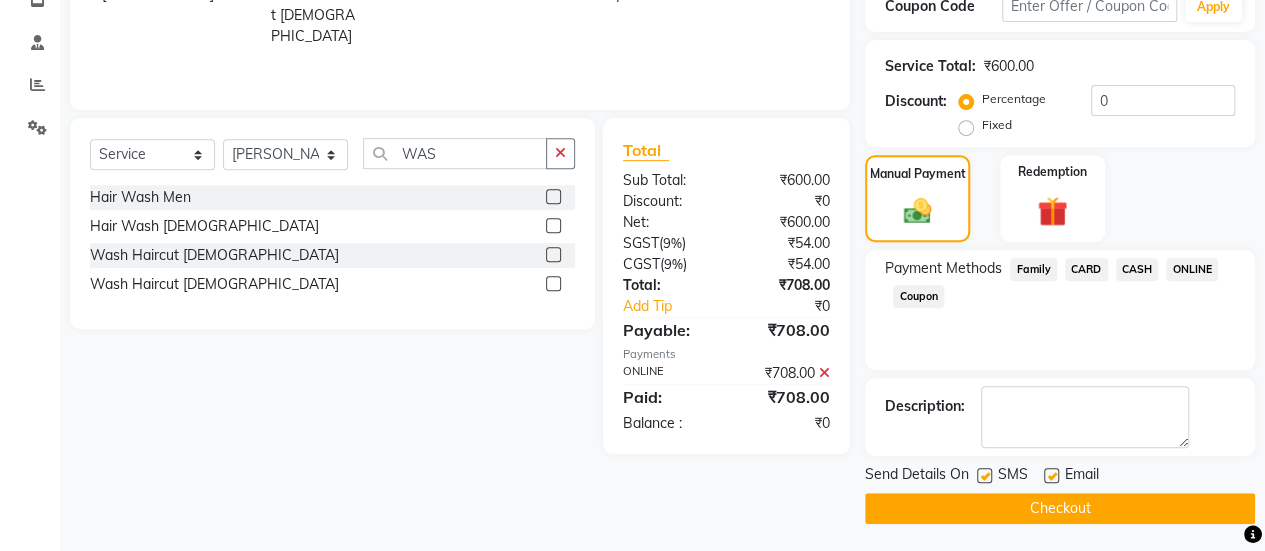 click 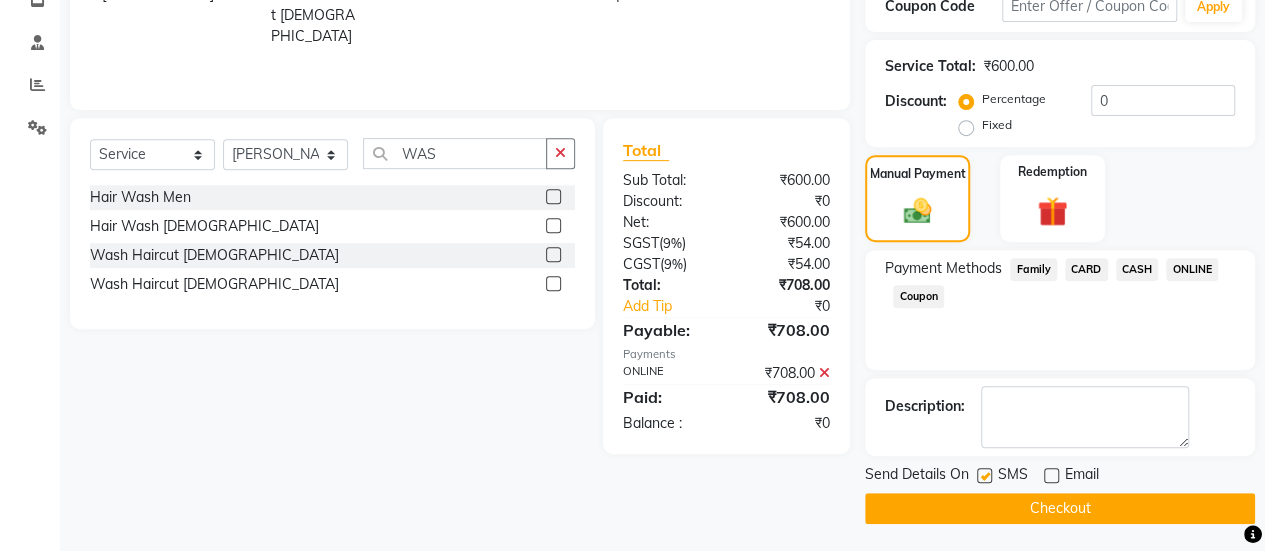 click on "Checkout" 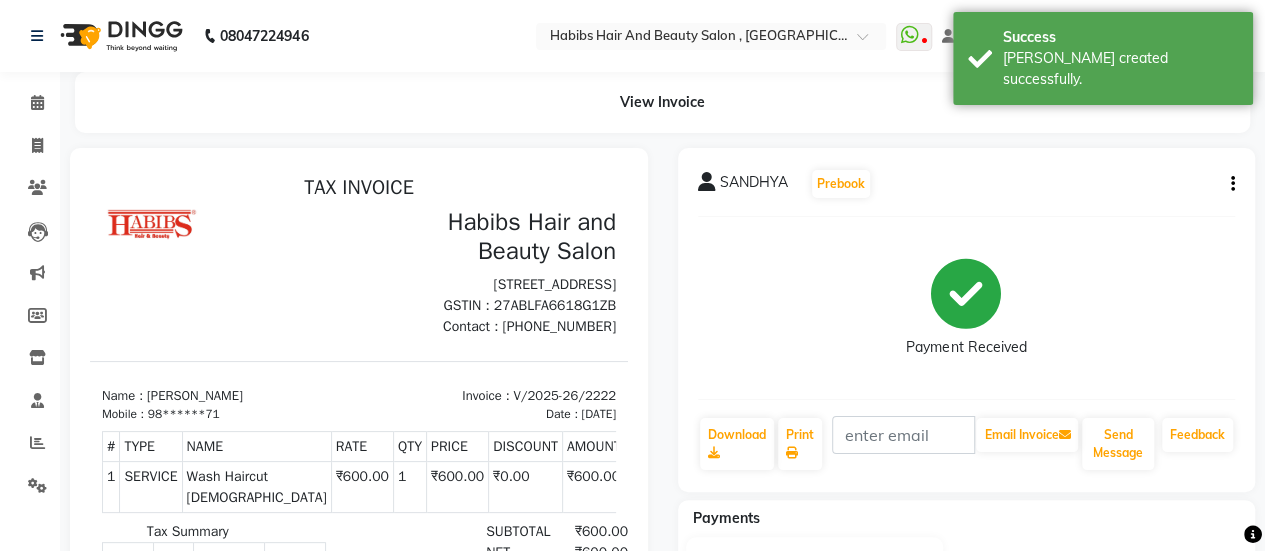 scroll, scrollTop: 0, scrollLeft: 0, axis: both 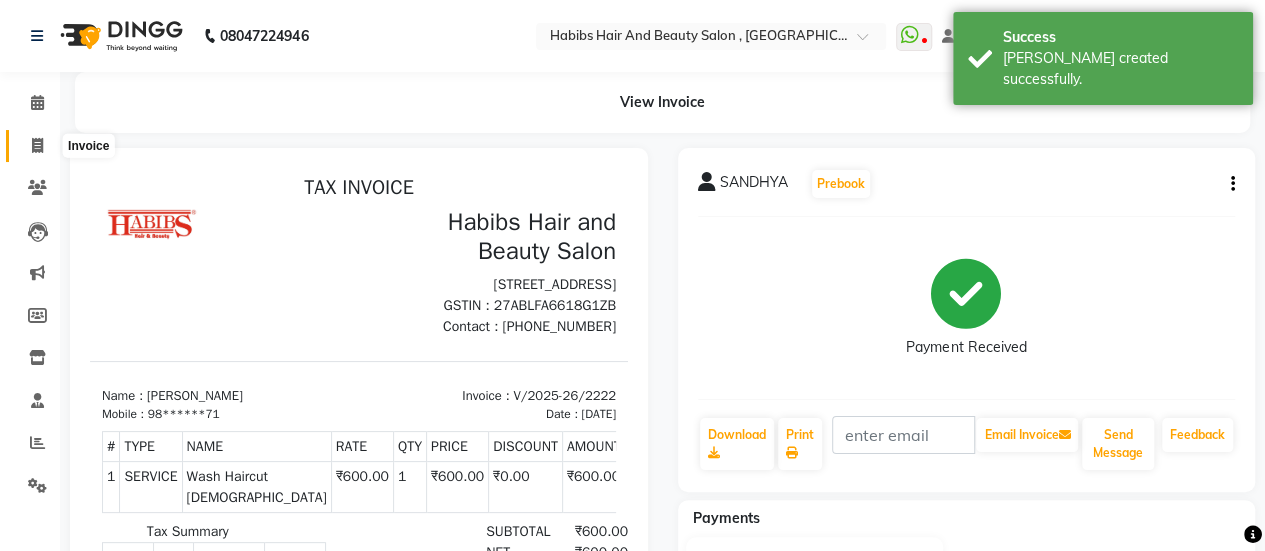click 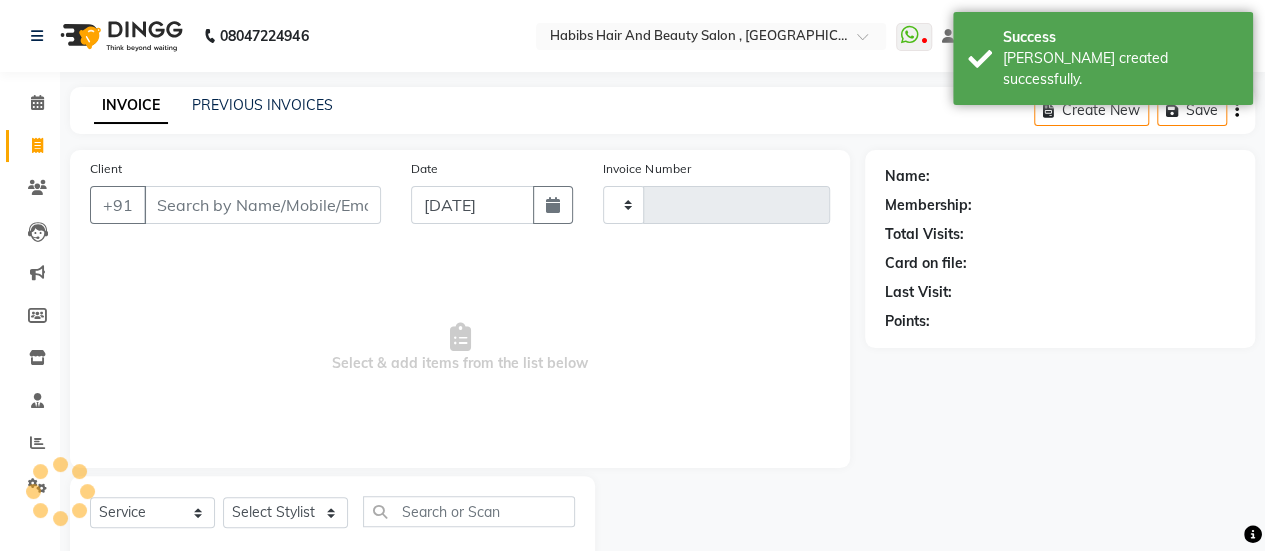 type on "2223" 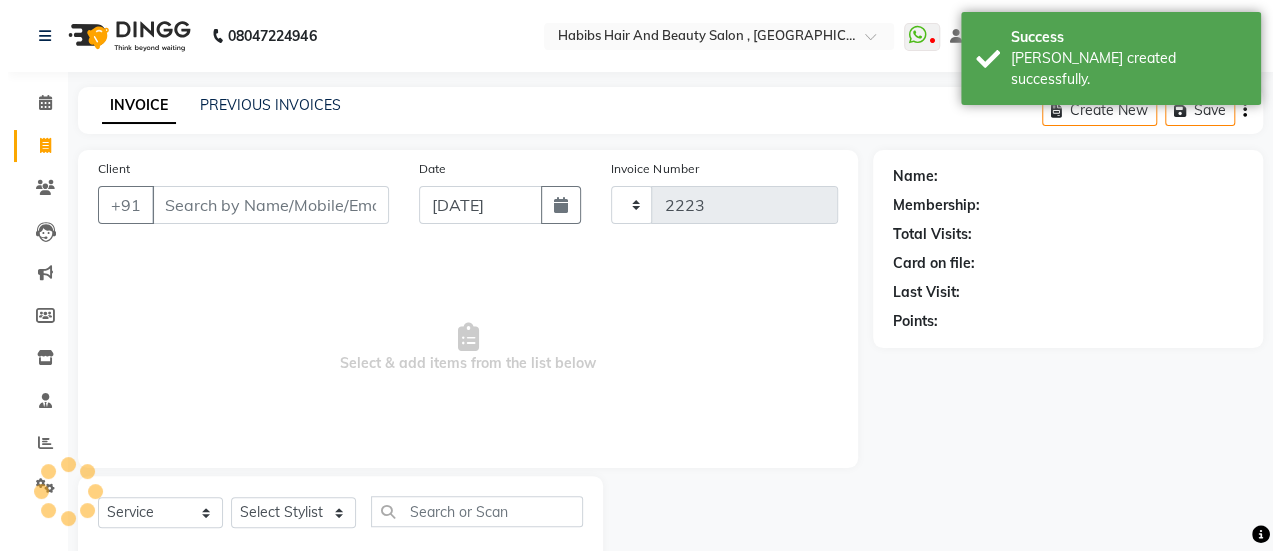 scroll, scrollTop: 49, scrollLeft: 0, axis: vertical 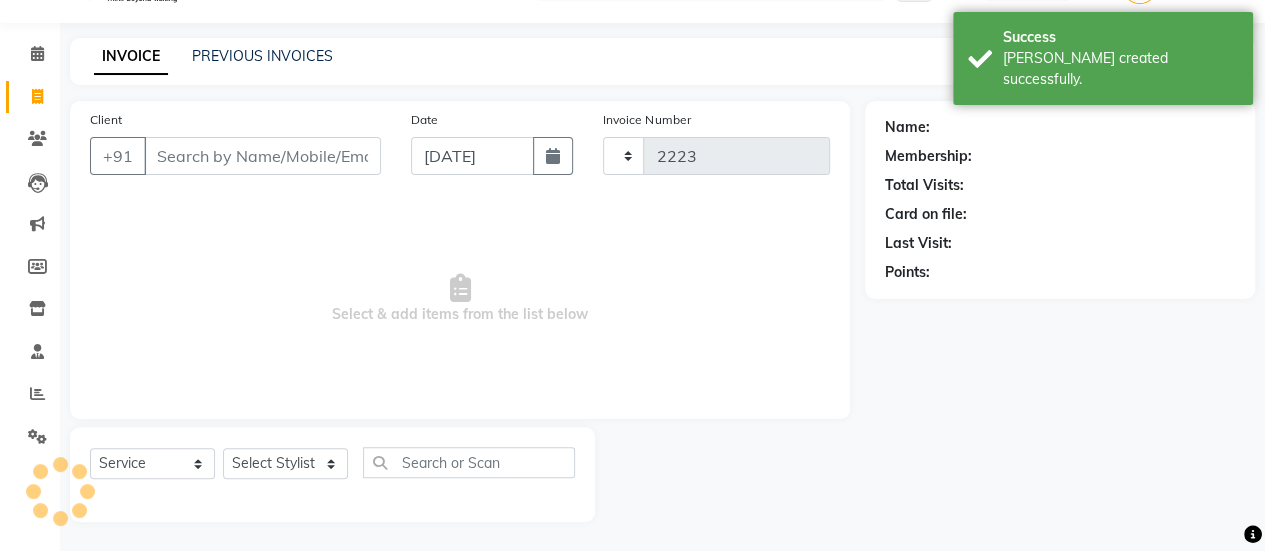 select on "5651" 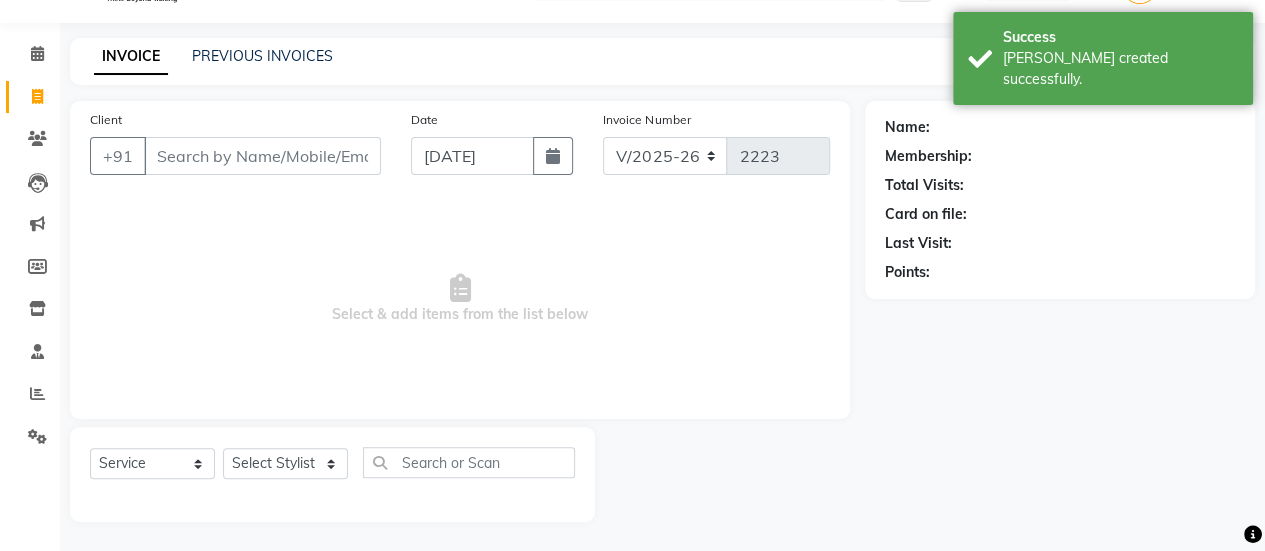 click on "Client" at bounding box center [262, 156] 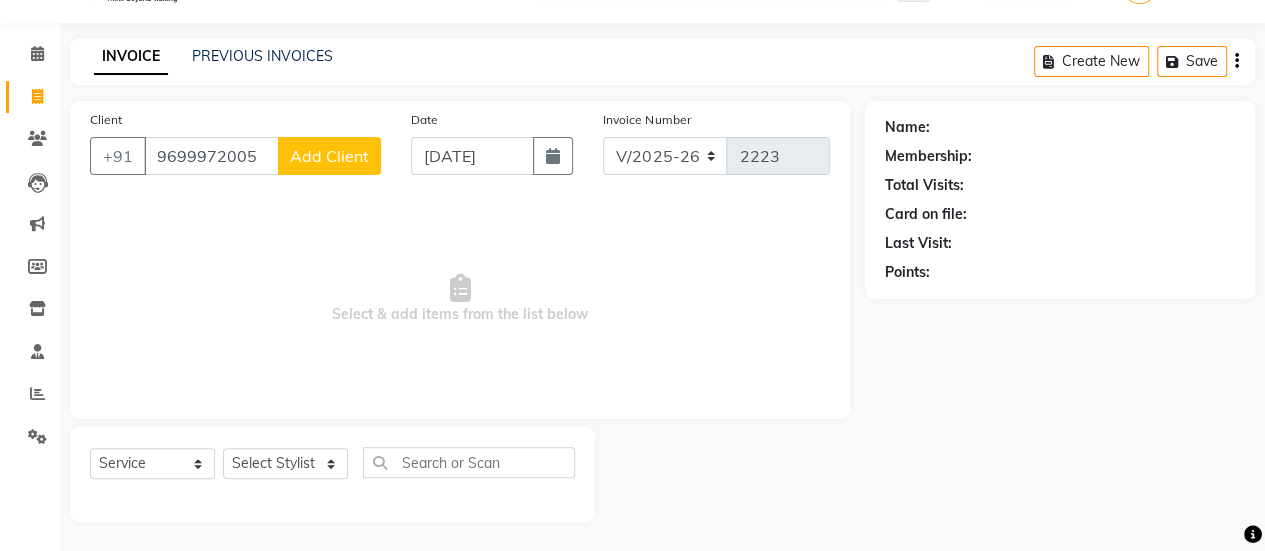 type on "9699972005" 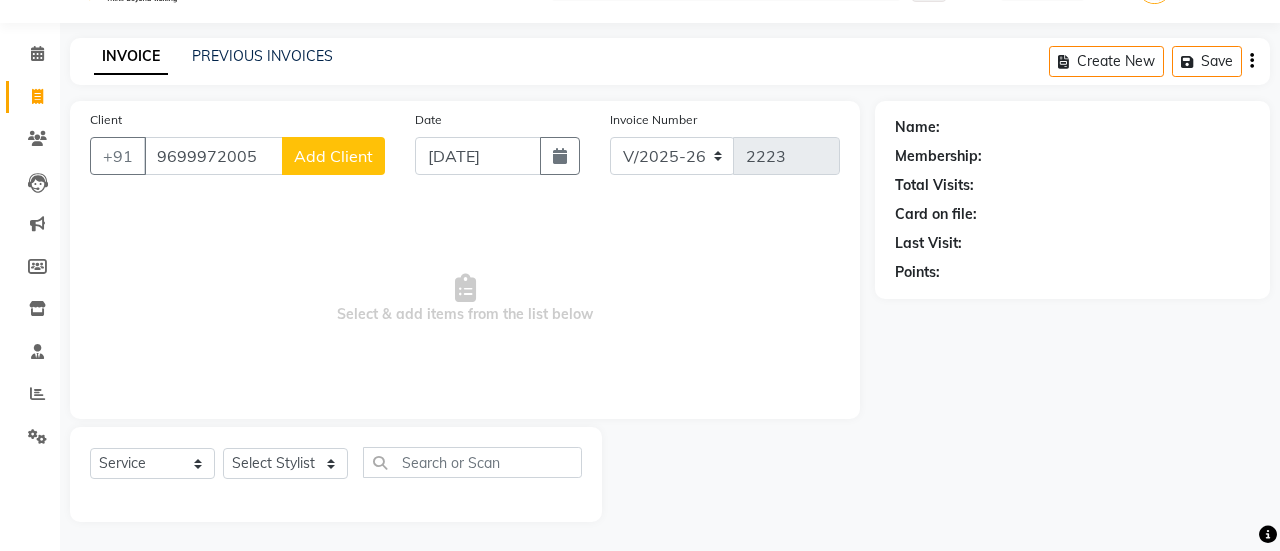 select on "22" 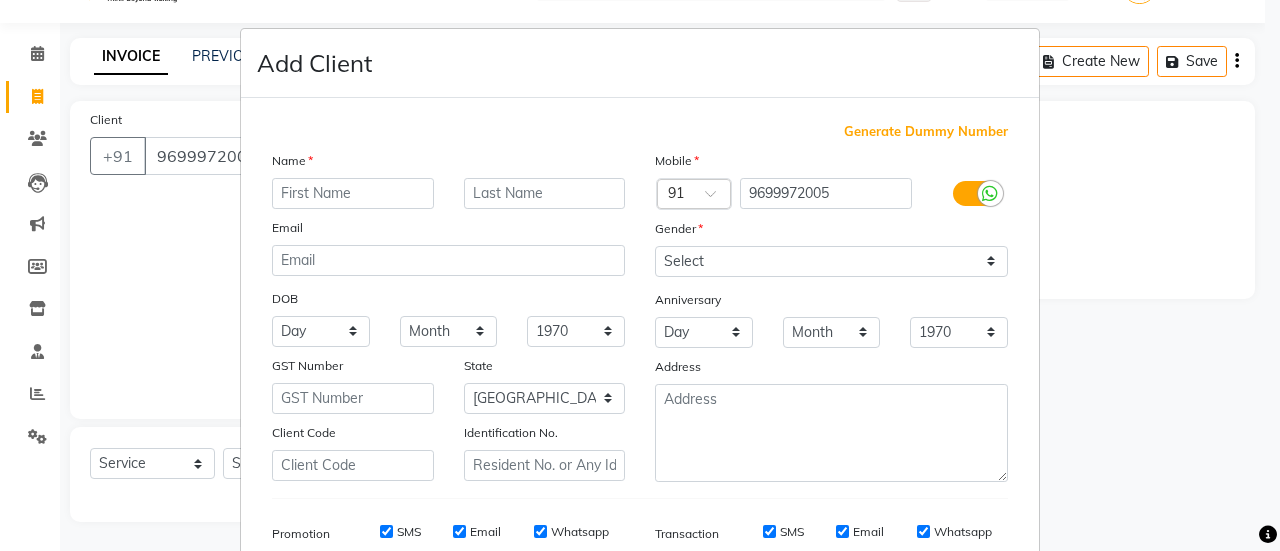 click at bounding box center [353, 193] 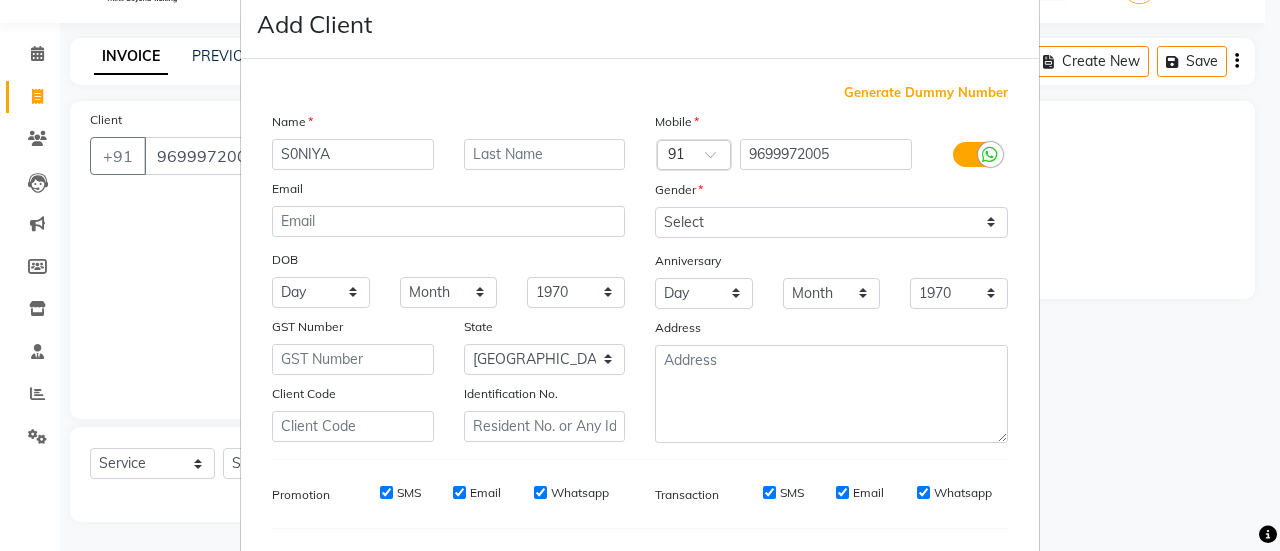 scroll, scrollTop: 40, scrollLeft: 0, axis: vertical 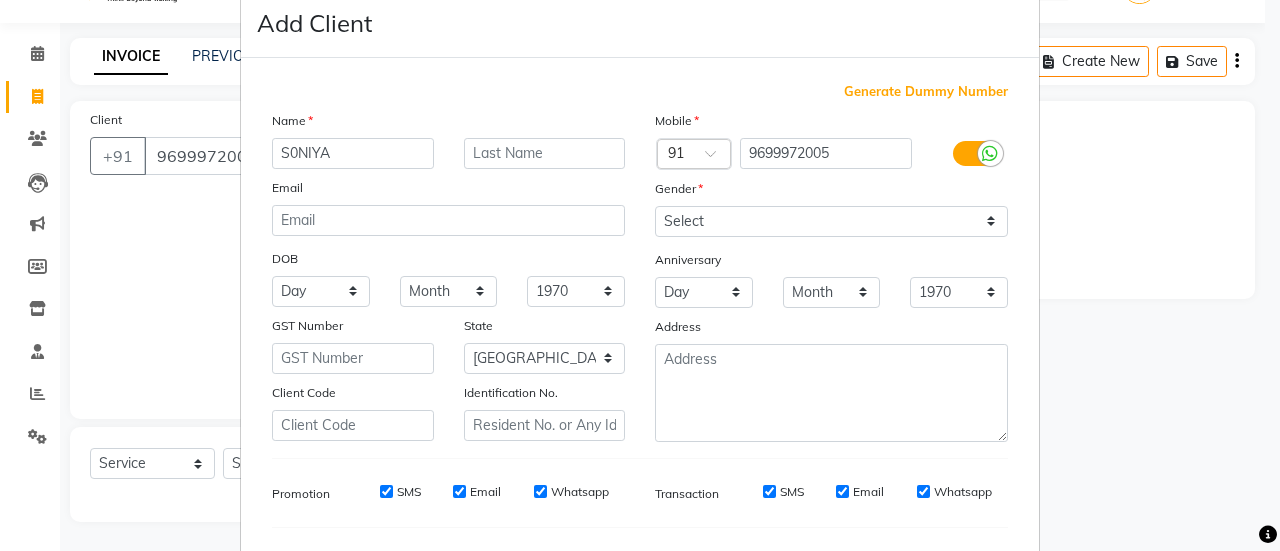 type on "S0NIYA" 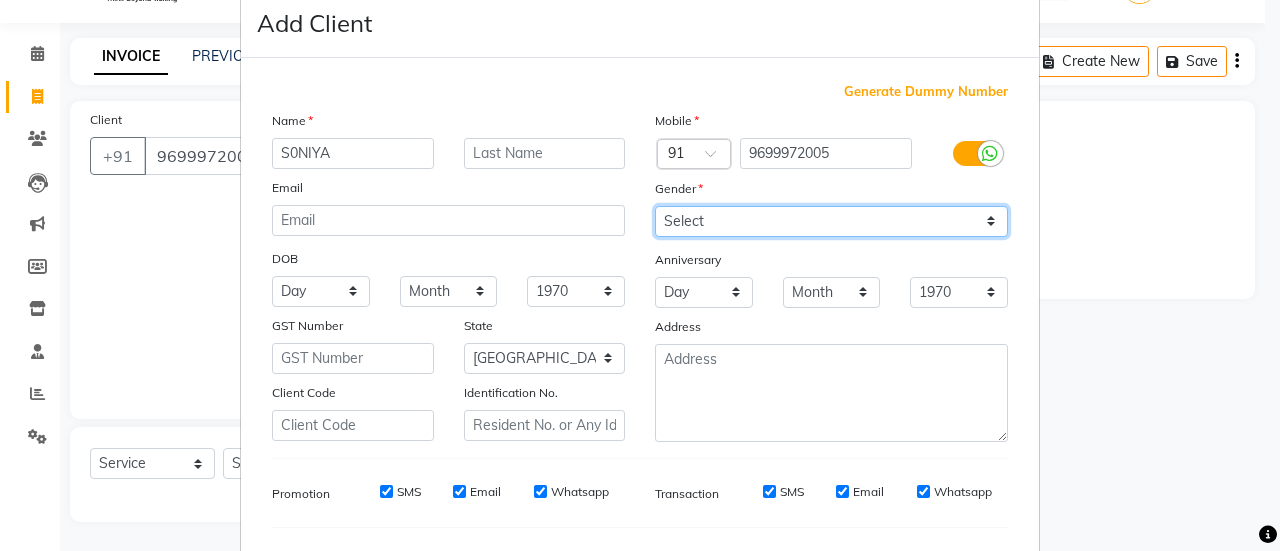 click on "Select [DEMOGRAPHIC_DATA] [DEMOGRAPHIC_DATA] Other Prefer Not To Say" at bounding box center [831, 221] 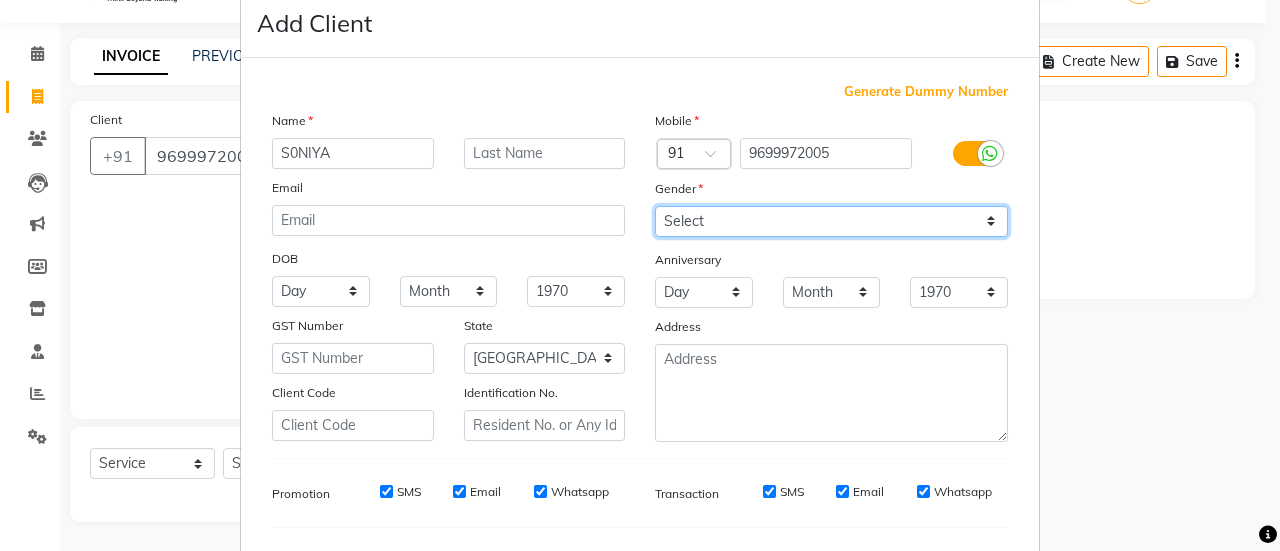 select on "[DEMOGRAPHIC_DATA]" 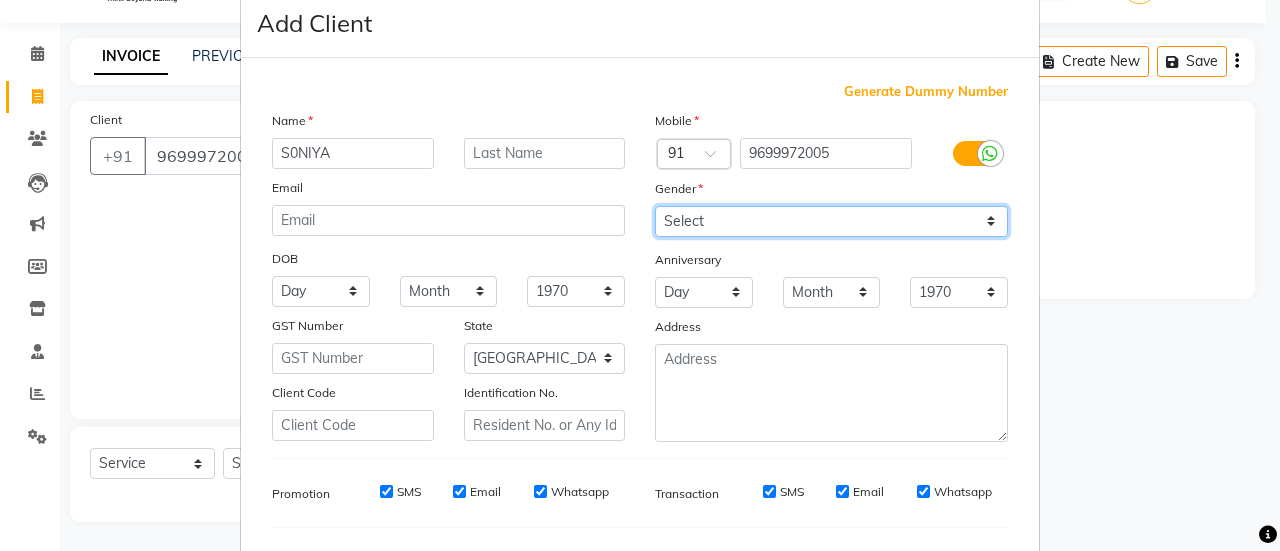 click on "Select [DEMOGRAPHIC_DATA] [DEMOGRAPHIC_DATA] Other Prefer Not To Say" at bounding box center [831, 221] 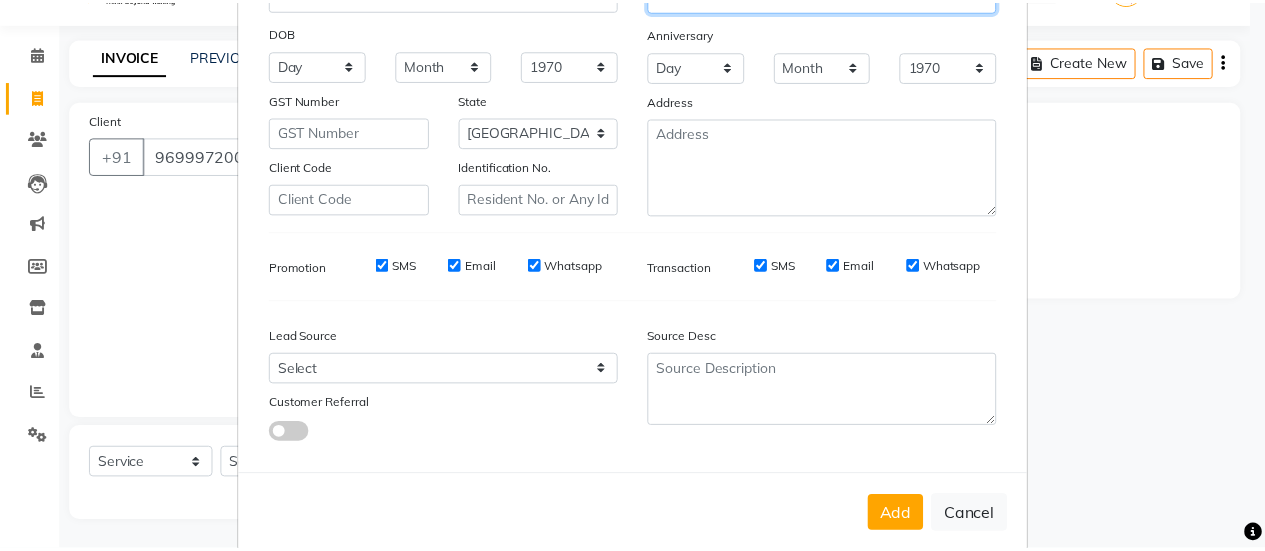 scroll, scrollTop: 276, scrollLeft: 0, axis: vertical 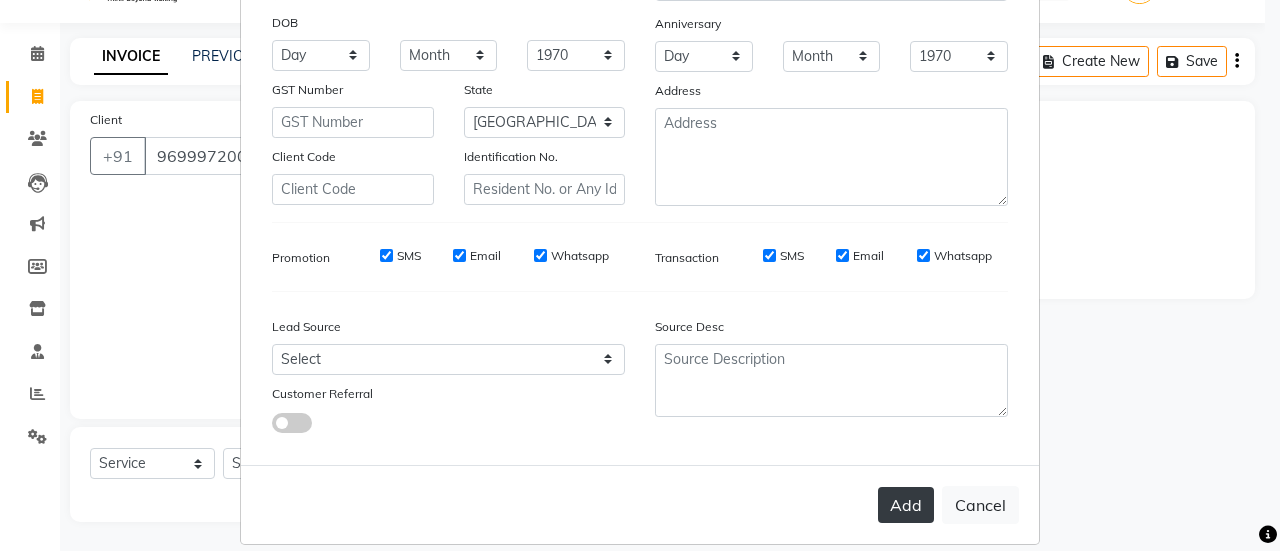 click on "Add" at bounding box center [906, 505] 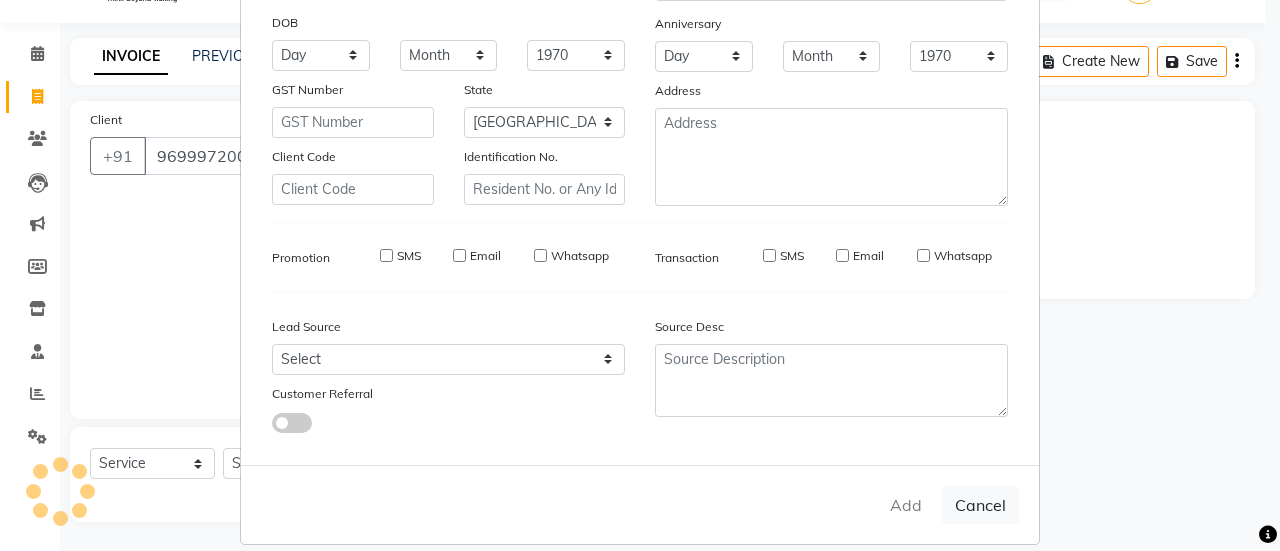 type on "96******05" 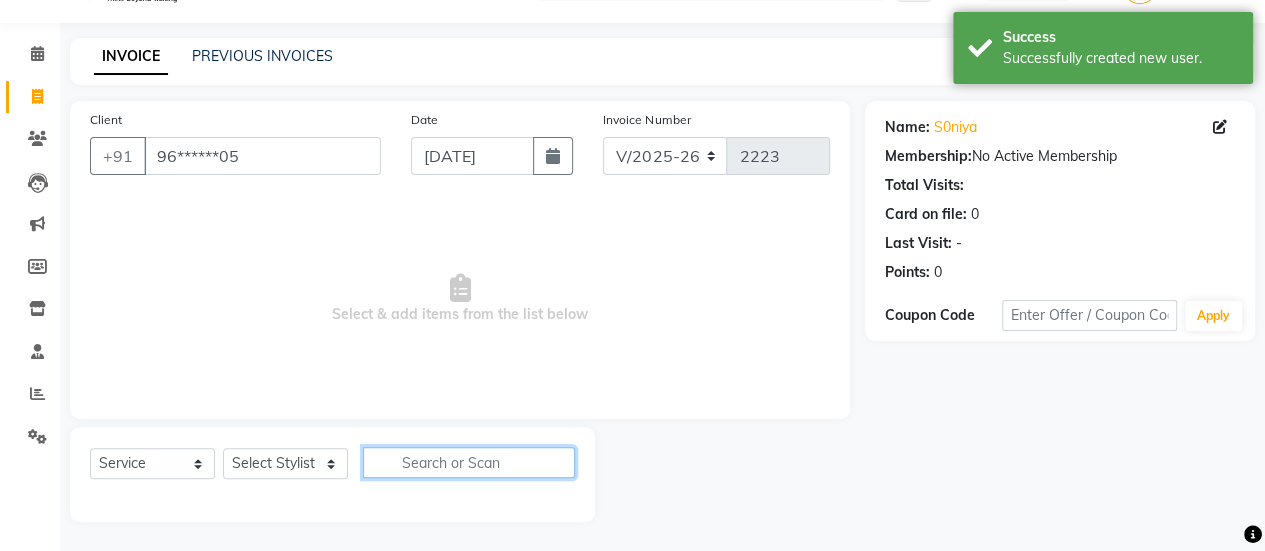 click 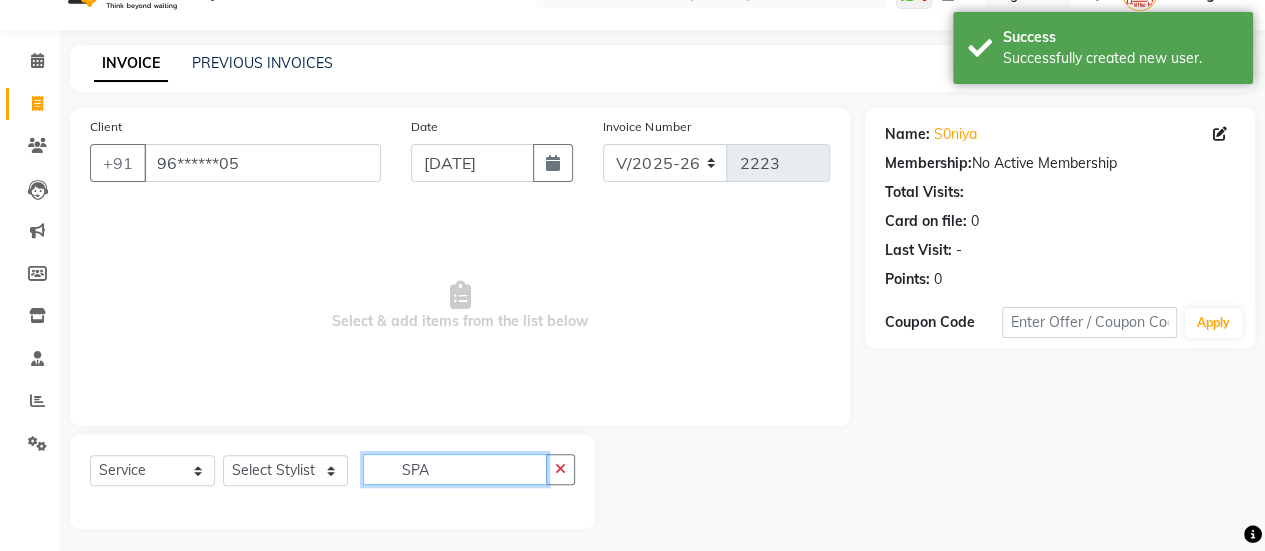 scroll, scrollTop: 49, scrollLeft: 0, axis: vertical 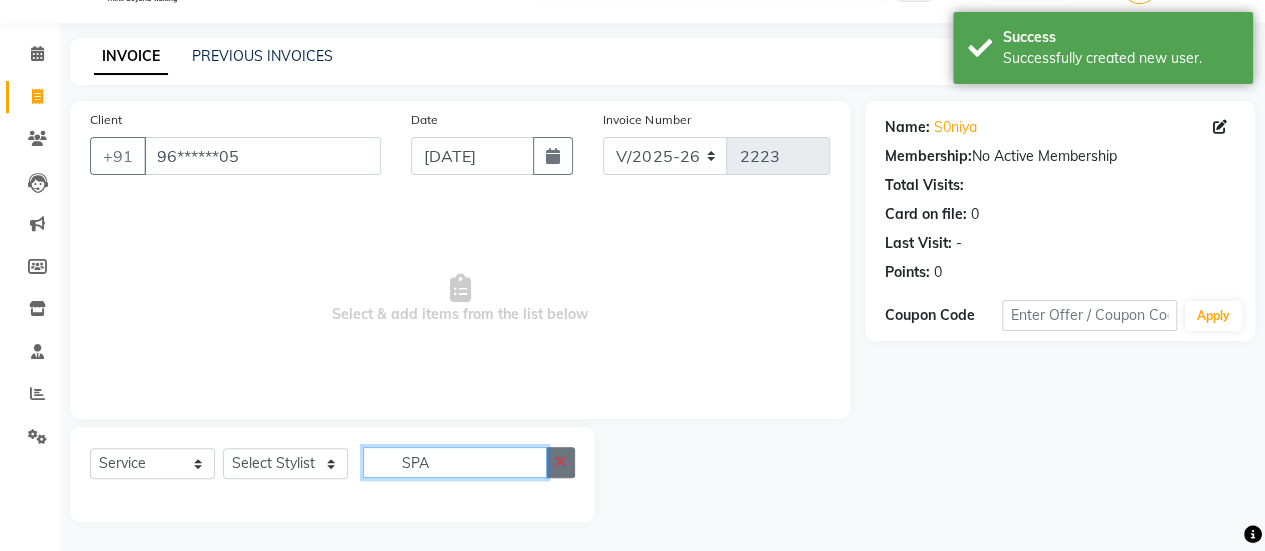 type on "SPA" 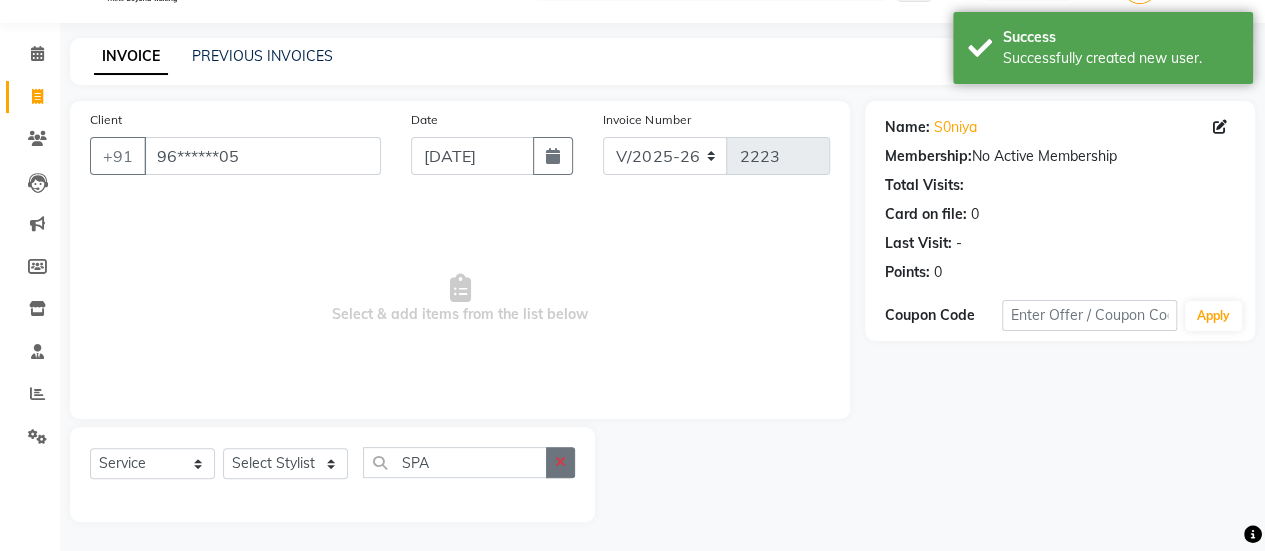 click 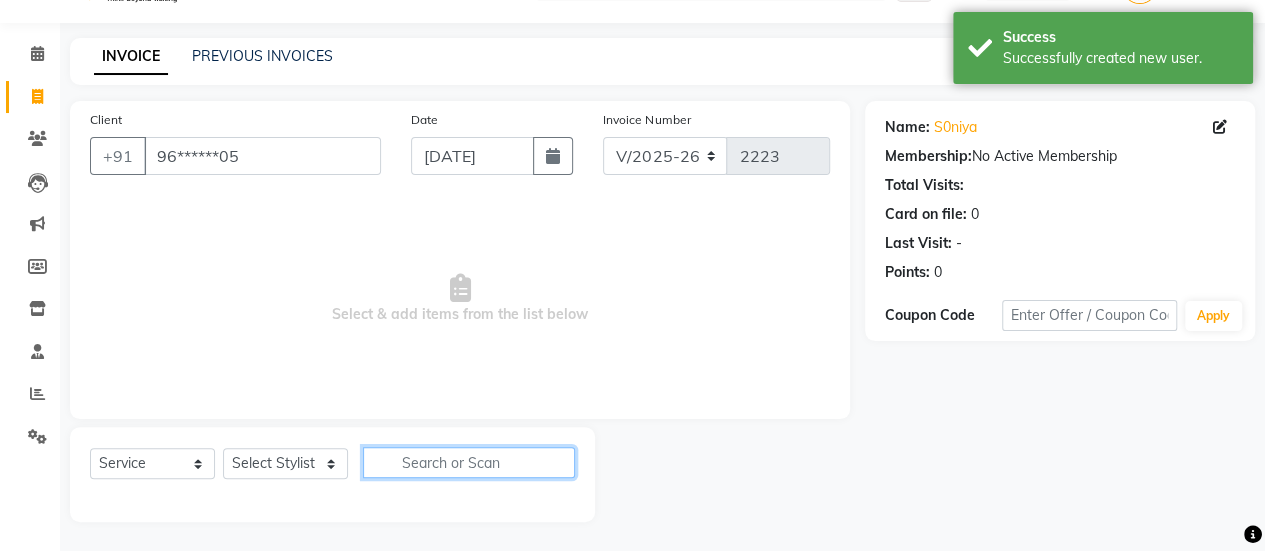 click 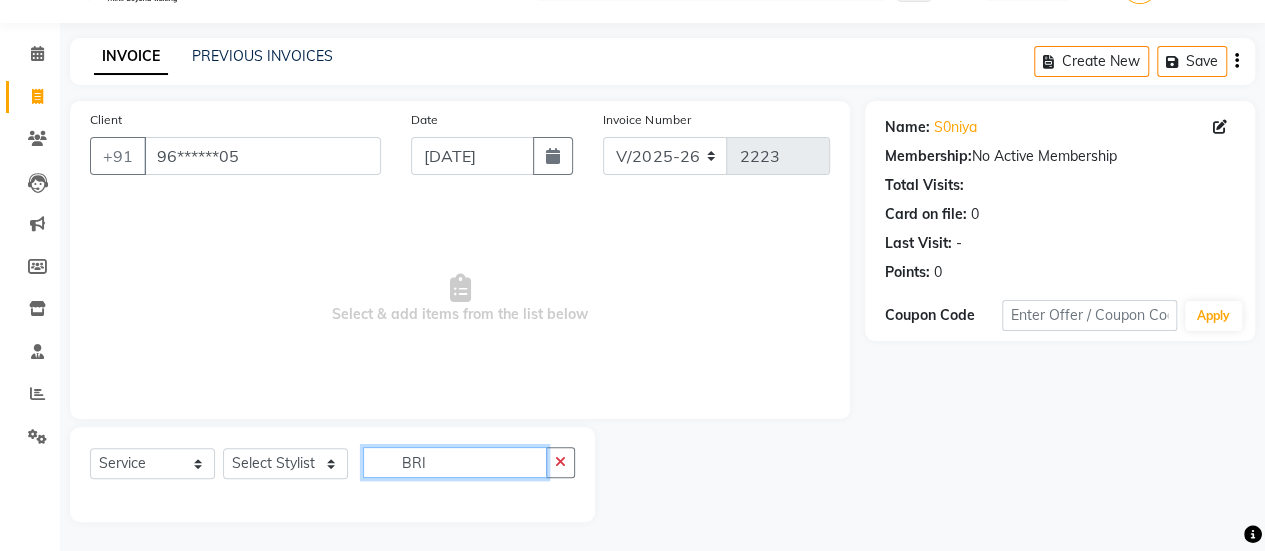 type on "BRI" 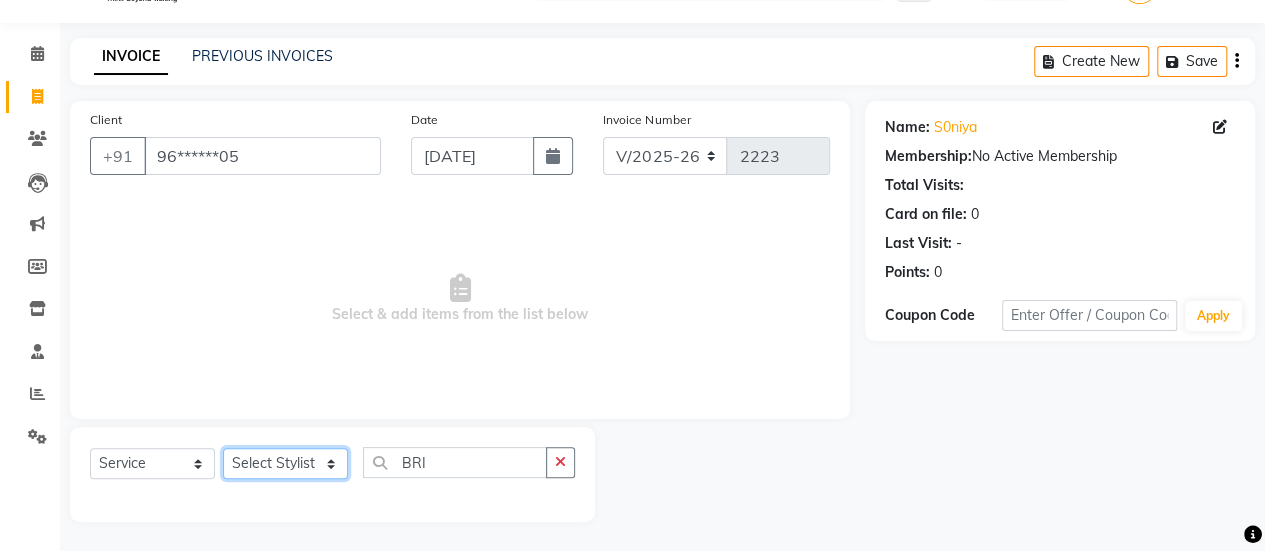 click on "Select Stylist [PERSON_NAME] [PERSON_NAME] Manager [PERSON_NAME] MUSARIK [PERSON_NAME] [PERSON_NAME] [PERSON_NAME] [PERSON_NAME] [PERSON_NAME] [PERSON_NAME] [PERSON_NAME]" 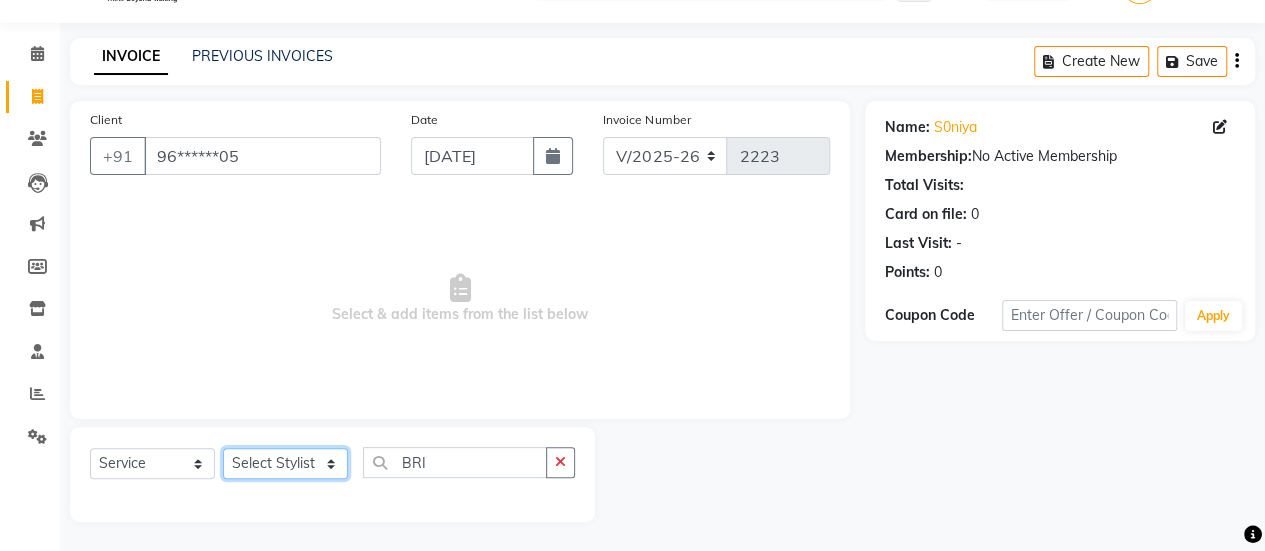 select on "53794" 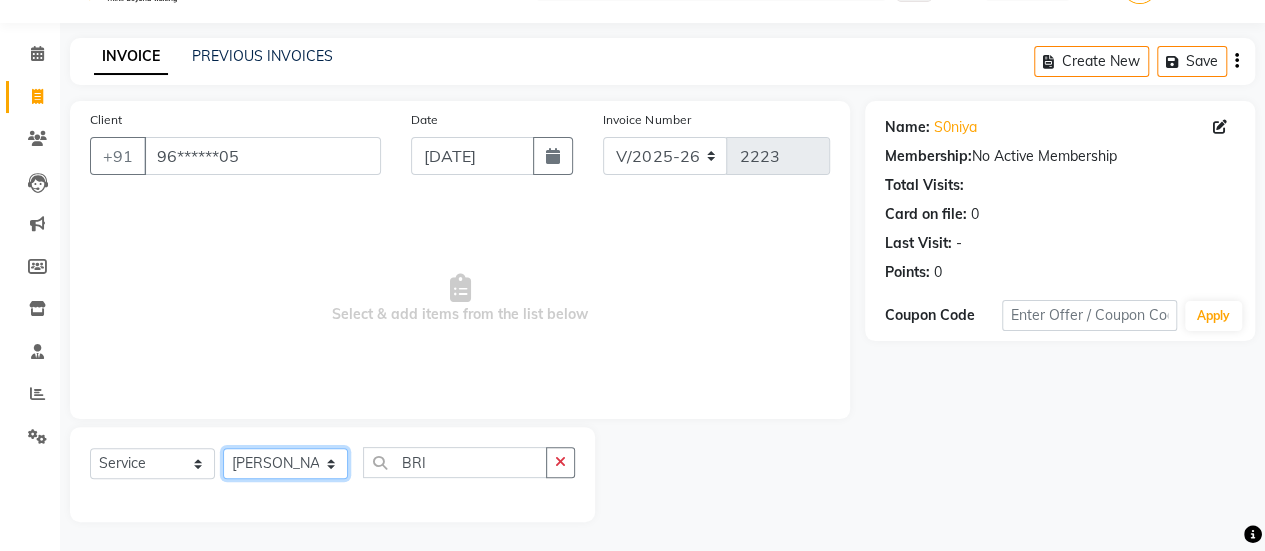 click on "Select Stylist [PERSON_NAME] [PERSON_NAME] Manager [PERSON_NAME] MUSARIK [PERSON_NAME] [PERSON_NAME] [PERSON_NAME] [PERSON_NAME] [PERSON_NAME] [PERSON_NAME] [PERSON_NAME]" 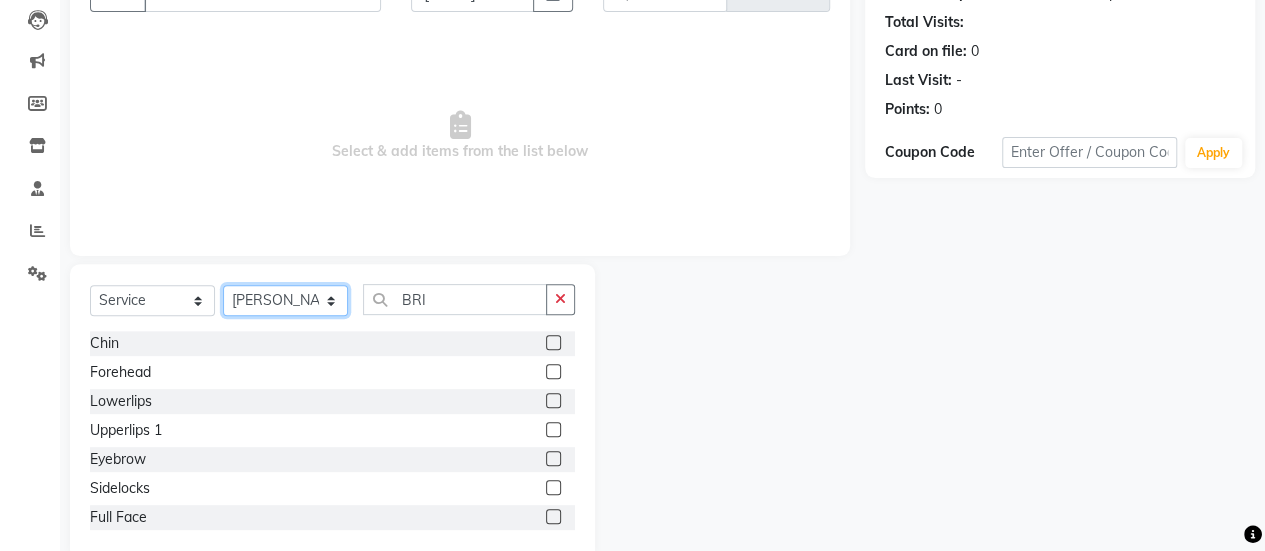 scroll, scrollTop: 213, scrollLeft: 0, axis: vertical 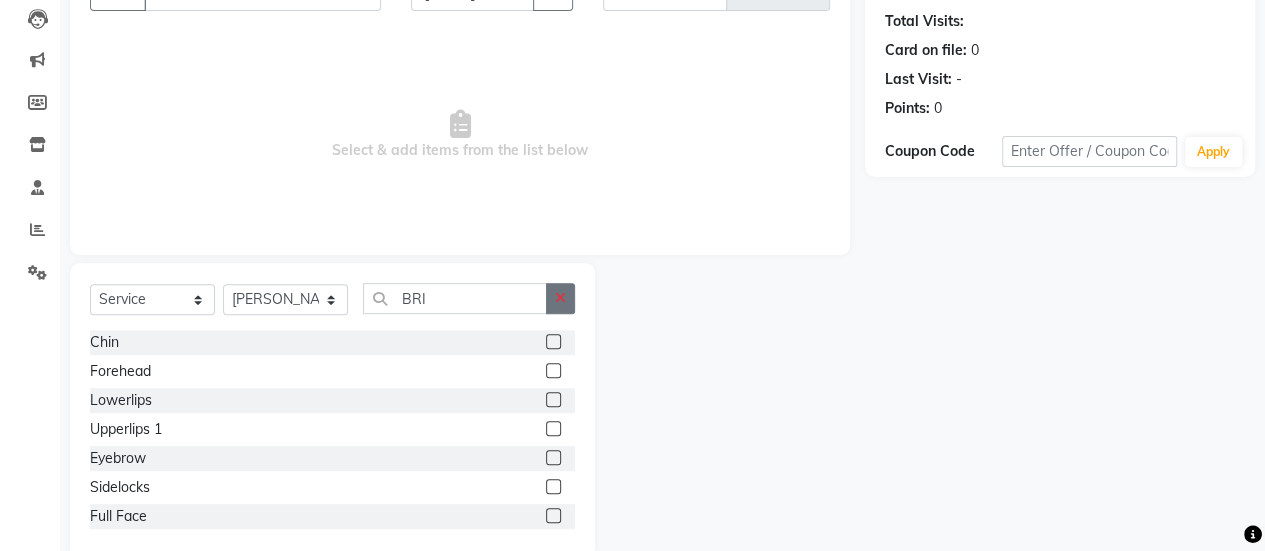 click 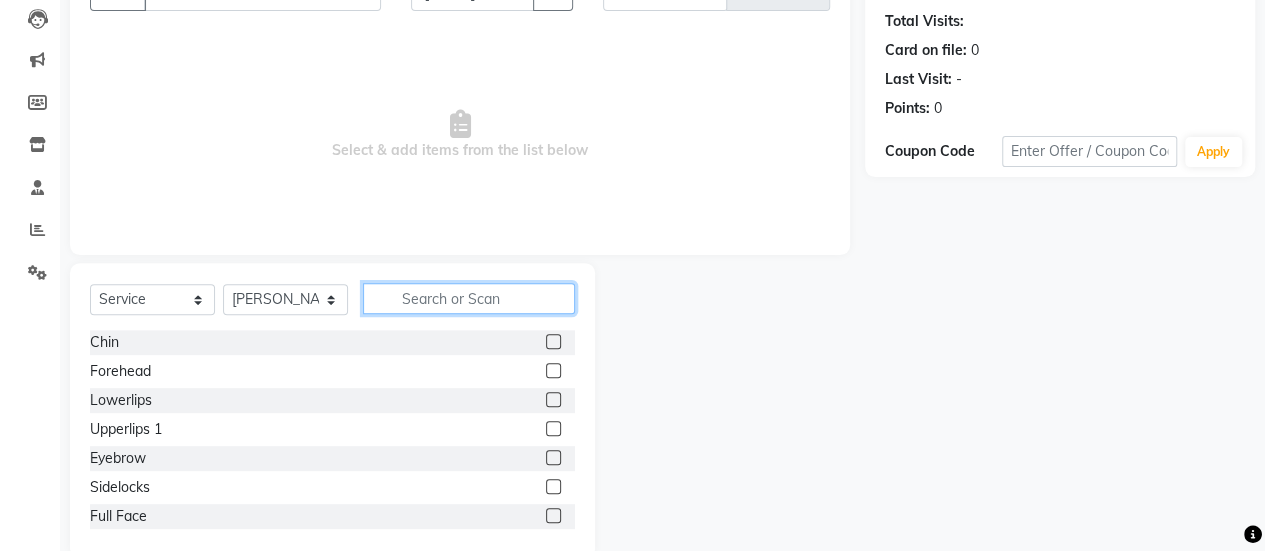 click 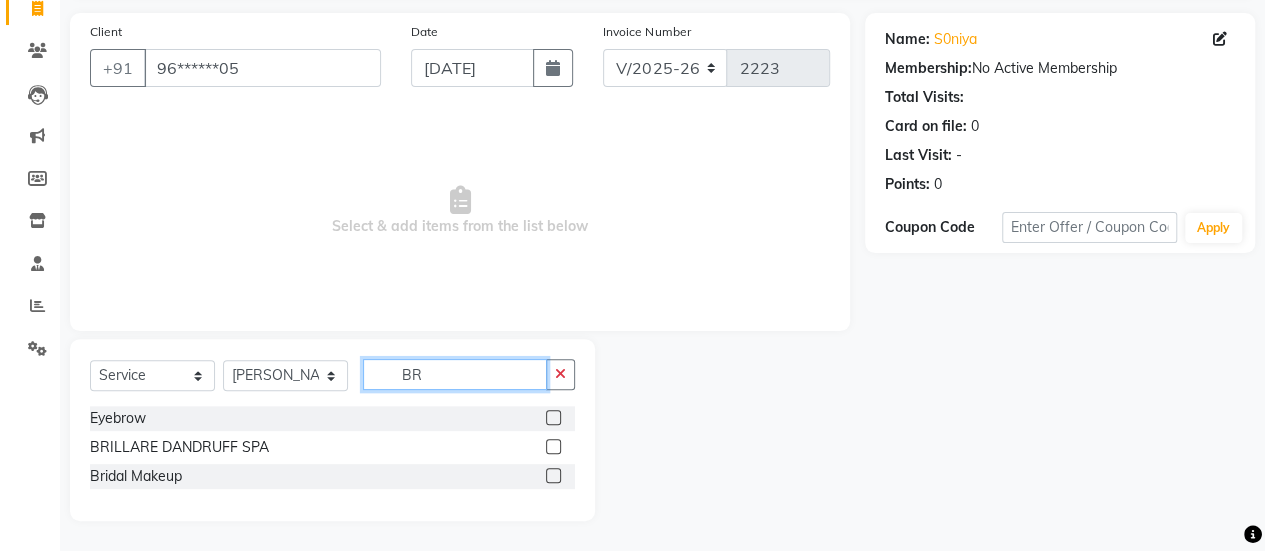 scroll, scrollTop: 136, scrollLeft: 0, axis: vertical 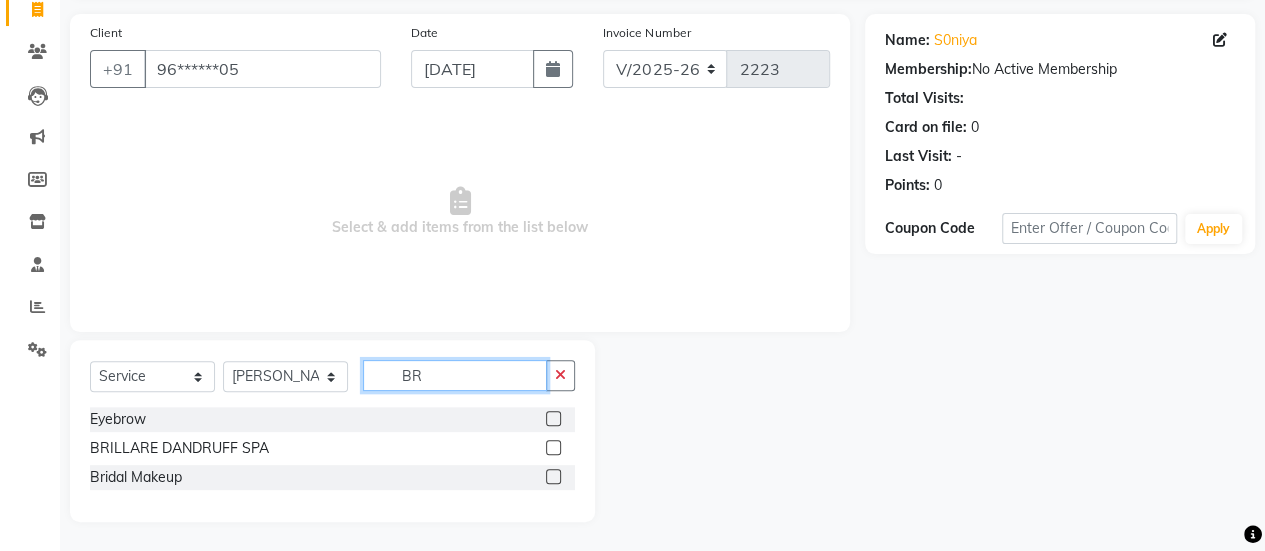 type on "BR" 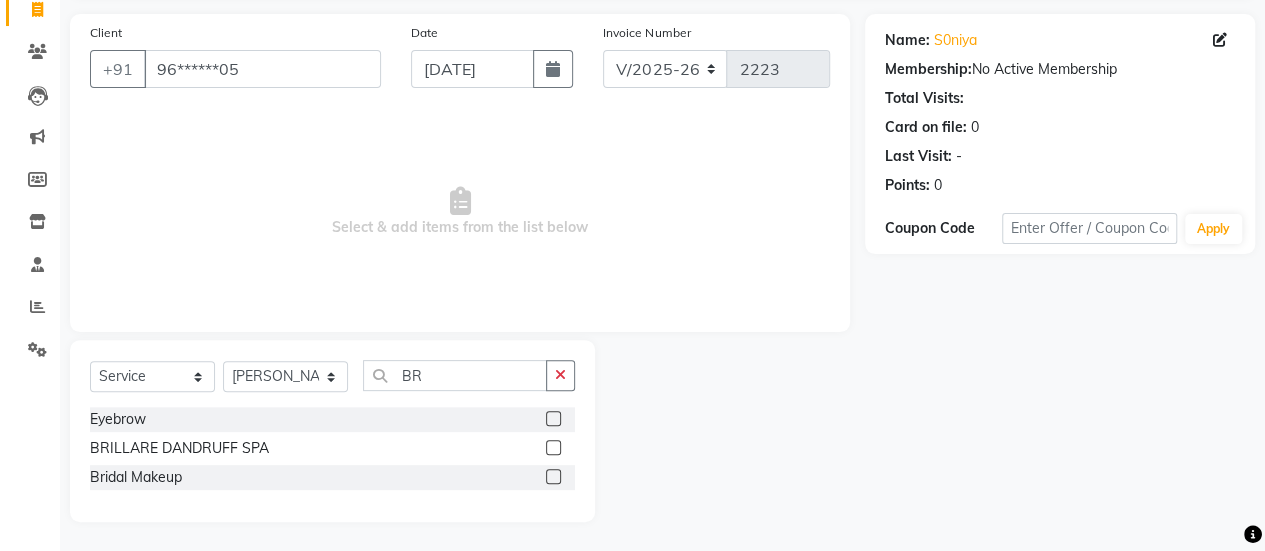 click 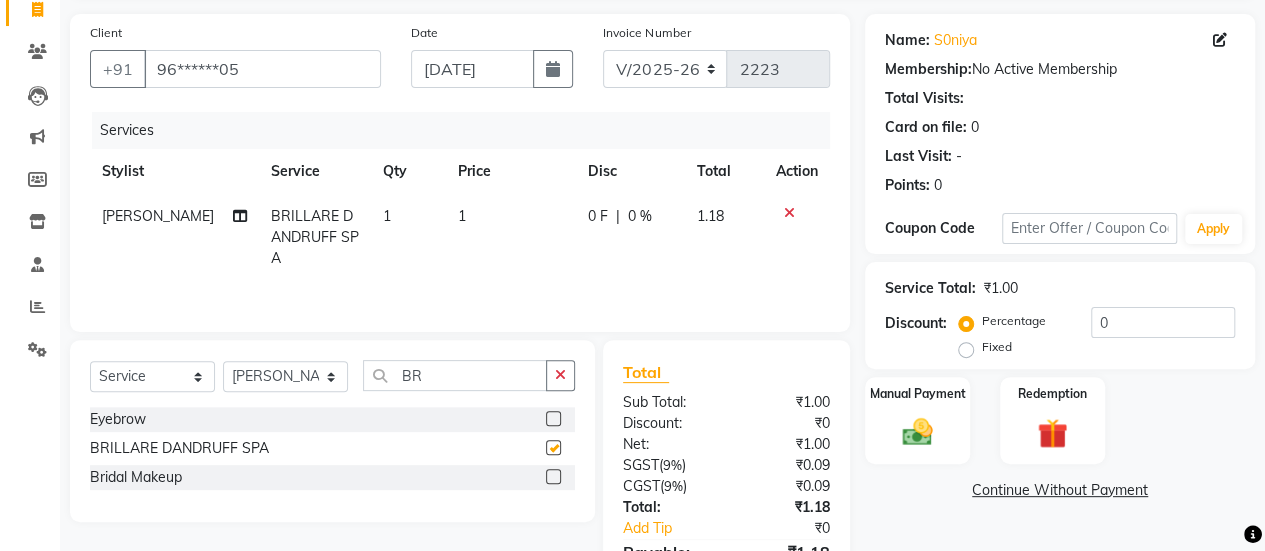 checkbox on "false" 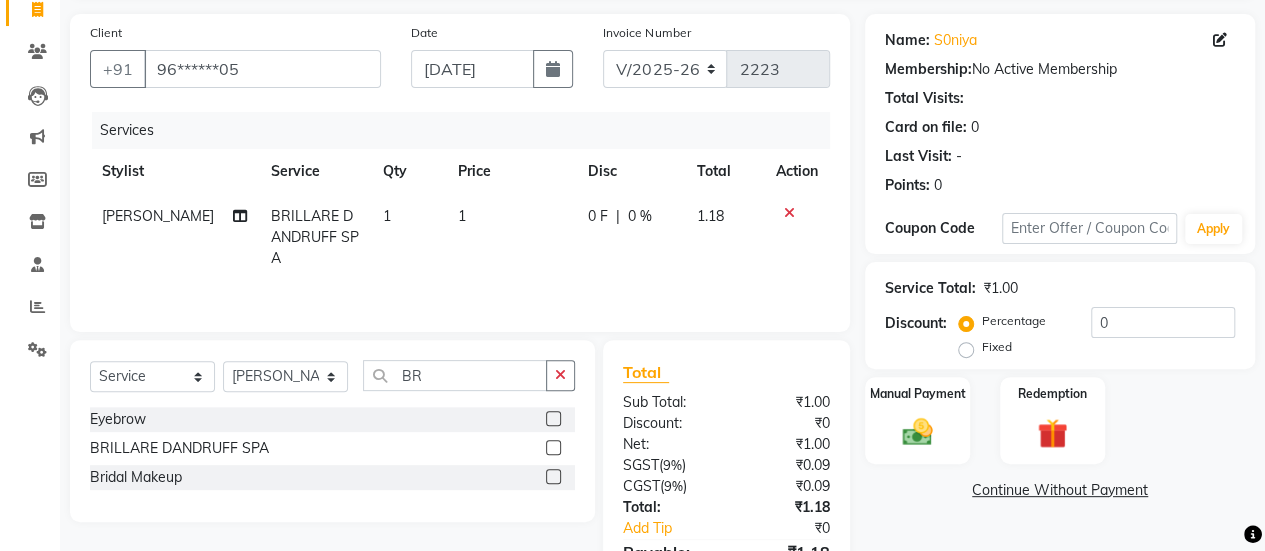 click on "1" 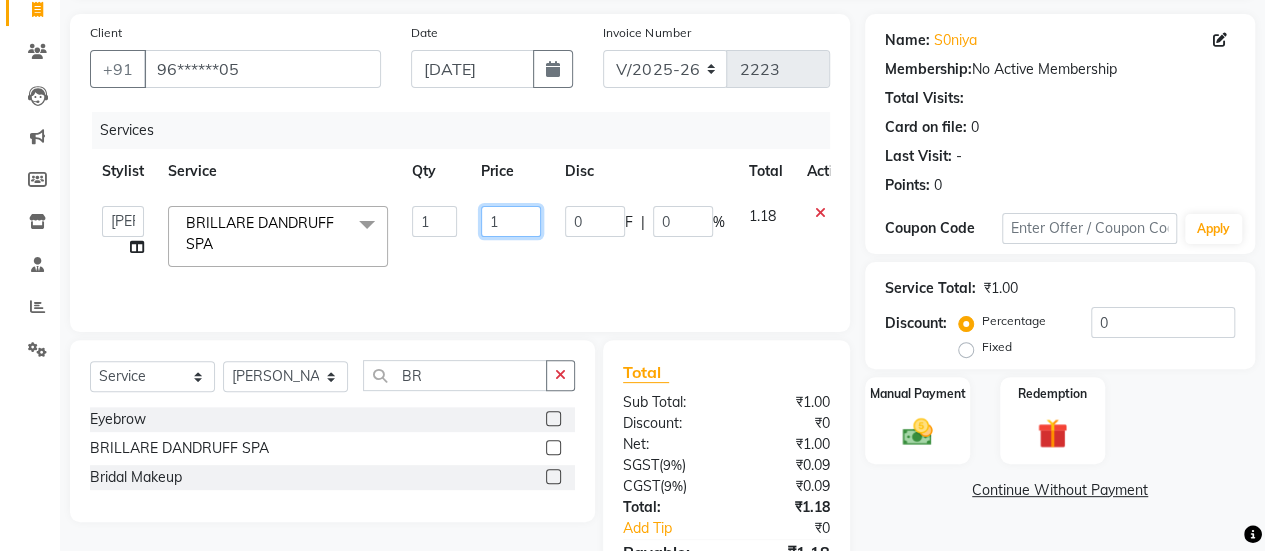 click on "1" 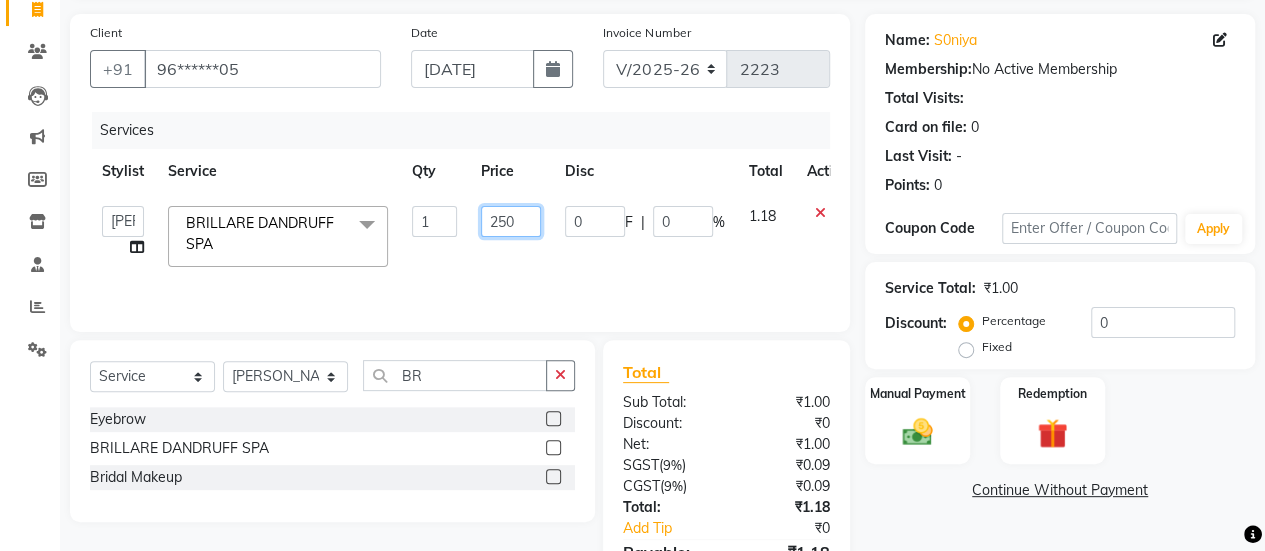 type on "2500" 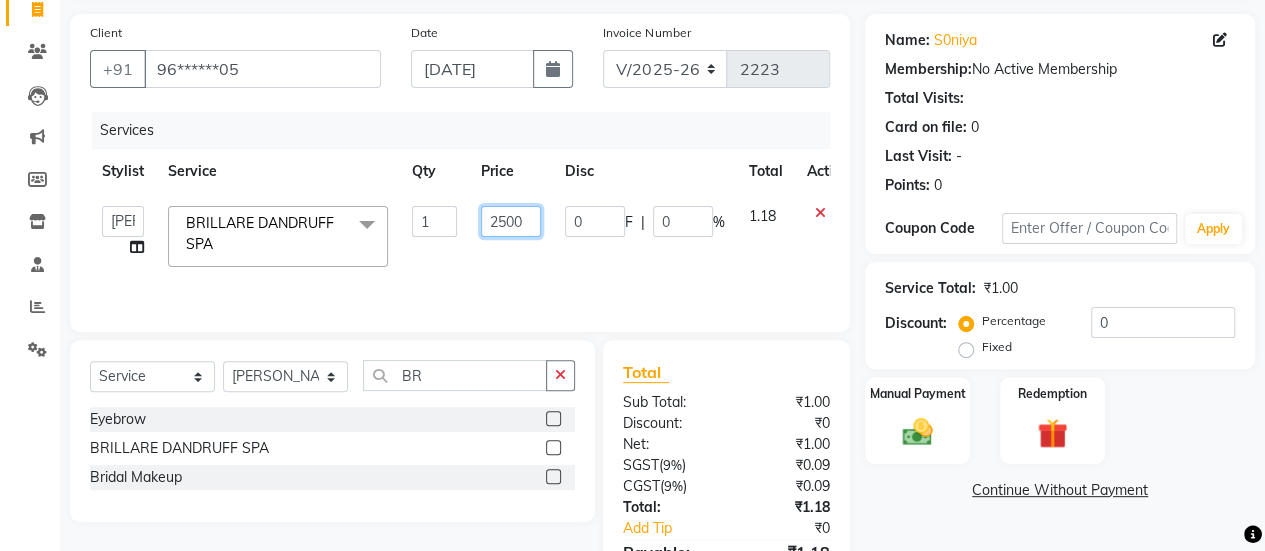 scroll, scrollTop: 247, scrollLeft: 0, axis: vertical 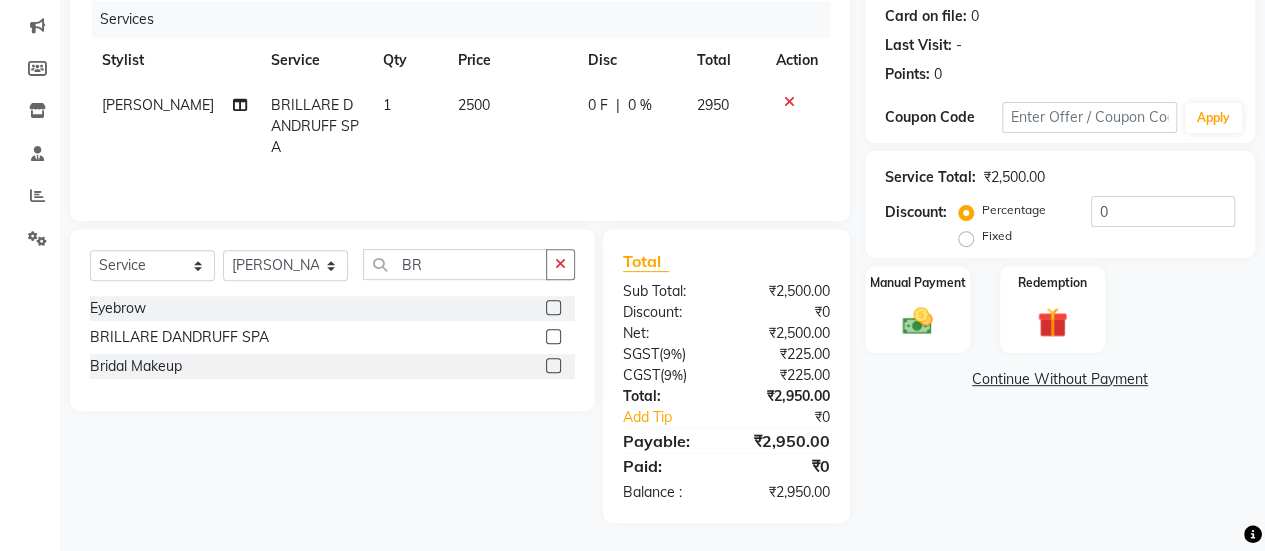 click on "Name: S0niya  Membership:  No Active Membership  Total Visits:   Card on file:  0 Last Visit:   - Points:   0  Coupon Code Apply Service Total:  ₹2,500.00  Discount:  Percentage   Fixed  0 Manual Payment Redemption  Continue Without Payment" 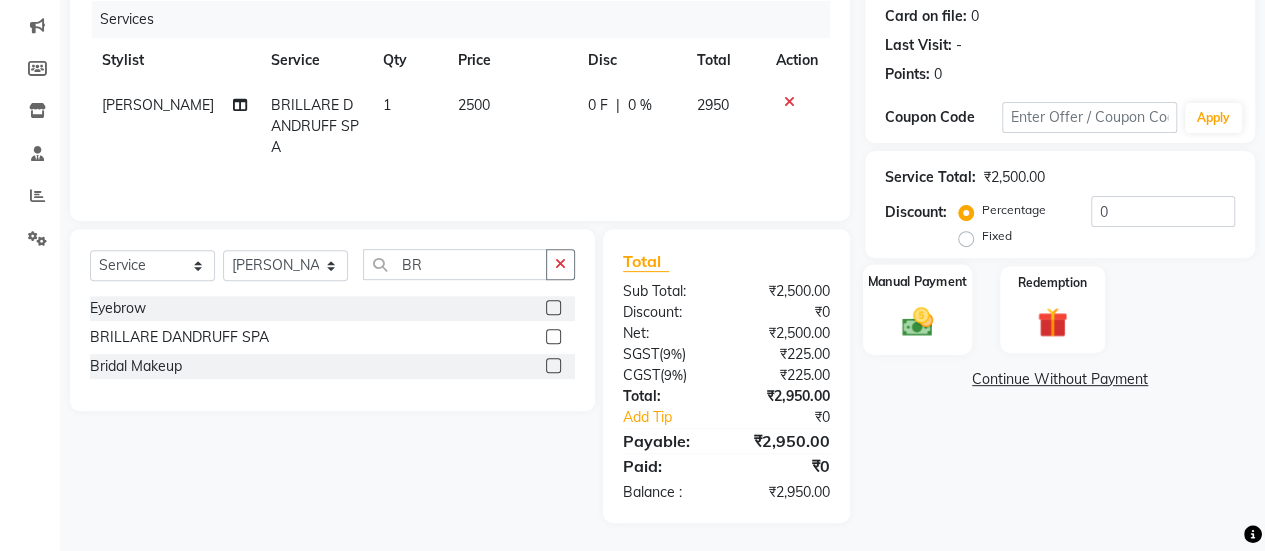click on "Manual Payment" 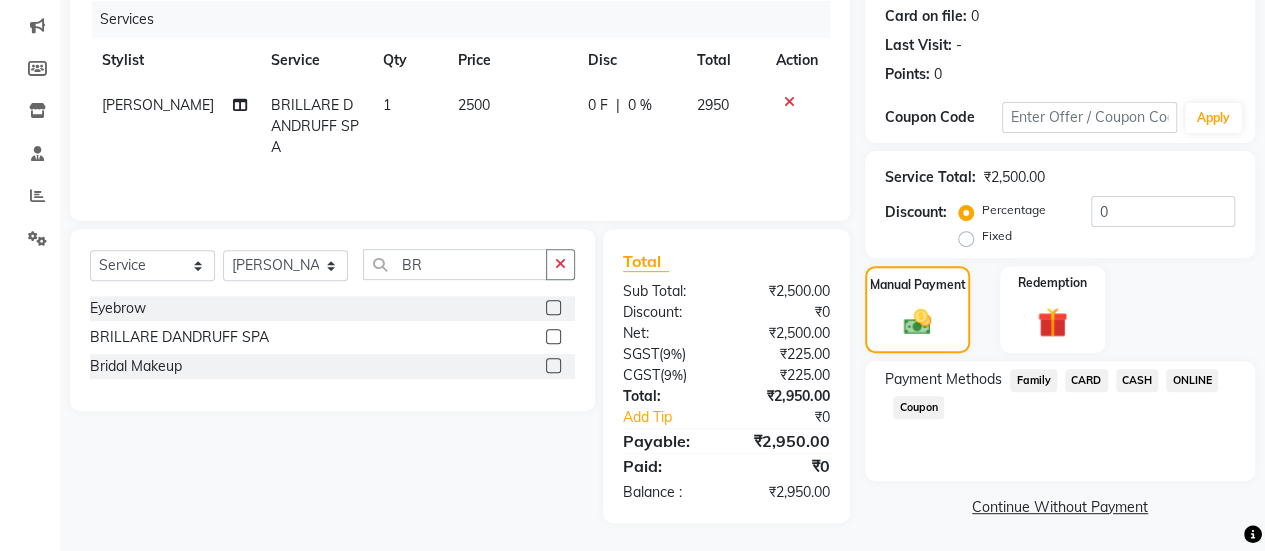 click on "ONLINE" 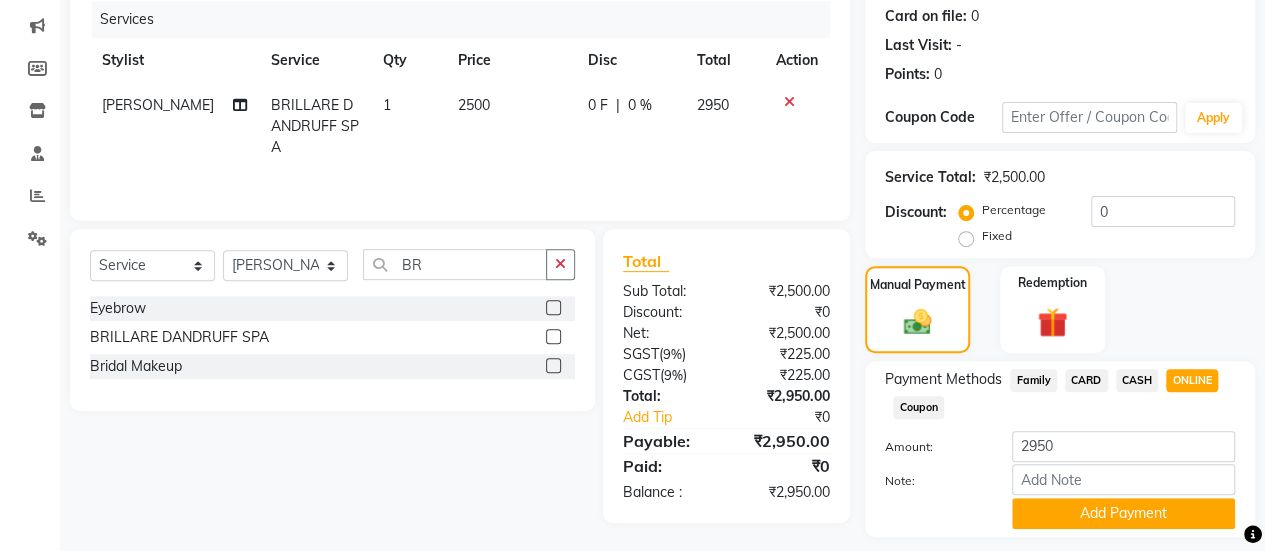 scroll, scrollTop: 302, scrollLeft: 0, axis: vertical 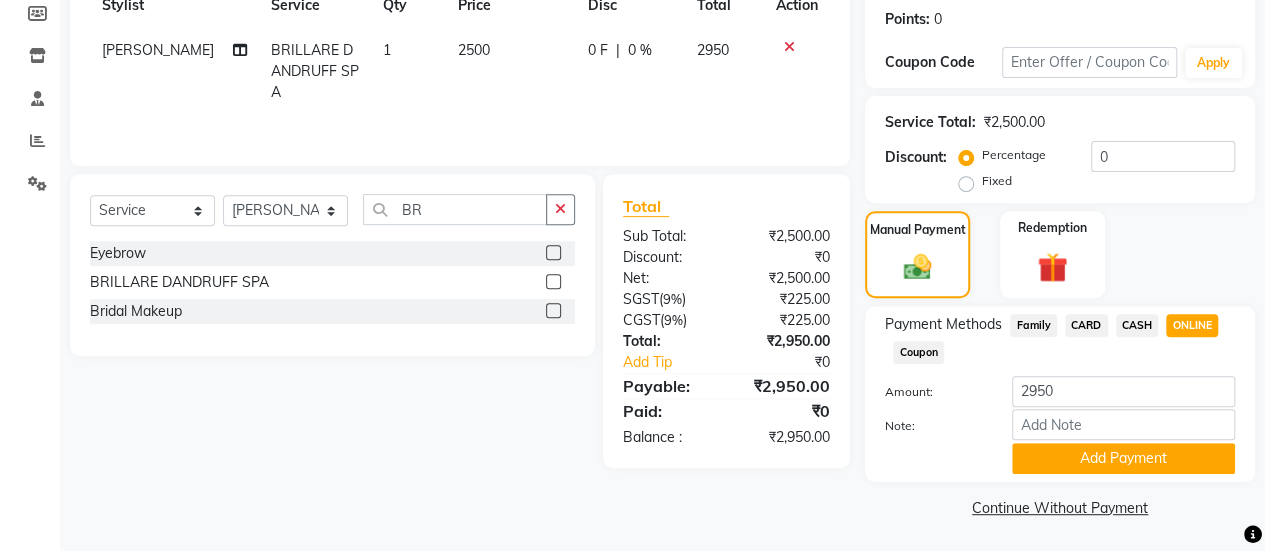 click on "Note:" 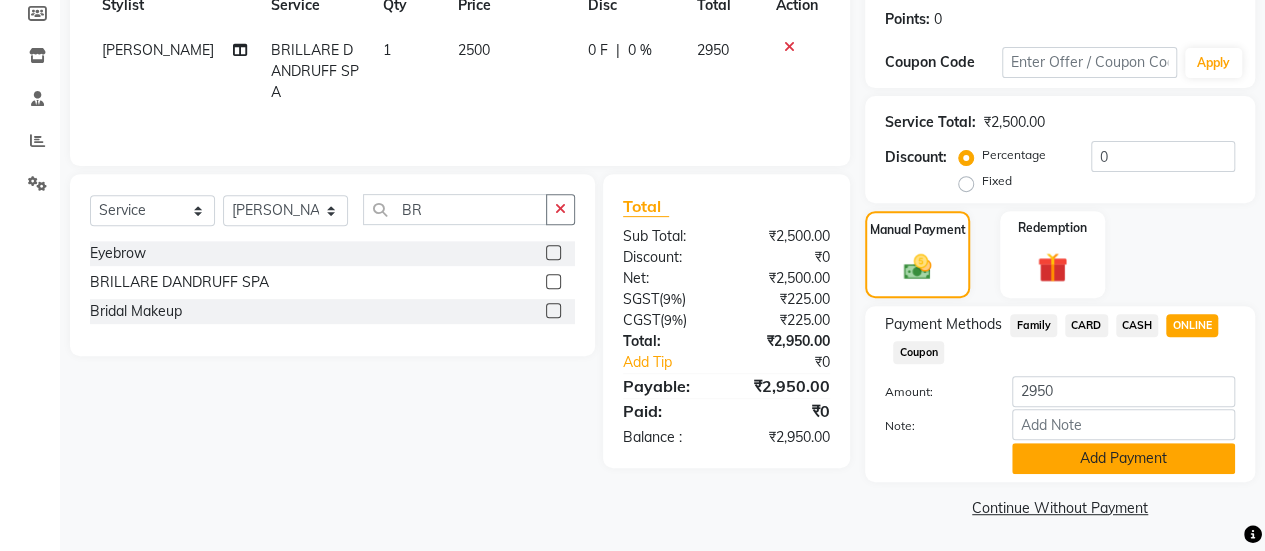 click on "Add Payment" 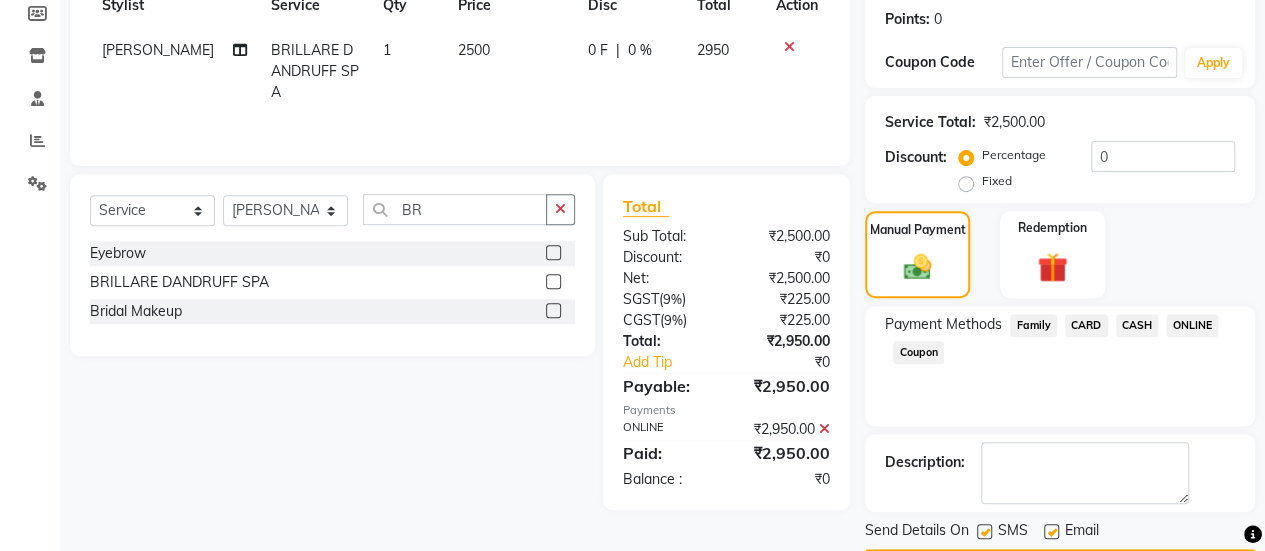click 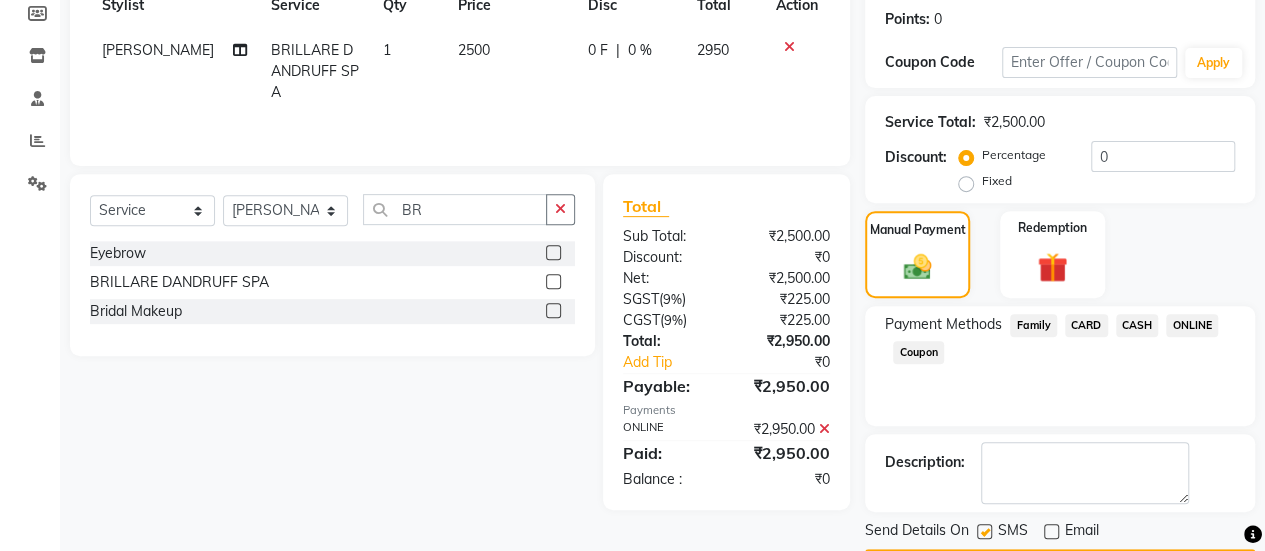 scroll, scrollTop: 358, scrollLeft: 0, axis: vertical 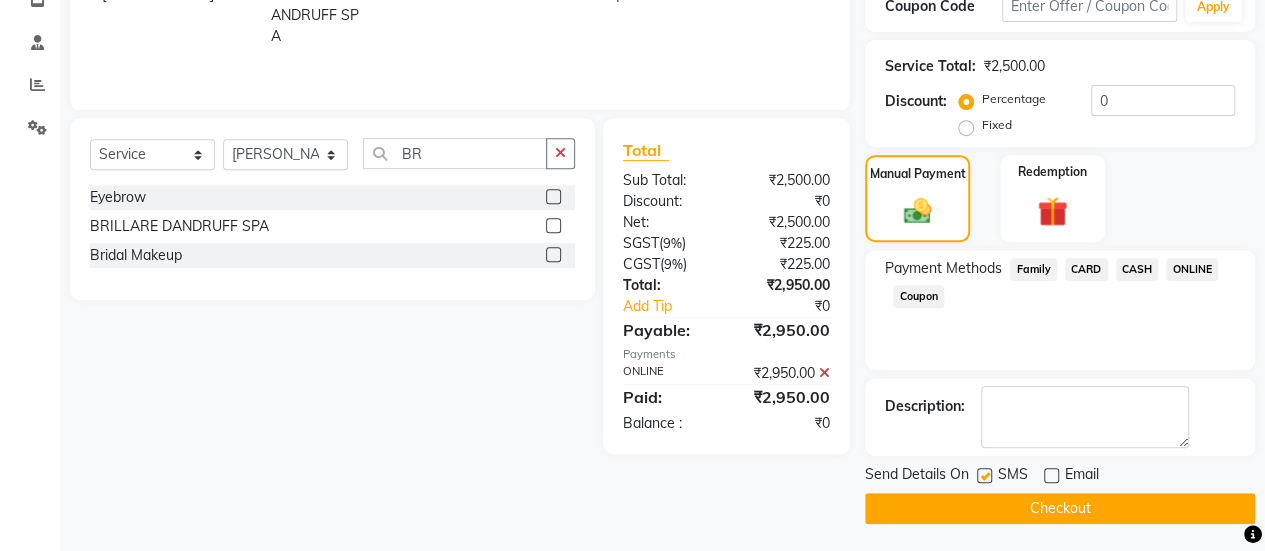click on "Checkout" 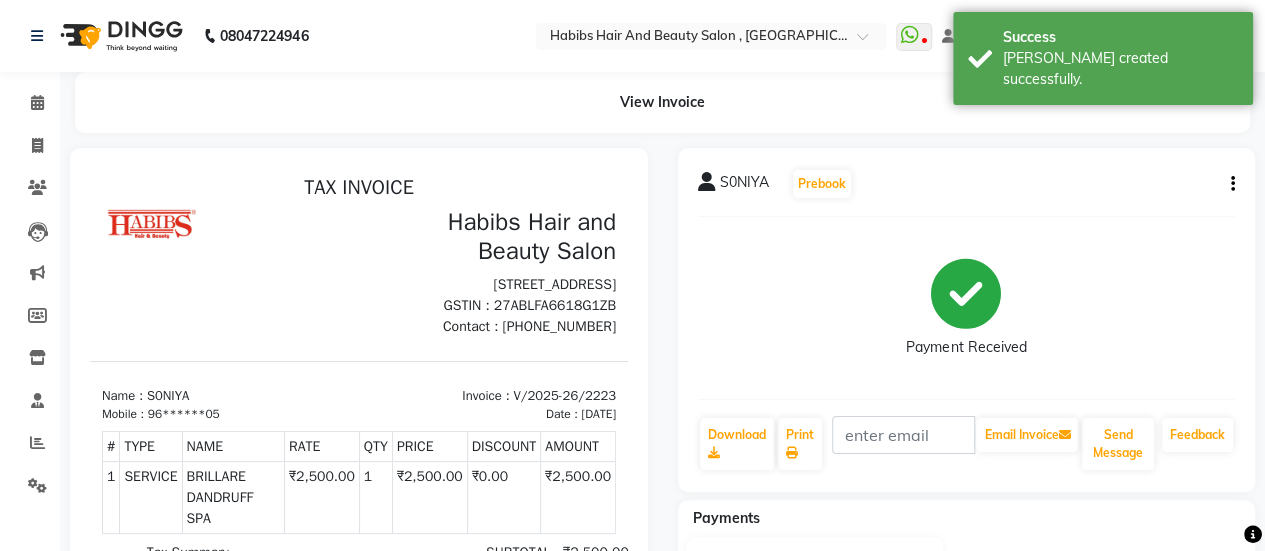 scroll, scrollTop: 0, scrollLeft: 0, axis: both 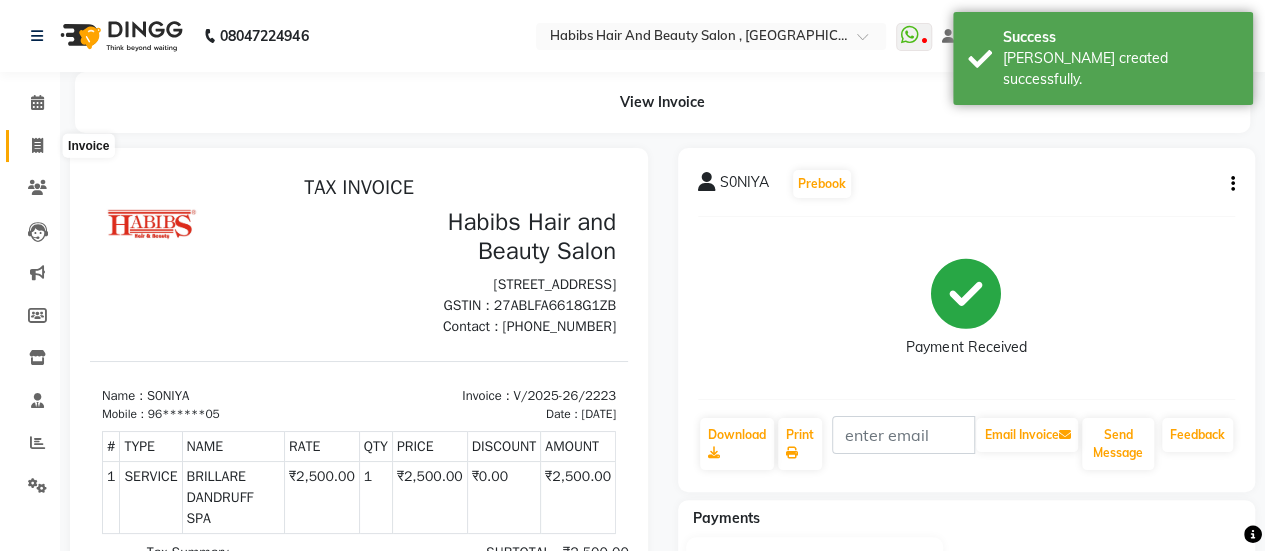 click 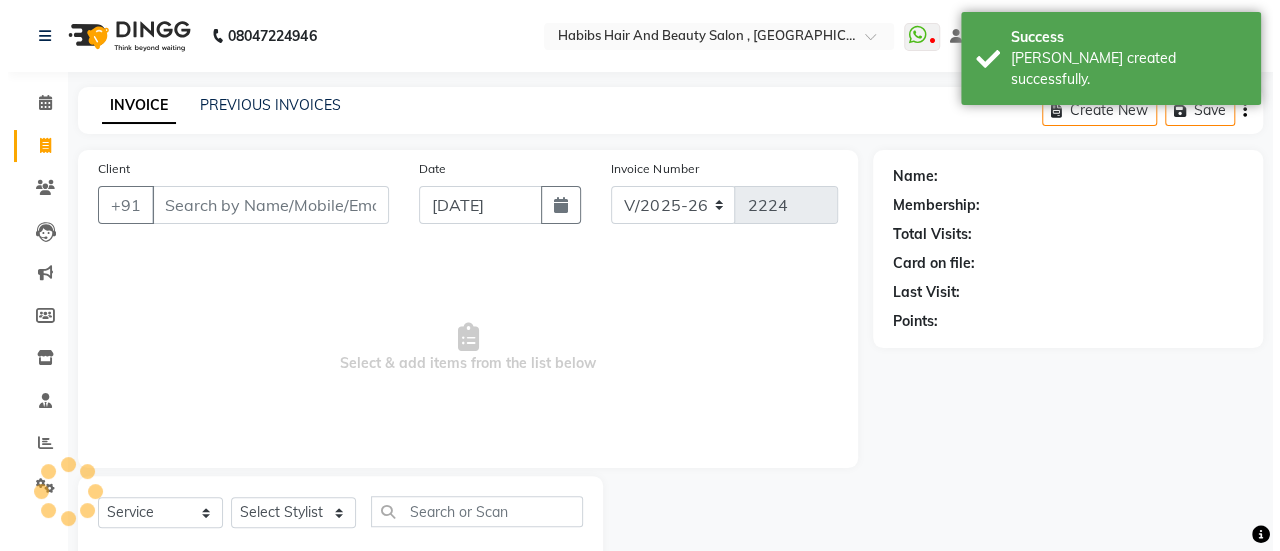 scroll, scrollTop: 49, scrollLeft: 0, axis: vertical 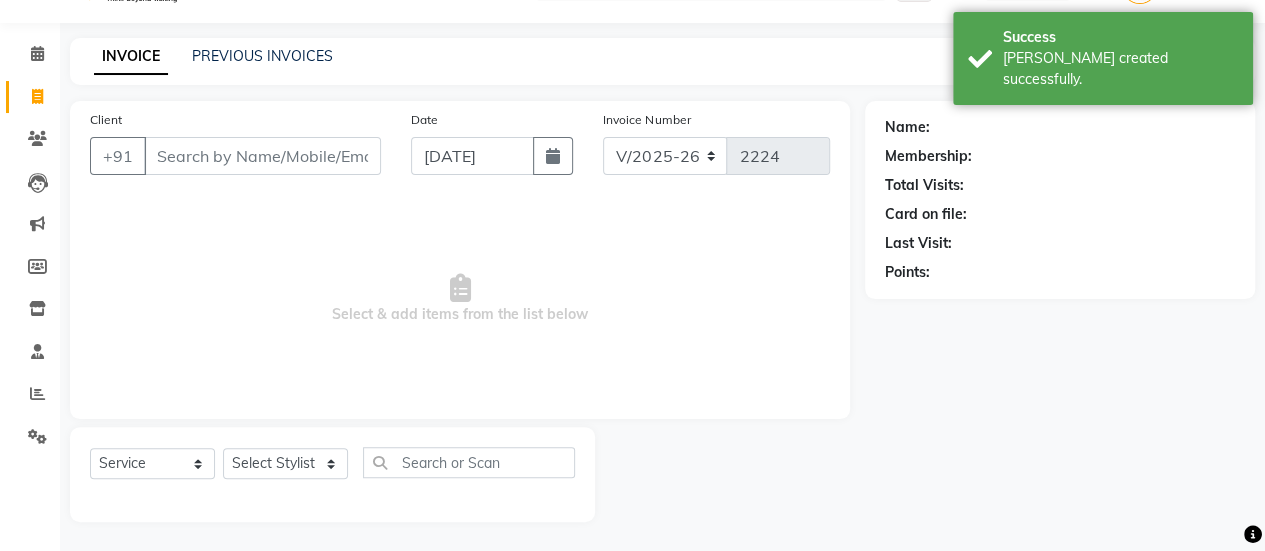 click on "Client" at bounding box center [262, 156] 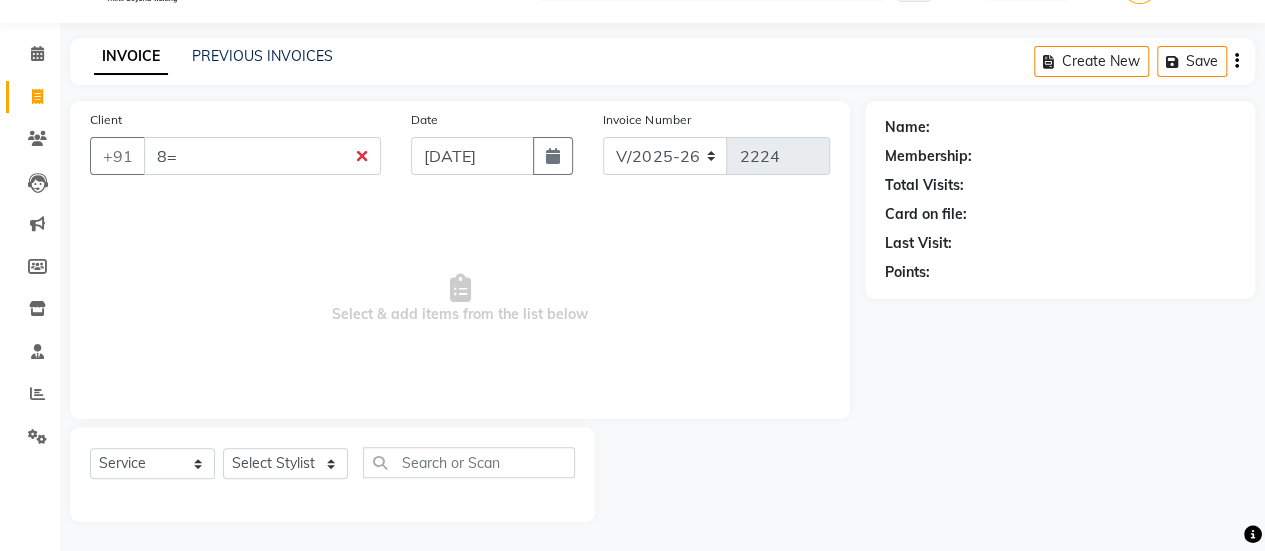 type on "8" 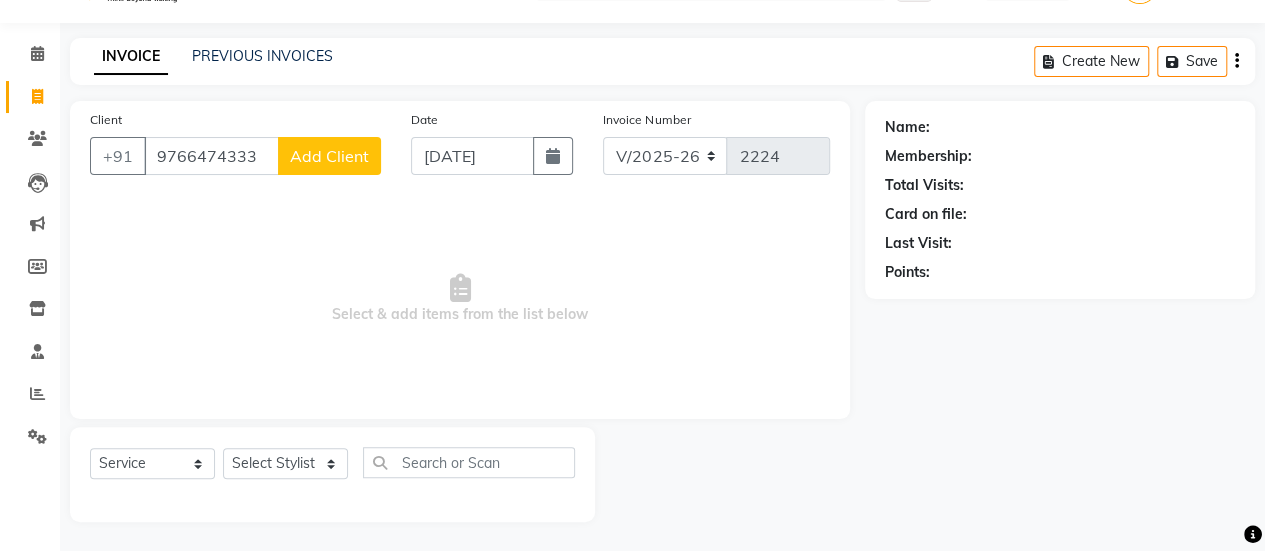 type on "9766474333" 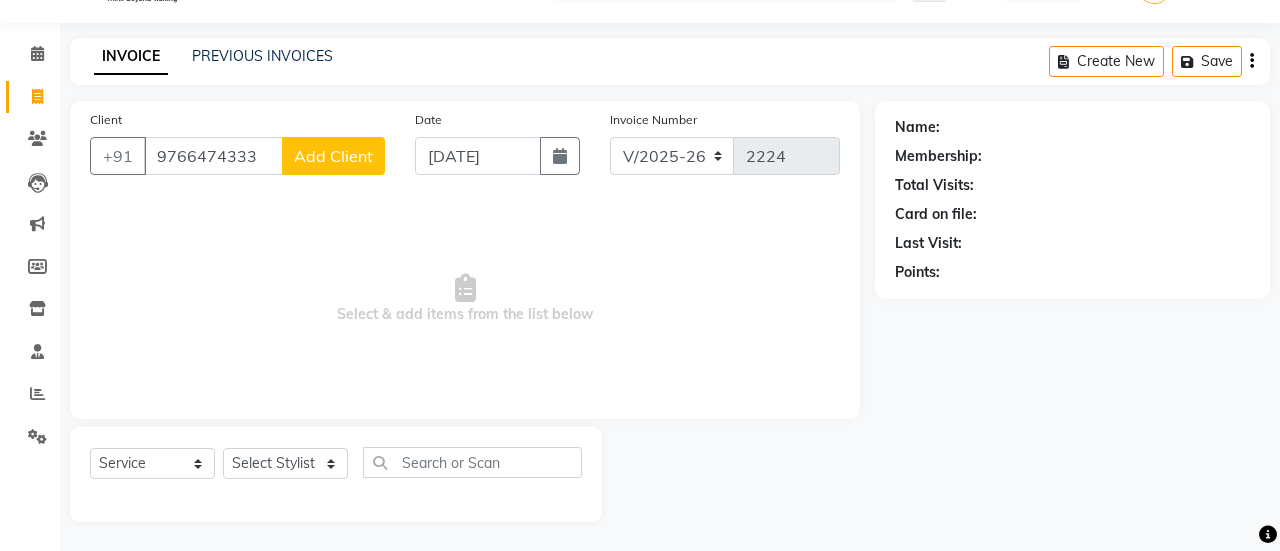 select on "22" 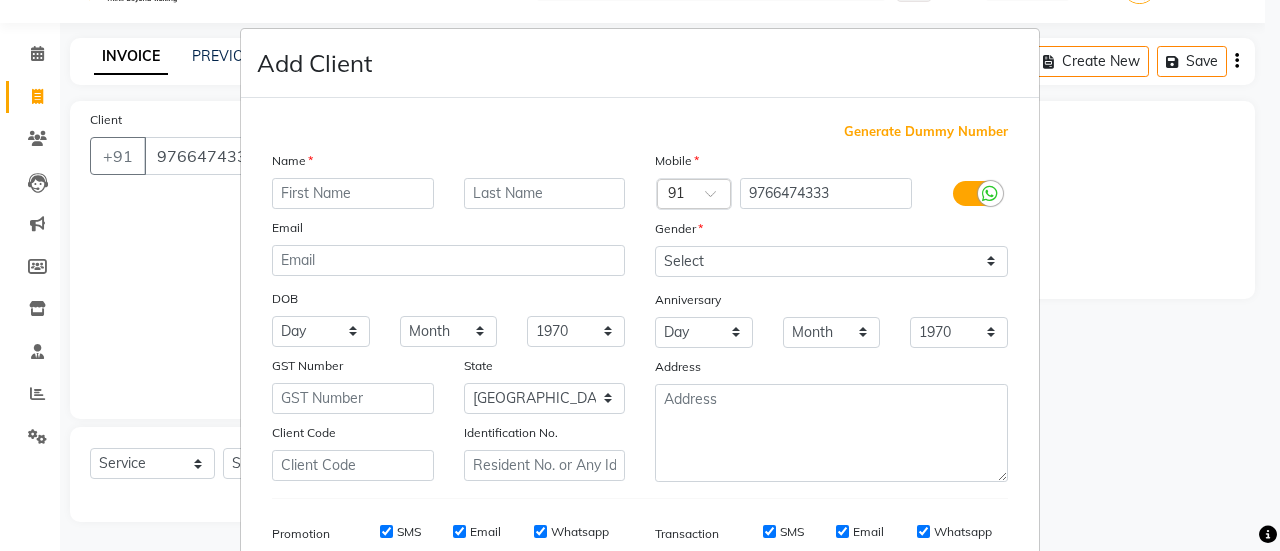 click at bounding box center [353, 193] 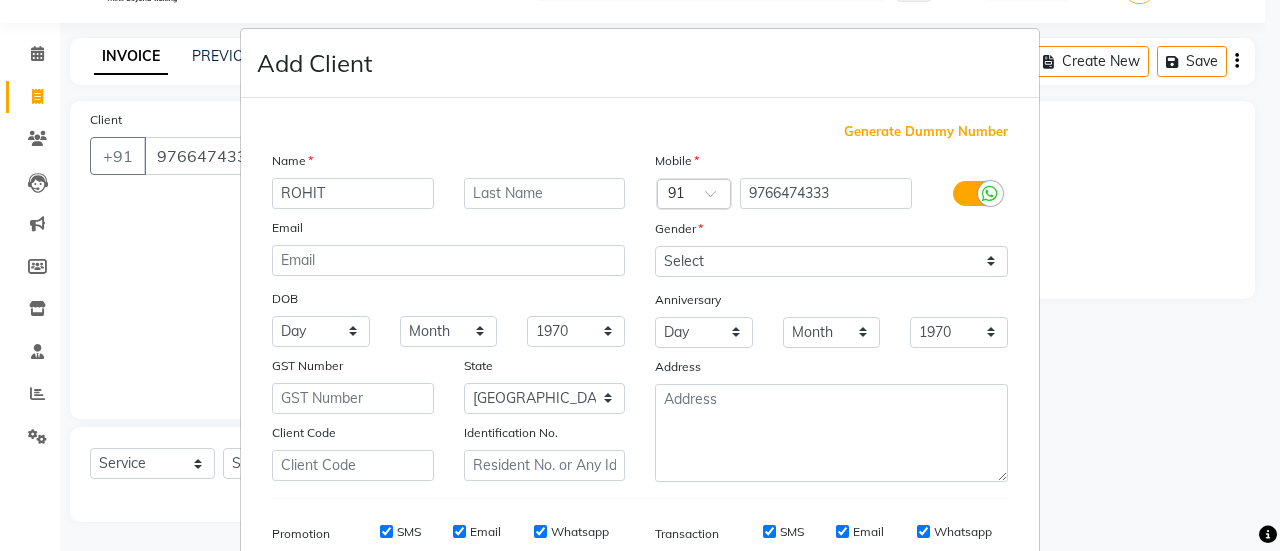 type on "ROHIT" 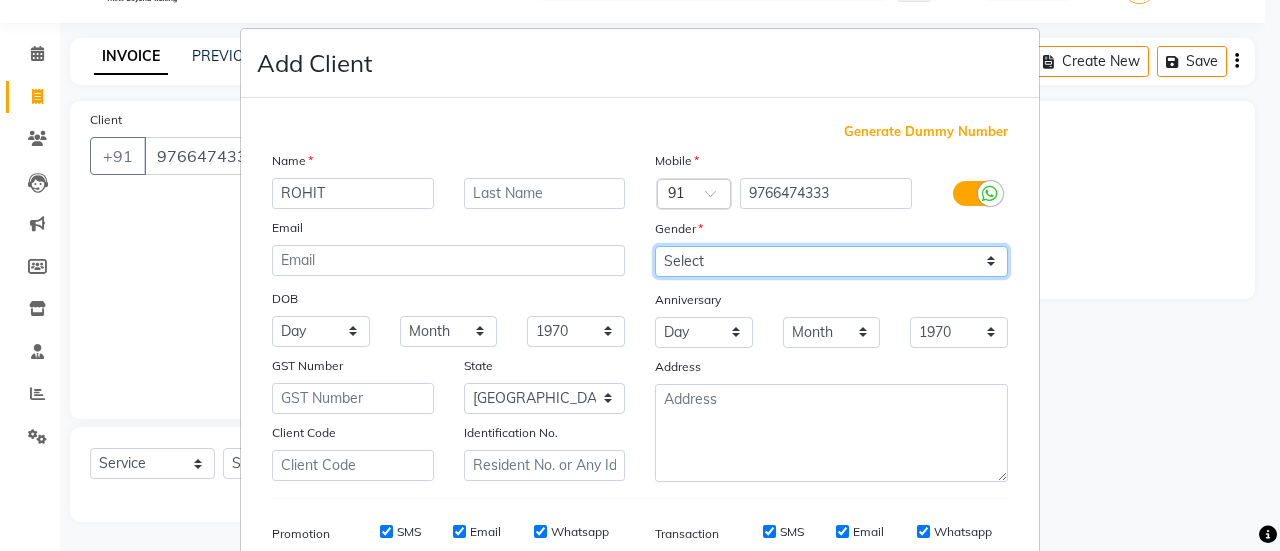 click on "Select [DEMOGRAPHIC_DATA] [DEMOGRAPHIC_DATA] Other Prefer Not To Say" at bounding box center [831, 261] 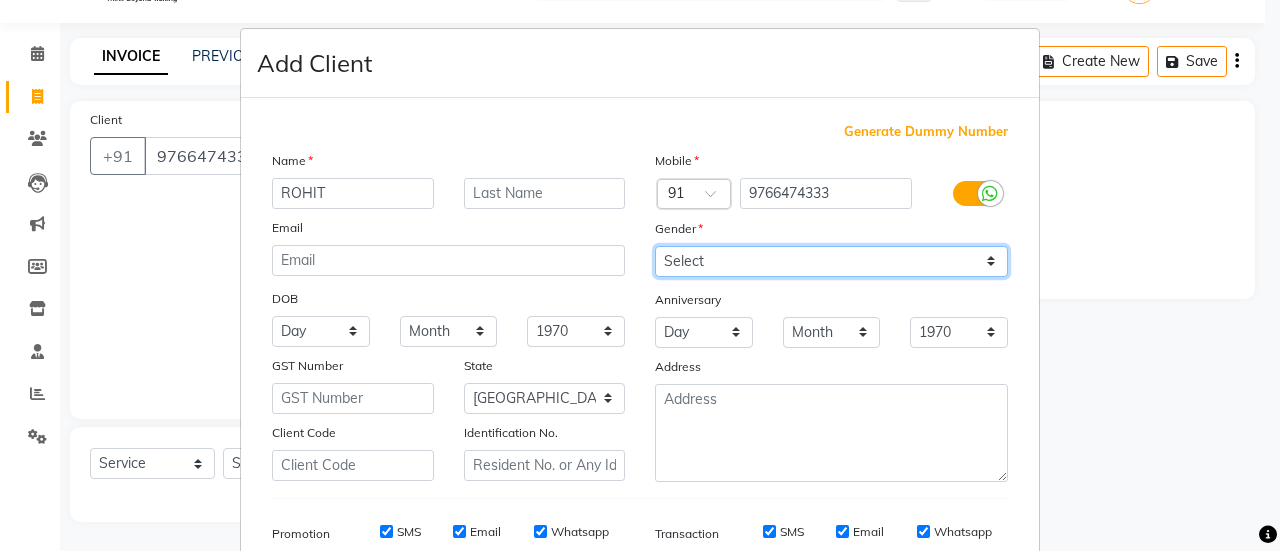 select on "[DEMOGRAPHIC_DATA]" 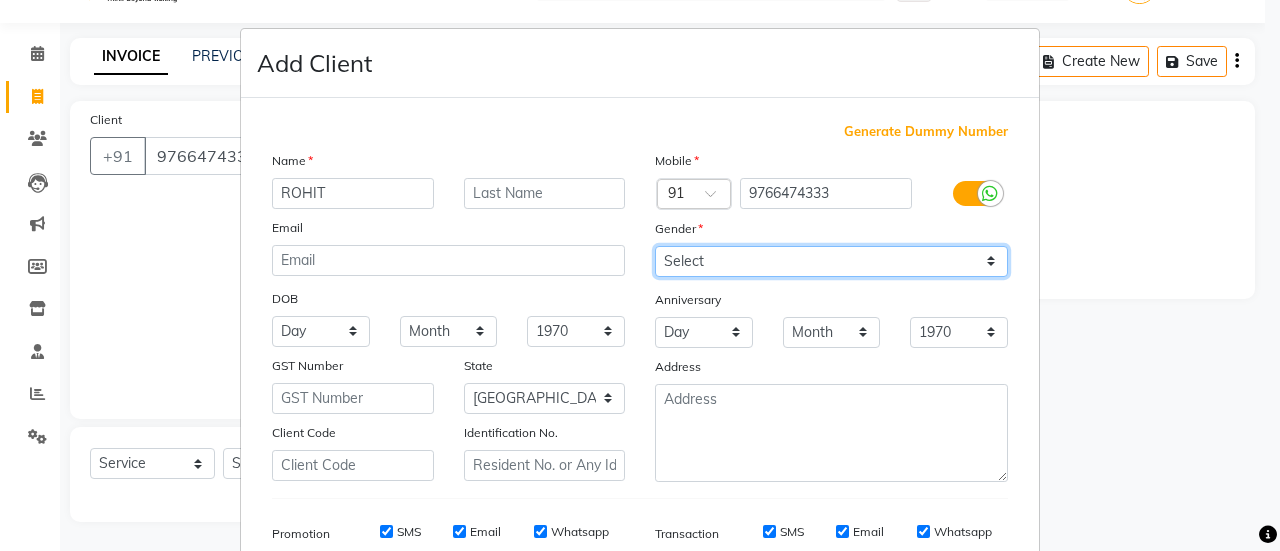 click on "Select [DEMOGRAPHIC_DATA] [DEMOGRAPHIC_DATA] Other Prefer Not To Say" at bounding box center (831, 261) 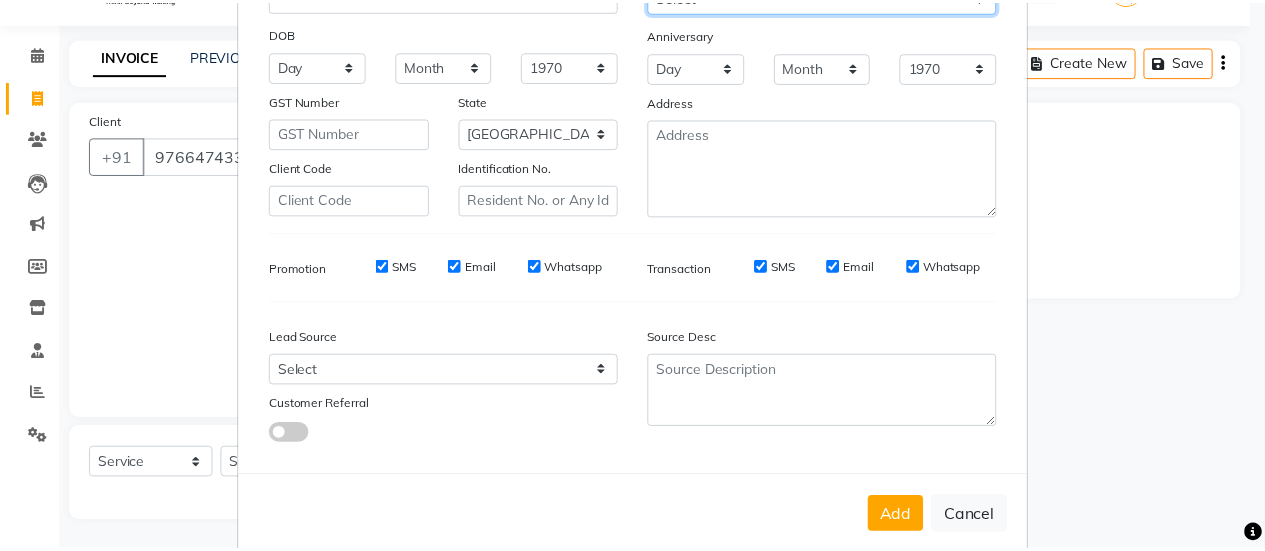 scroll, scrollTop: 266, scrollLeft: 0, axis: vertical 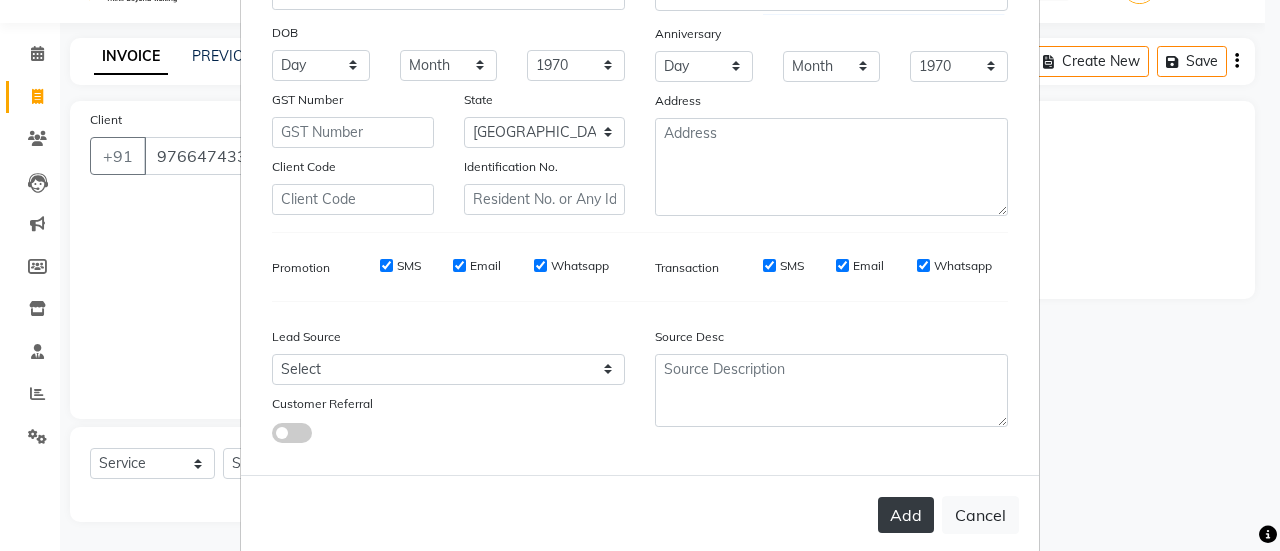 click on "Add" at bounding box center [906, 515] 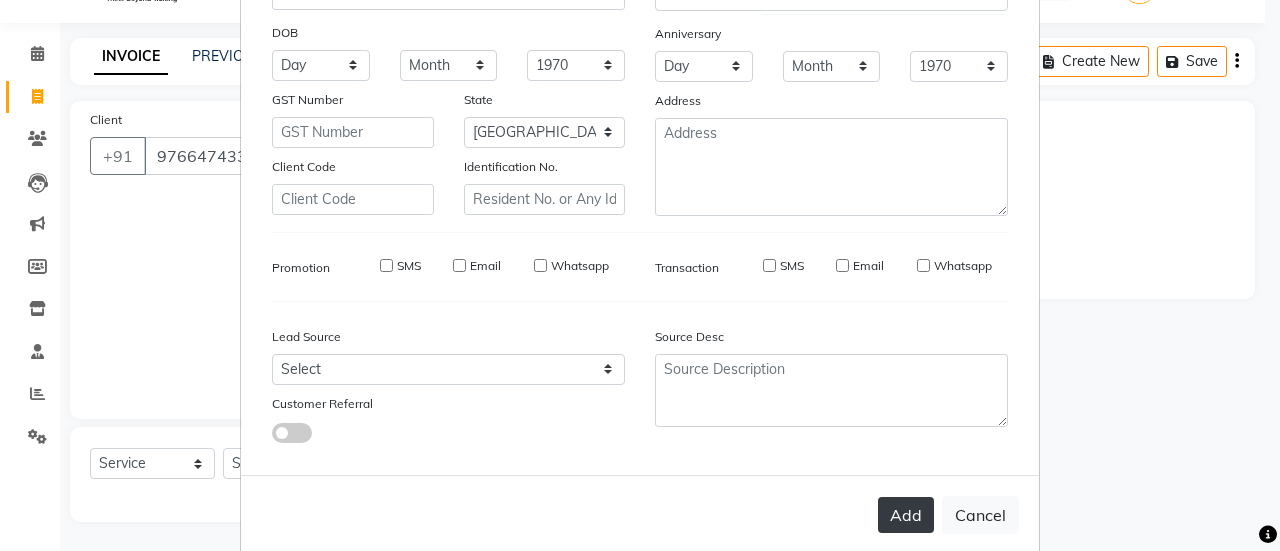 type on "97******33" 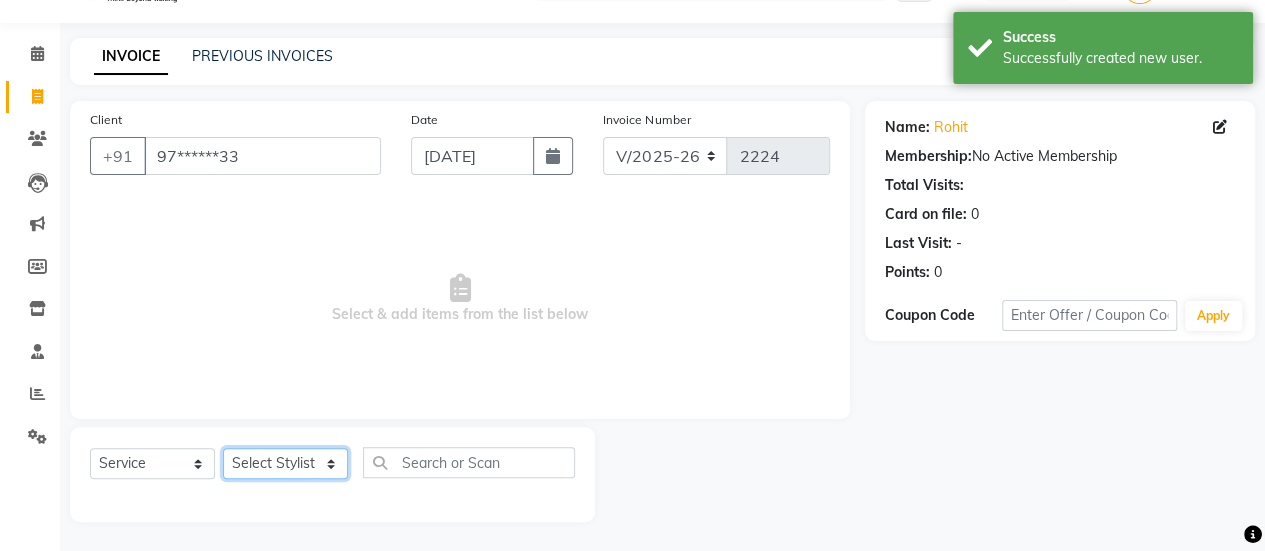 click on "Select Stylist [PERSON_NAME] [PERSON_NAME] Manager [PERSON_NAME] MUSARIK [PERSON_NAME] [PERSON_NAME] [PERSON_NAME] [PERSON_NAME] [PERSON_NAME] [PERSON_NAME] [PERSON_NAME]" 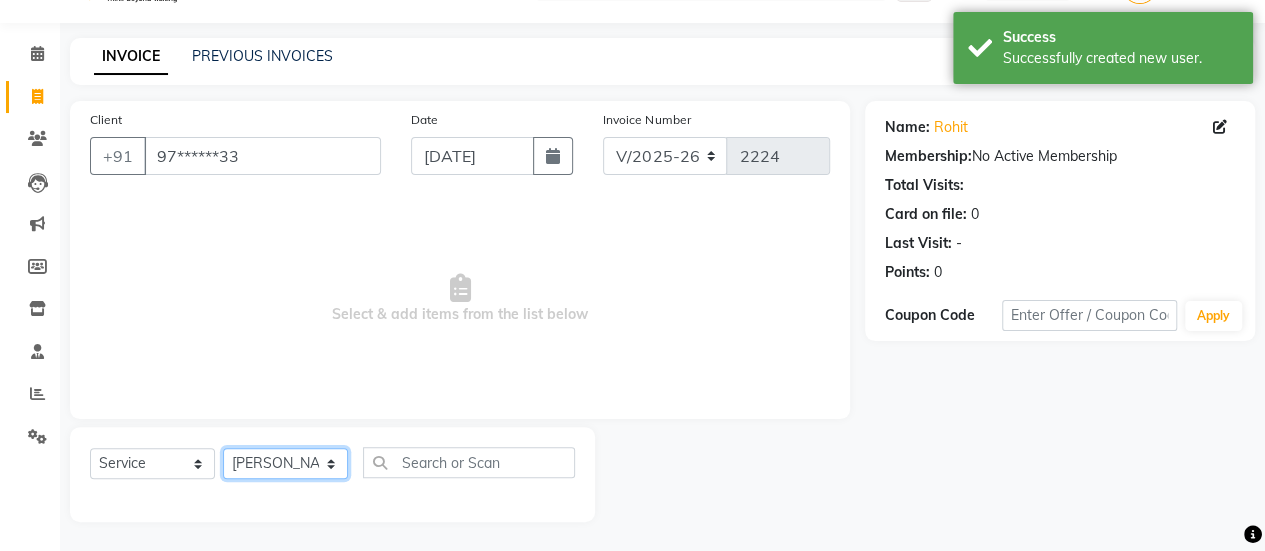 click on "Select Stylist [PERSON_NAME] [PERSON_NAME] Manager [PERSON_NAME] MUSARIK [PERSON_NAME] [PERSON_NAME] [PERSON_NAME] [PERSON_NAME] [PERSON_NAME] [PERSON_NAME] [PERSON_NAME]" 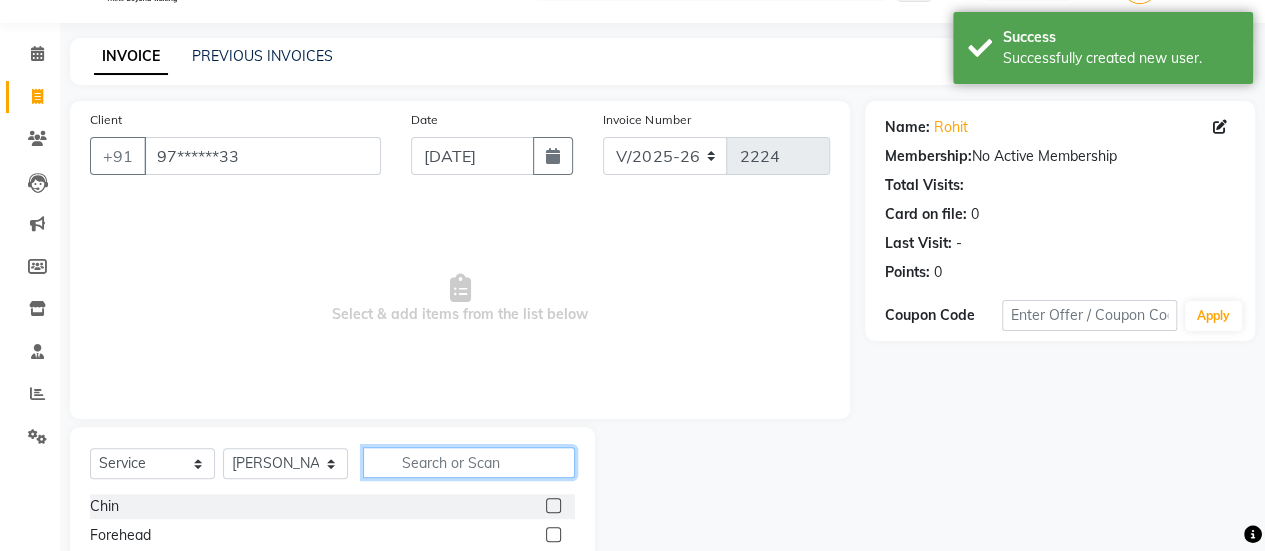 click 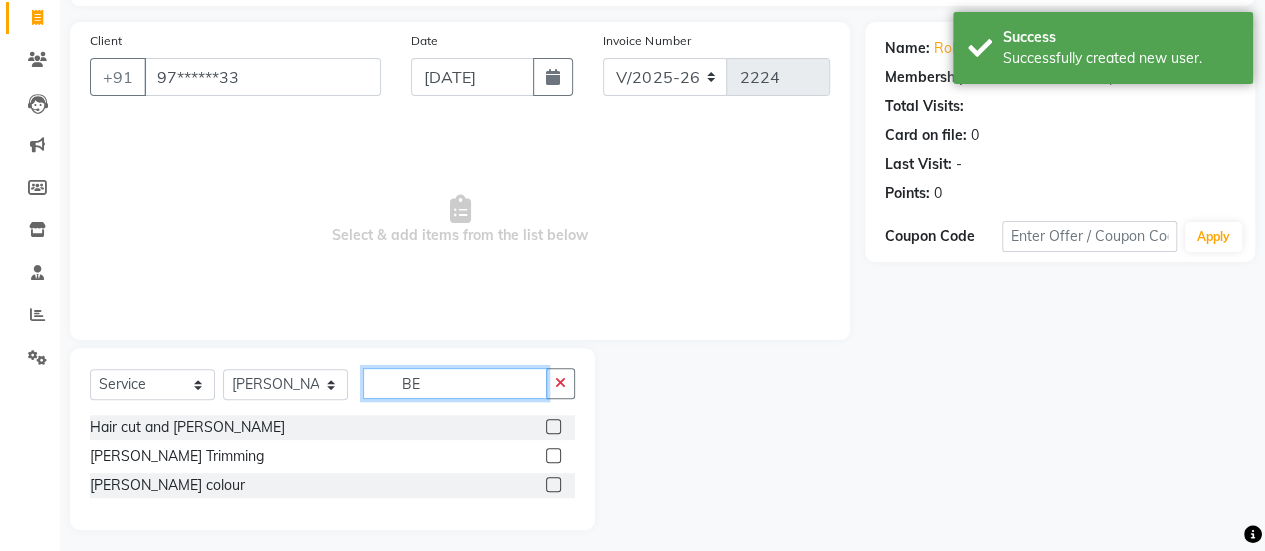 scroll, scrollTop: 136, scrollLeft: 0, axis: vertical 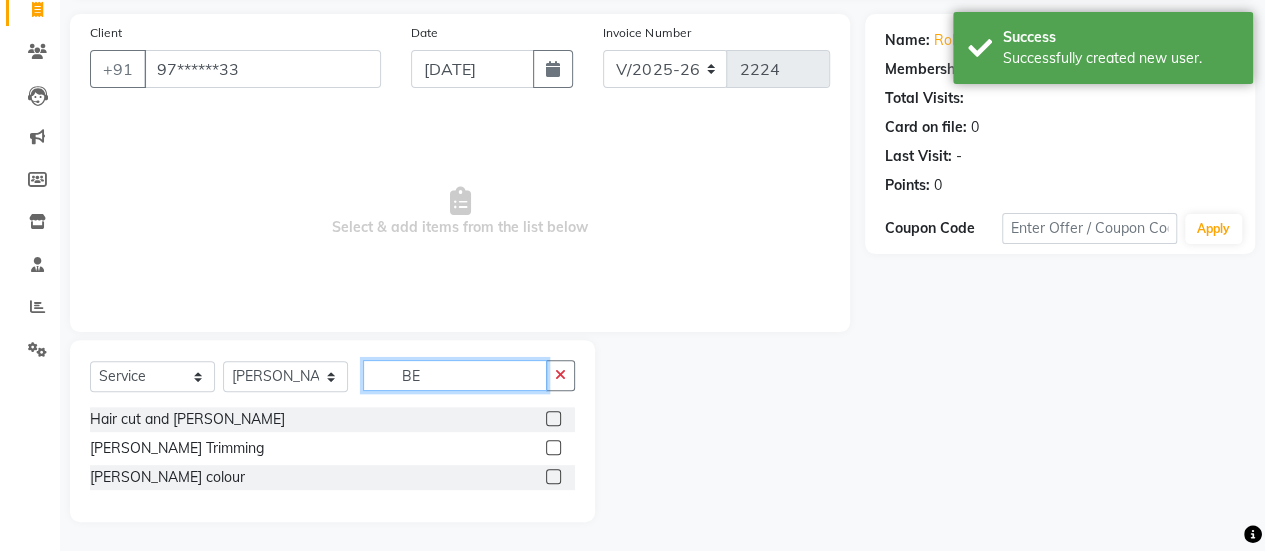 type on "BE" 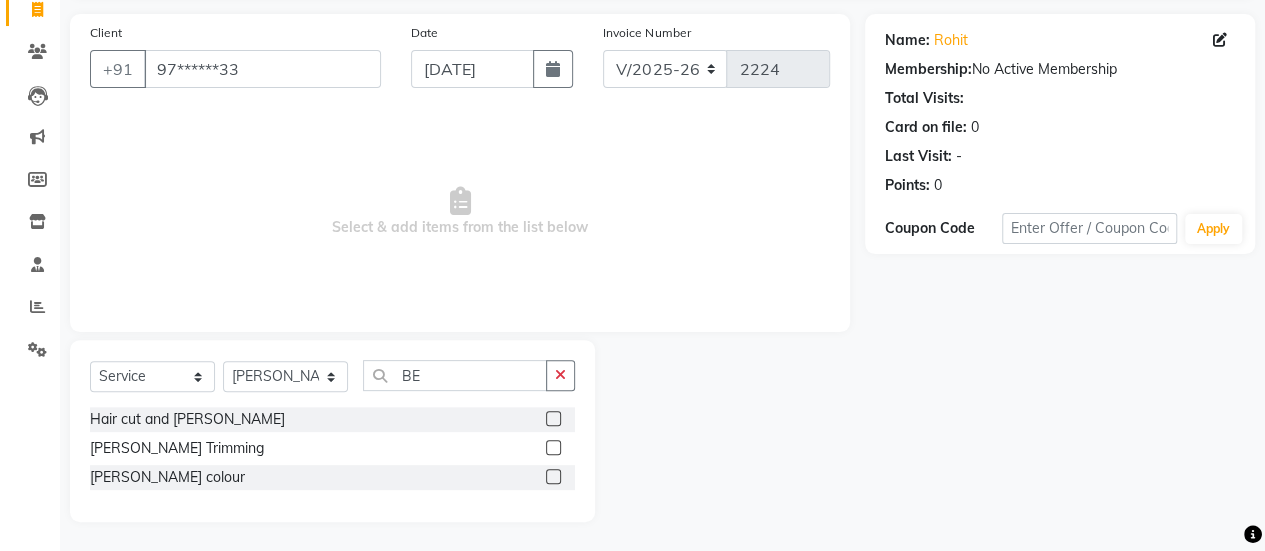 click 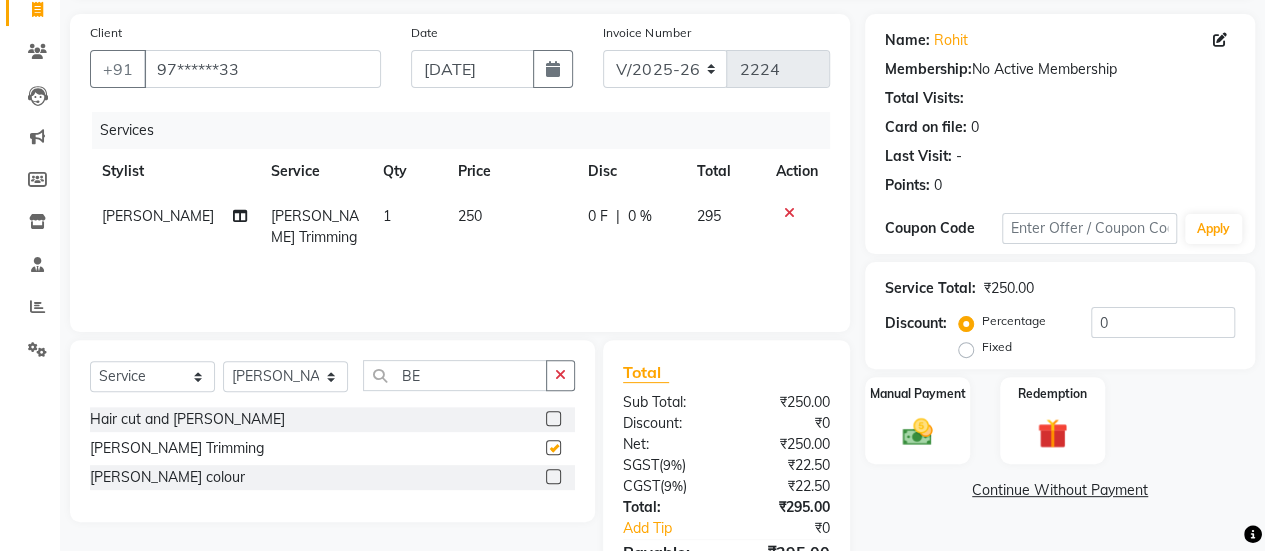 checkbox on "false" 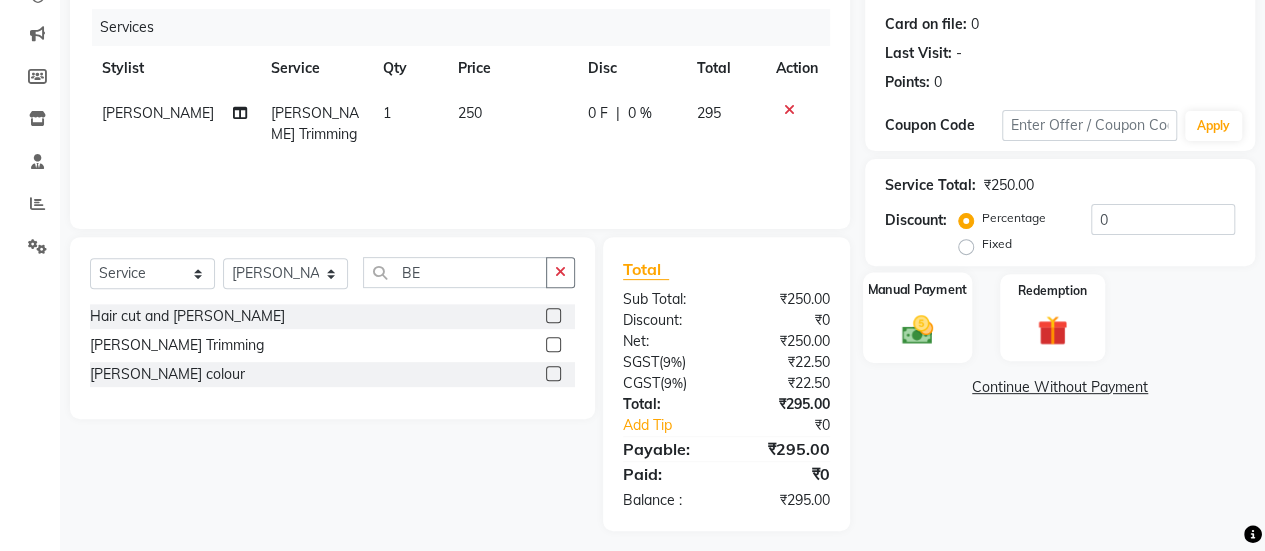 scroll, scrollTop: 247, scrollLeft: 0, axis: vertical 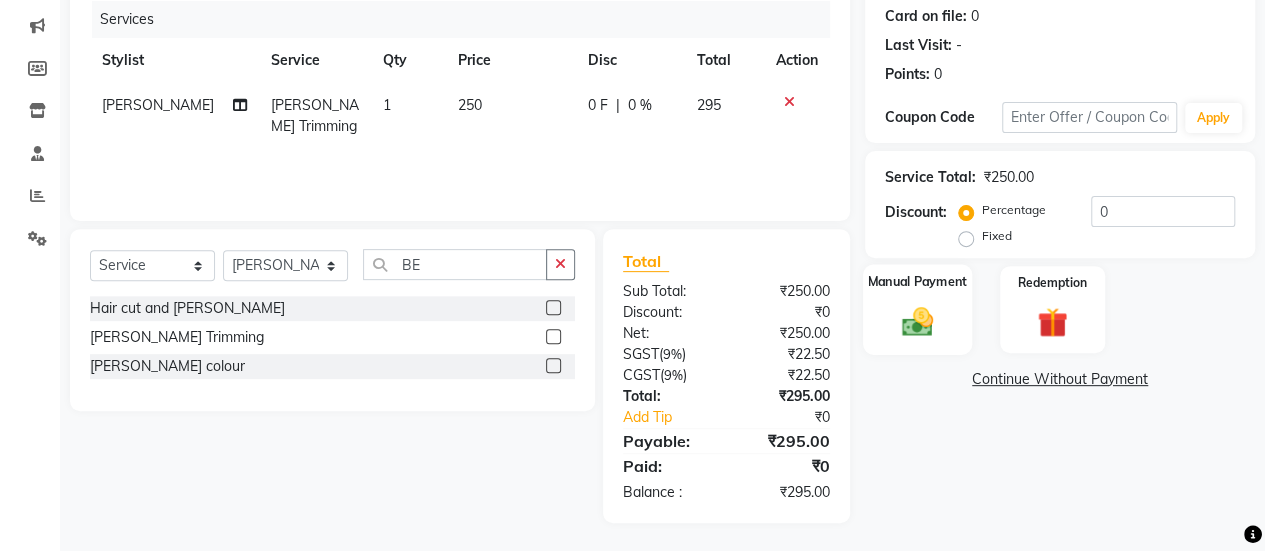 click on "Manual Payment" 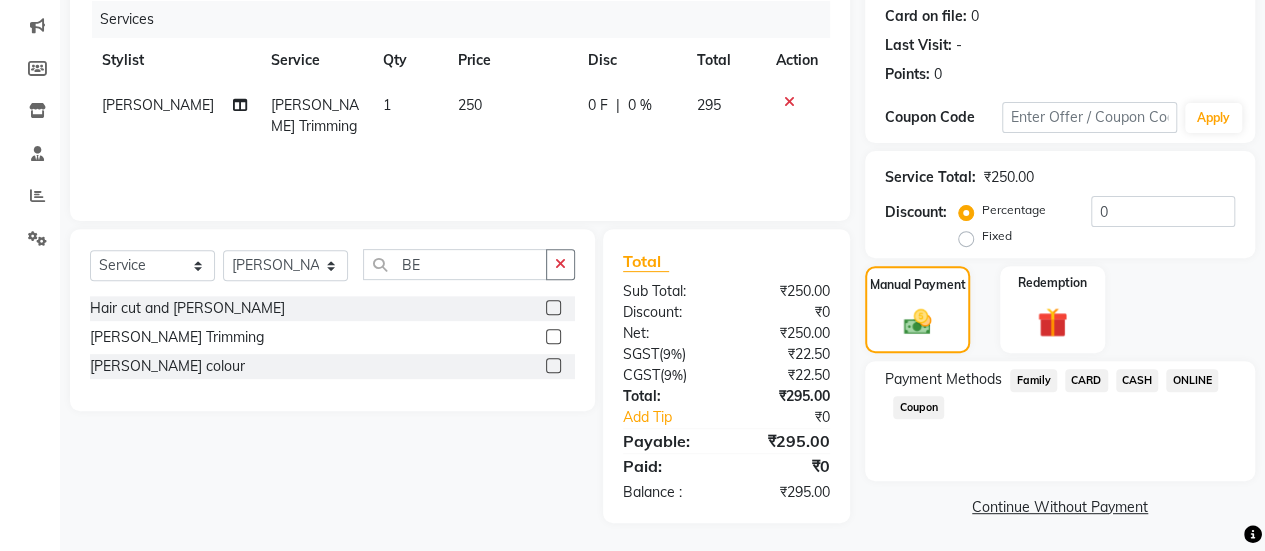 click on "ONLINE" 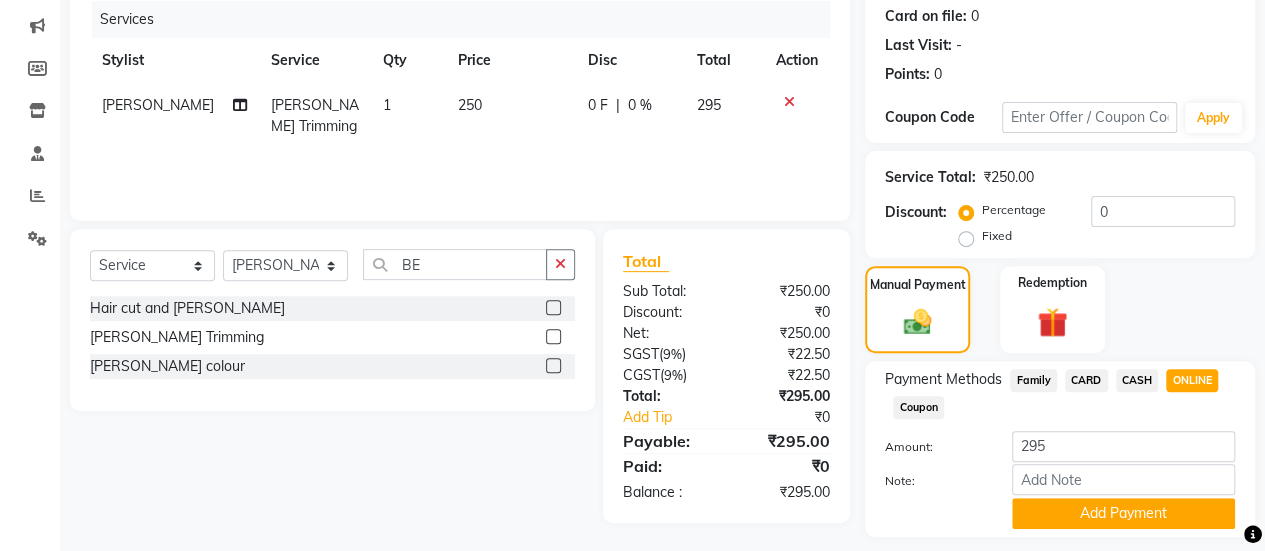 scroll, scrollTop: 302, scrollLeft: 0, axis: vertical 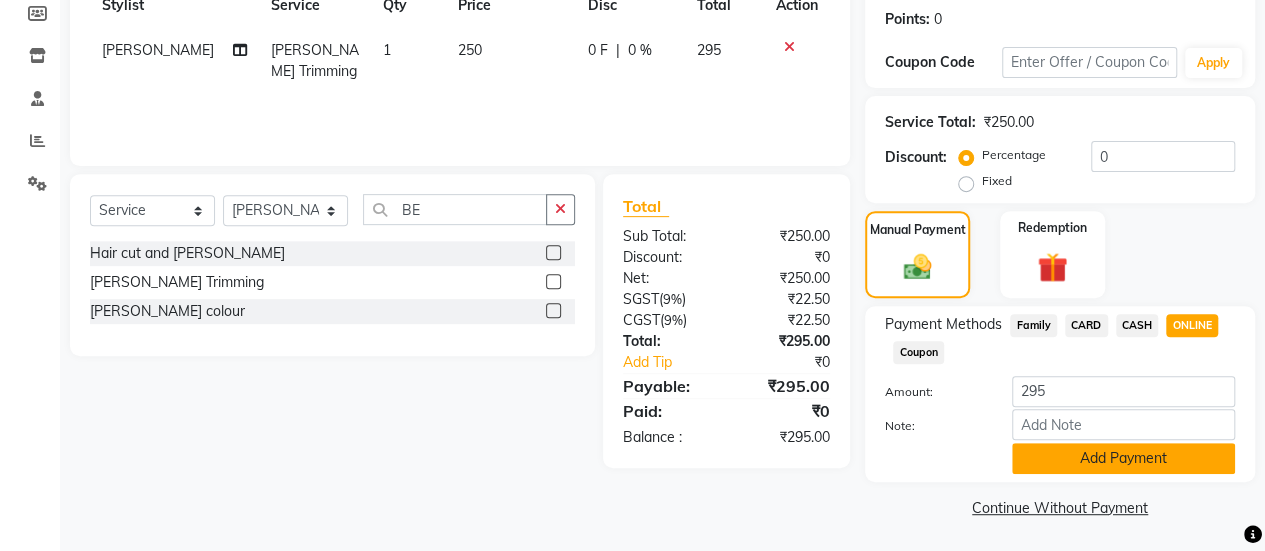 click on "Add Payment" 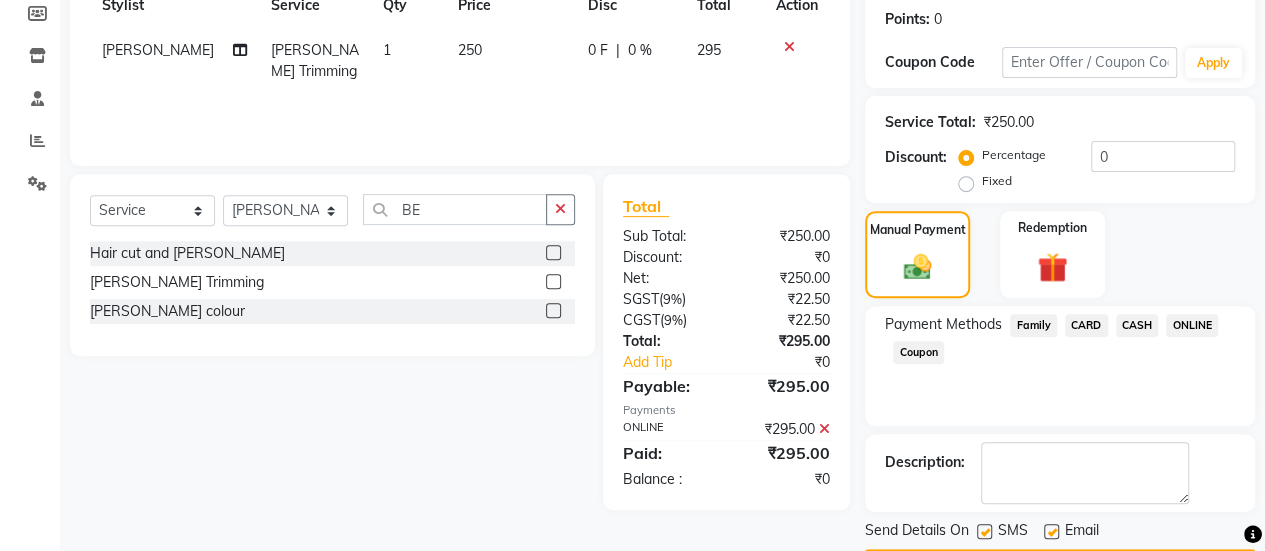 scroll, scrollTop: 358, scrollLeft: 0, axis: vertical 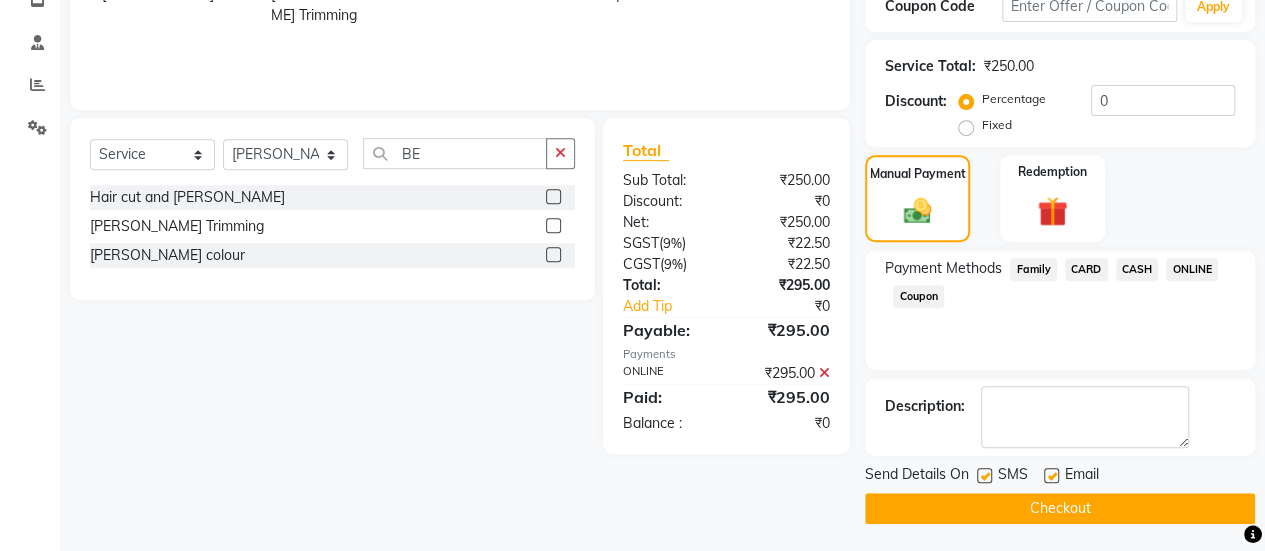 click 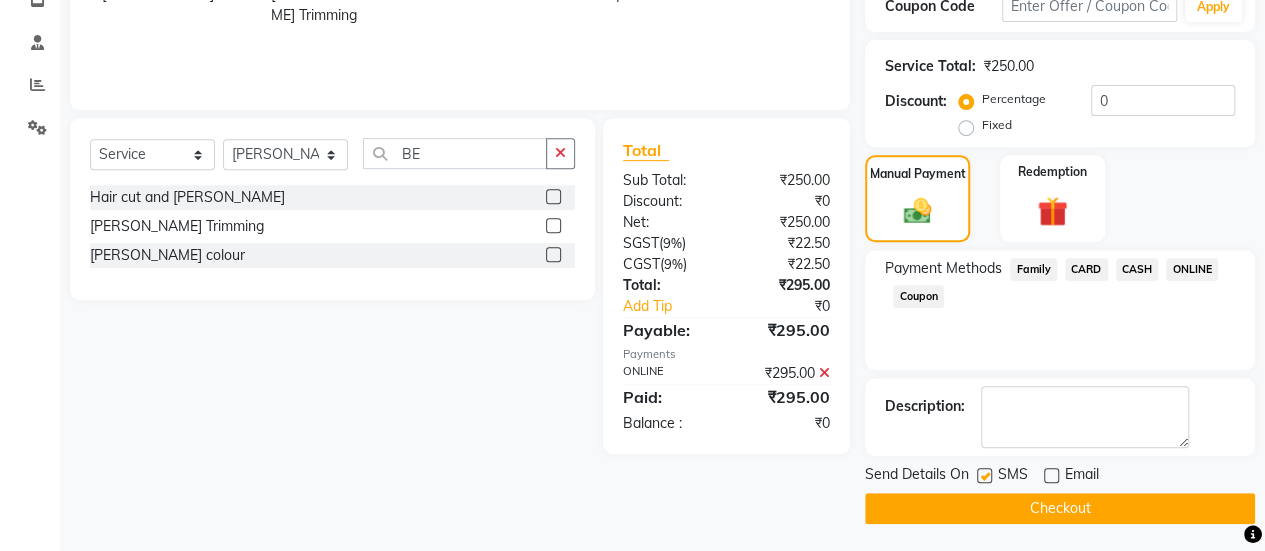 click on "Checkout" 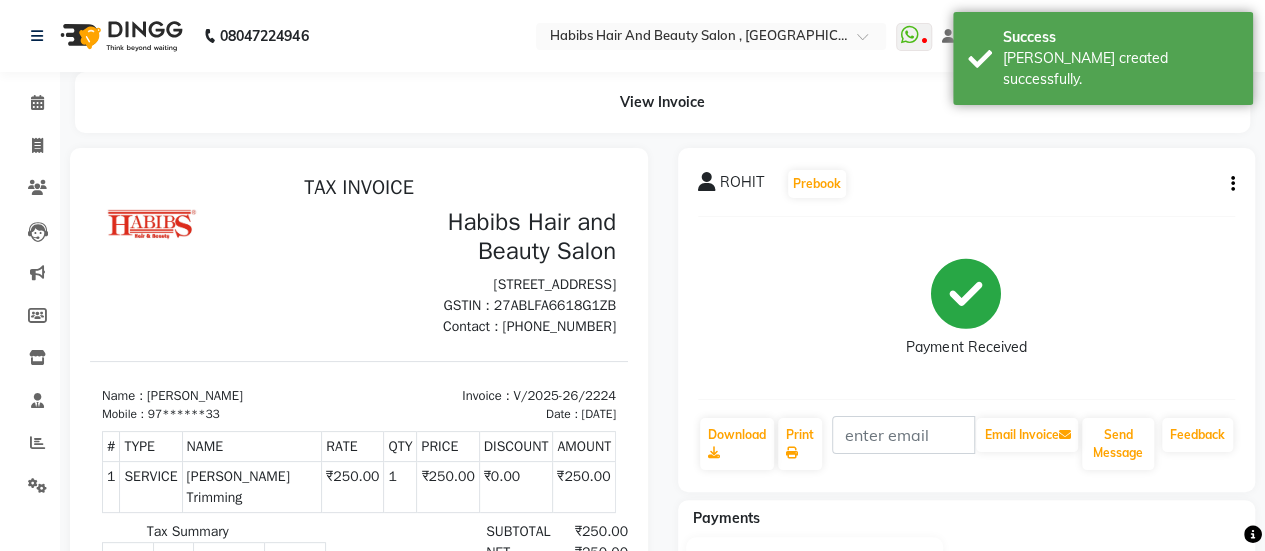 scroll, scrollTop: 0, scrollLeft: 0, axis: both 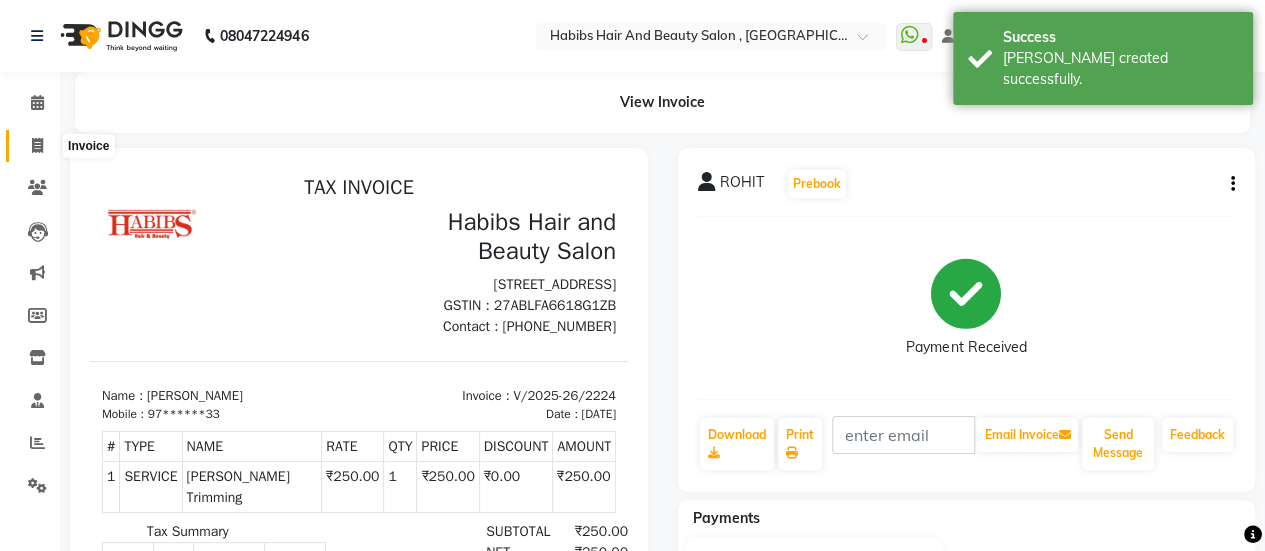 click 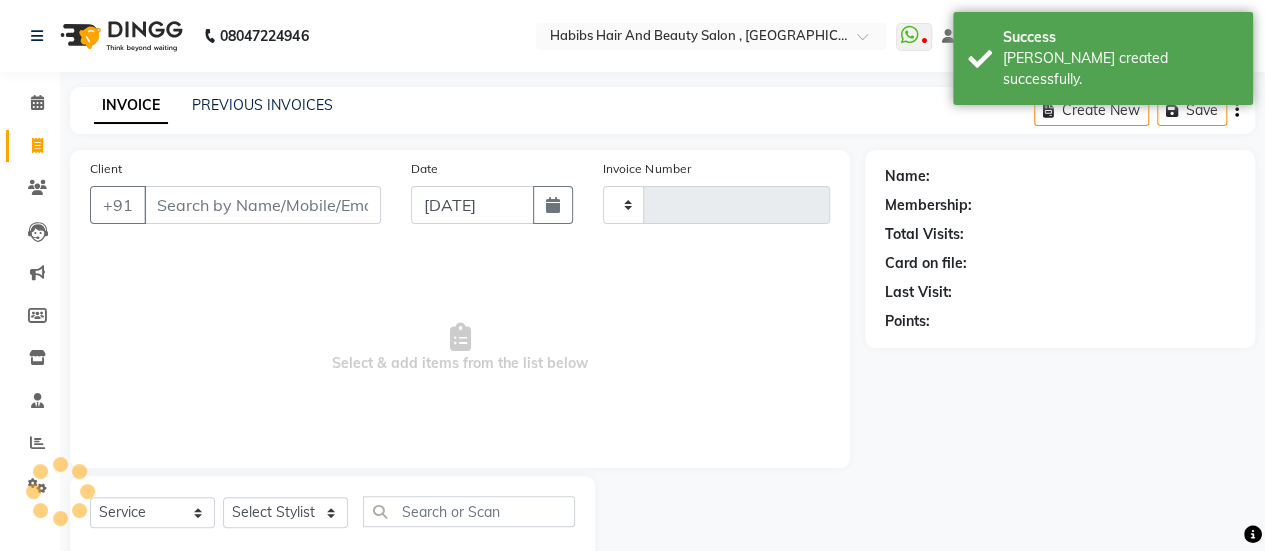 scroll, scrollTop: 49, scrollLeft: 0, axis: vertical 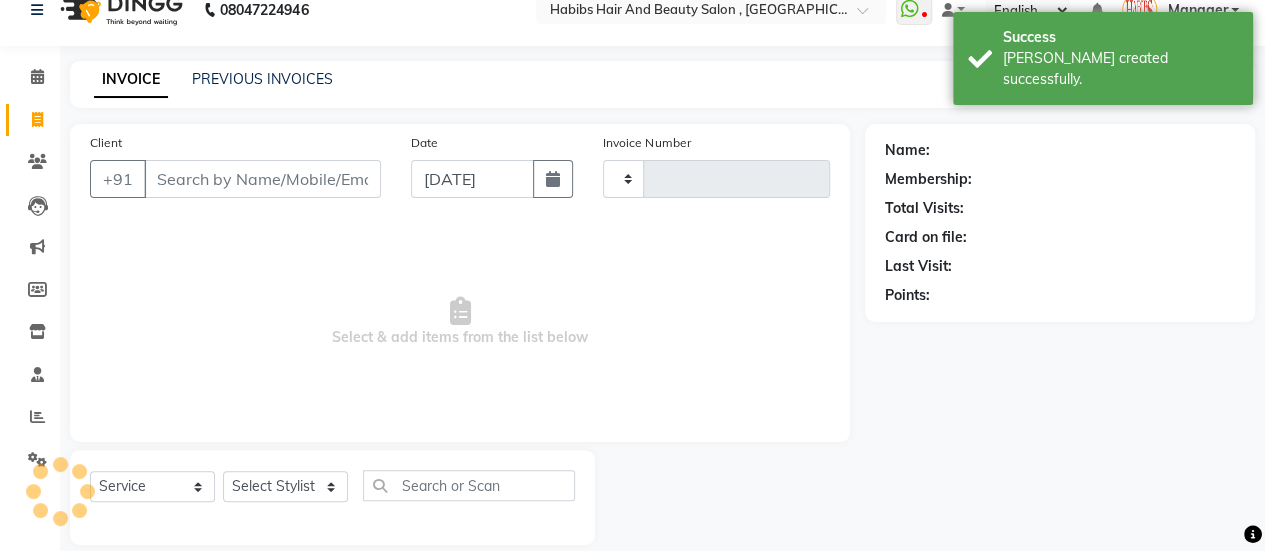type on "2225" 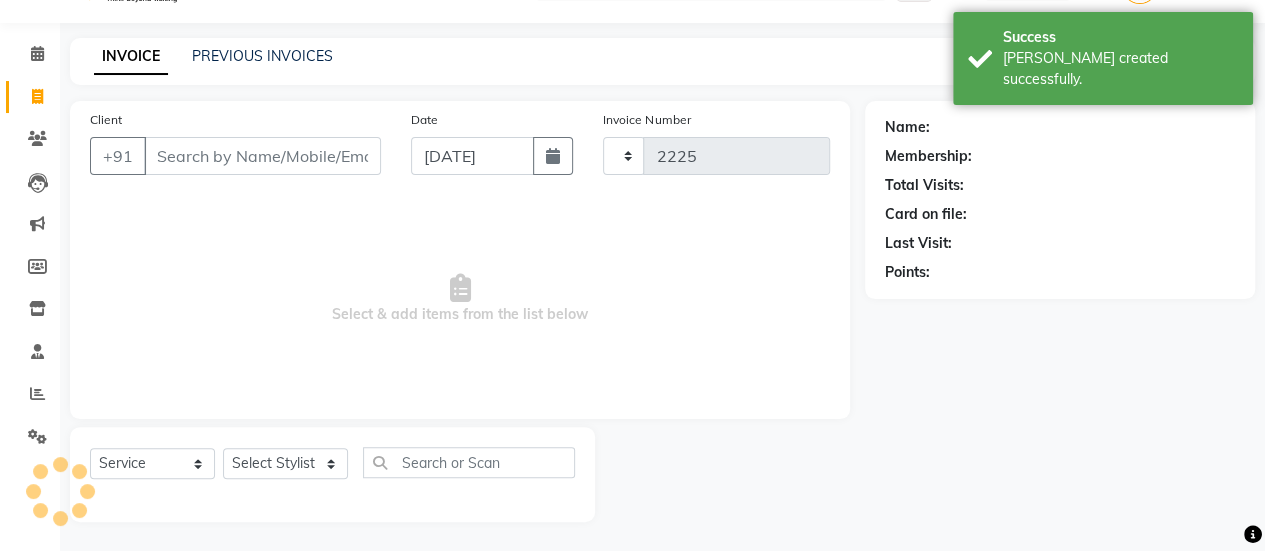 select on "5651" 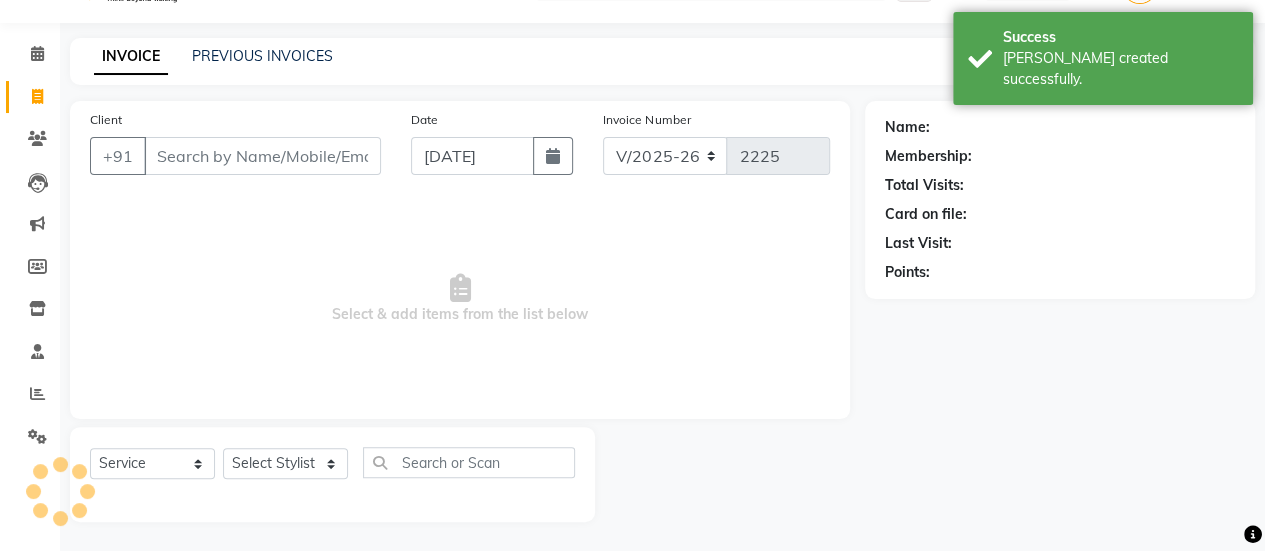 click on "Client" at bounding box center [262, 156] 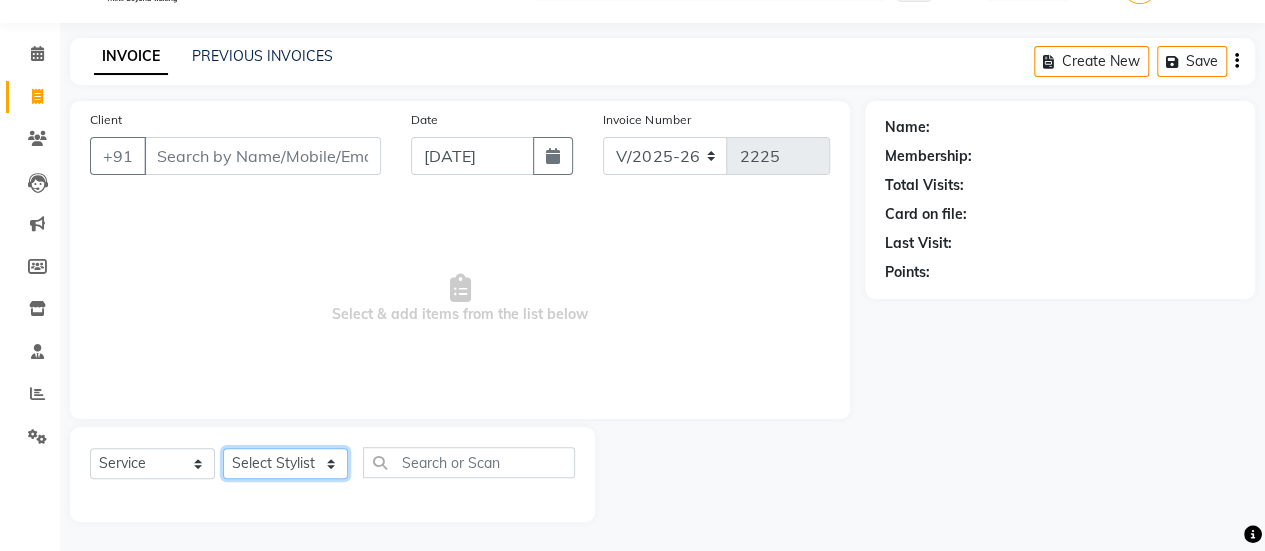click on "Select Stylist [PERSON_NAME] [PERSON_NAME] Manager [PERSON_NAME] MUSARIK [PERSON_NAME] [PERSON_NAME] [PERSON_NAME] [PERSON_NAME] [PERSON_NAME] [PERSON_NAME] [PERSON_NAME]" 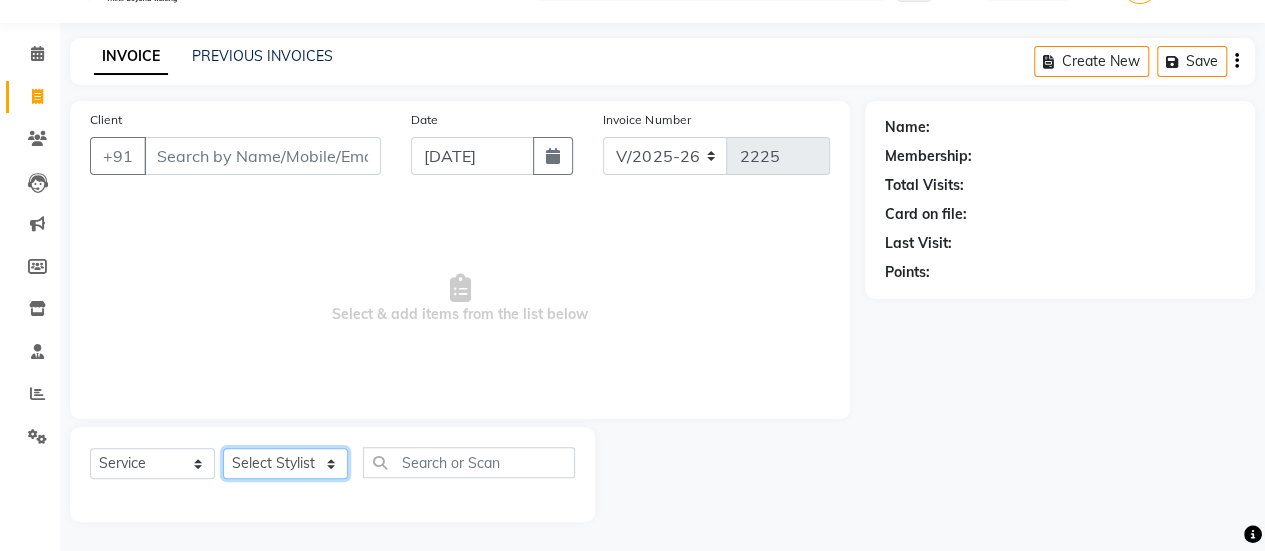 select on "53794" 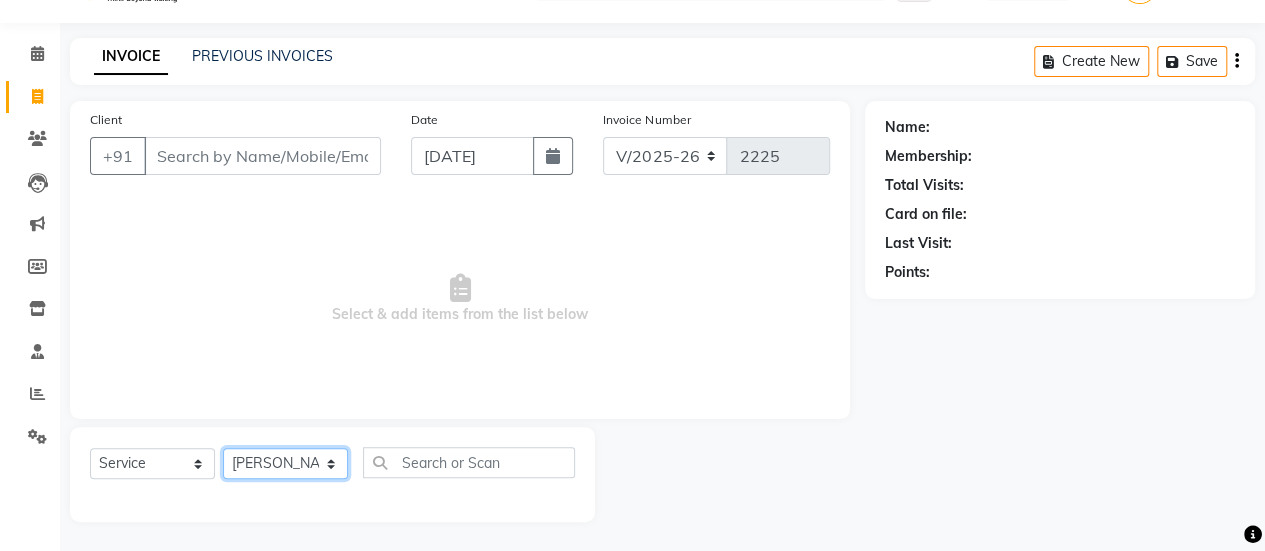 click on "Select Stylist [PERSON_NAME] [PERSON_NAME] Manager [PERSON_NAME] MUSARIK [PERSON_NAME] [PERSON_NAME] [PERSON_NAME] [PERSON_NAME] [PERSON_NAME] [PERSON_NAME] [PERSON_NAME]" 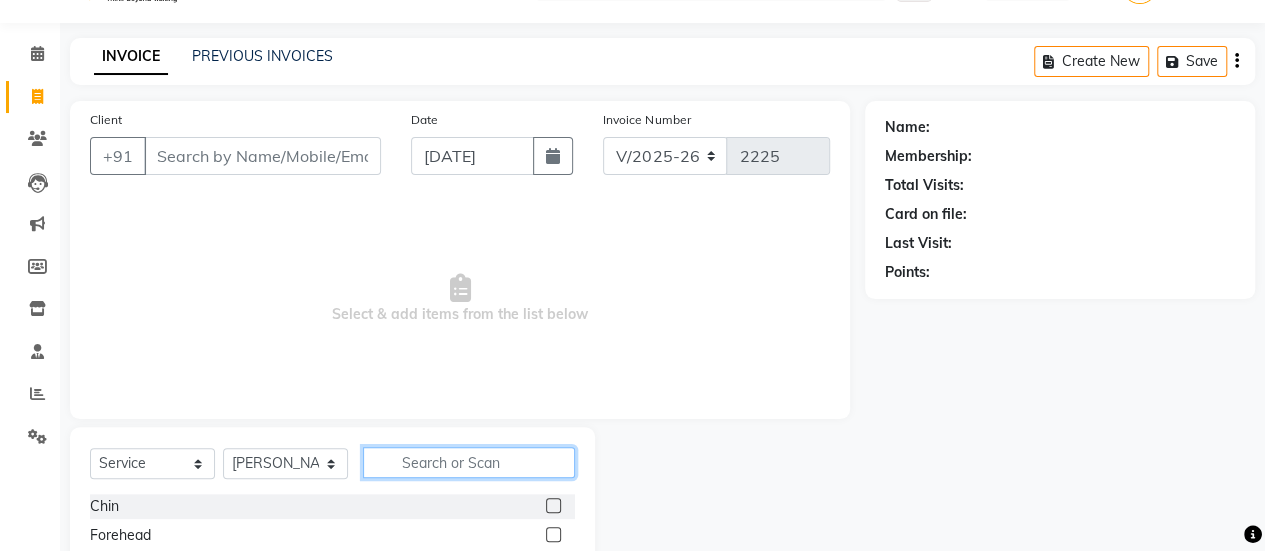 click 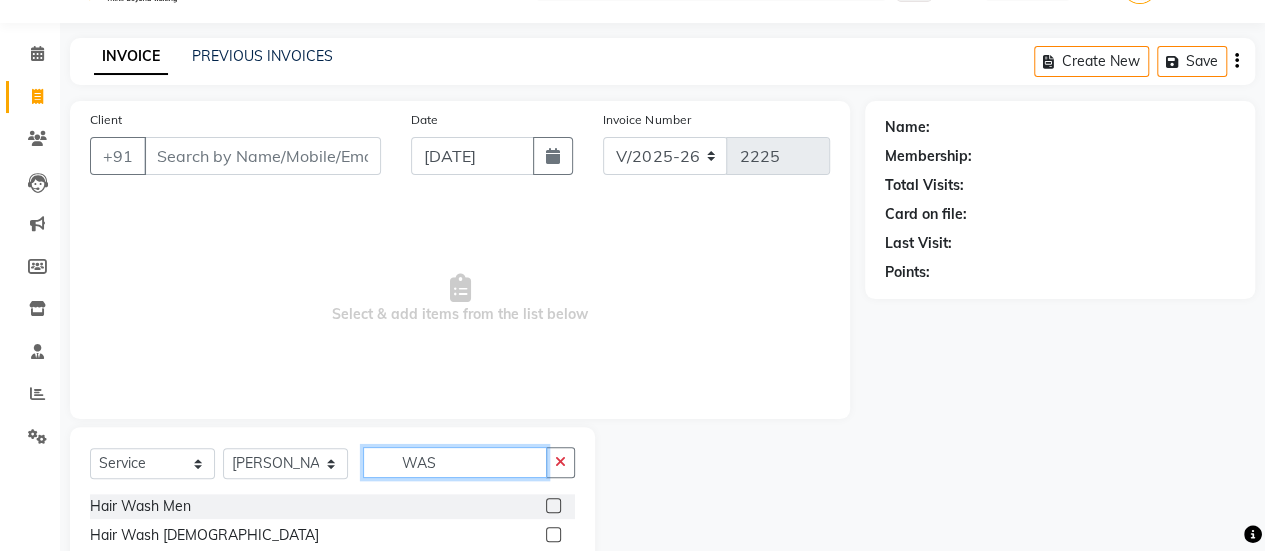 scroll, scrollTop: 165, scrollLeft: 0, axis: vertical 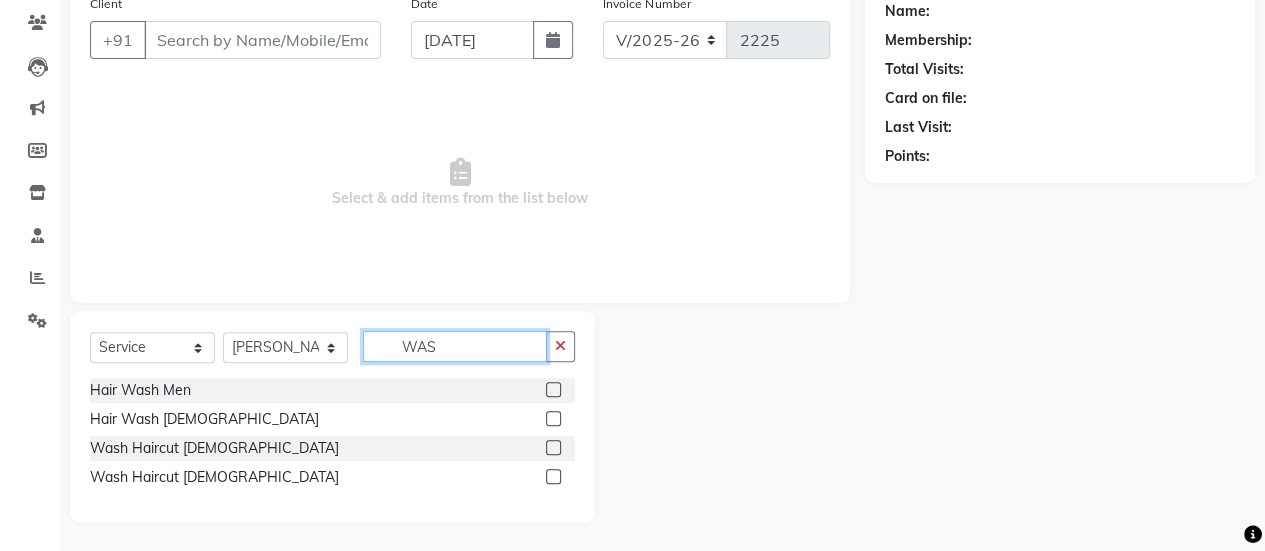 type on "WAS" 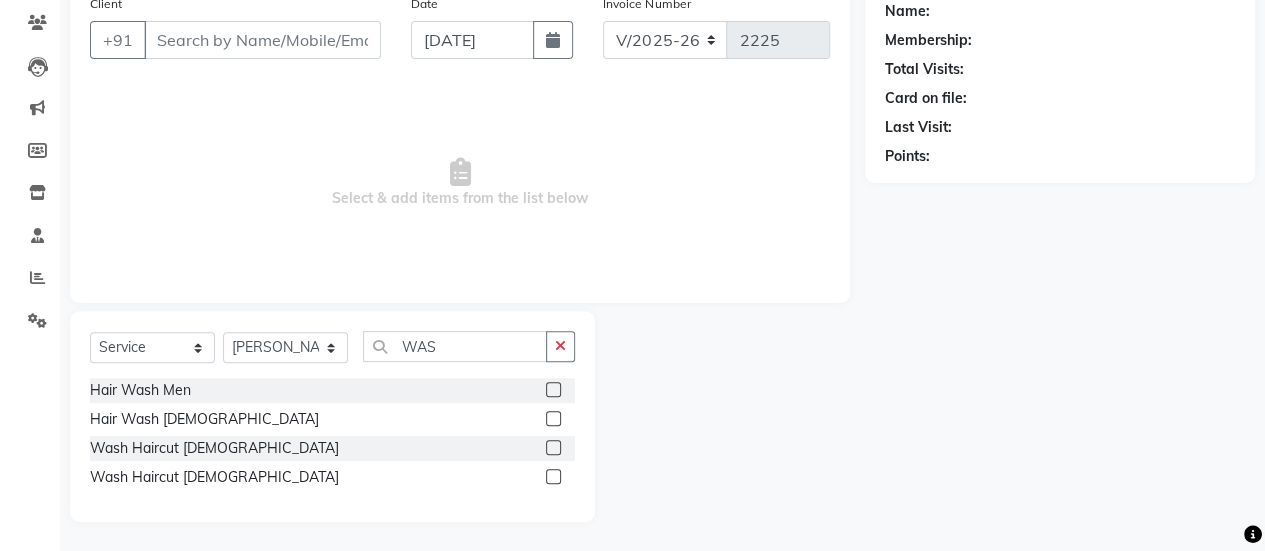 click 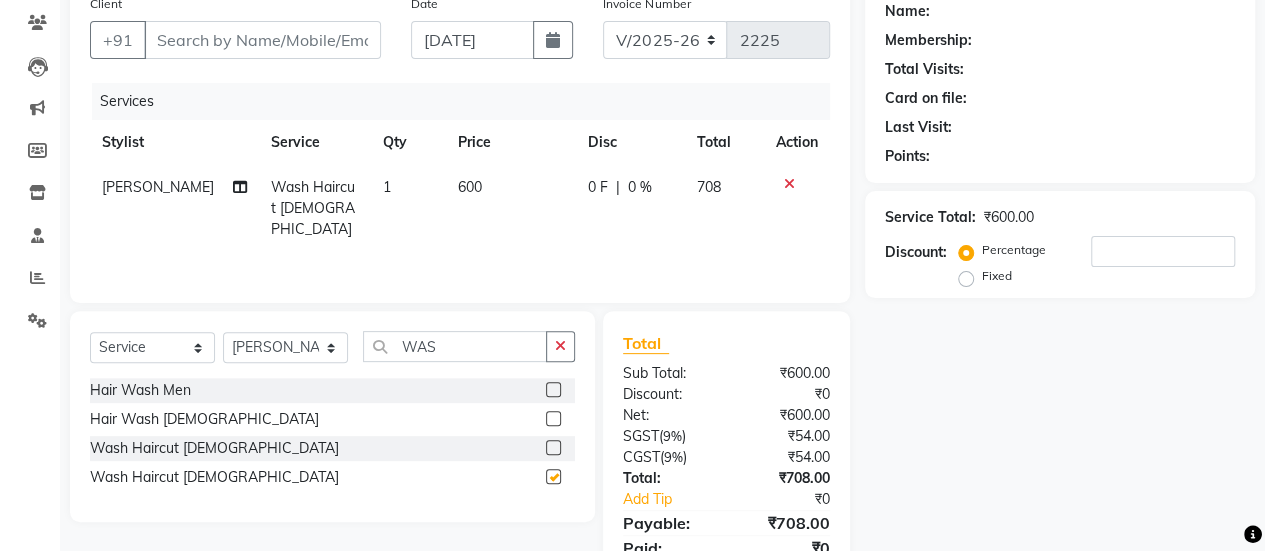 checkbox on "false" 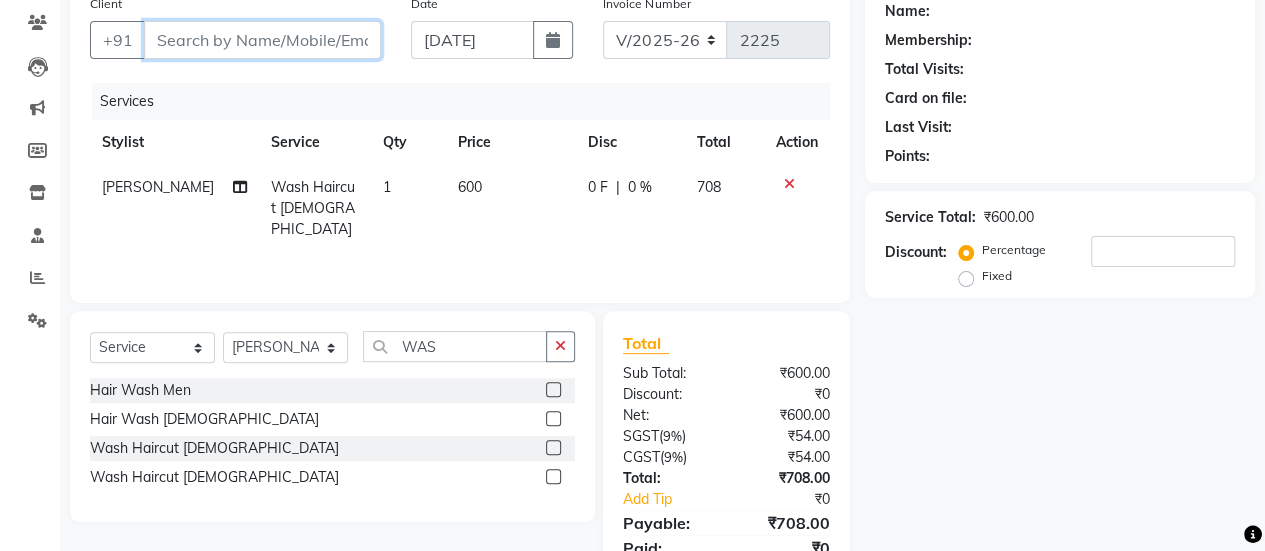 click on "Client" at bounding box center (262, 40) 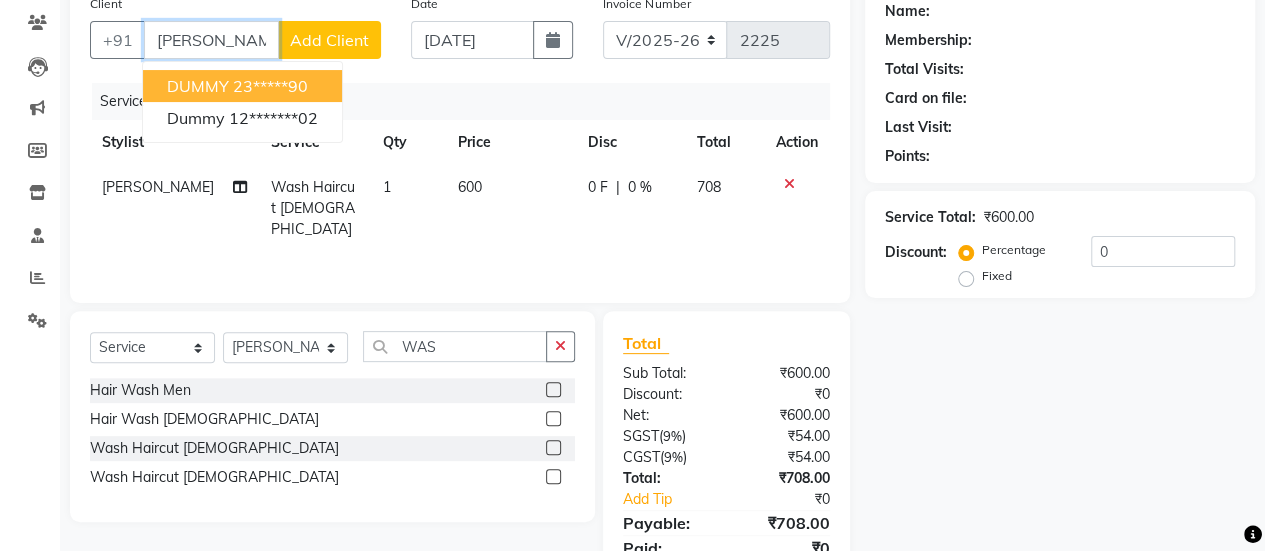click on "23*****90" at bounding box center [270, 86] 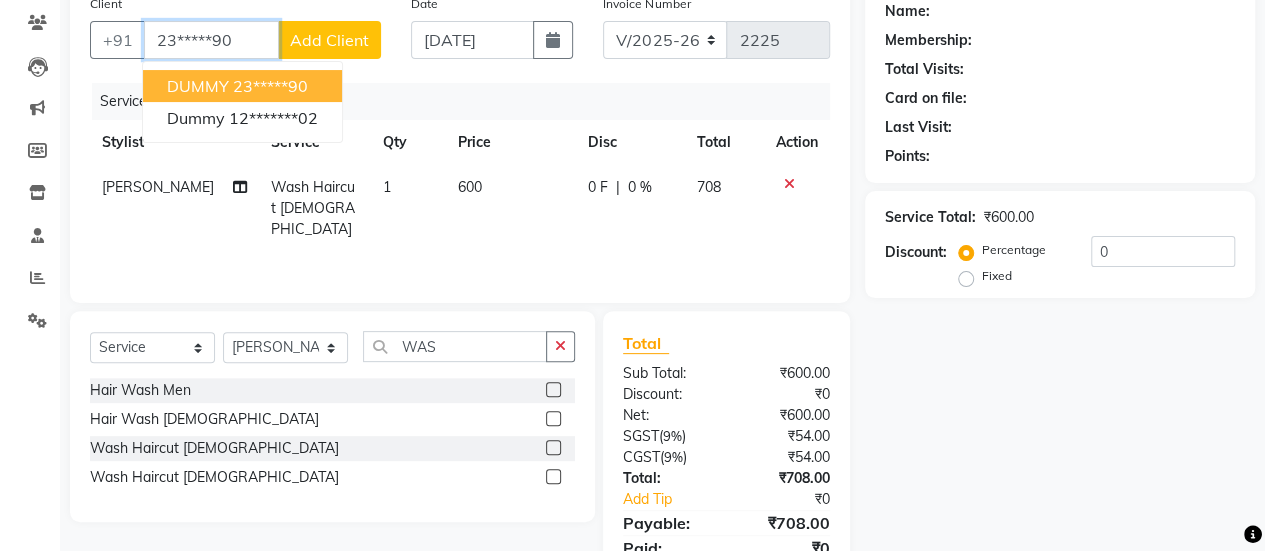 type on "23*****90" 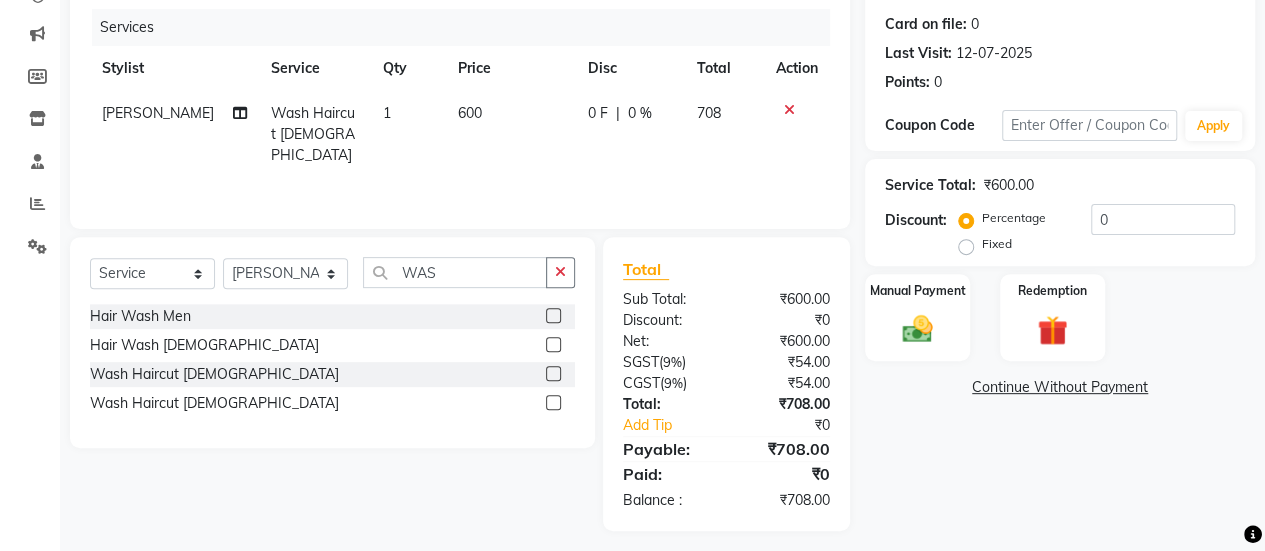 scroll, scrollTop: 242, scrollLeft: 0, axis: vertical 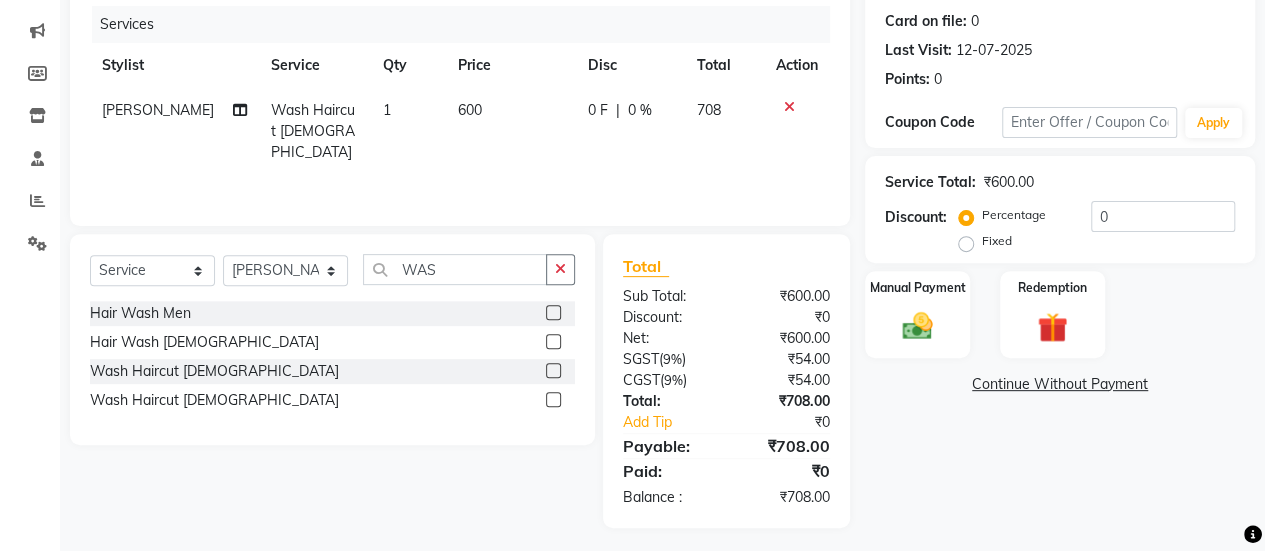 click on "600" 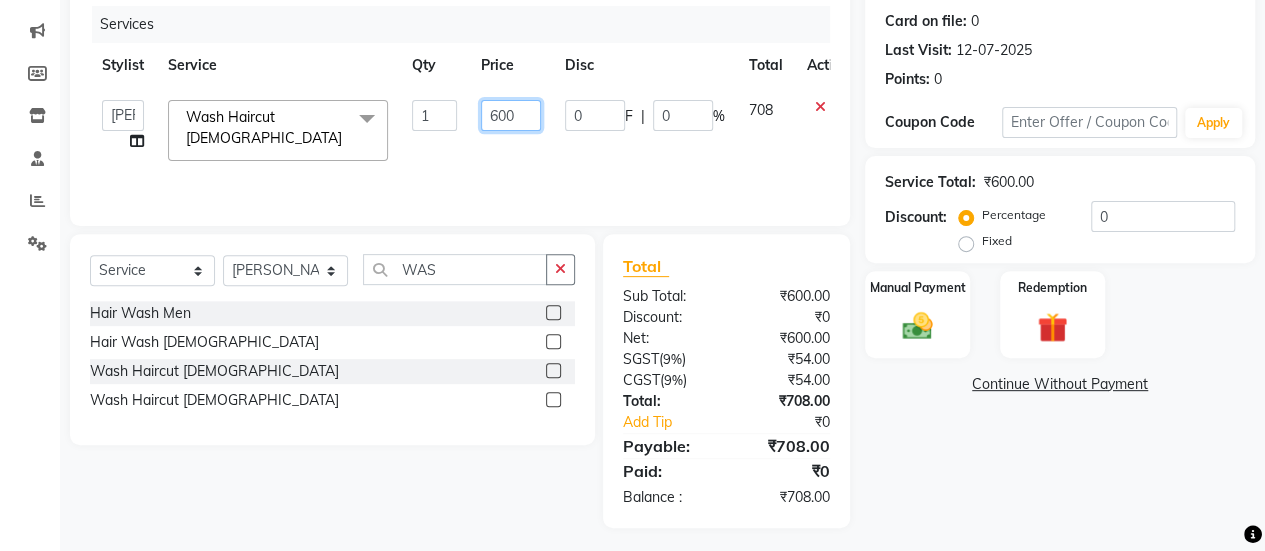 click on "600" 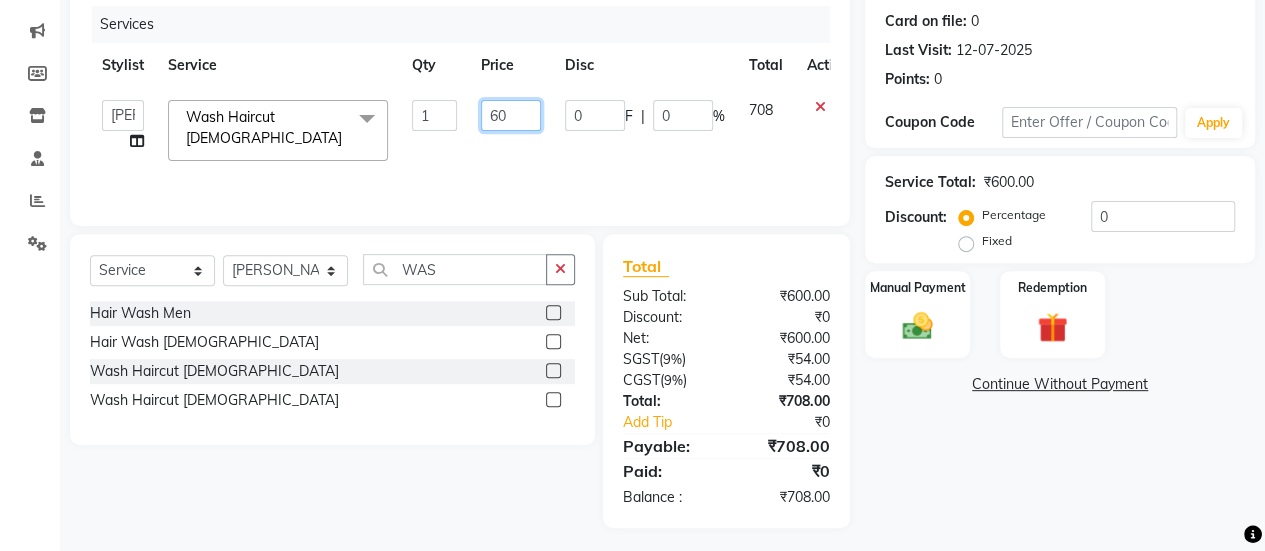 type on "6" 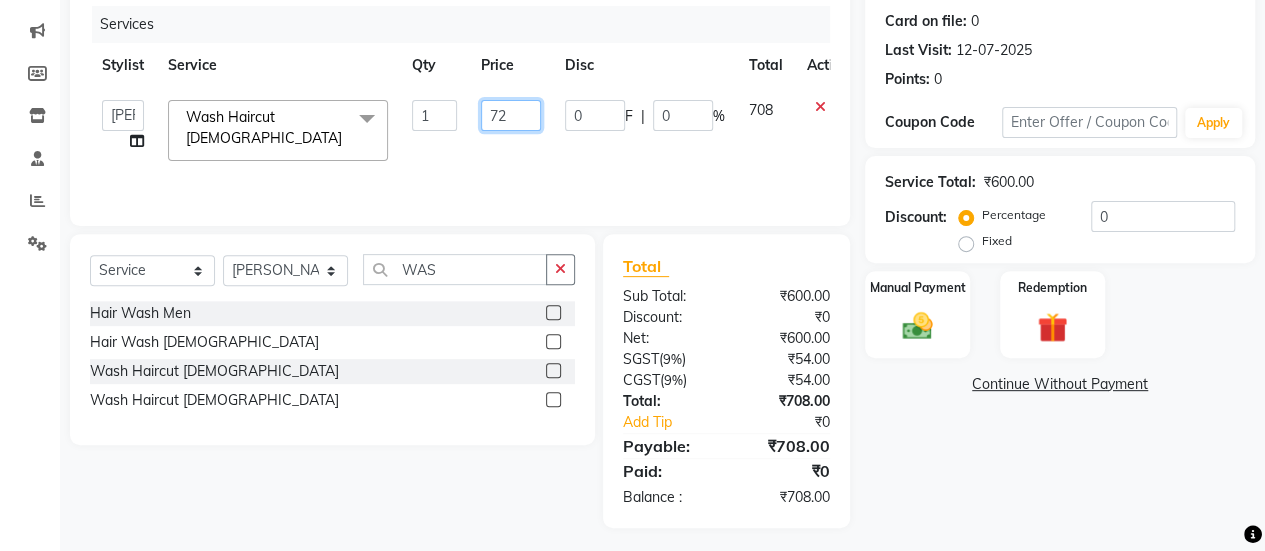 type on "720" 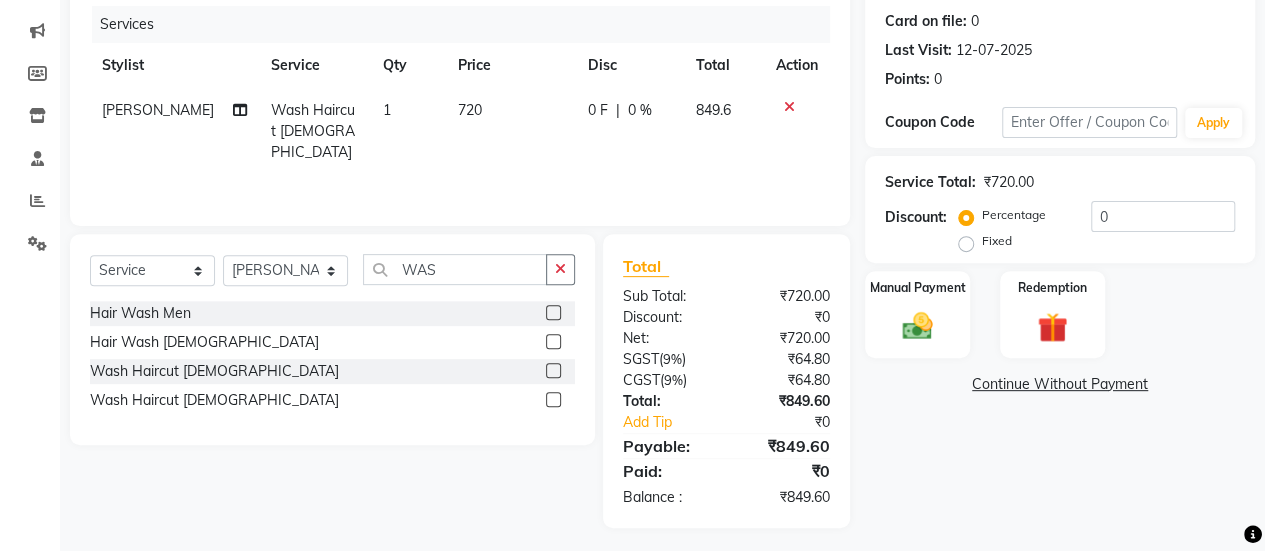 click on "Select  Service  Product  Membership  Package Voucher Prepaid Gift Card  Select Stylist [PERSON_NAME] [PERSON_NAME] Manager [PERSON_NAME] MUSARIK [PERSON_NAME] [PERSON_NAME] [PERSON_NAME] [PERSON_NAME] [PERSON_NAME] [PERSON_NAME] [PERSON_NAME] xyz WAS Hair Wash Men  Hair Wash [DEMOGRAPHIC_DATA]  Wash Haircut [DEMOGRAPHIC_DATA]  Wash Haircut [DEMOGRAPHIC_DATA]" 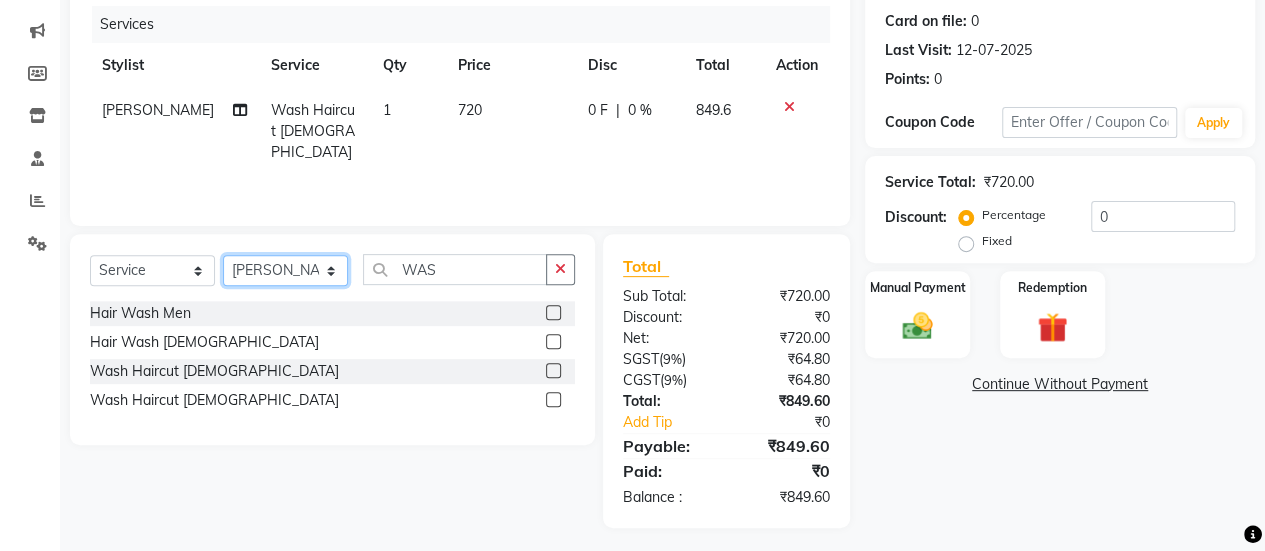 click on "Select Stylist [PERSON_NAME] [PERSON_NAME] Manager [PERSON_NAME] MUSARIK [PERSON_NAME] [PERSON_NAME] [PERSON_NAME] [PERSON_NAME] [PERSON_NAME] [PERSON_NAME] [PERSON_NAME]" 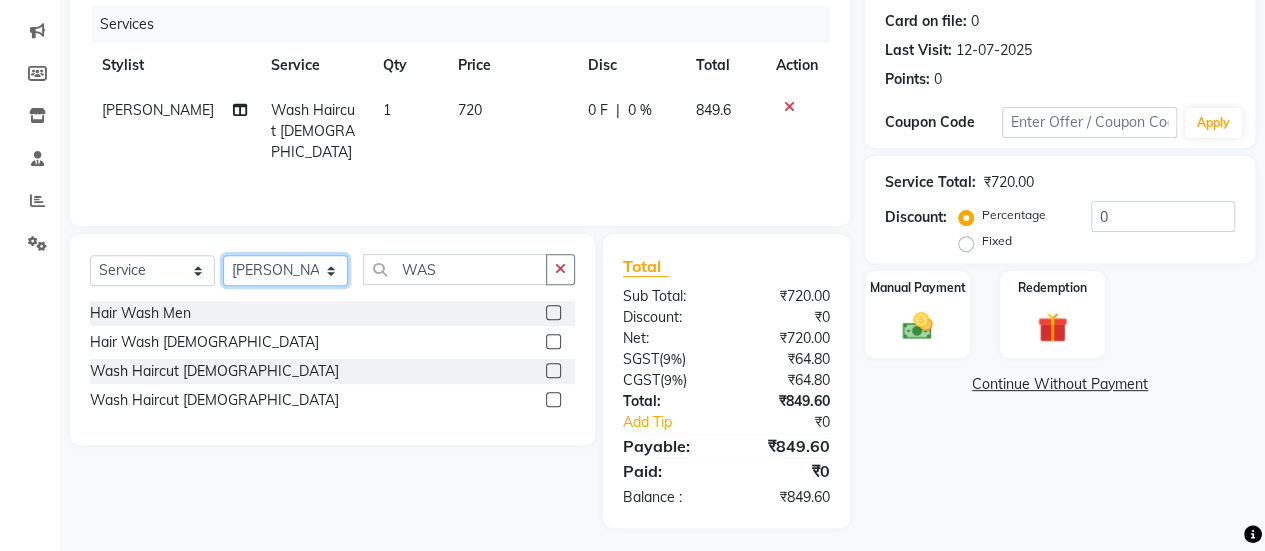 select on "38598" 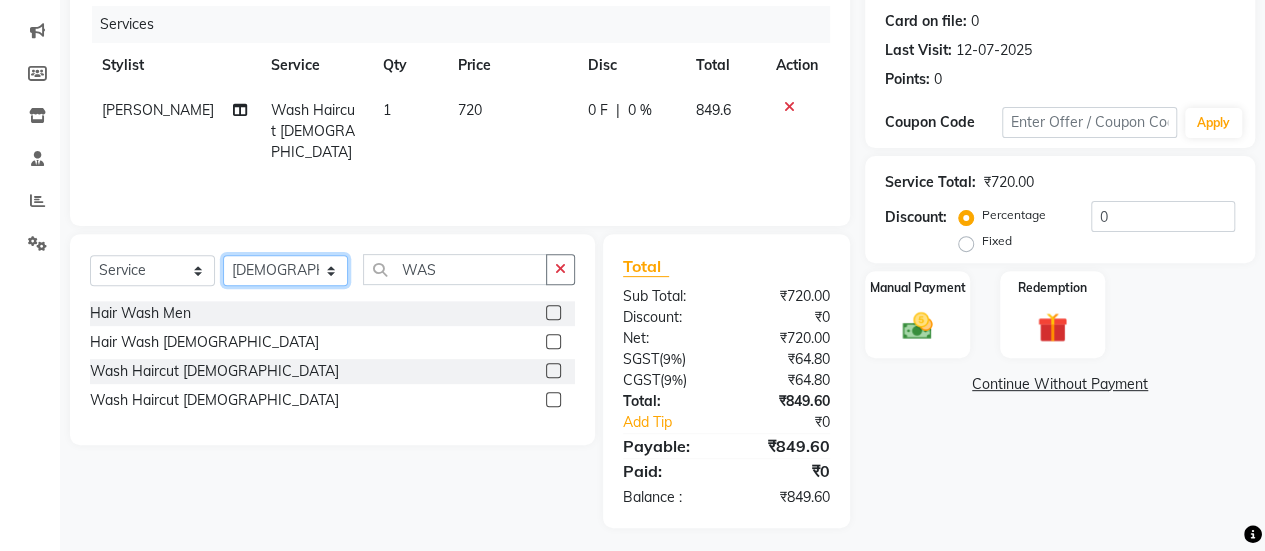 click on "Select Stylist [PERSON_NAME] [PERSON_NAME] Manager [PERSON_NAME] MUSARIK [PERSON_NAME] [PERSON_NAME] [PERSON_NAME] [PERSON_NAME] [PERSON_NAME] [PERSON_NAME] [PERSON_NAME]" 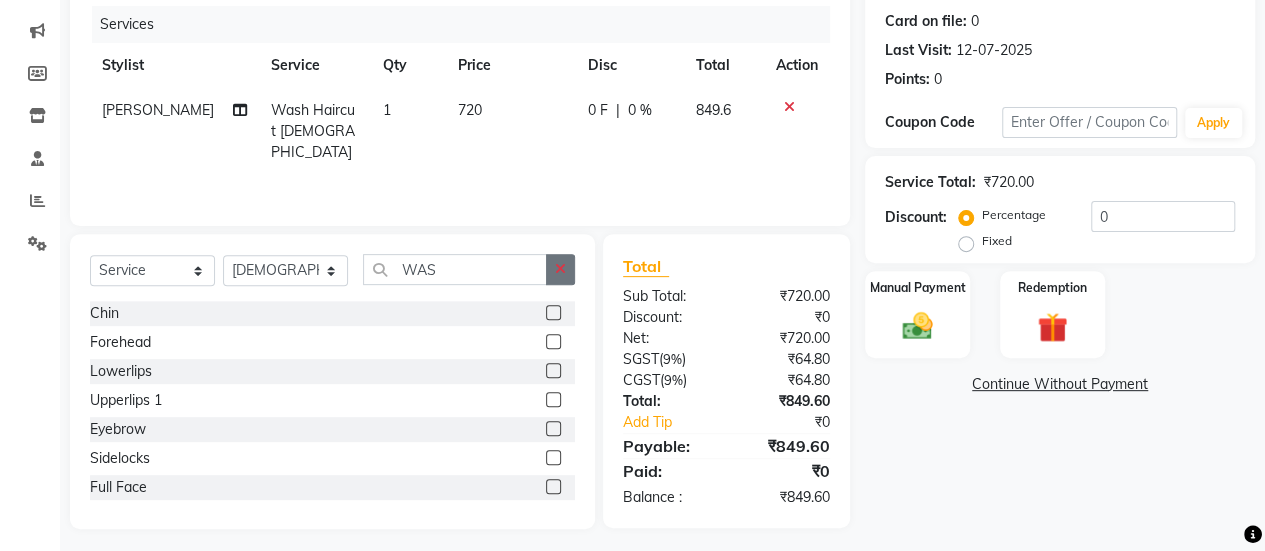 click 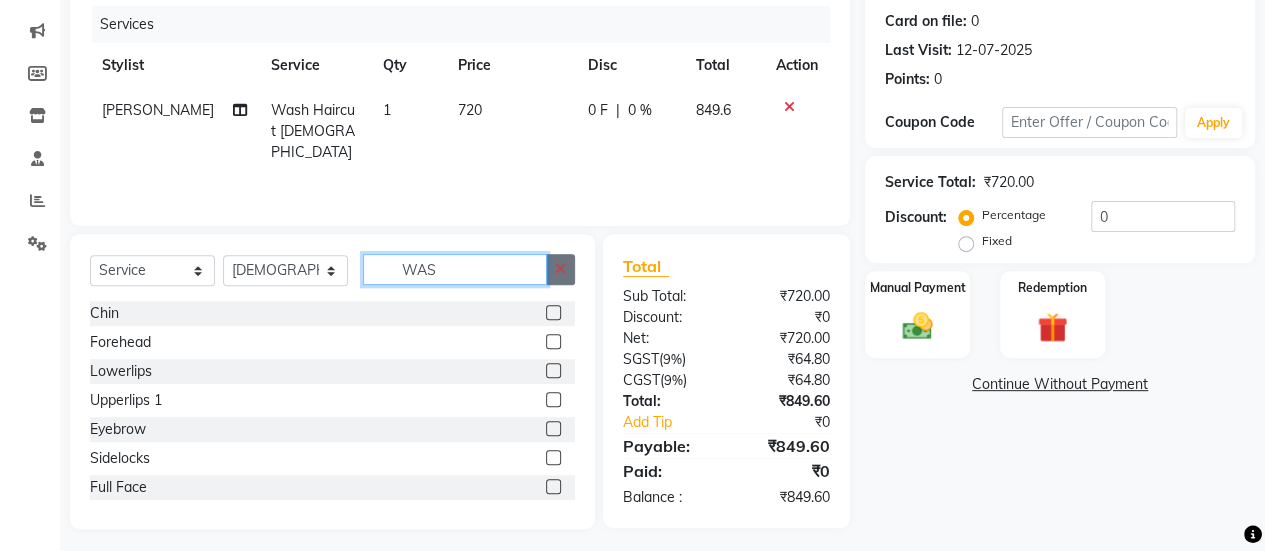 type 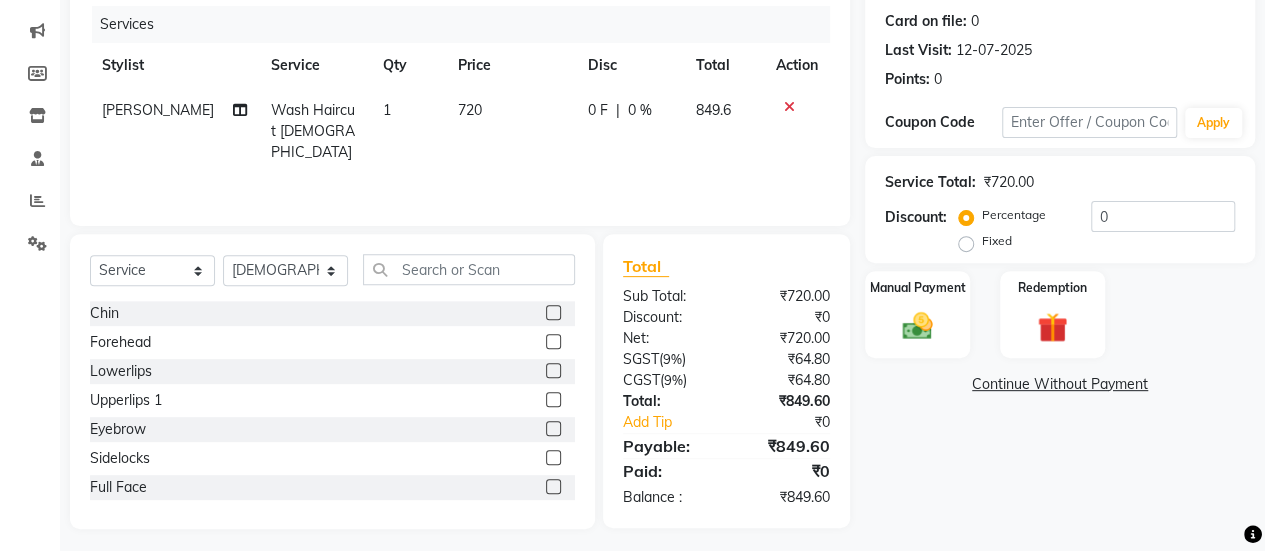 click 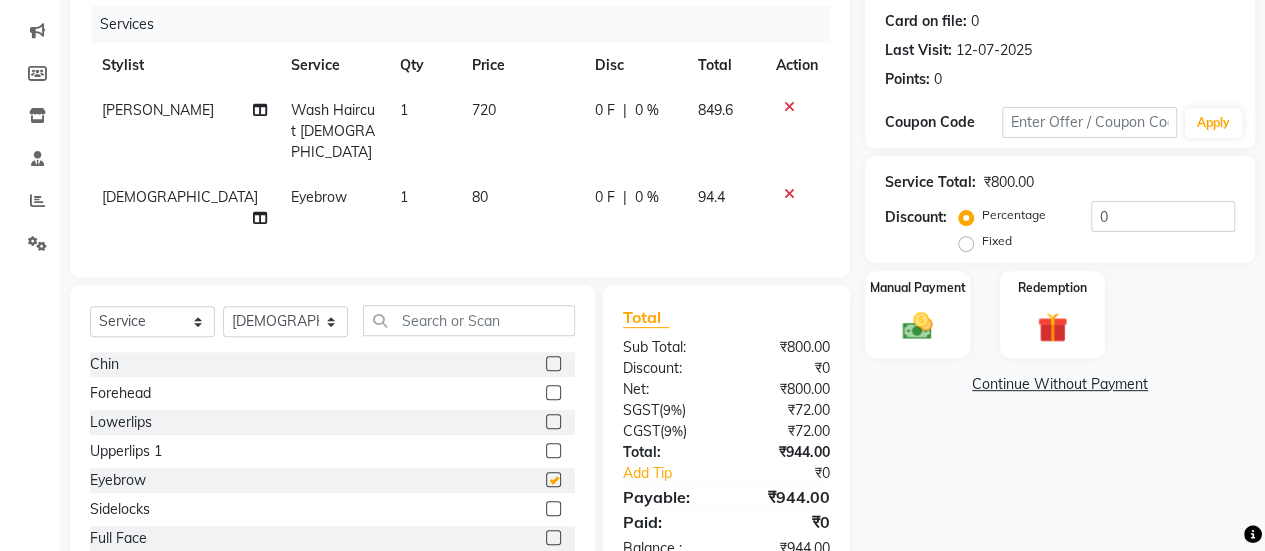checkbox on "false" 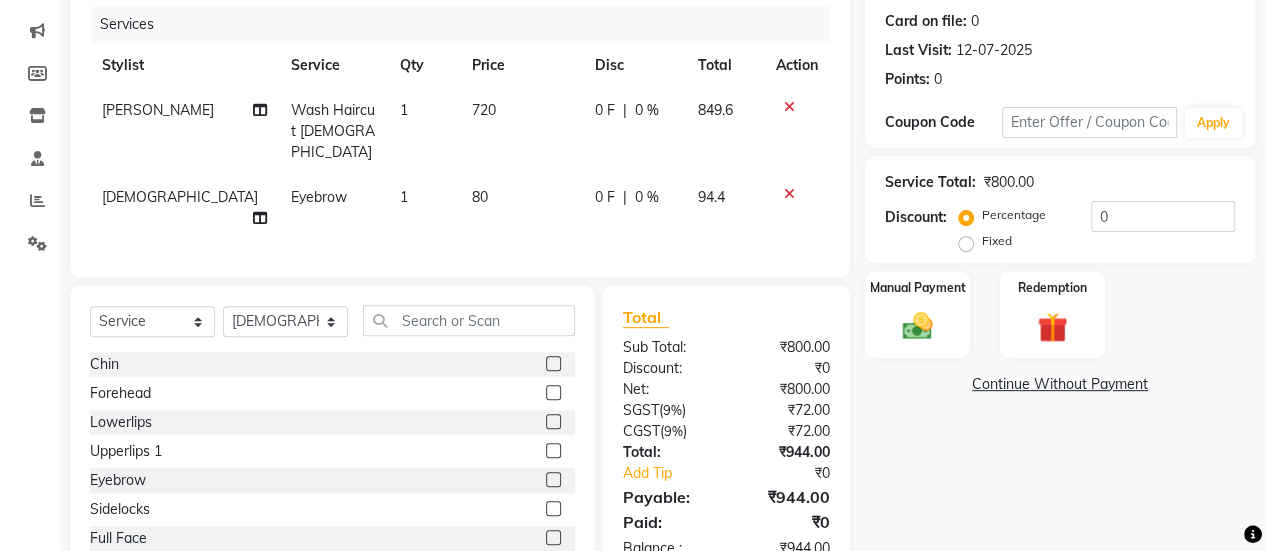 click 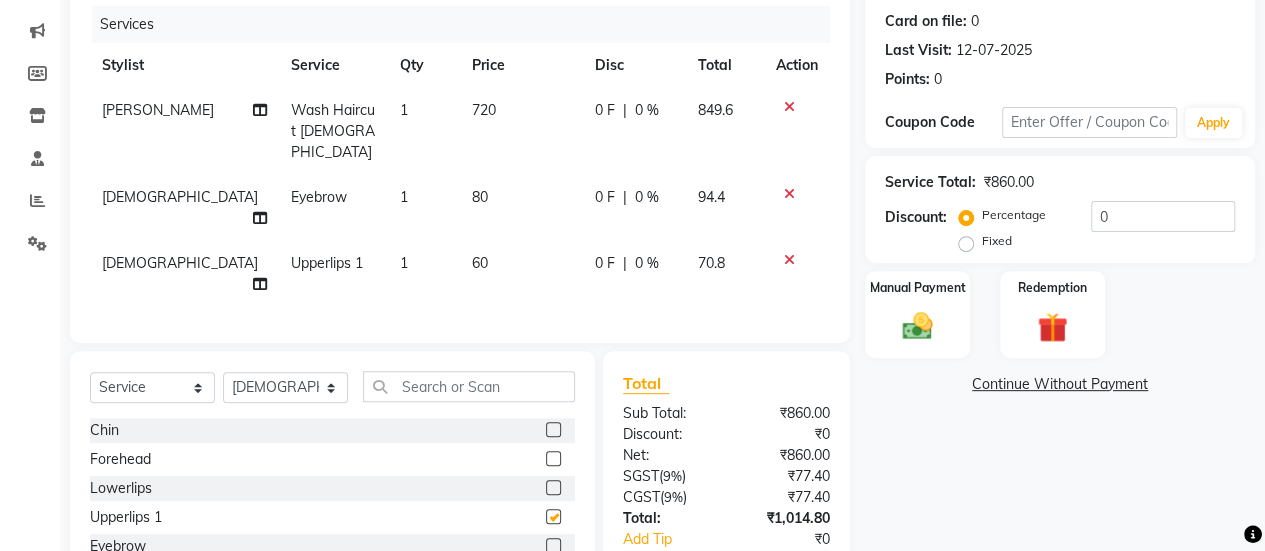 checkbox on "false" 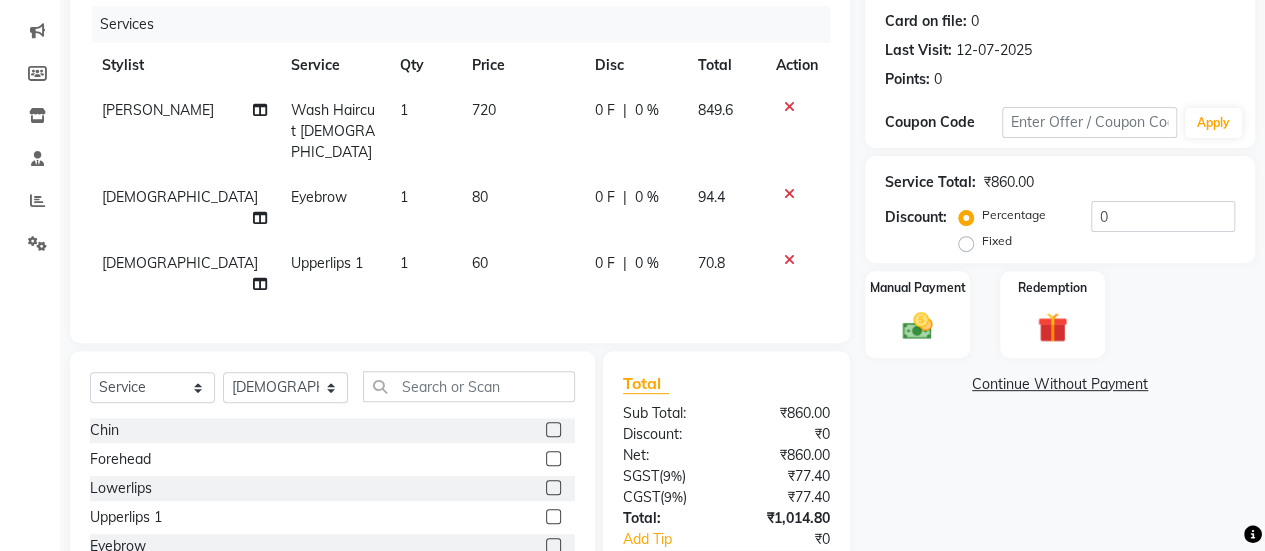 click 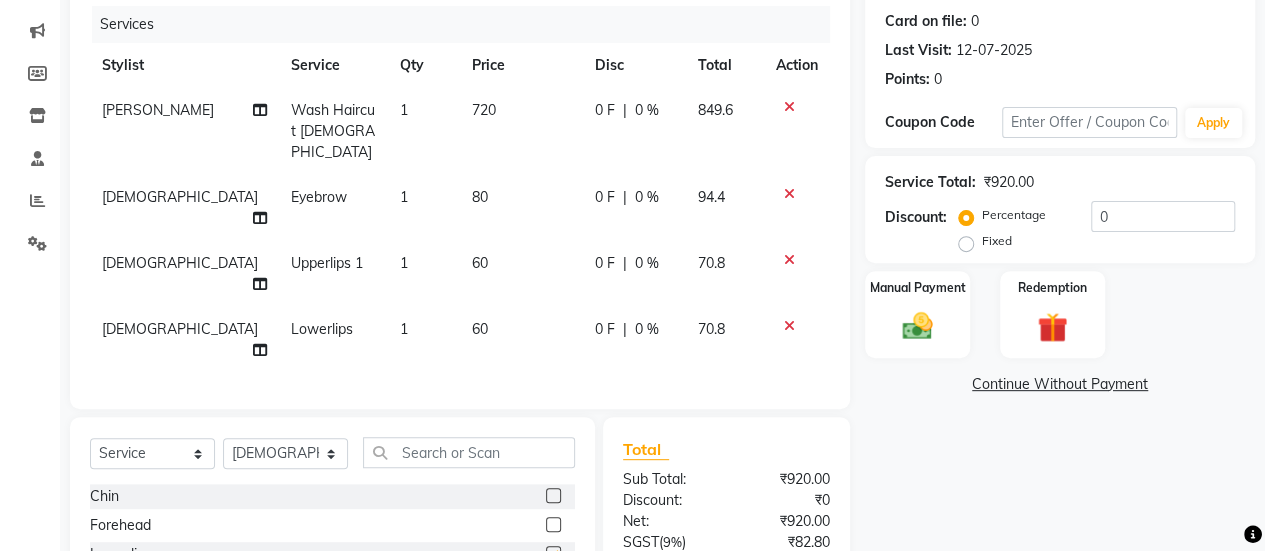 checkbox on "false" 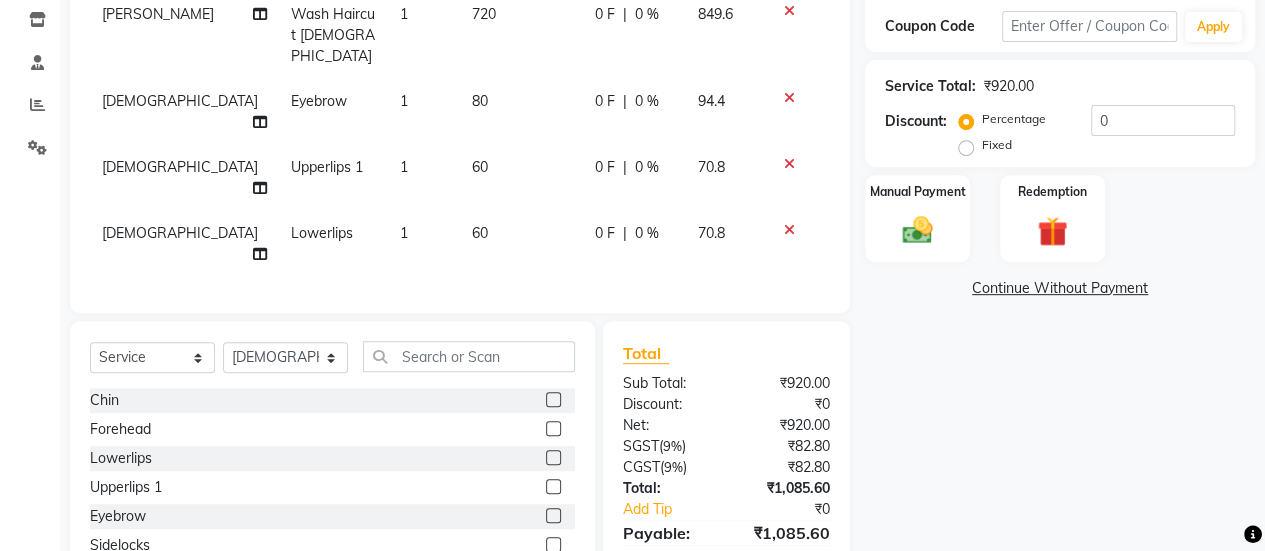 scroll, scrollTop: 343, scrollLeft: 0, axis: vertical 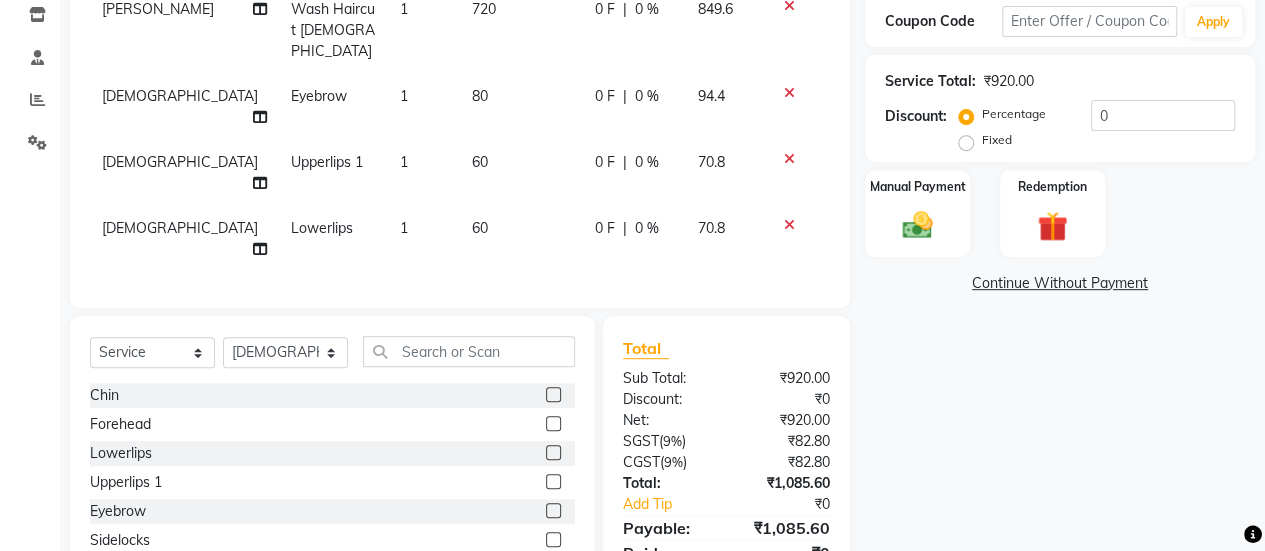 click 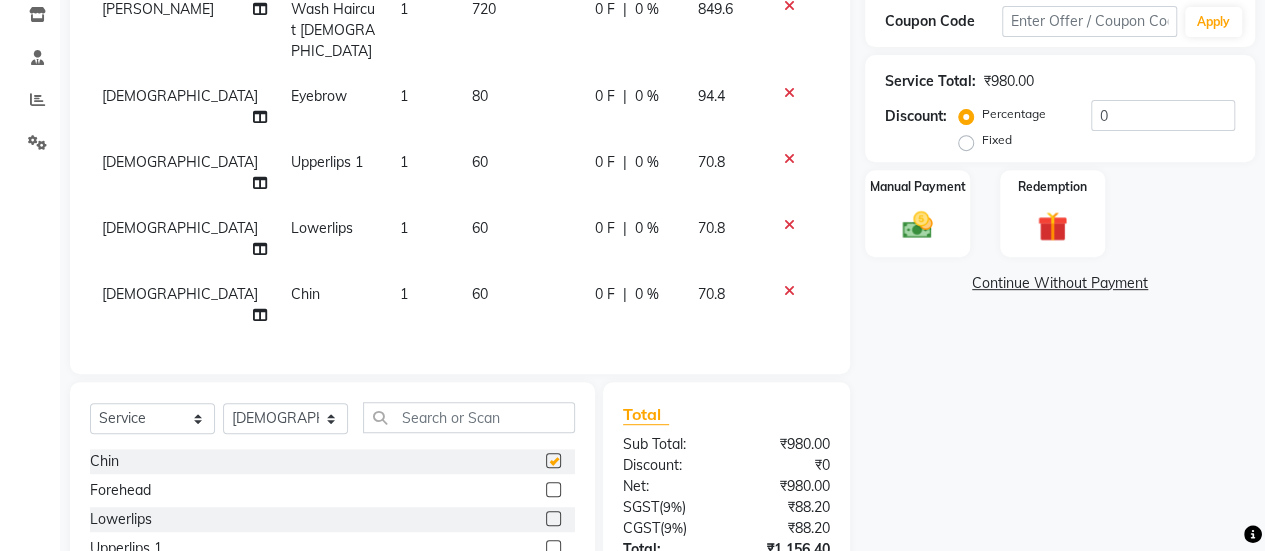 checkbox on "false" 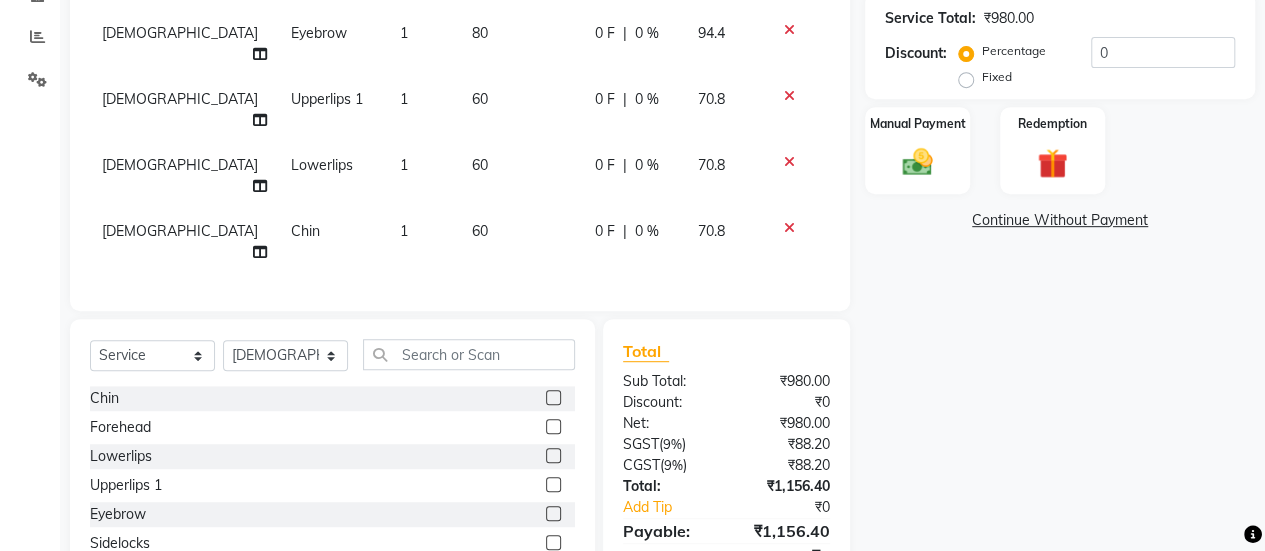 scroll, scrollTop: 406, scrollLeft: 0, axis: vertical 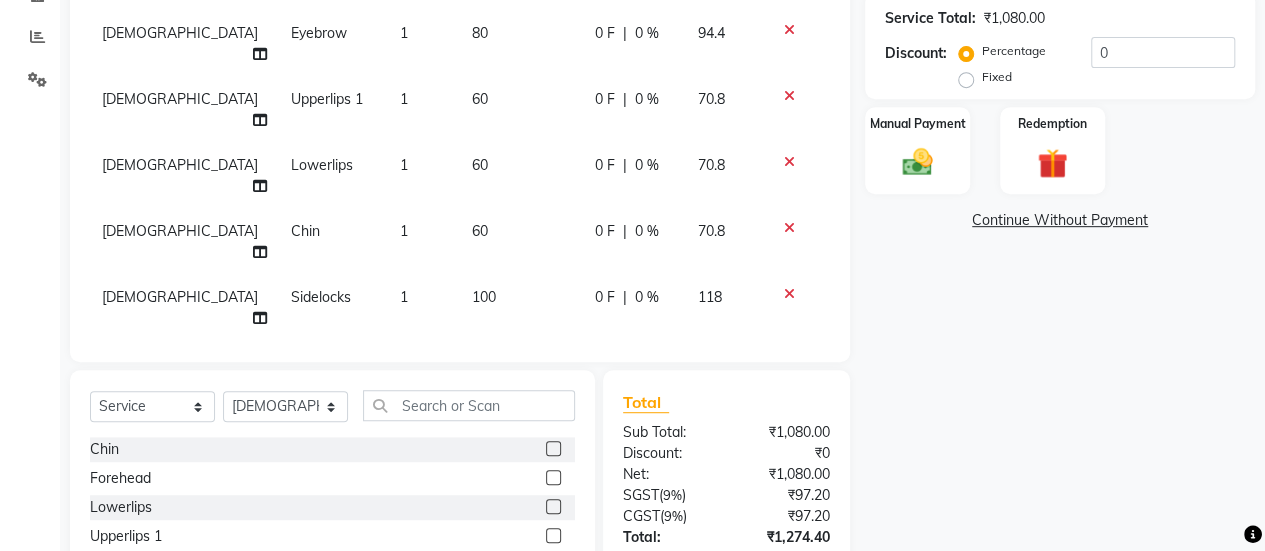 checkbox on "false" 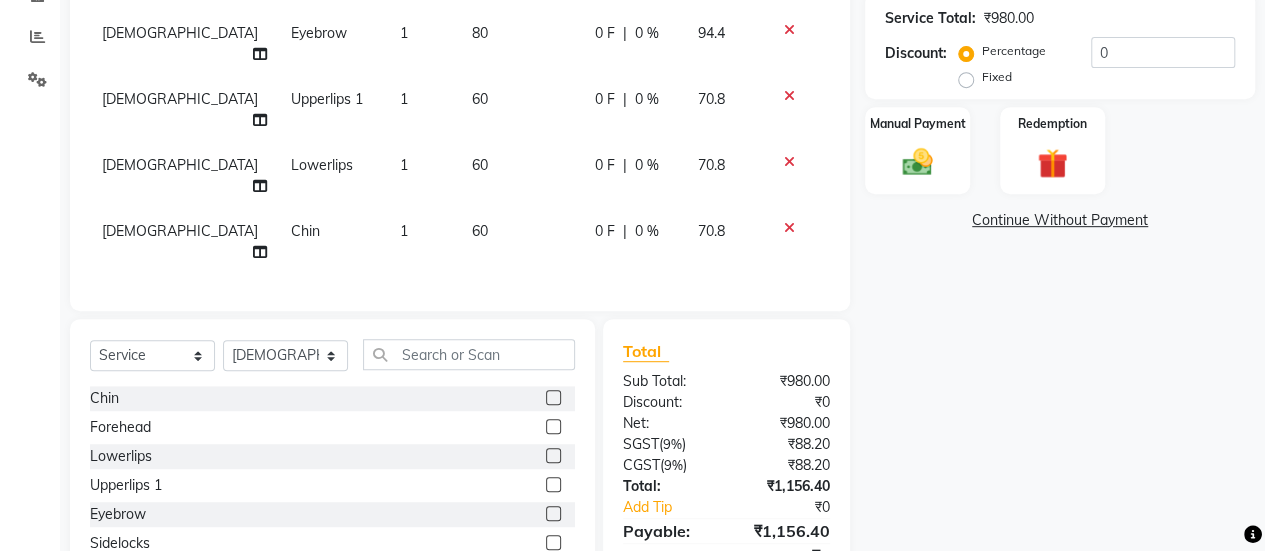 click 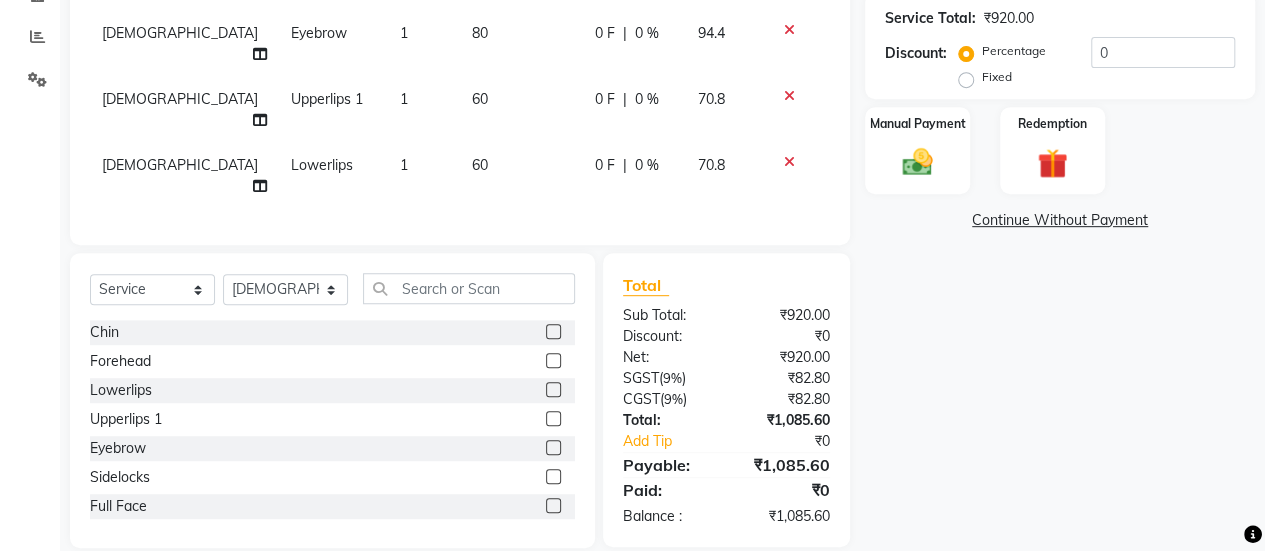 scroll, scrollTop: 363, scrollLeft: 0, axis: vertical 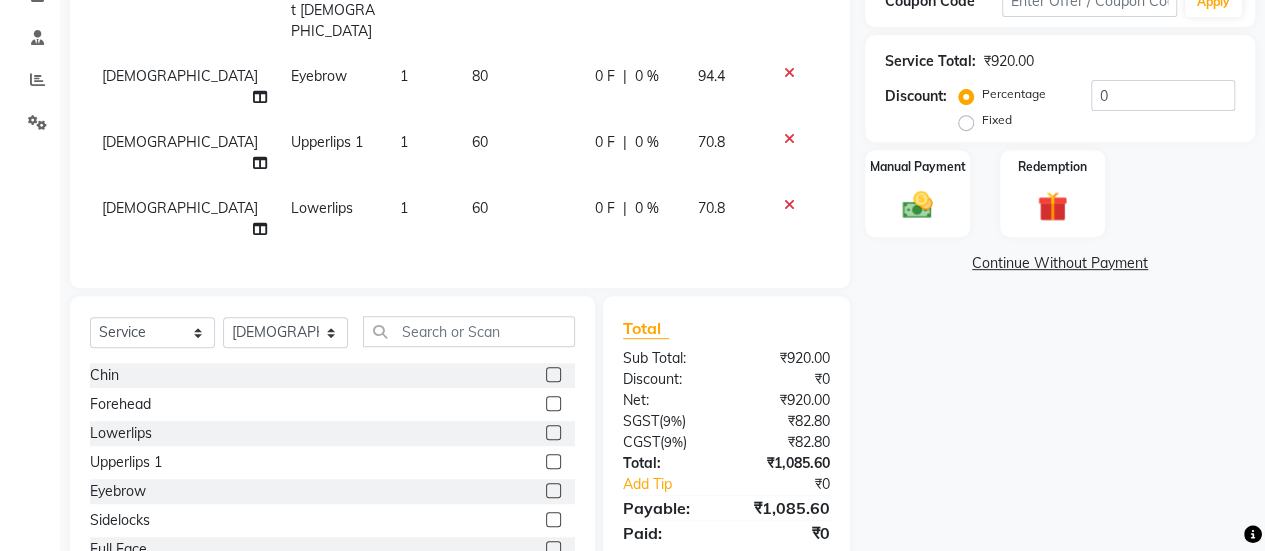 click 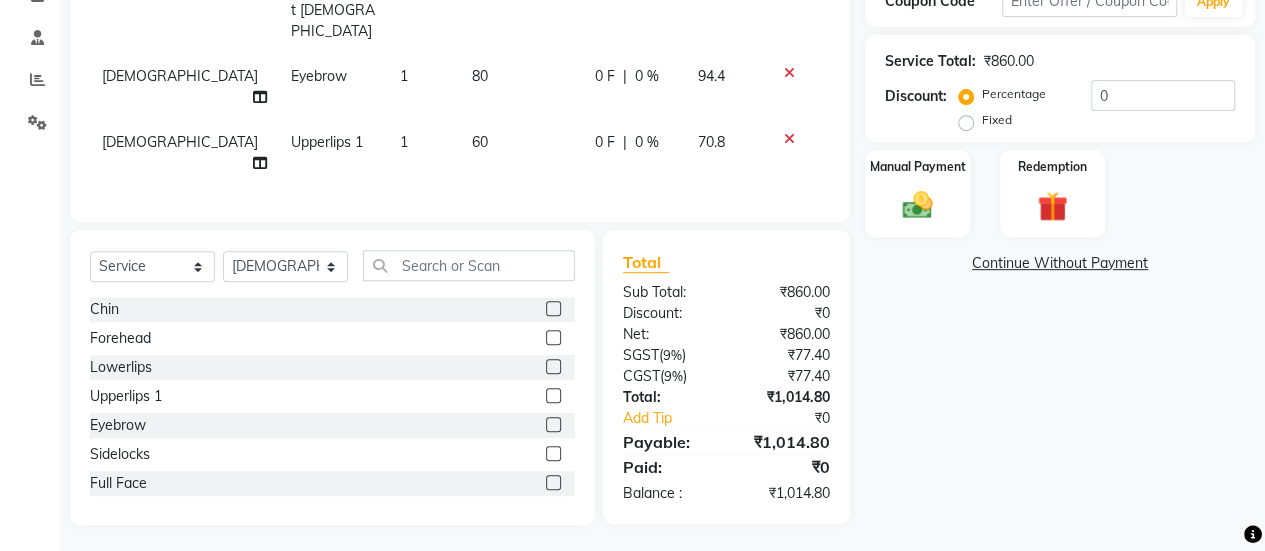 scroll, scrollTop: 318, scrollLeft: 0, axis: vertical 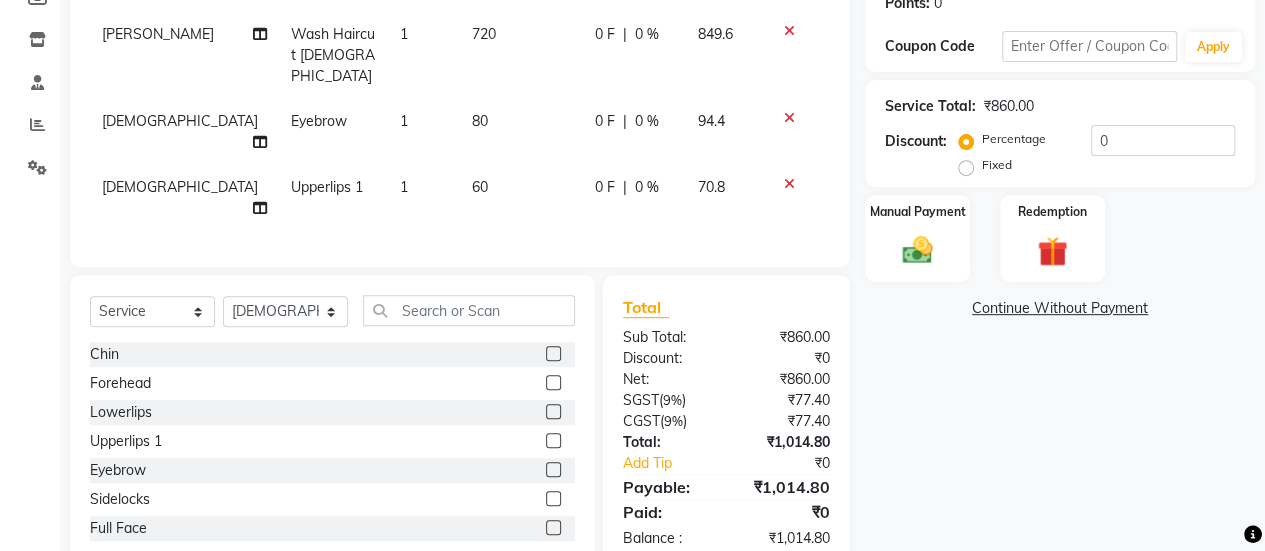 click 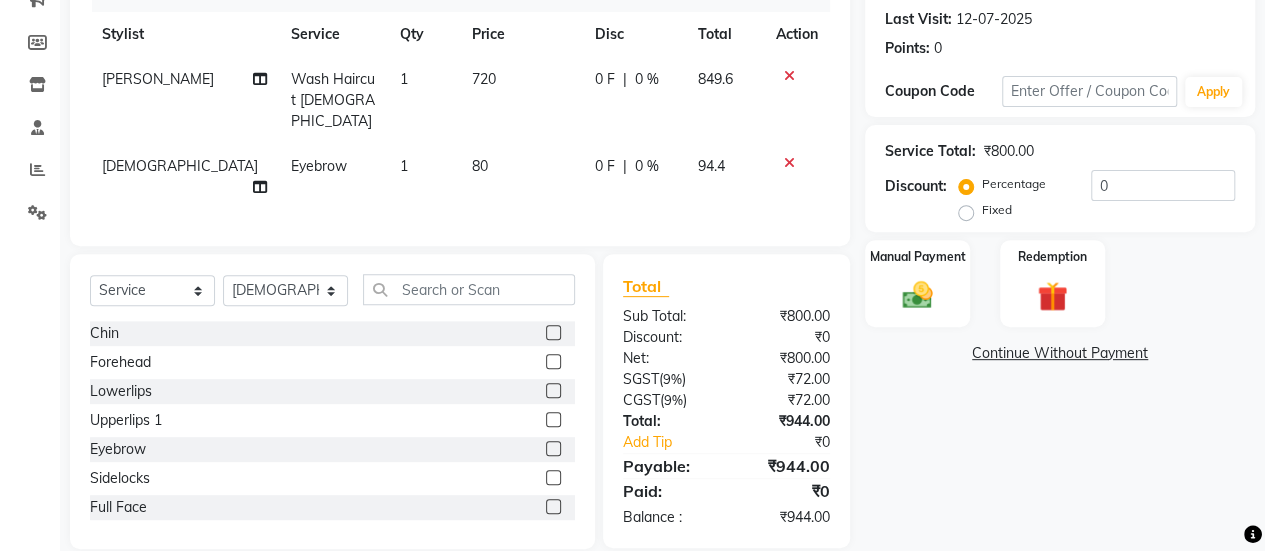 click 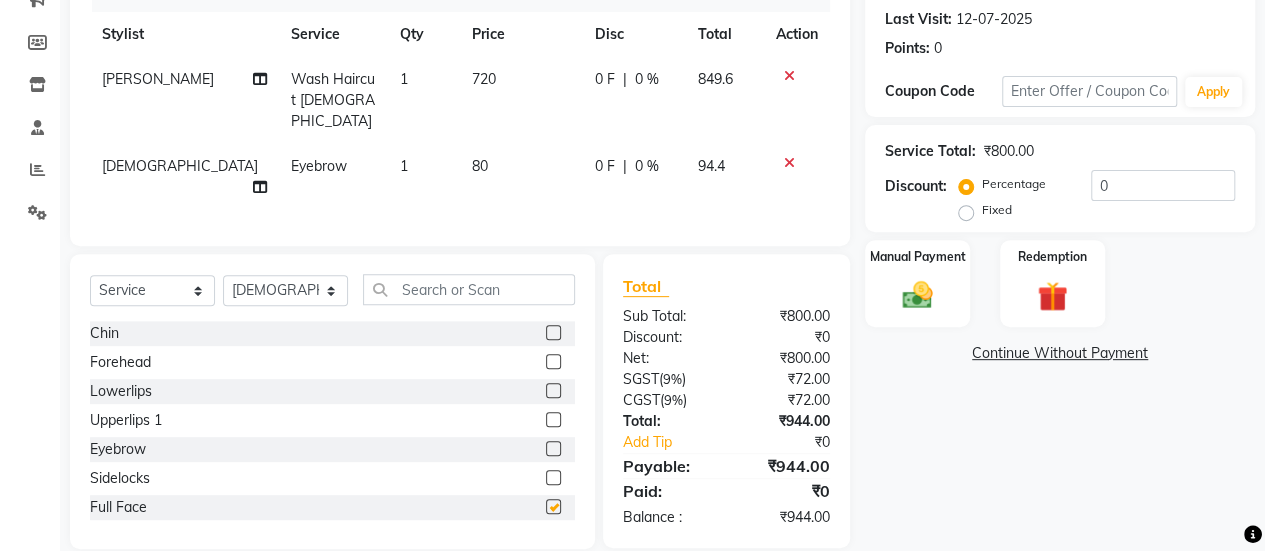 scroll, scrollTop: 318, scrollLeft: 0, axis: vertical 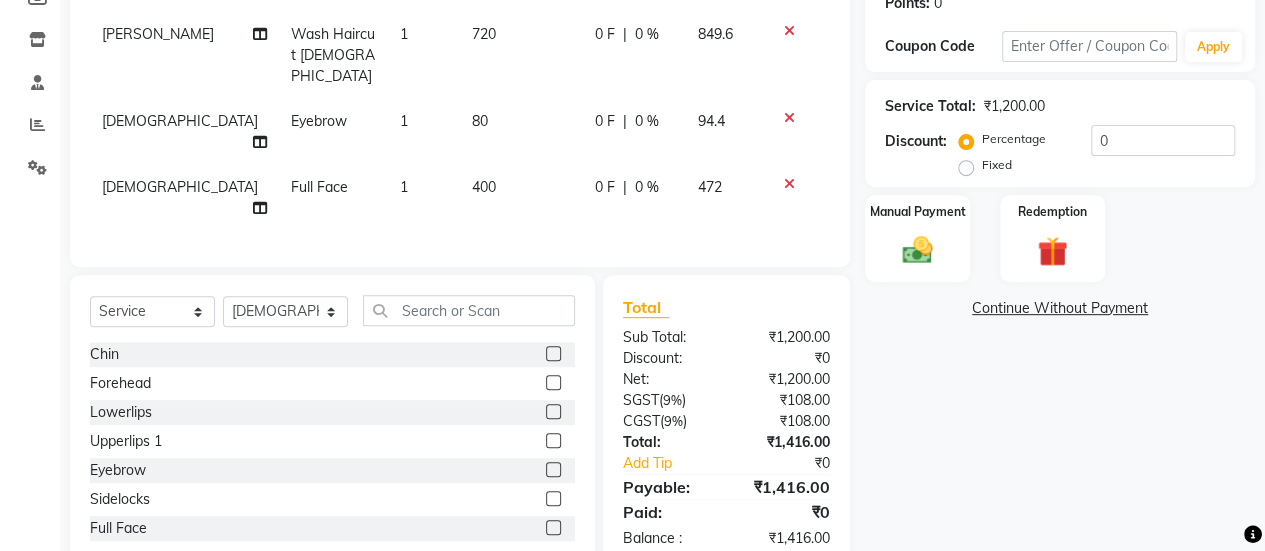 checkbox on "false" 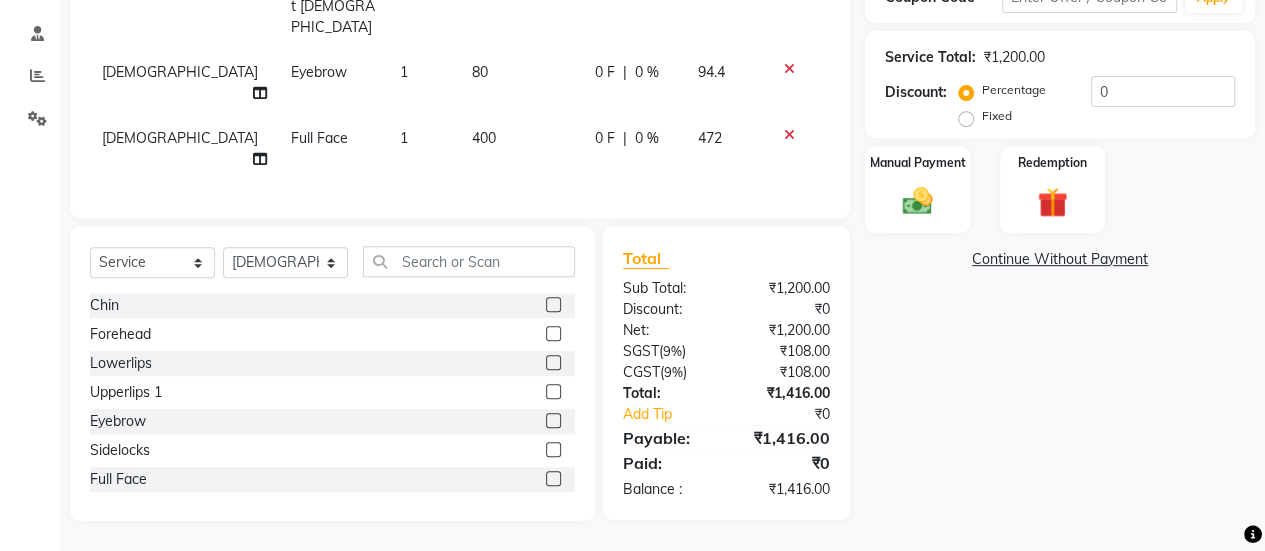select on "38598" 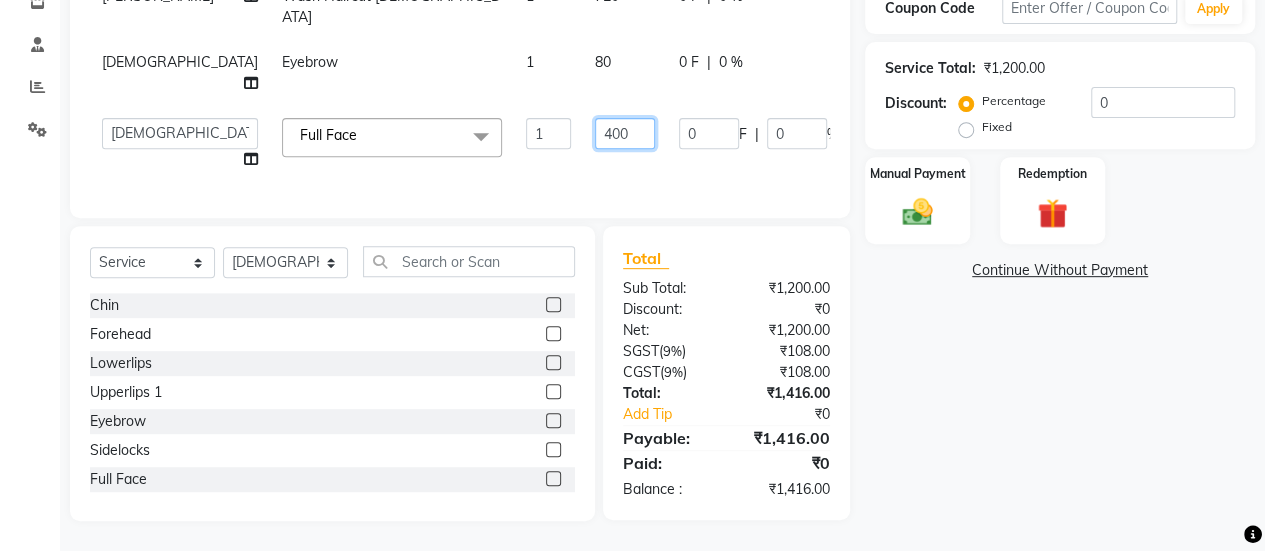 click on "400" 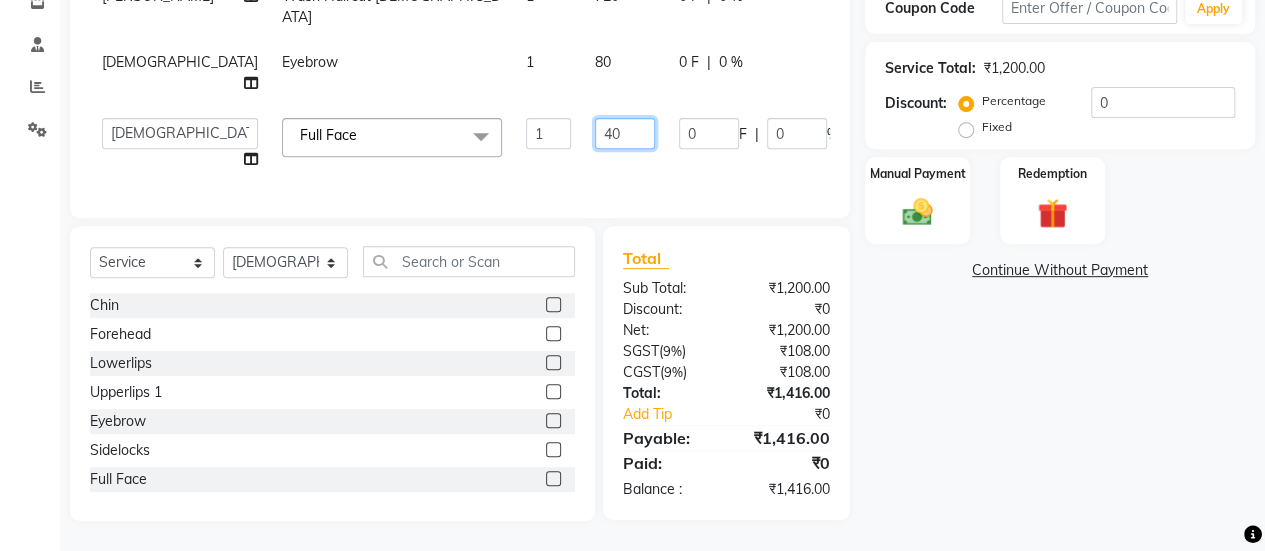 type on "4" 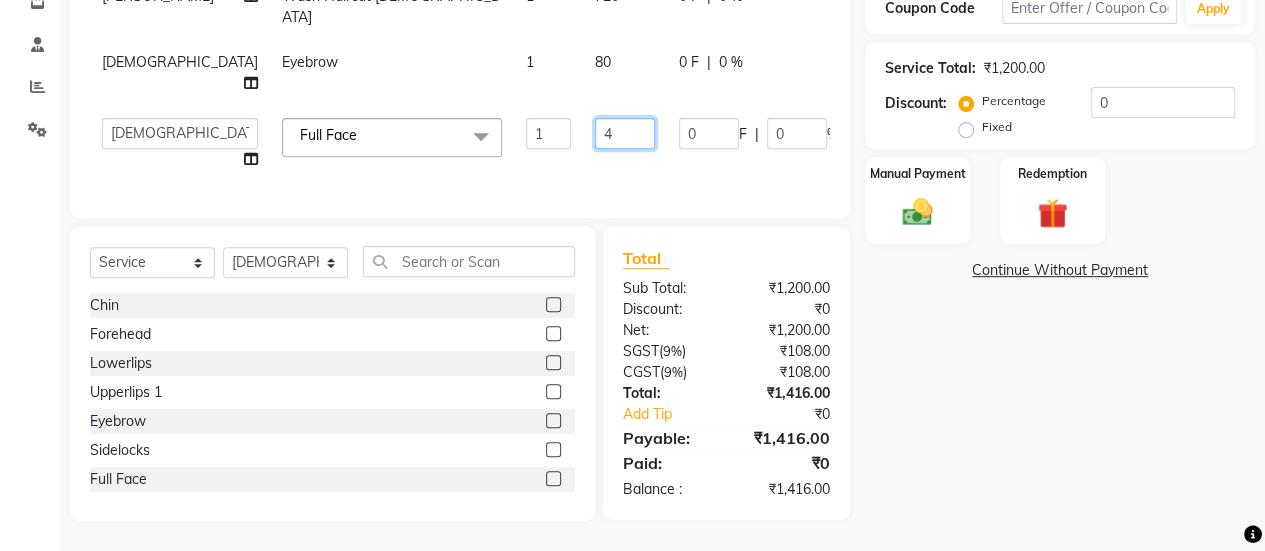 type 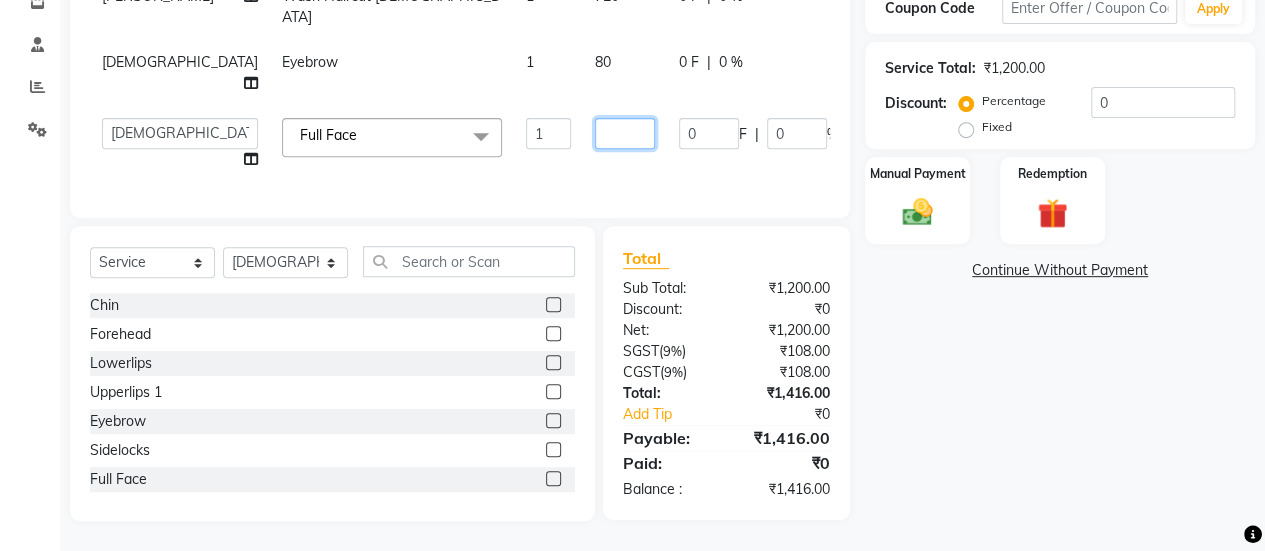 click 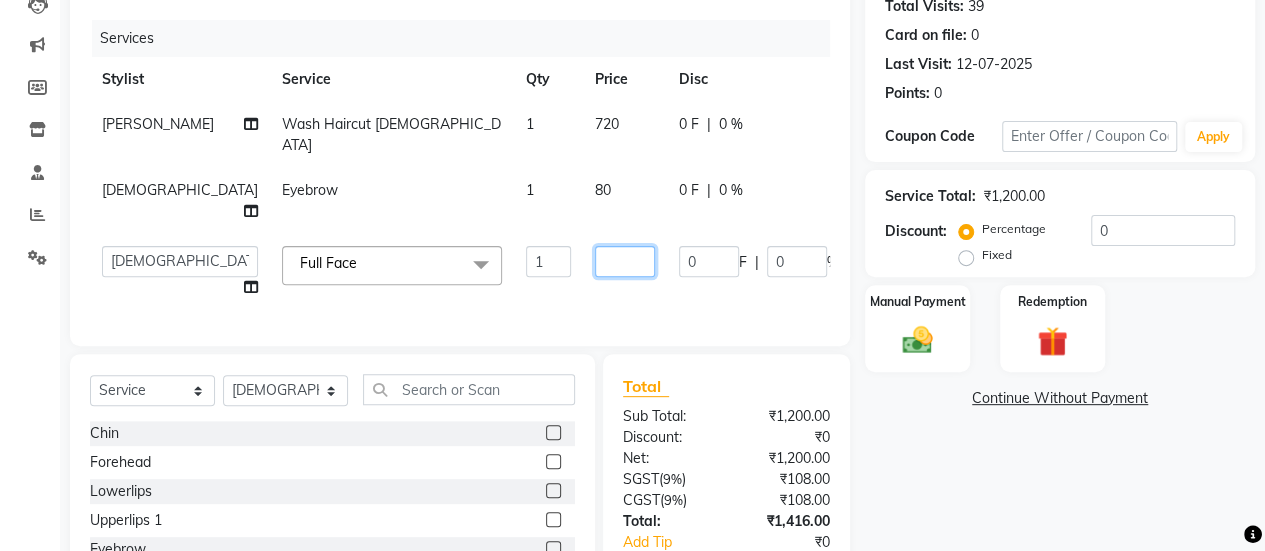 scroll, scrollTop: 224, scrollLeft: 0, axis: vertical 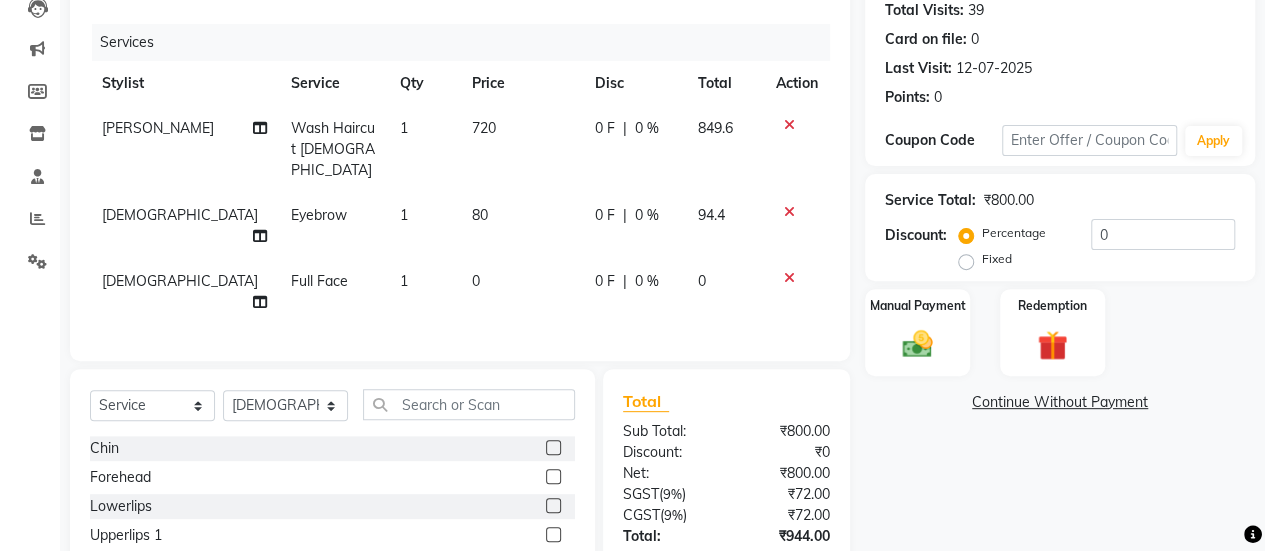 click on "[PERSON_NAME] Wash Haircut [DEMOGRAPHIC_DATA] 1 720 0 F | 0 % 849.6 [PERSON_NAME] Eyebrow 1 80 0 F | 0 % 94.4 [PERSON_NAME] Full Face 1 0 0 F | 0 % 0" 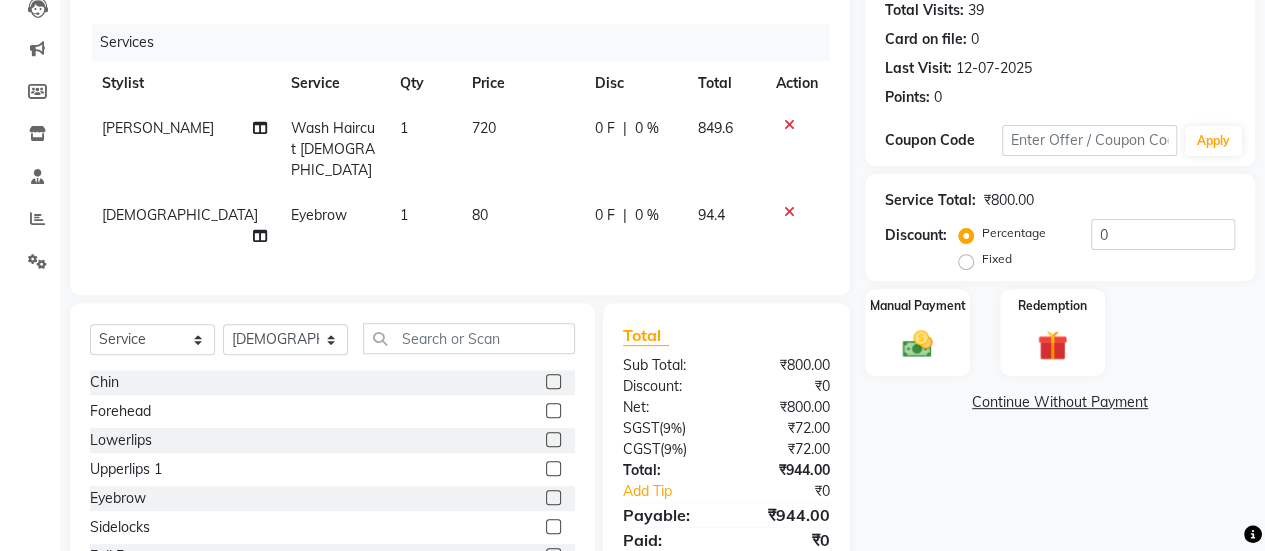 click on "80" 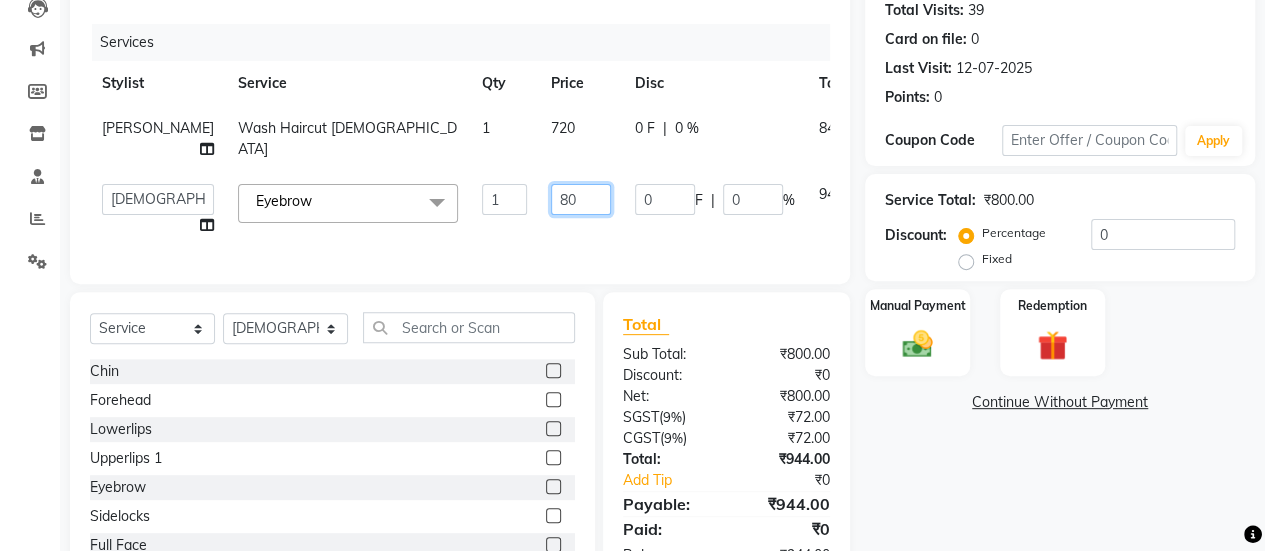 click on "80" 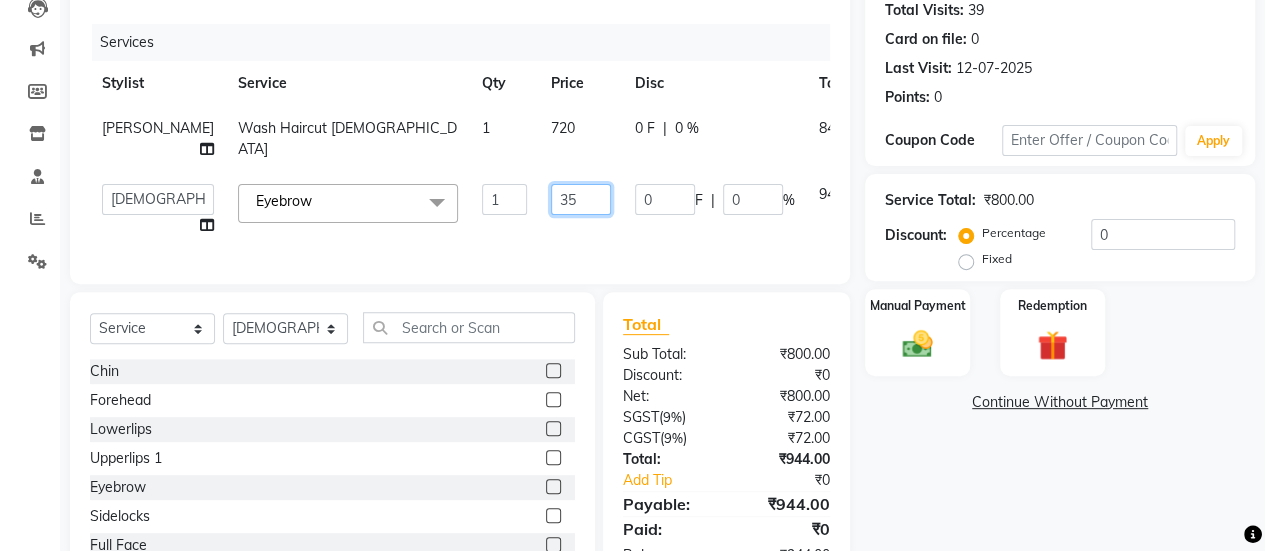type on "350" 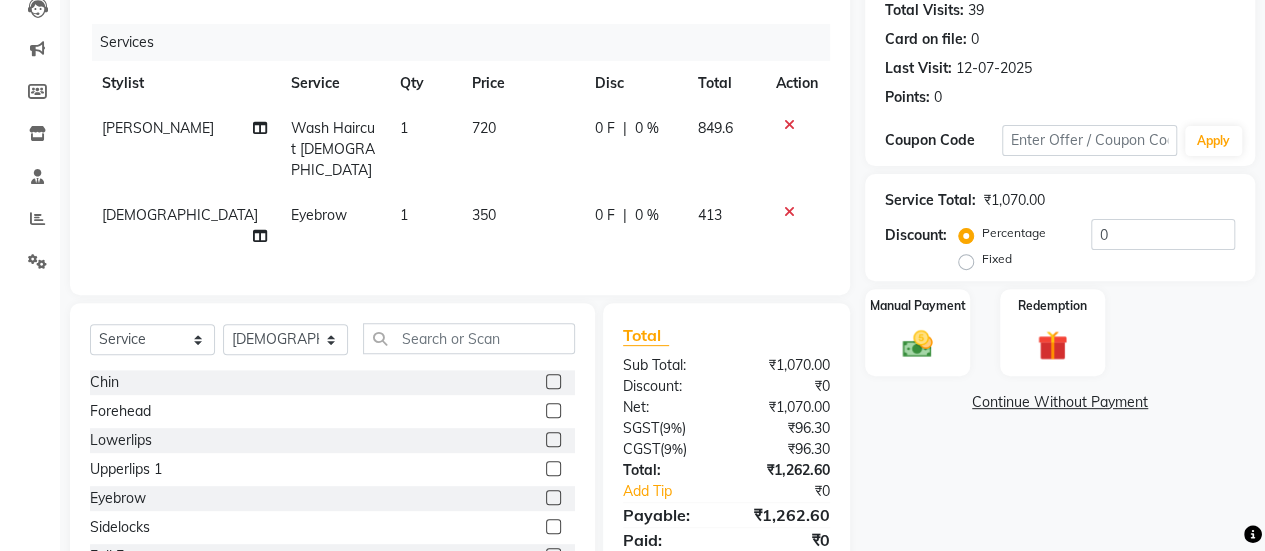 click on "Name: Dummy  Membership:  No Active Membership  Total Visits:  39 Card on file:  0 Last Visit:   [DATE] Points:   0  Coupon Code Apply Service Total:  ₹1,070.00  Discount:  Percentage   Fixed  0 Manual Payment Redemption  Continue Without Payment" 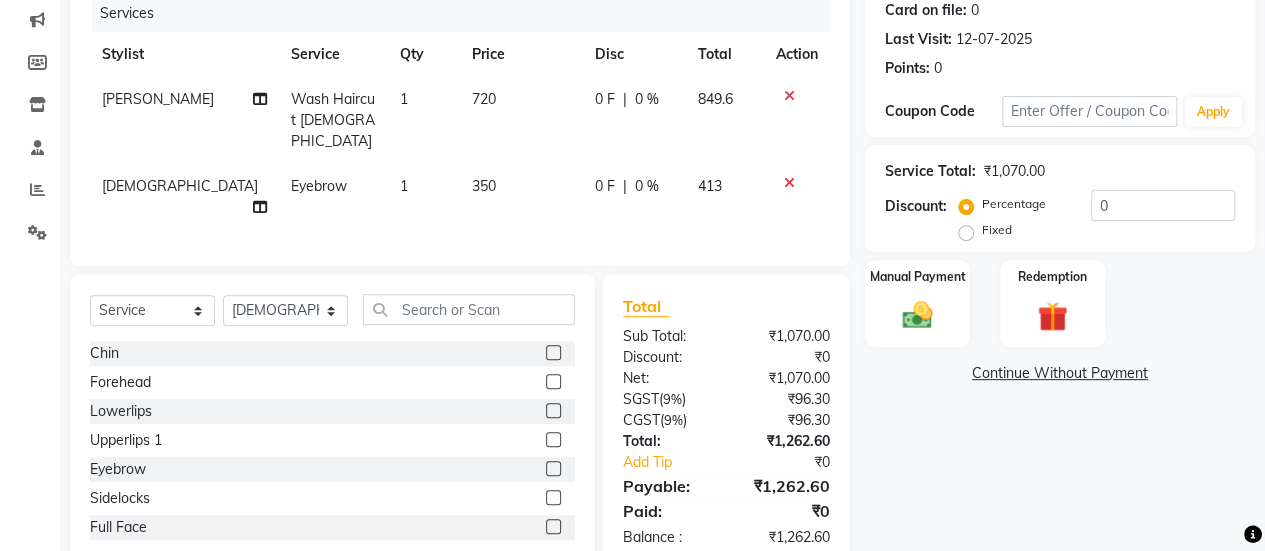 scroll, scrollTop: 273, scrollLeft: 0, axis: vertical 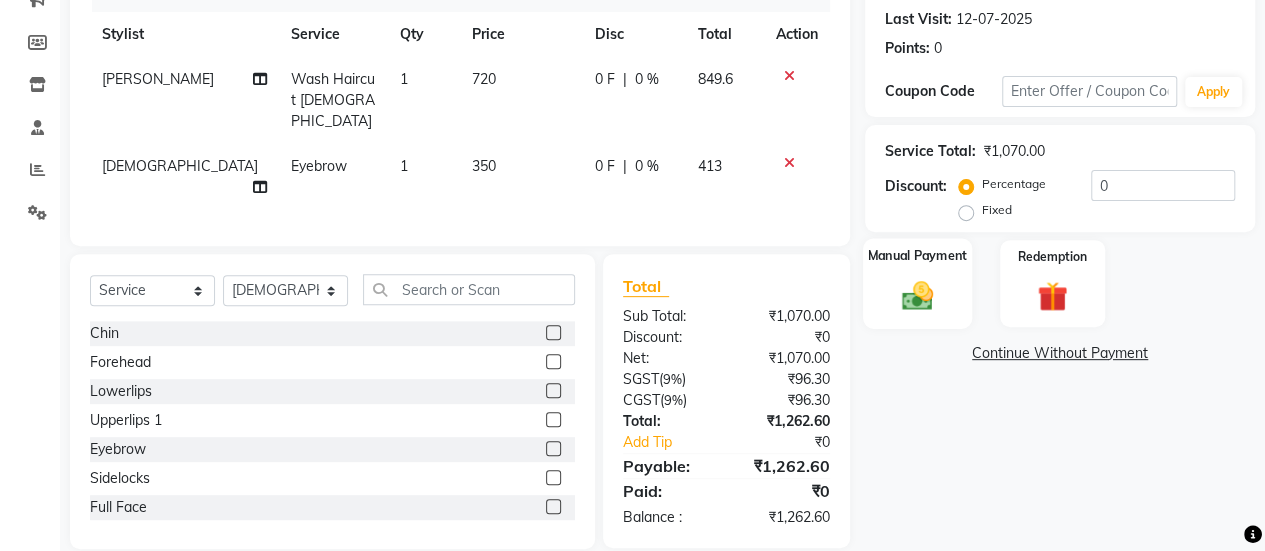 click 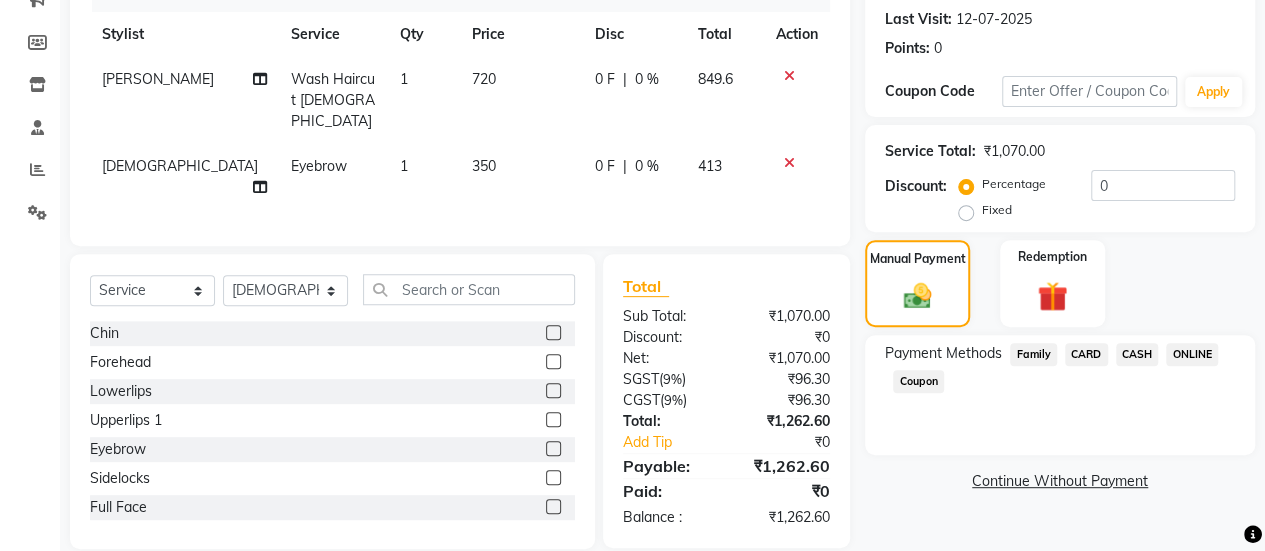 click on "ONLINE" 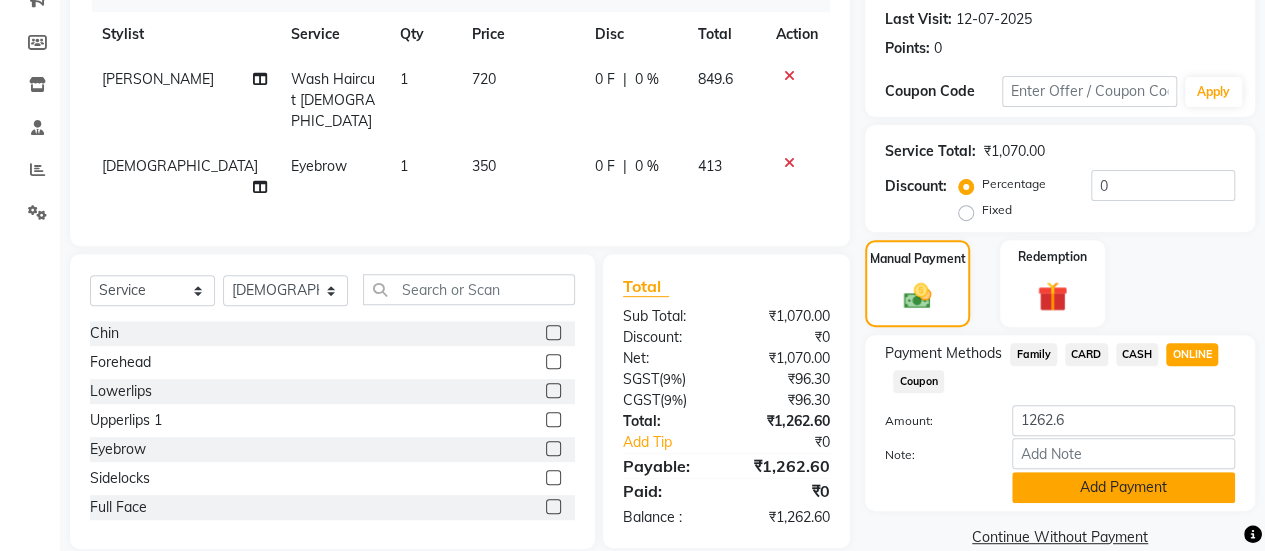 click on "Add Payment" 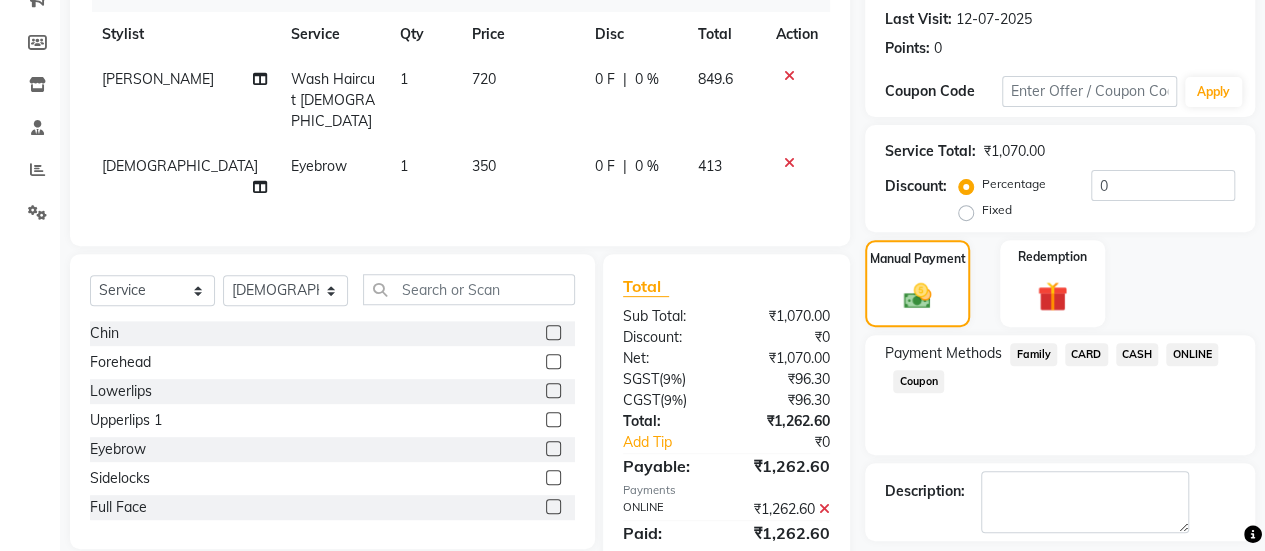 scroll, scrollTop: 358, scrollLeft: 0, axis: vertical 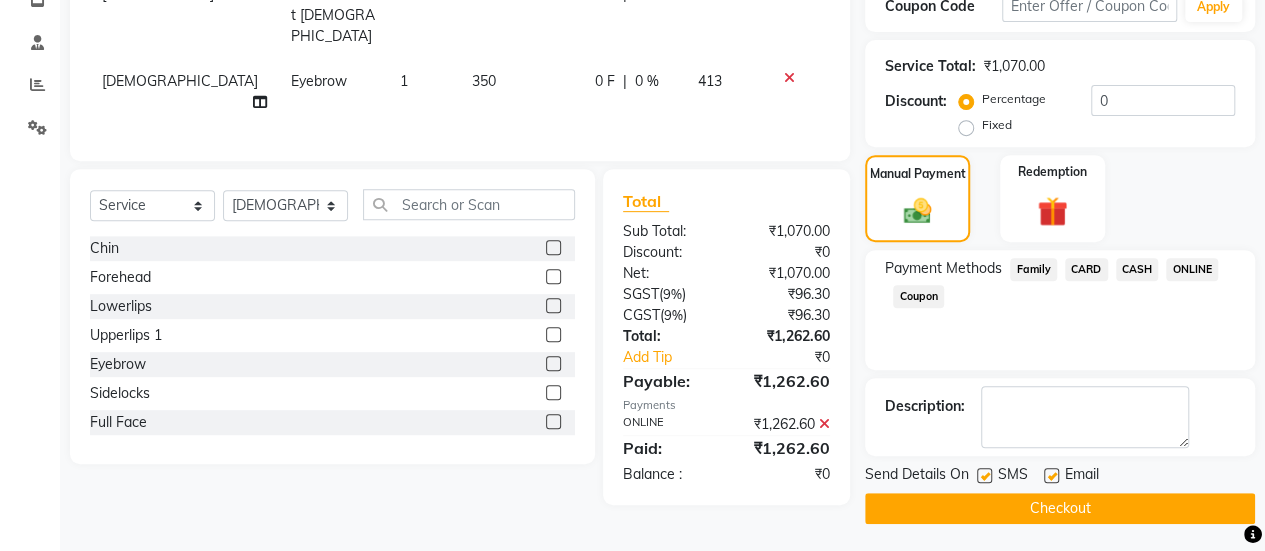 click 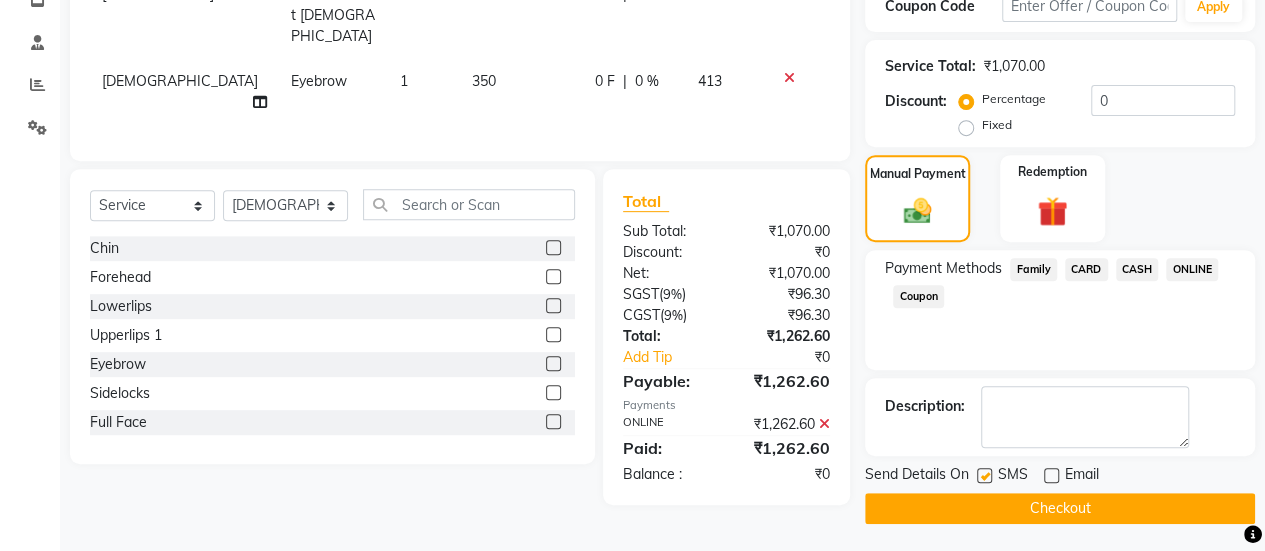 click on "Checkout" 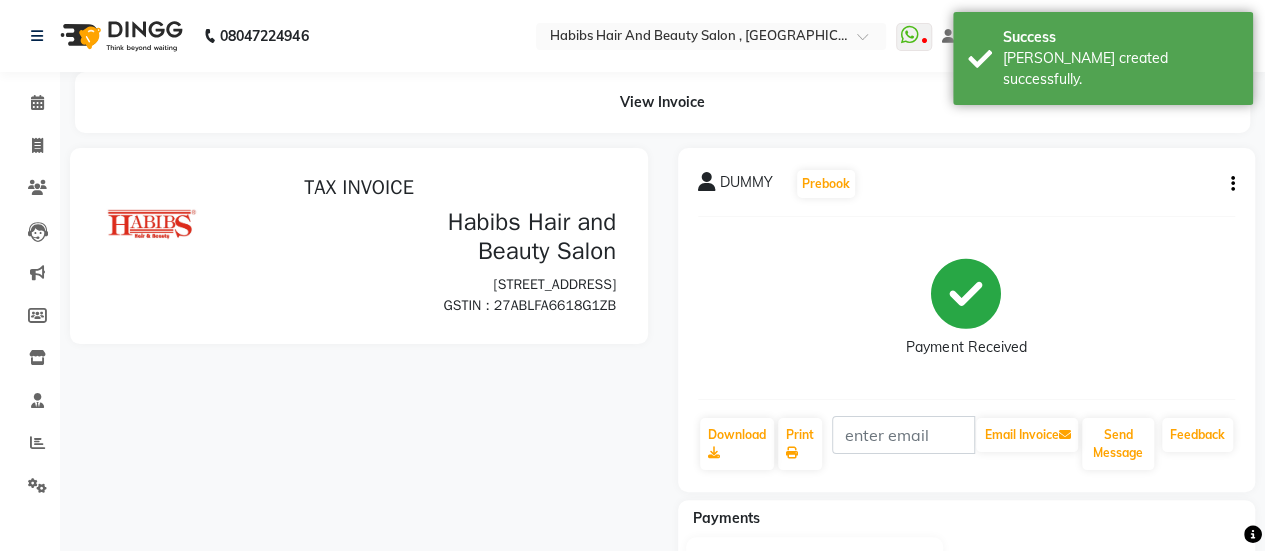 scroll, scrollTop: 0, scrollLeft: 0, axis: both 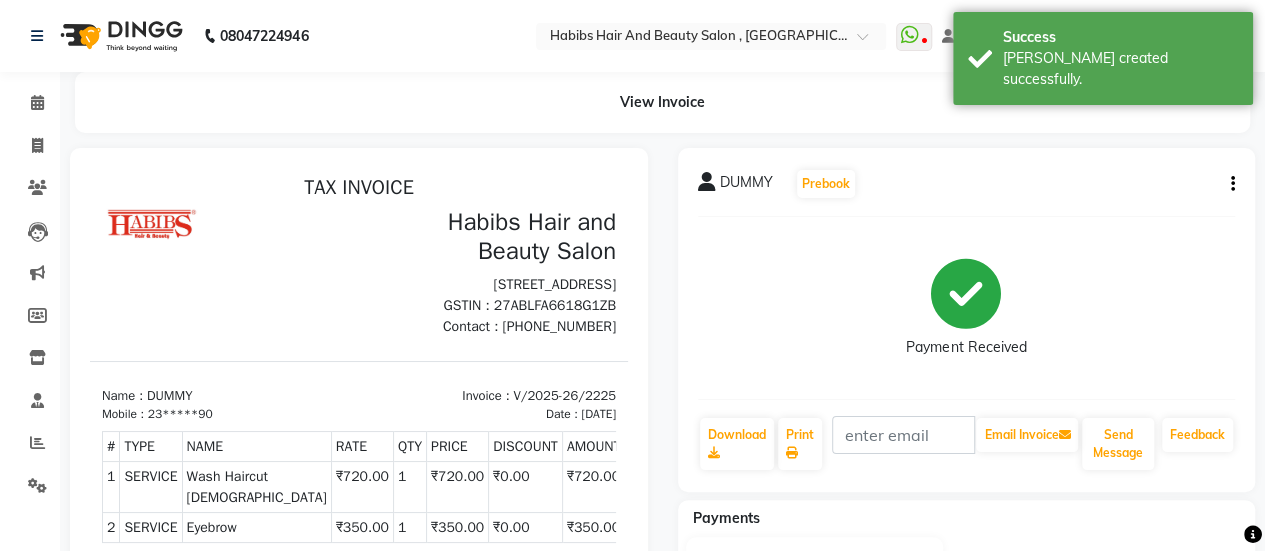 click on "Payments ONLINE [DATE] ₹1,262.60  Added on [DATE]" 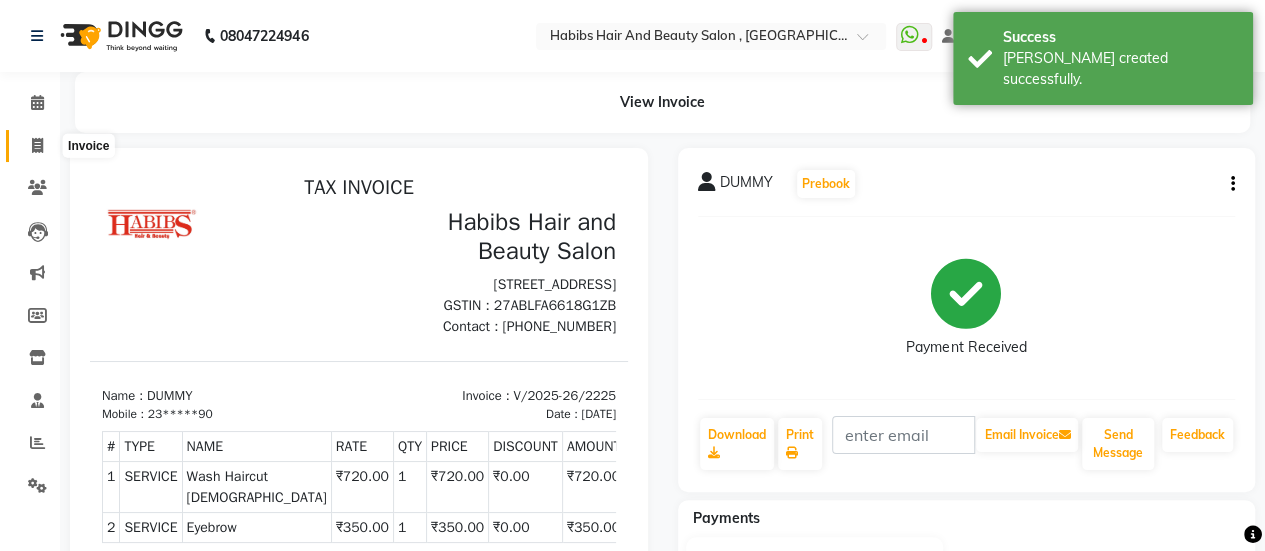 click 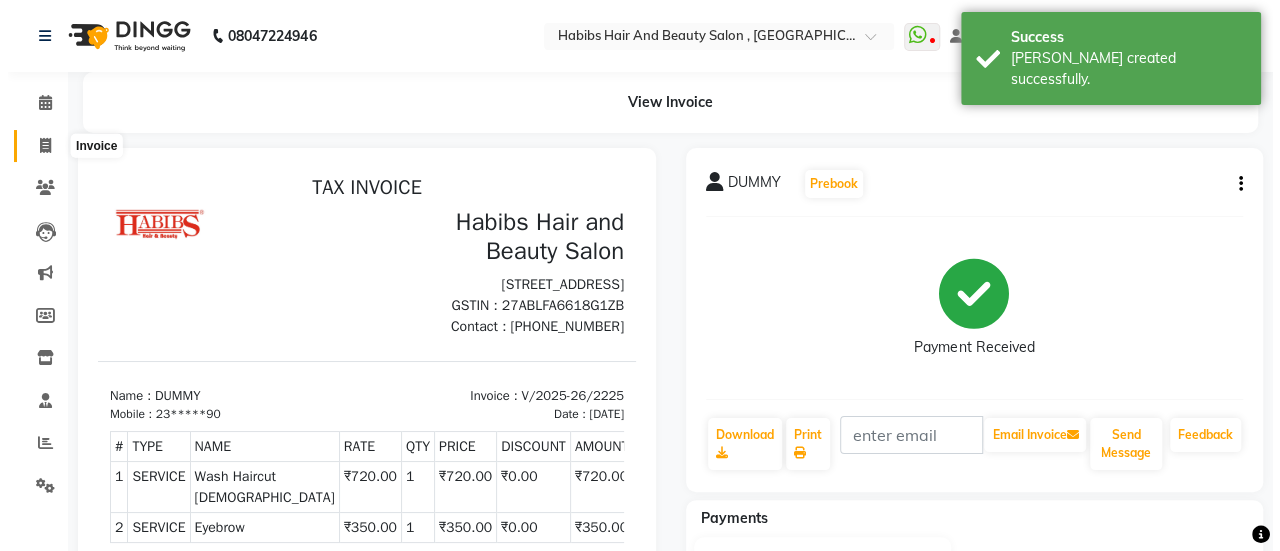 scroll, scrollTop: 49, scrollLeft: 0, axis: vertical 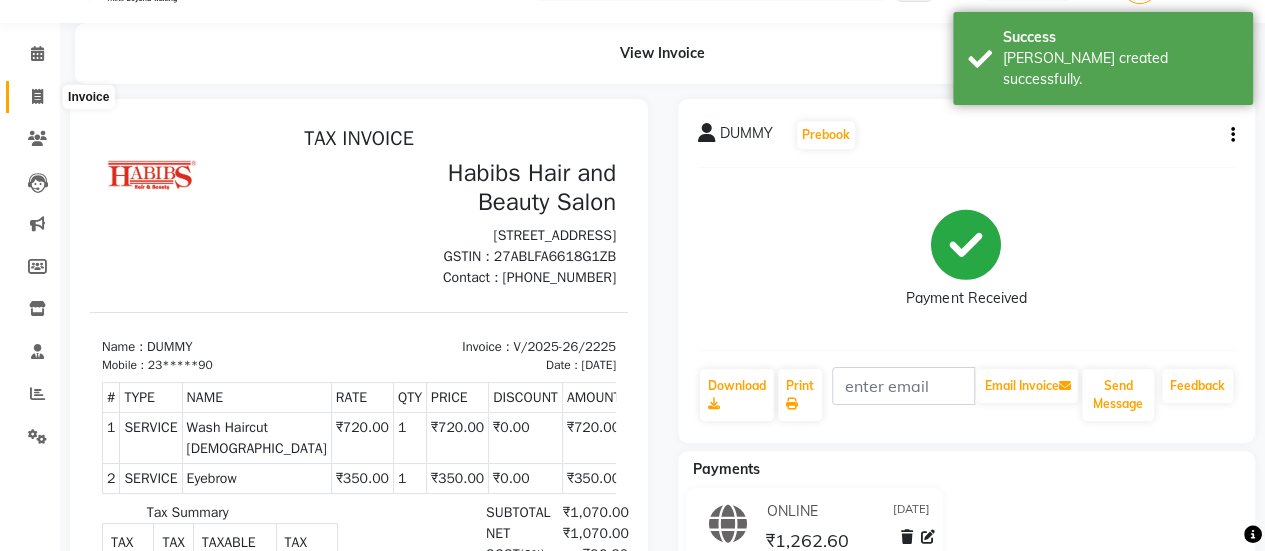 select on "service" 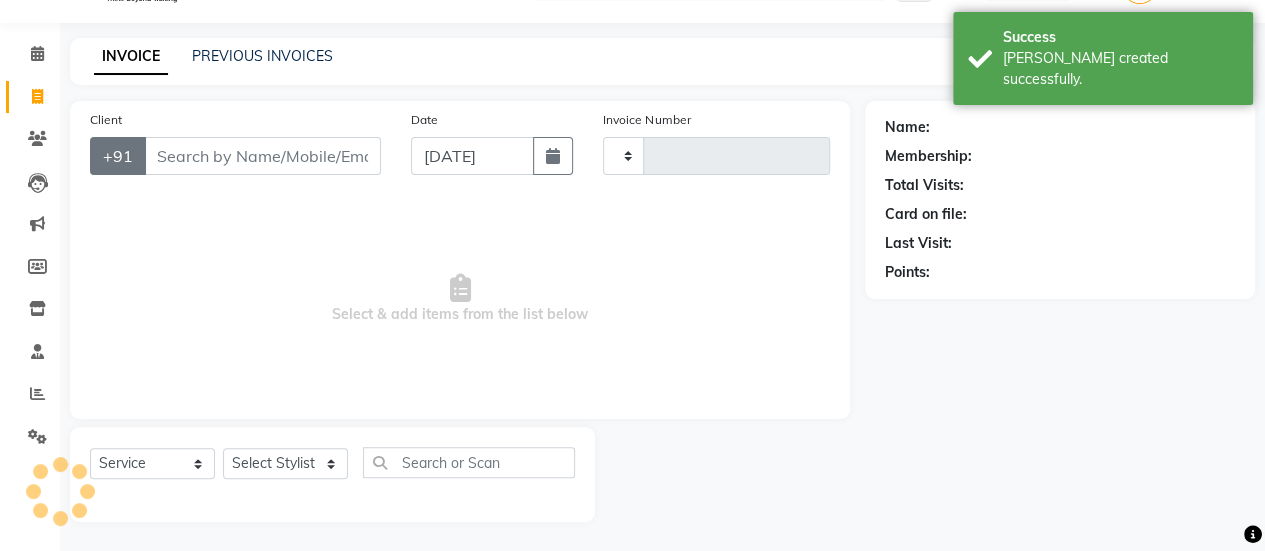 type on "2226" 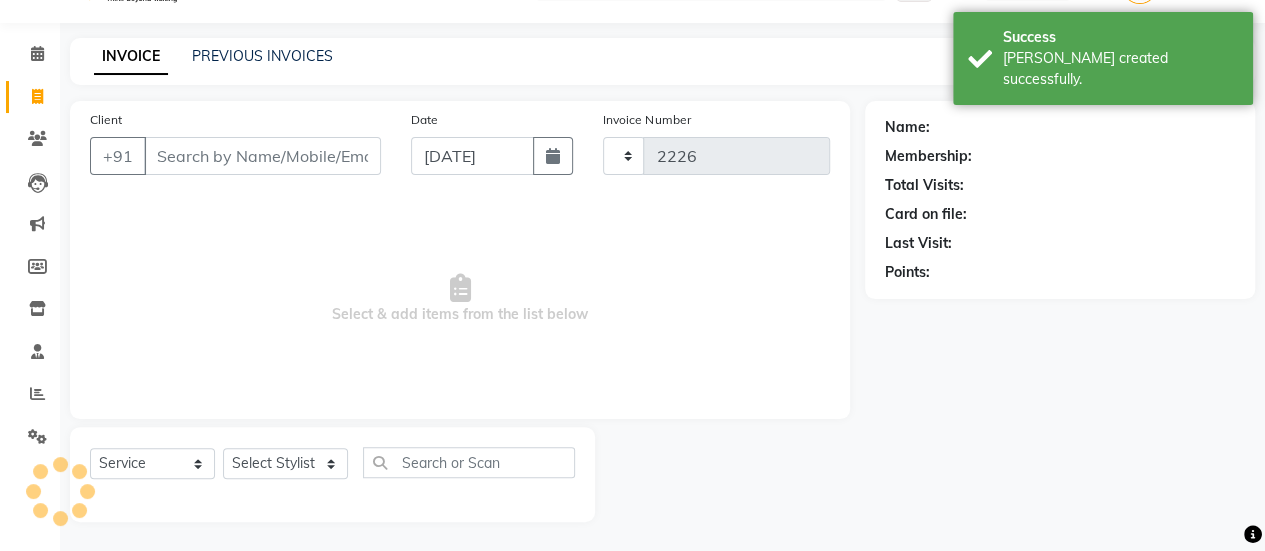 select on "5651" 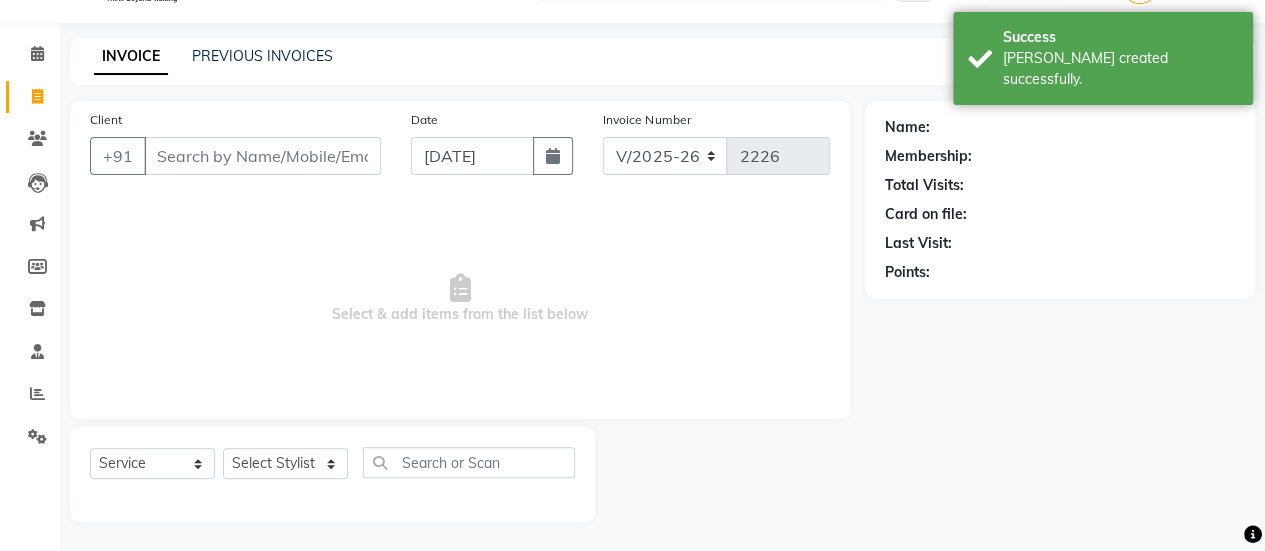 click on "Client" at bounding box center (262, 156) 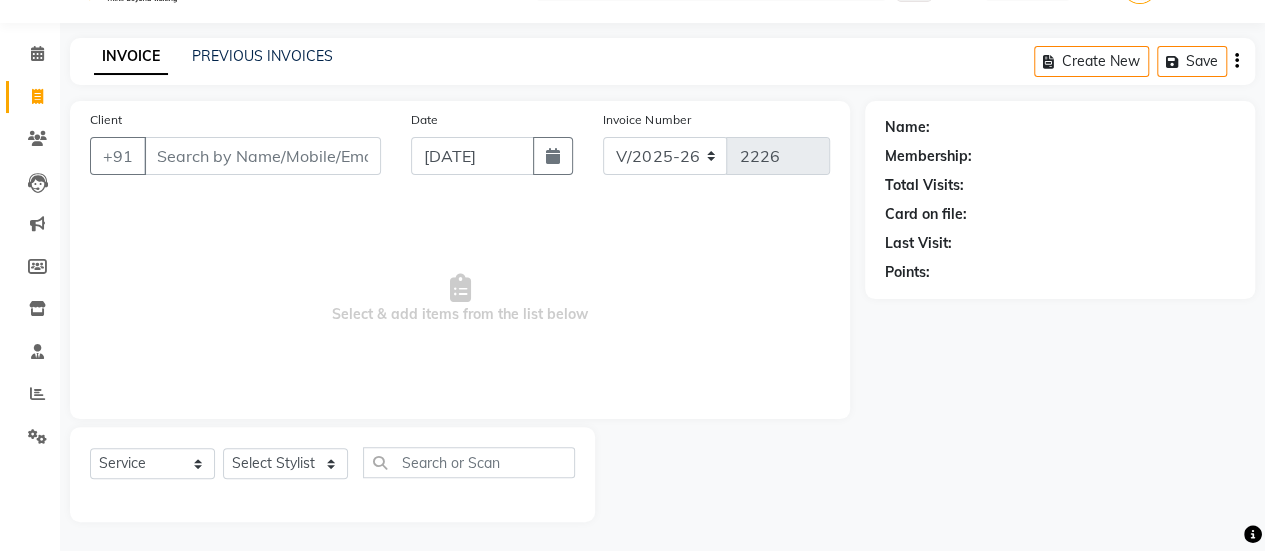 click on "Client" at bounding box center [262, 156] 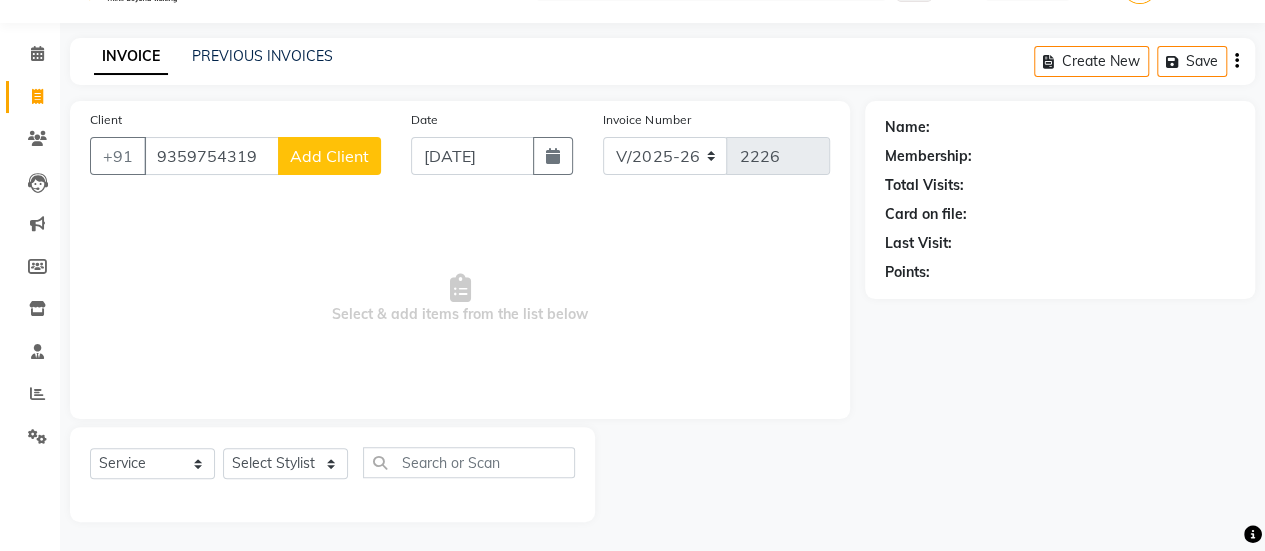 type on "9359754319" 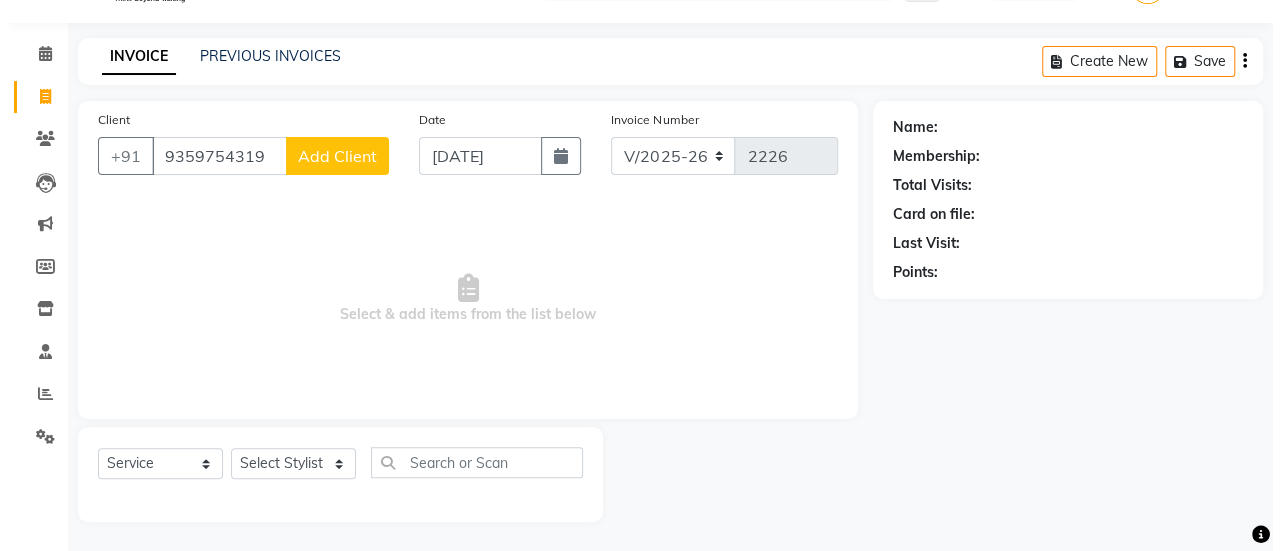 select on "22" 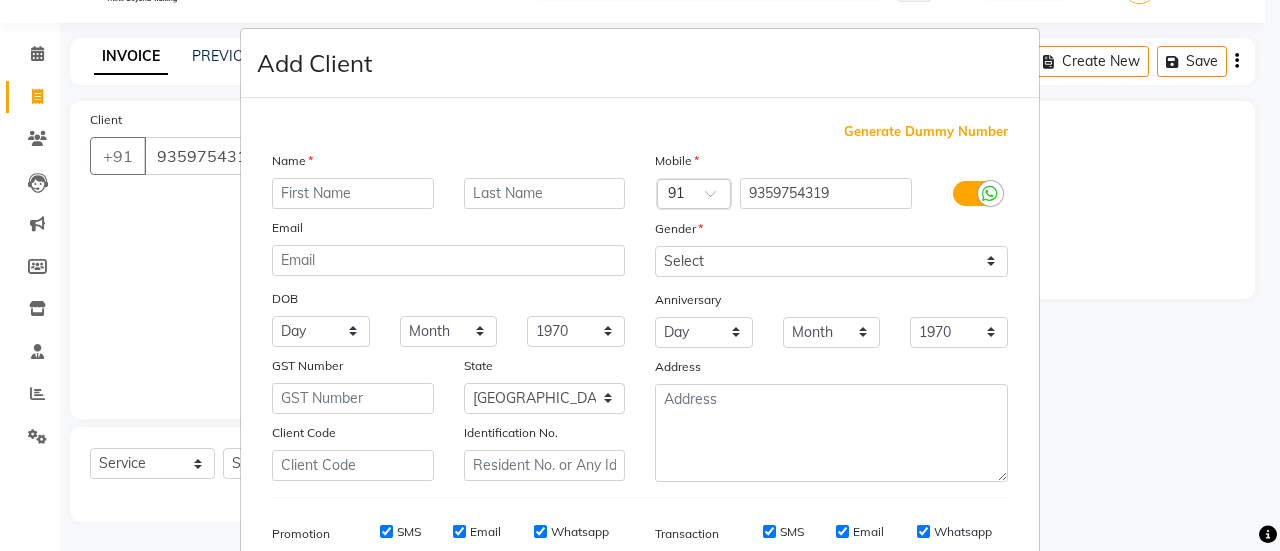 click at bounding box center (353, 193) 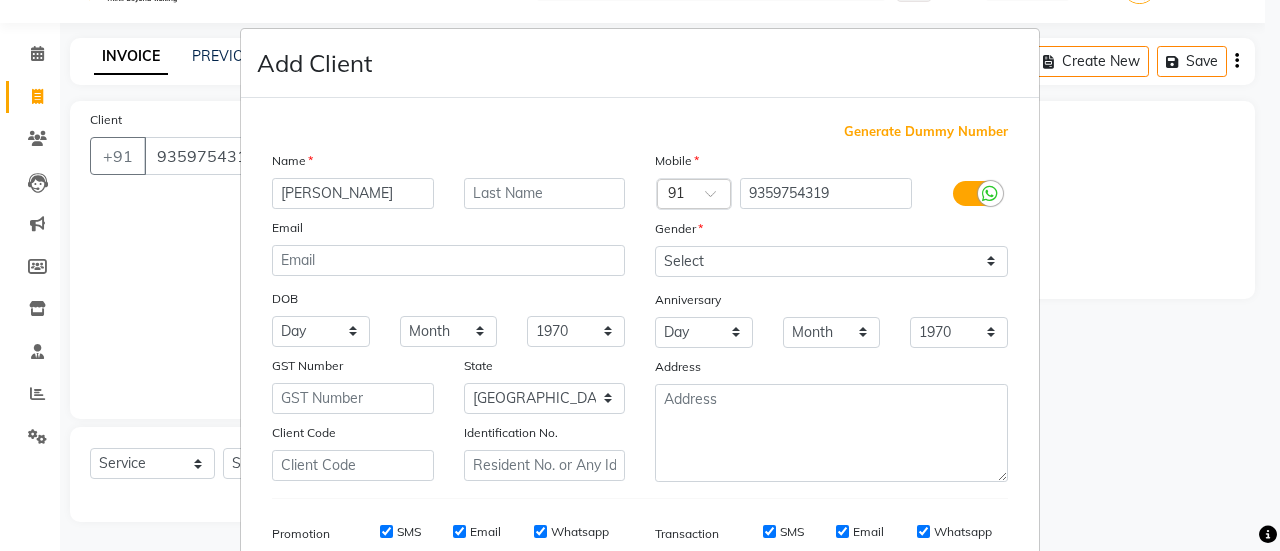type on "[PERSON_NAME]" 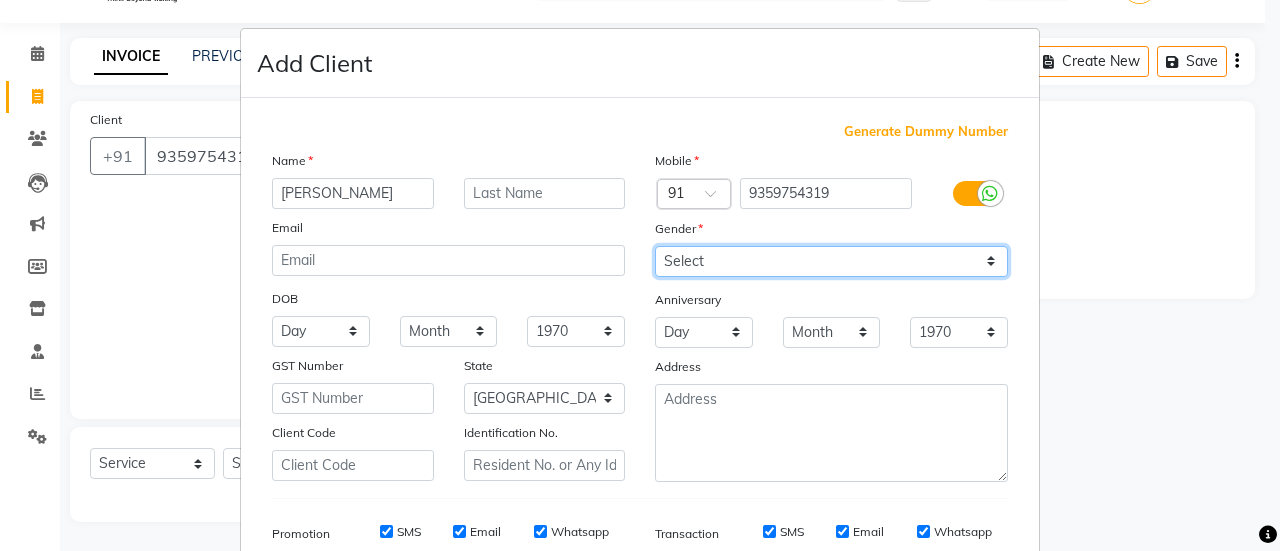 click on "Select [DEMOGRAPHIC_DATA] [DEMOGRAPHIC_DATA] Other Prefer Not To Say" at bounding box center [831, 261] 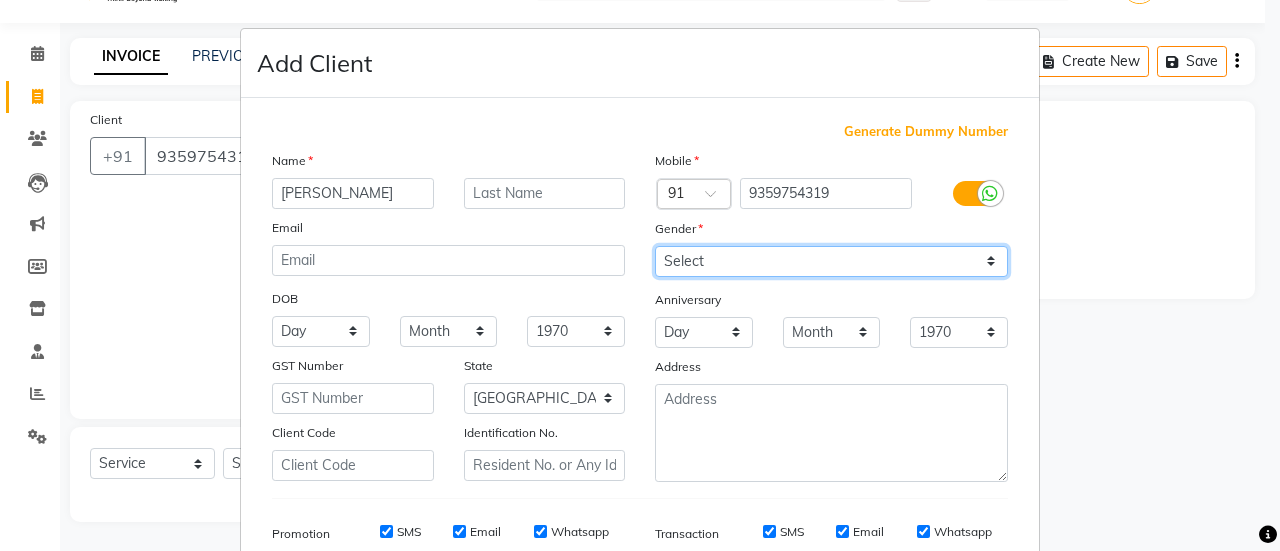 select on "[DEMOGRAPHIC_DATA]" 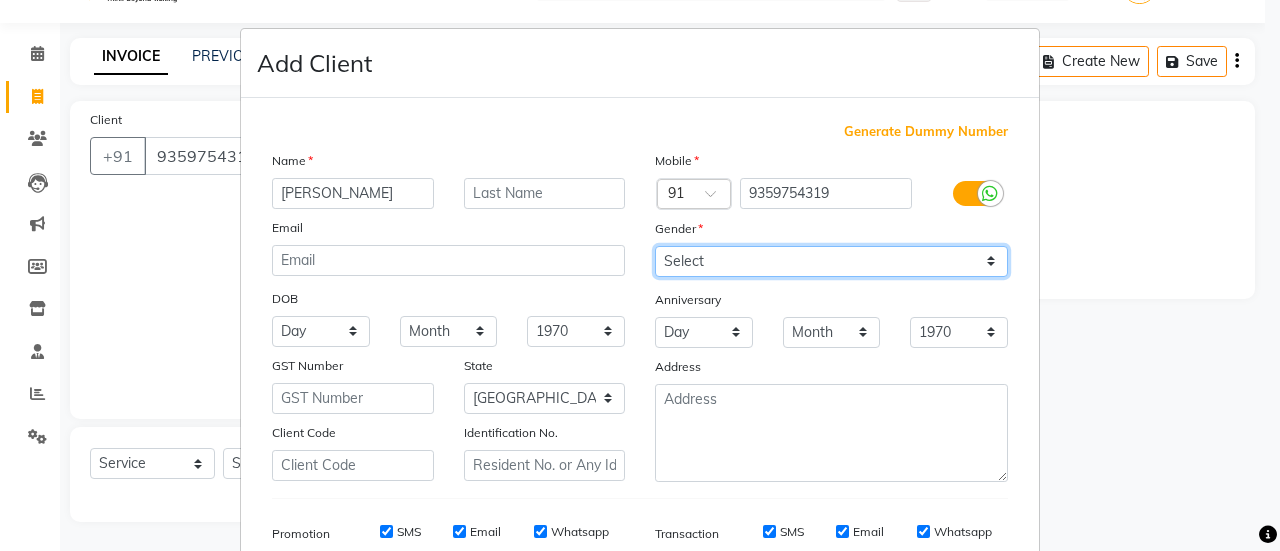 click on "Select [DEMOGRAPHIC_DATA] [DEMOGRAPHIC_DATA] Other Prefer Not To Say" at bounding box center (831, 261) 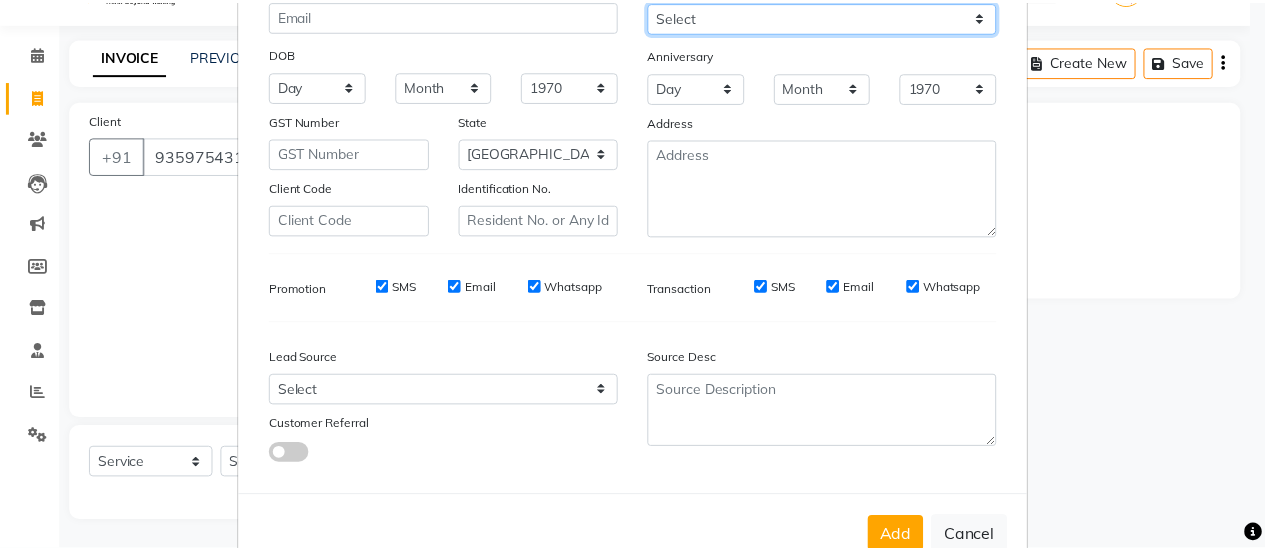 scroll, scrollTop: 294, scrollLeft: 0, axis: vertical 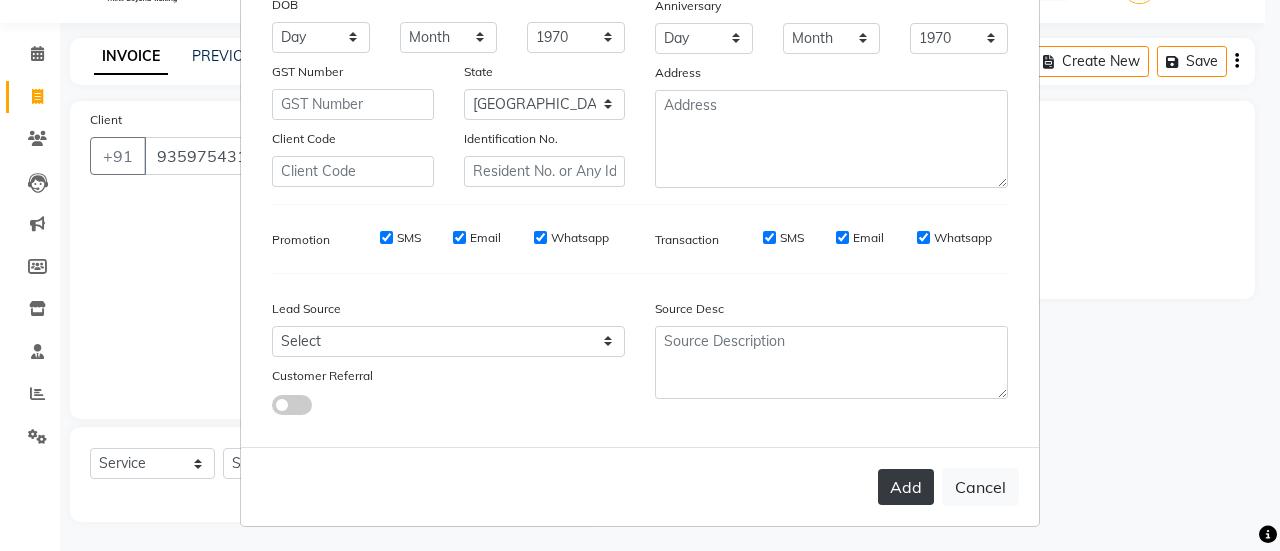 click on "Add" at bounding box center (906, 487) 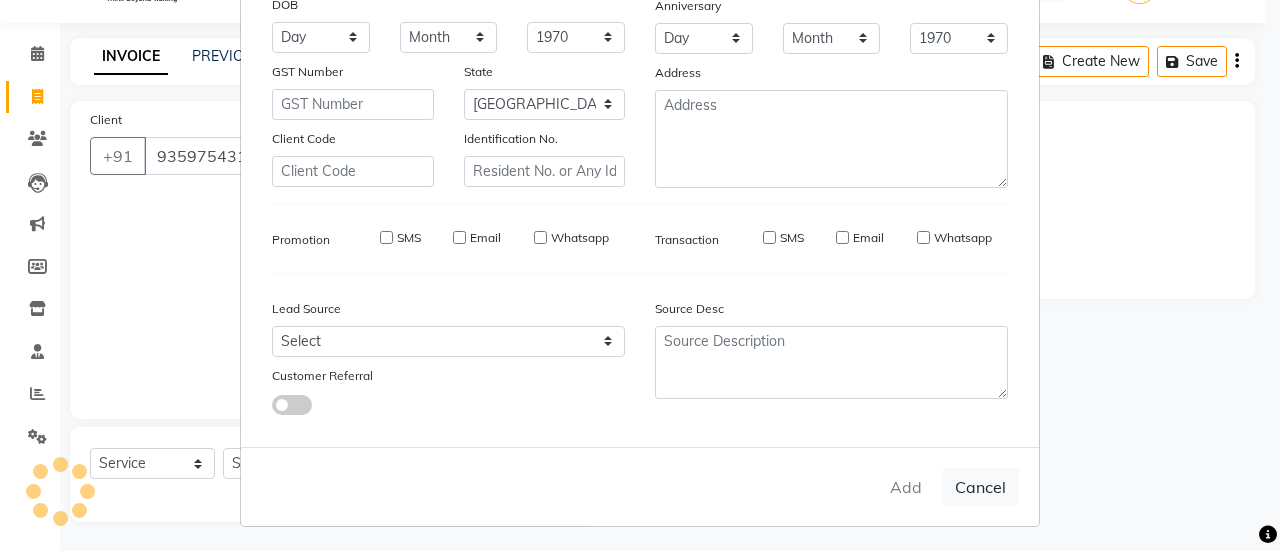 type on "93******19" 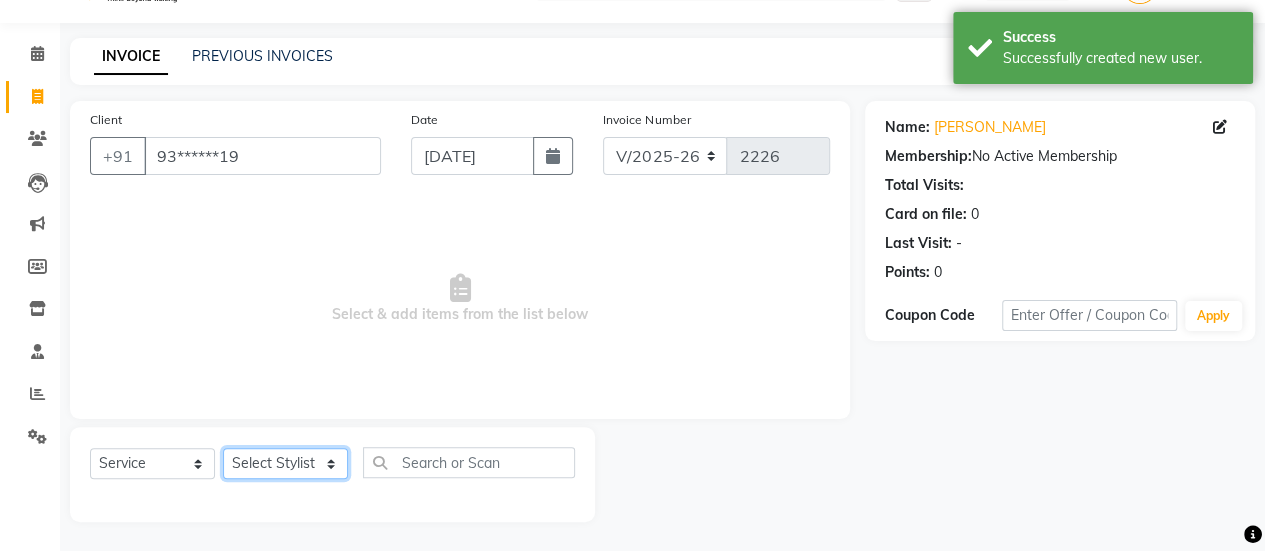 click on "Select Stylist [PERSON_NAME] [PERSON_NAME] Manager [PERSON_NAME] MUSARIK [PERSON_NAME] [PERSON_NAME] [PERSON_NAME] [PERSON_NAME] [PERSON_NAME] [PERSON_NAME] [PERSON_NAME]" 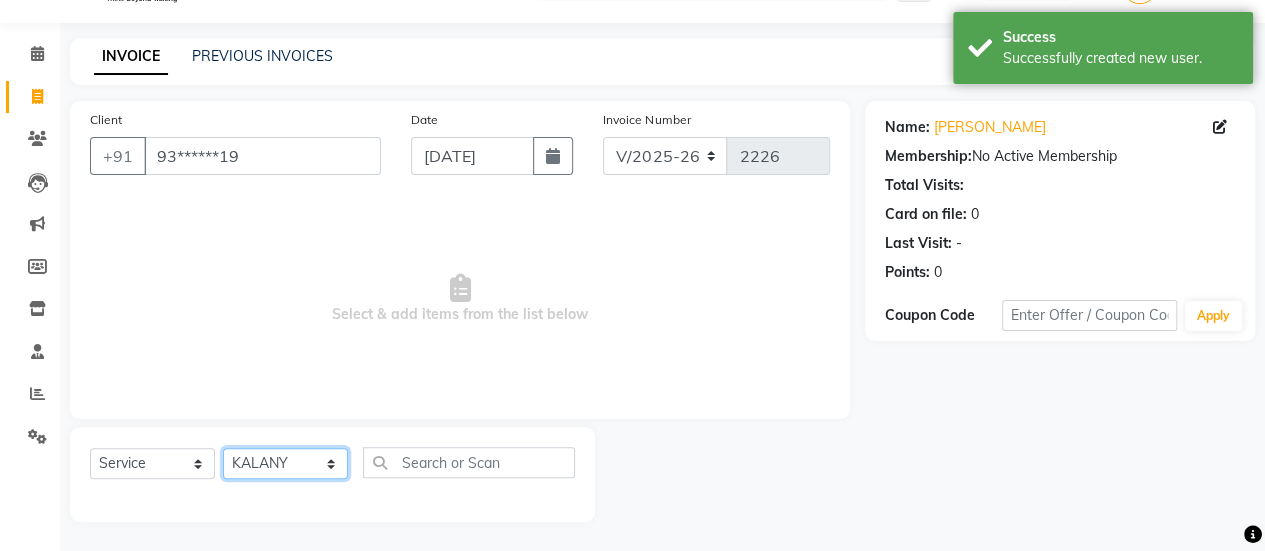 click on "Select Stylist [PERSON_NAME] [PERSON_NAME] Manager [PERSON_NAME] MUSARIK [PERSON_NAME] [PERSON_NAME] [PERSON_NAME] [PERSON_NAME] [PERSON_NAME] [PERSON_NAME] [PERSON_NAME]" 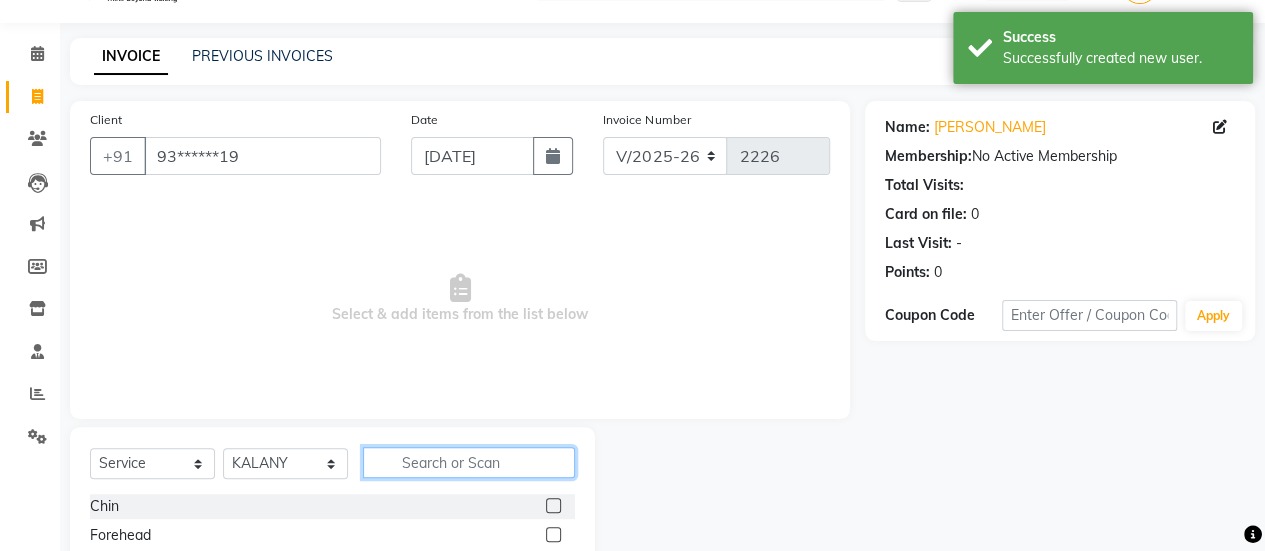 click 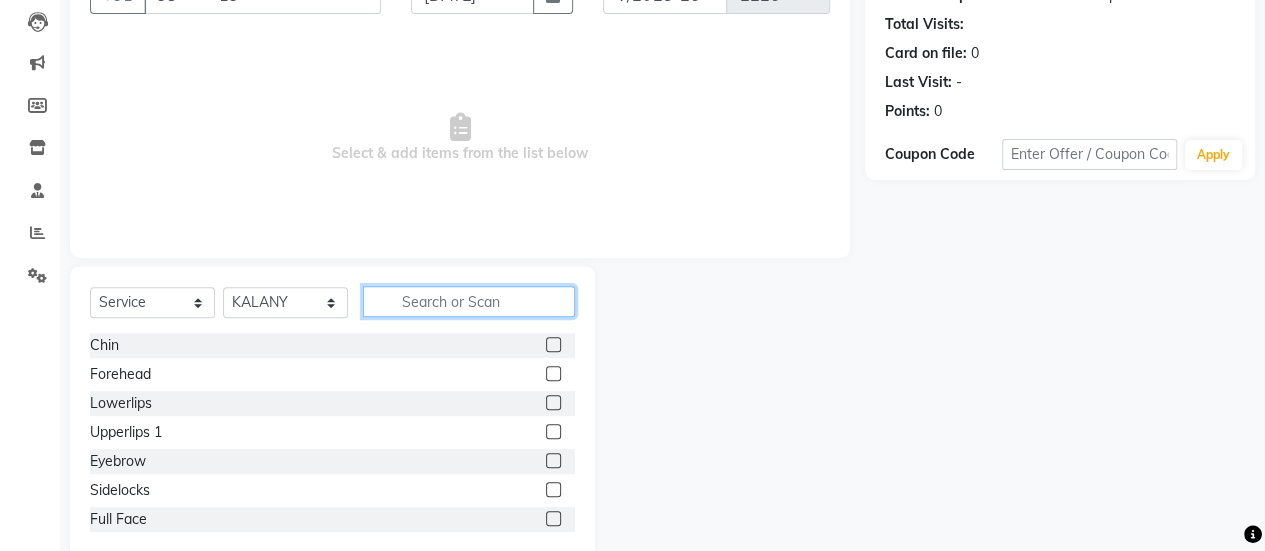 scroll, scrollTop: 211, scrollLeft: 0, axis: vertical 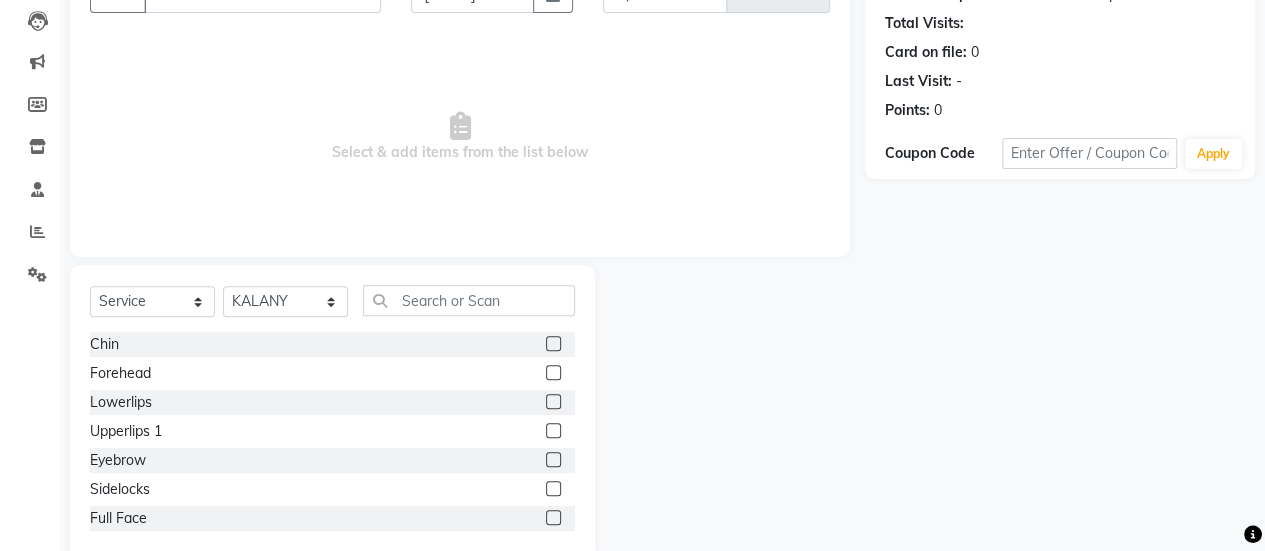click 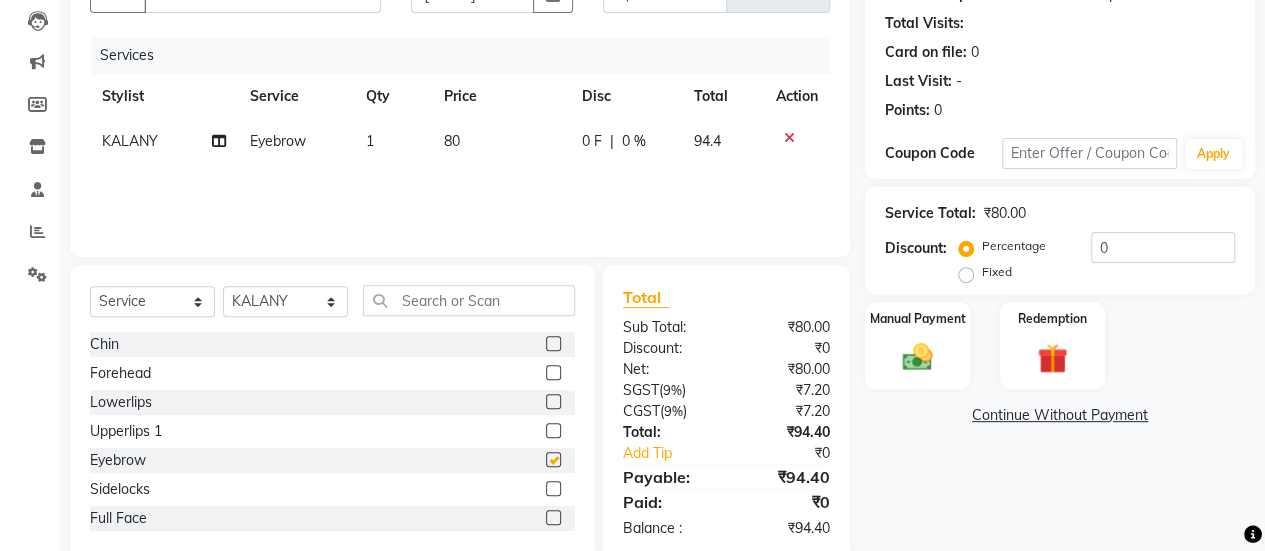 checkbox on "false" 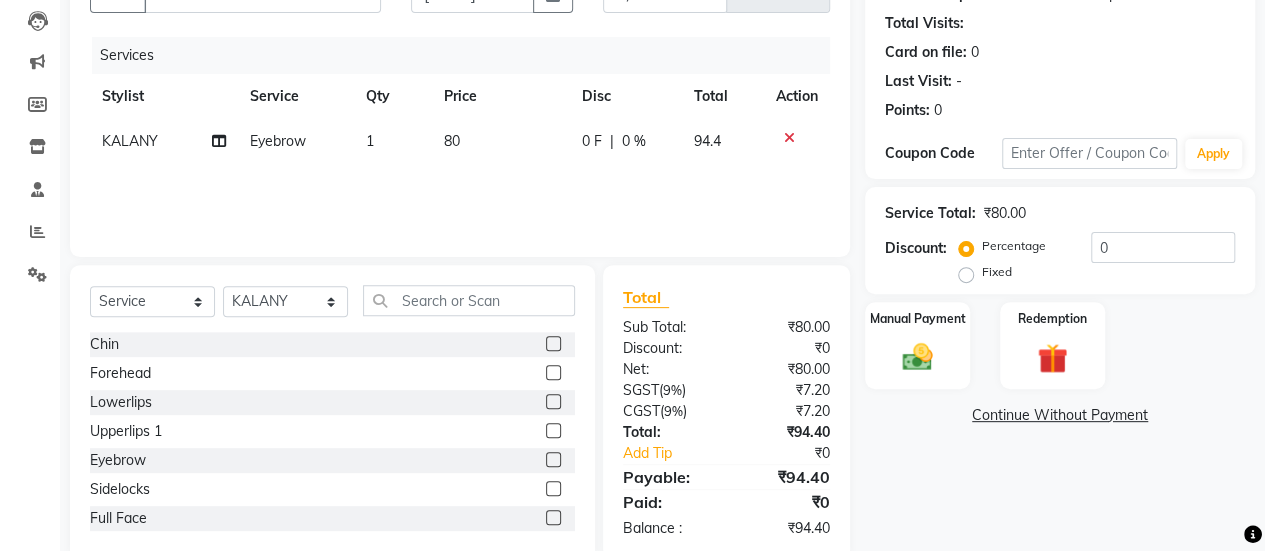 click 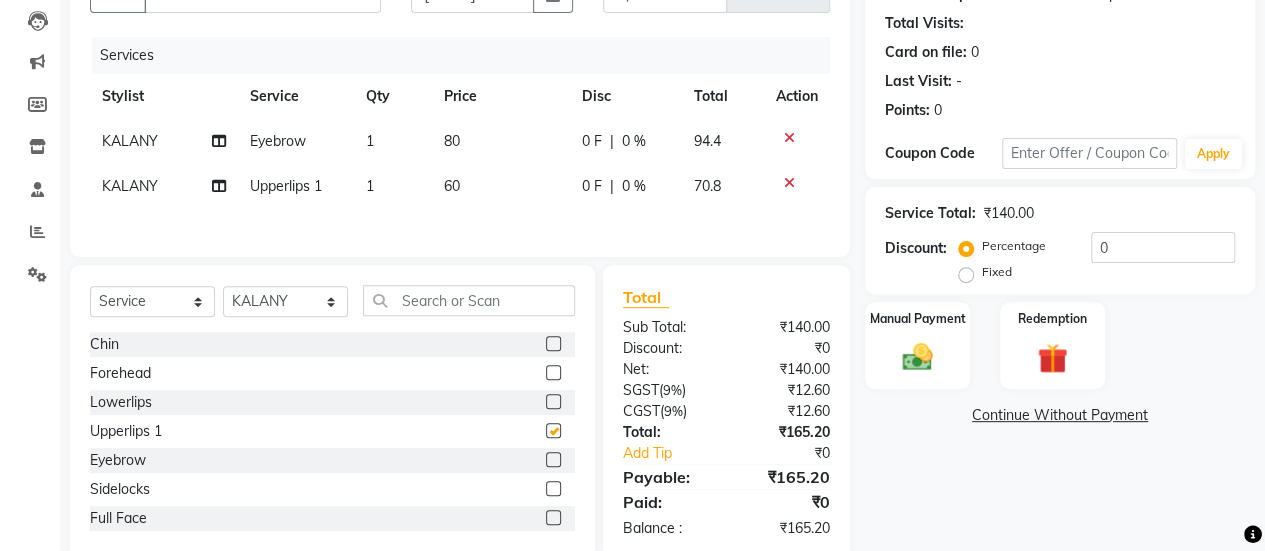 checkbox on "false" 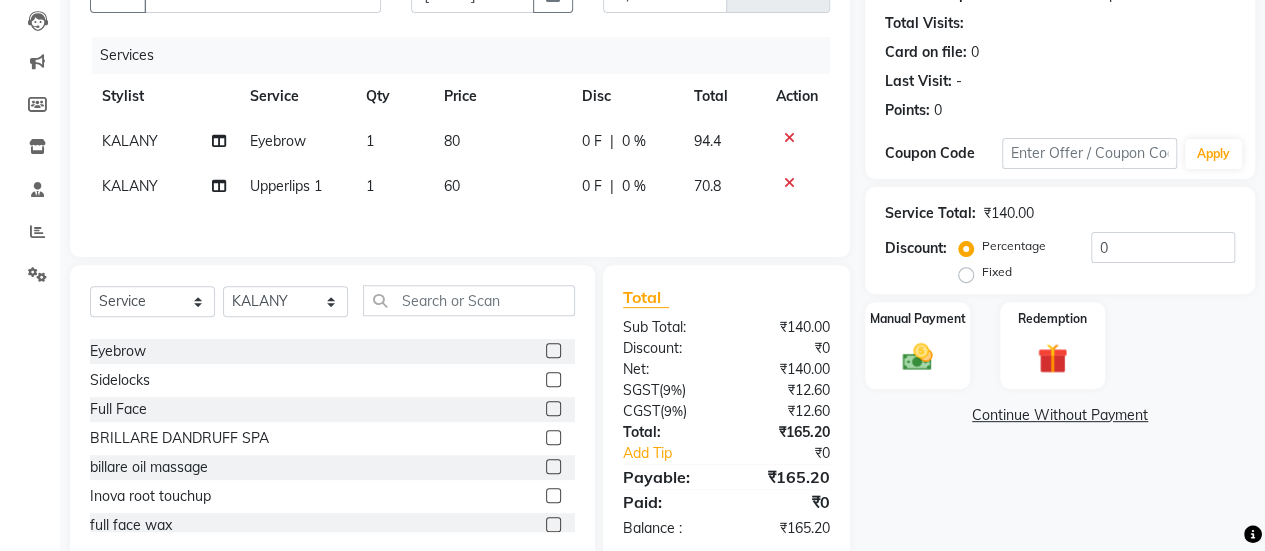 scroll, scrollTop: 110, scrollLeft: 0, axis: vertical 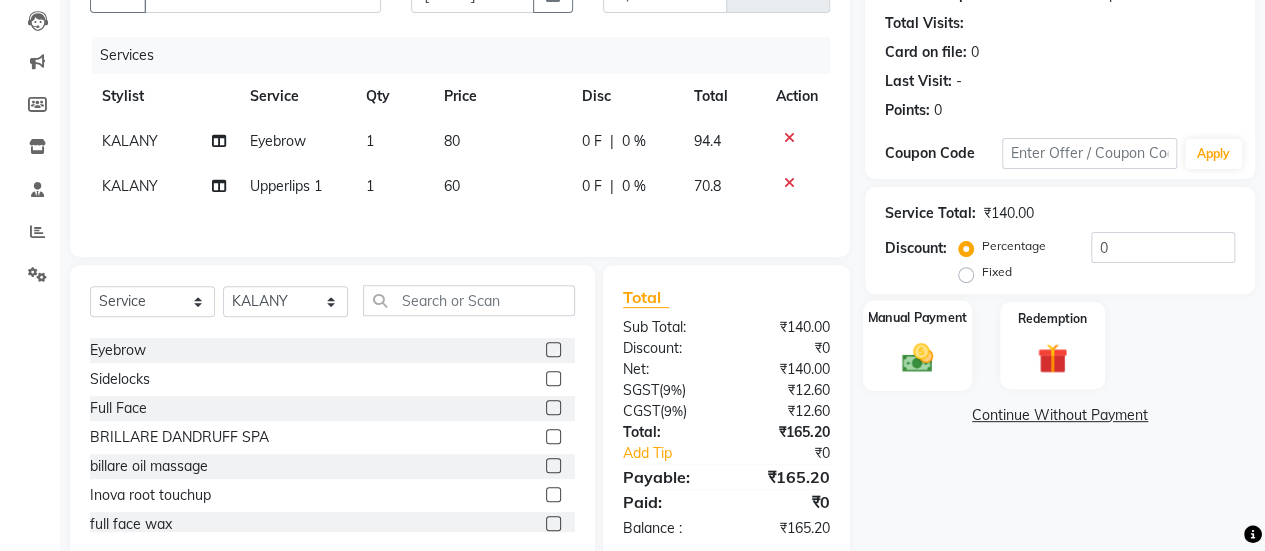 click 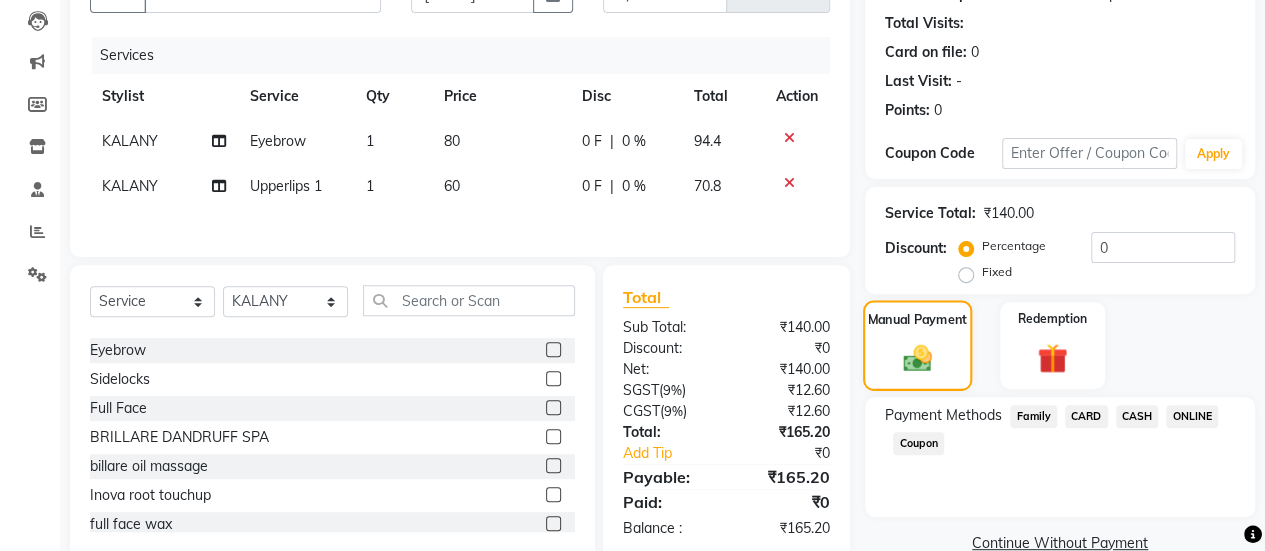 scroll, scrollTop: 252, scrollLeft: 0, axis: vertical 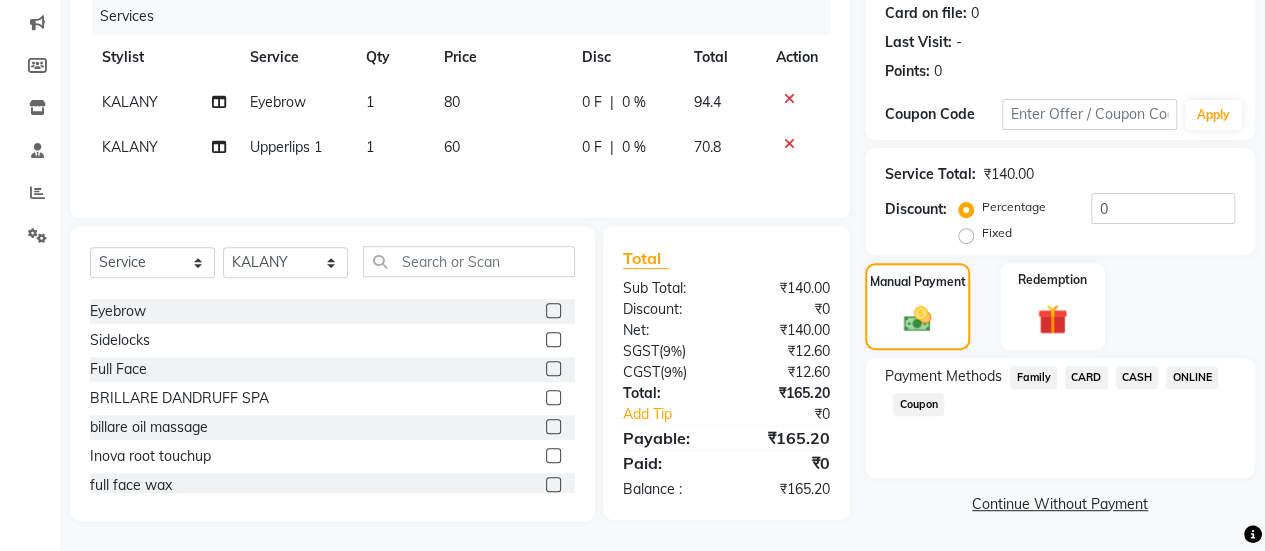 click on "ONLINE" 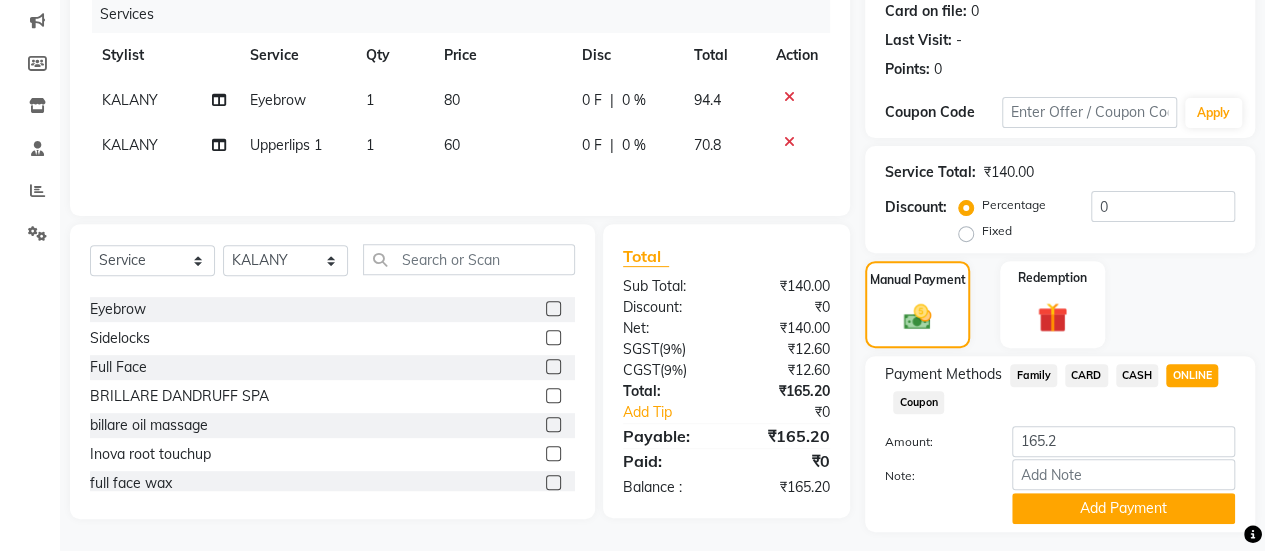 scroll, scrollTop: 302, scrollLeft: 0, axis: vertical 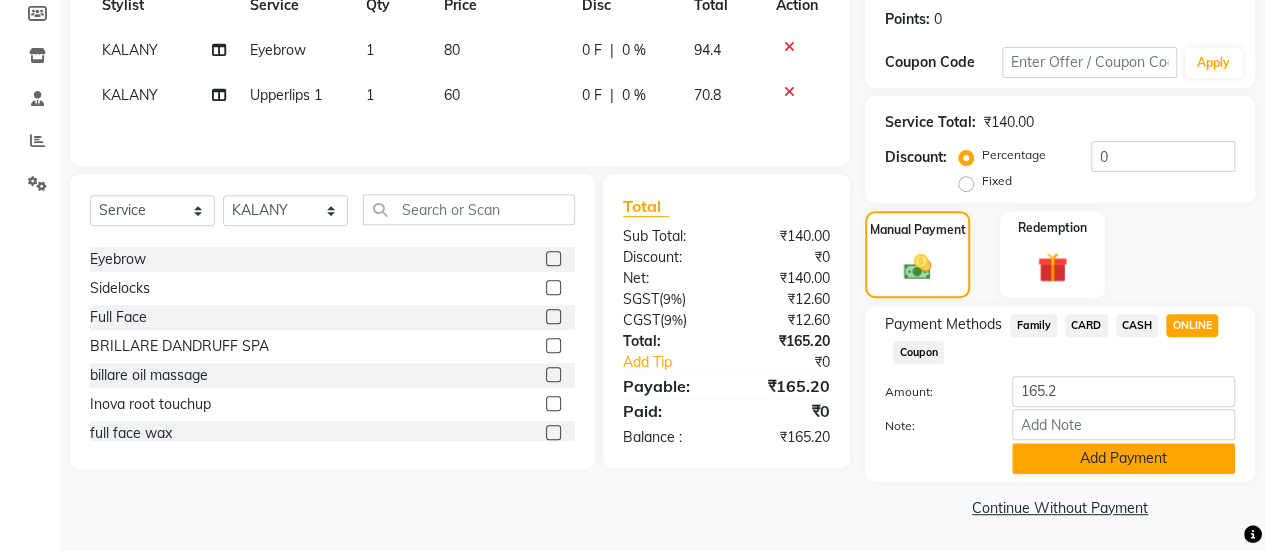 click on "Add Payment" 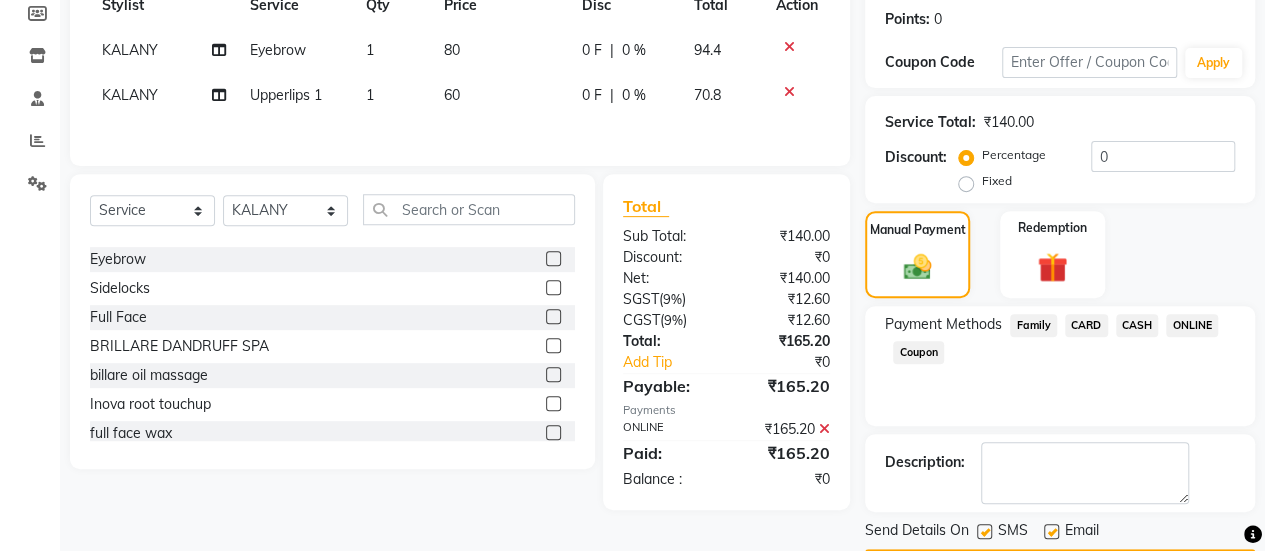 click 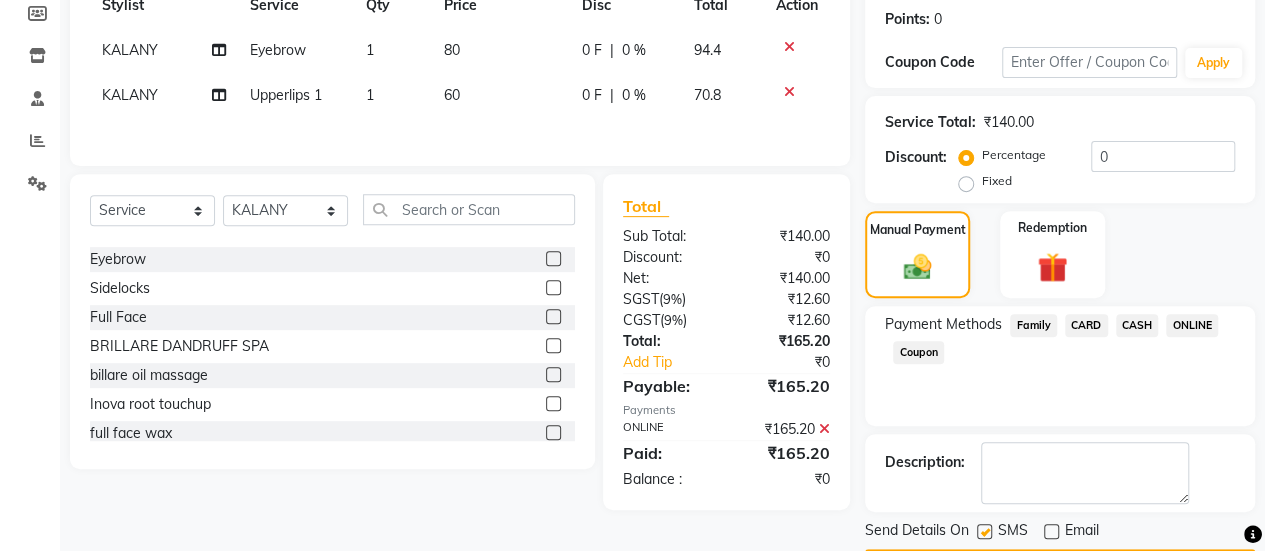 scroll, scrollTop: 358, scrollLeft: 0, axis: vertical 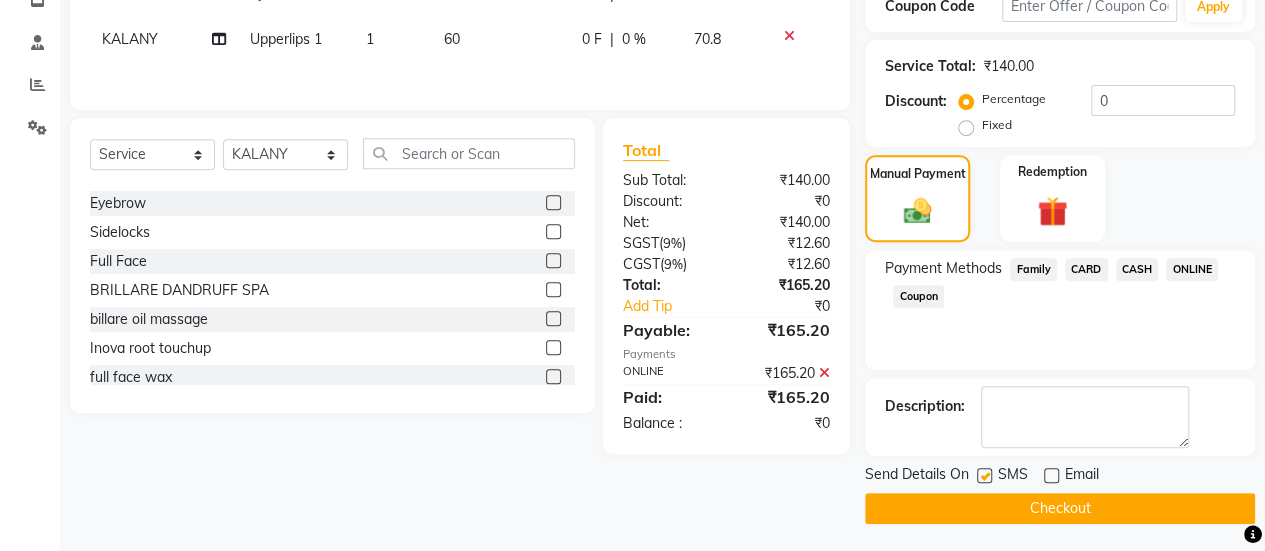 click on "Checkout" 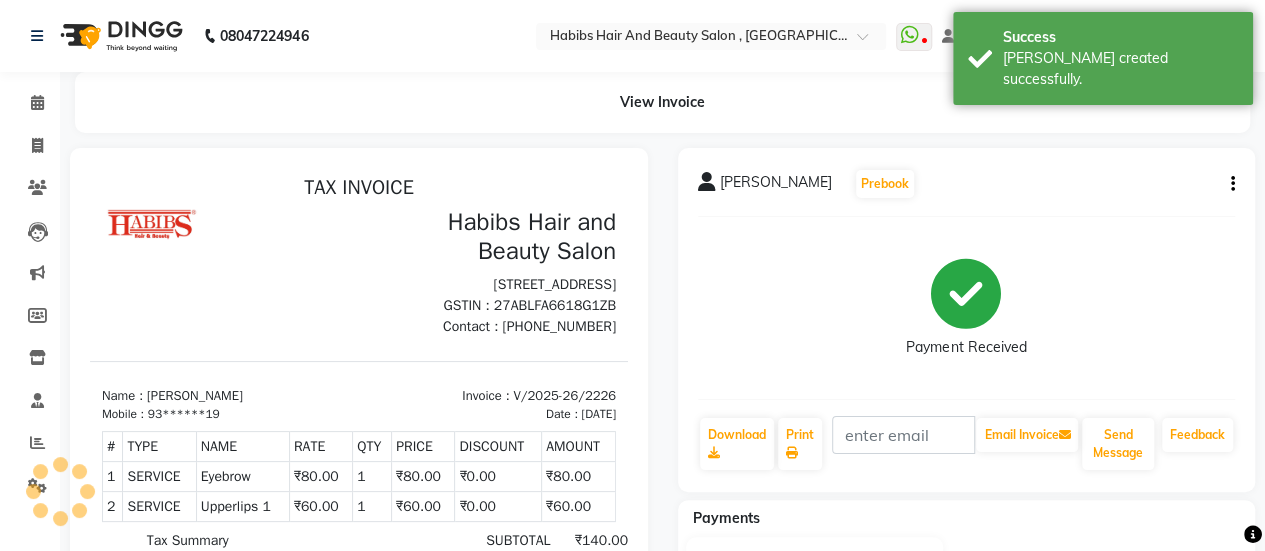 scroll, scrollTop: 0, scrollLeft: 0, axis: both 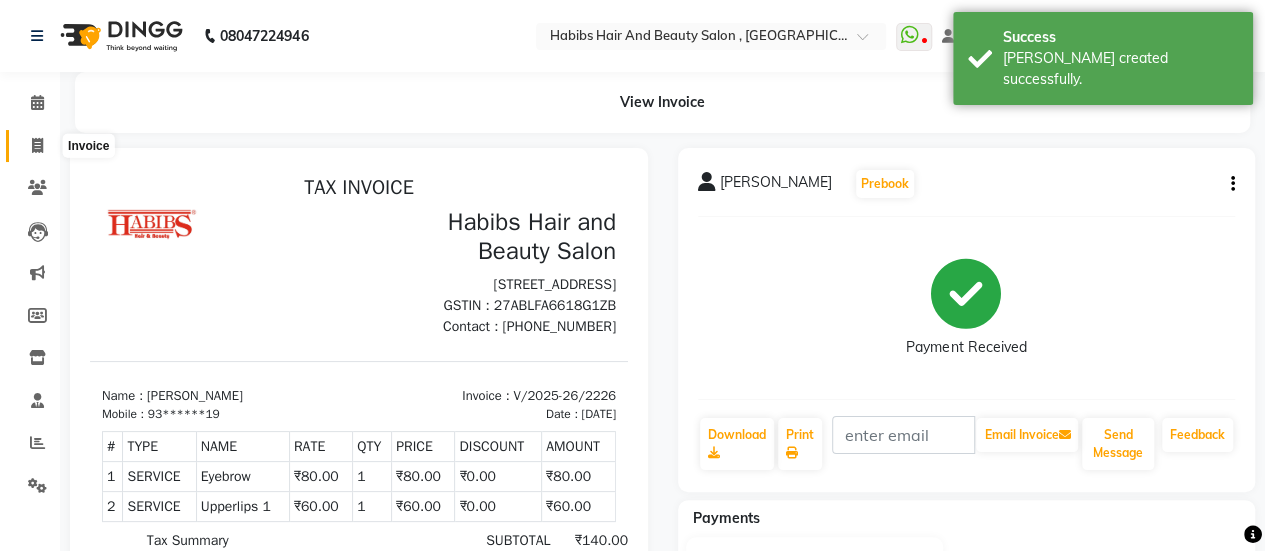click 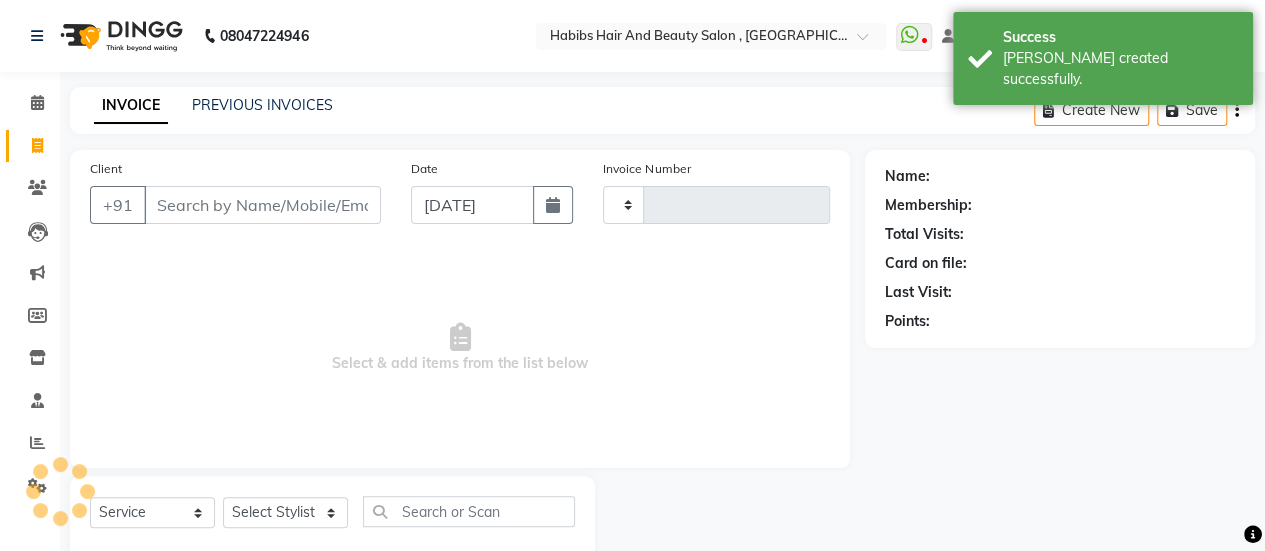 scroll, scrollTop: 49, scrollLeft: 0, axis: vertical 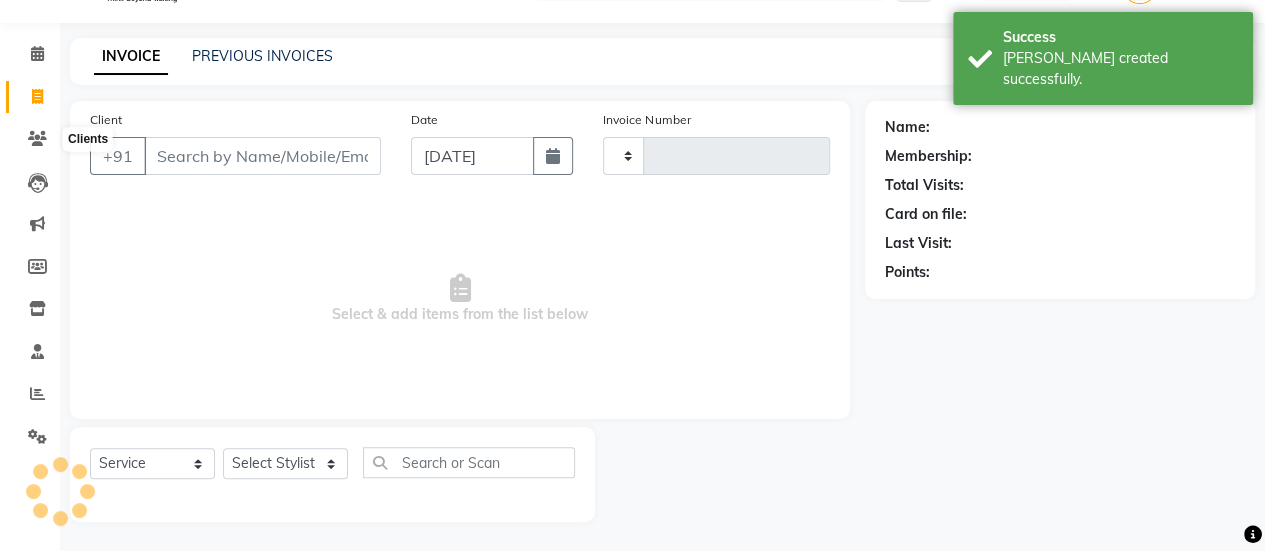 type on "2227" 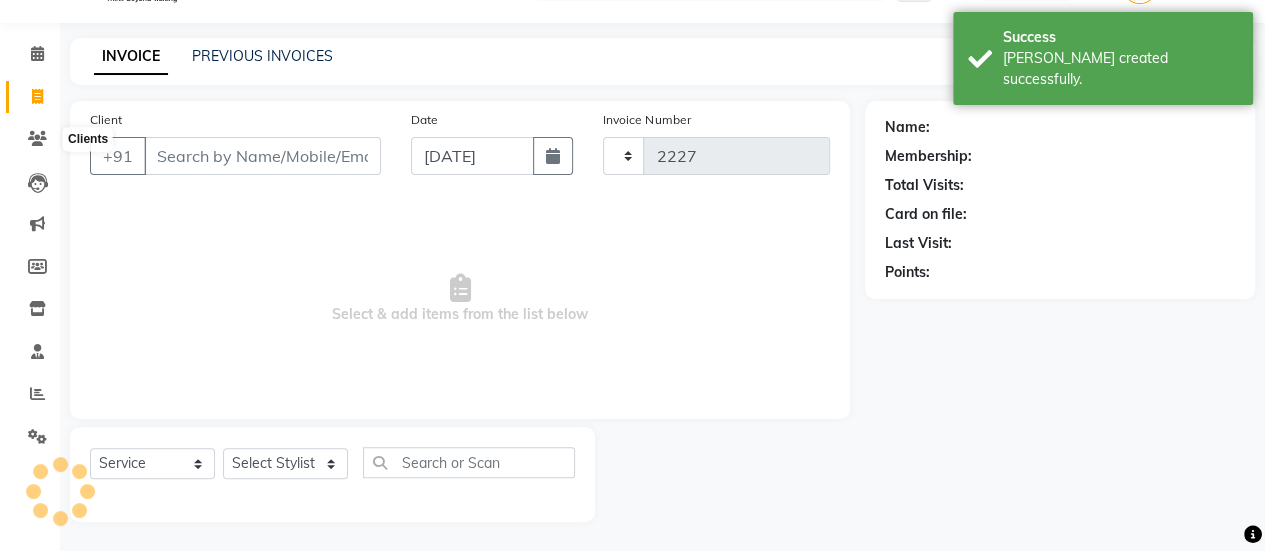 select on "5651" 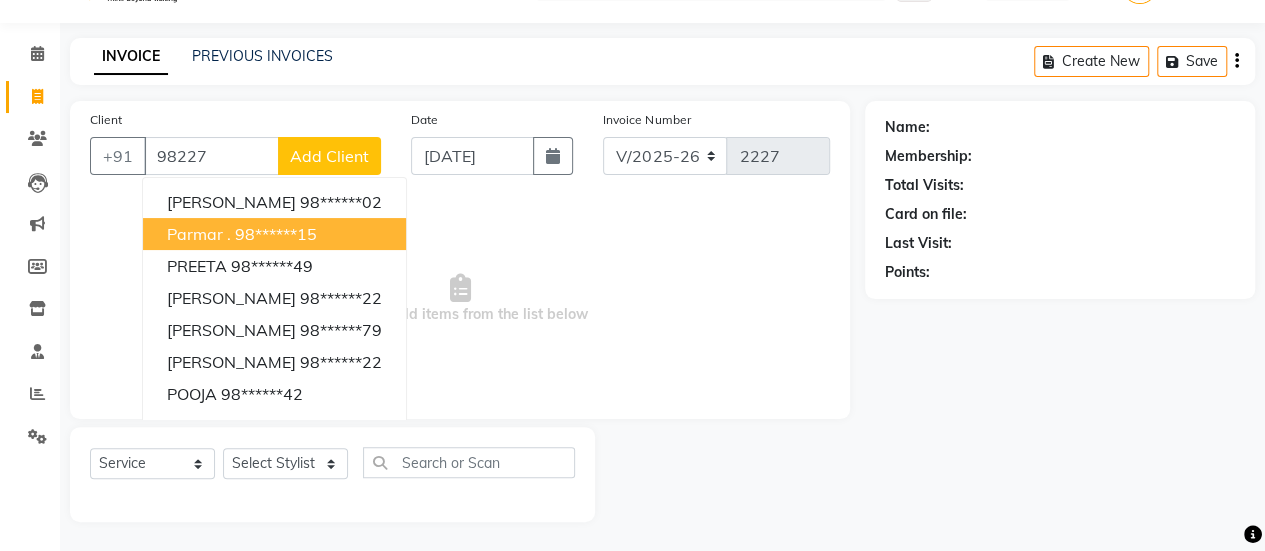 click on "parmar .  98******15" at bounding box center [274, 234] 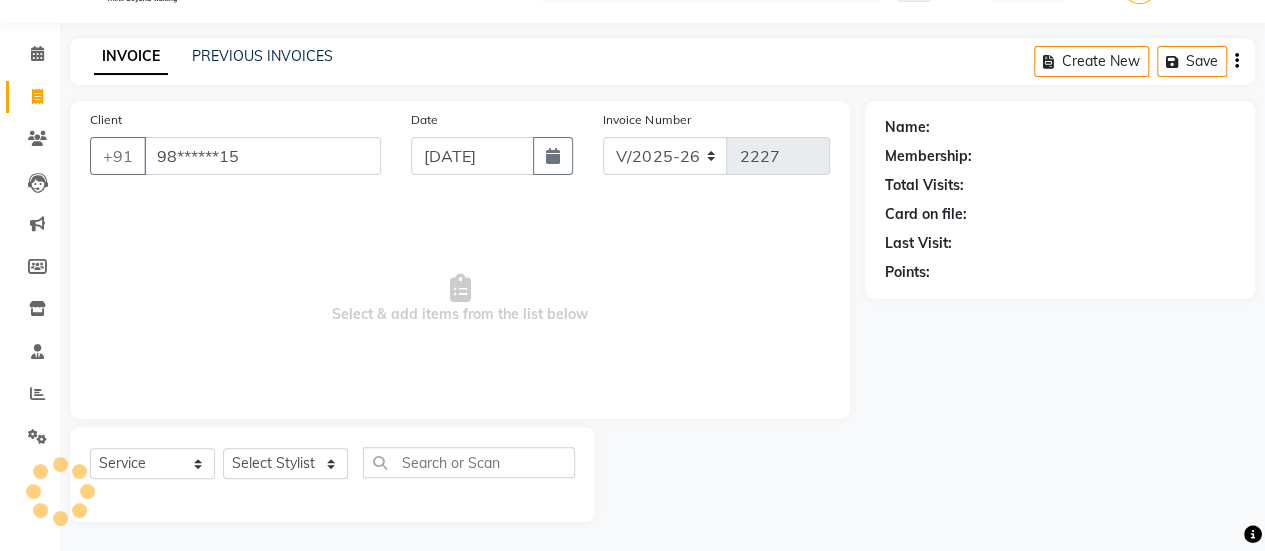 type on "98******15" 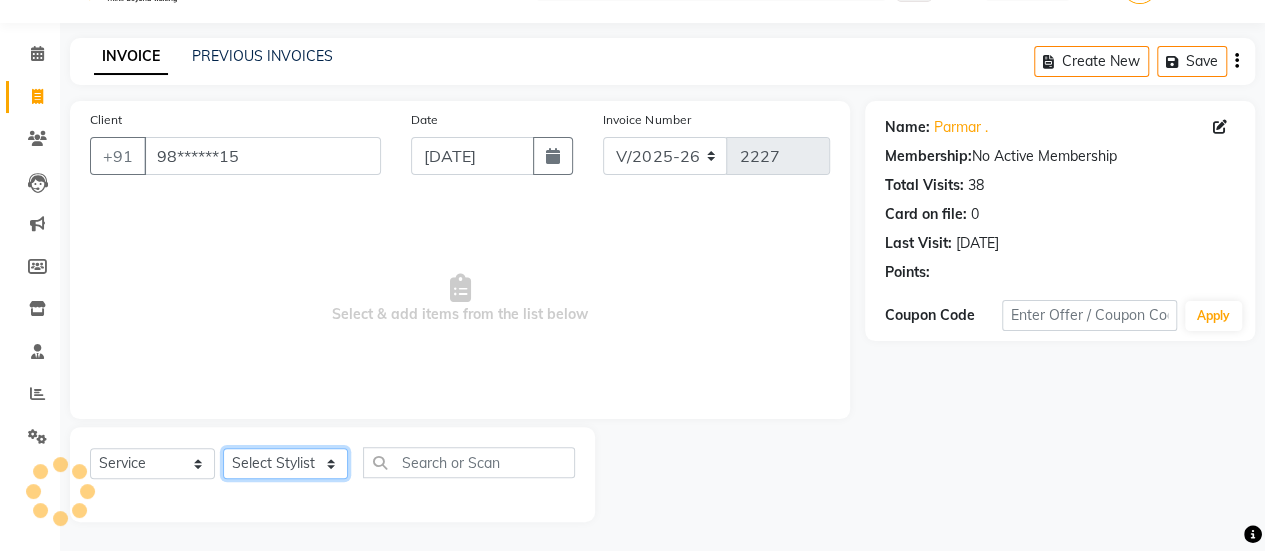 click on "Select Stylist [PERSON_NAME] [PERSON_NAME] Manager [PERSON_NAME] MUSARIK [PERSON_NAME] [PERSON_NAME] [PERSON_NAME] [PERSON_NAME] [PERSON_NAME] [PERSON_NAME] [PERSON_NAME]" 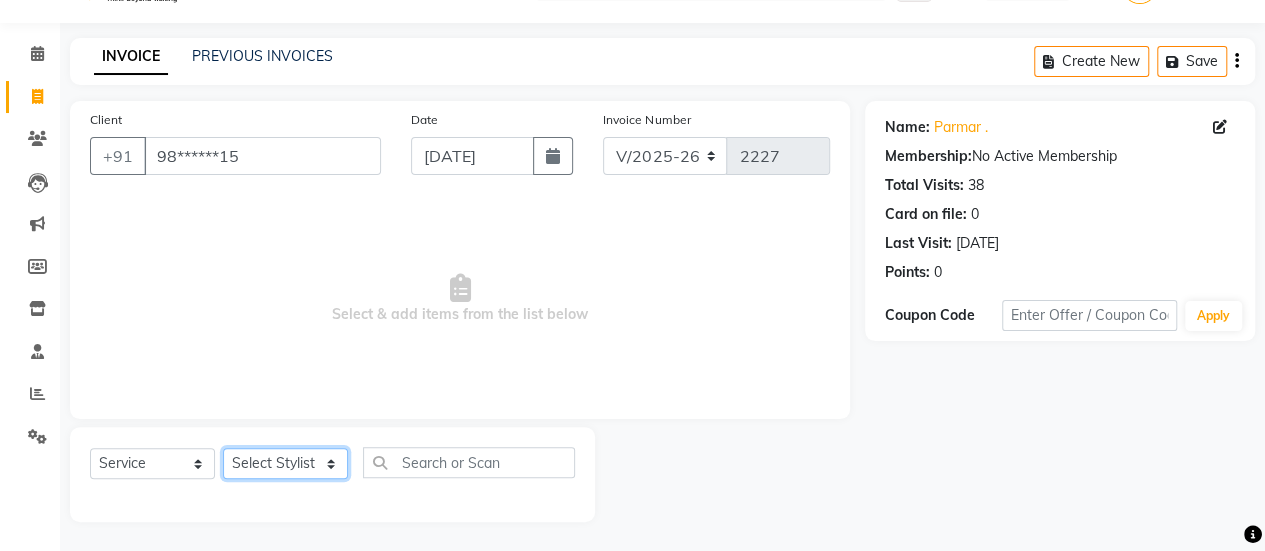 select on "38601" 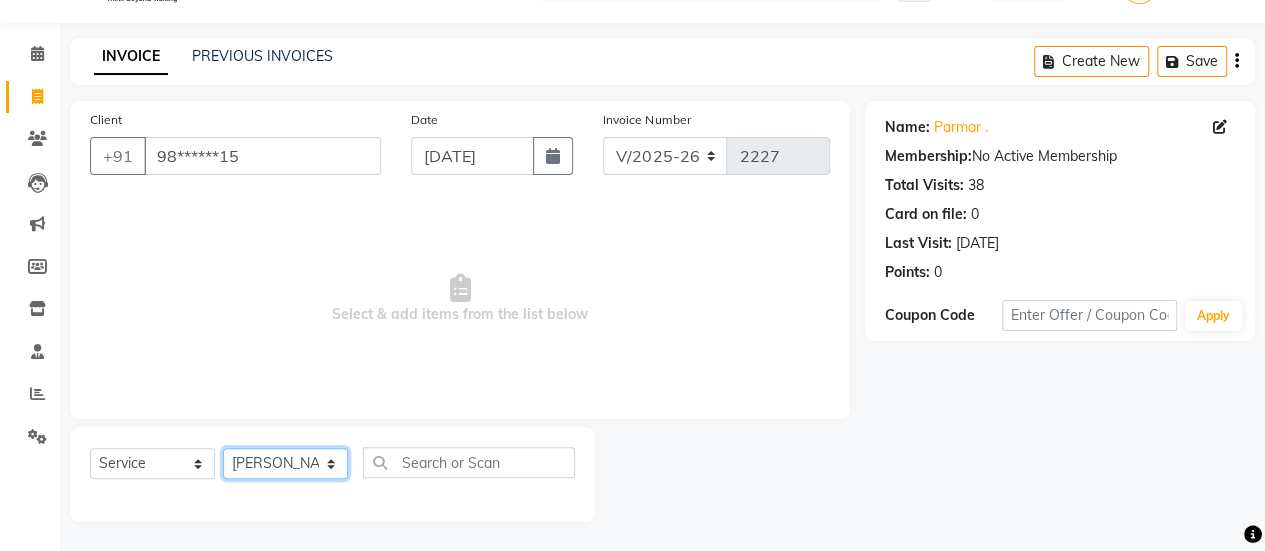 click on "Select Stylist [PERSON_NAME] [PERSON_NAME] Manager [PERSON_NAME] MUSARIK [PERSON_NAME] [PERSON_NAME] [PERSON_NAME] [PERSON_NAME] [PERSON_NAME] [PERSON_NAME] [PERSON_NAME]" 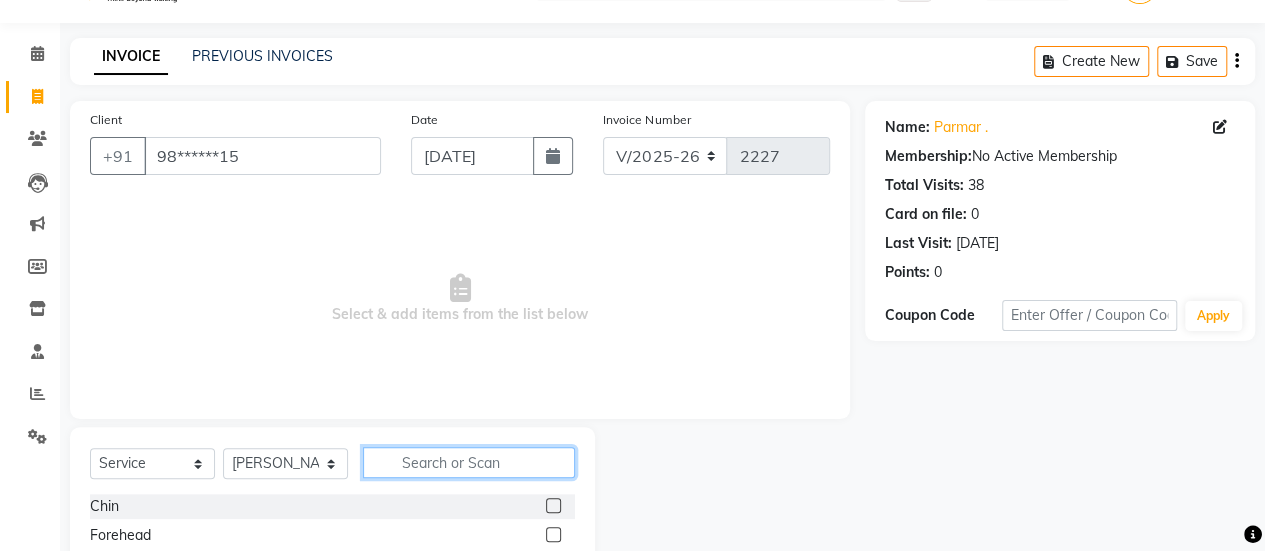 click 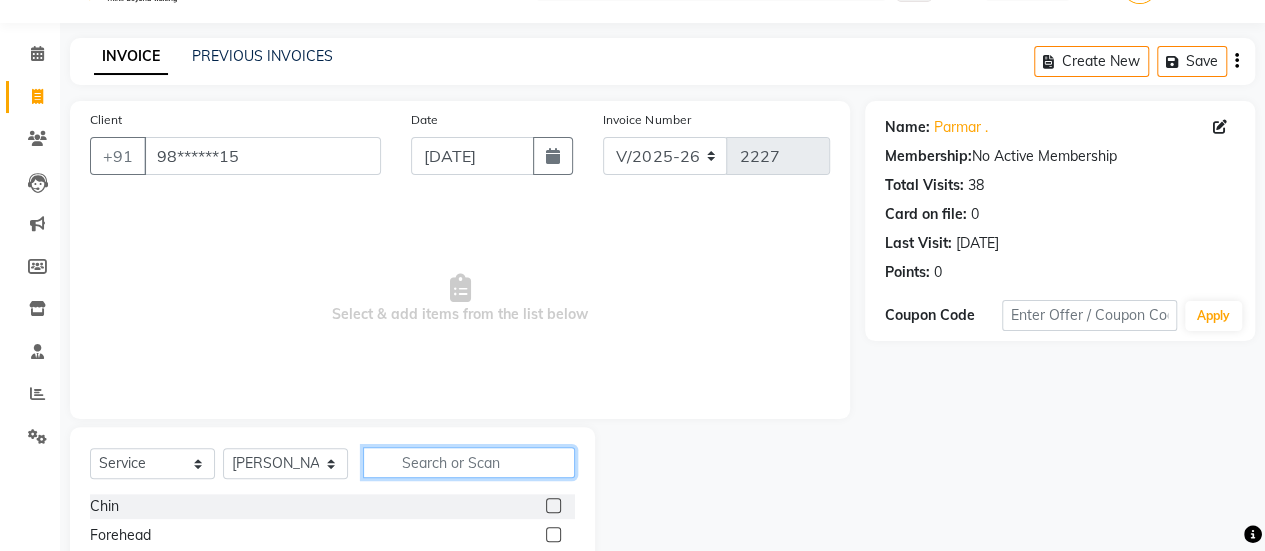 click 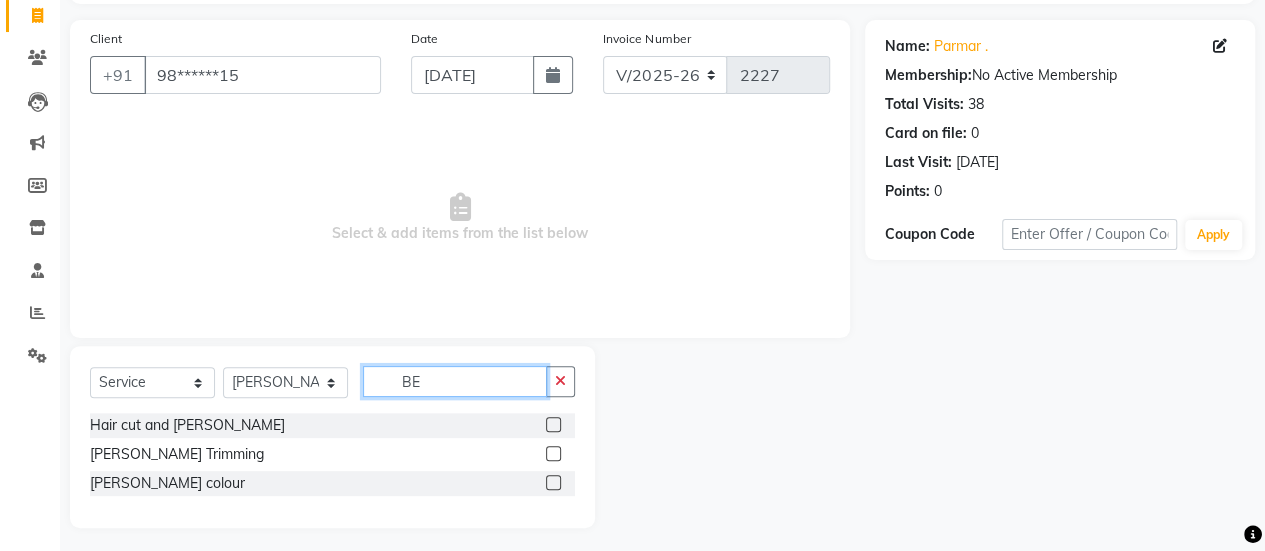 scroll, scrollTop: 131, scrollLeft: 0, axis: vertical 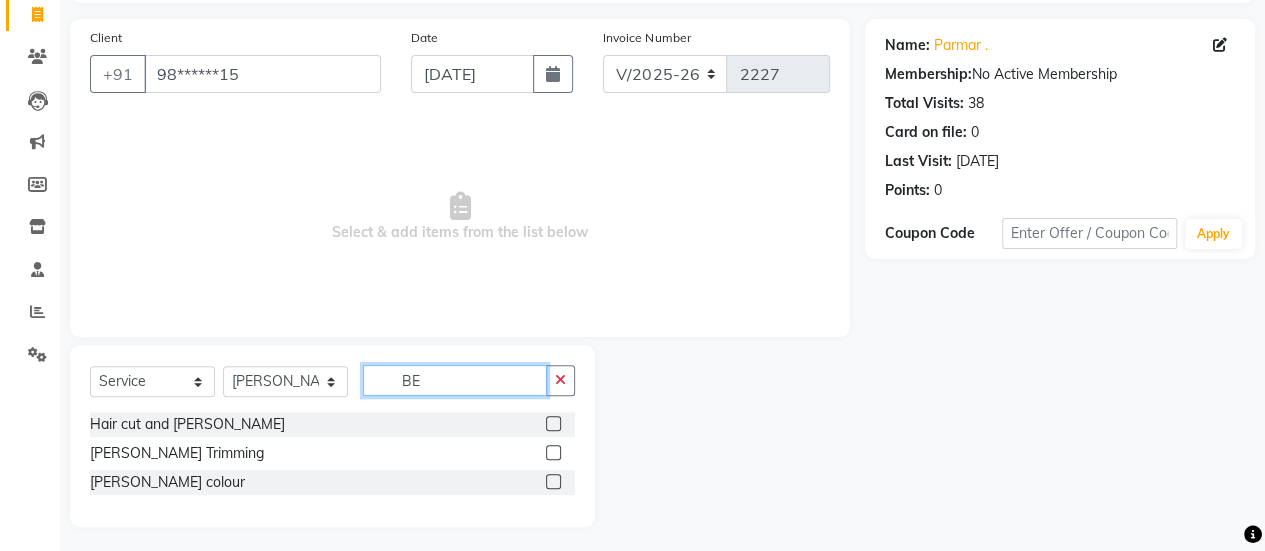 type on "BE" 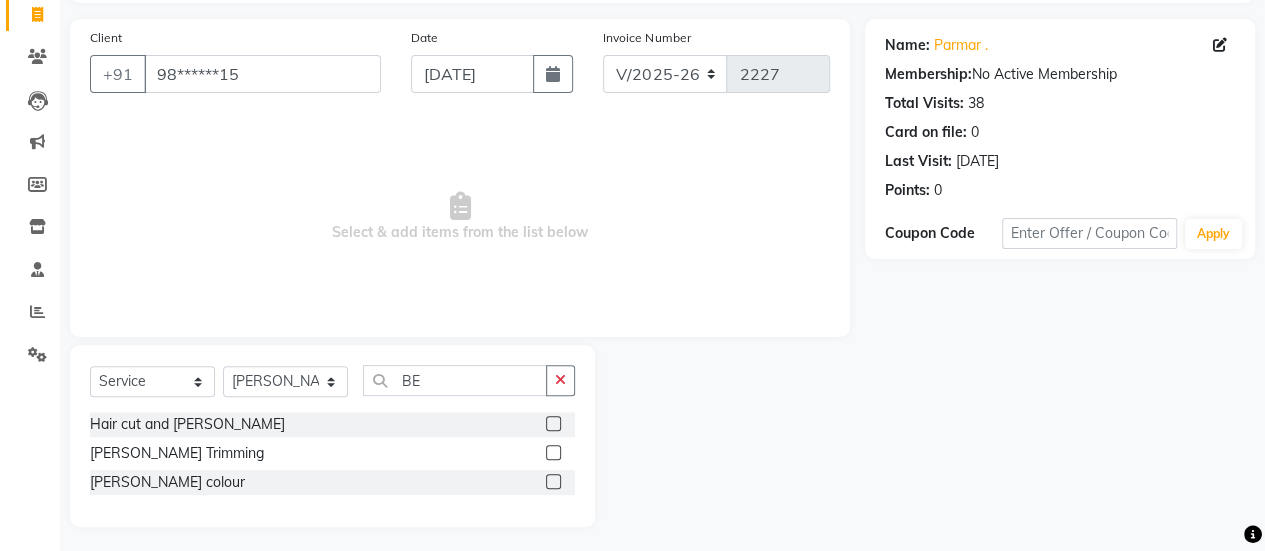 click 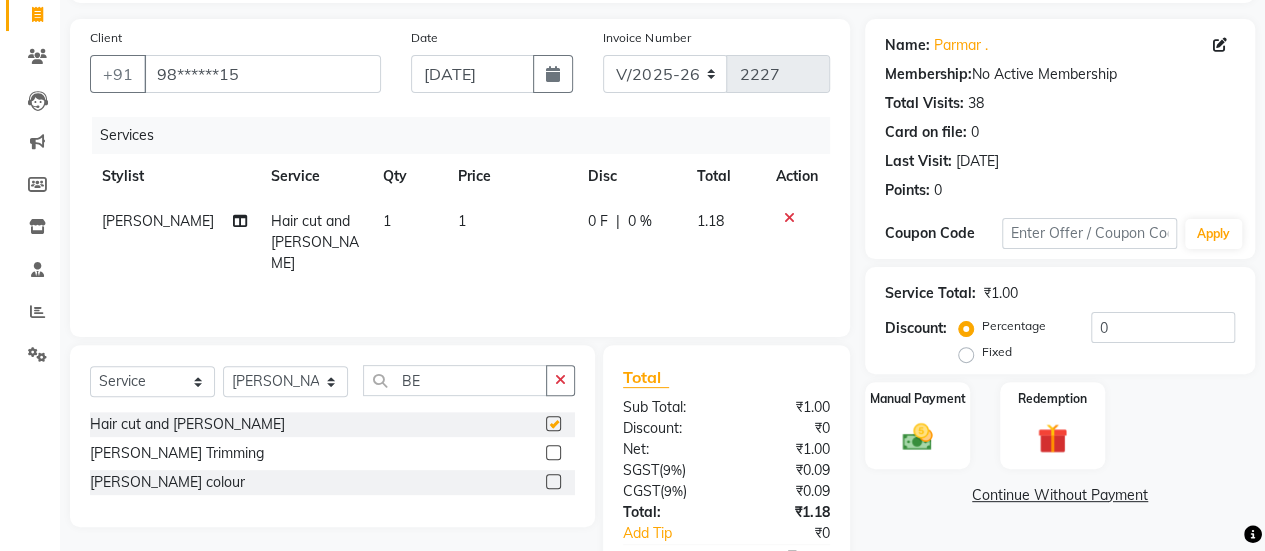 checkbox on "false" 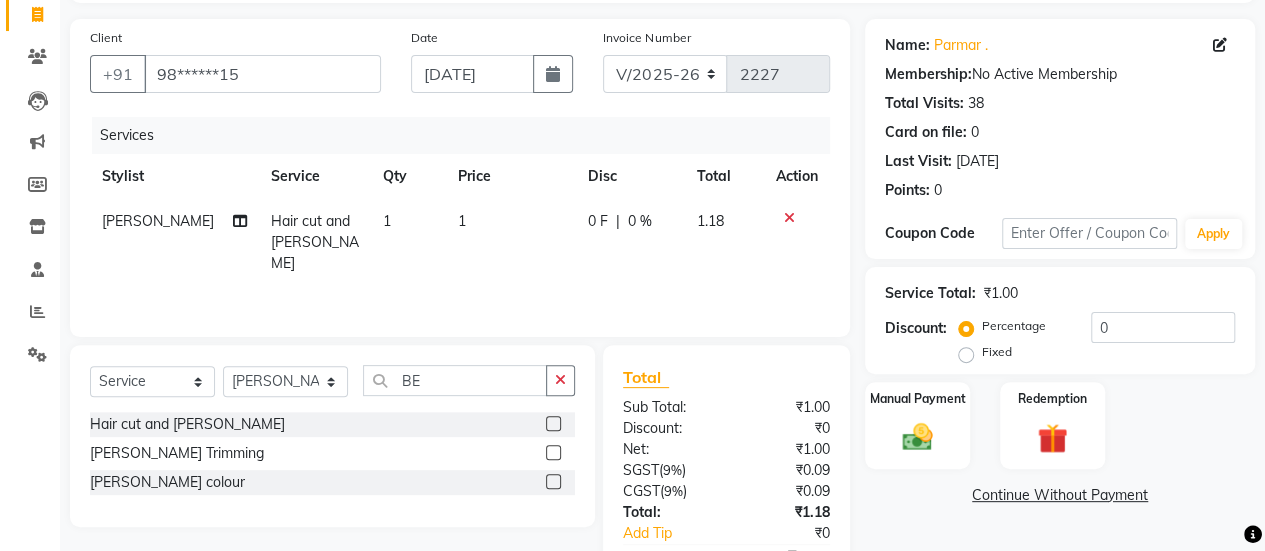 click on "1" 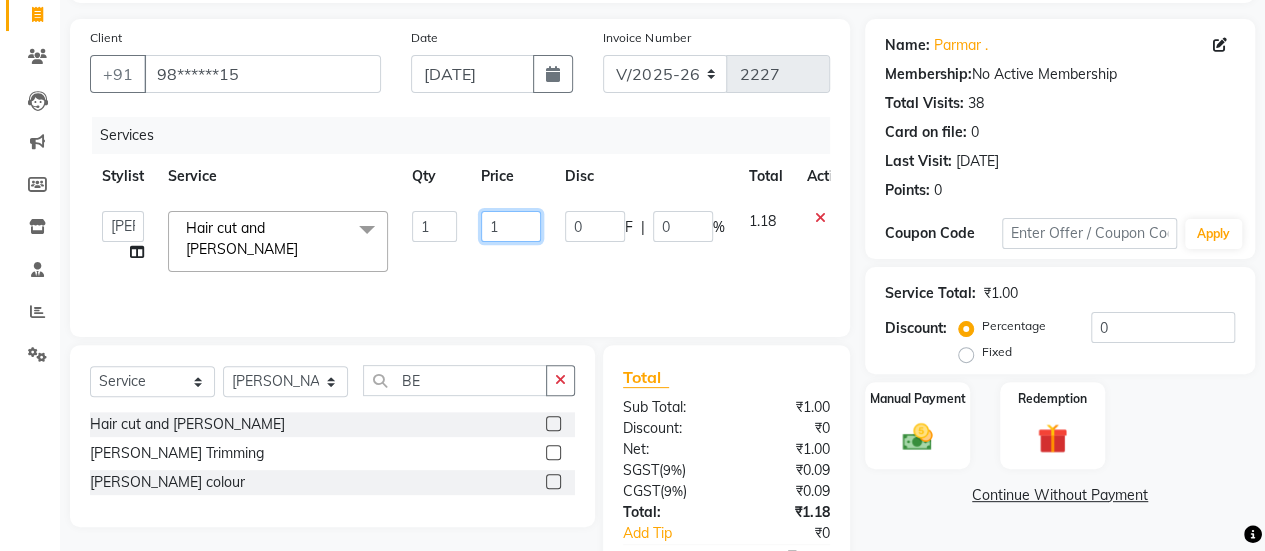 click on "1" 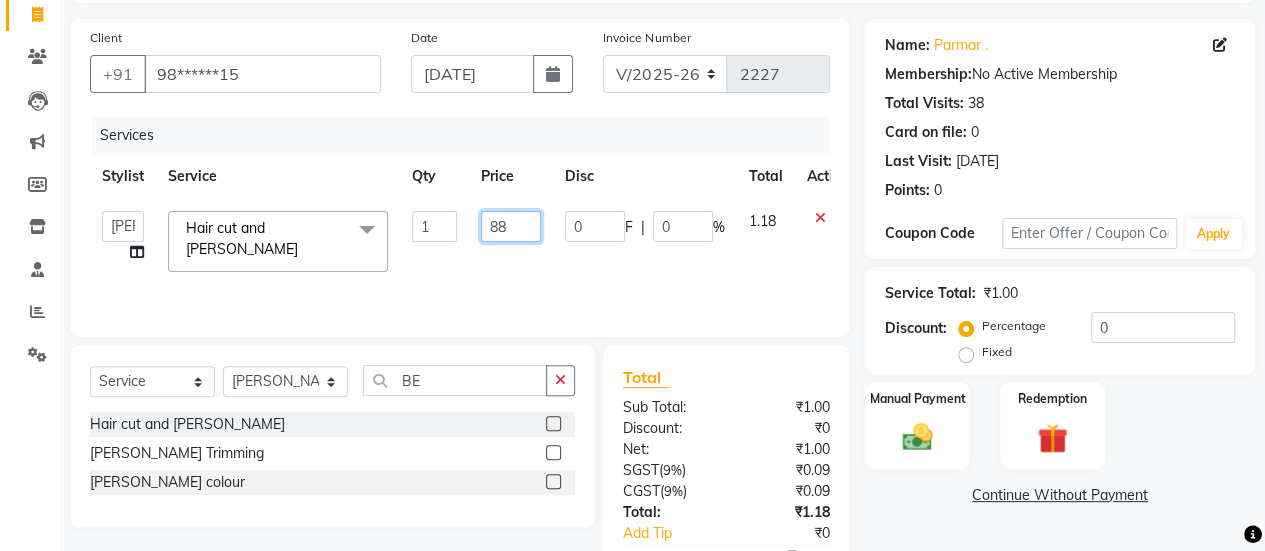 type on "8" 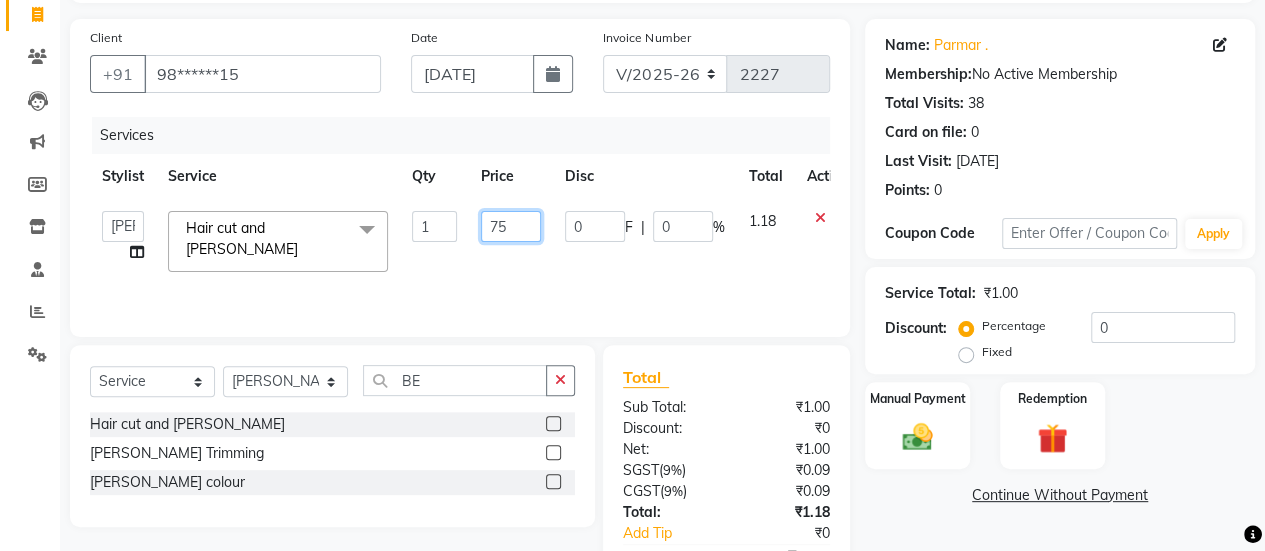 type on "750" 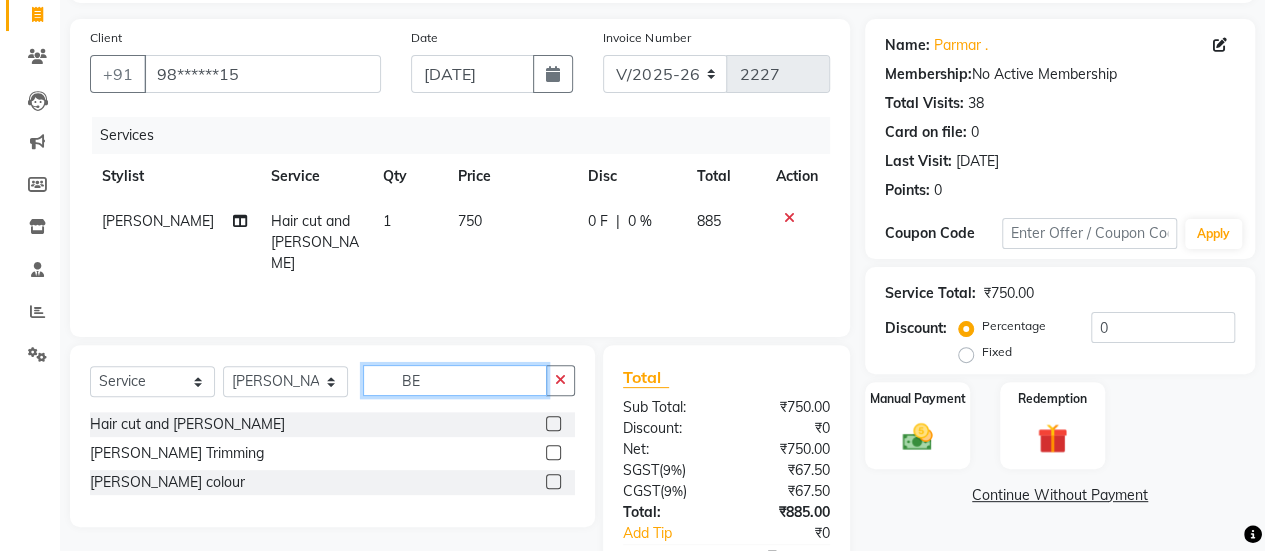 click on "BE" 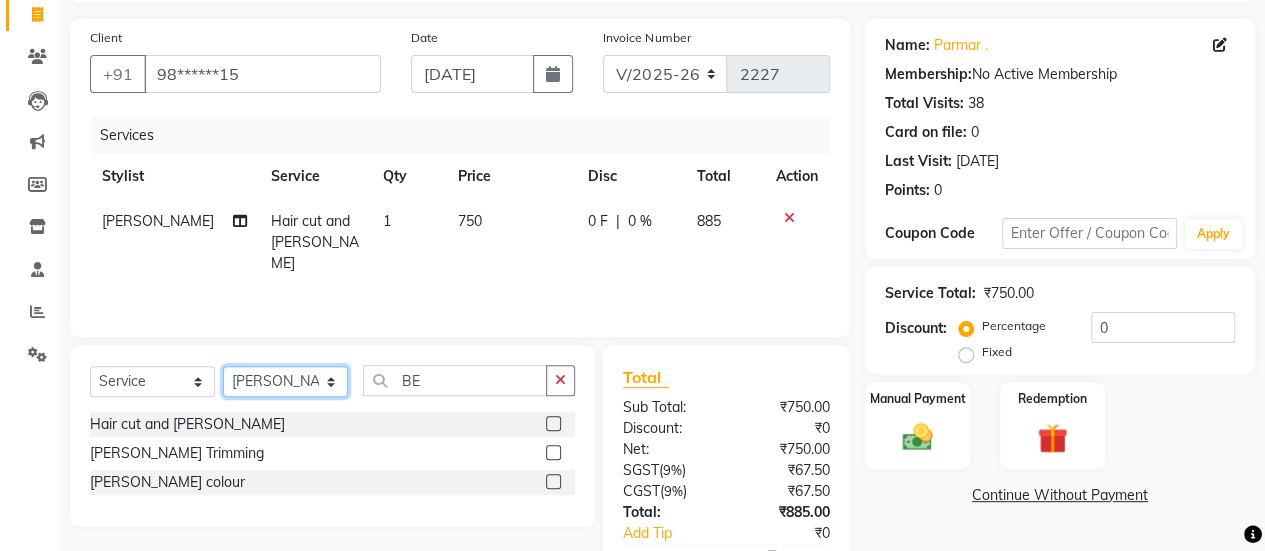 click on "Select Stylist [PERSON_NAME] [PERSON_NAME] Manager [PERSON_NAME] MUSARIK [PERSON_NAME] [PERSON_NAME] [PERSON_NAME] [PERSON_NAME] [PERSON_NAME] [PERSON_NAME] [PERSON_NAME]" 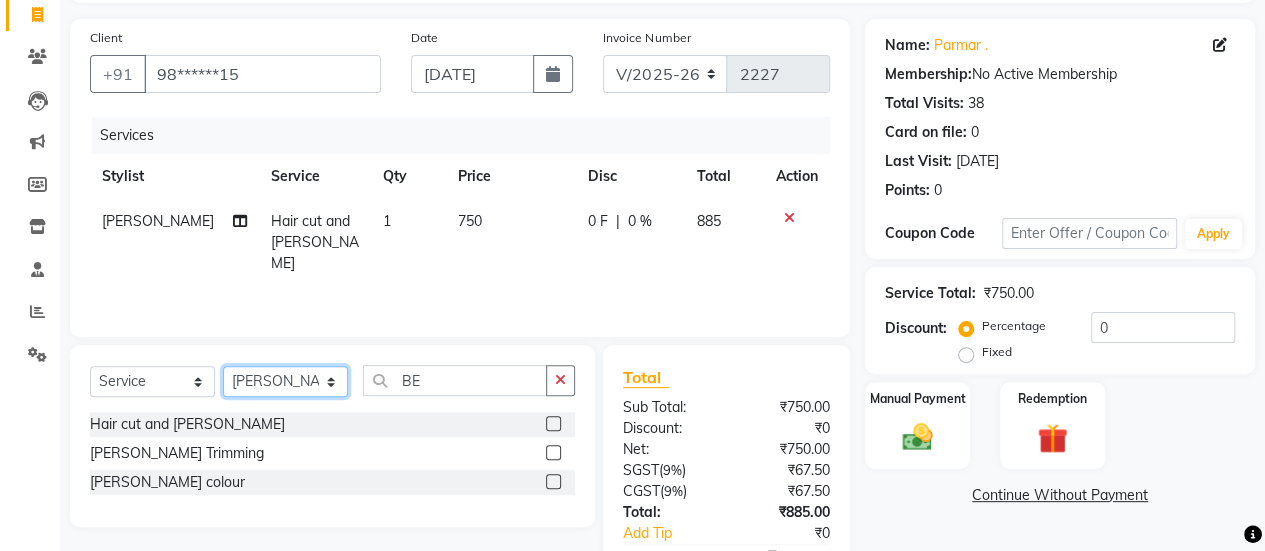 select on "38598" 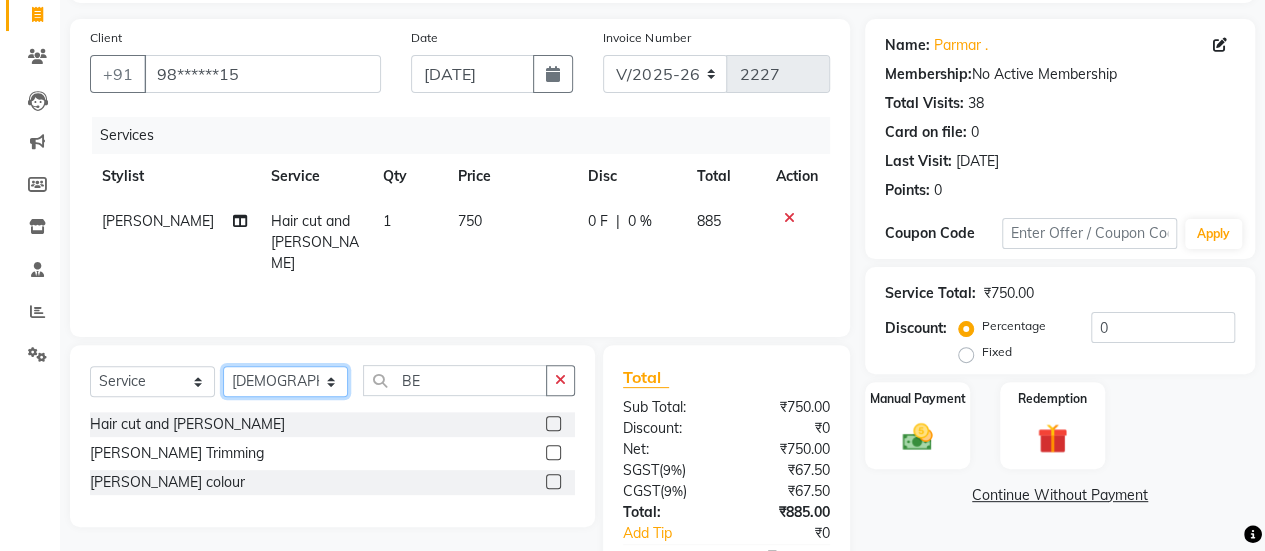 click on "Select Stylist [PERSON_NAME] [PERSON_NAME] Manager [PERSON_NAME] MUSARIK [PERSON_NAME] [PERSON_NAME] [PERSON_NAME] [PERSON_NAME] [PERSON_NAME] [PERSON_NAME] [PERSON_NAME]" 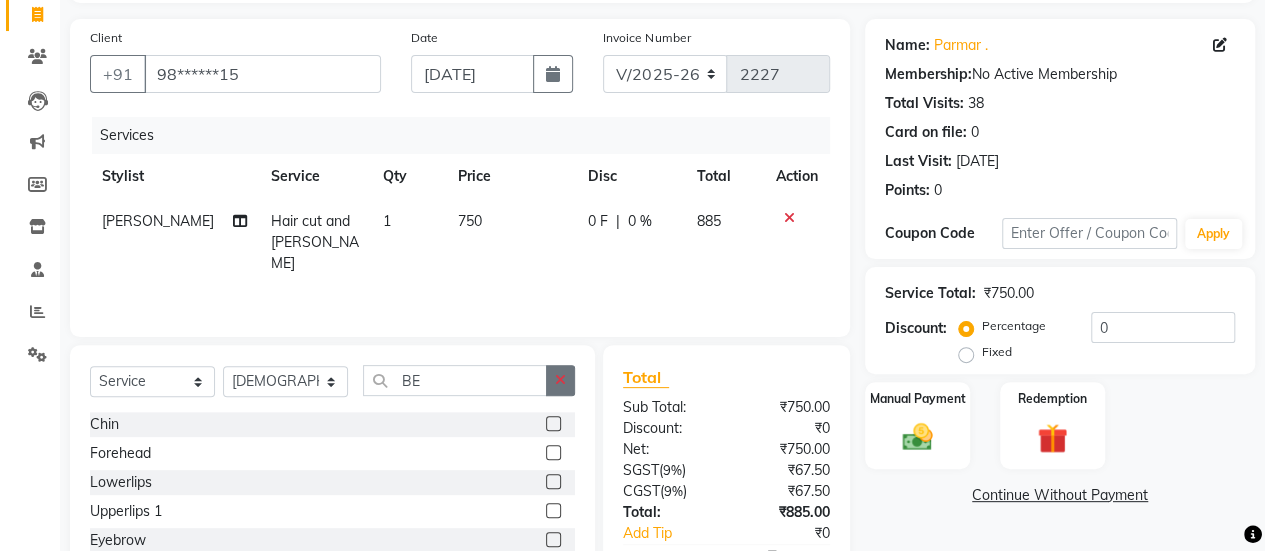 click 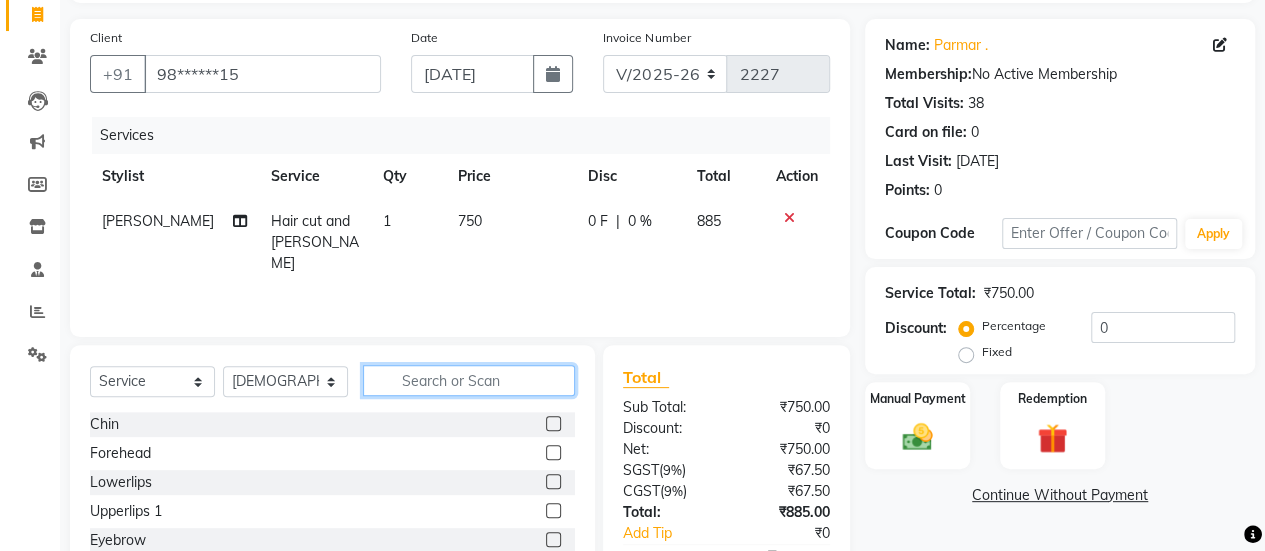 click 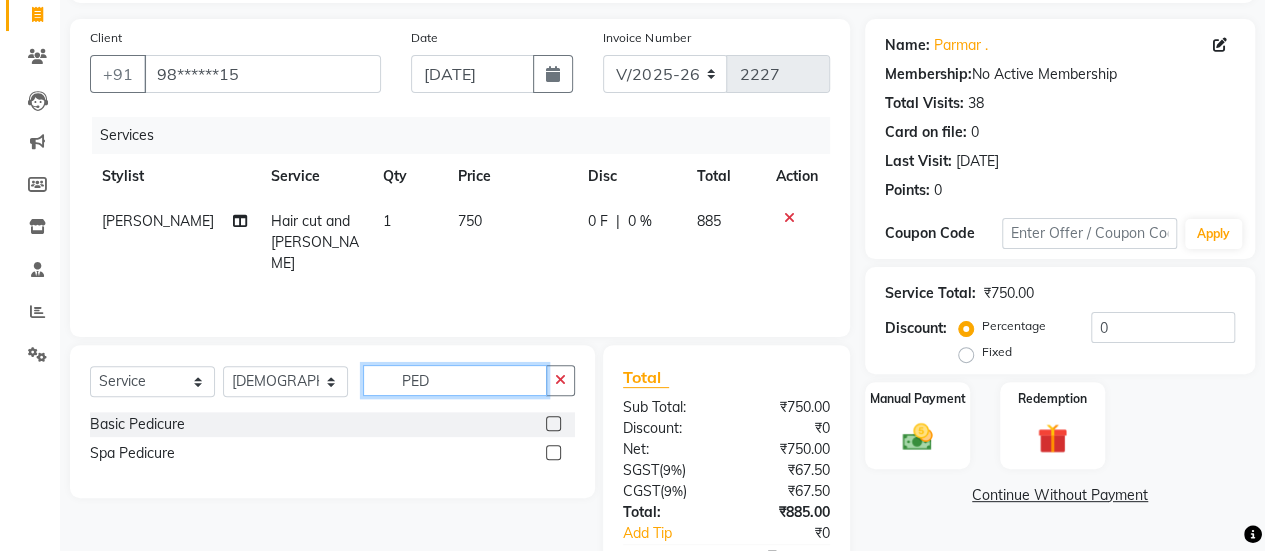 type on "PED" 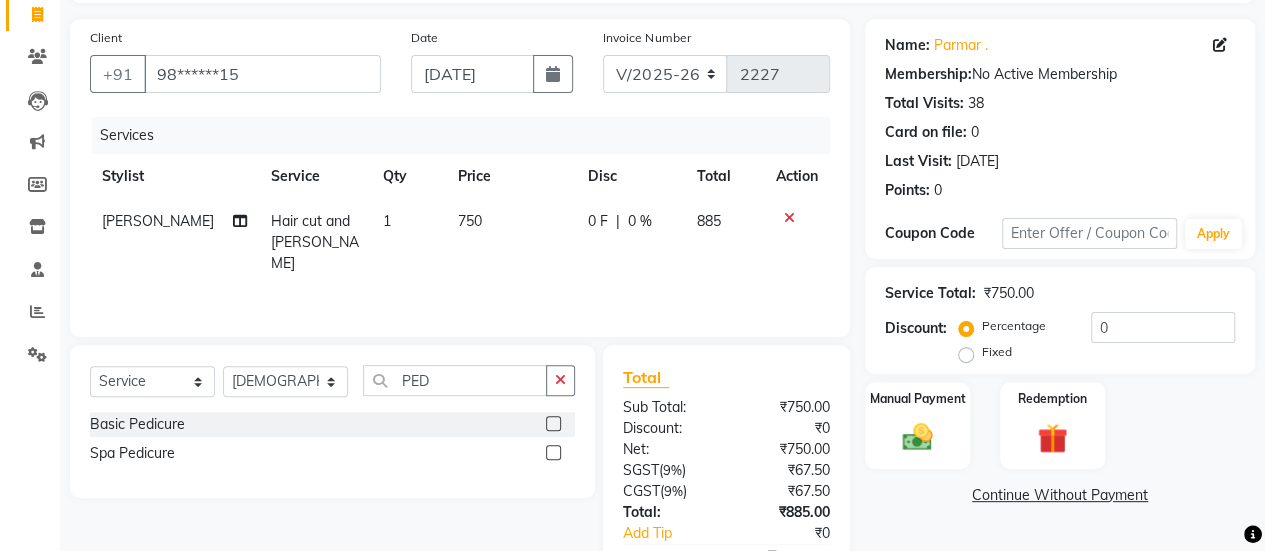 click 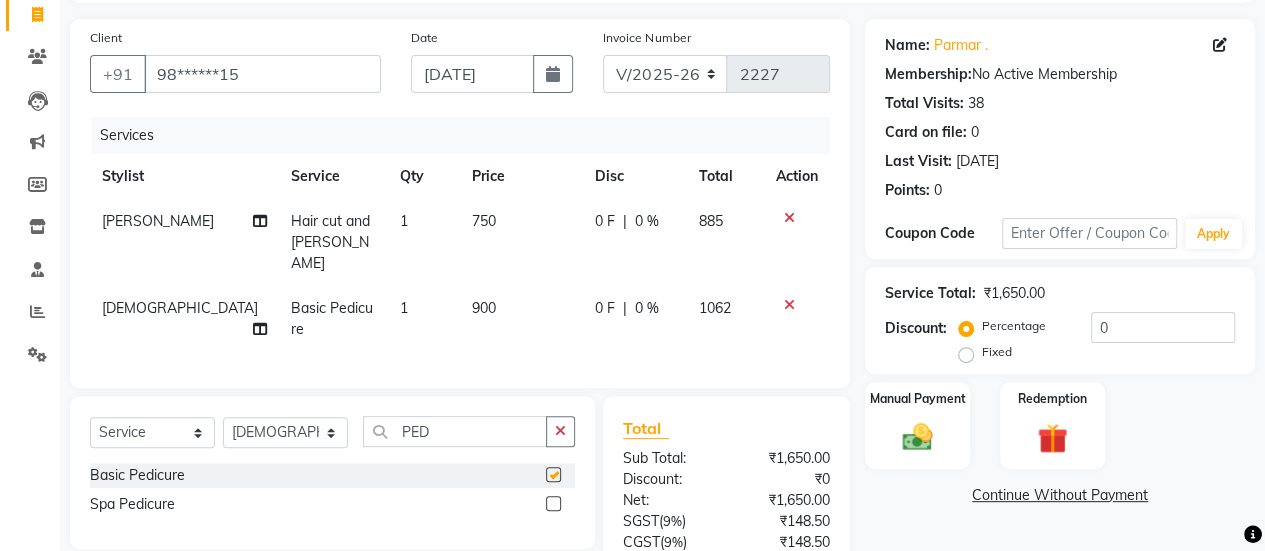 checkbox on "false" 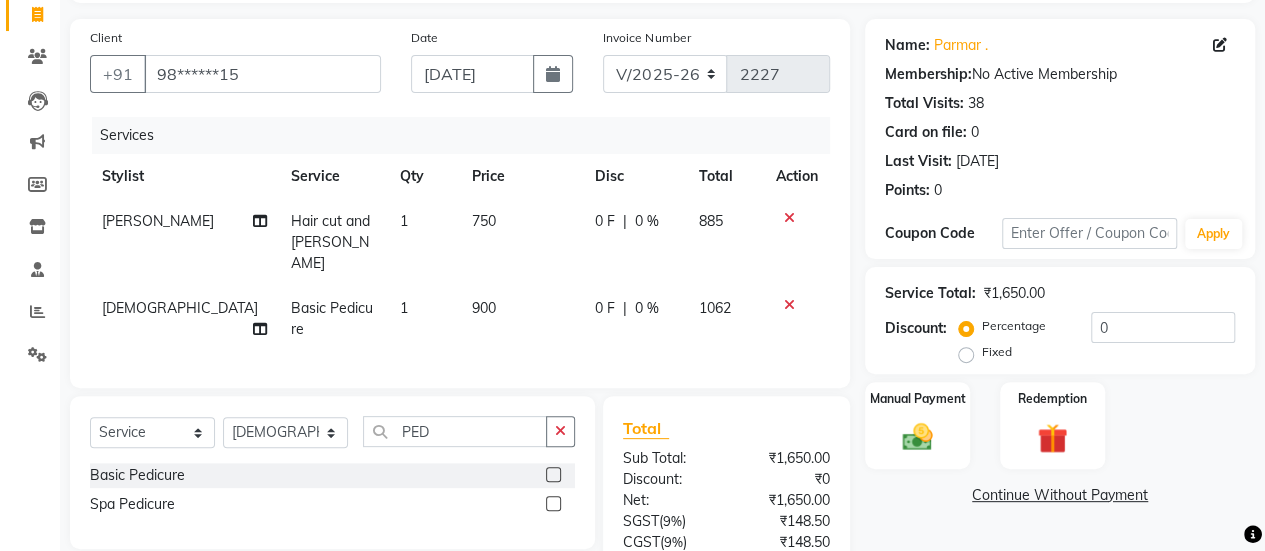 click on "900" 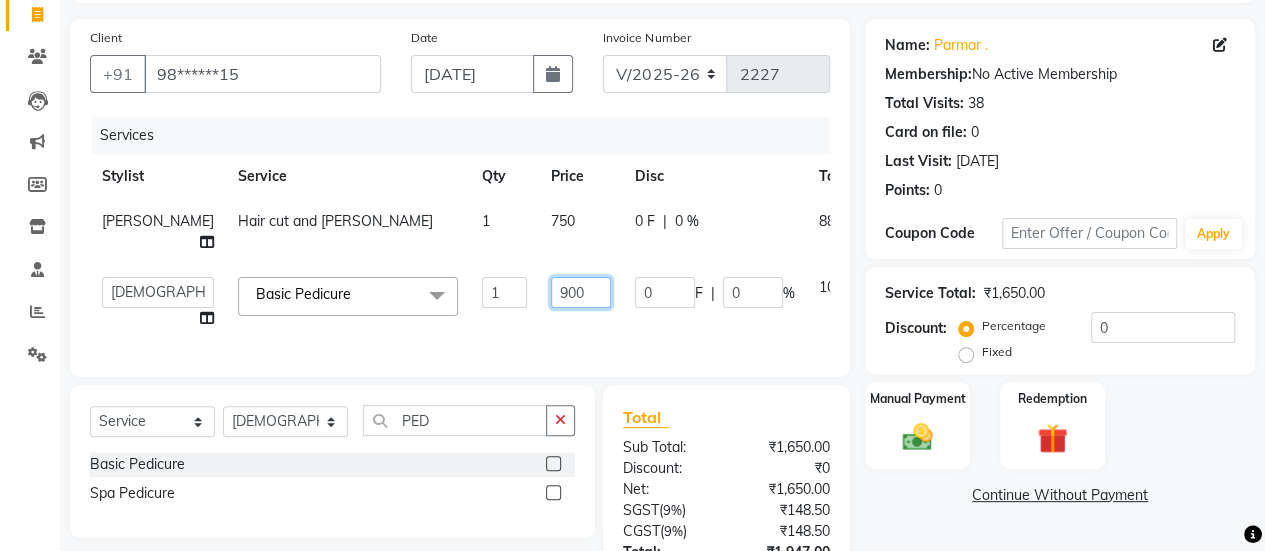 click on "900" 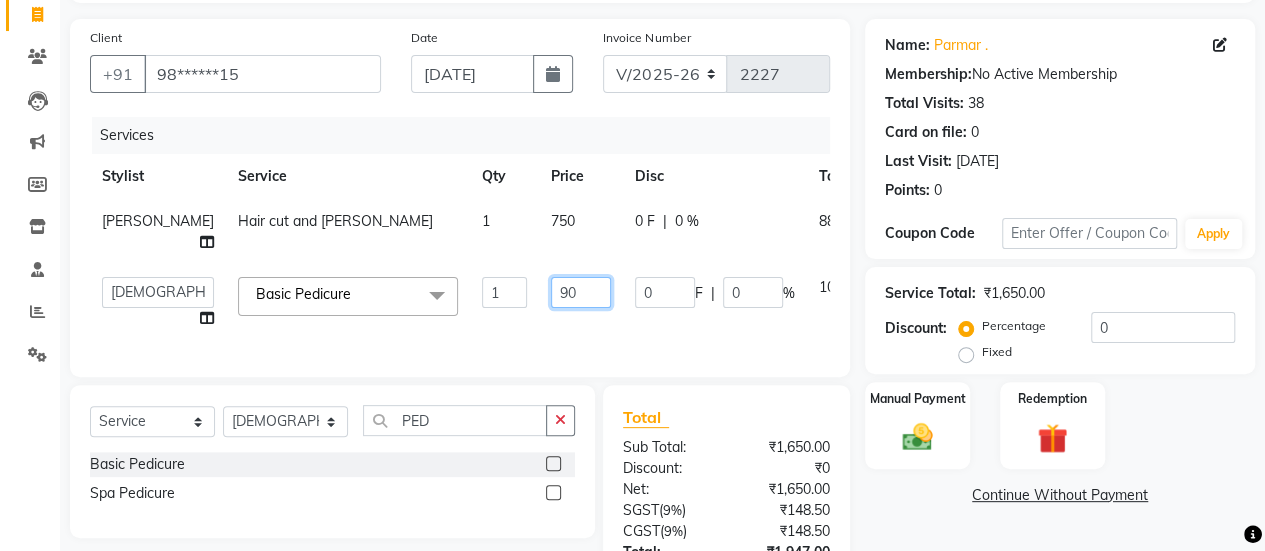 type on "9" 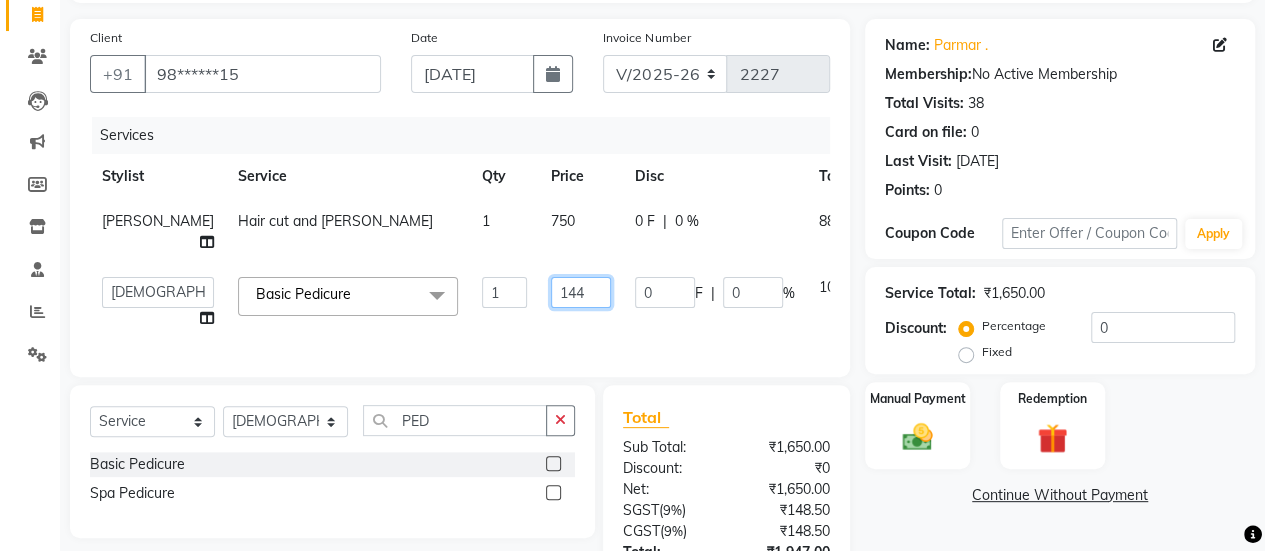 type on "1440" 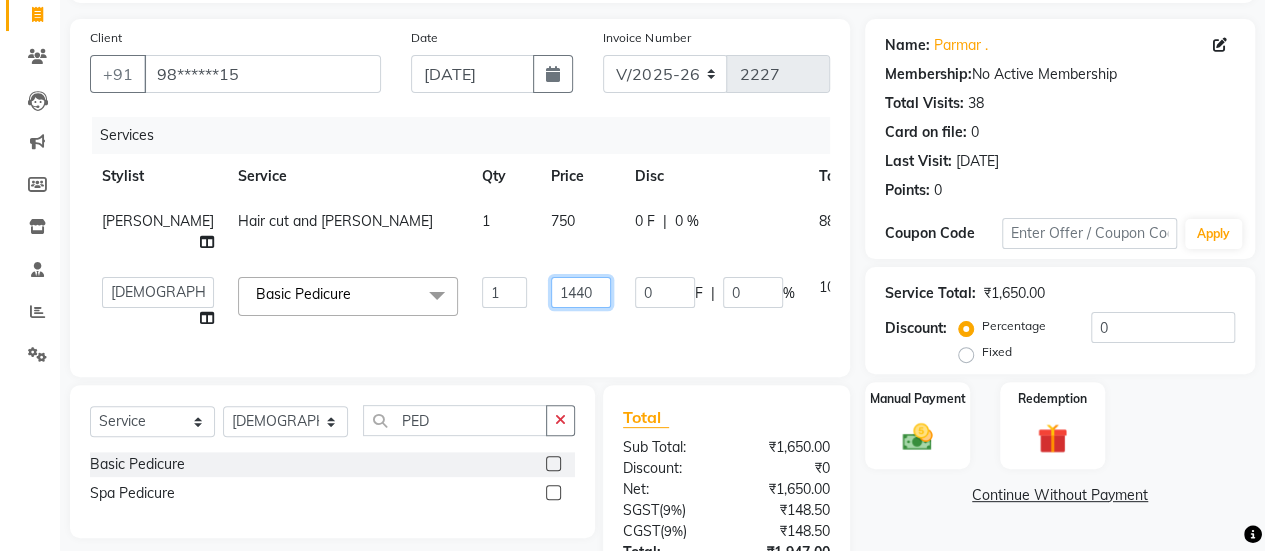 scroll, scrollTop: 324, scrollLeft: 0, axis: vertical 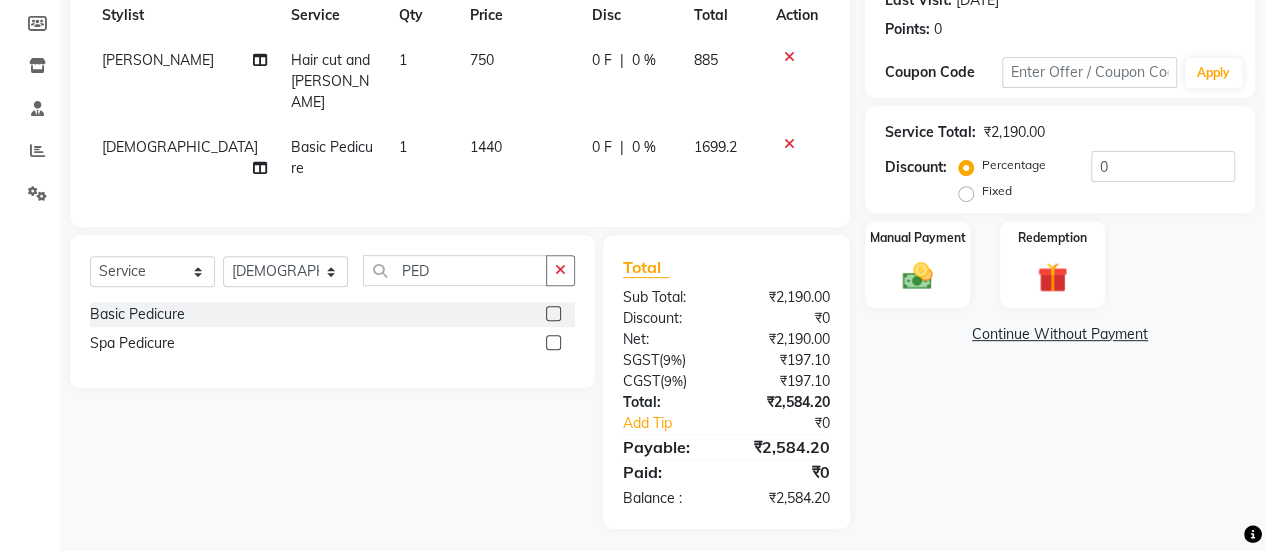 click on "Name: [PERSON_NAME] . Membership:  No Active Membership  Total Visits:  38 Card on file:  0 Last Visit:   [DATE] Points:   0  Coupon Code Apply Service Total:  ₹2,190.00  Discount:  Percentage   Fixed  0 Manual Payment Redemption  Continue Without Payment" 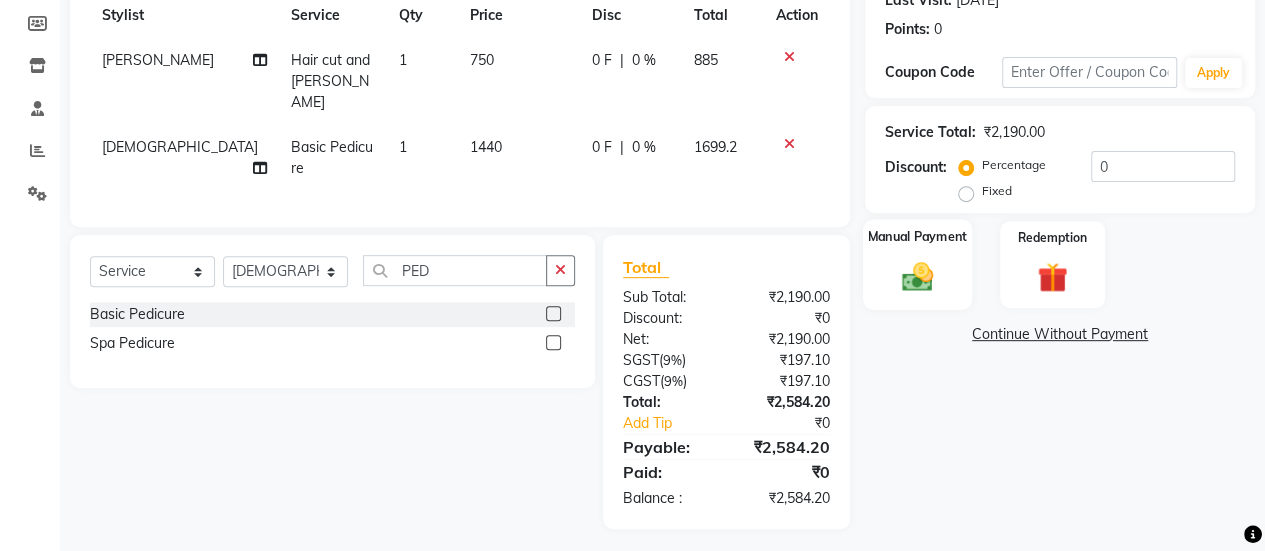 click on "Manual Payment" 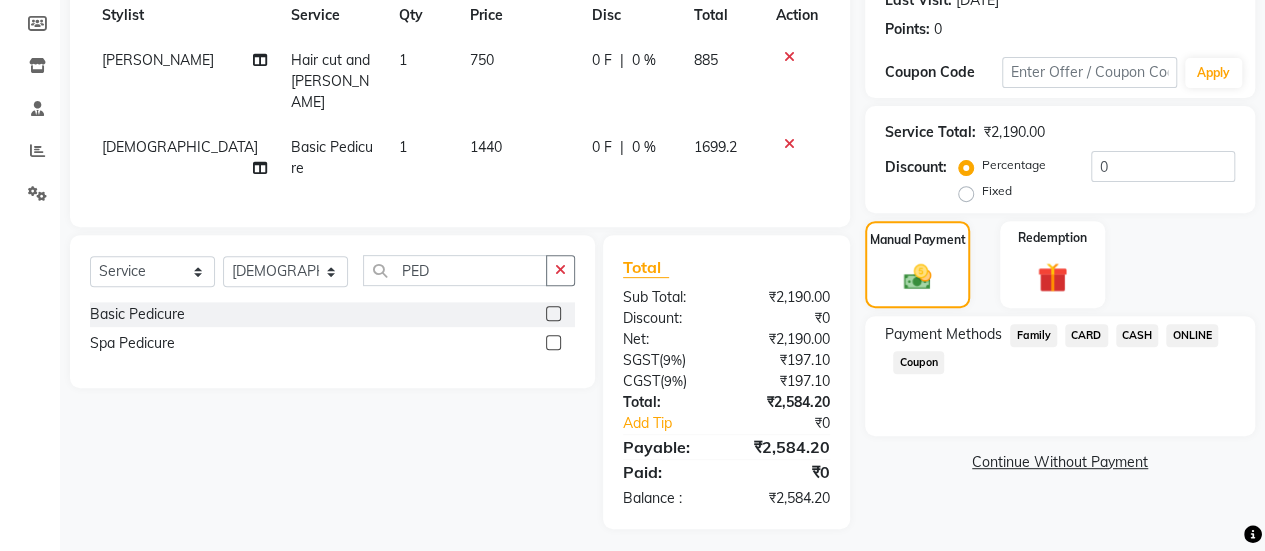 click on "ONLINE" 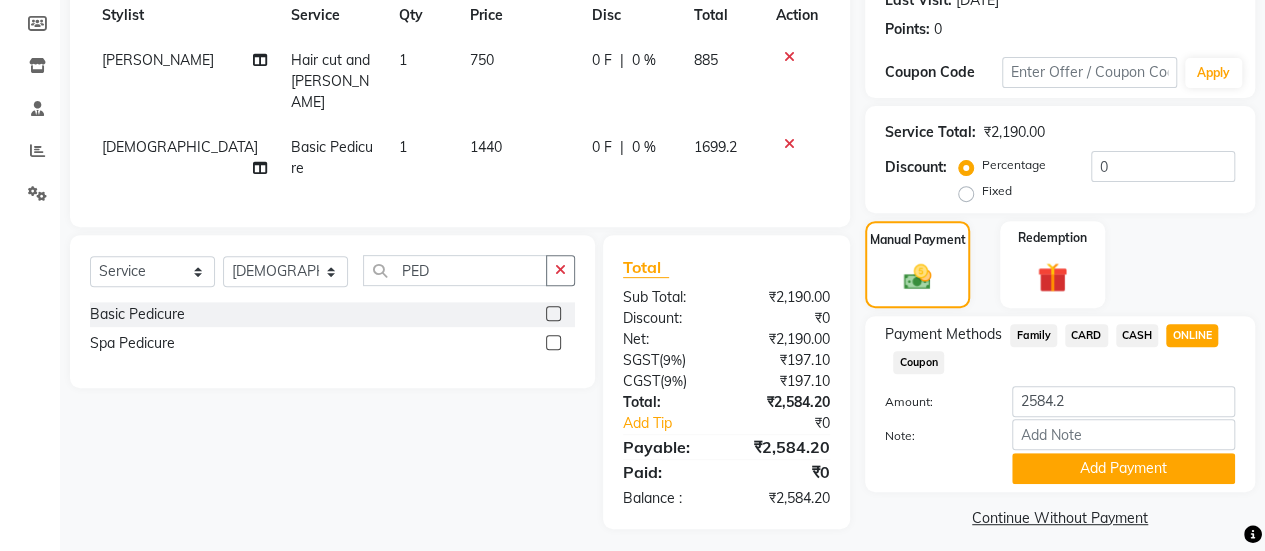 scroll, scrollTop: 302, scrollLeft: 0, axis: vertical 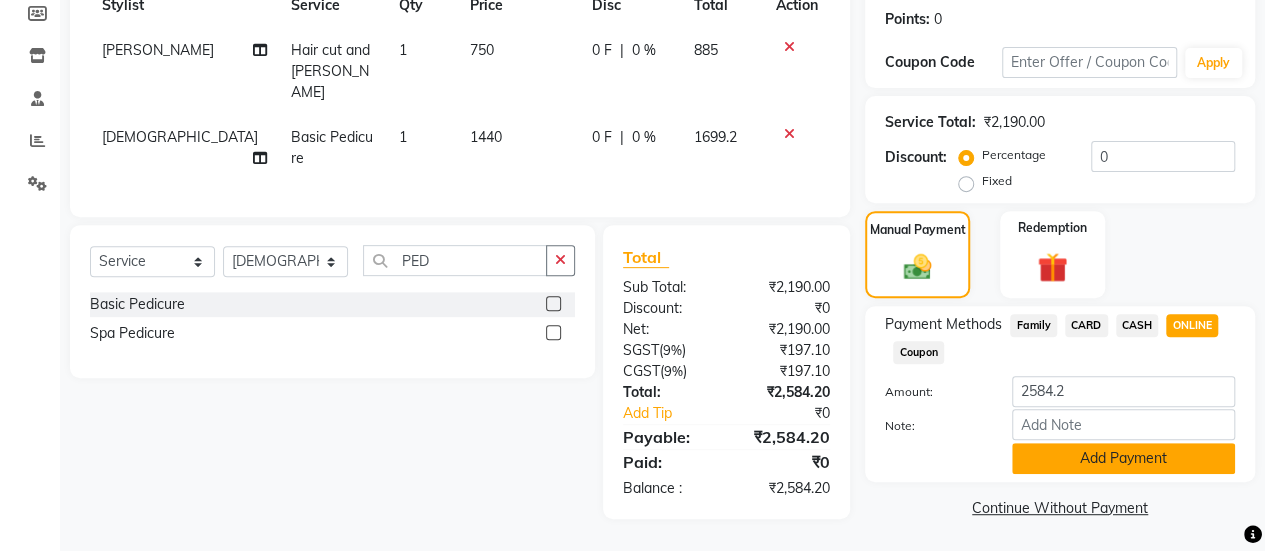 click on "Add Payment" 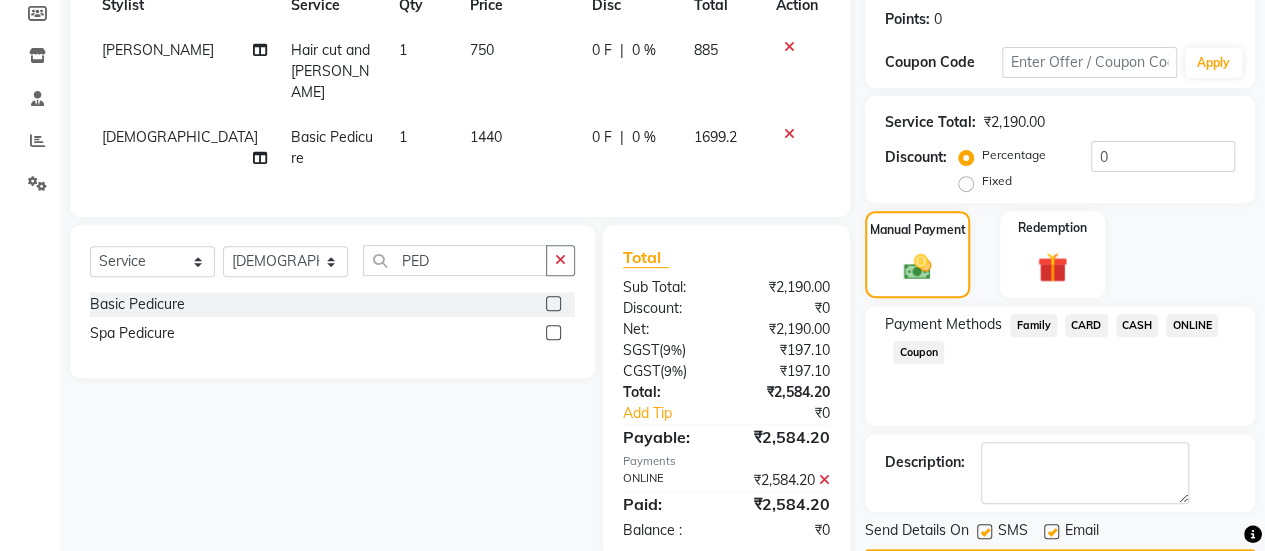 scroll, scrollTop: 358, scrollLeft: 0, axis: vertical 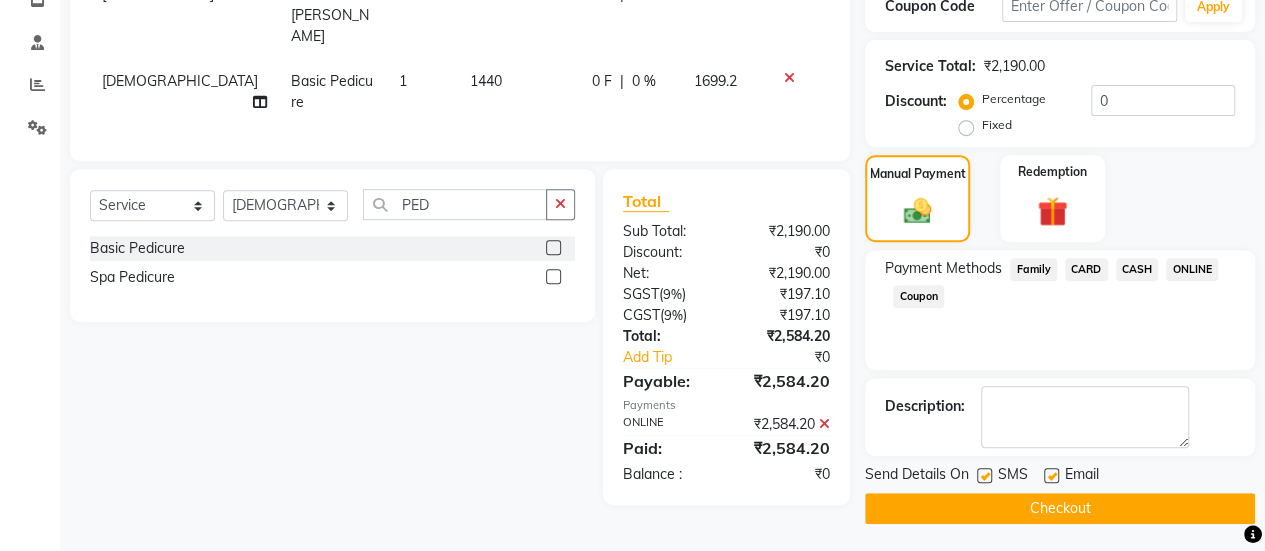click 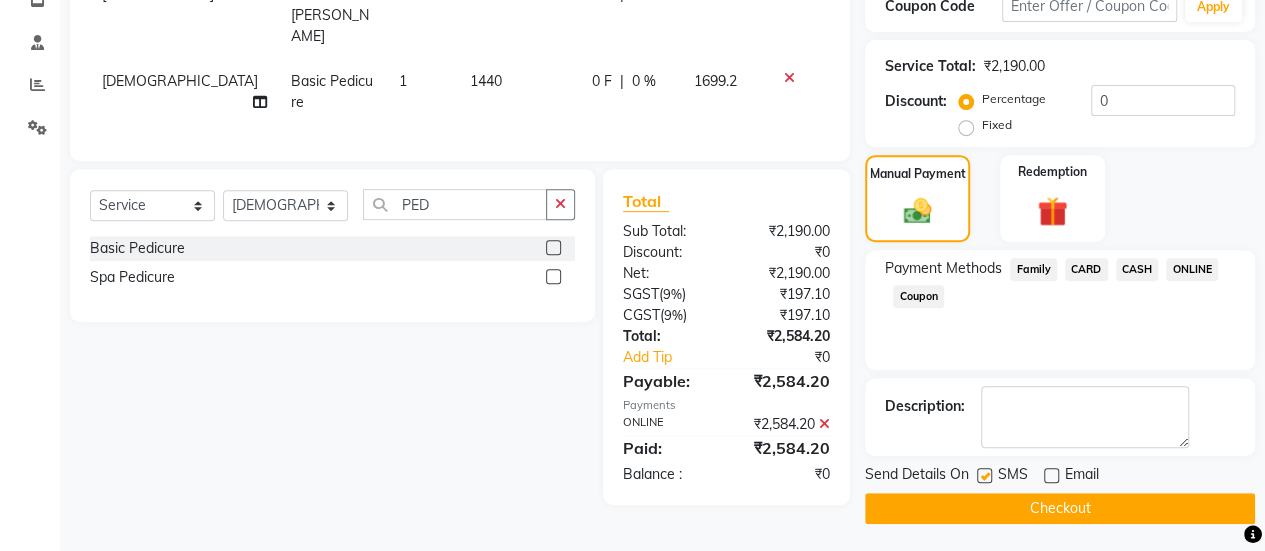 click on "ONLINE" 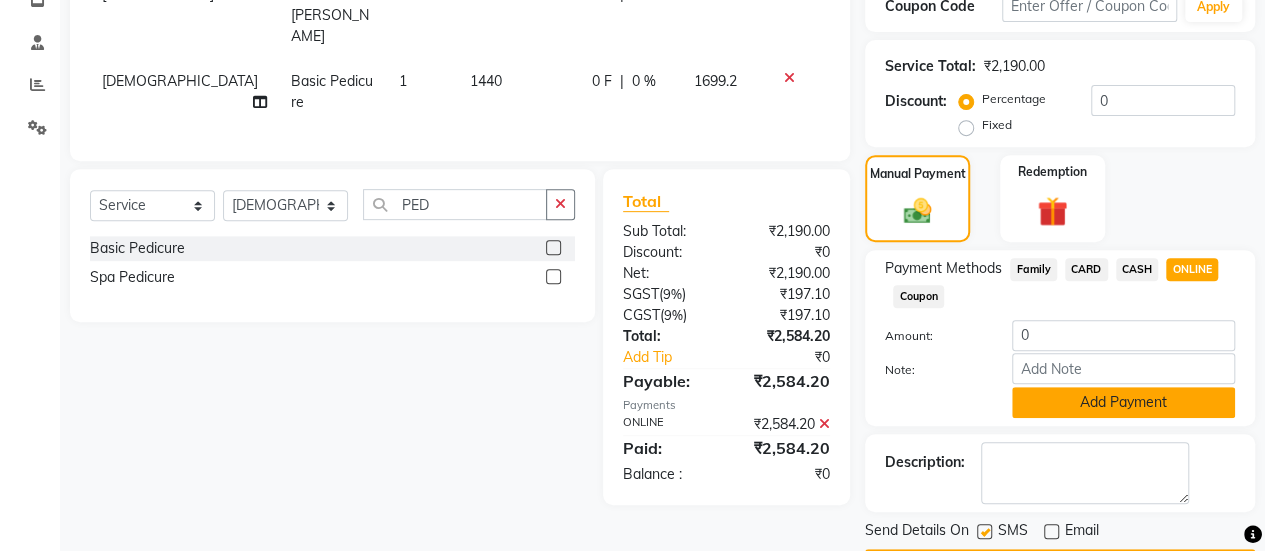 click on "Add Payment" 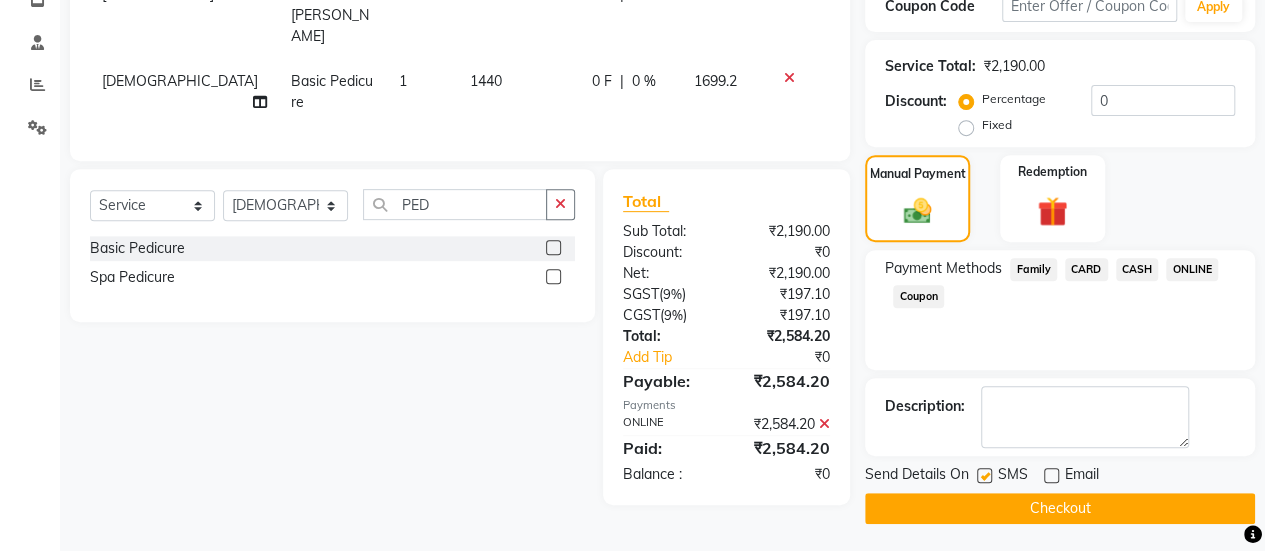 click on "Checkout" 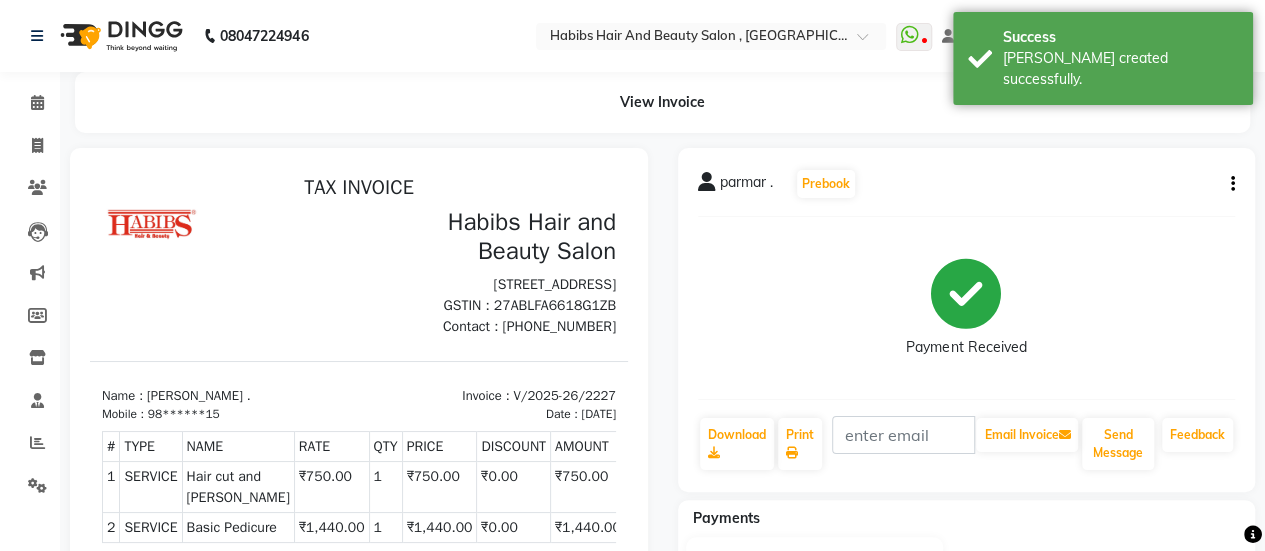 scroll, scrollTop: 0, scrollLeft: 0, axis: both 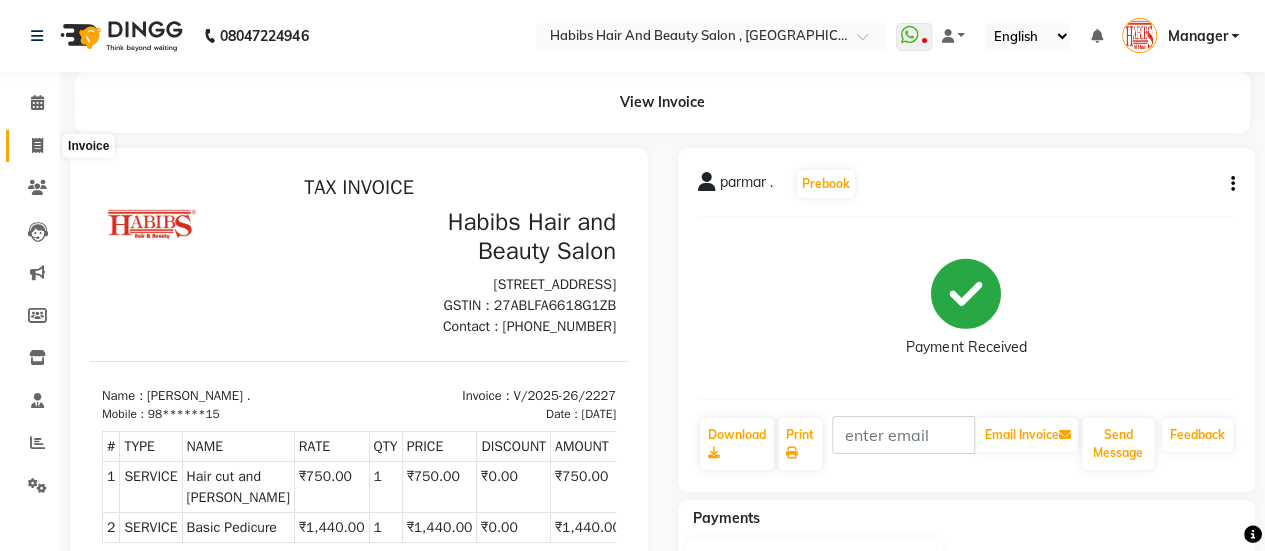 click 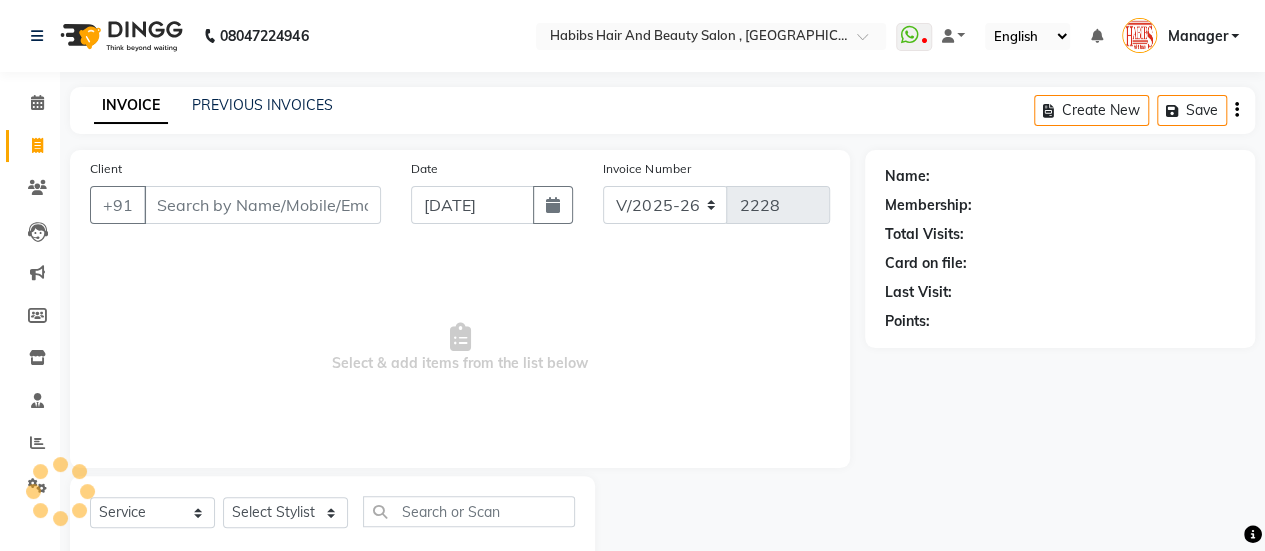 scroll, scrollTop: 49, scrollLeft: 0, axis: vertical 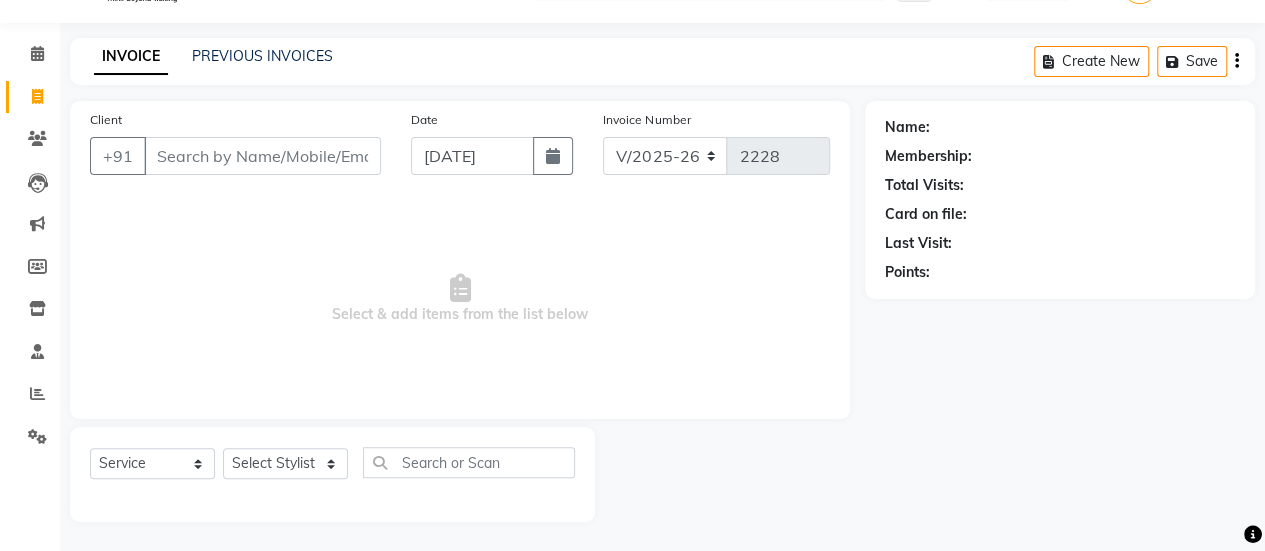click on "Client" at bounding box center [262, 156] 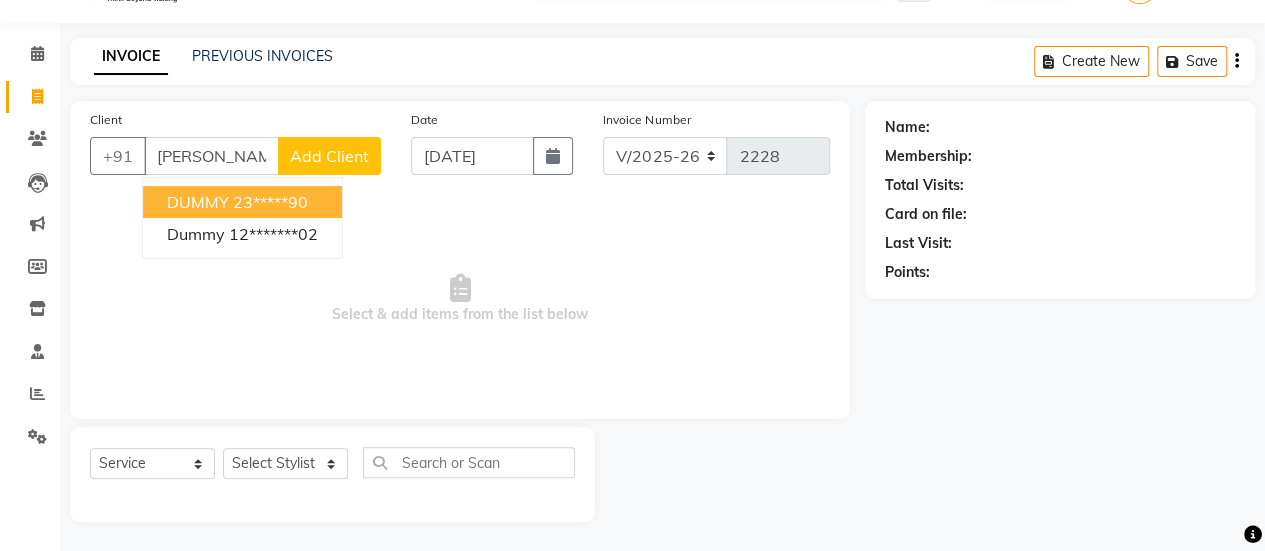 click on "DUMMY  23*****90" at bounding box center (242, 202) 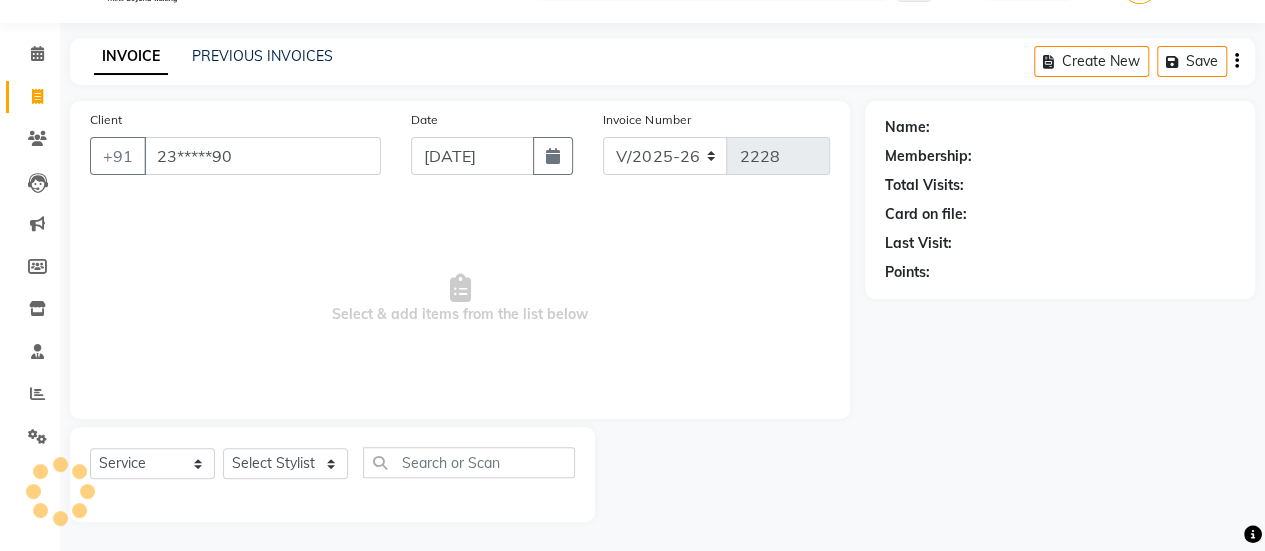 type on "23*****90" 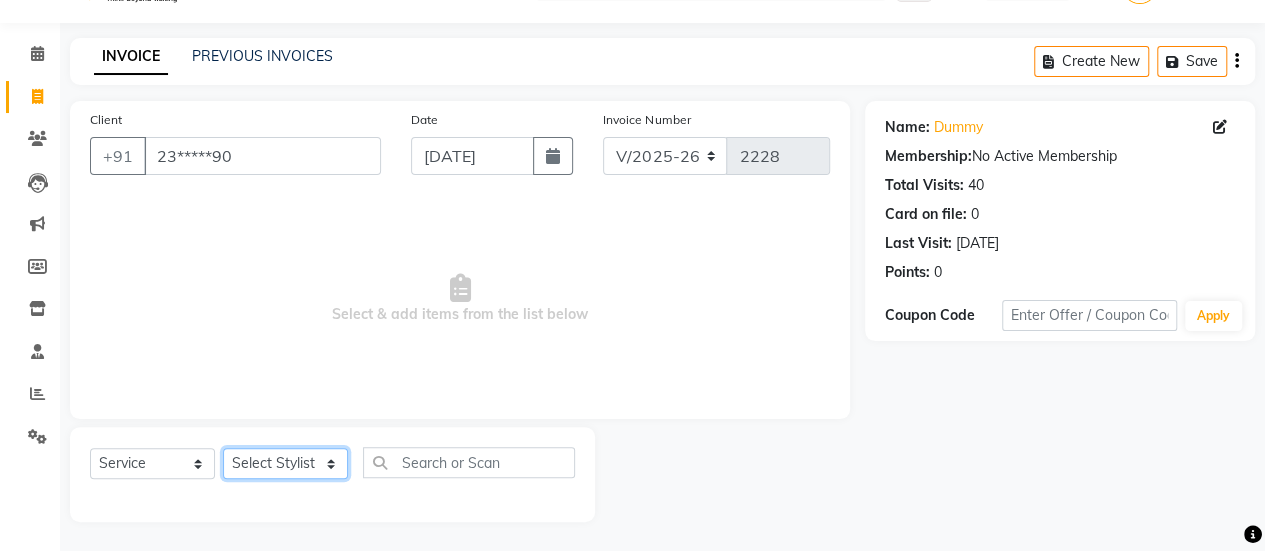 click on "Select Stylist [PERSON_NAME] [PERSON_NAME] Manager [PERSON_NAME] MUSARIK [PERSON_NAME] [PERSON_NAME] [PERSON_NAME] [PERSON_NAME] [PERSON_NAME] [PERSON_NAME] [PERSON_NAME]" 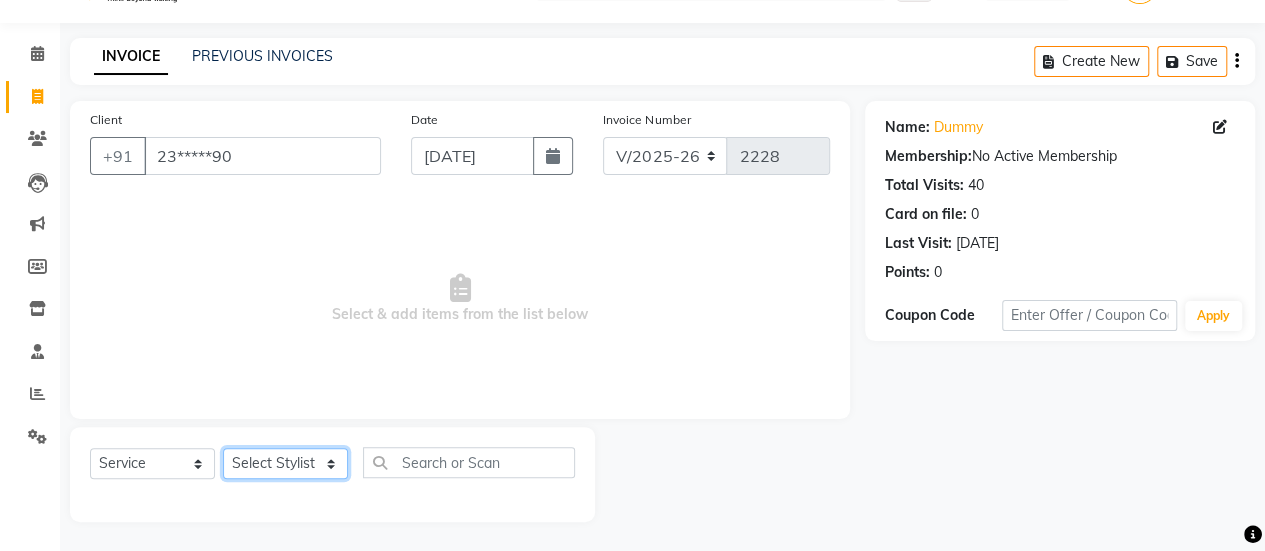 select on "38601" 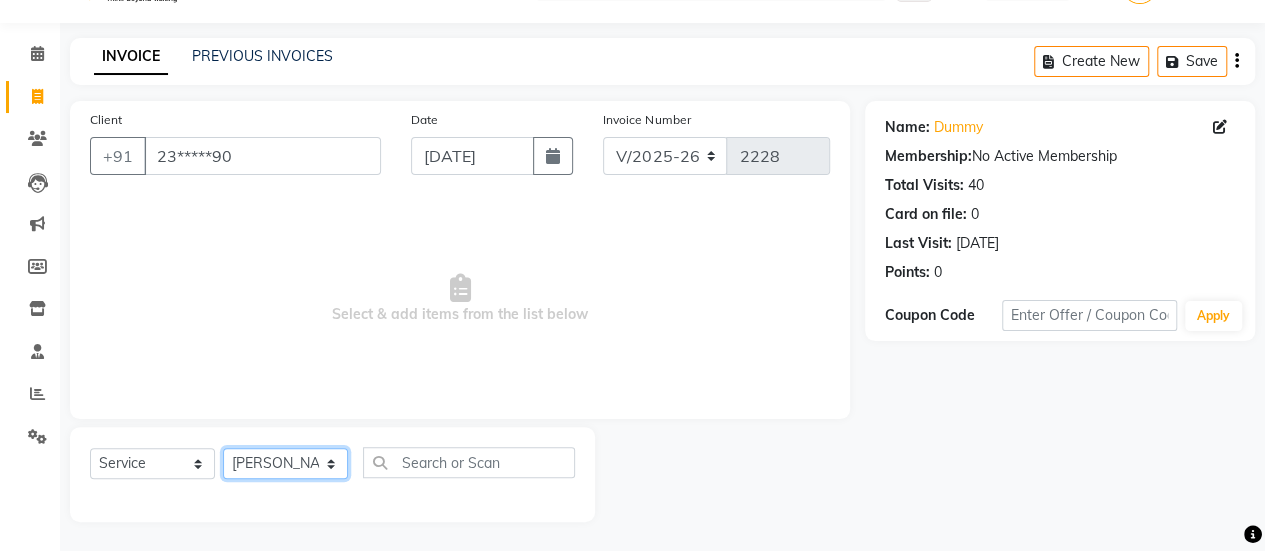 click on "Select Stylist [PERSON_NAME] [PERSON_NAME] Manager [PERSON_NAME] MUSARIK [PERSON_NAME] [PERSON_NAME] [PERSON_NAME] [PERSON_NAME] [PERSON_NAME] [PERSON_NAME] [PERSON_NAME]" 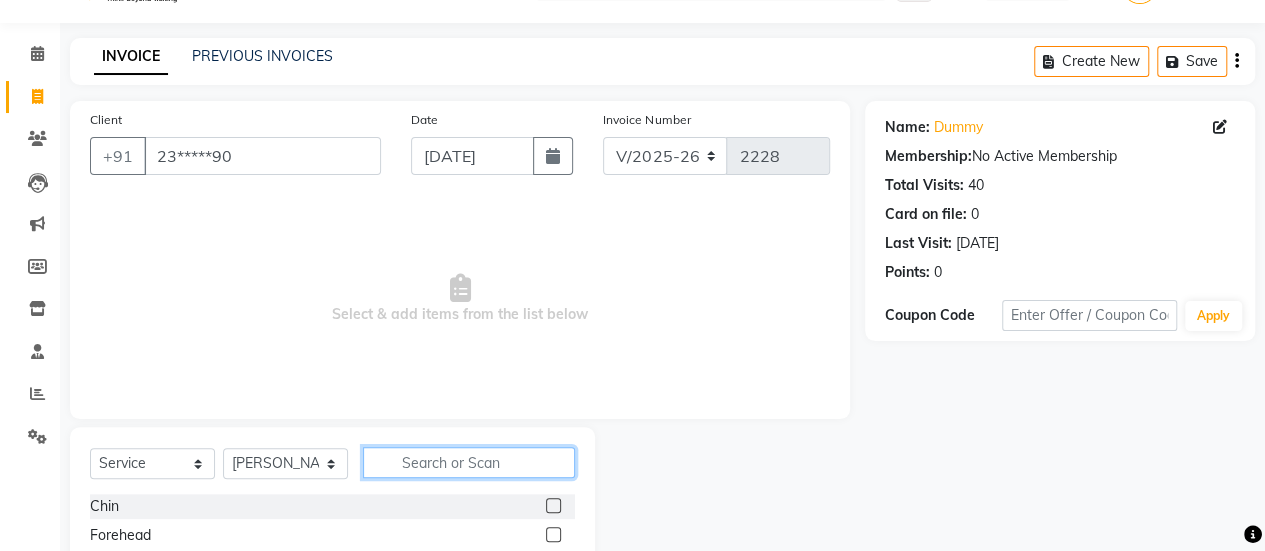click 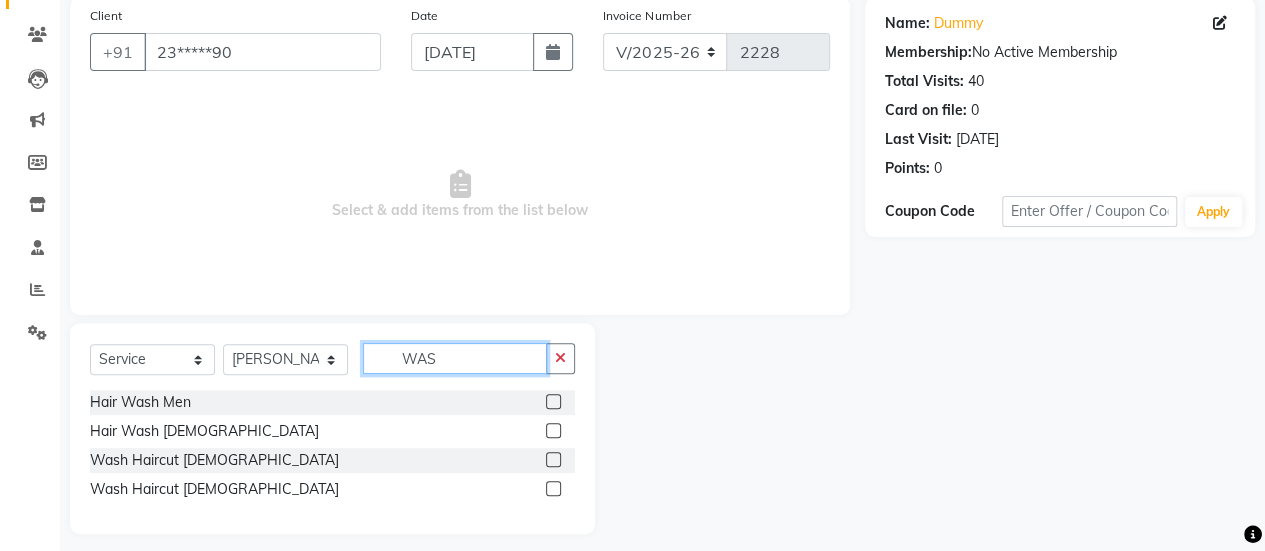 scroll, scrollTop: 155, scrollLeft: 0, axis: vertical 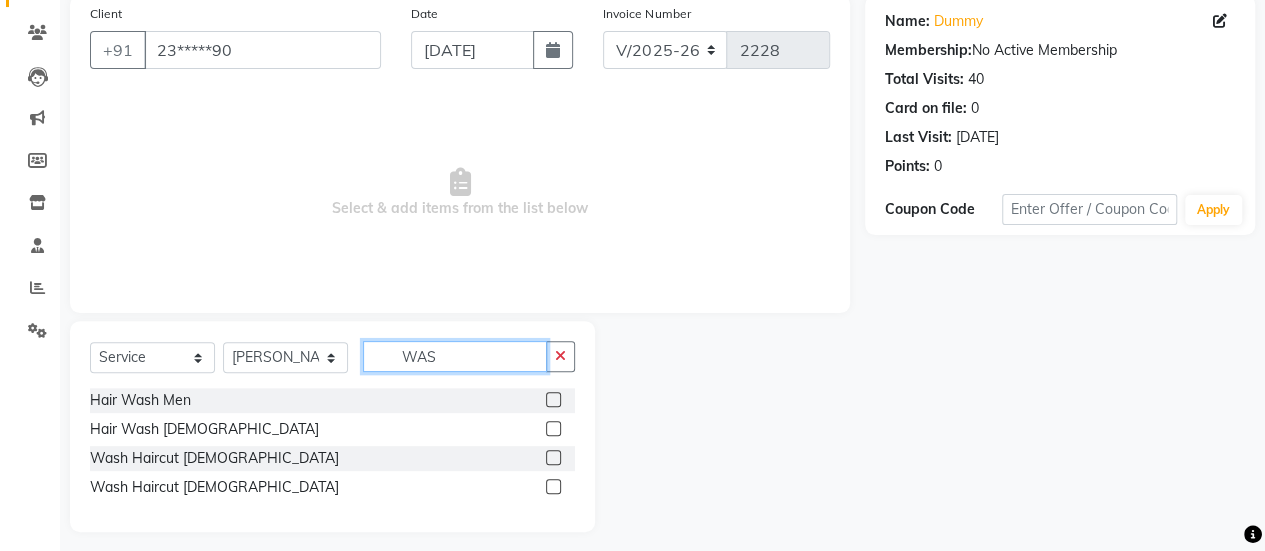 type on "WAS" 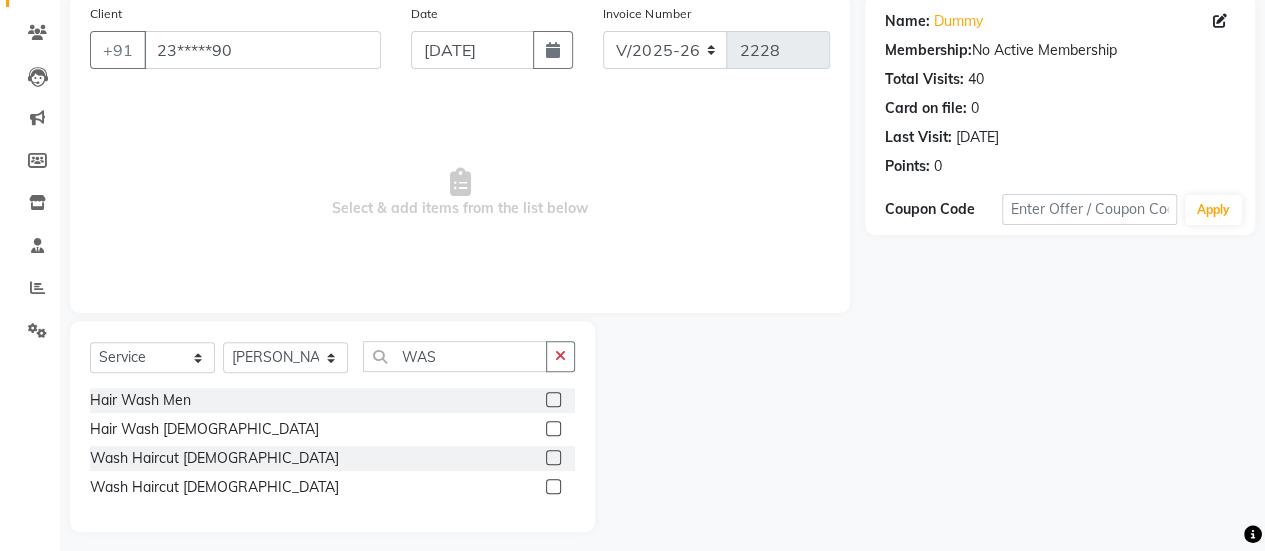 click 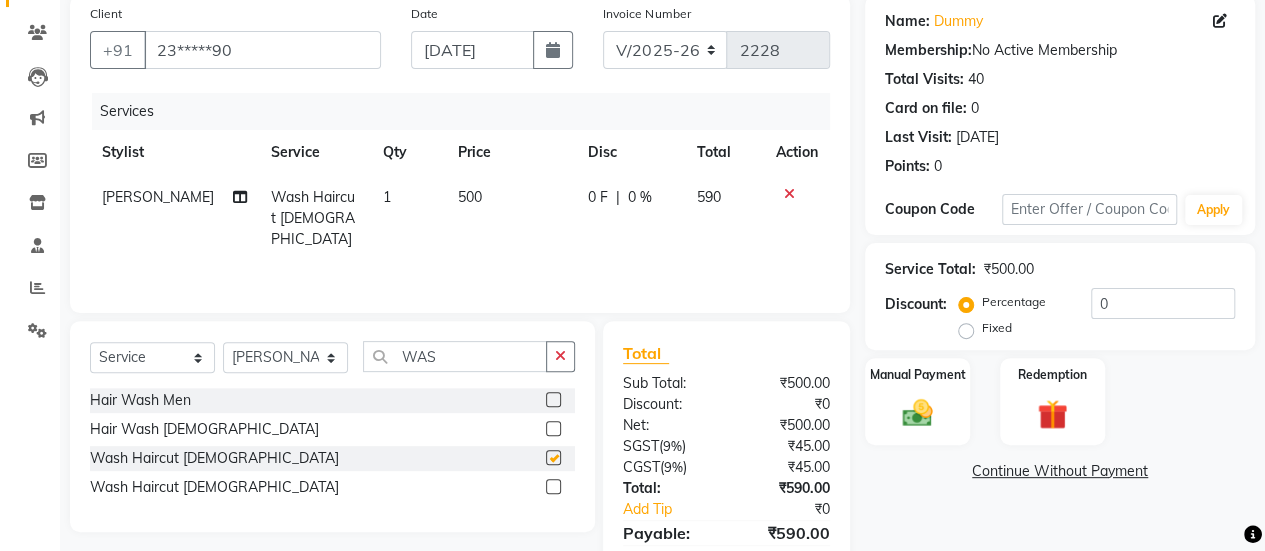checkbox on "false" 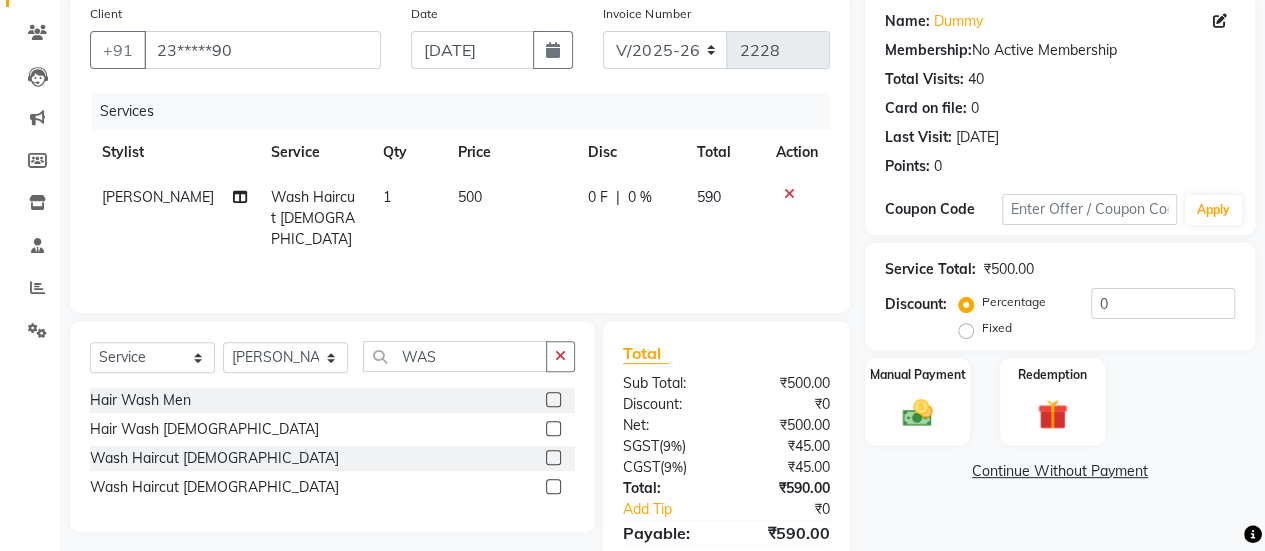 scroll, scrollTop: 247, scrollLeft: 0, axis: vertical 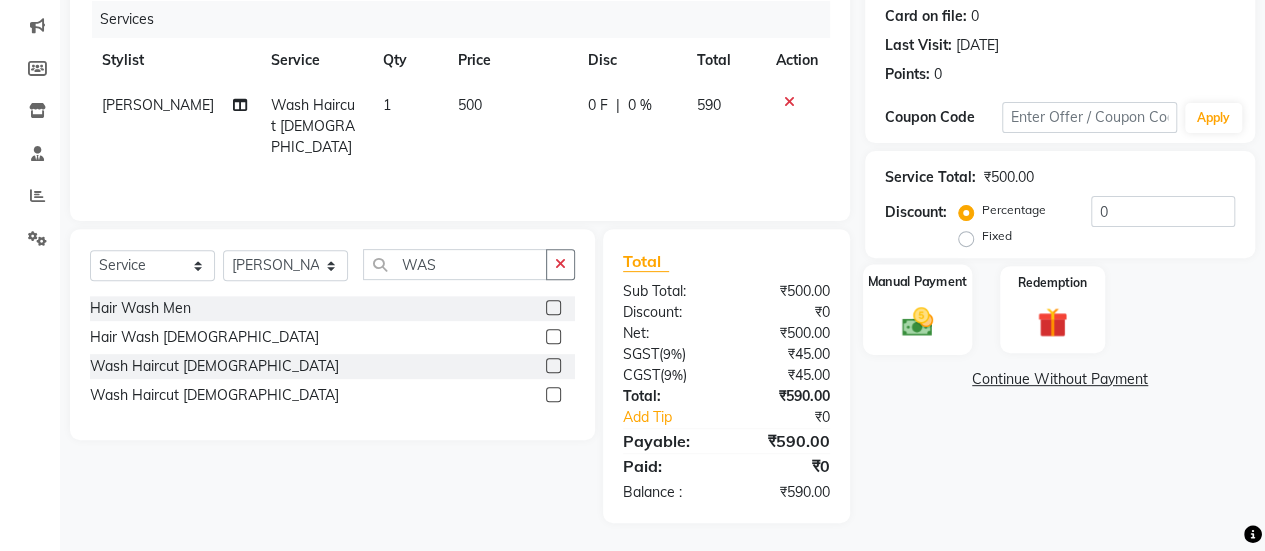 click on "Manual Payment" 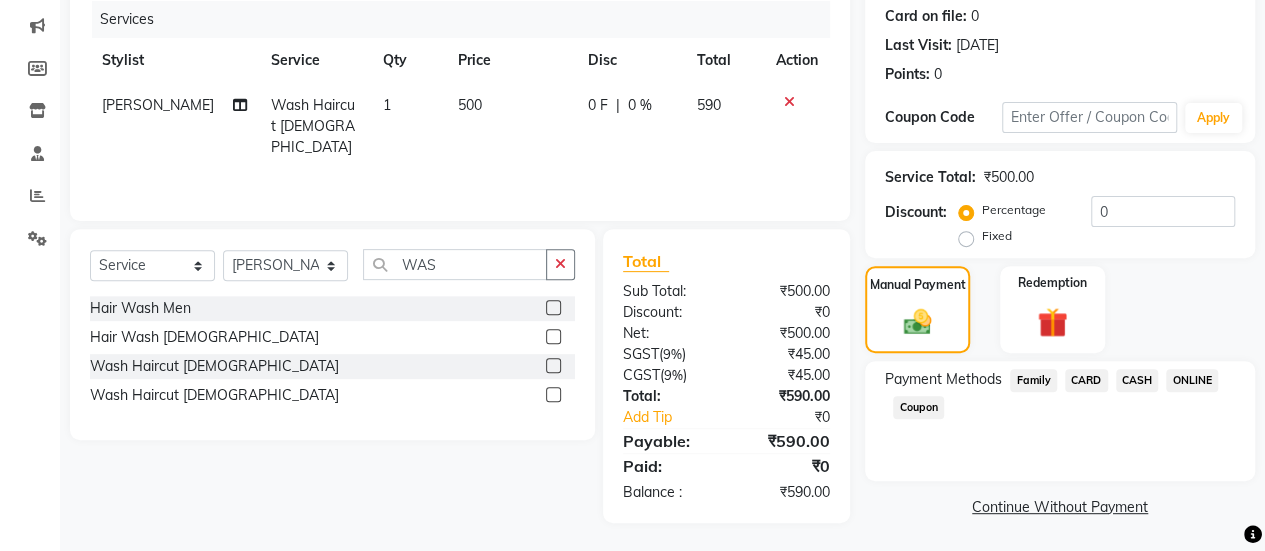 click on "ONLINE" 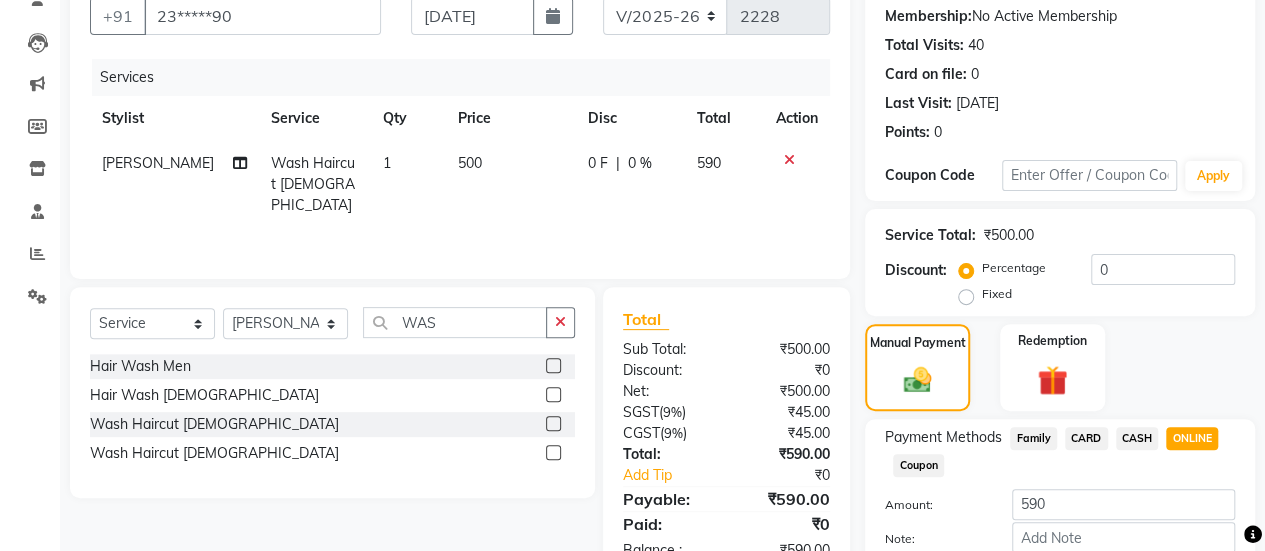 scroll, scrollTop: 302, scrollLeft: 0, axis: vertical 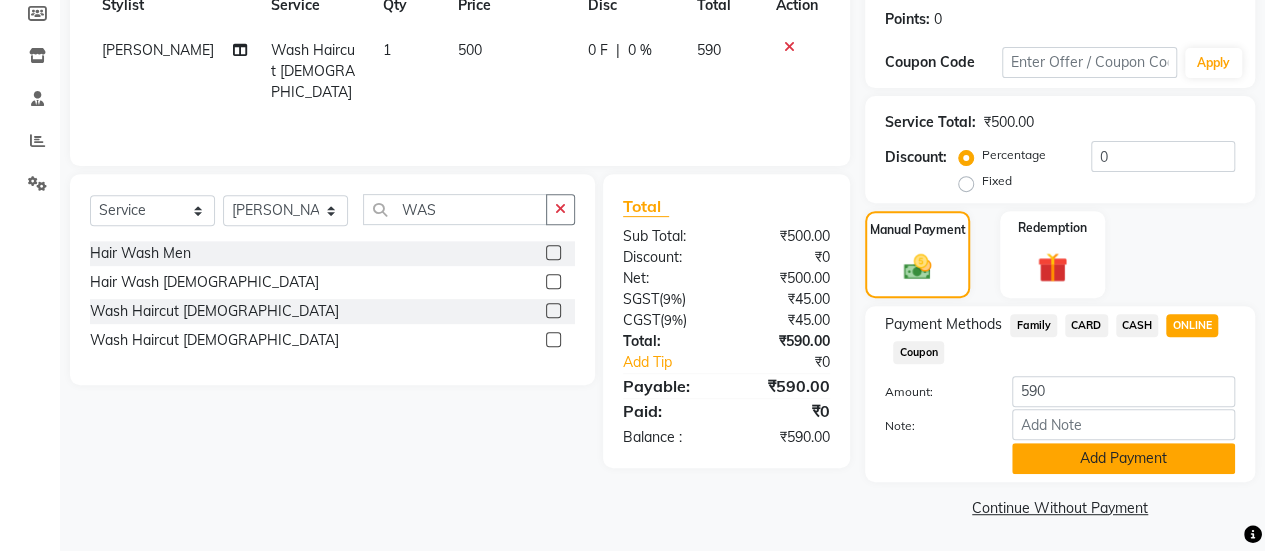 click on "Add Payment" 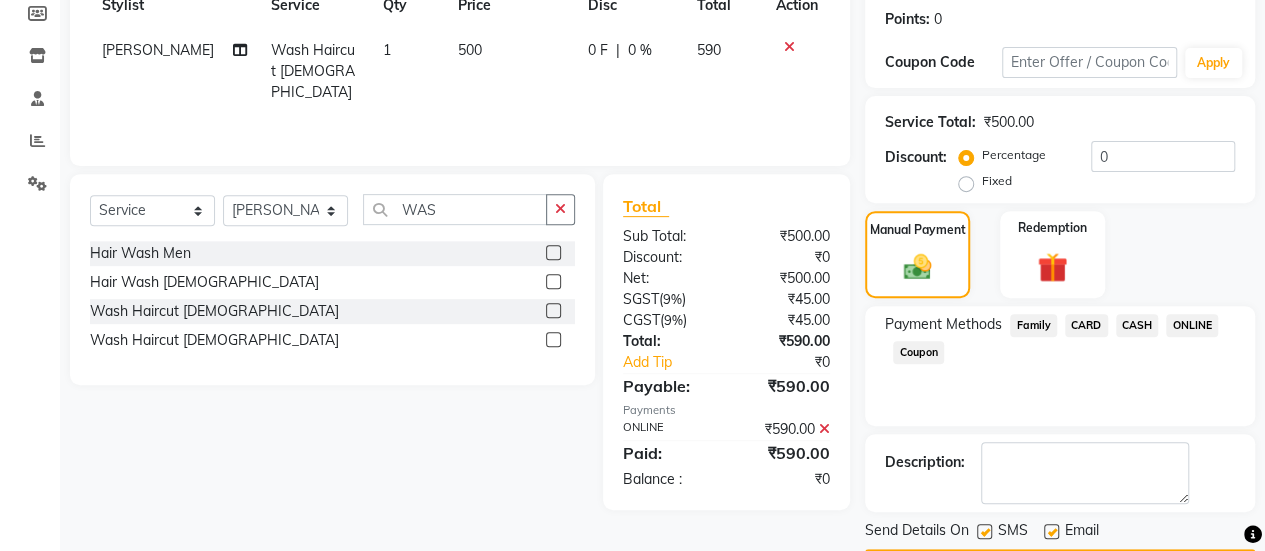 scroll, scrollTop: 358, scrollLeft: 0, axis: vertical 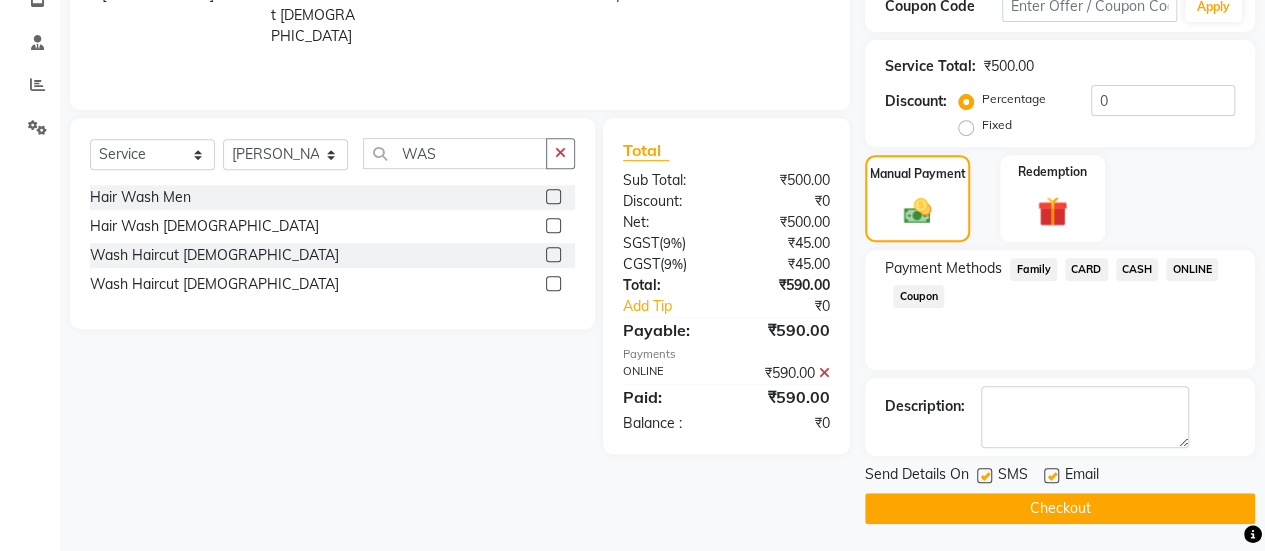 click 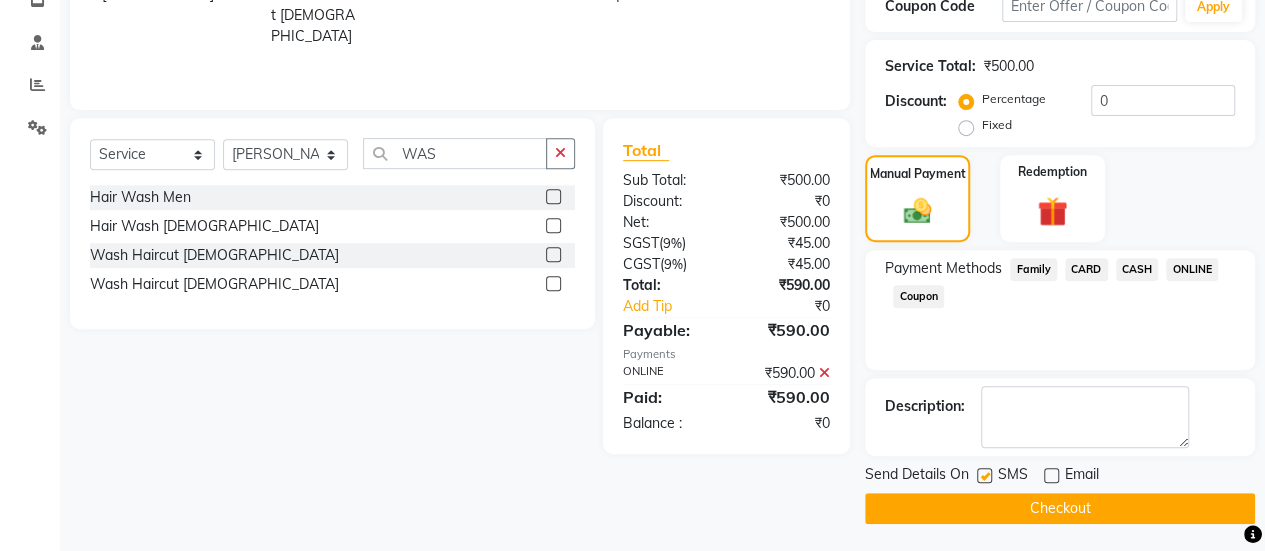 click on "Checkout" 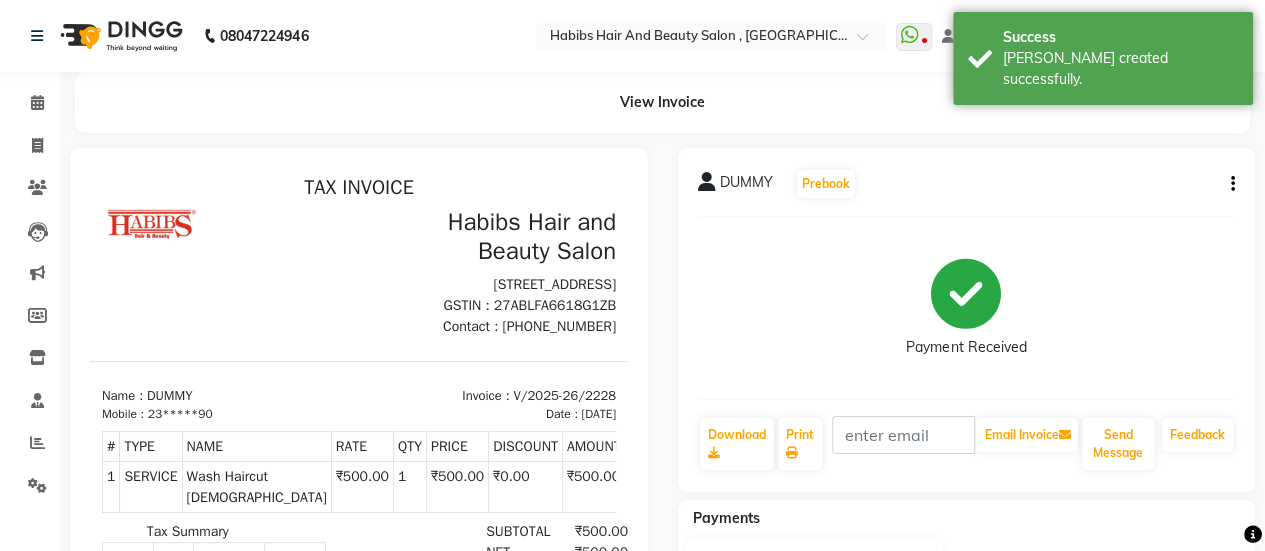 scroll, scrollTop: 0, scrollLeft: 0, axis: both 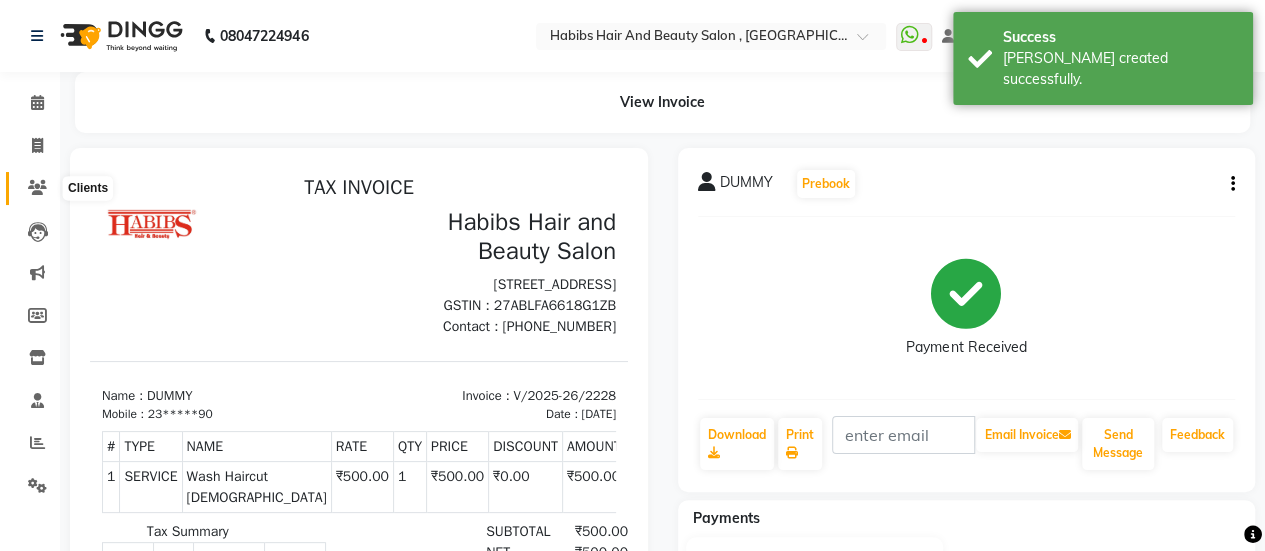 click 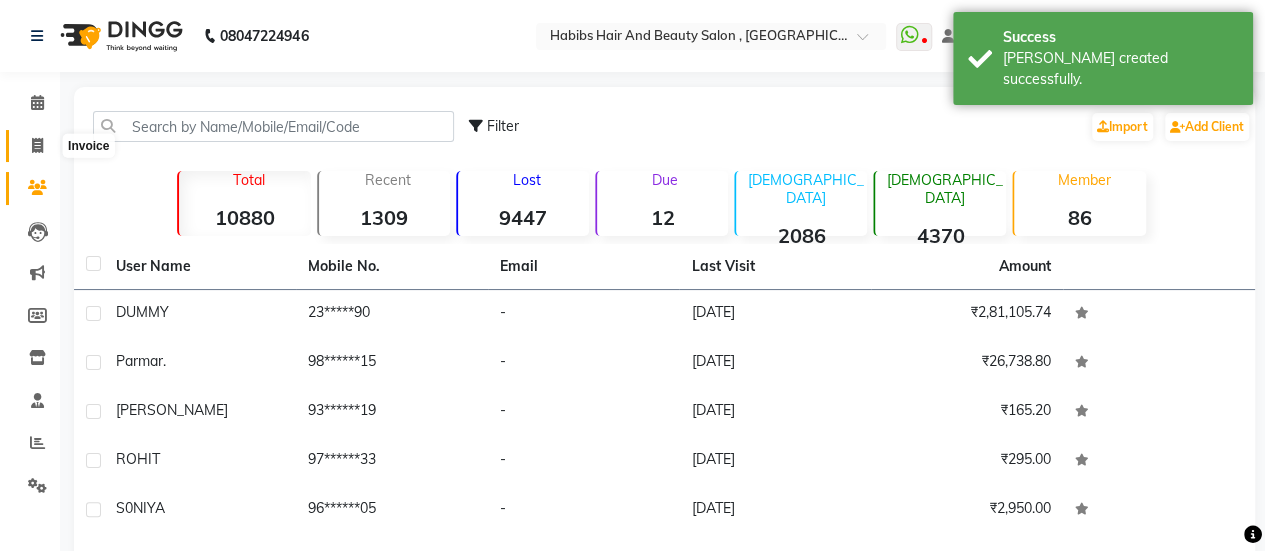 click 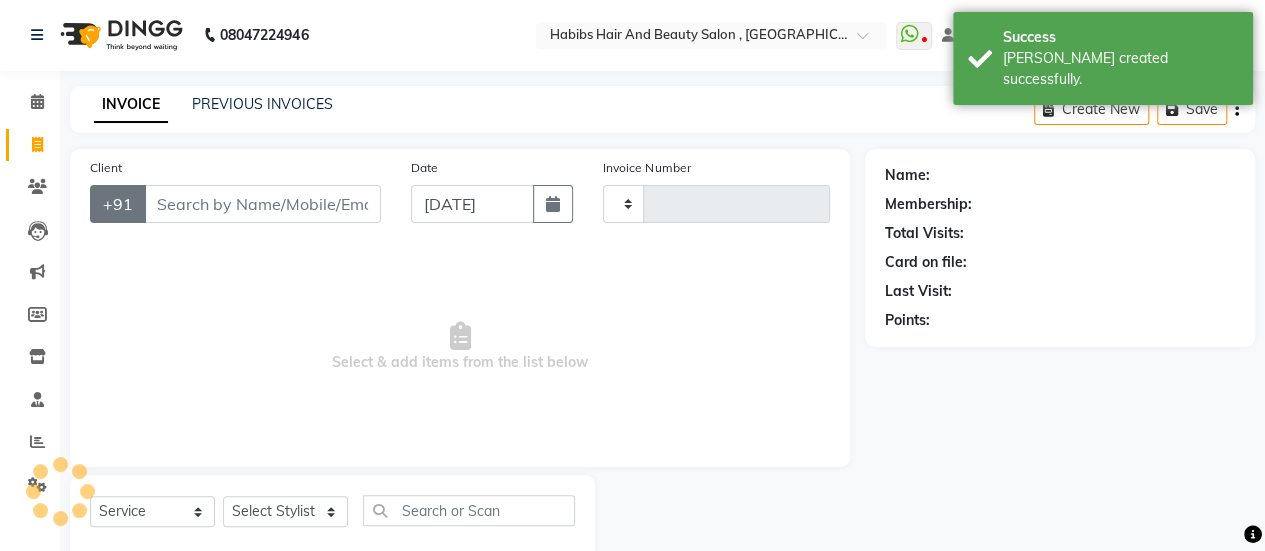 type on "2229" 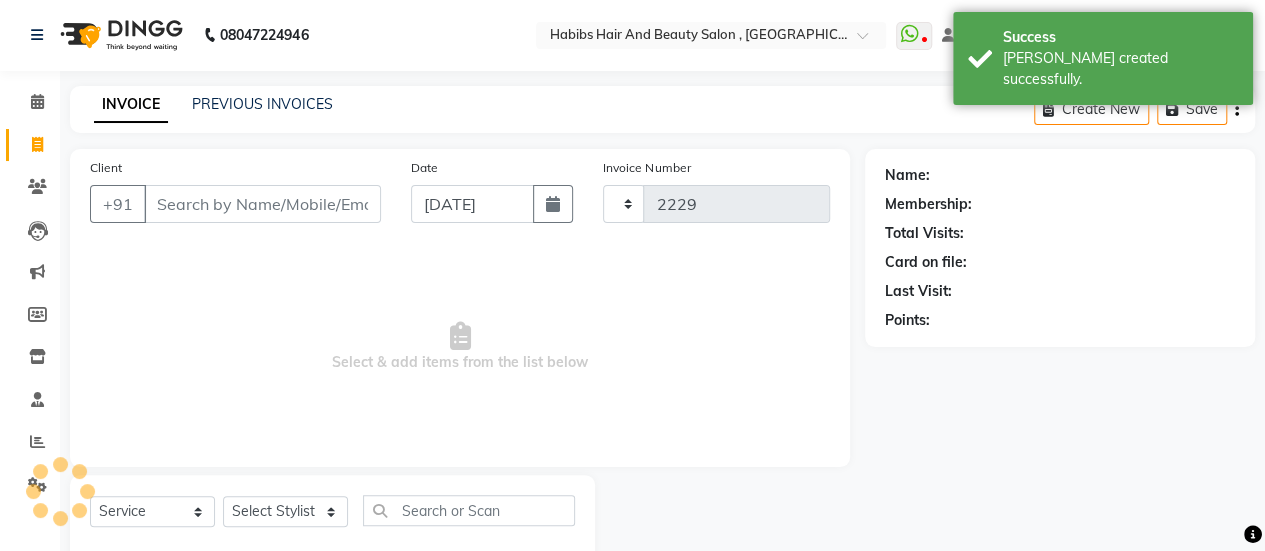 scroll, scrollTop: 49, scrollLeft: 0, axis: vertical 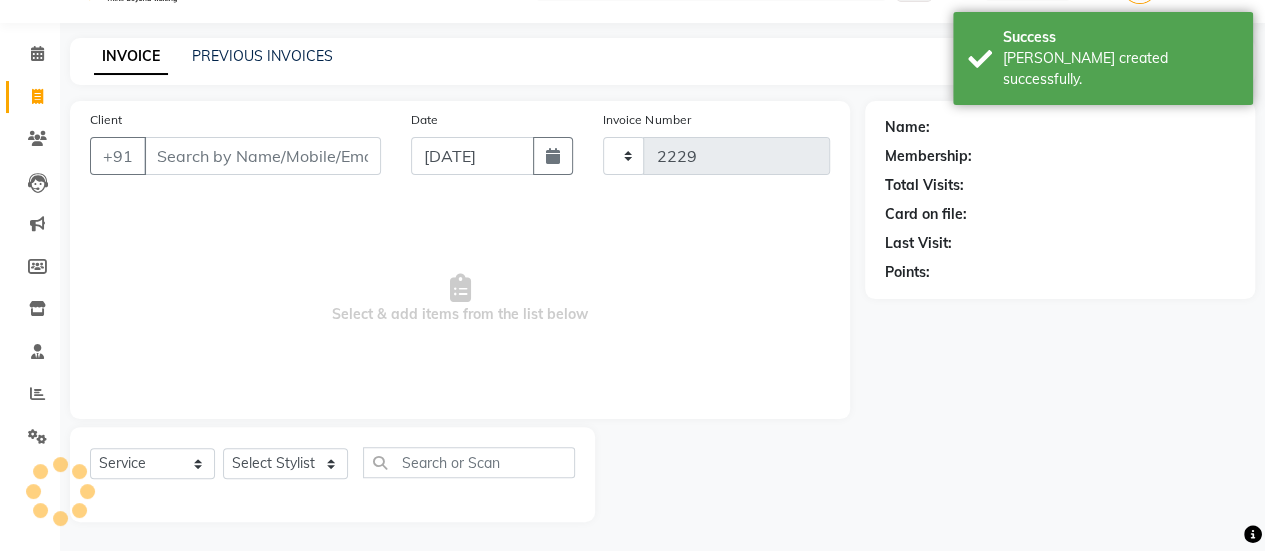 select on "5651" 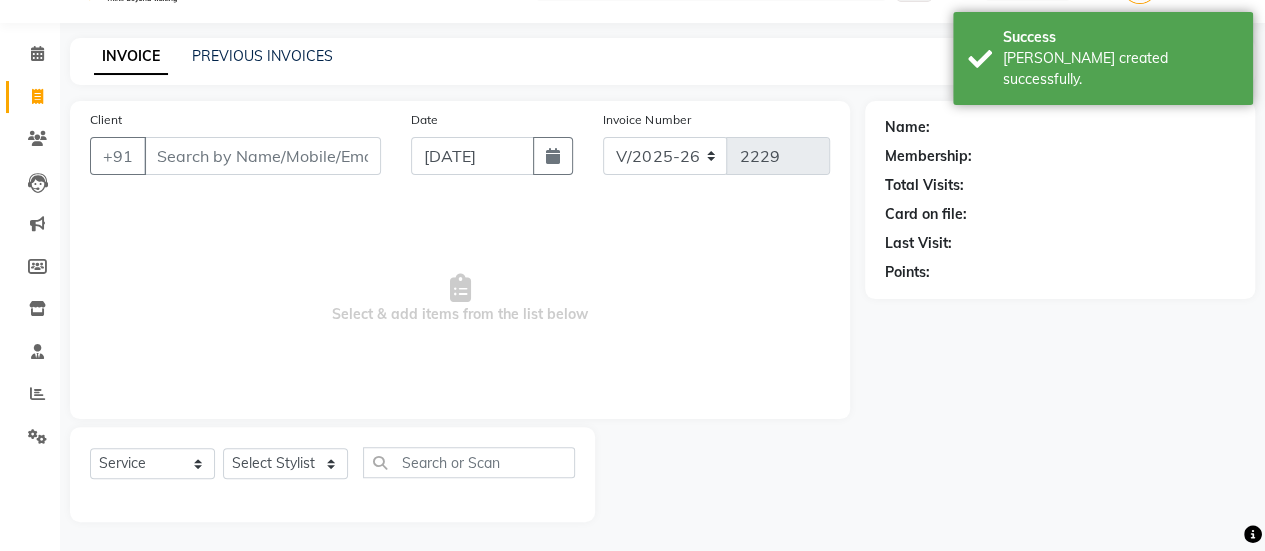 click on "Client" at bounding box center (262, 156) 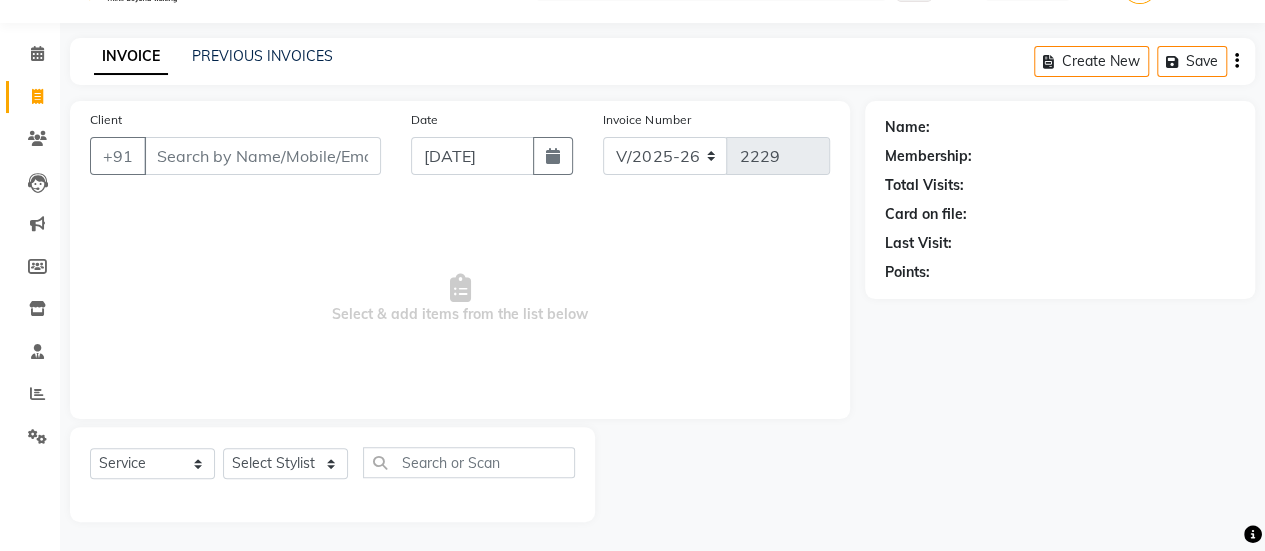 click on "Client" at bounding box center [262, 156] 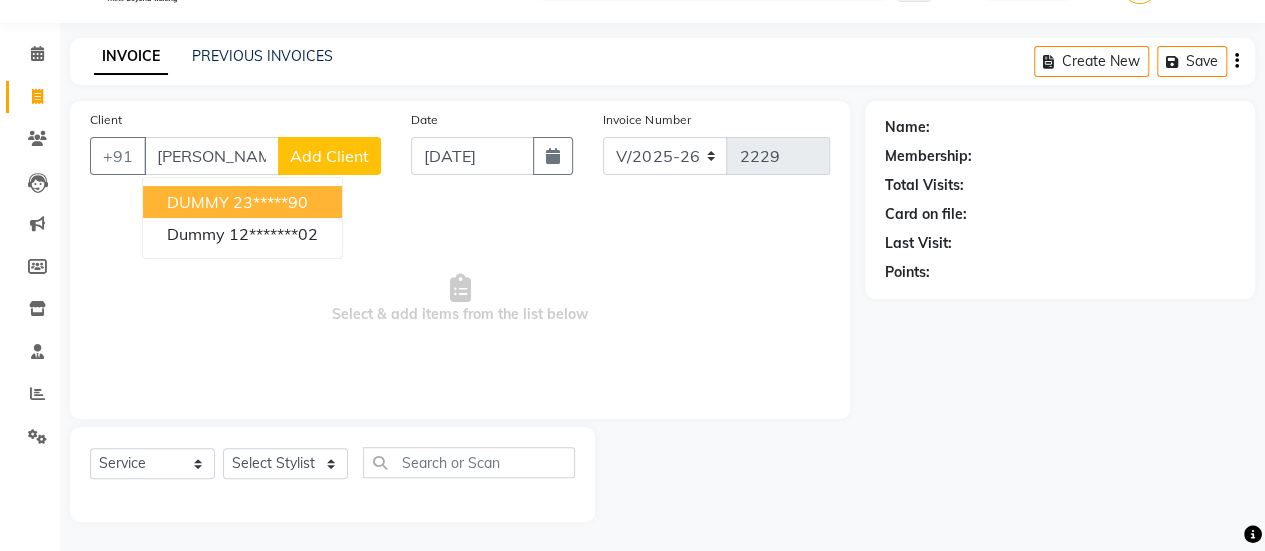click on "DUMMY" at bounding box center [198, 202] 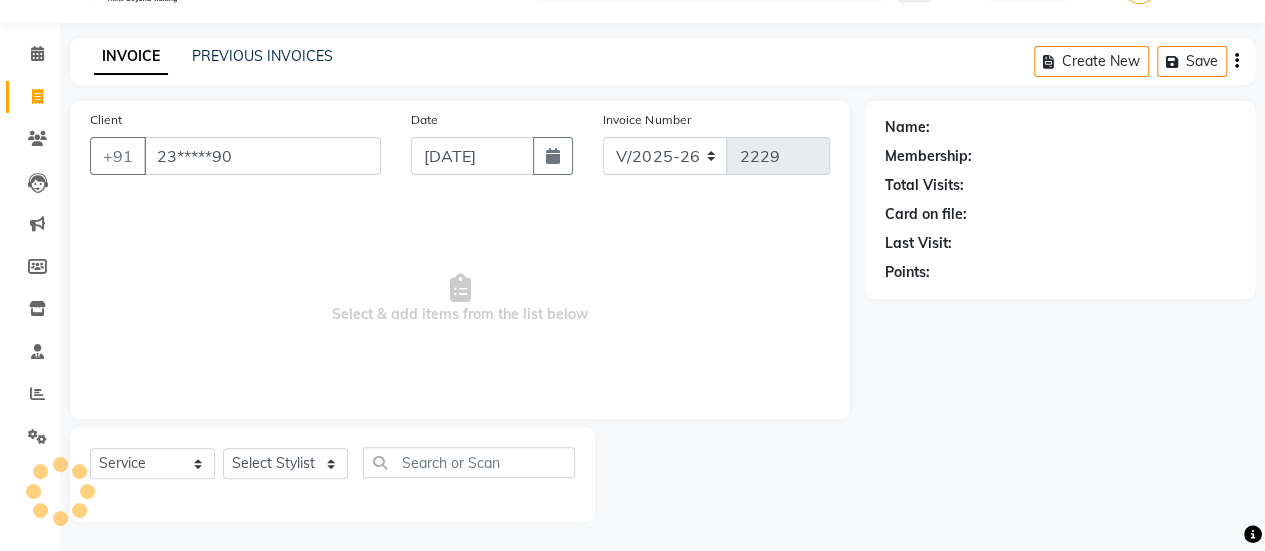 type on "23*****90" 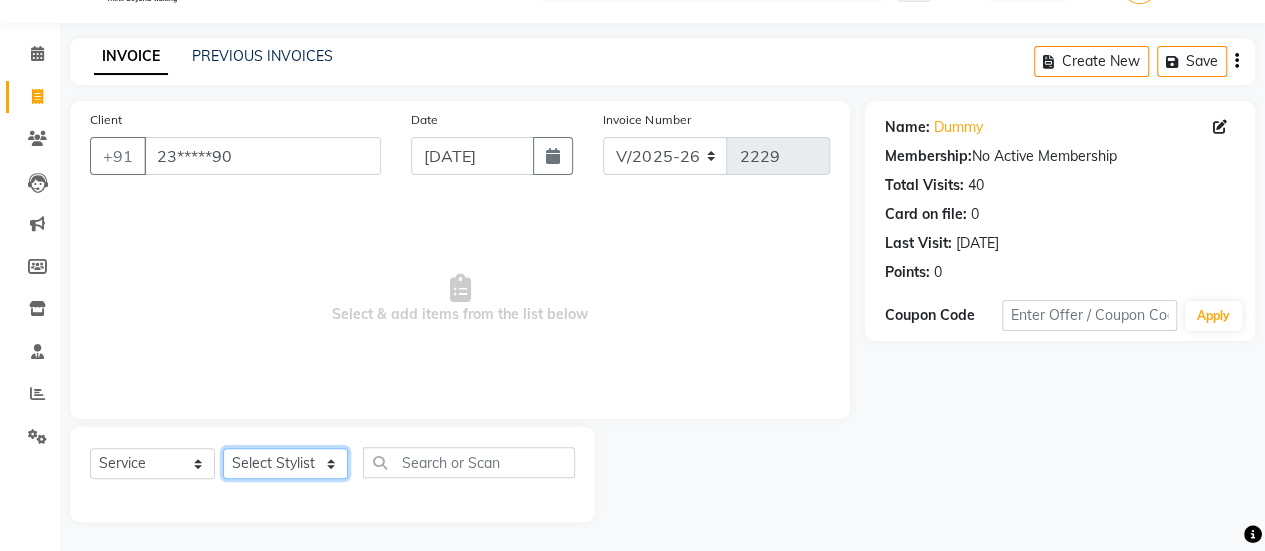 click on "Select Stylist [PERSON_NAME] [PERSON_NAME] Manager [PERSON_NAME] MUSARIK [PERSON_NAME] [PERSON_NAME] [PERSON_NAME] [PERSON_NAME] [PERSON_NAME] [PERSON_NAME] [PERSON_NAME]" 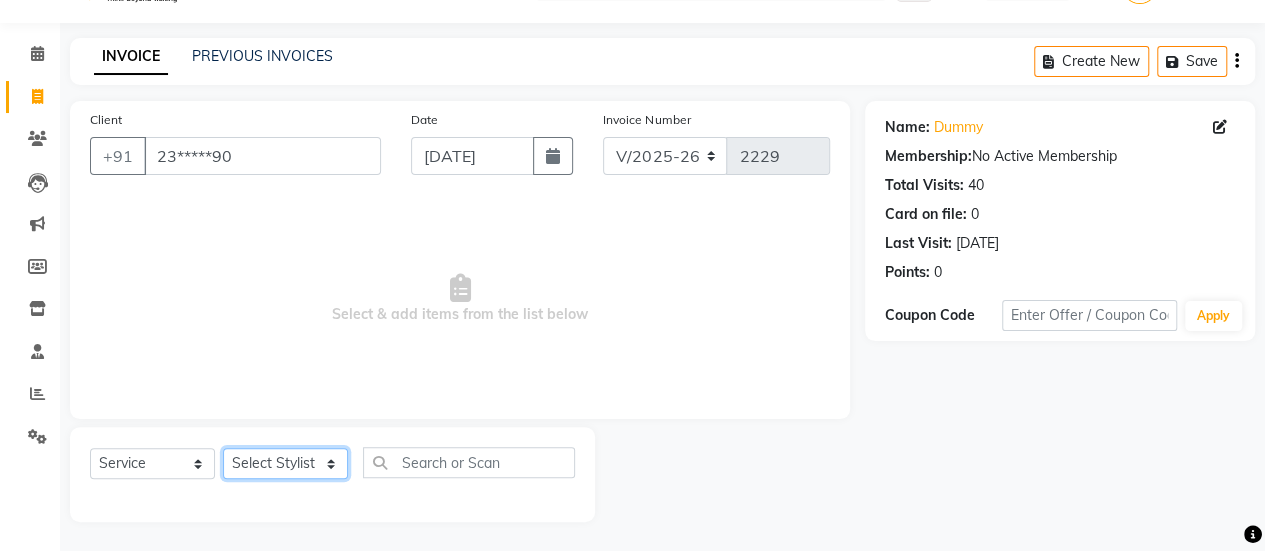 select on "85007" 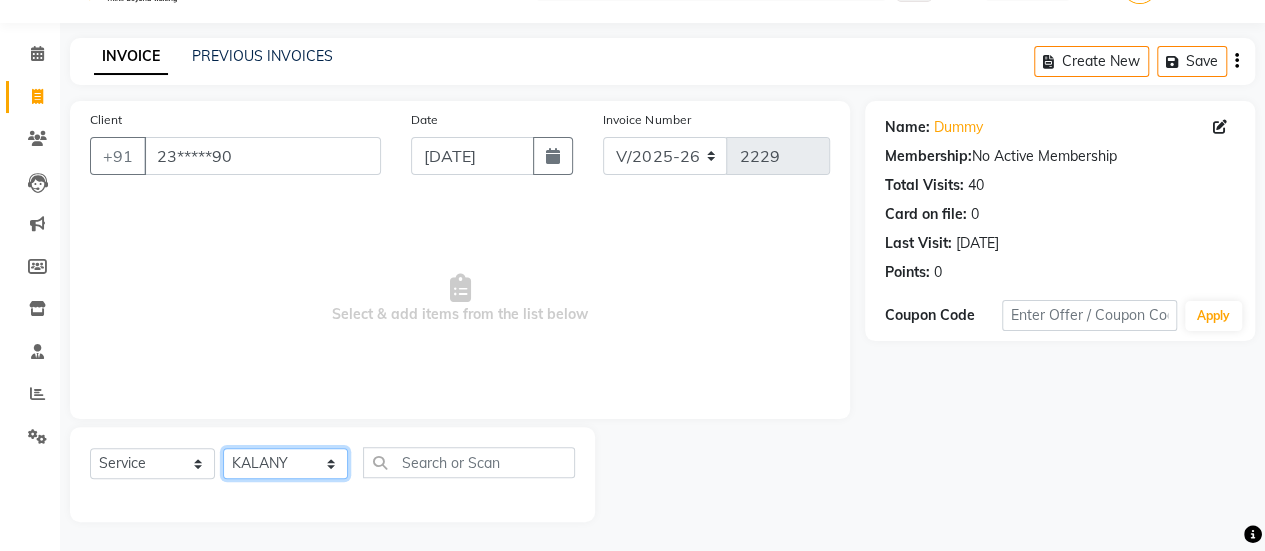 click on "Select Stylist [PERSON_NAME] [PERSON_NAME] Manager [PERSON_NAME] MUSARIK [PERSON_NAME] [PERSON_NAME] [PERSON_NAME] [PERSON_NAME] [PERSON_NAME] [PERSON_NAME] [PERSON_NAME]" 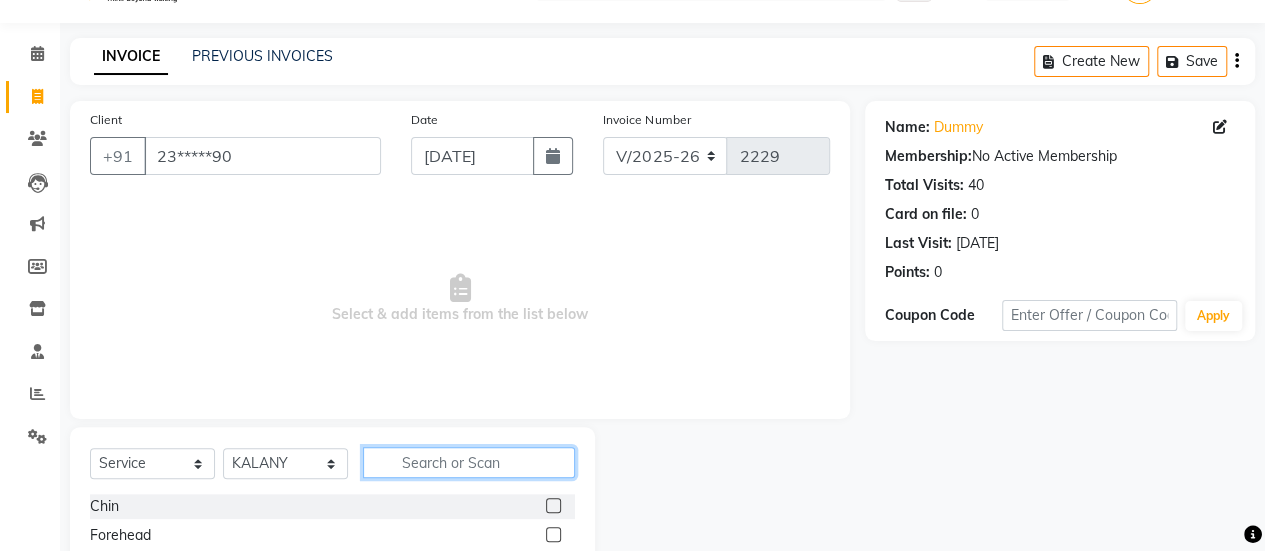 click 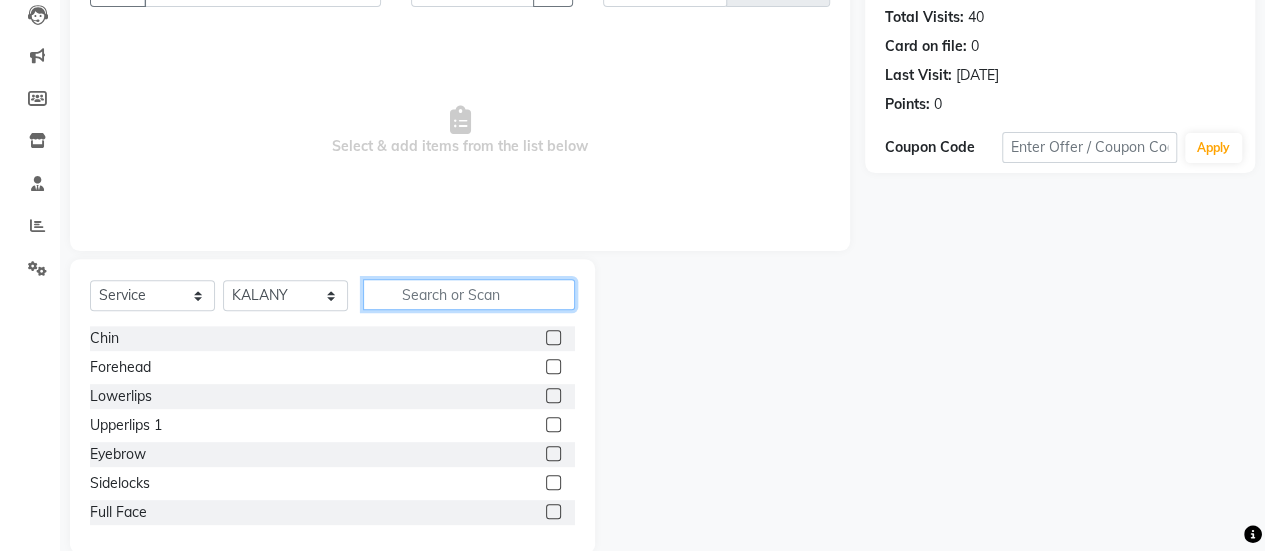 scroll, scrollTop: 249, scrollLeft: 0, axis: vertical 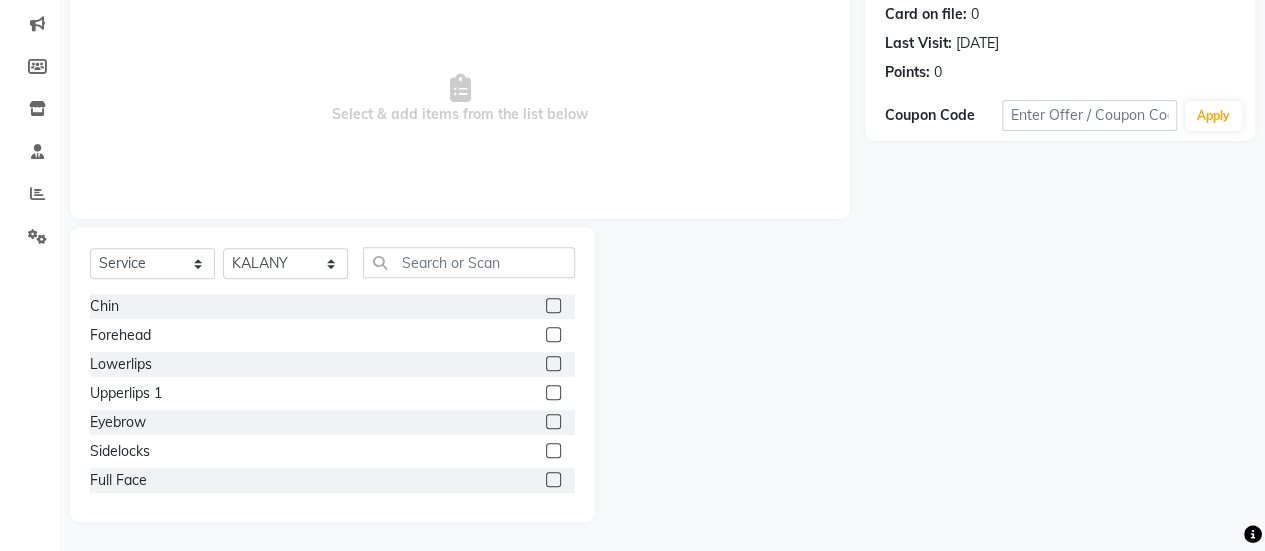 click 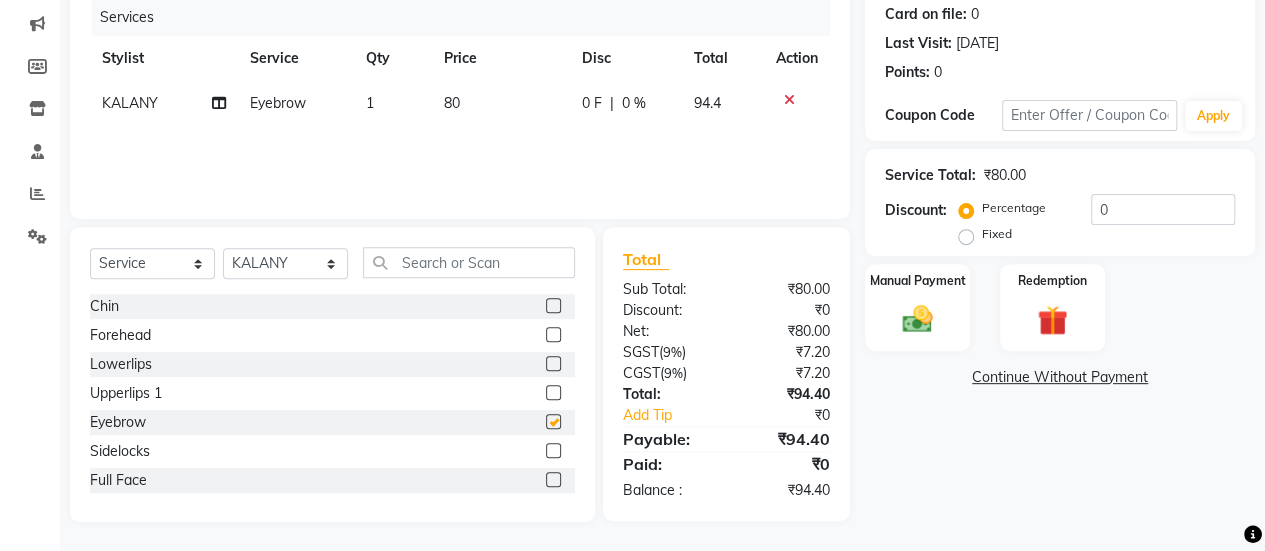 checkbox on "false" 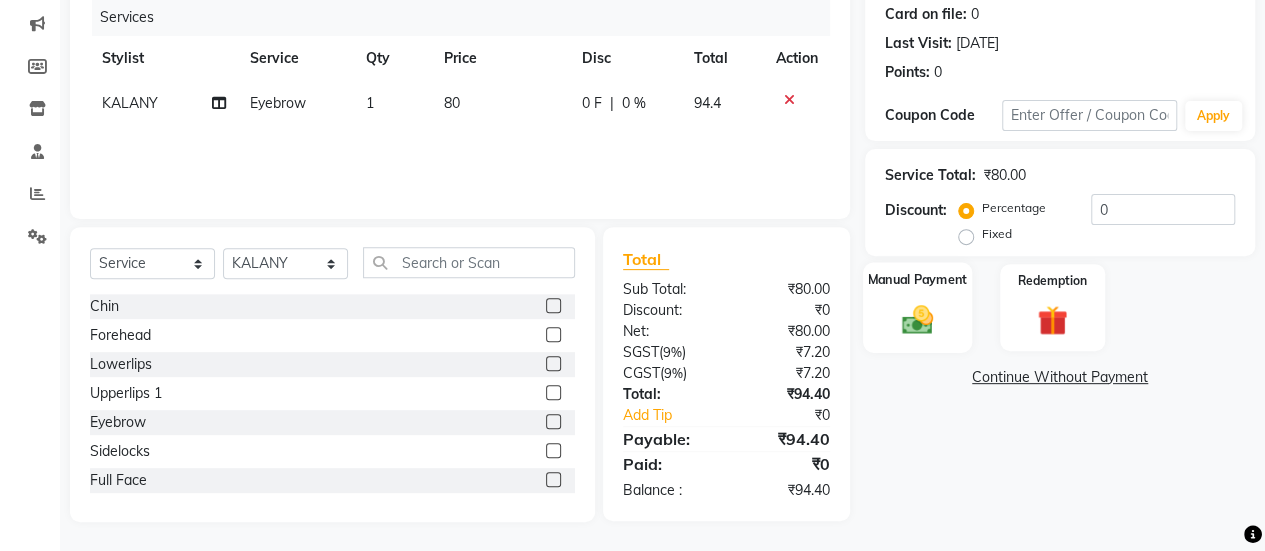 click on "Manual Payment" 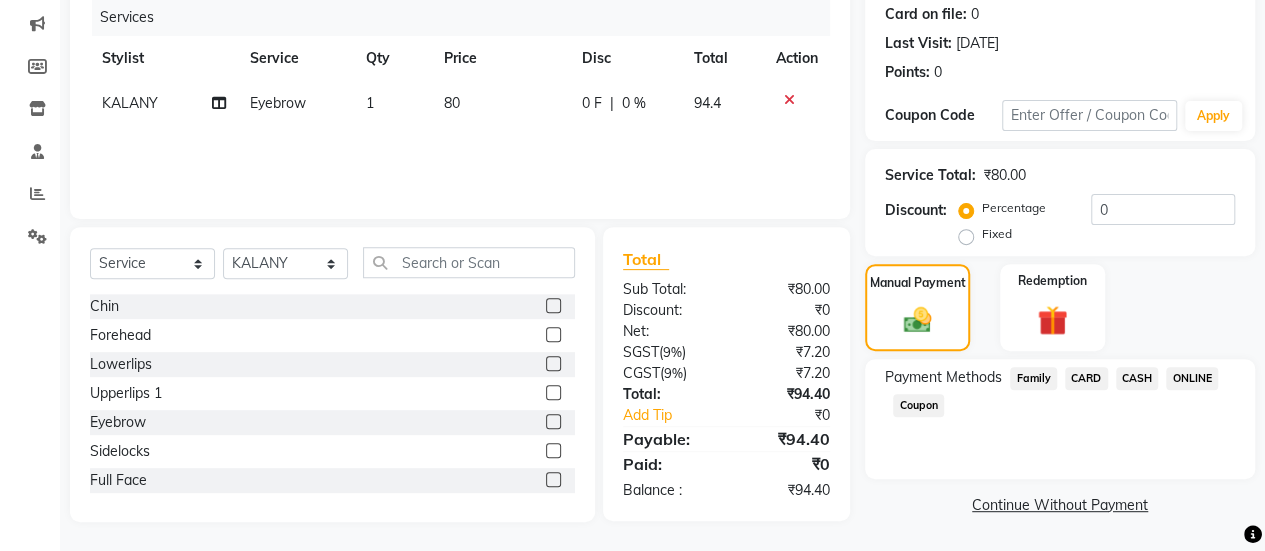 click on "ONLINE" 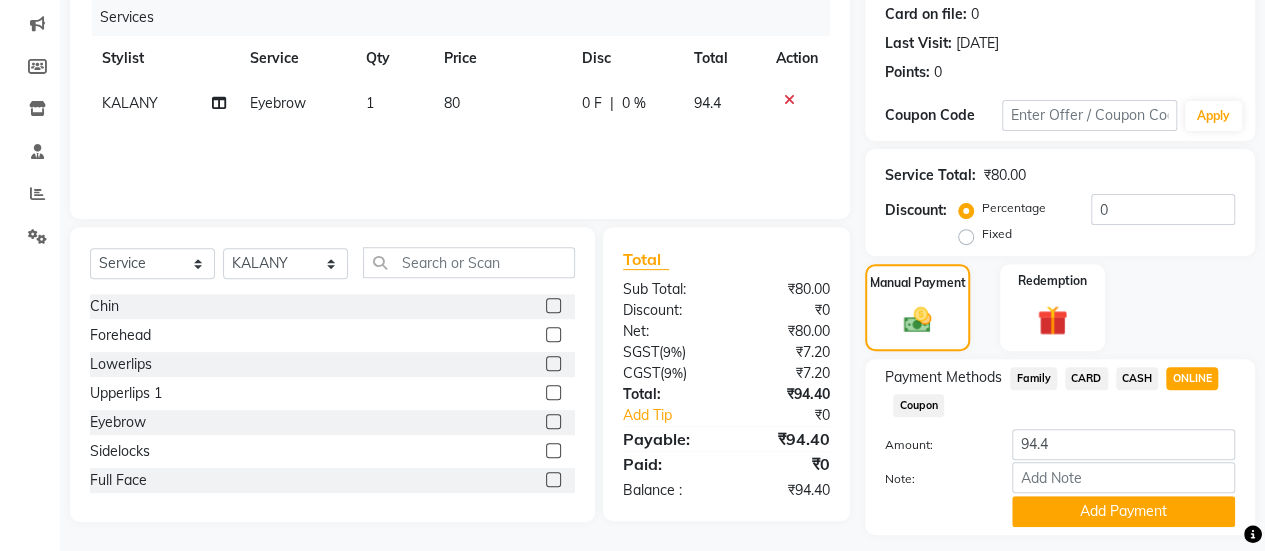 scroll, scrollTop: 302, scrollLeft: 0, axis: vertical 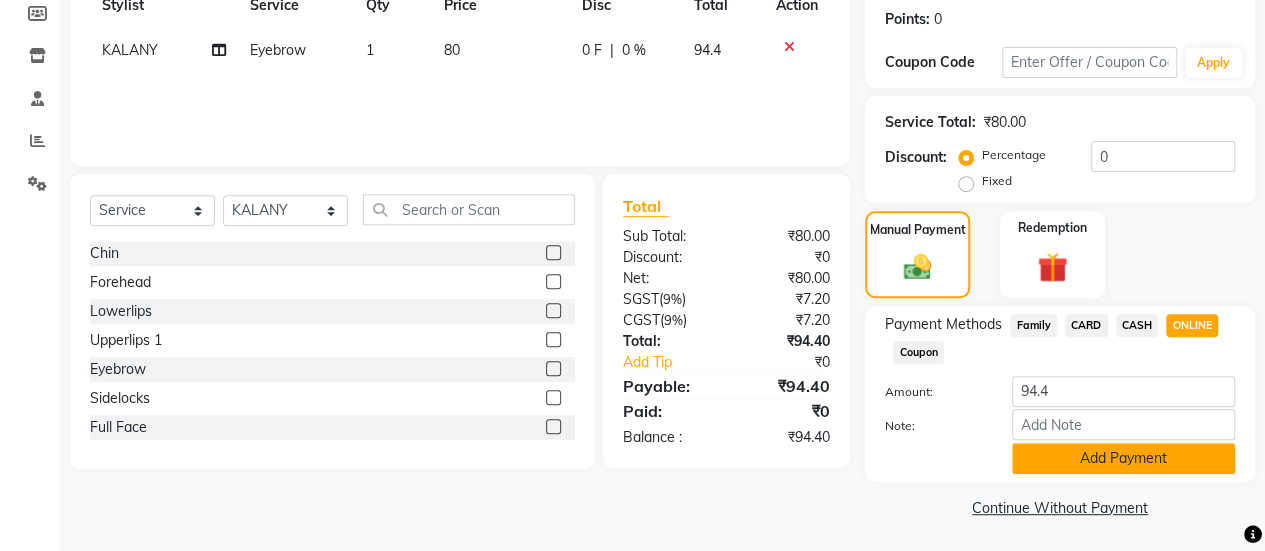 click on "Add Payment" 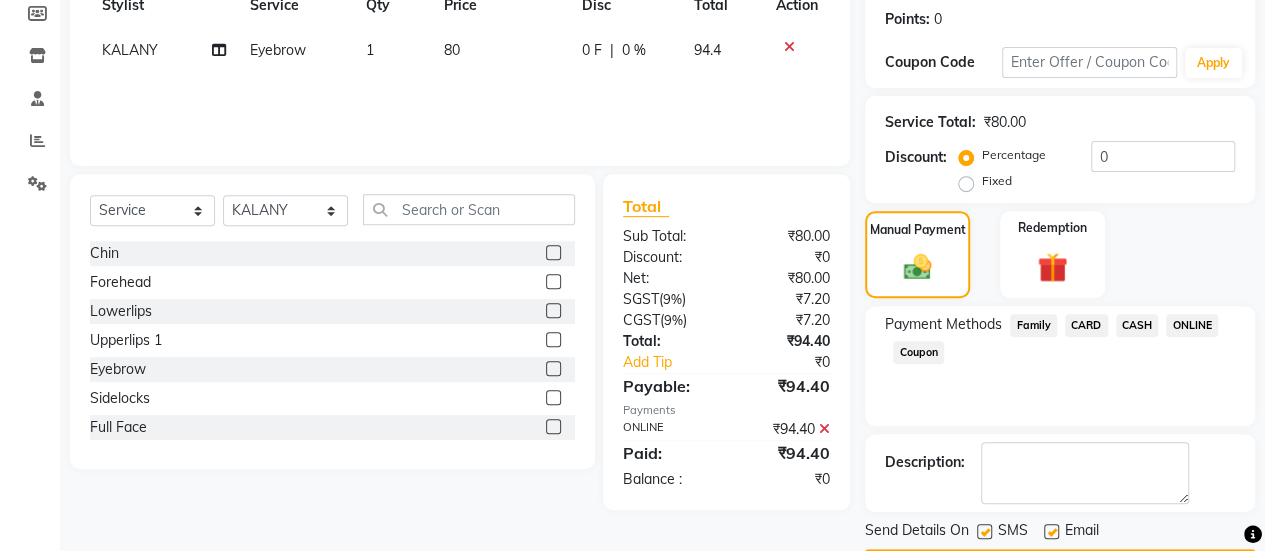 scroll, scrollTop: 358, scrollLeft: 0, axis: vertical 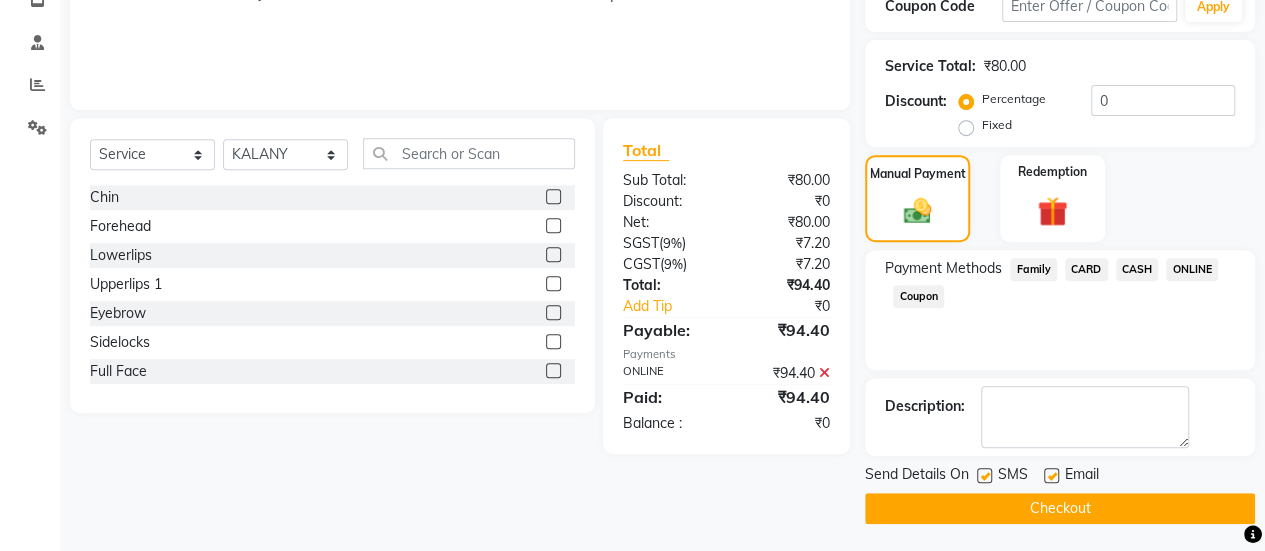 click 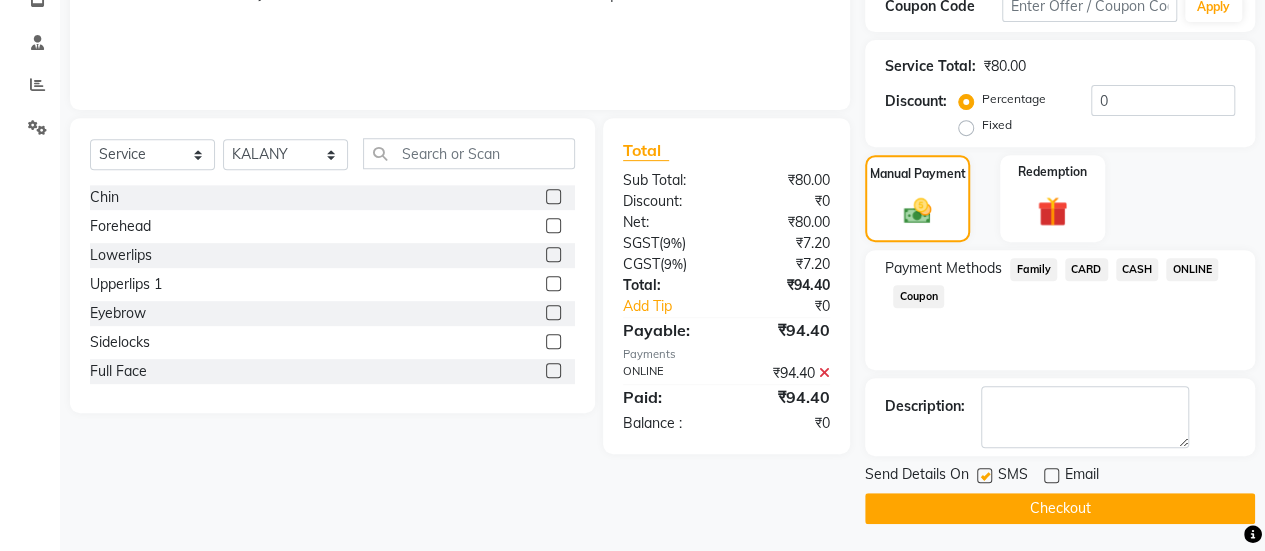 click on "Checkout" 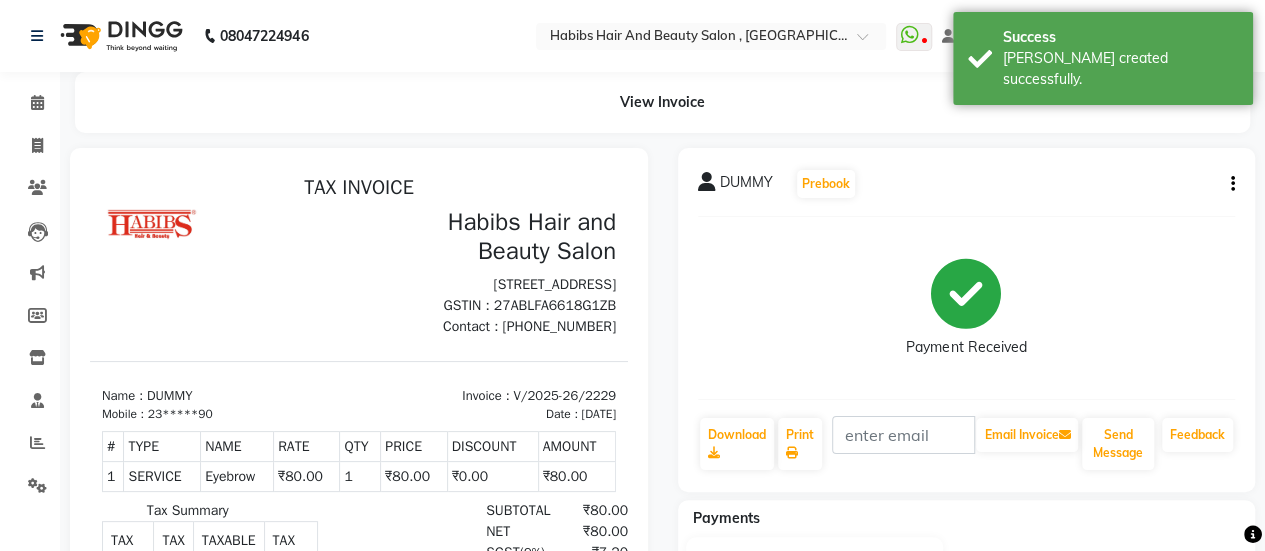 scroll, scrollTop: 0, scrollLeft: 0, axis: both 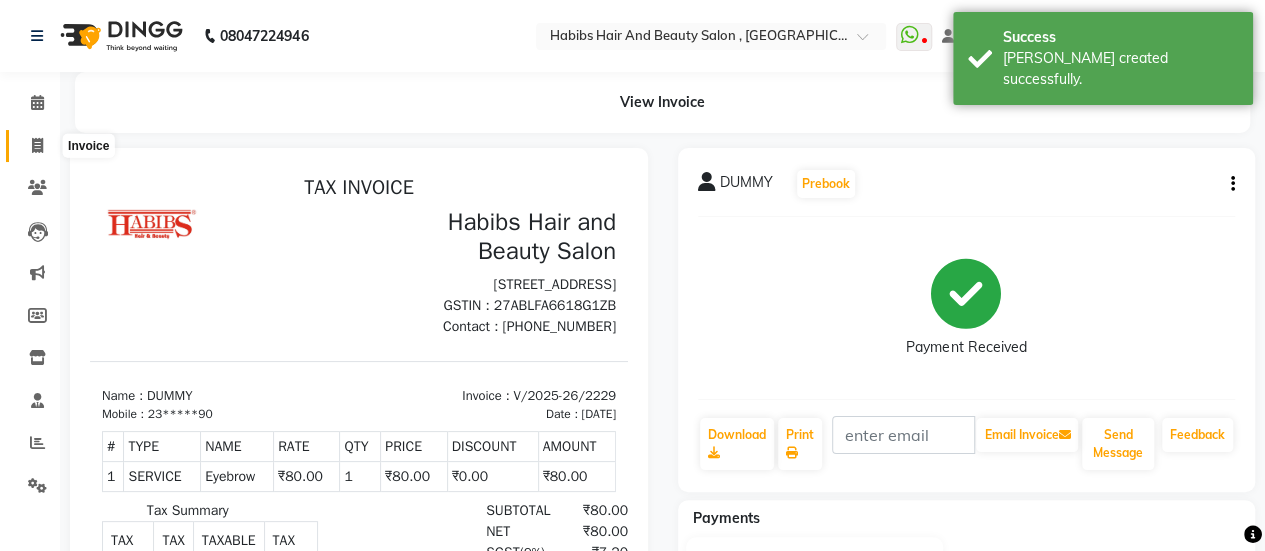 click 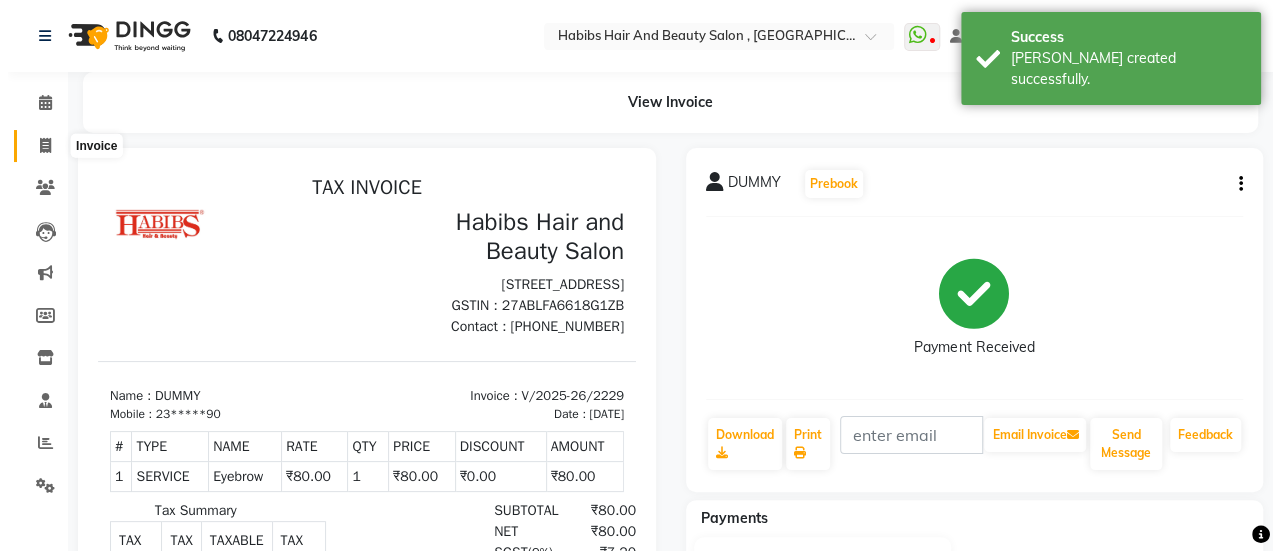 scroll, scrollTop: 49, scrollLeft: 0, axis: vertical 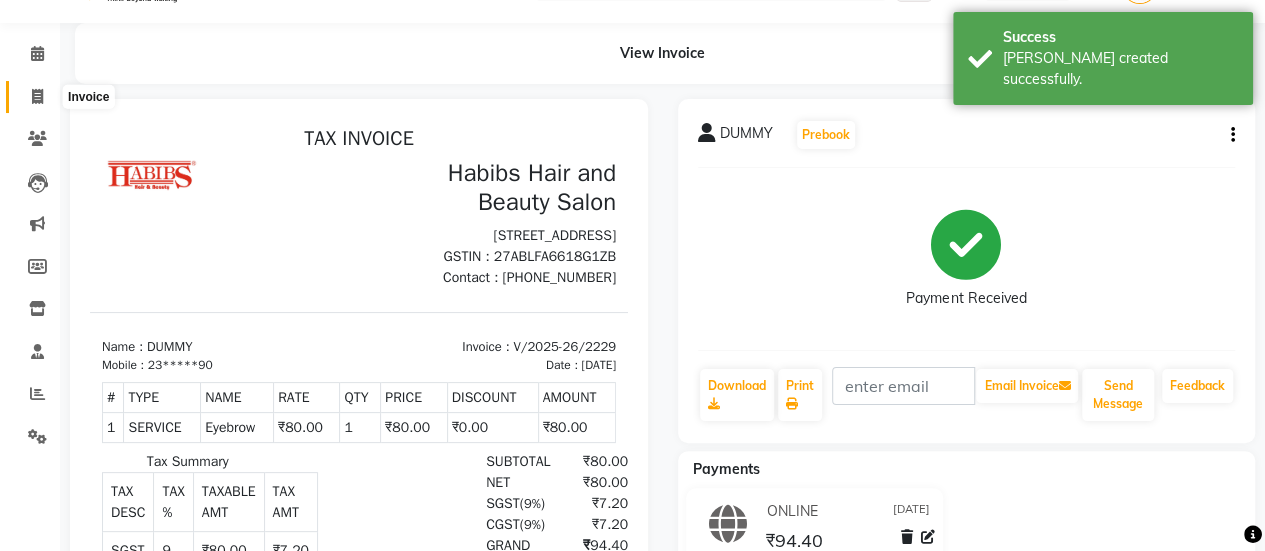 select on "service" 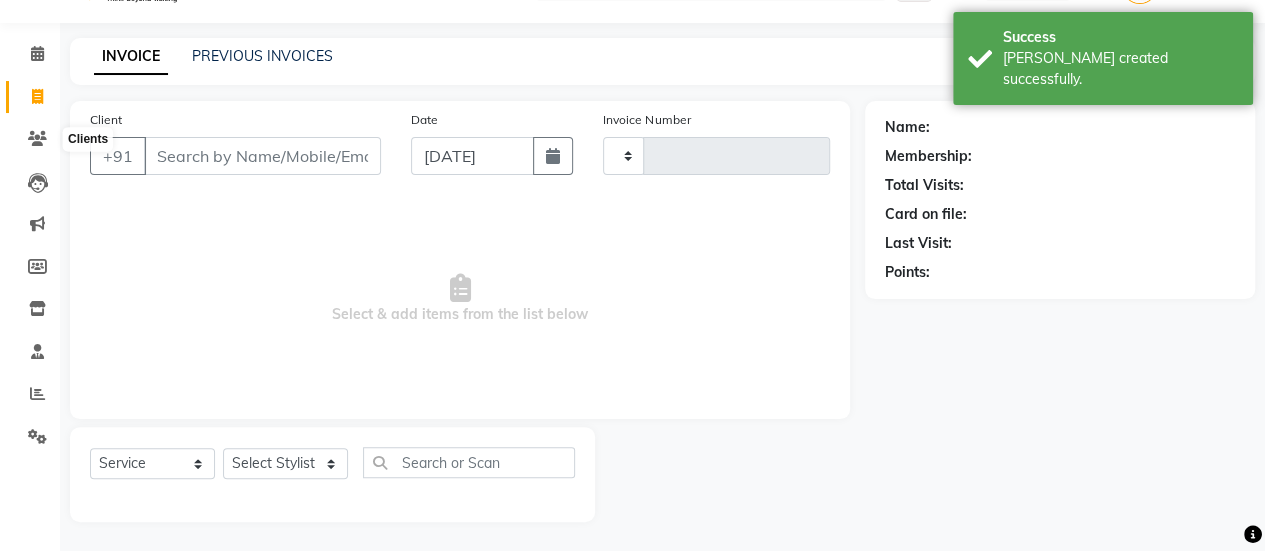 type on "2230" 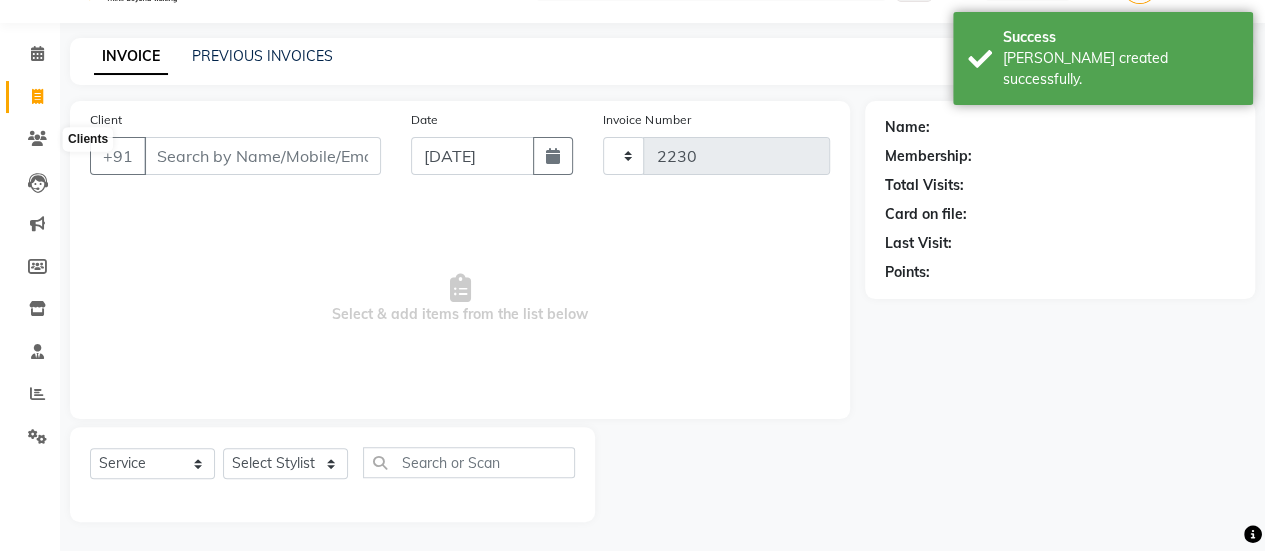 select on "5651" 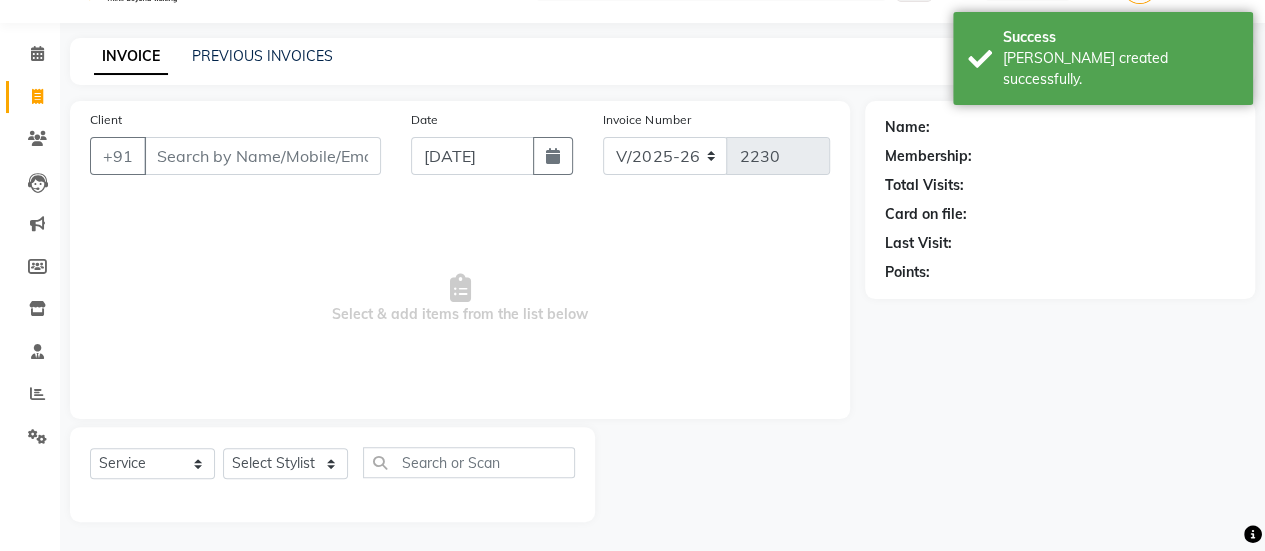 click on "Client" at bounding box center [262, 156] 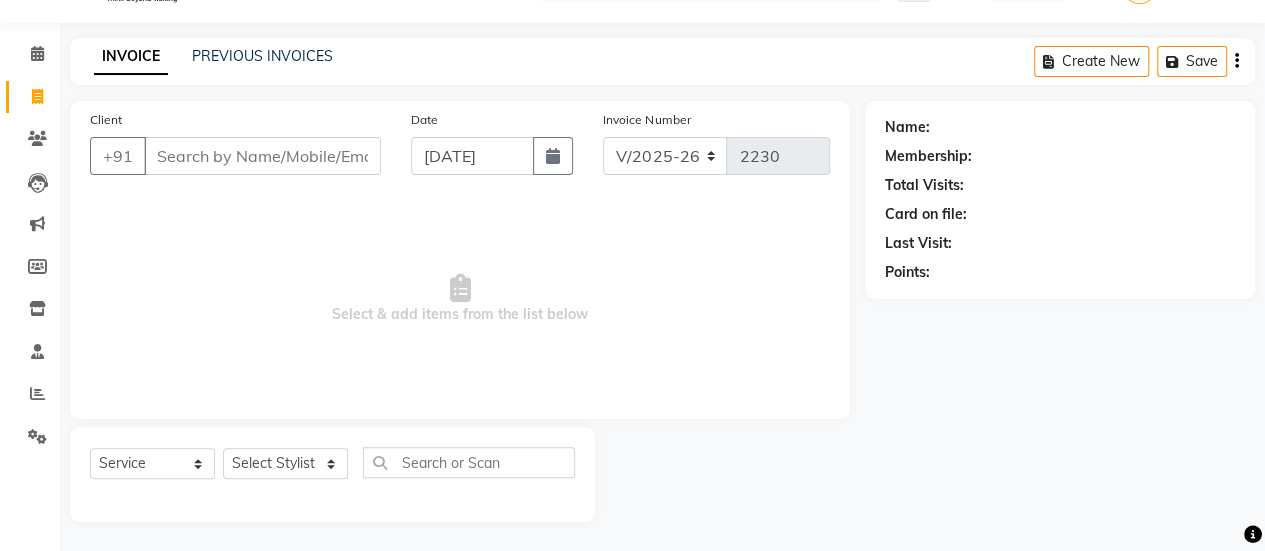 click on "Client" at bounding box center (262, 156) 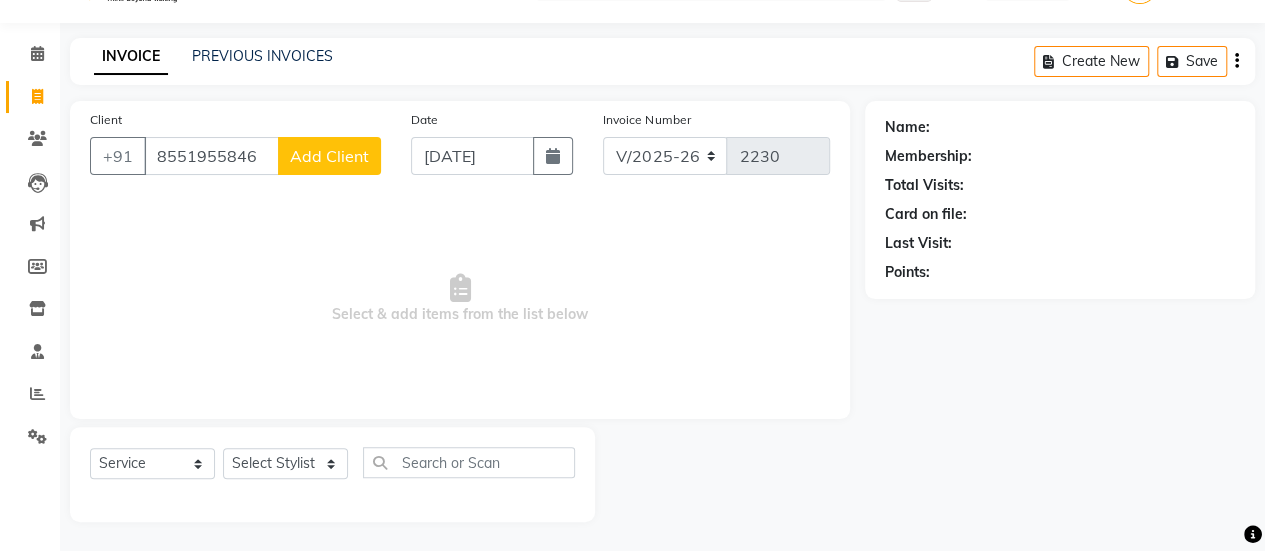 type on "8551955846" 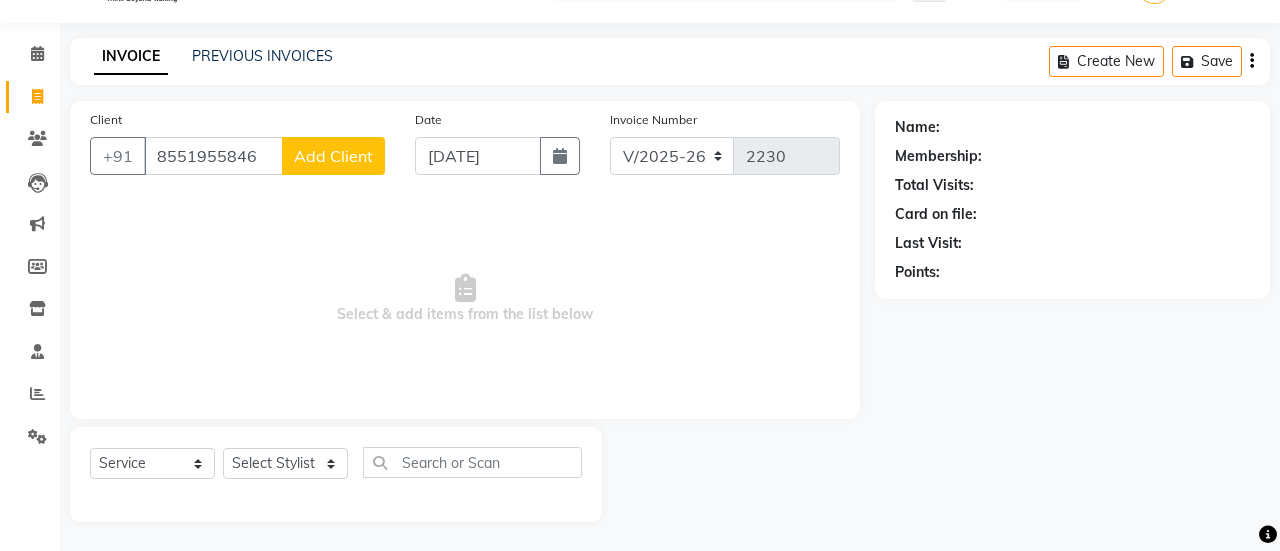 select on "22" 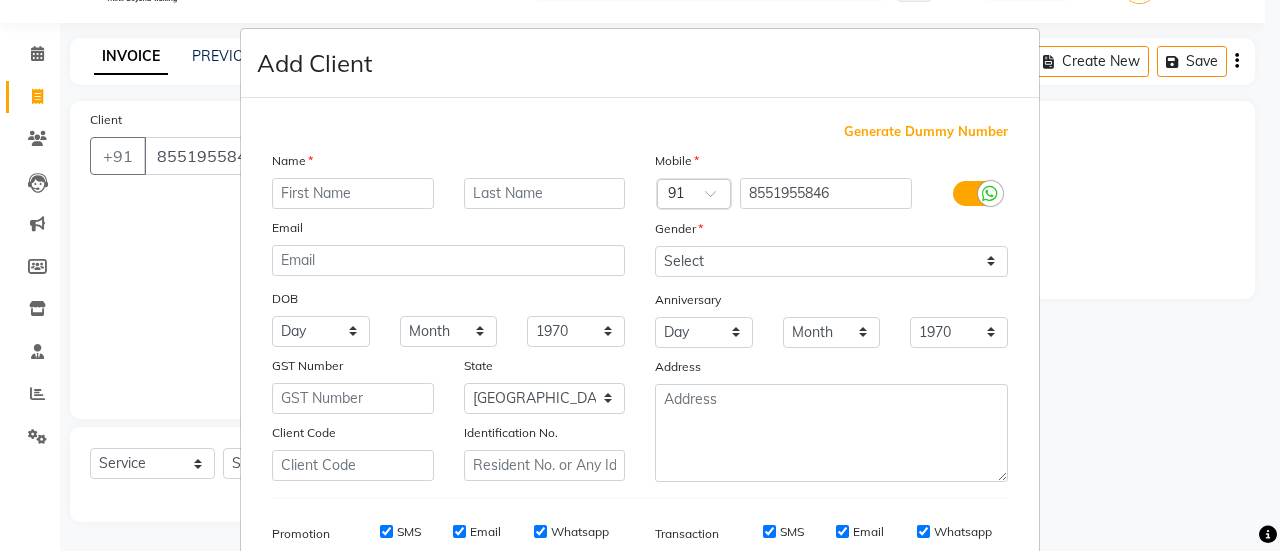 click at bounding box center (353, 193) 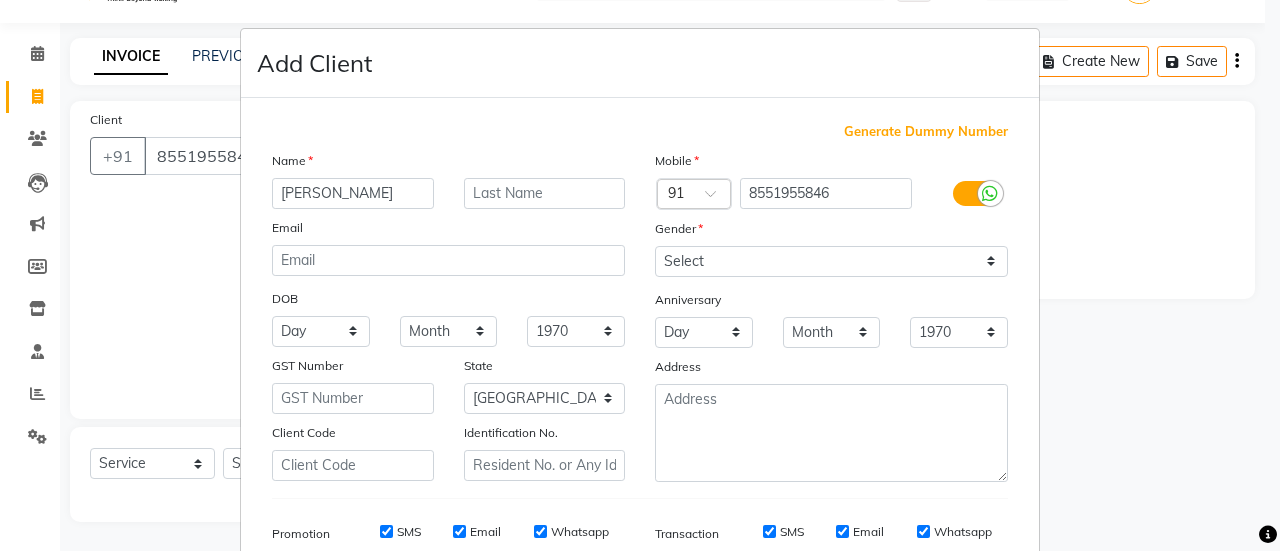 click on "[PERSON_NAME]" at bounding box center [353, 193] 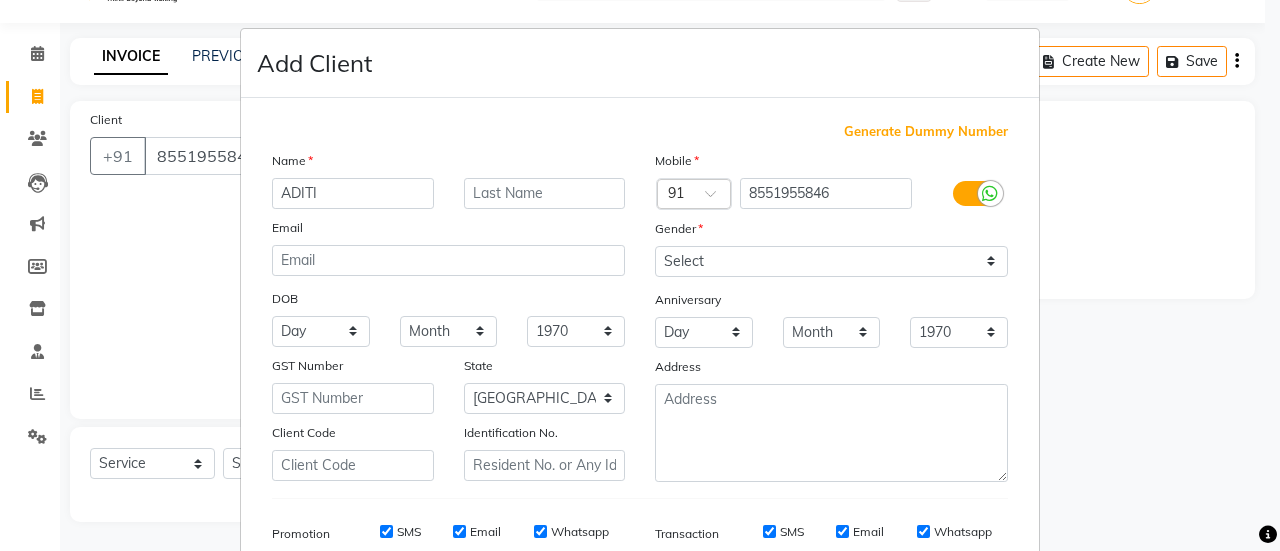 click on "ADITI" at bounding box center (353, 193) 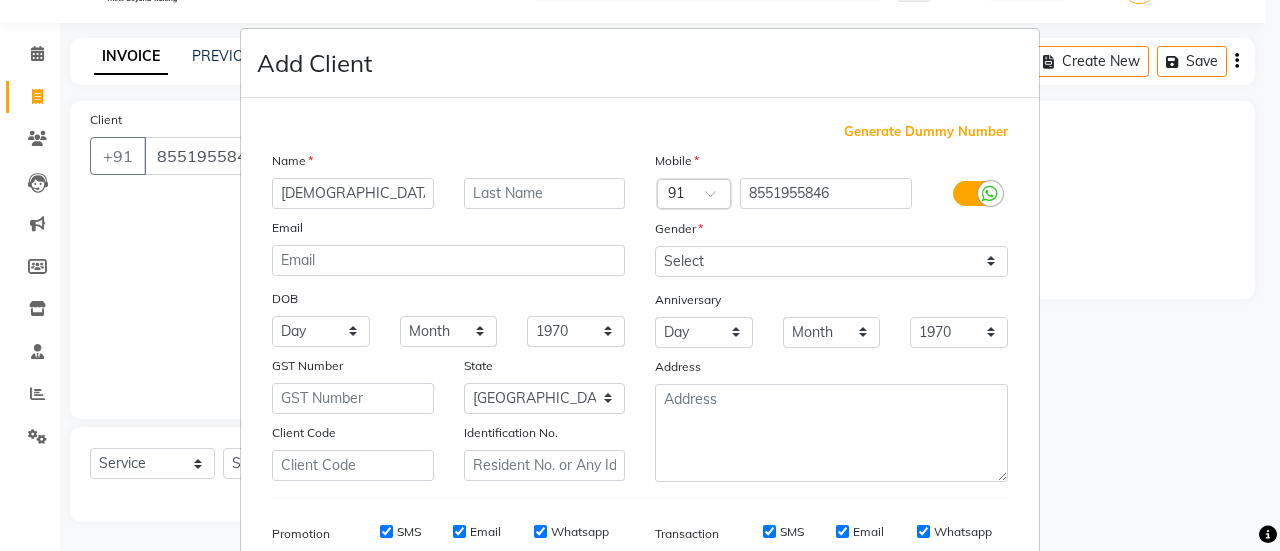 type on "[DEMOGRAPHIC_DATA]" 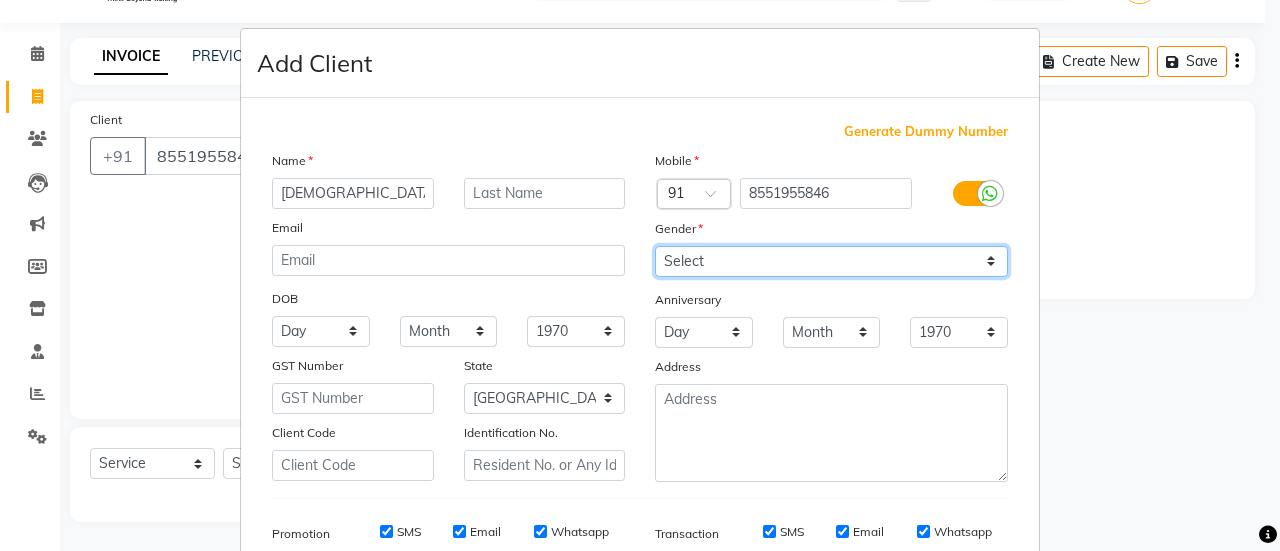 click on "Select [DEMOGRAPHIC_DATA] [DEMOGRAPHIC_DATA] Other Prefer Not To Say" at bounding box center [831, 261] 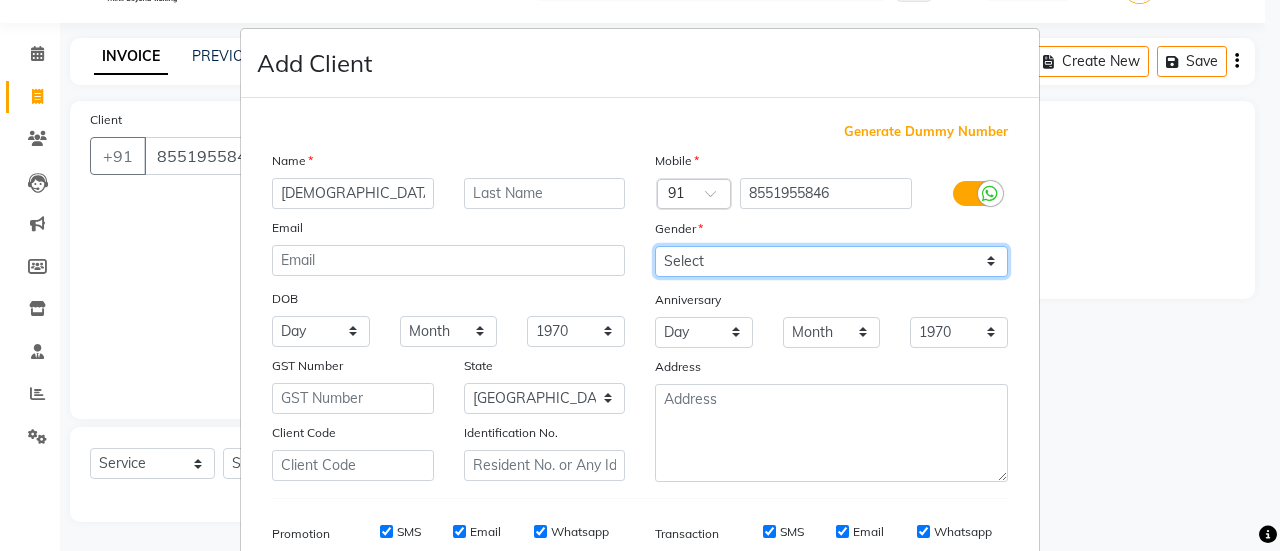select on "[DEMOGRAPHIC_DATA]" 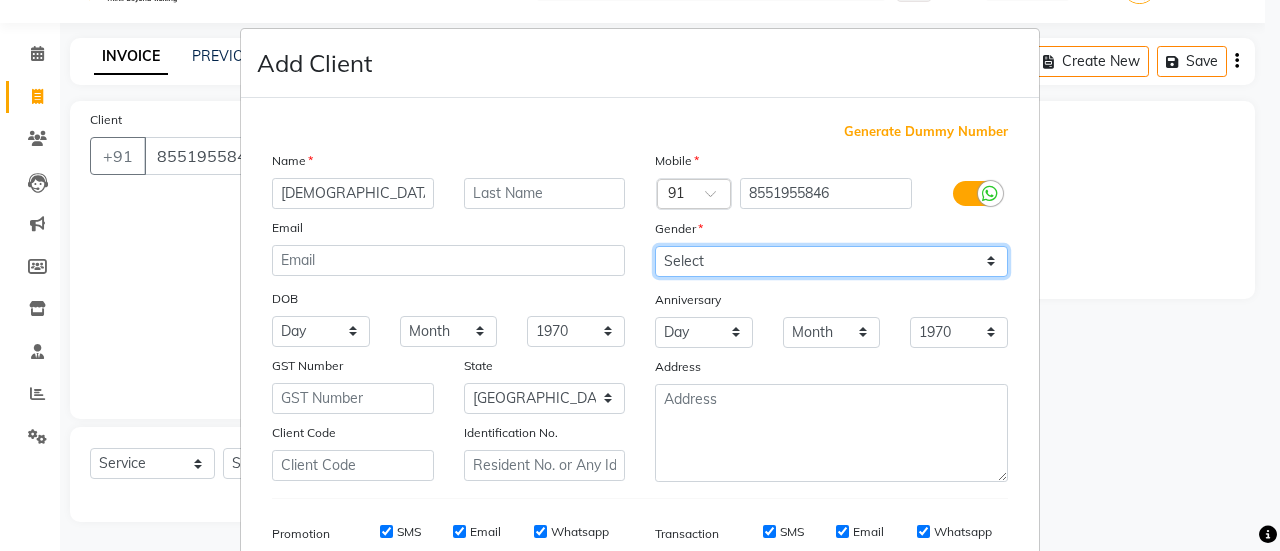 click on "Select [DEMOGRAPHIC_DATA] [DEMOGRAPHIC_DATA] Other Prefer Not To Say" at bounding box center [831, 261] 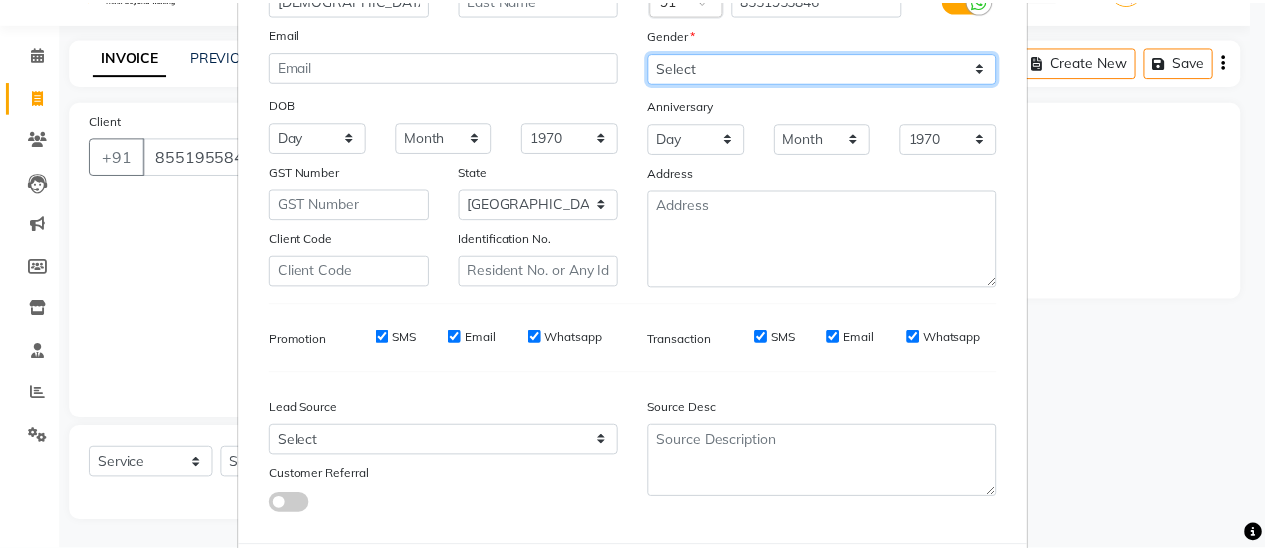 scroll, scrollTop: 294, scrollLeft: 0, axis: vertical 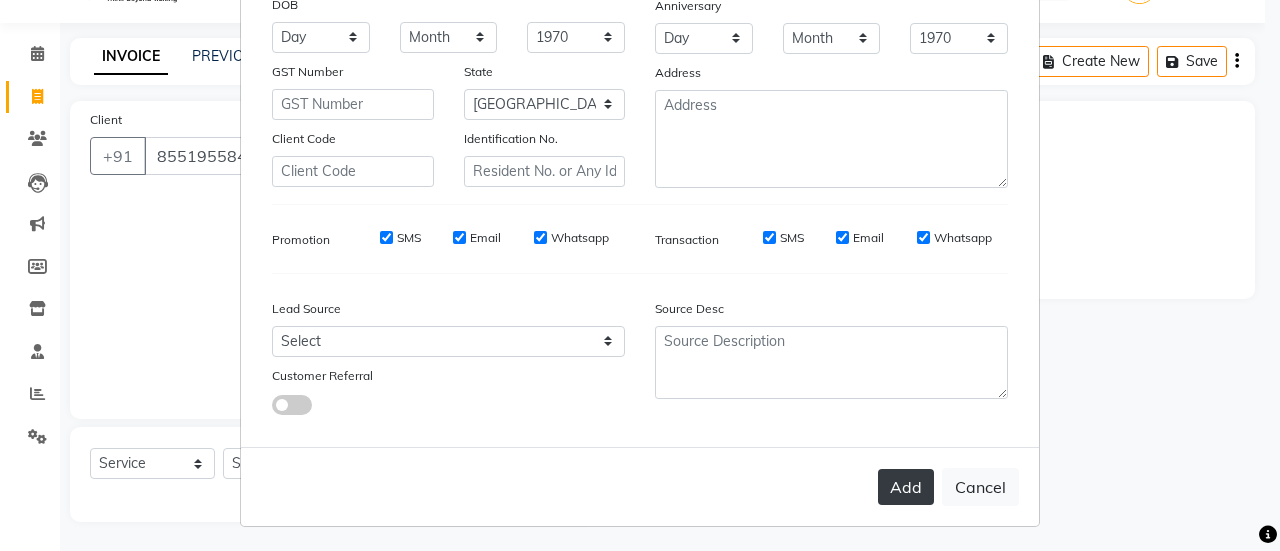 click on "Add" at bounding box center (906, 487) 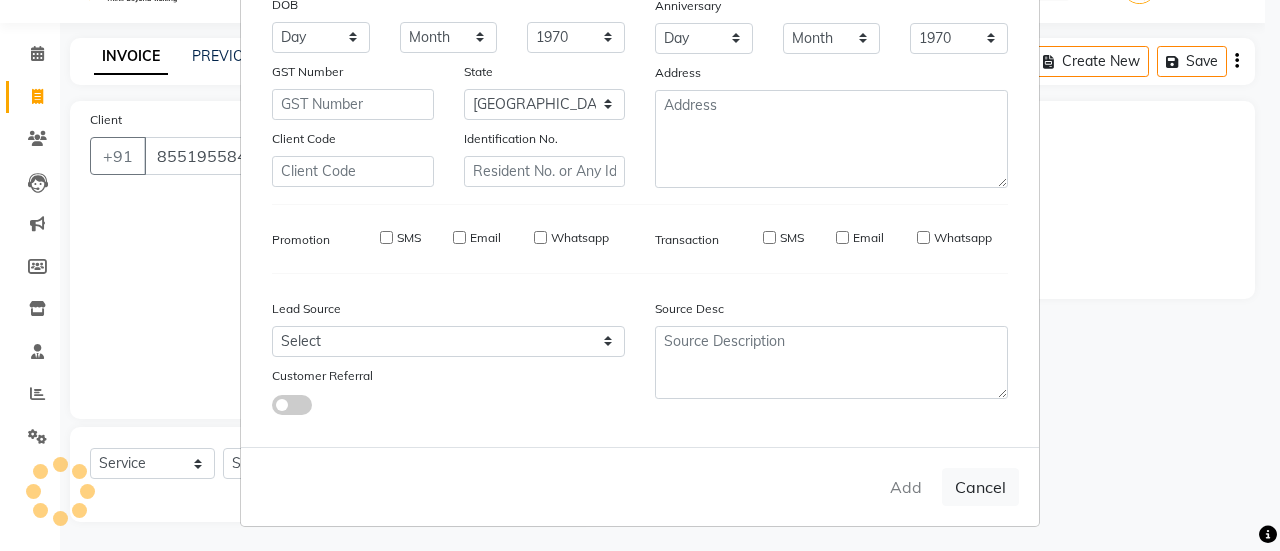 type on "85******46" 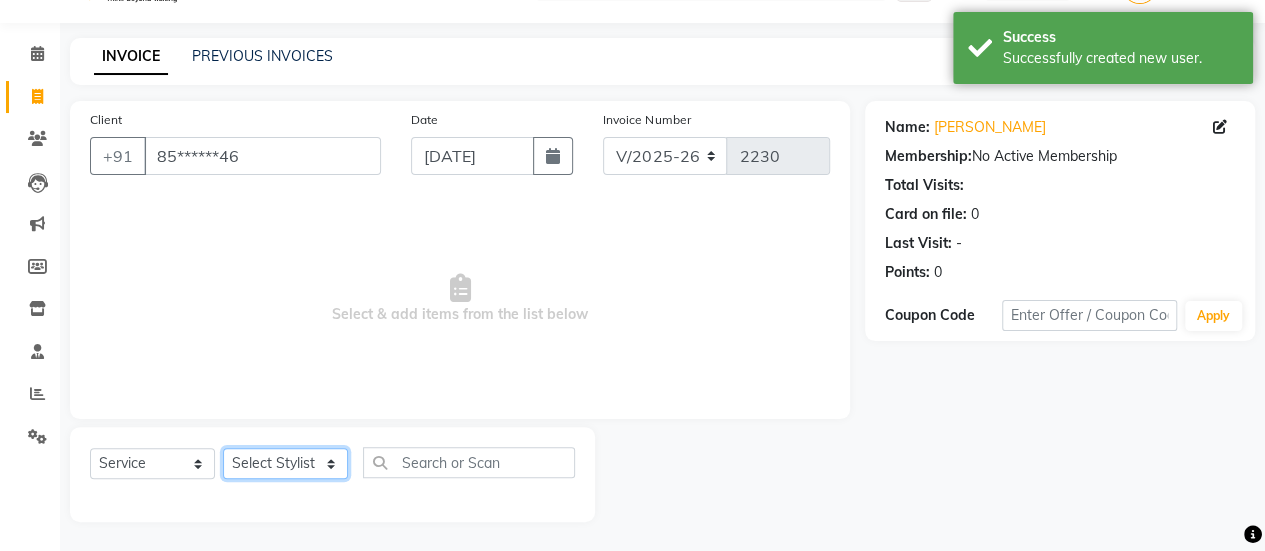 click on "Select Stylist [PERSON_NAME] [PERSON_NAME] Manager [PERSON_NAME] MUSARIK [PERSON_NAME] [PERSON_NAME] [PERSON_NAME] [PERSON_NAME] [PERSON_NAME] [PERSON_NAME] [PERSON_NAME]" 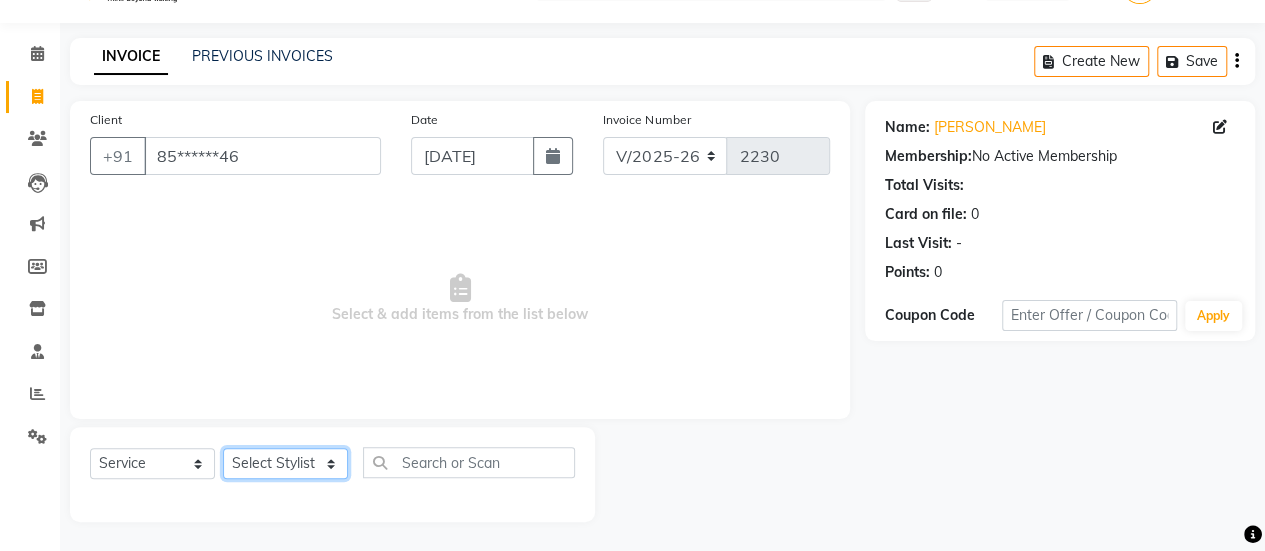select on "38598" 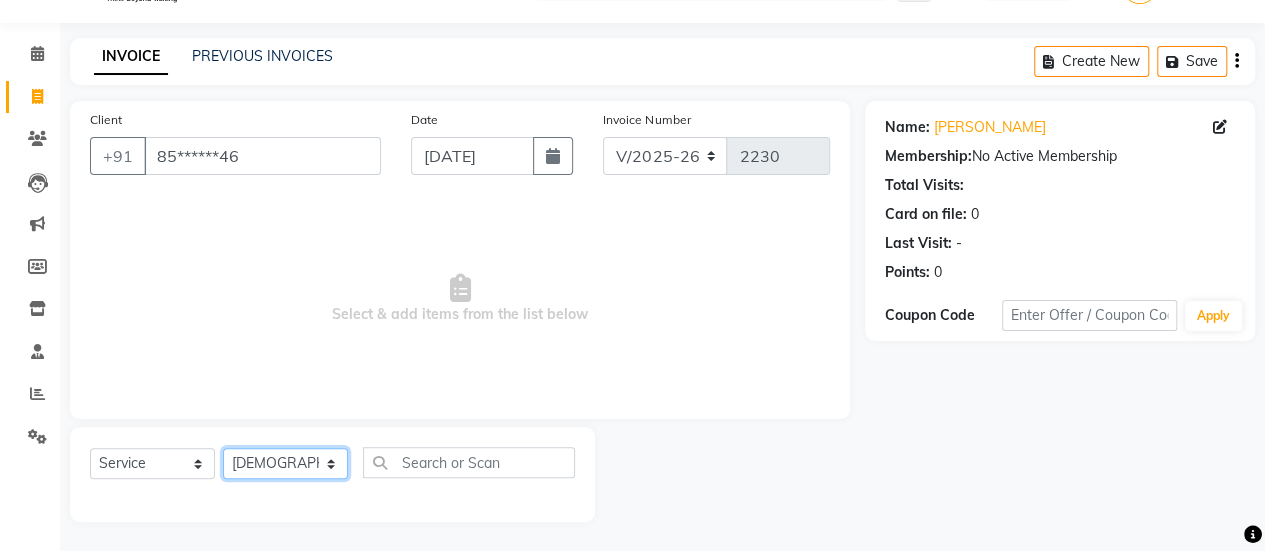 click on "Select Stylist [PERSON_NAME] [PERSON_NAME] Manager [PERSON_NAME] MUSARIK [PERSON_NAME] [PERSON_NAME] [PERSON_NAME] [PERSON_NAME] [PERSON_NAME] [PERSON_NAME] [PERSON_NAME]" 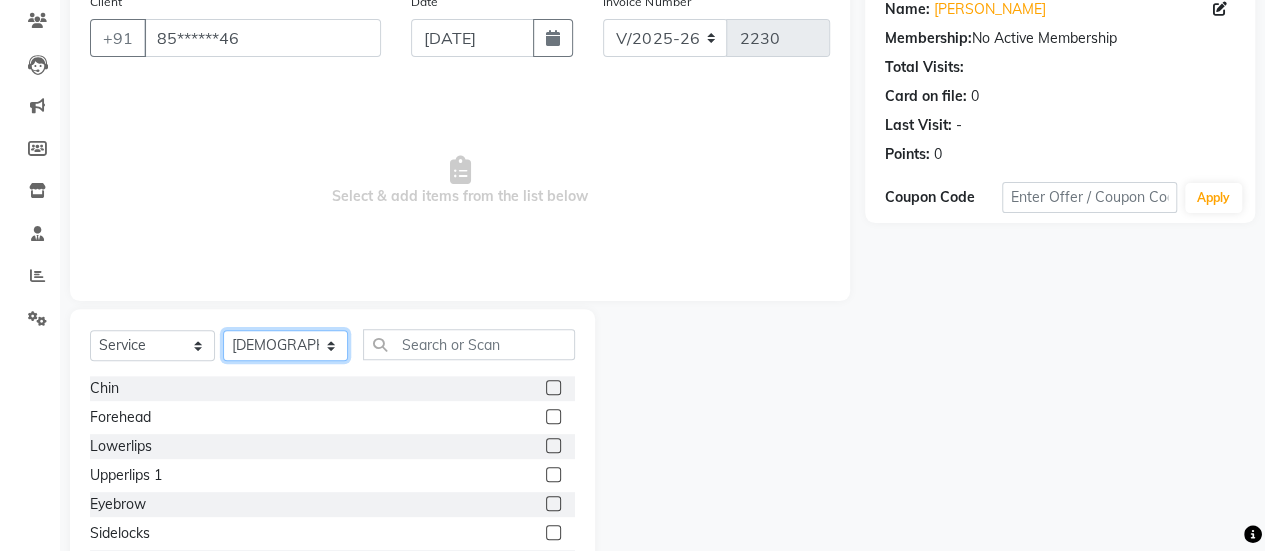 scroll, scrollTop: 170, scrollLeft: 0, axis: vertical 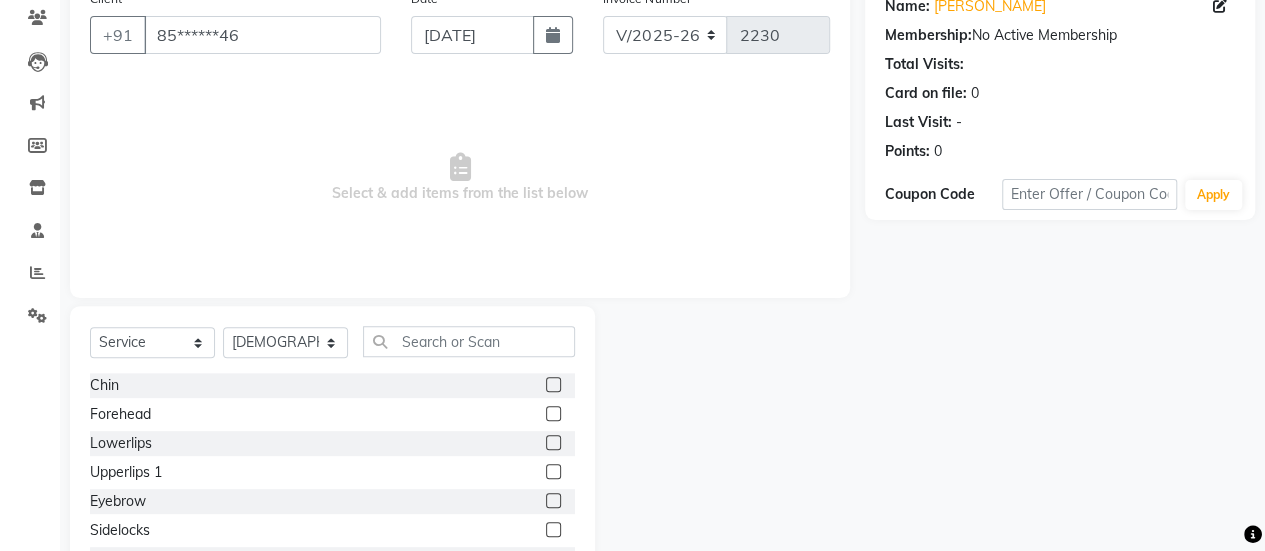 click 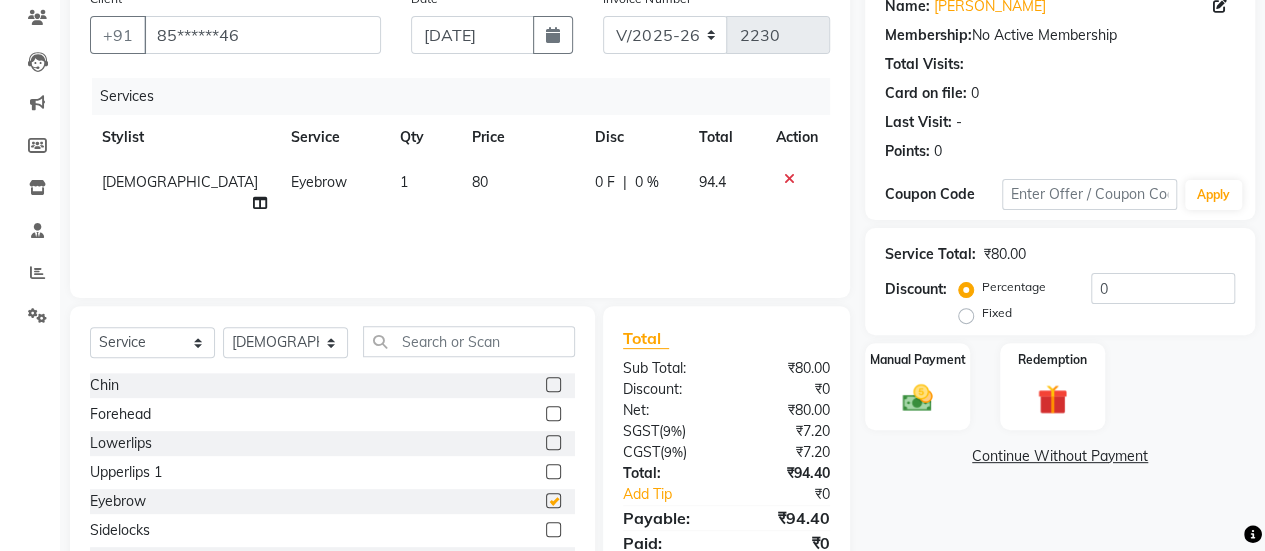 checkbox on "false" 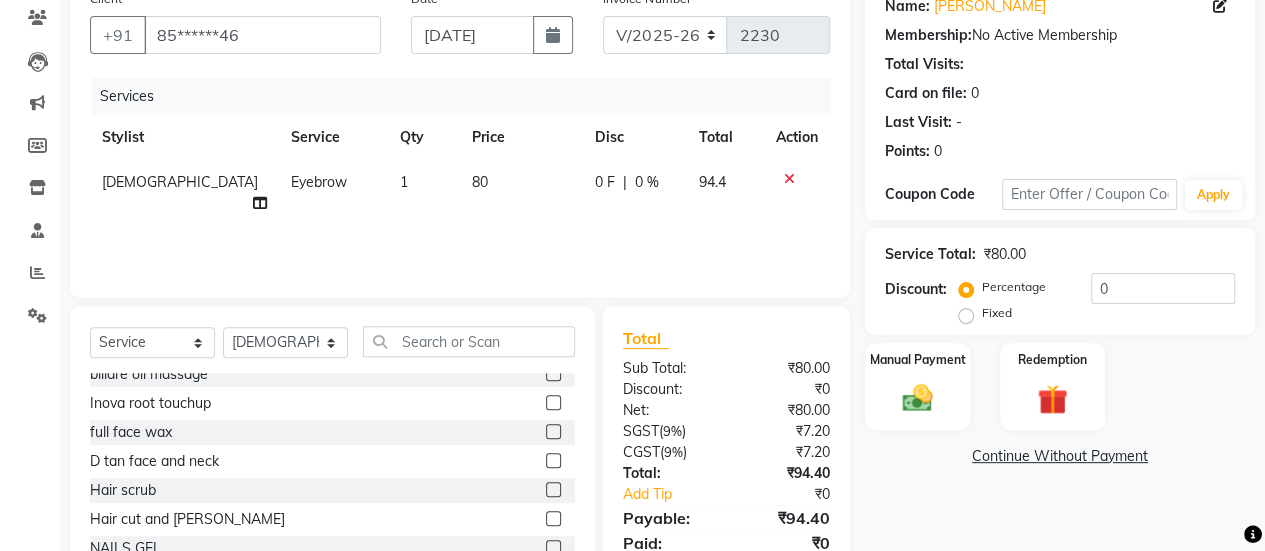 scroll, scrollTop: 259, scrollLeft: 0, axis: vertical 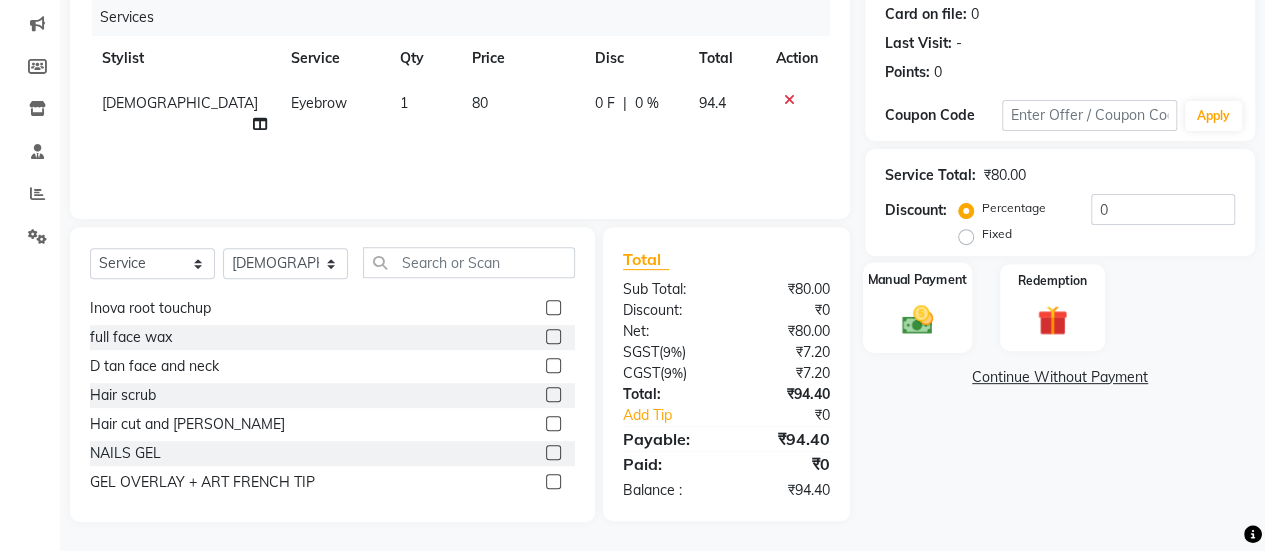 click 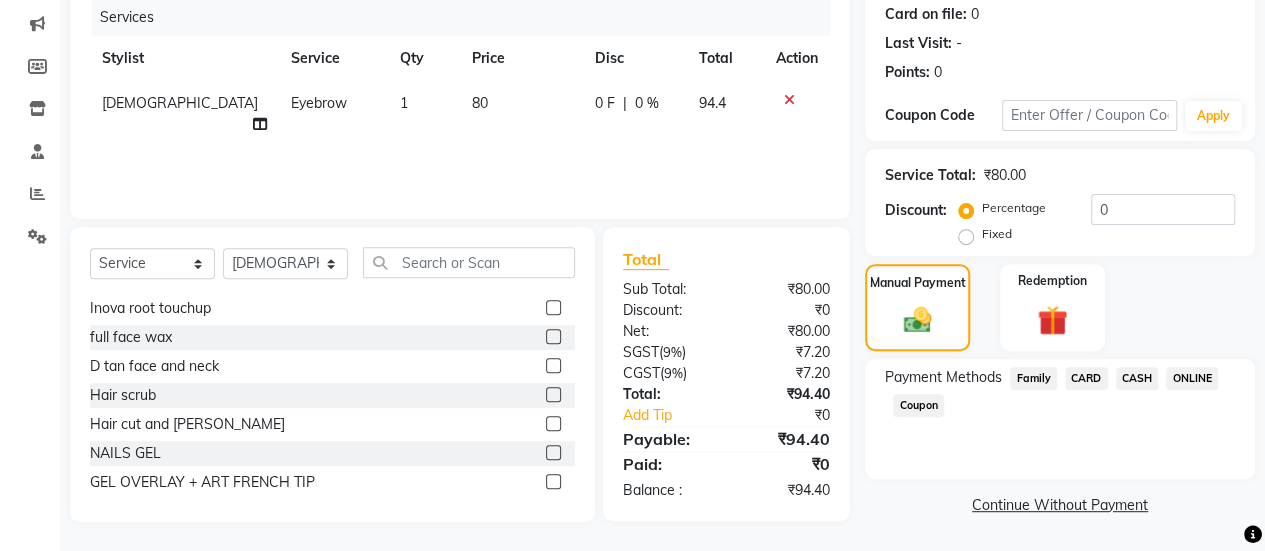 click on "ONLINE" 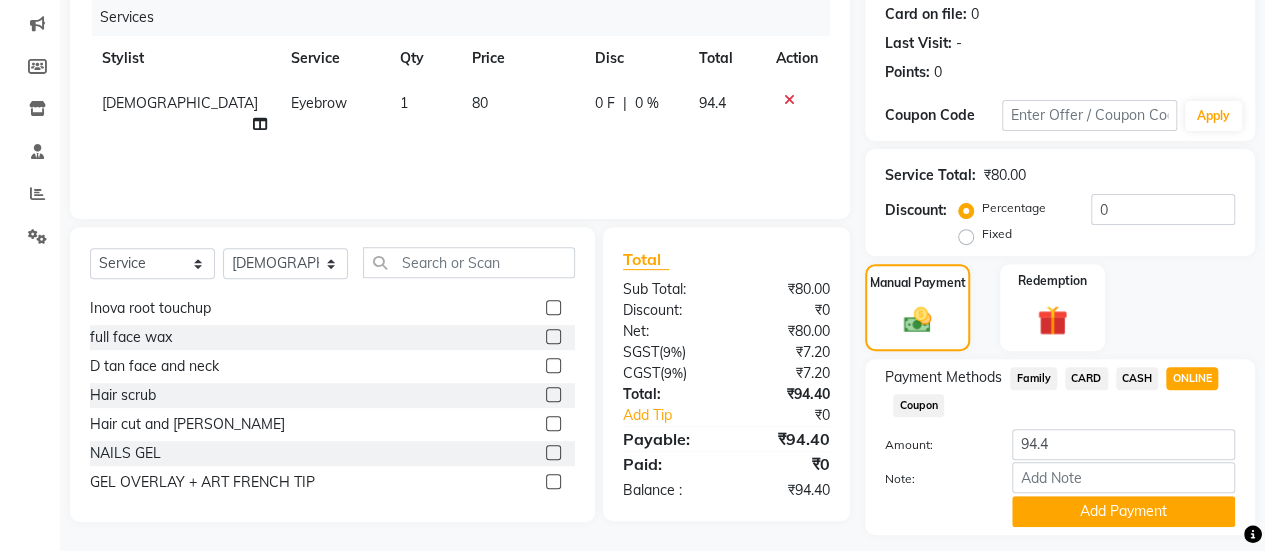 scroll, scrollTop: 302, scrollLeft: 0, axis: vertical 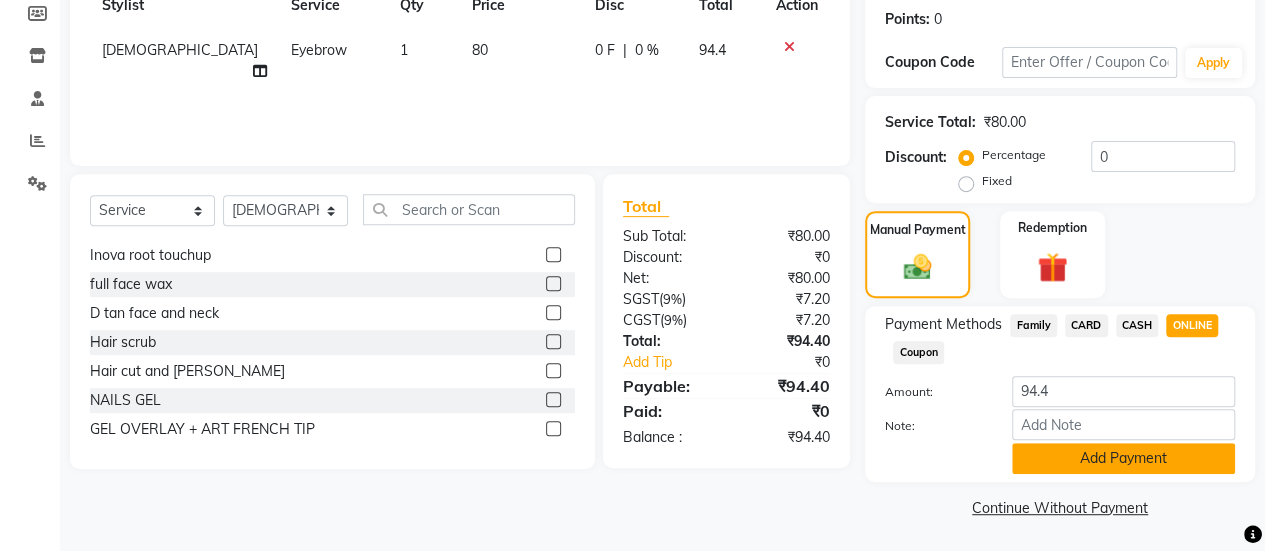 click on "Add Payment" 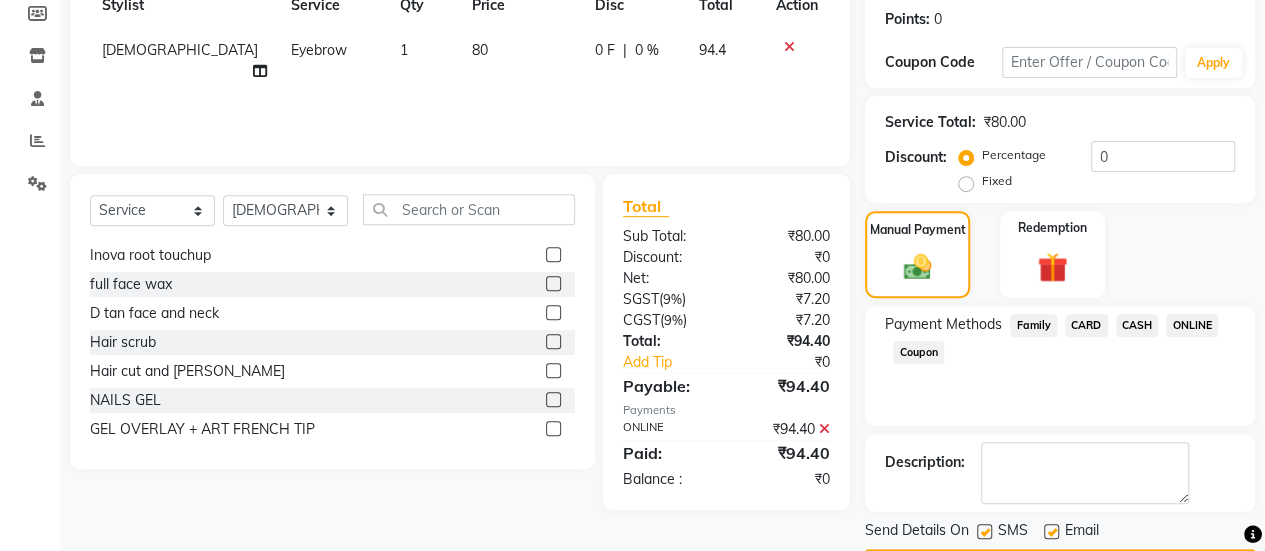 scroll, scrollTop: 358, scrollLeft: 0, axis: vertical 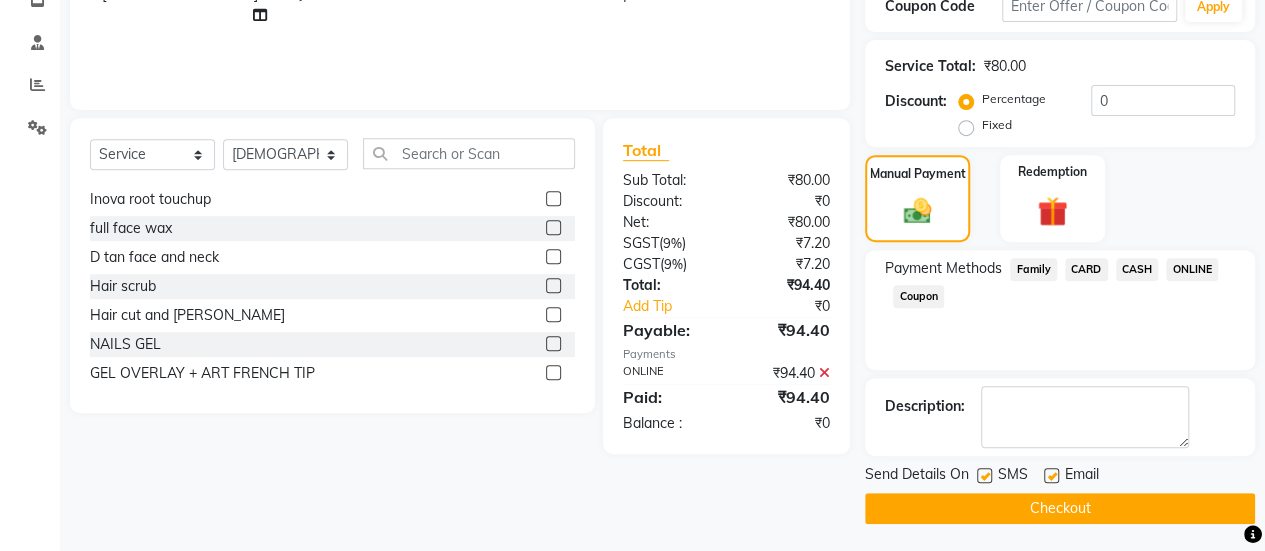 click 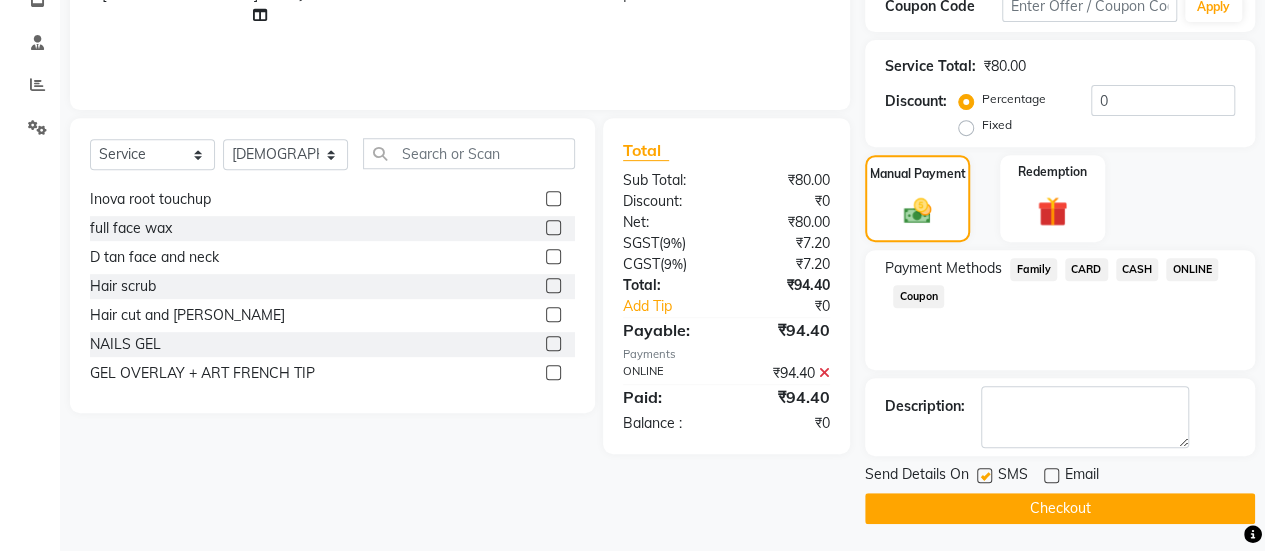 click on "Checkout" 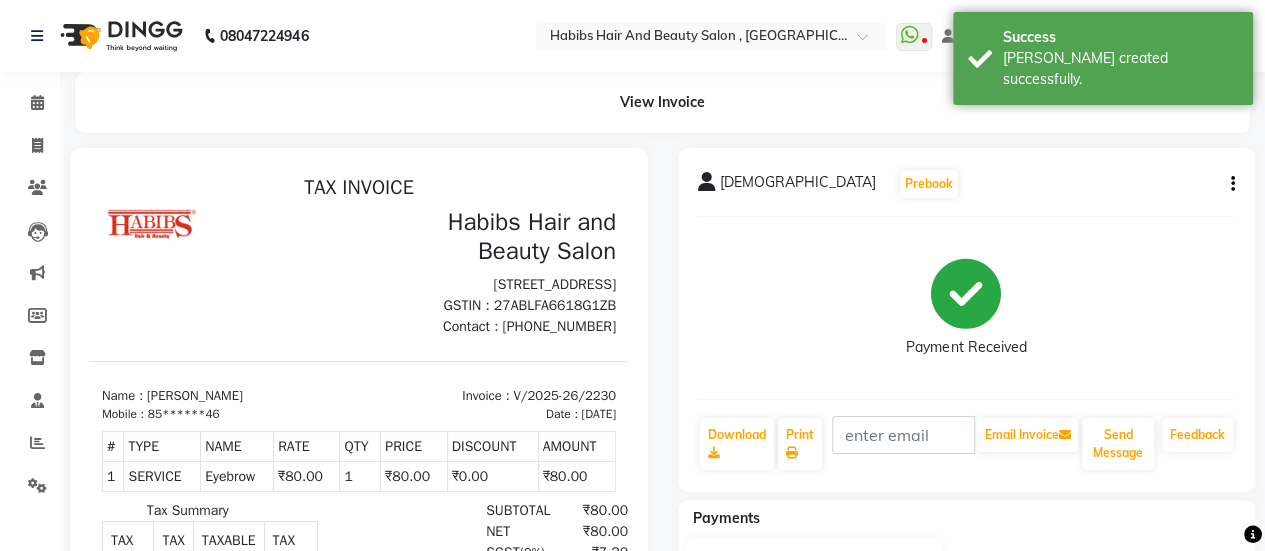 scroll, scrollTop: 0, scrollLeft: 0, axis: both 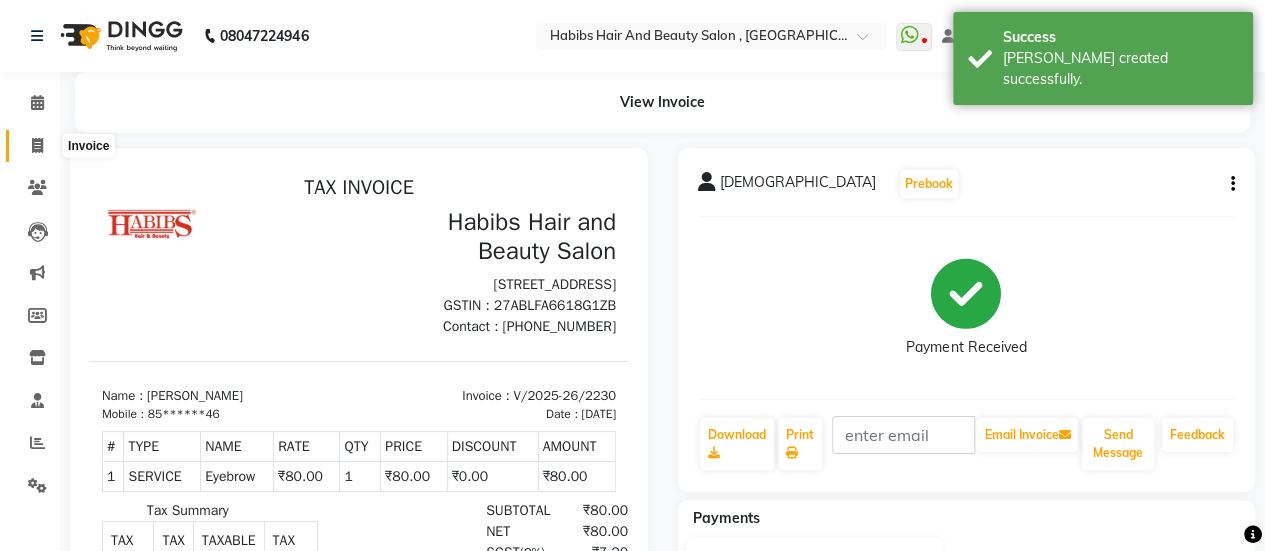click 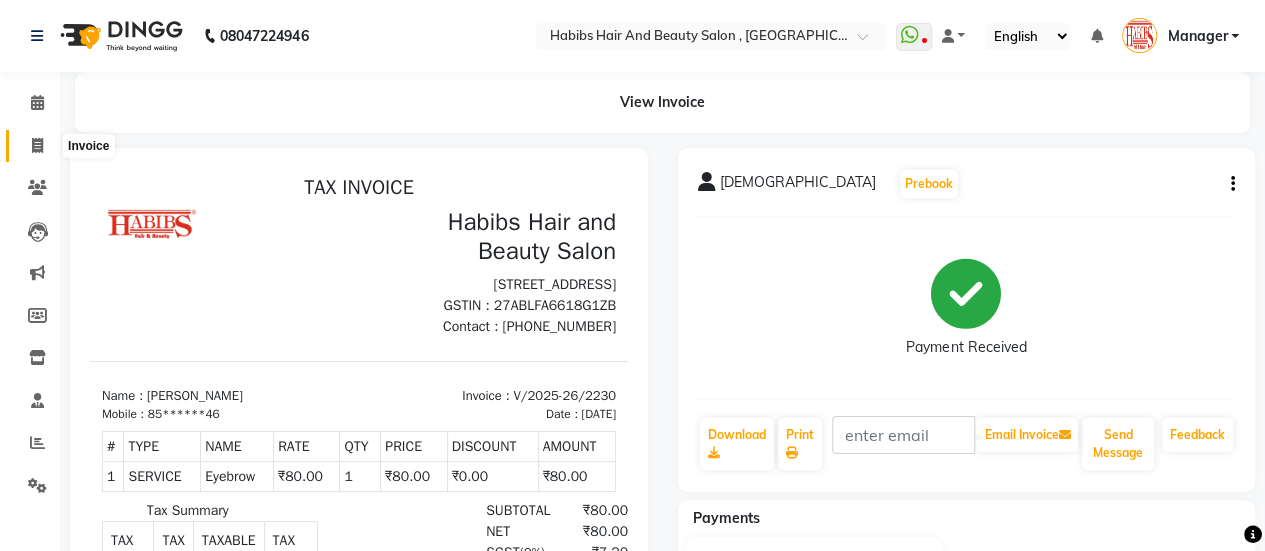 scroll, scrollTop: 49, scrollLeft: 0, axis: vertical 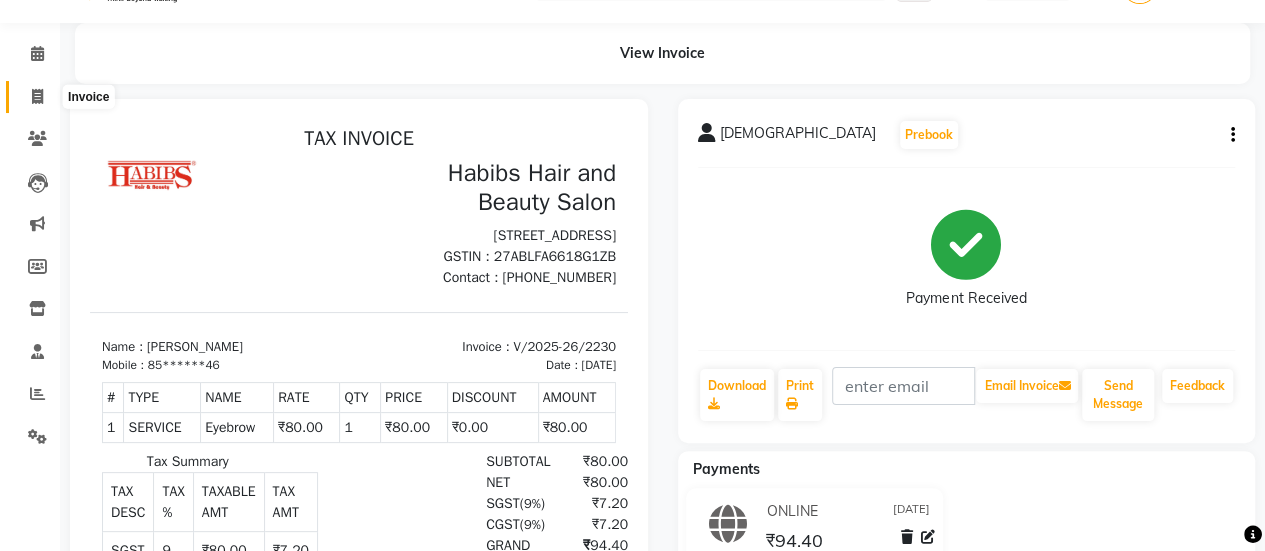 select on "5651" 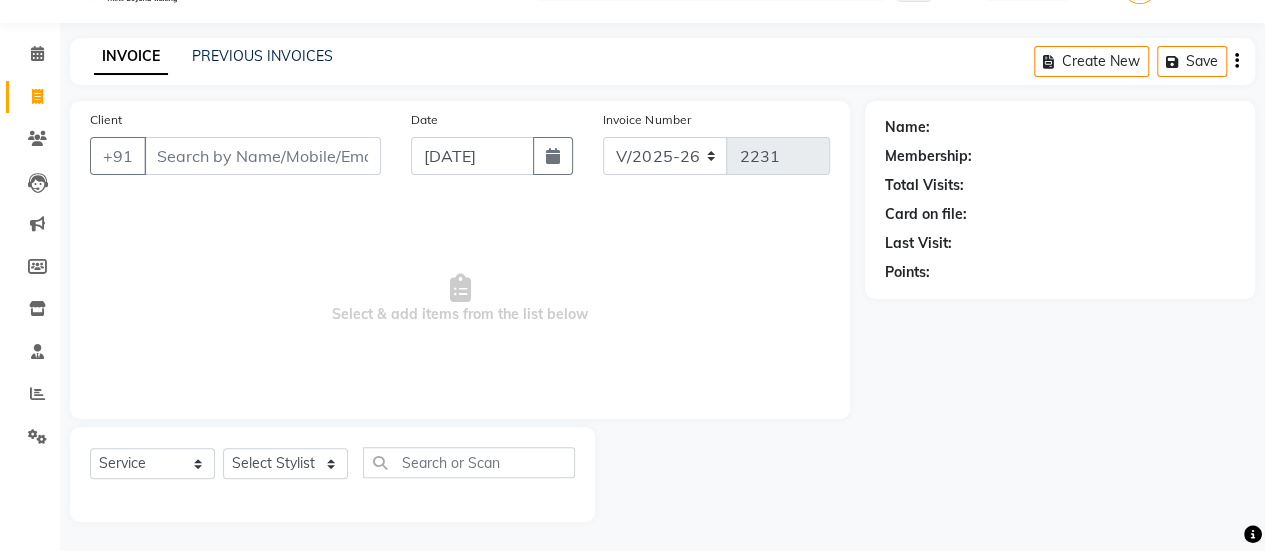 click on "Client" at bounding box center (262, 156) 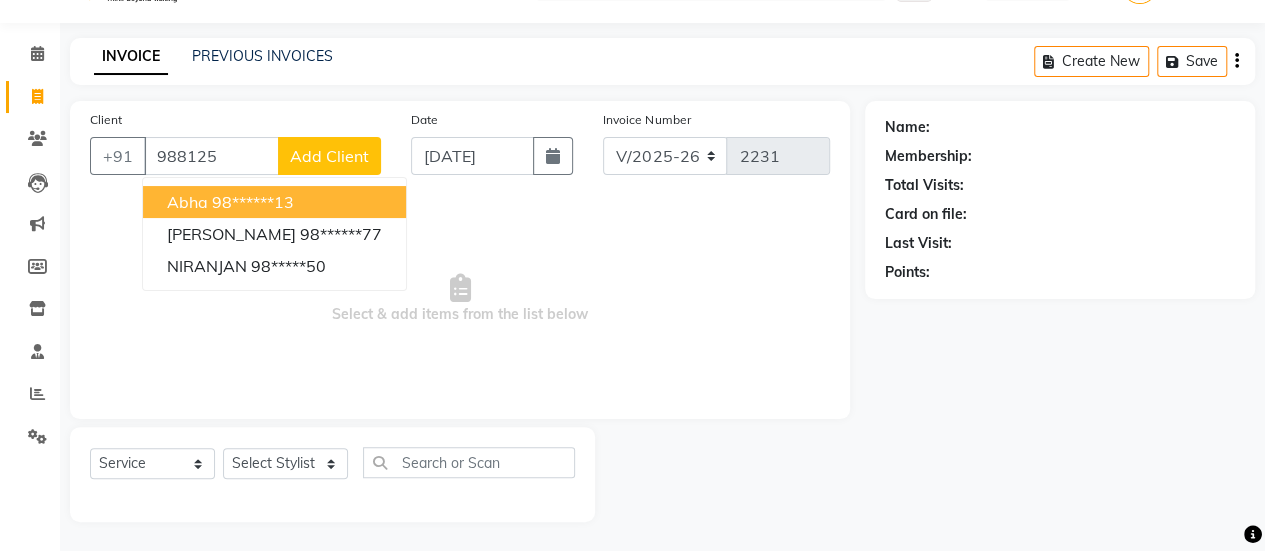 click on "abha" at bounding box center (187, 202) 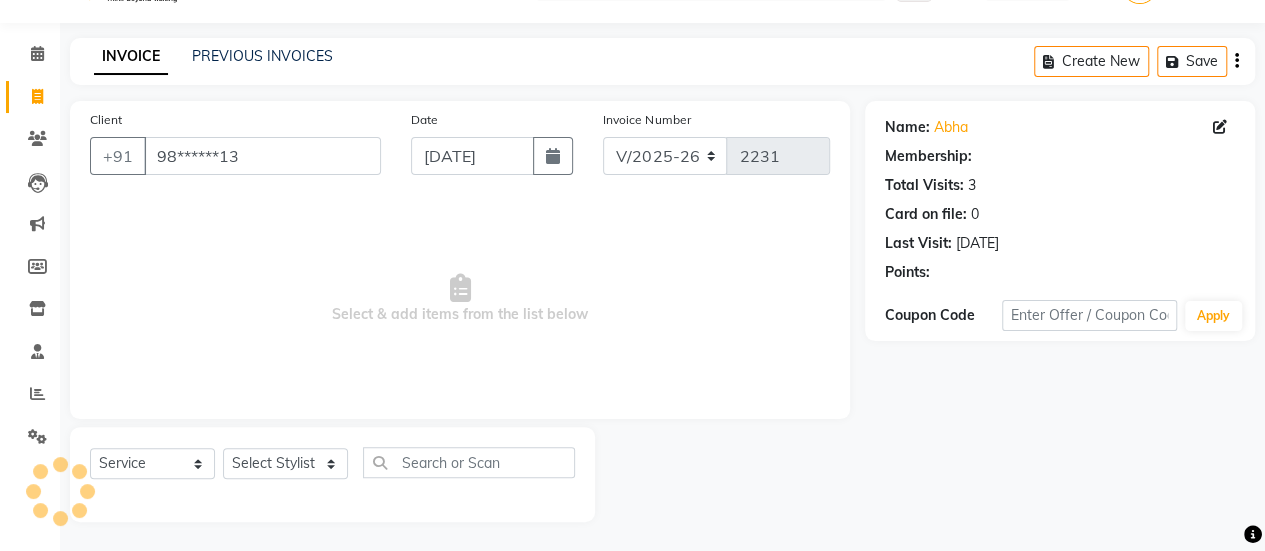 click on "Client +91 98******13 Date [DATE] Invoice Number V/2025 V/[PHONE_NUMBER]  Select & add items from the list below" 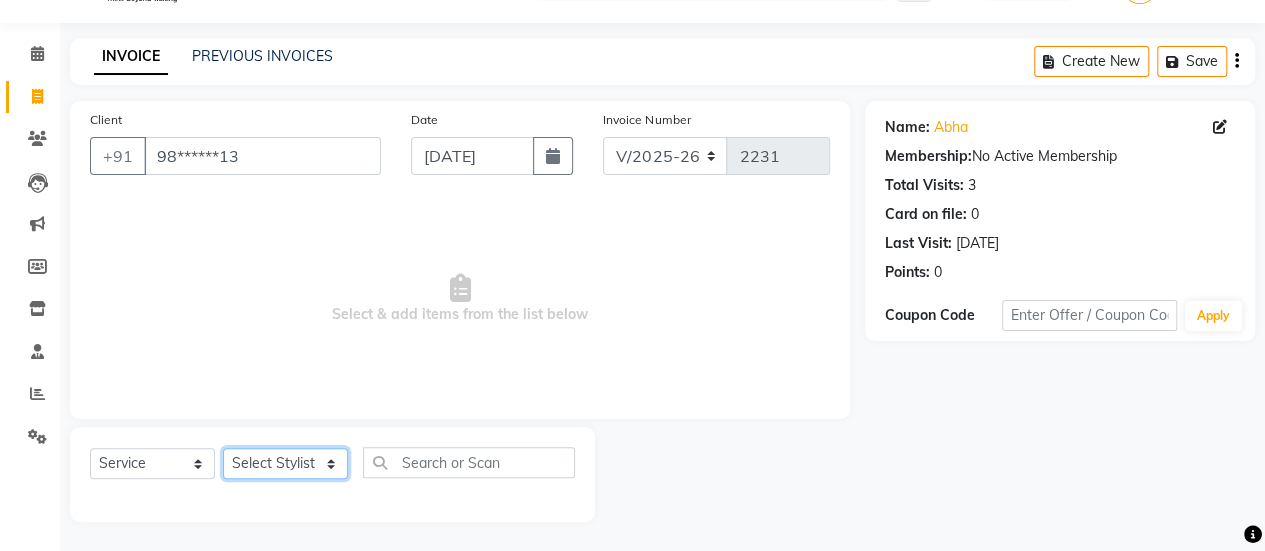 click on "Select Stylist [PERSON_NAME] [PERSON_NAME] Manager [PERSON_NAME] MUSARIK [PERSON_NAME] [PERSON_NAME] [PERSON_NAME] [PERSON_NAME] [PERSON_NAME] [PERSON_NAME] [PERSON_NAME]" 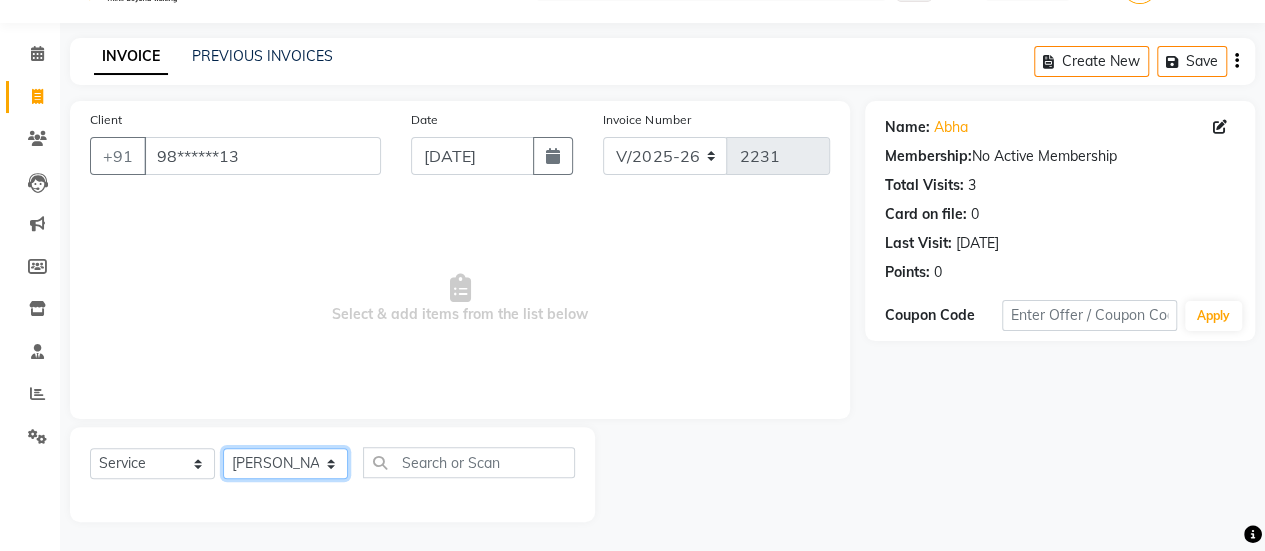click on "Select Stylist [PERSON_NAME] [PERSON_NAME] Manager [PERSON_NAME] MUSARIK [PERSON_NAME] [PERSON_NAME] [PERSON_NAME] [PERSON_NAME] [PERSON_NAME] [PERSON_NAME] [PERSON_NAME]" 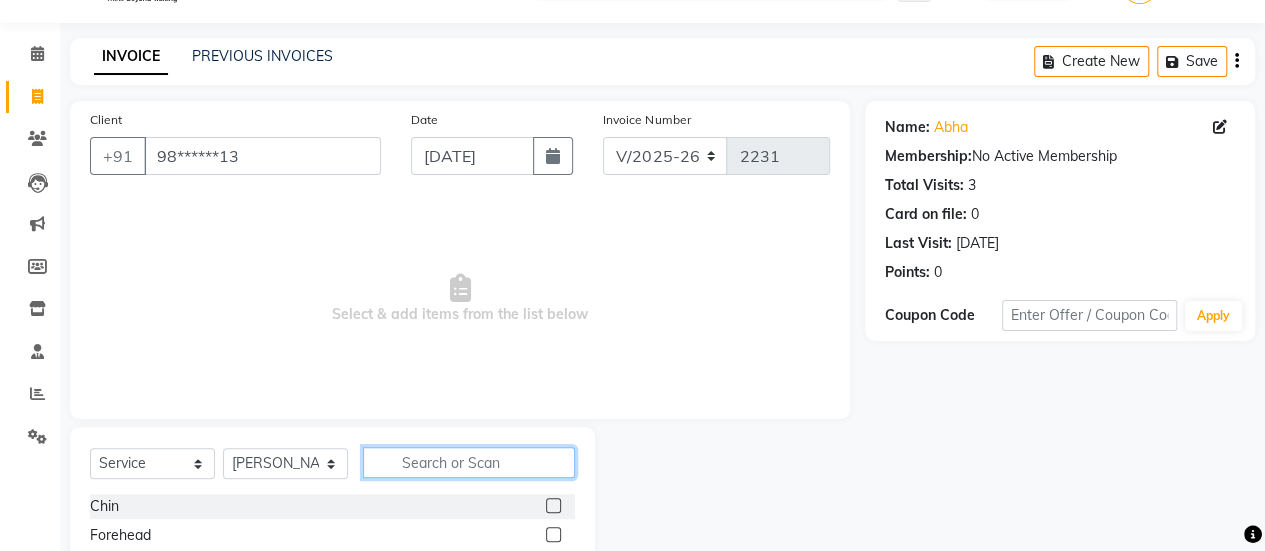 click 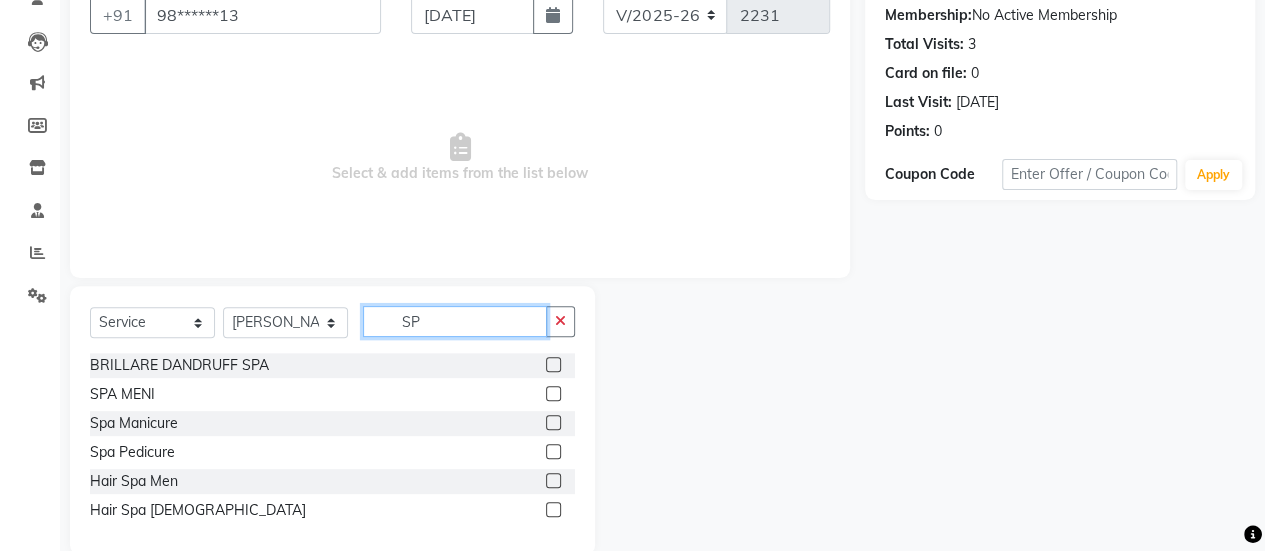 scroll, scrollTop: 192, scrollLeft: 0, axis: vertical 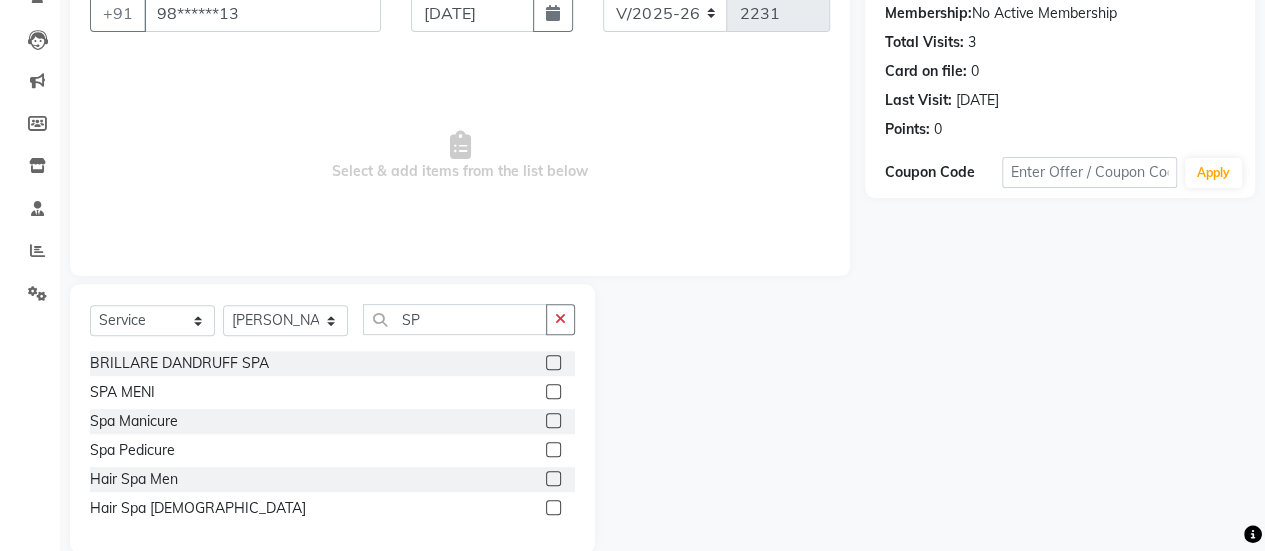 click 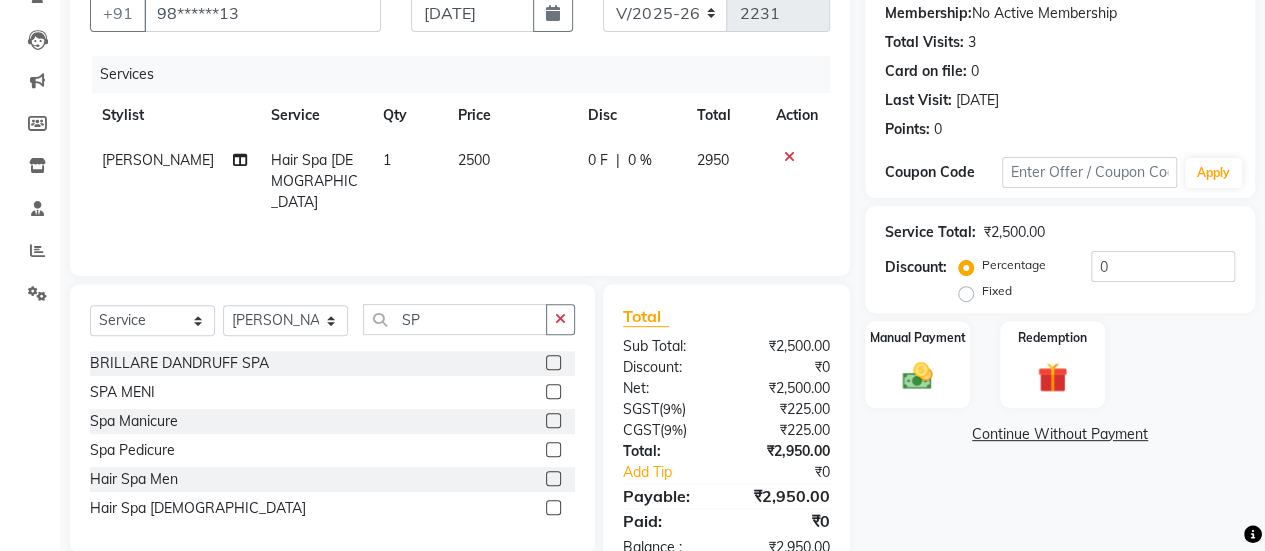 click on "2500" 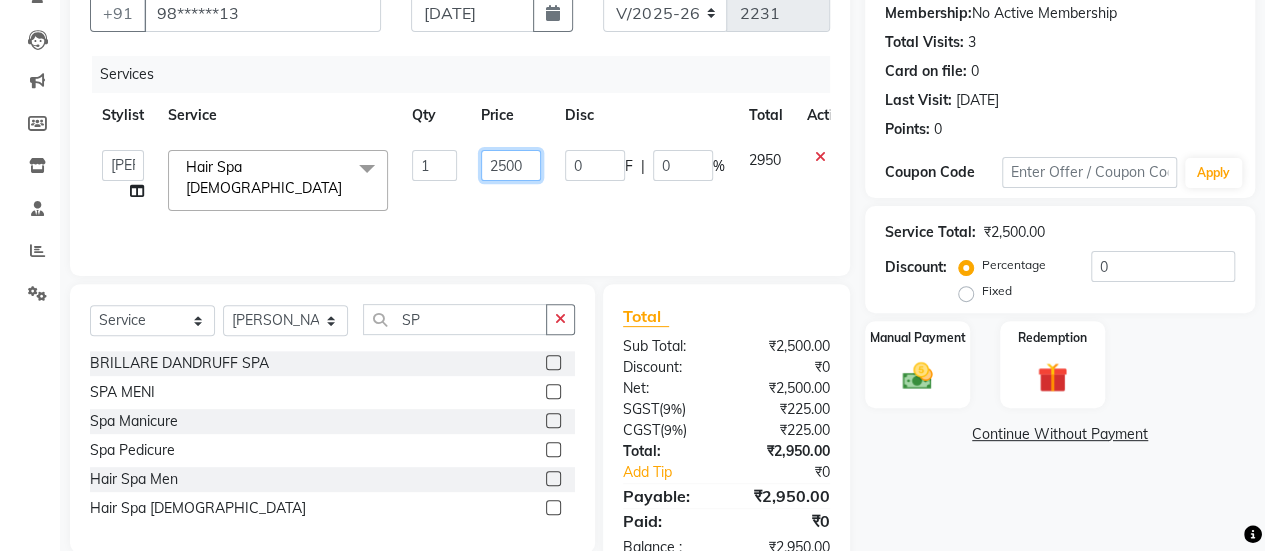 click on "2500" 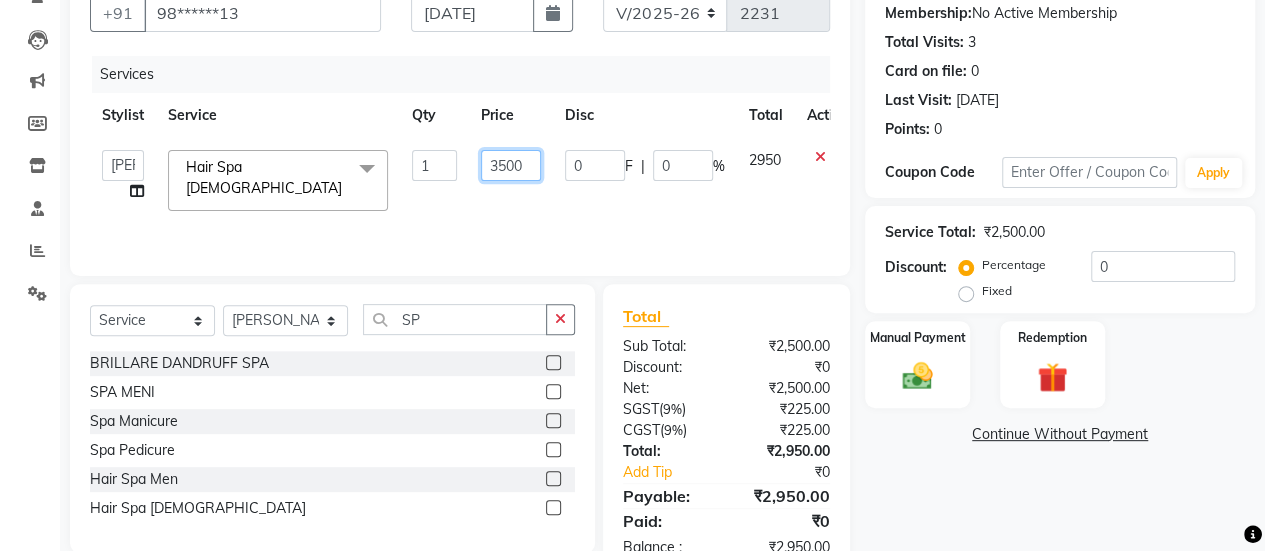 scroll, scrollTop: 247, scrollLeft: 0, axis: vertical 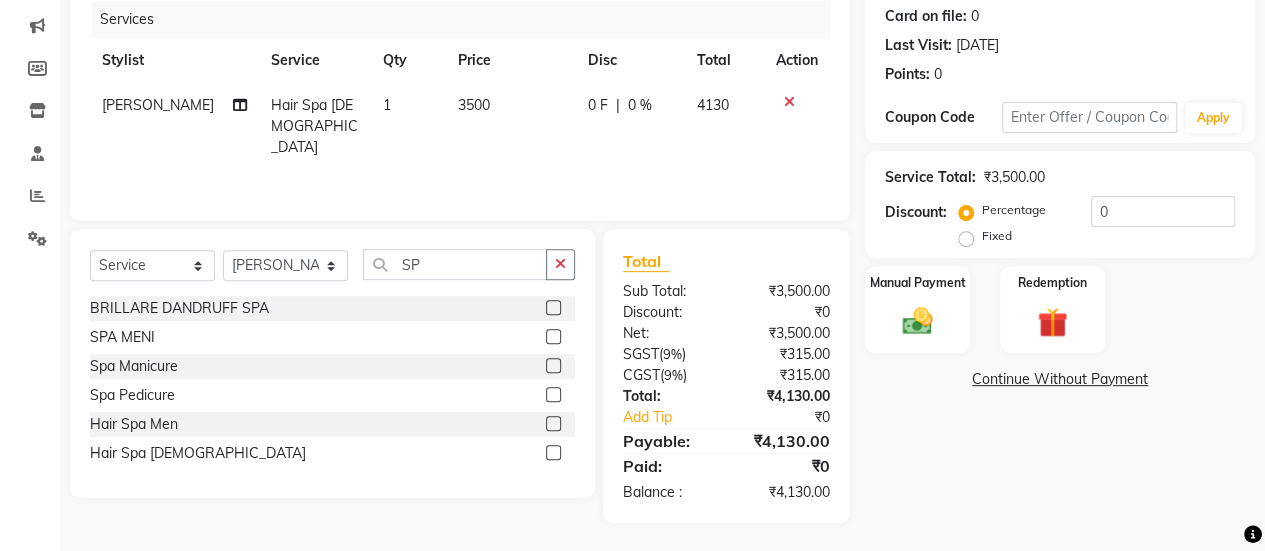 click on "Name: Abha  Membership:  No Active Membership  Total Visits:  3 Card on file:  0 Last Visit:   [DATE] Points:   0  Coupon Code Apply Service Total:  ₹3,500.00  Discount:  Percentage   Fixed  0 Manual Payment Redemption  Continue Without Payment" 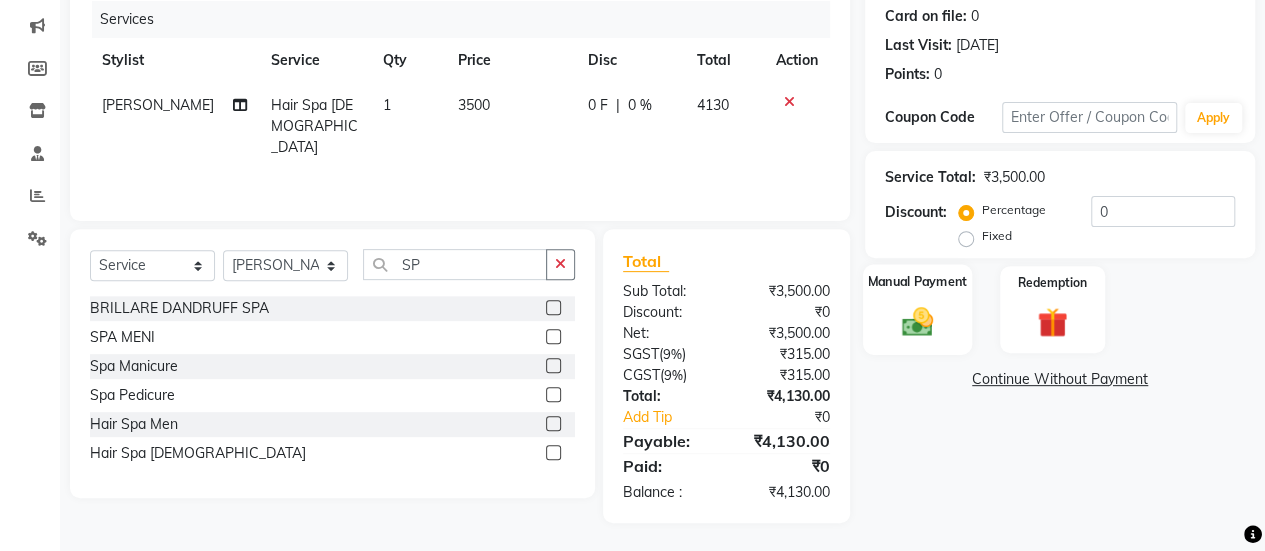 click on "Manual Payment" 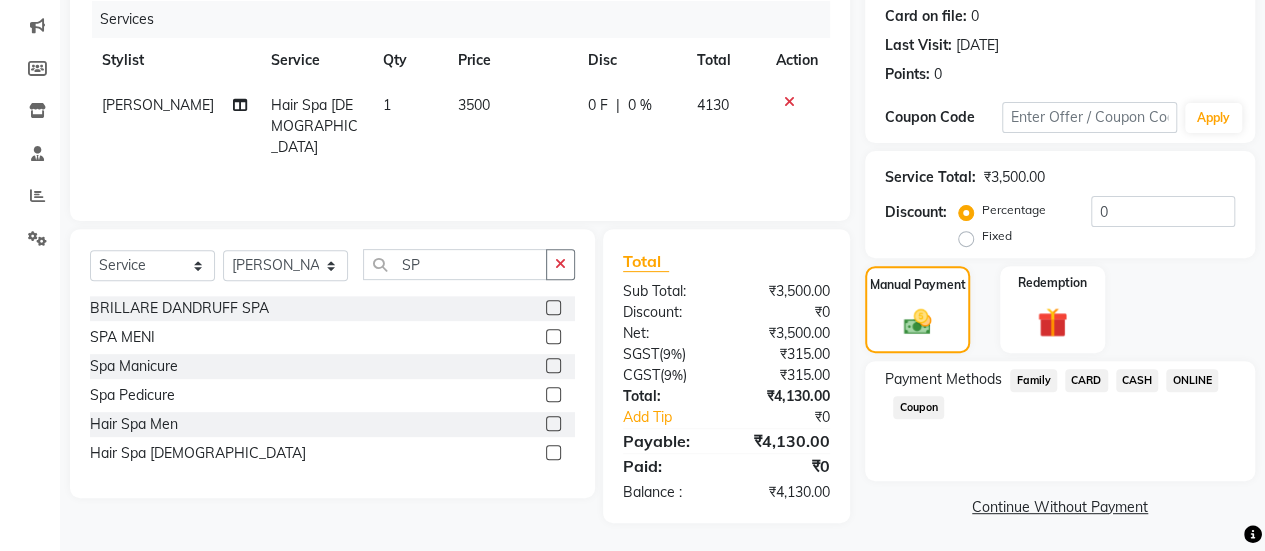 click on "ONLINE" 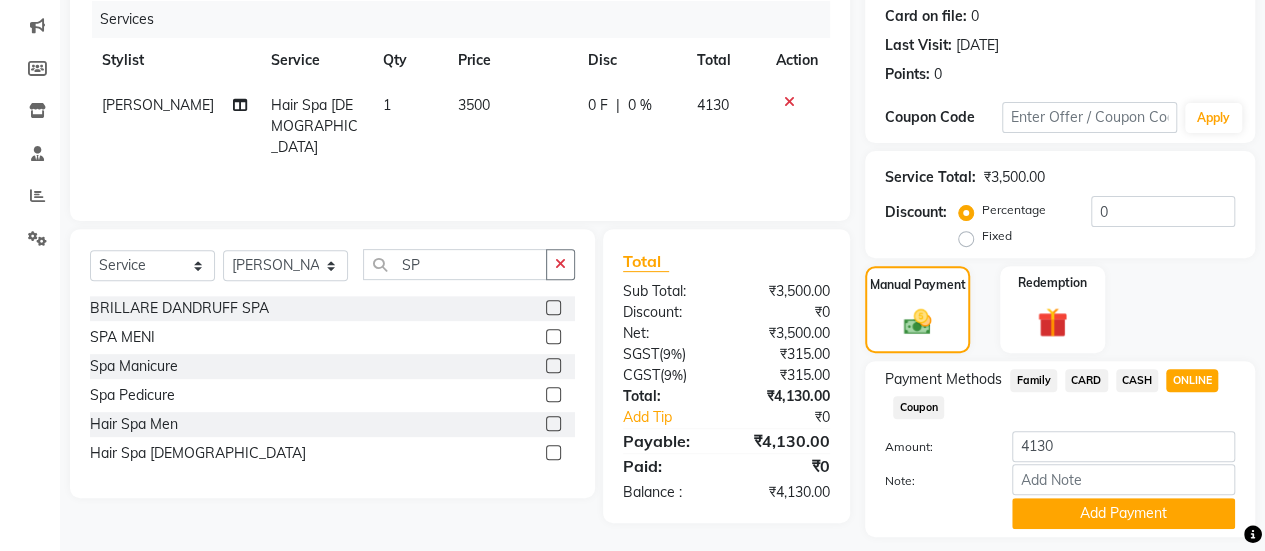 scroll, scrollTop: 302, scrollLeft: 0, axis: vertical 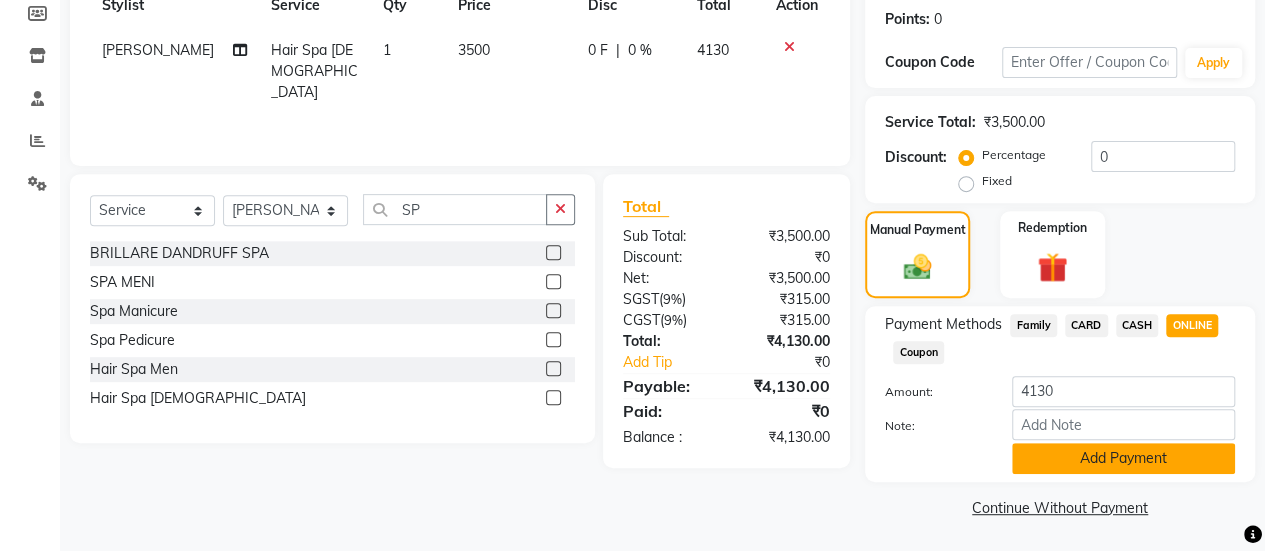 click on "Add Payment" 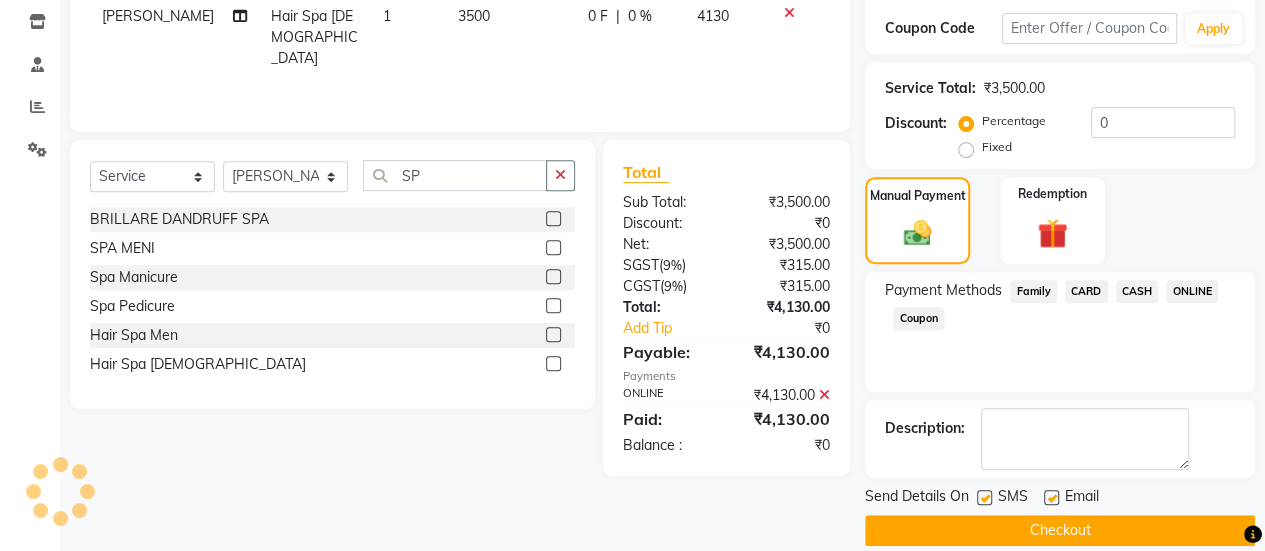 scroll, scrollTop: 344, scrollLeft: 0, axis: vertical 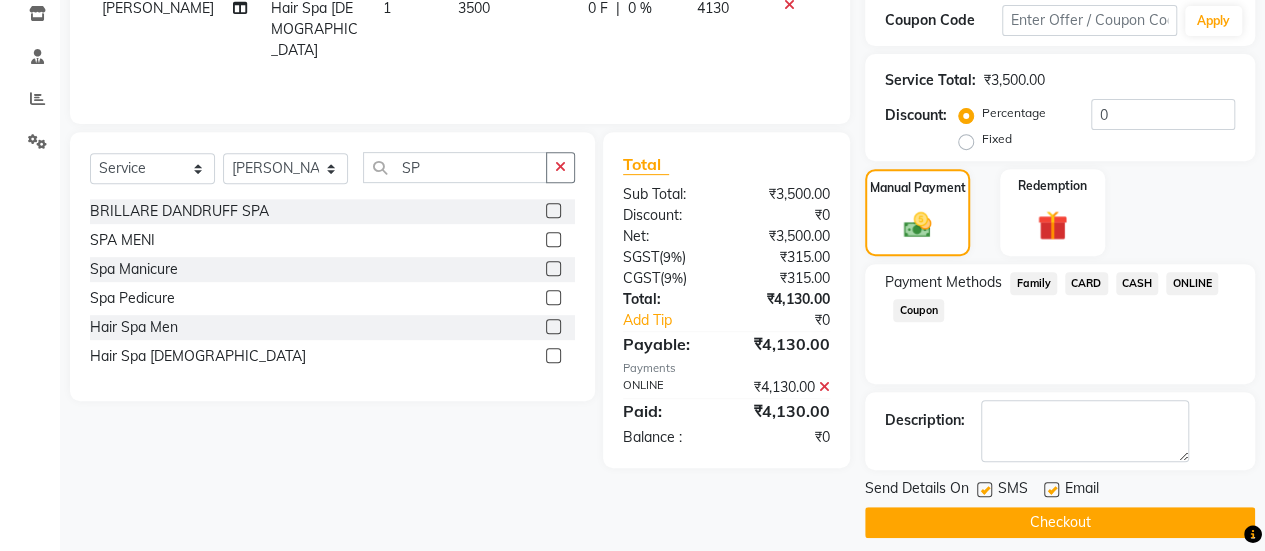 click 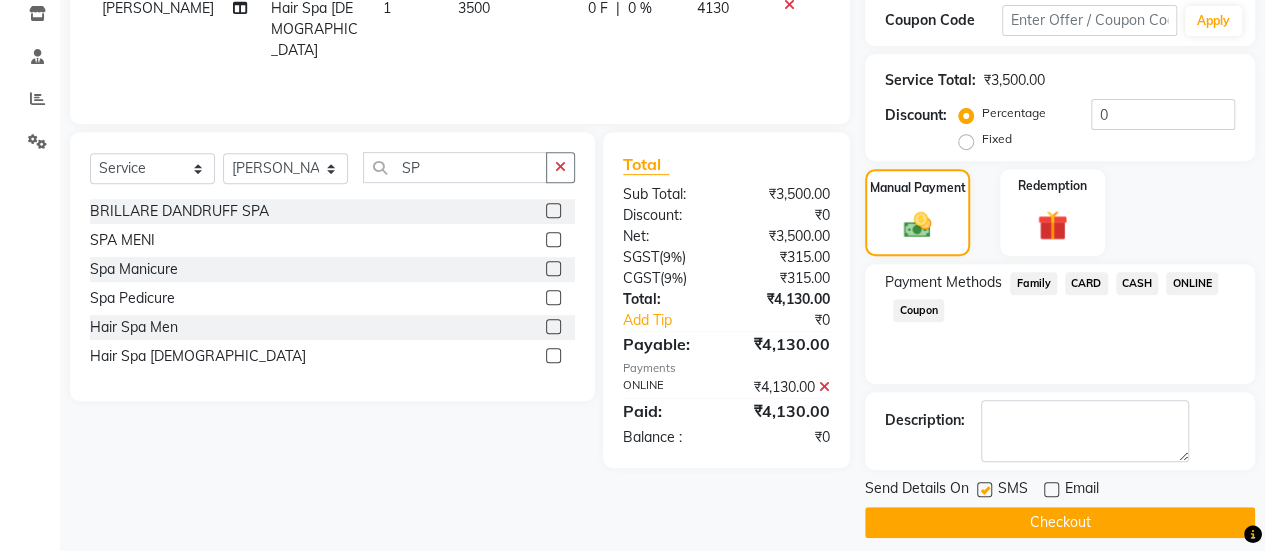 click on "Checkout" 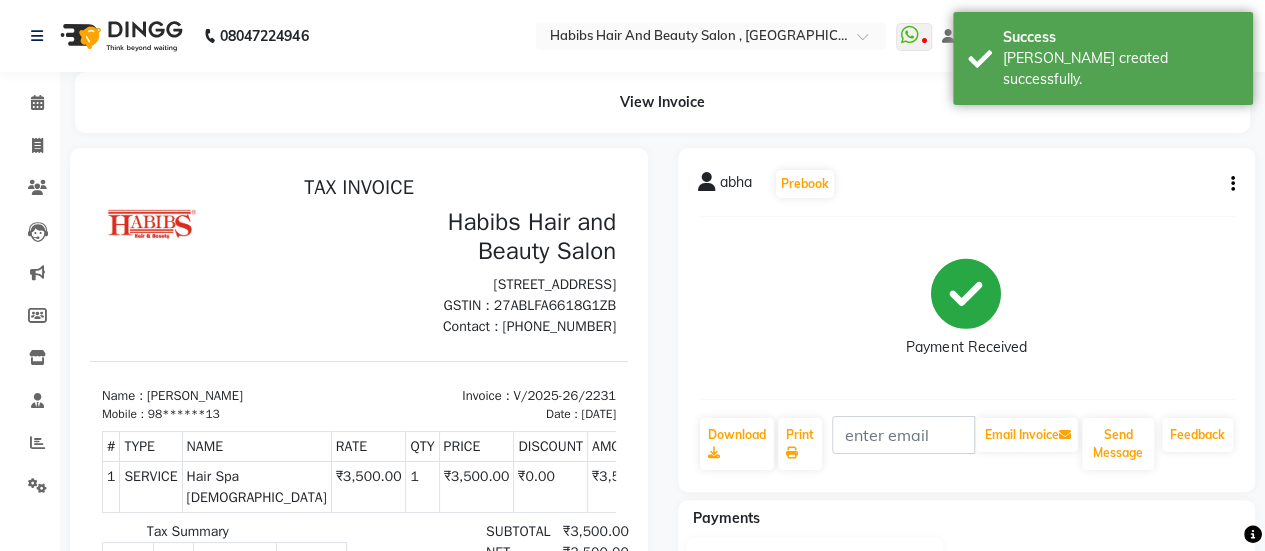 scroll, scrollTop: 0, scrollLeft: 0, axis: both 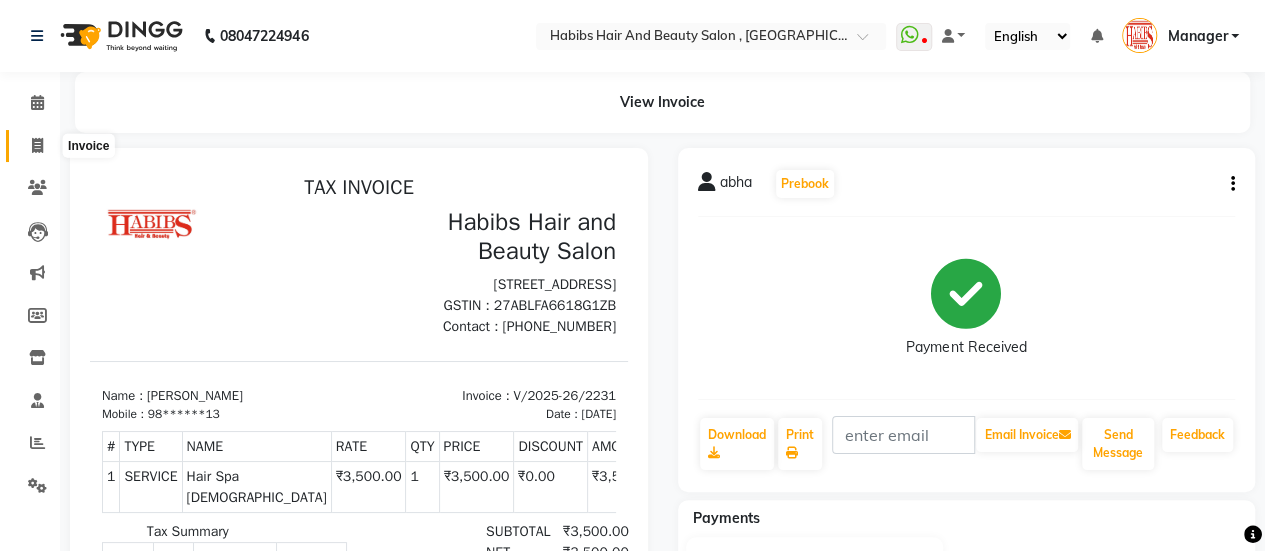 click 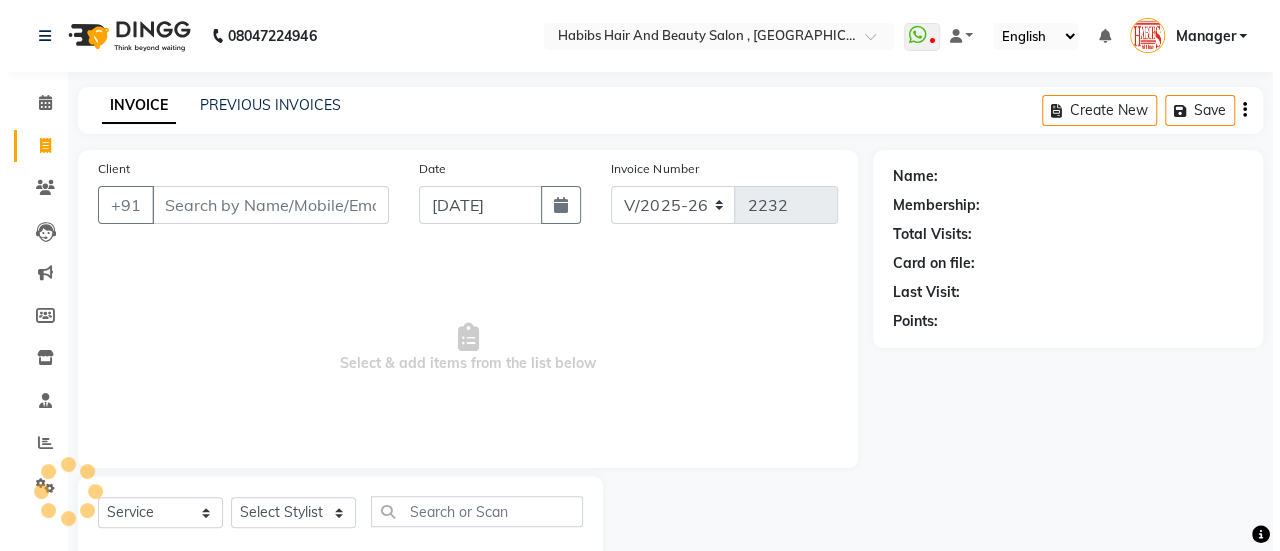 scroll, scrollTop: 49, scrollLeft: 0, axis: vertical 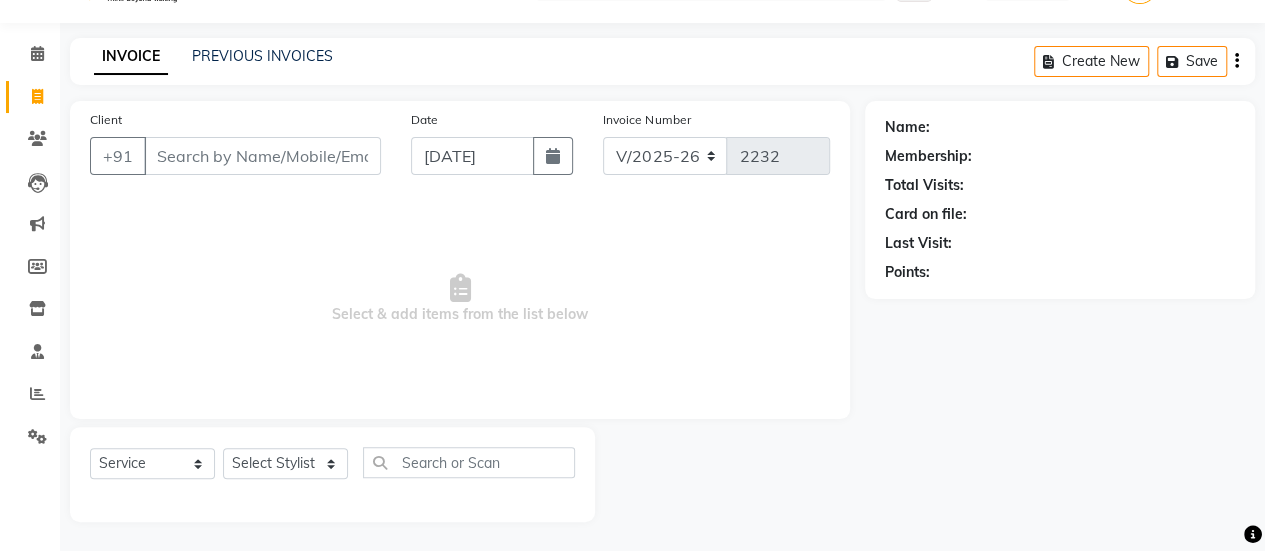 click on "Client" at bounding box center [262, 156] 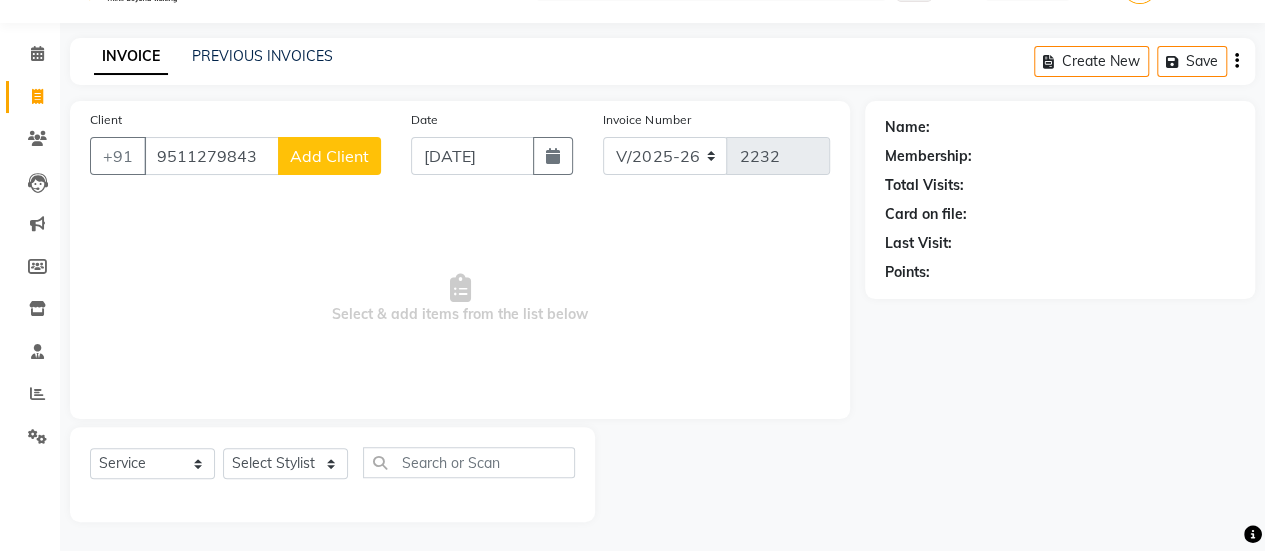 click on "Add Client" 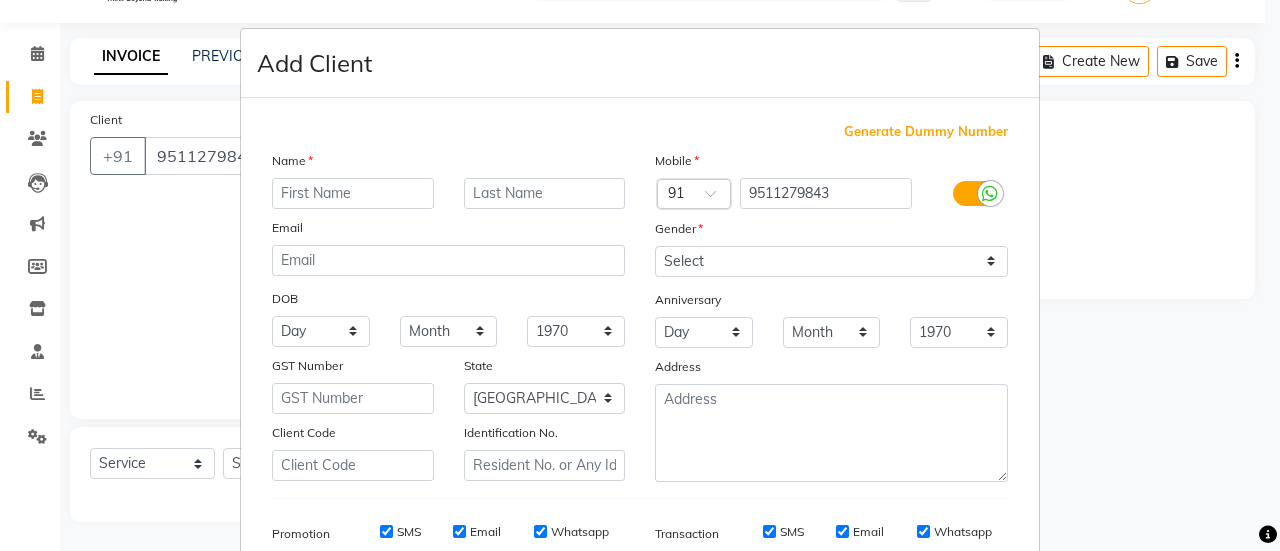 click at bounding box center (353, 193) 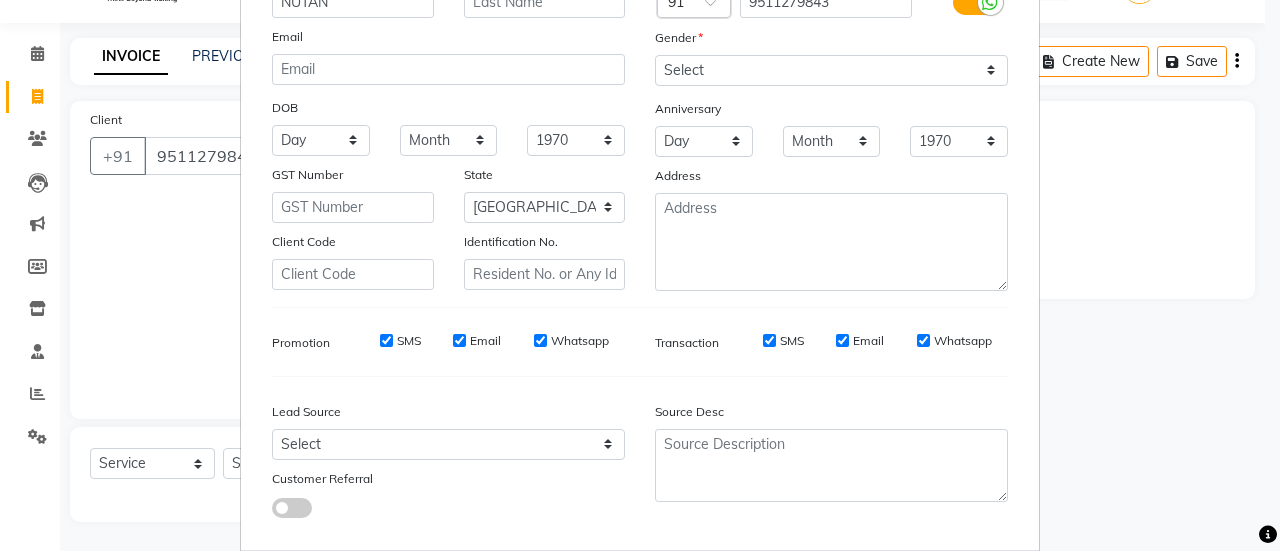 scroll, scrollTop: 186, scrollLeft: 0, axis: vertical 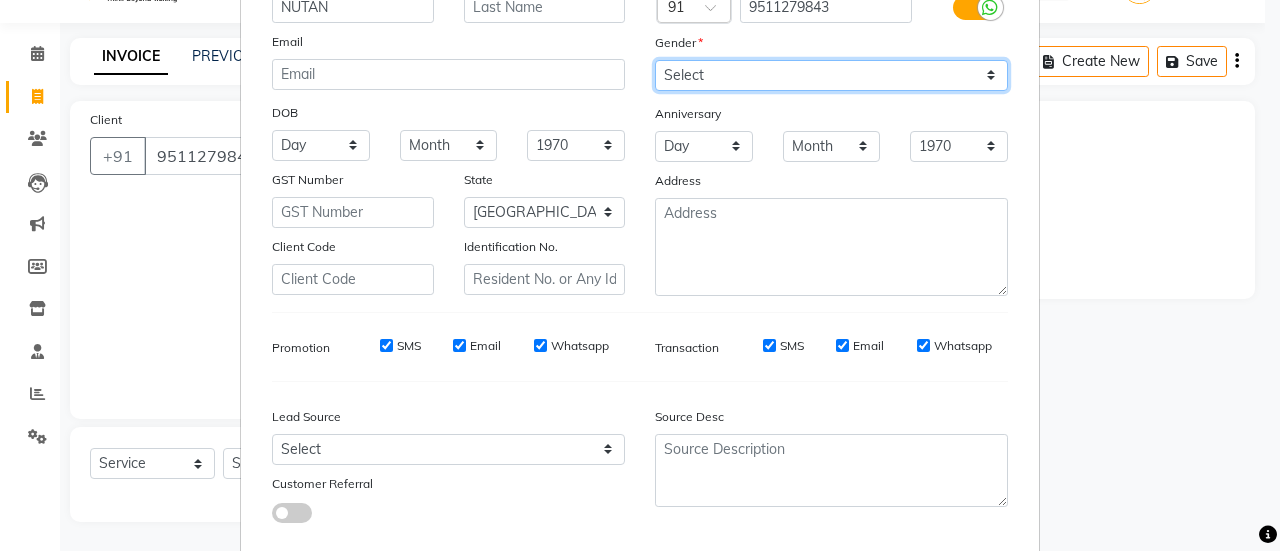 click on "Select [DEMOGRAPHIC_DATA] [DEMOGRAPHIC_DATA] Other Prefer Not To Say" at bounding box center [831, 75] 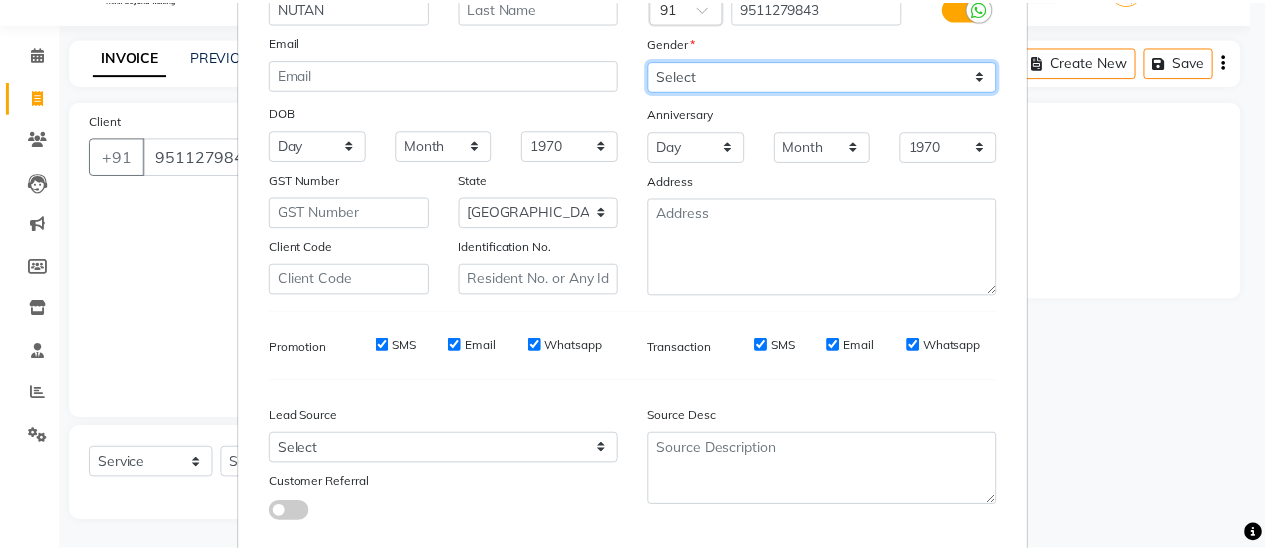 scroll, scrollTop: 294, scrollLeft: 0, axis: vertical 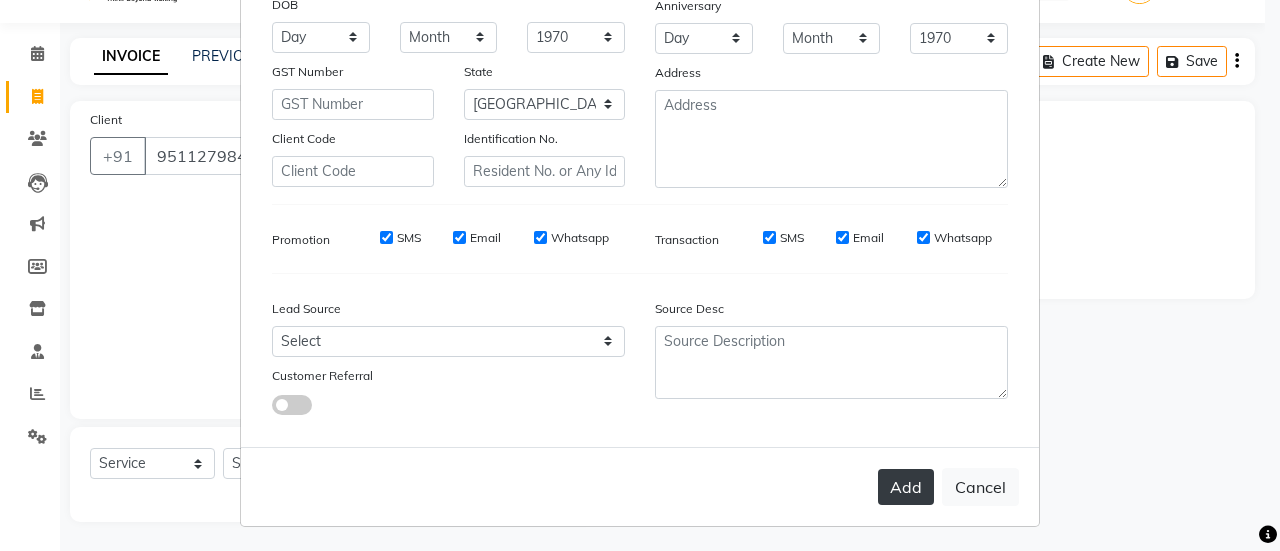 click on "Add" at bounding box center (906, 487) 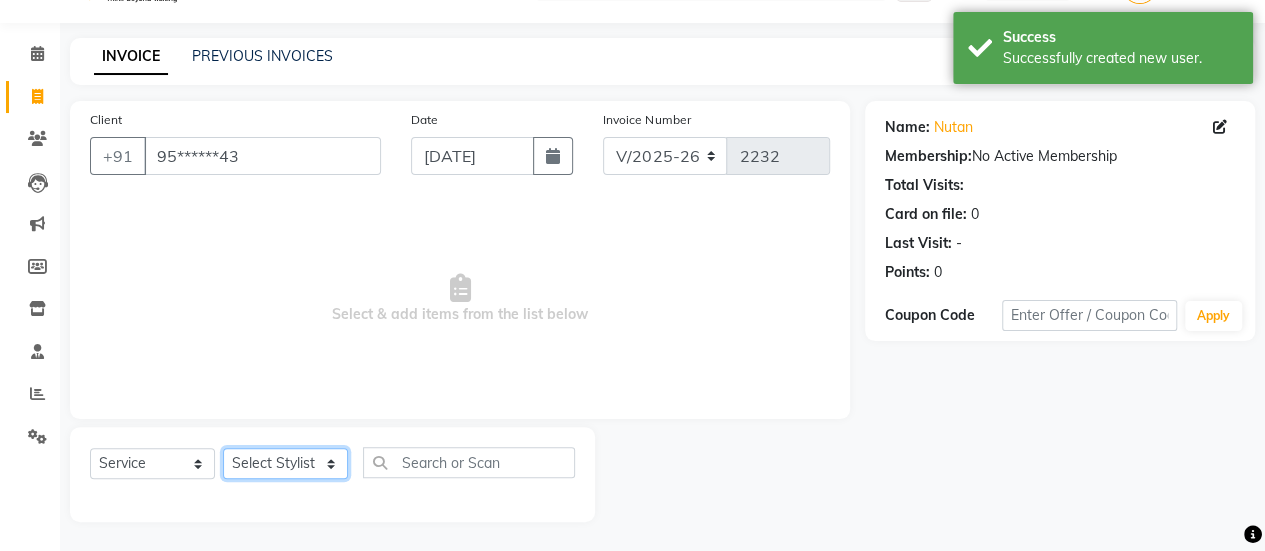 click on "Select Stylist [PERSON_NAME] [PERSON_NAME] Manager [PERSON_NAME] MUSARIK [PERSON_NAME] [PERSON_NAME] [PERSON_NAME] [PERSON_NAME] [PERSON_NAME] [PERSON_NAME] [PERSON_NAME]" 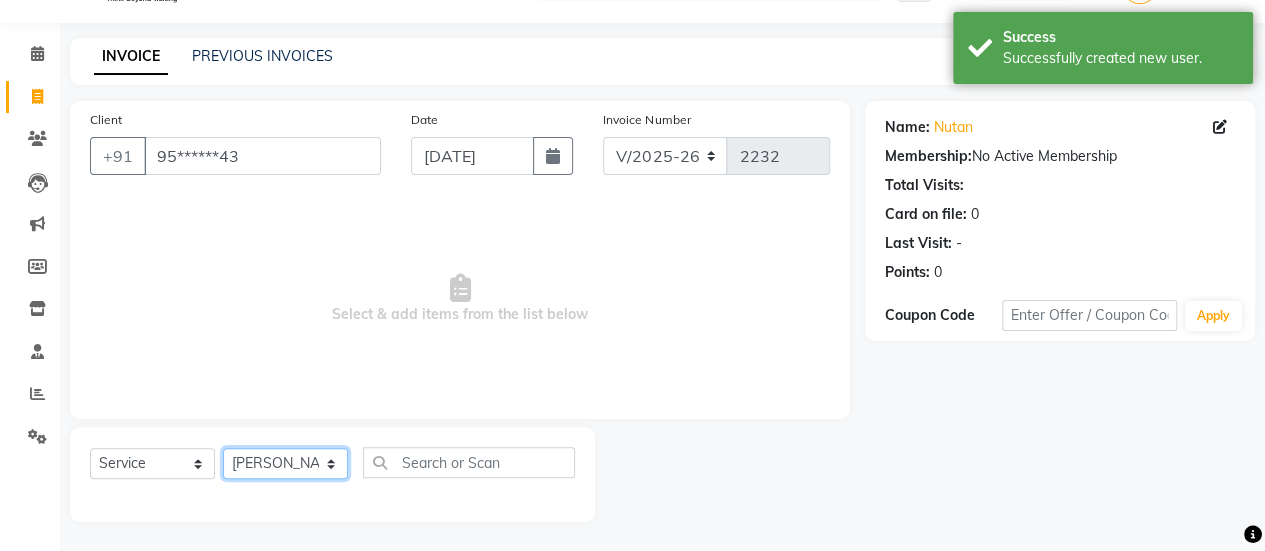 click on "Select Stylist [PERSON_NAME] [PERSON_NAME] Manager [PERSON_NAME] MUSARIK [PERSON_NAME] [PERSON_NAME] [PERSON_NAME] [PERSON_NAME] [PERSON_NAME] [PERSON_NAME] [PERSON_NAME]" 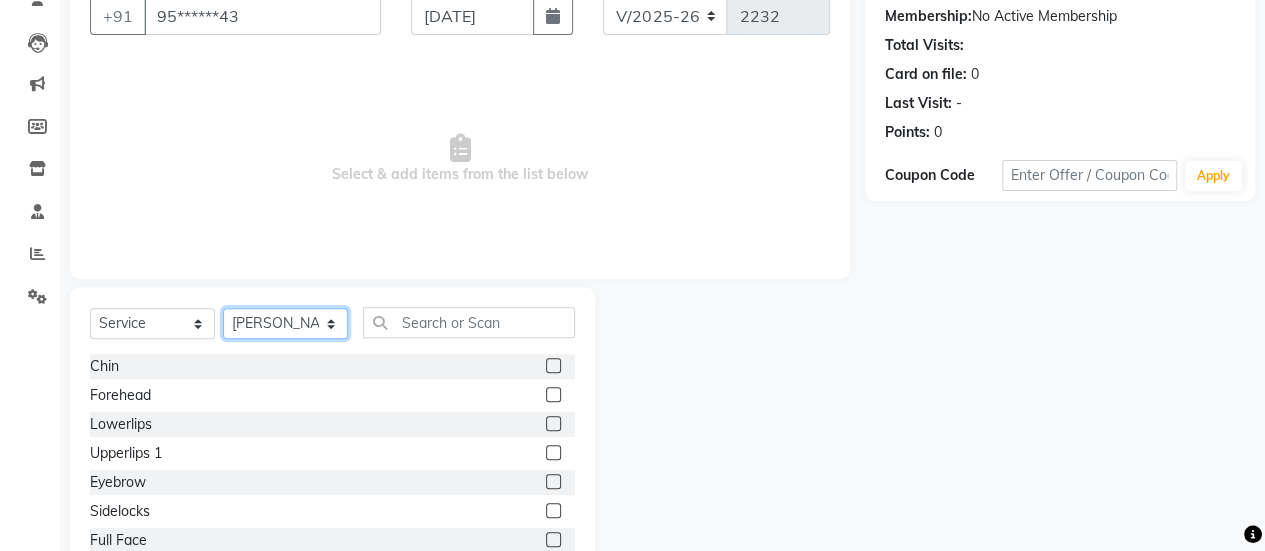 scroll, scrollTop: 190, scrollLeft: 0, axis: vertical 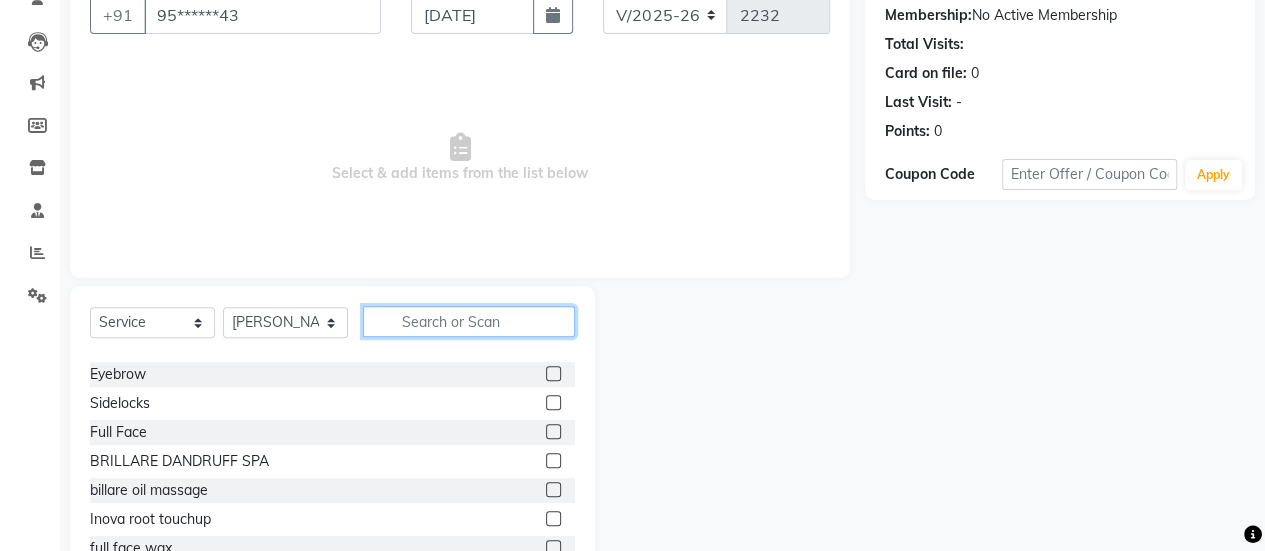 click 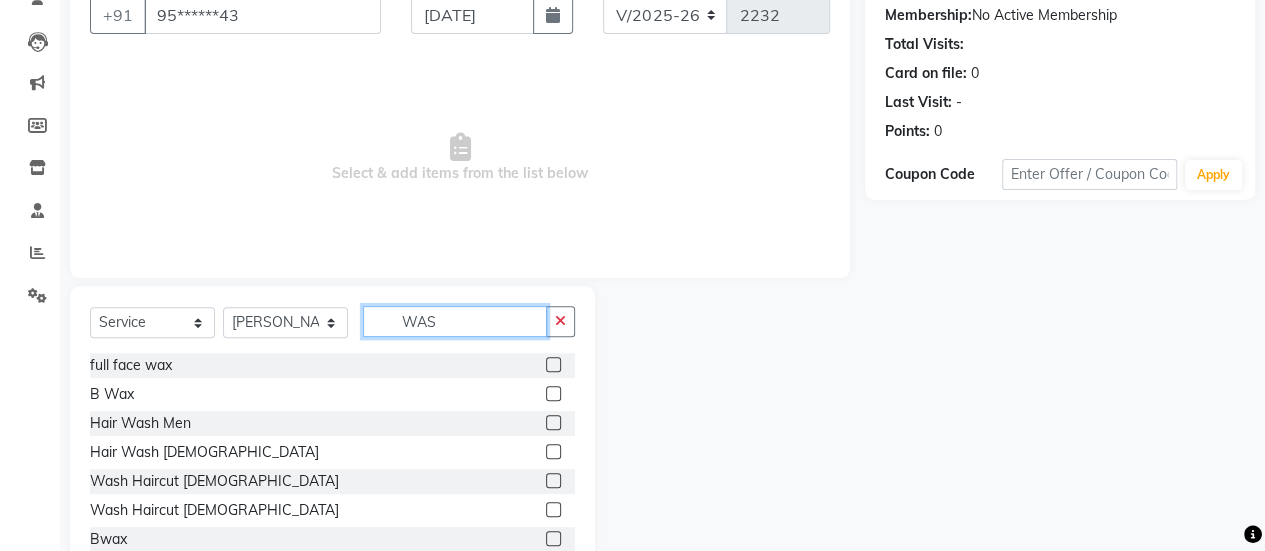 scroll, scrollTop: 0, scrollLeft: 0, axis: both 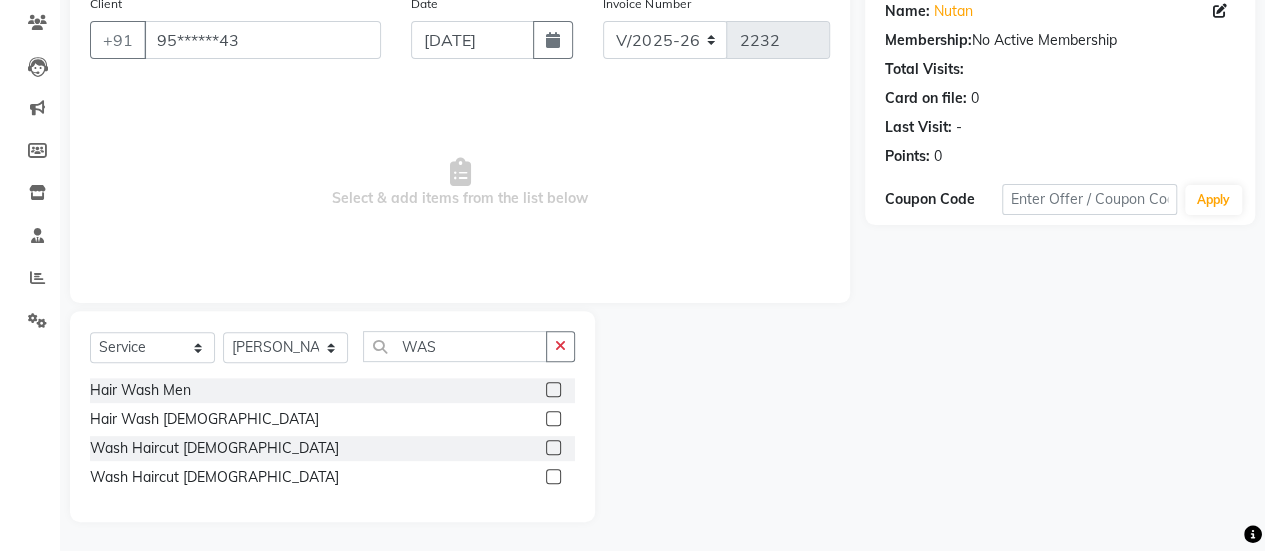 click 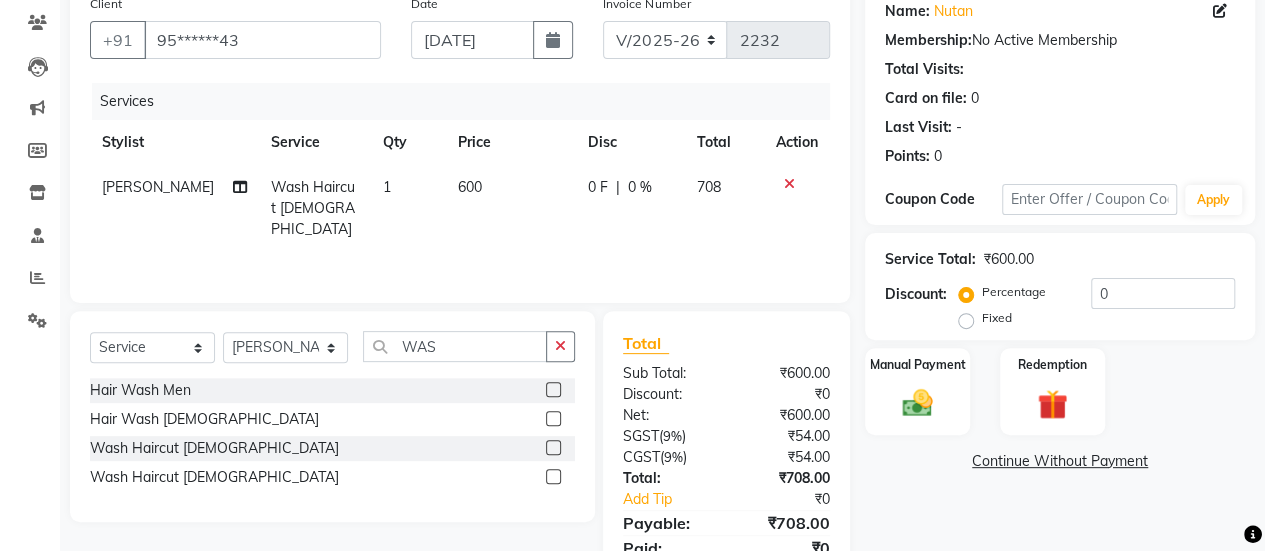 click on "600" 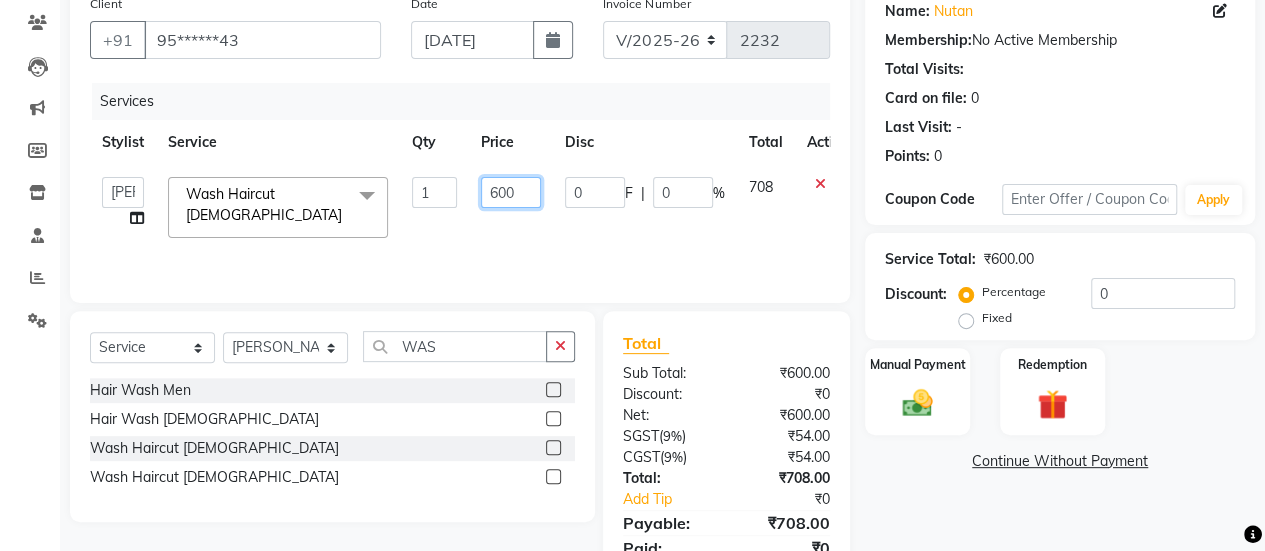 click on "600" 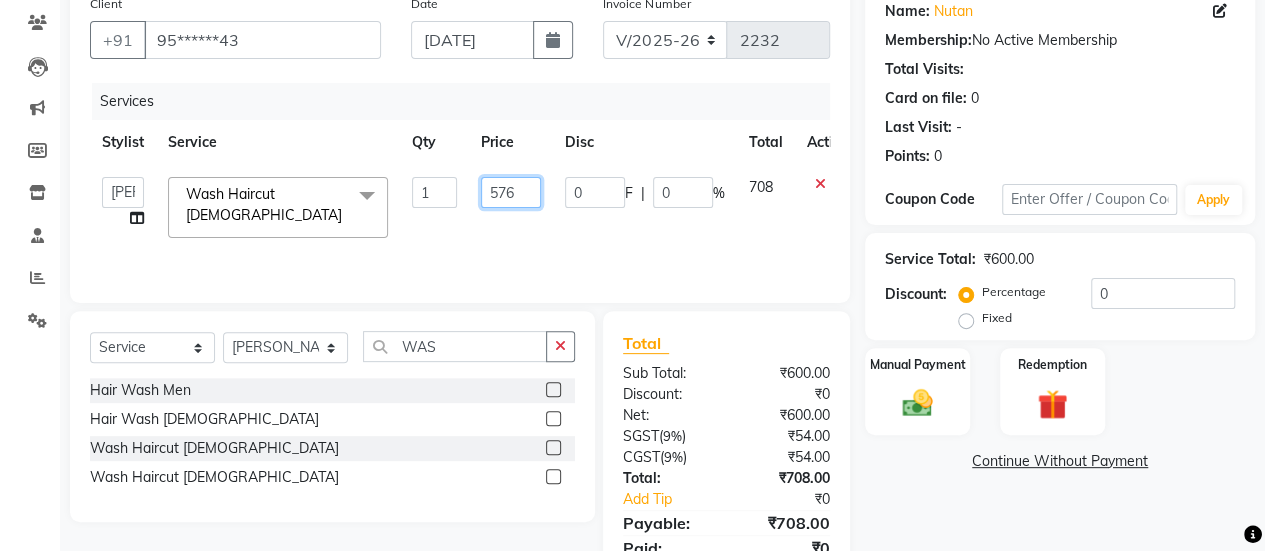 scroll, scrollTop: 247, scrollLeft: 0, axis: vertical 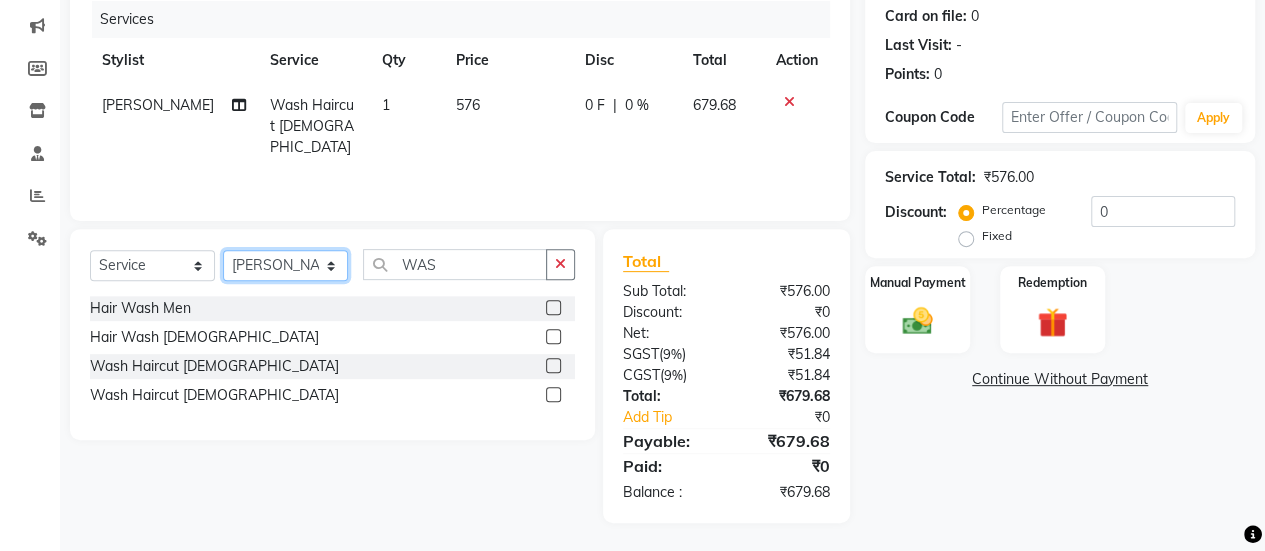 click on "Select Stylist [PERSON_NAME] [PERSON_NAME] Manager [PERSON_NAME] MUSARIK [PERSON_NAME] [PERSON_NAME] [PERSON_NAME] [PERSON_NAME] [PERSON_NAME] [PERSON_NAME] [PERSON_NAME]" 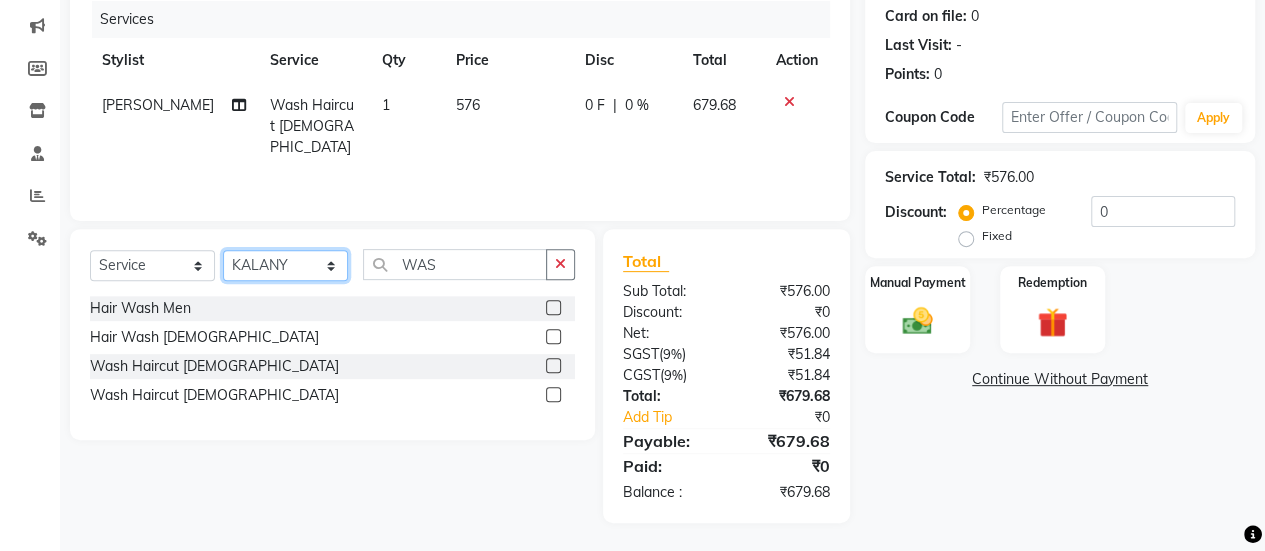 click on "Select Stylist [PERSON_NAME] [PERSON_NAME] Manager [PERSON_NAME] MUSARIK [PERSON_NAME] [PERSON_NAME] [PERSON_NAME] [PERSON_NAME] [PERSON_NAME] [PERSON_NAME] [PERSON_NAME]" 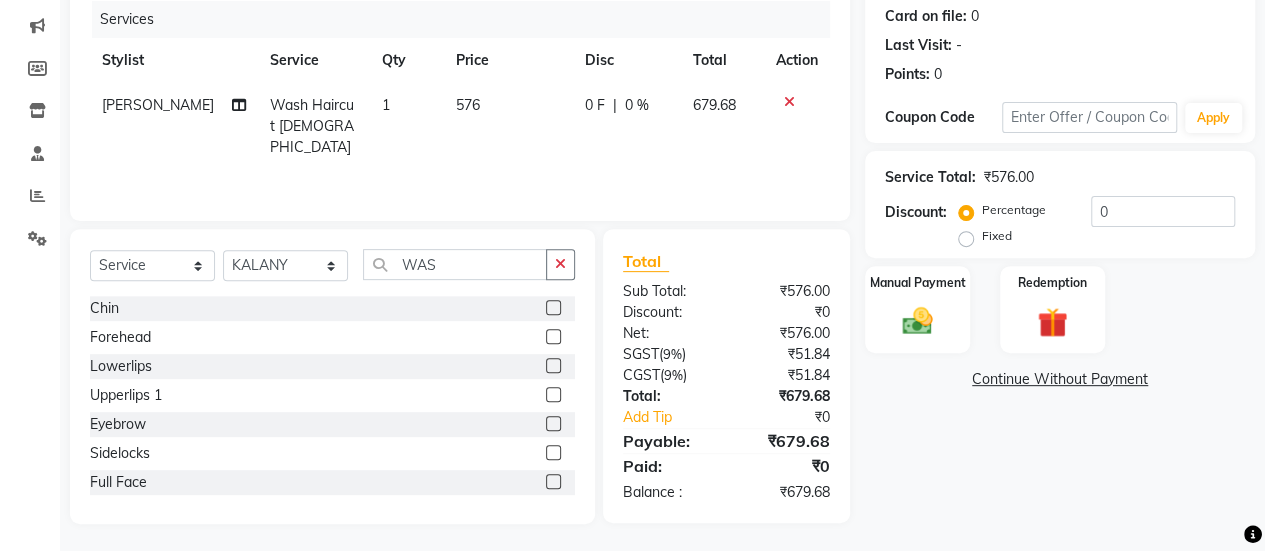 click 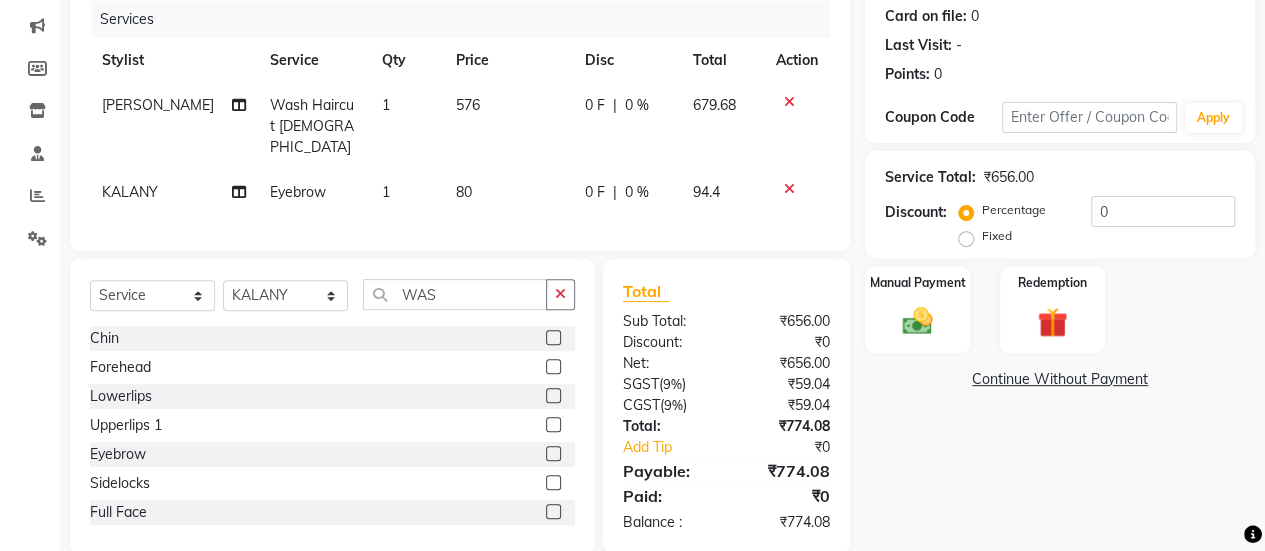 click on "80" 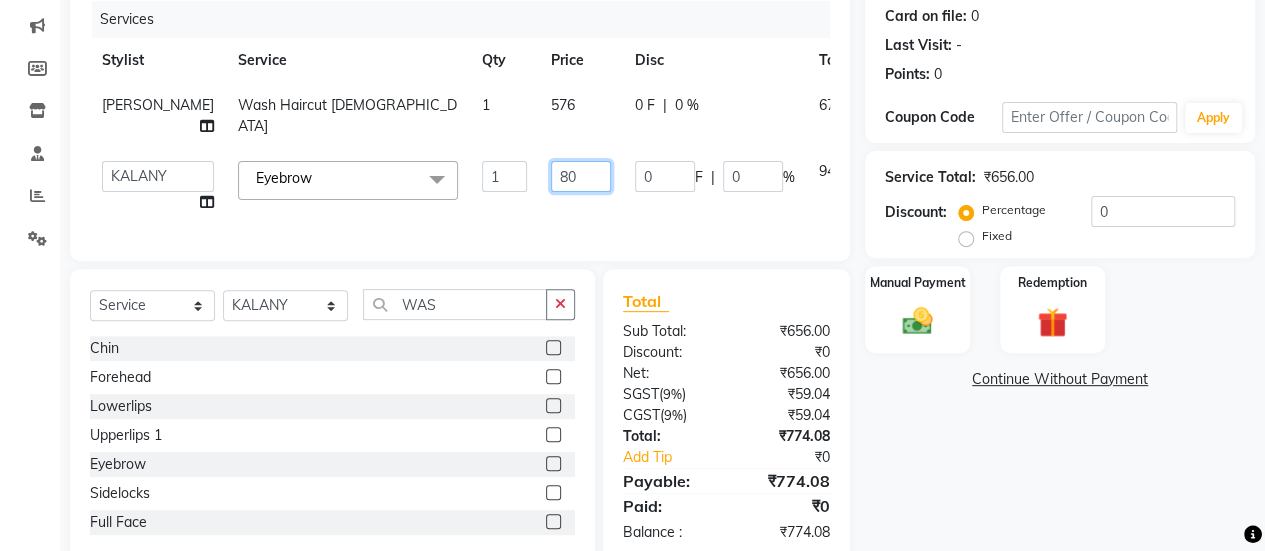 click on "80" 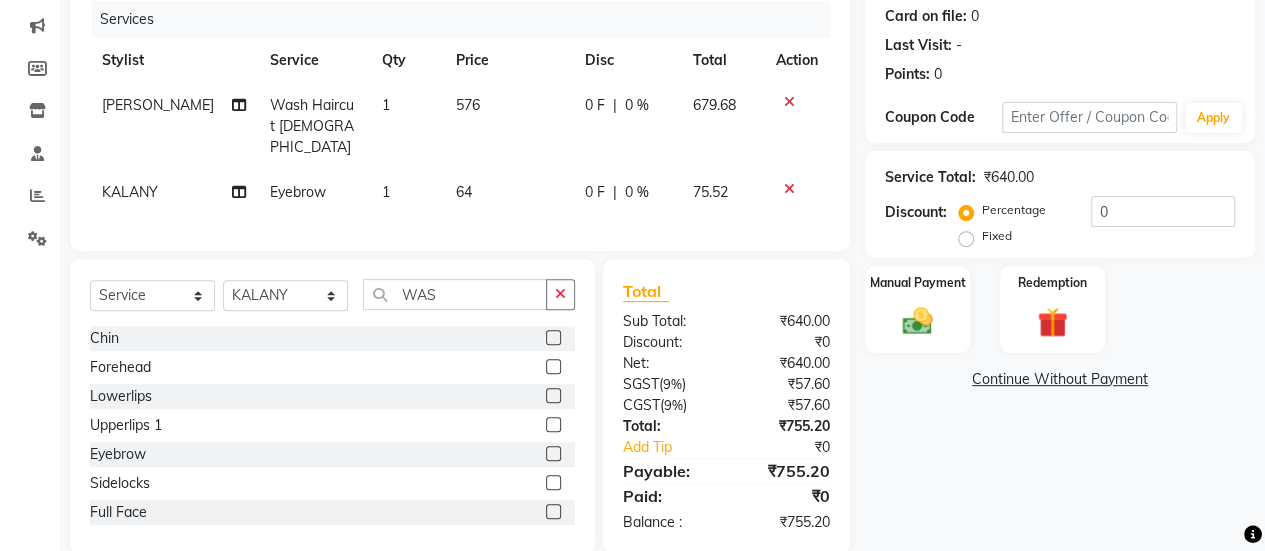 click on "Name: Nutan  Membership:  No Active Membership  Total Visits:   Card on file:  0 Last Visit:   - Points:   0  Coupon Code Apply Service Total:  ₹640.00  Discount:  Percentage   Fixed  0 Manual Payment Redemption  Continue Without Payment" 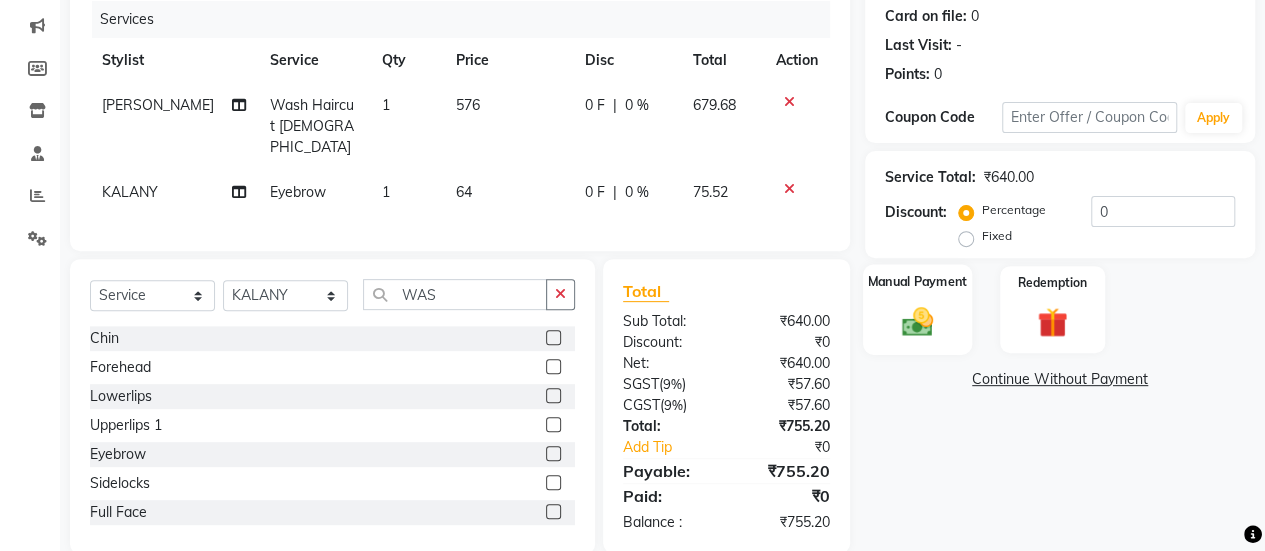 click 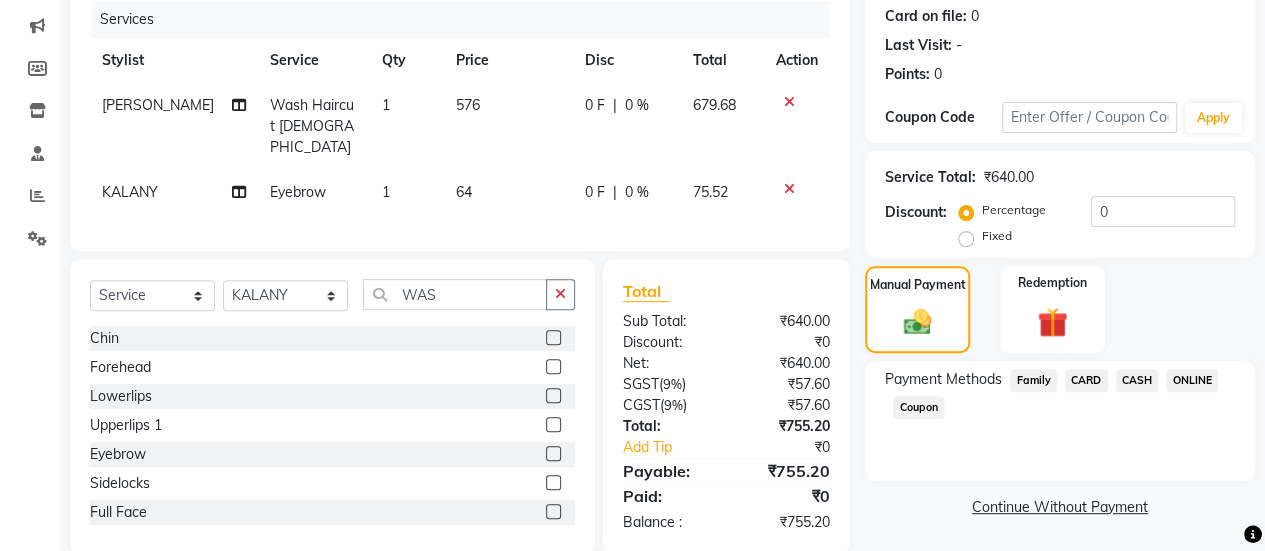 click on "ONLINE" 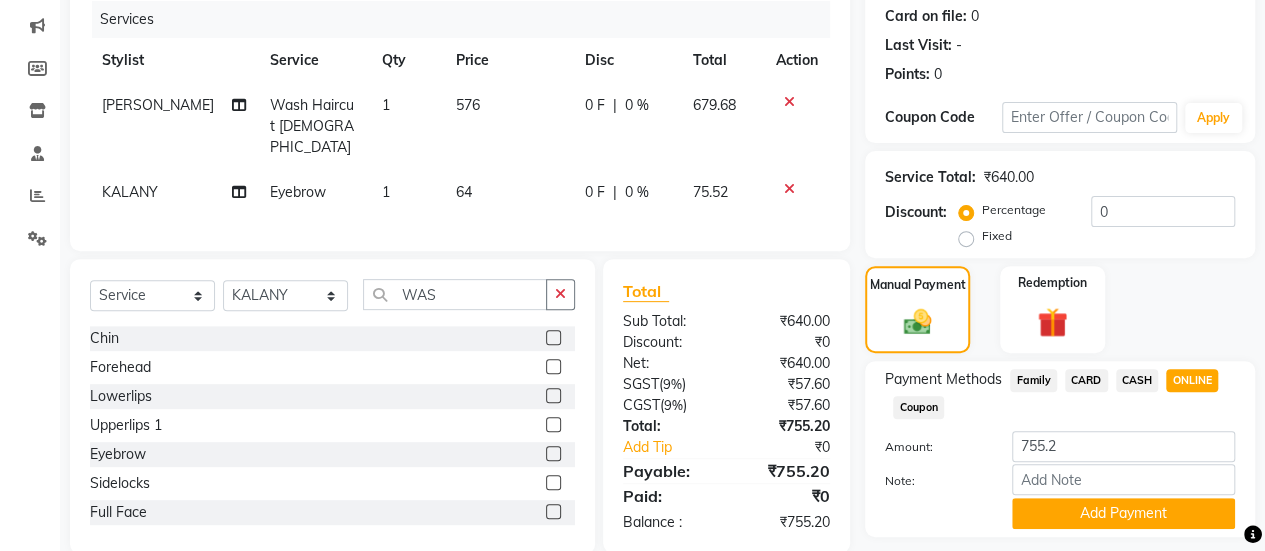 scroll, scrollTop: 302, scrollLeft: 0, axis: vertical 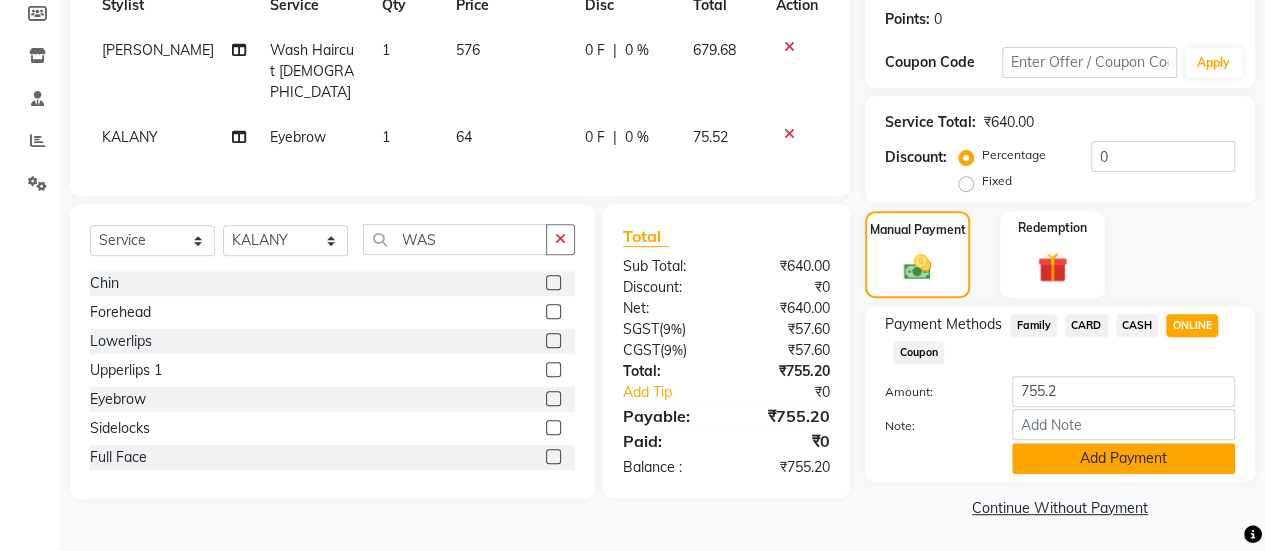 click on "Add Payment" 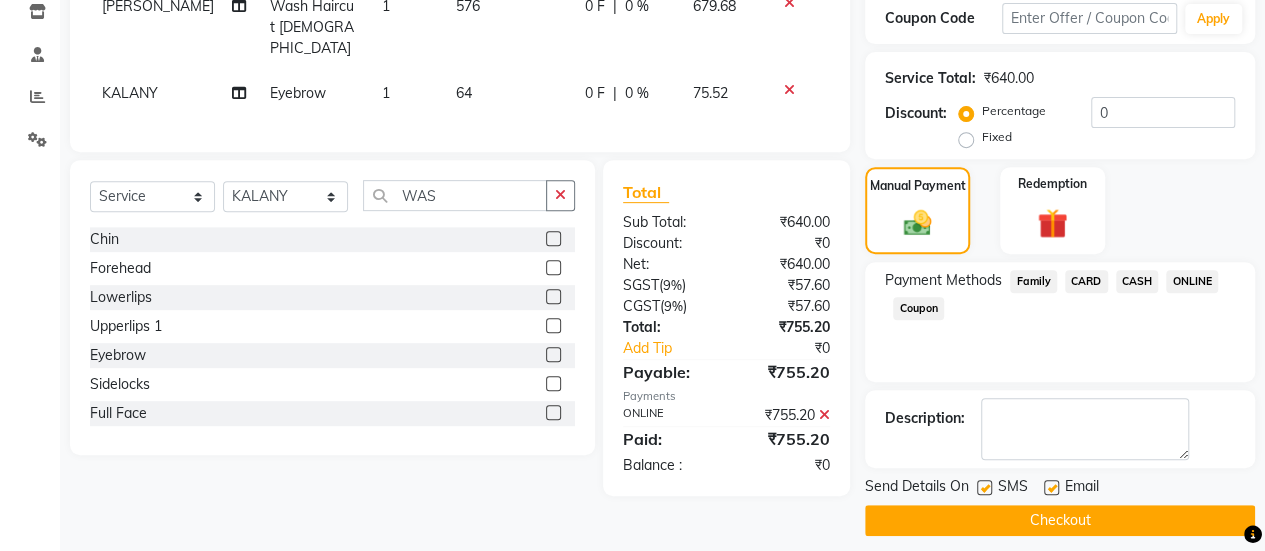 scroll, scrollTop: 346, scrollLeft: 0, axis: vertical 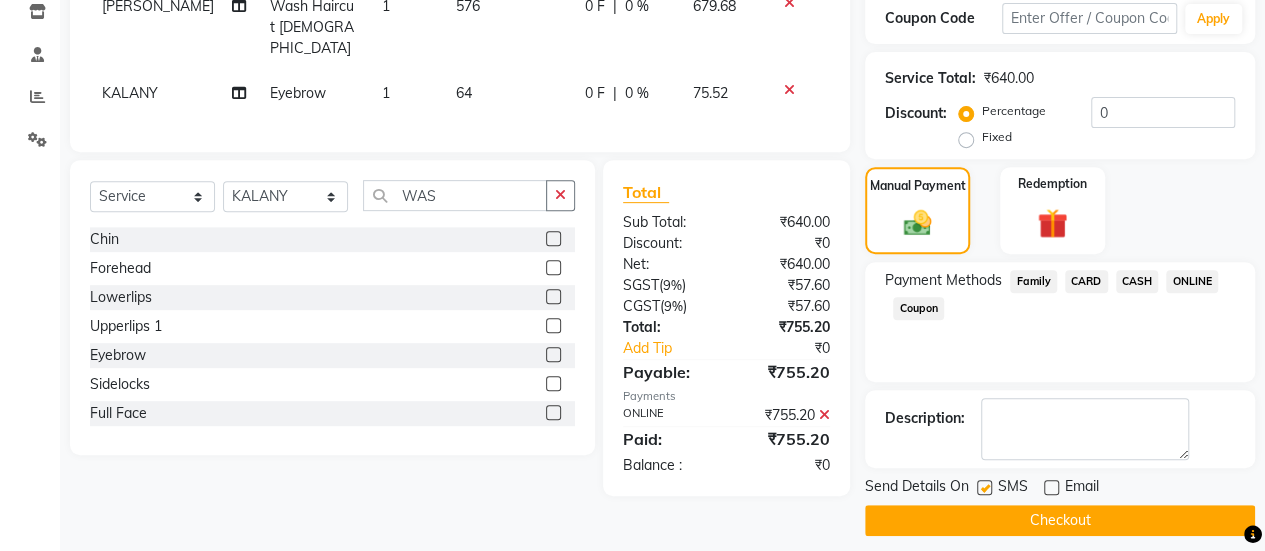 click on "Checkout" 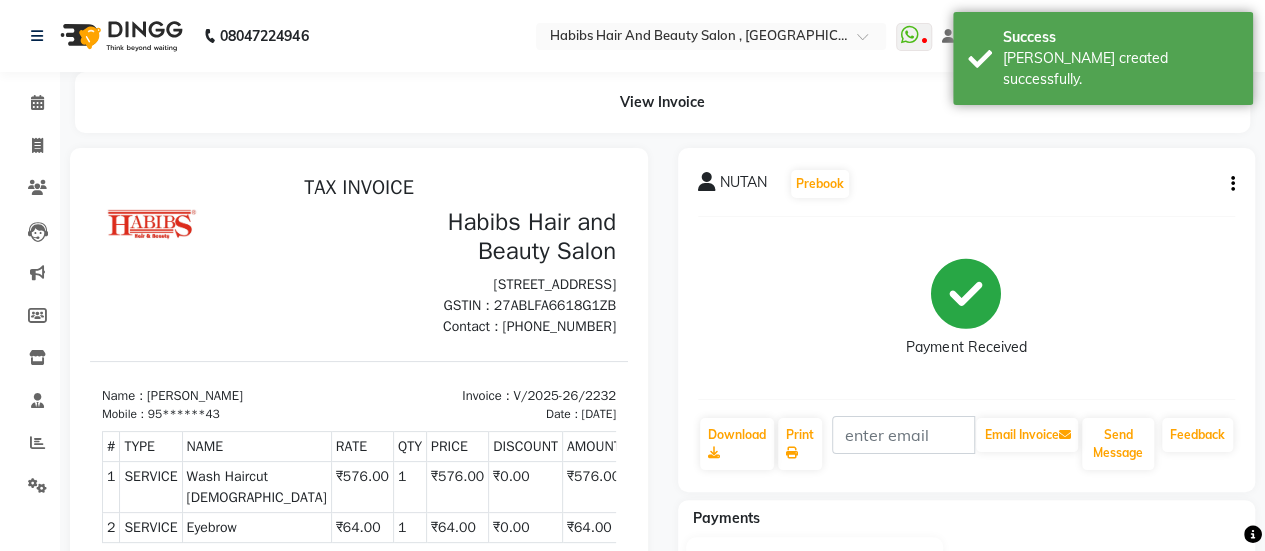 scroll, scrollTop: 0, scrollLeft: 0, axis: both 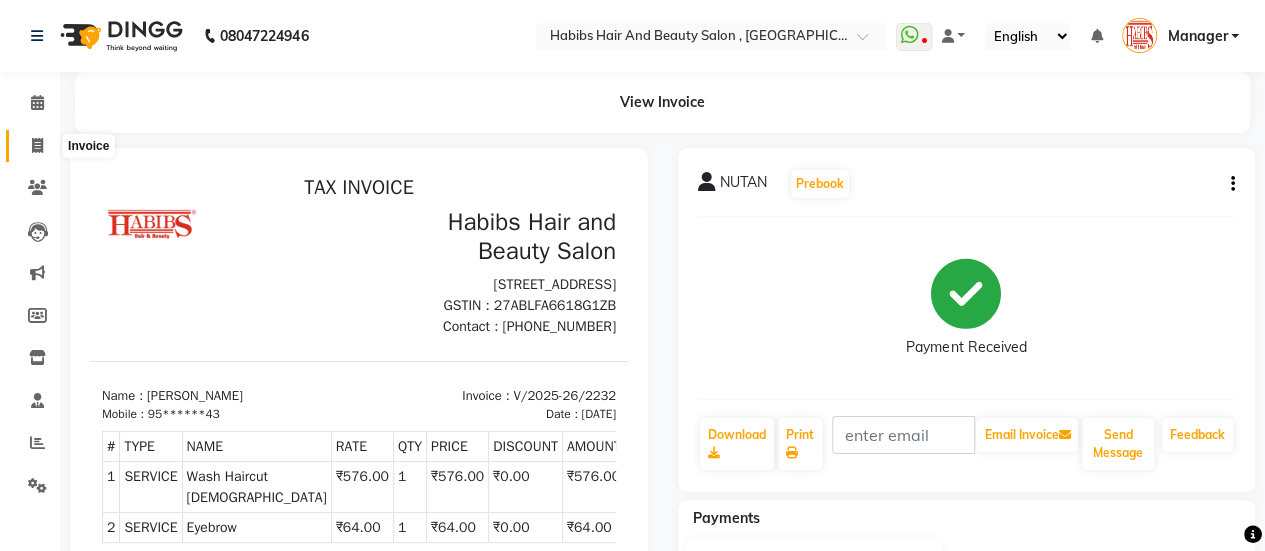 click 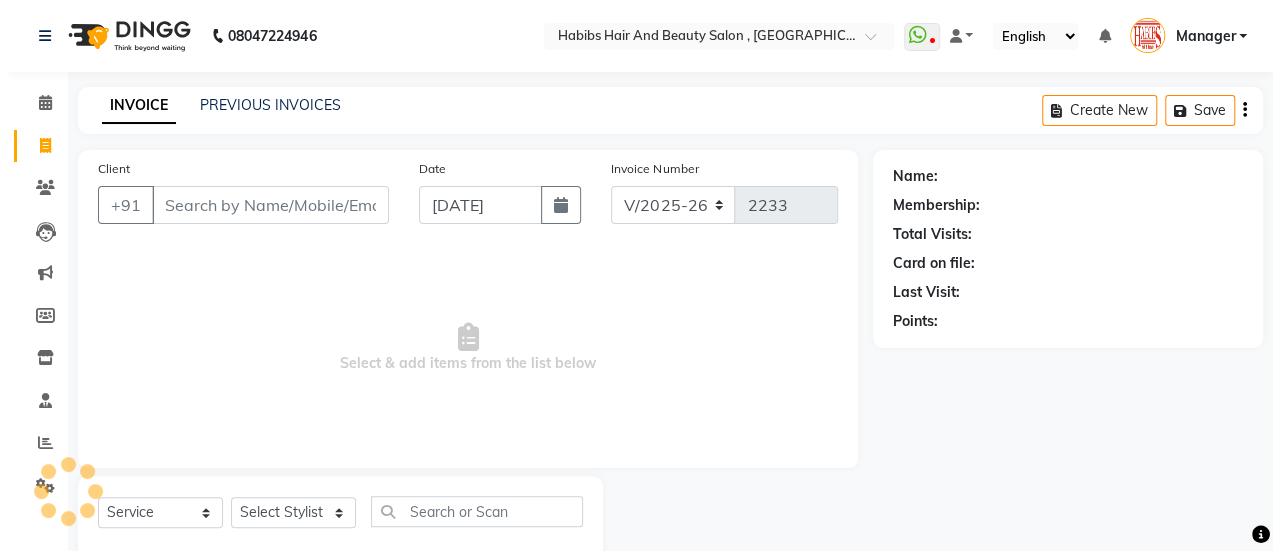 scroll, scrollTop: 49, scrollLeft: 0, axis: vertical 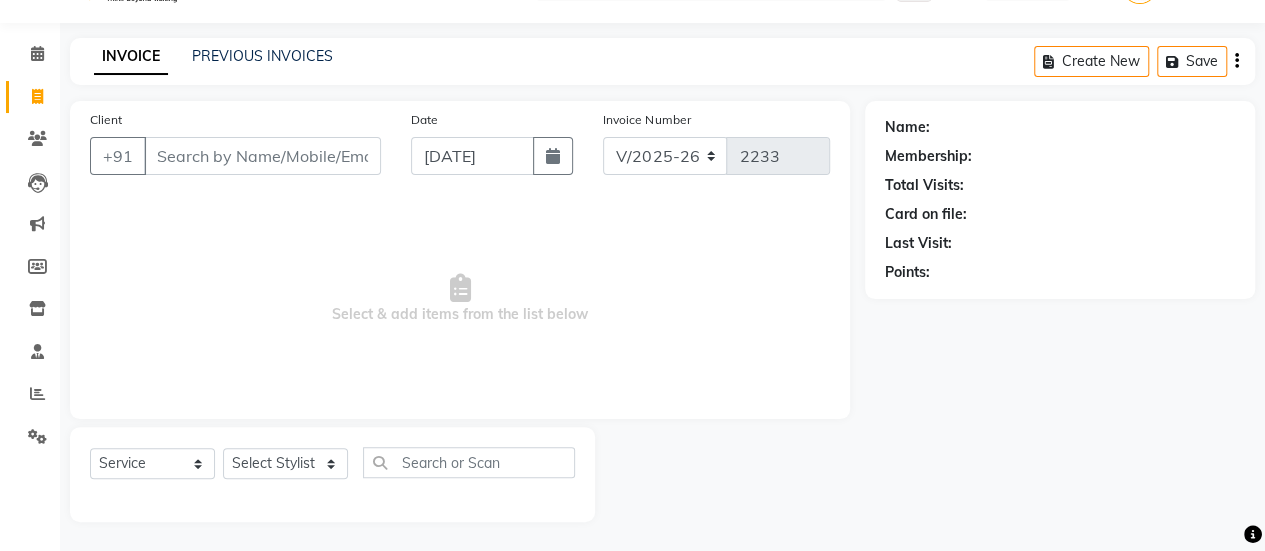 click on "Client" at bounding box center [262, 156] 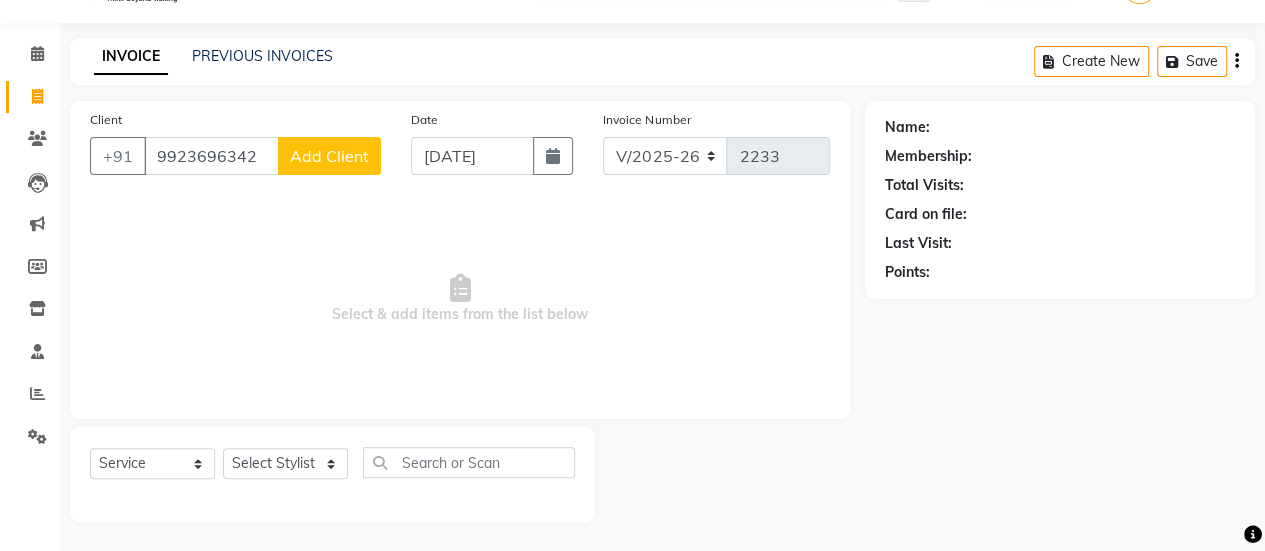 click on "Add Client" 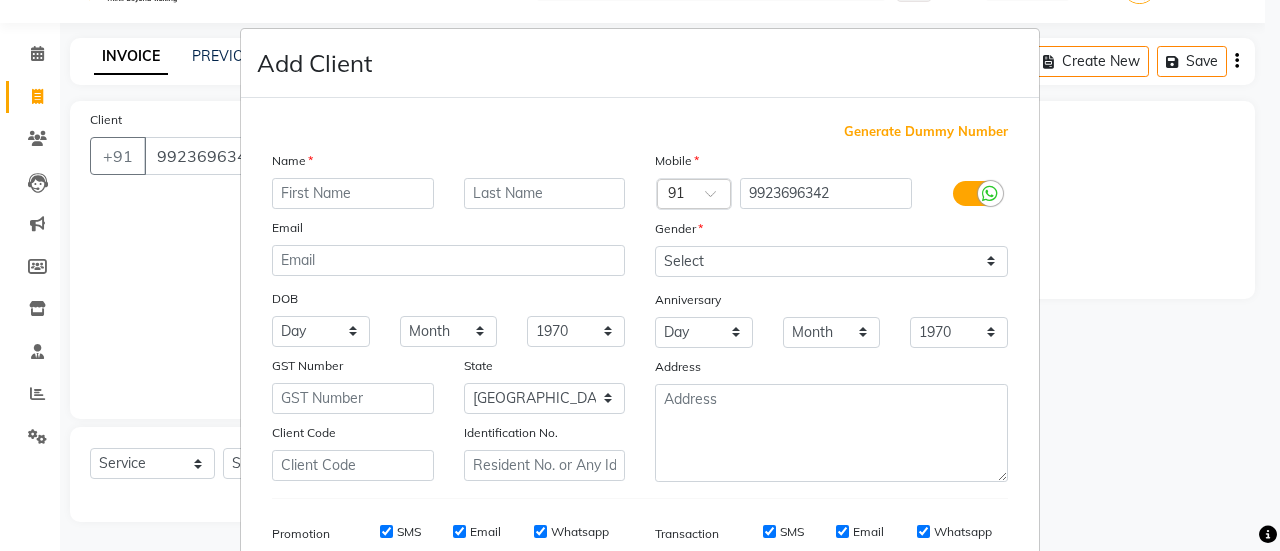 click at bounding box center [353, 193] 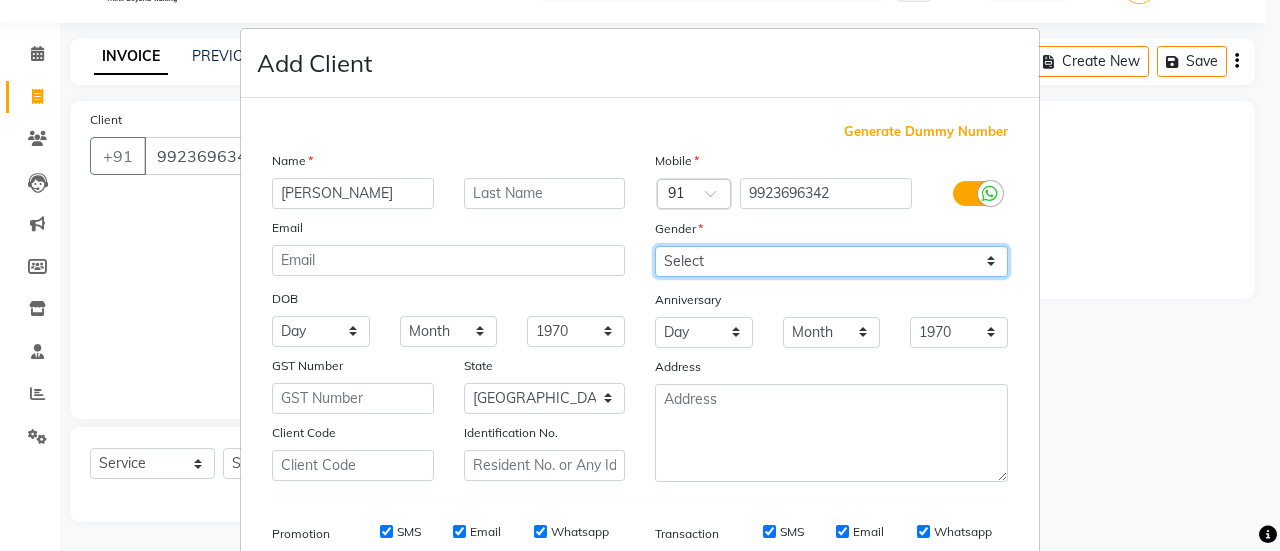 click on "Select [DEMOGRAPHIC_DATA] [DEMOGRAPHIC_DATA] Other Prefer Not To Say" at bounding box center (831, 261) 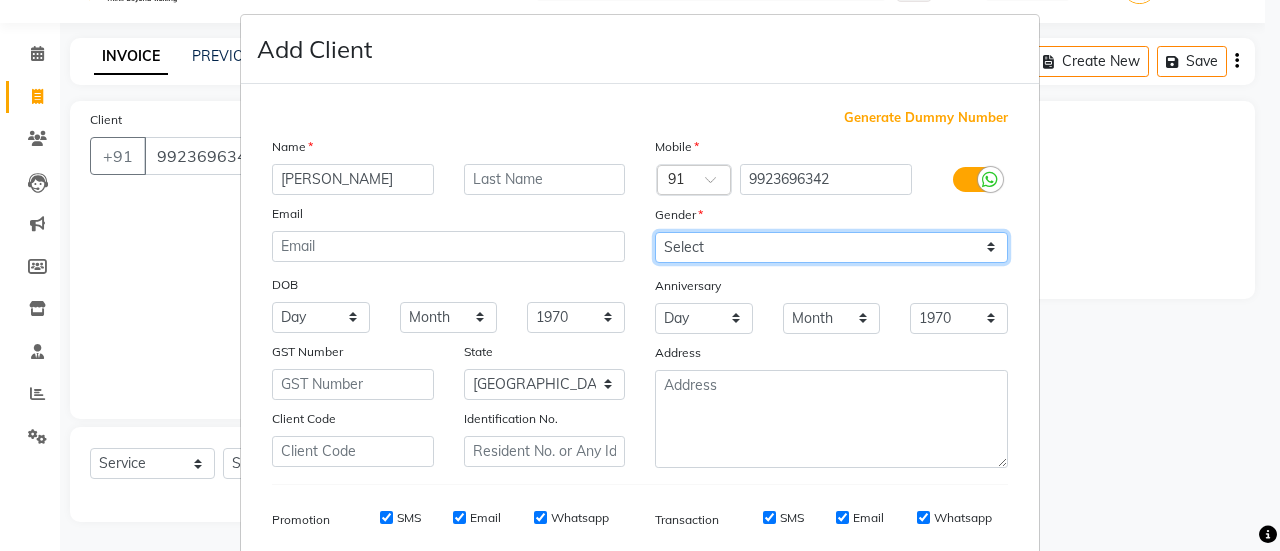 scroll, scrollTop: 13, scrollLeft: 0, axis: vertical 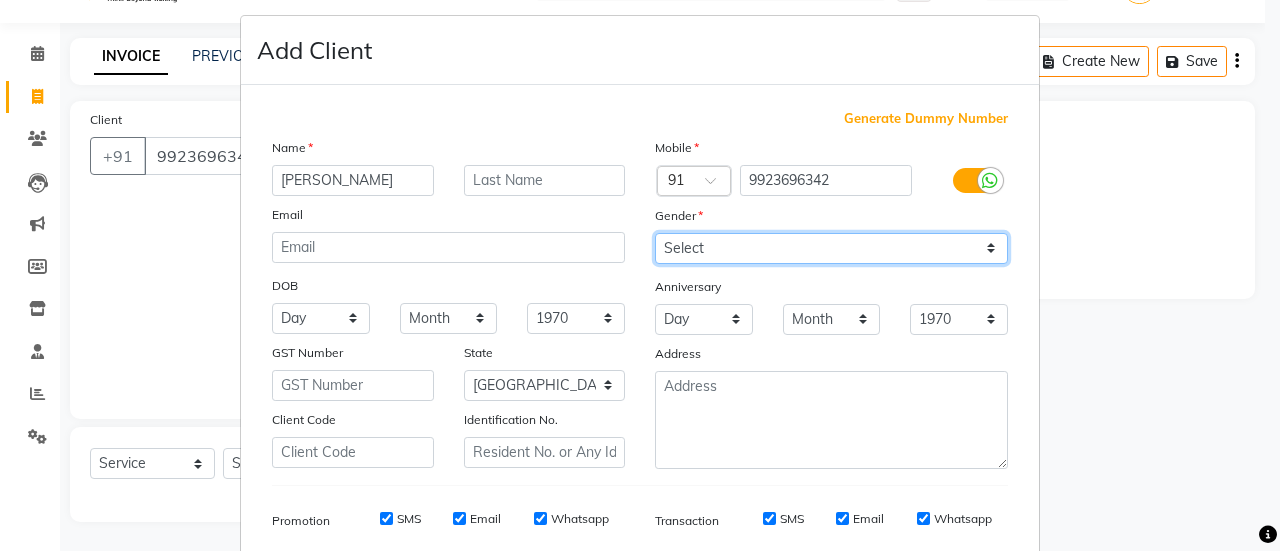click on "Select [DEMOGRAPHIC_DATA] [DEMOGRAPHIC_DATA] Other Prefer Not To Say" at bounding box center (831, 248) 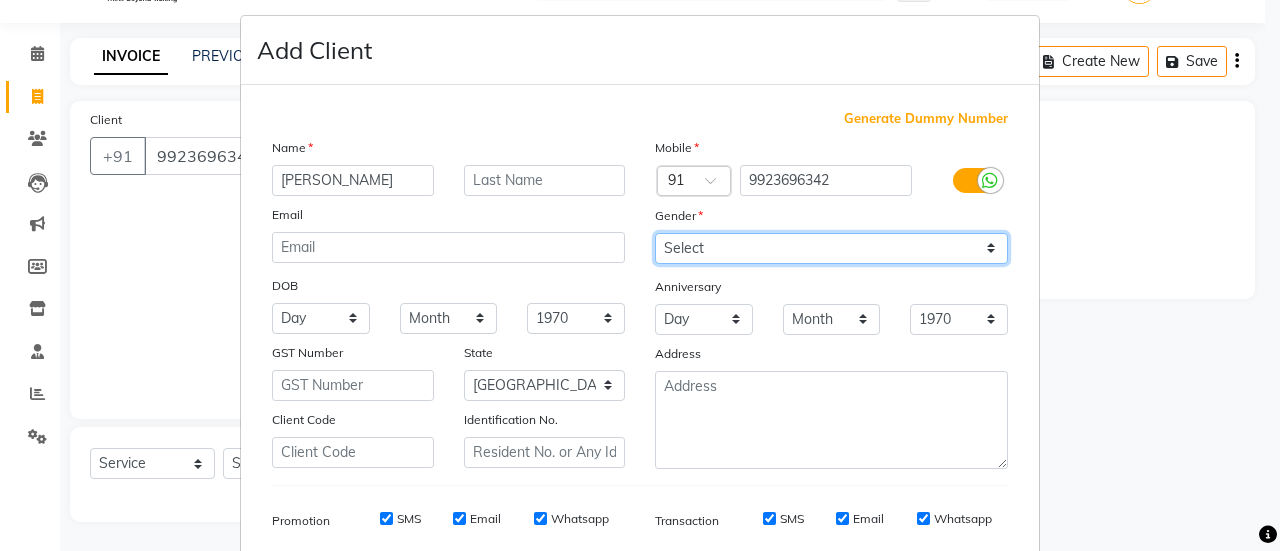 click on "Select [DEMOGRAPHIC_DATA] [DEMOGRAPHIC_DATA] Other Prefer Not To Say" at bounding box center [831, 248] 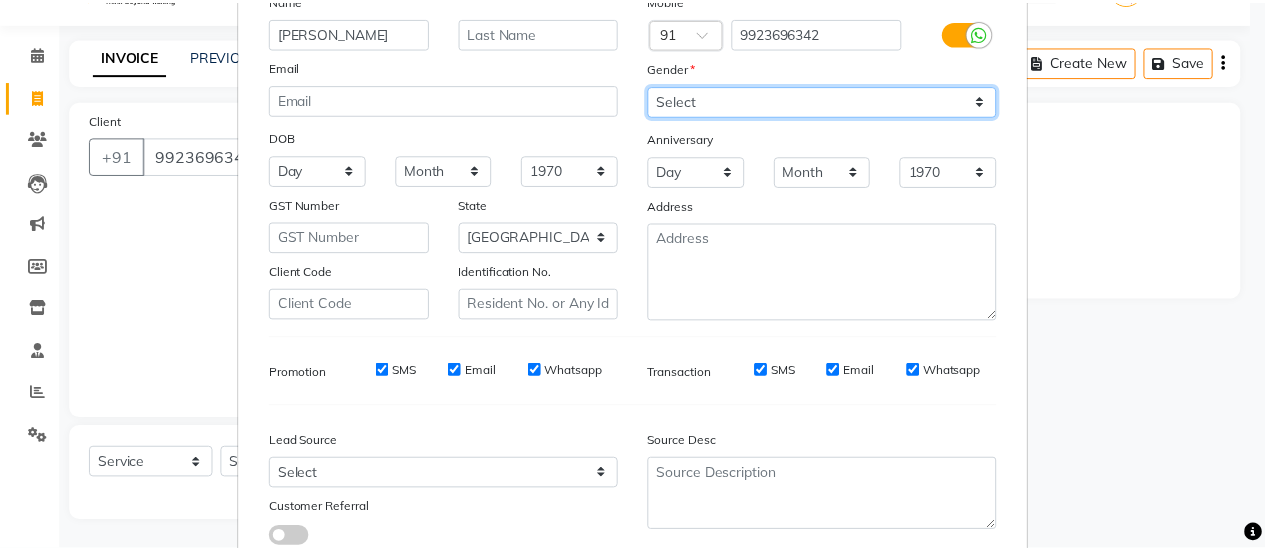 scroll, scrollTop: 294, scrollLeft: 0, axis: vertical 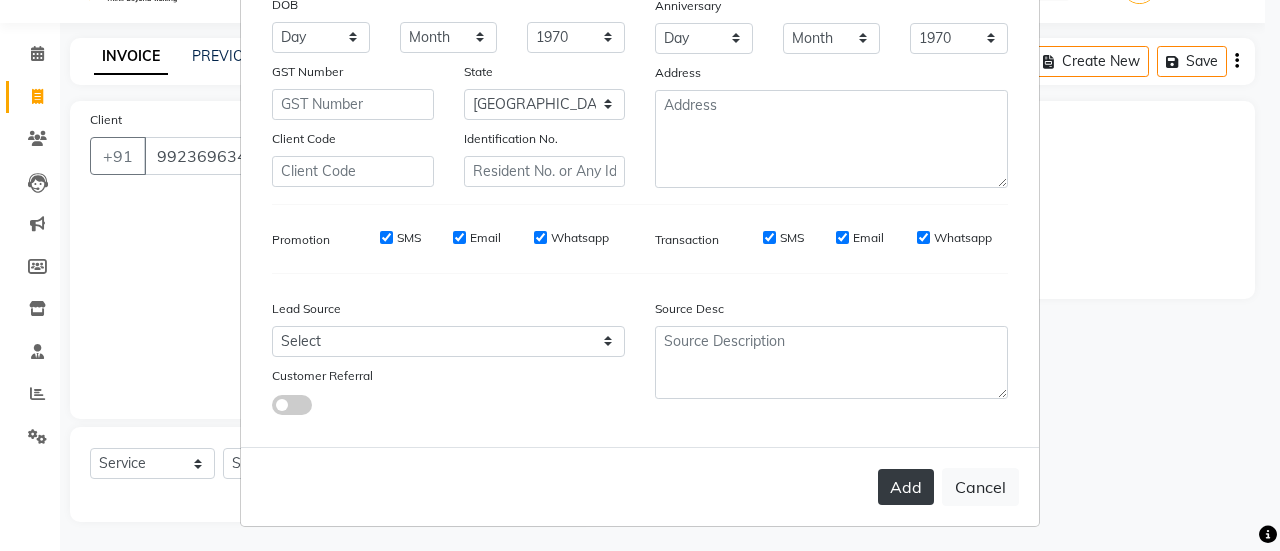click on "Add" at bounding box center (906, 487) 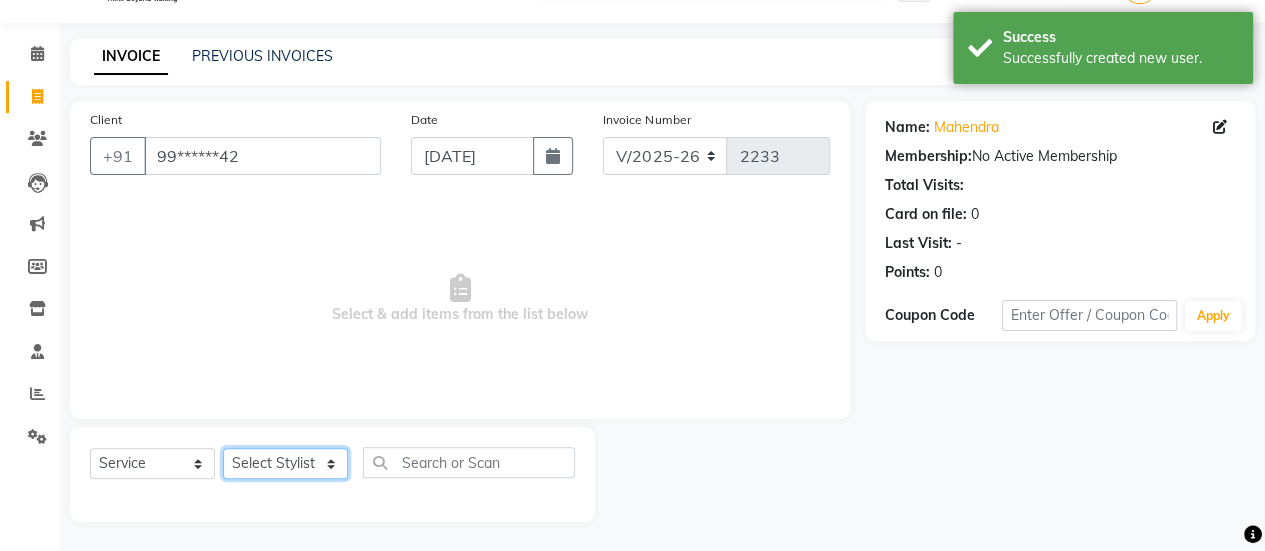 click on "Select Stylist [PERSON_NAME] [PERSON_NAME] Manager [PERSON_NAME] MUSARIK [PERSON_NAME] [PERSON_NAME] [PERSON_NAME] [PERSON_NAME] [PERSON_NAME] [PERSON_NAME] [PERSON_NAME]" 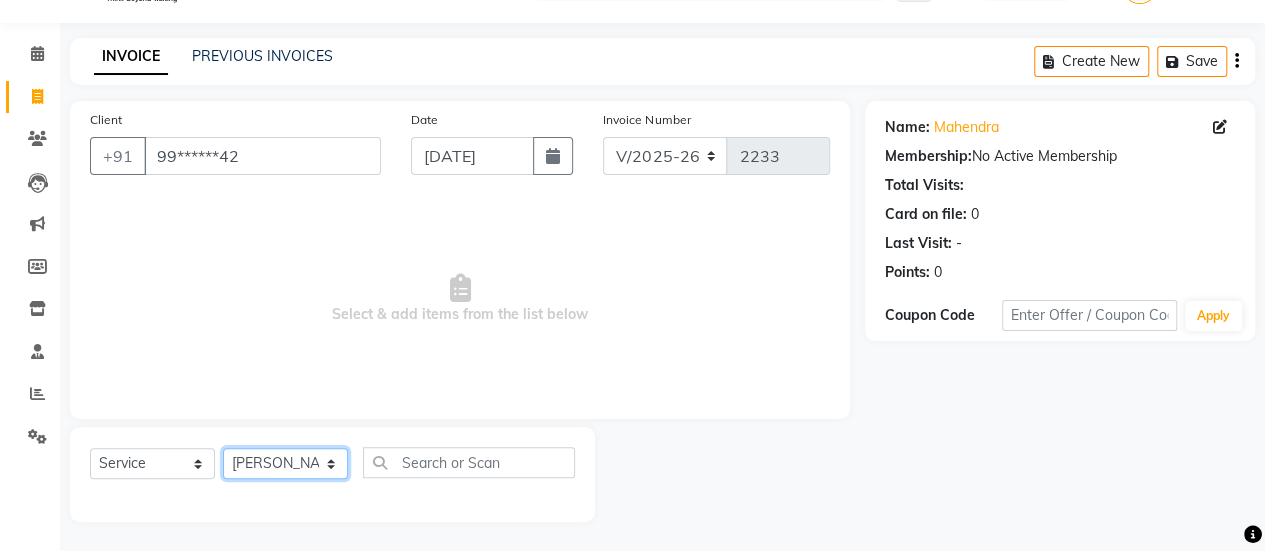 click on "Select Stylist [PERSON_NAME] [PERSON_NAME] Manager [PERSON_NAME] MUSARIK [PERSON_NAME] [PERSON_NAME] [PERSON_NAME] [PERSON_NAME] [PERSON_NAME] [PERSON_NAME] [PERSON_NAME]" 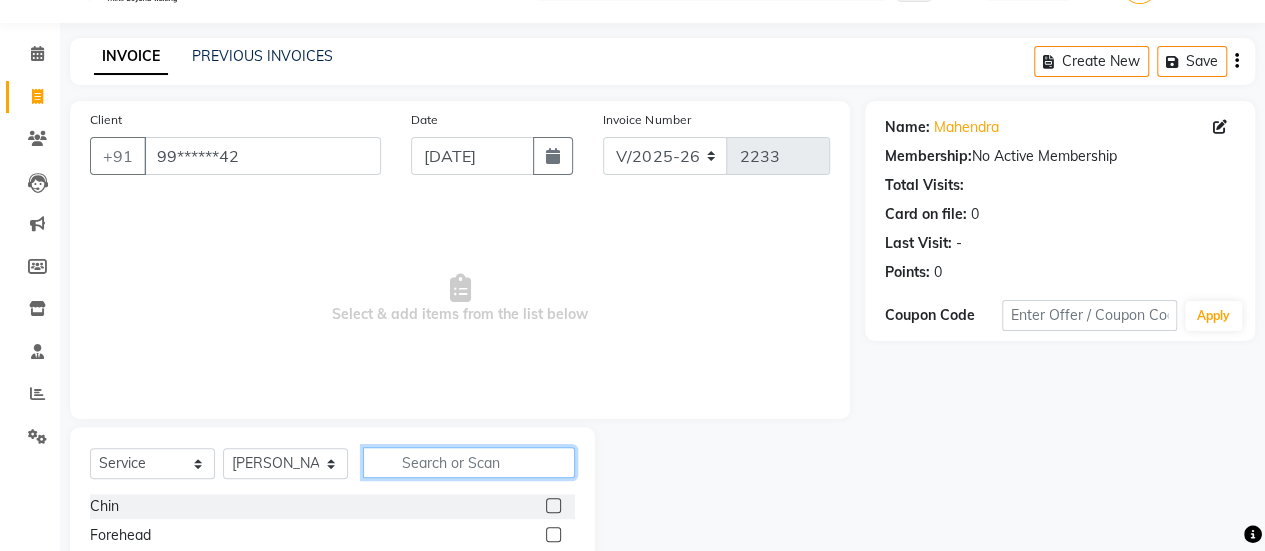 click 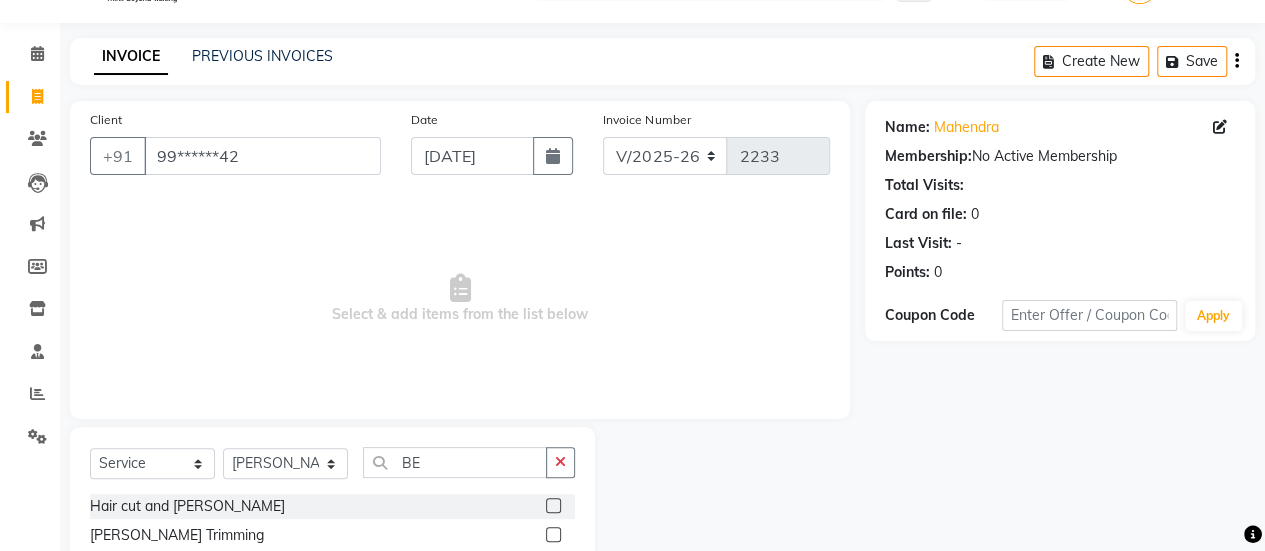 click 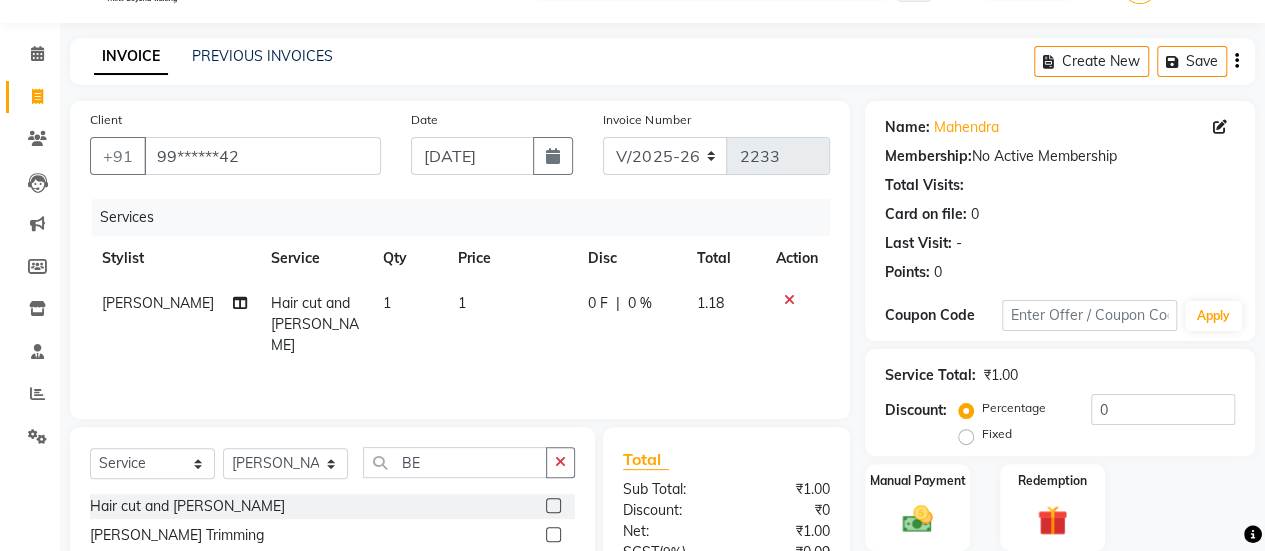 click on "1" 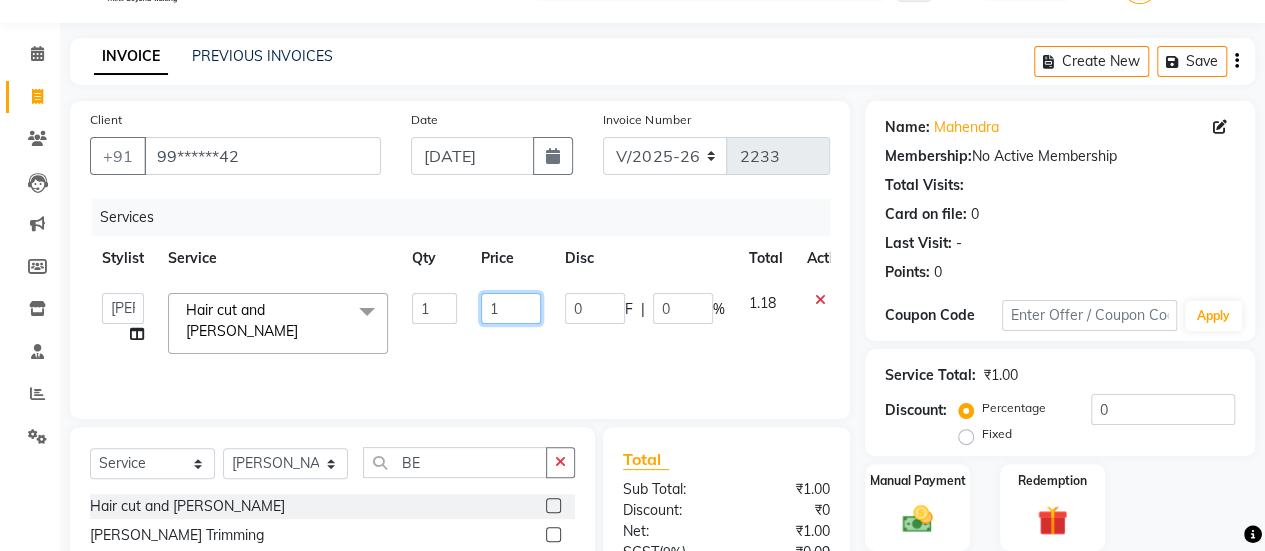click on "1" 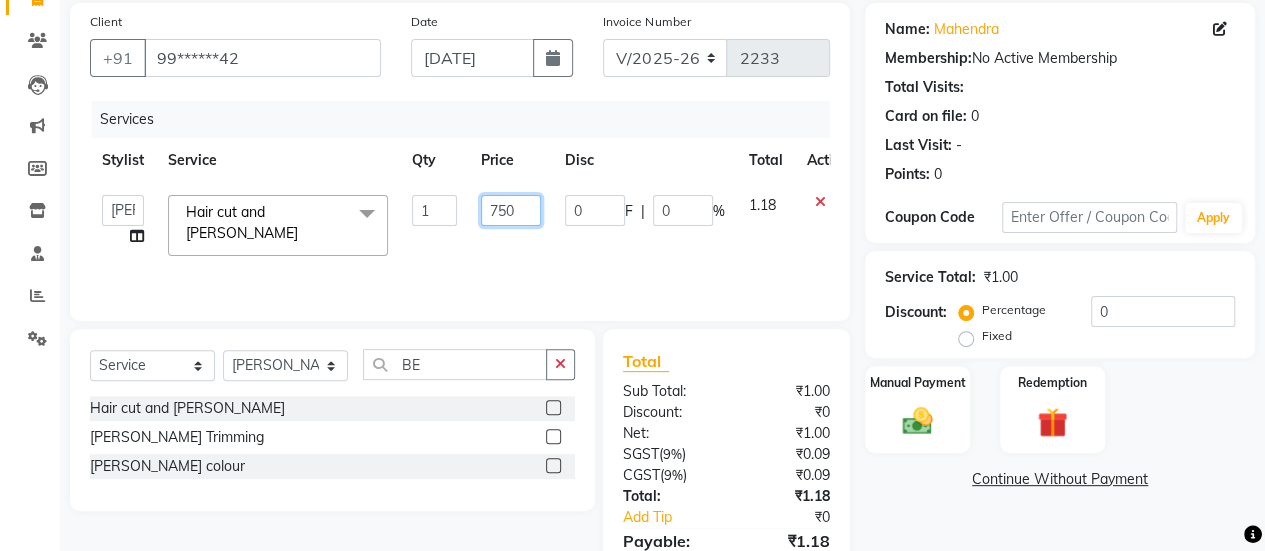 scroll, scrollTop: 149, scrollLeft: 0, axis: vertical 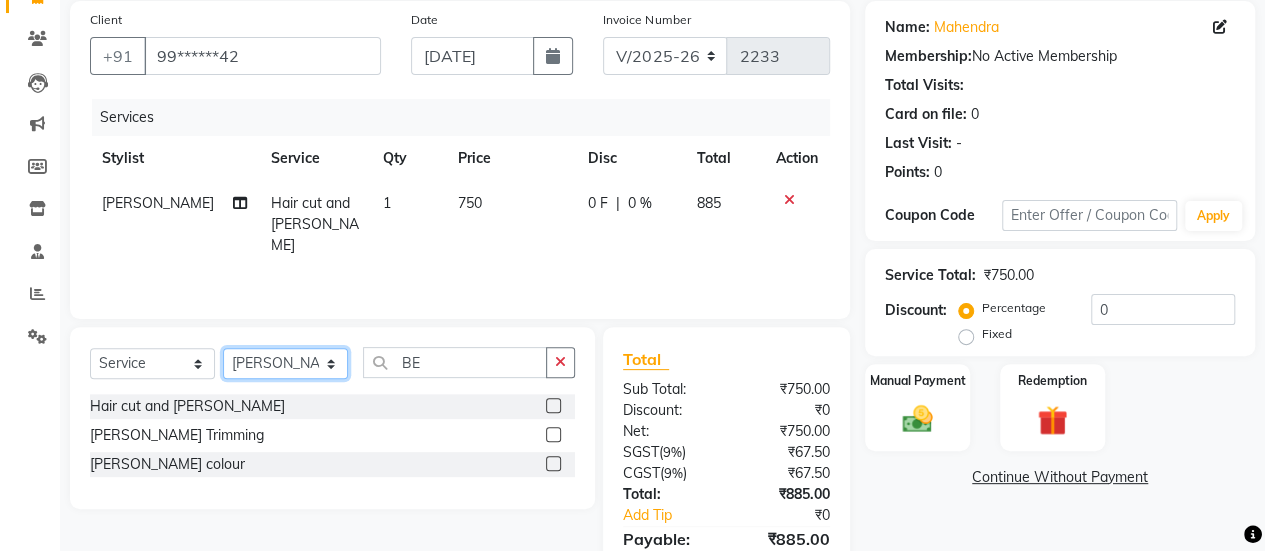 click on "Select Stylist [PERSON_NAME] [PERSON_NAME] Manager [PERSON_NAME] MUSARIK [PERSON_NAME] [PERSON_NAME] [PERSON_NAME] [PERSON_NAME] [PERSON_NAME] [PERSON_NAME] [PERSON_NAME]" 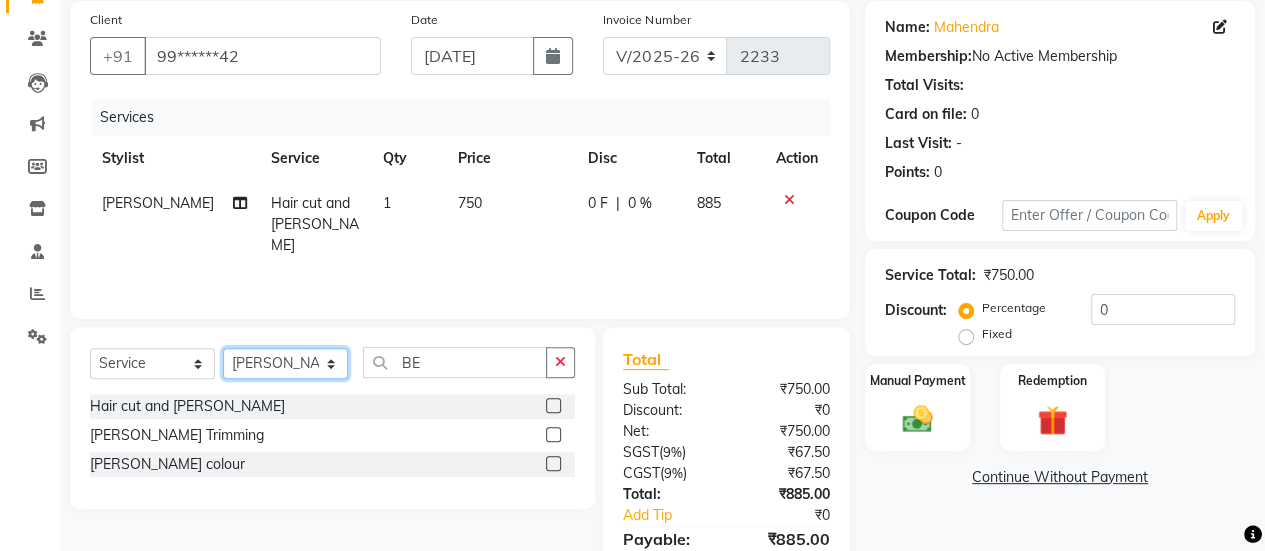 click on "Select Stylist [PERSON_NAME] [PERSON_NAME] Manager [PERSON_NAME] MUSARIK [PERSON_NAME] [PERSON_NAME] [PERSON_NAME] [PERSON_NAME] [PERSON_NAME] [PERSON_NAME] [PERSON_NAME]" 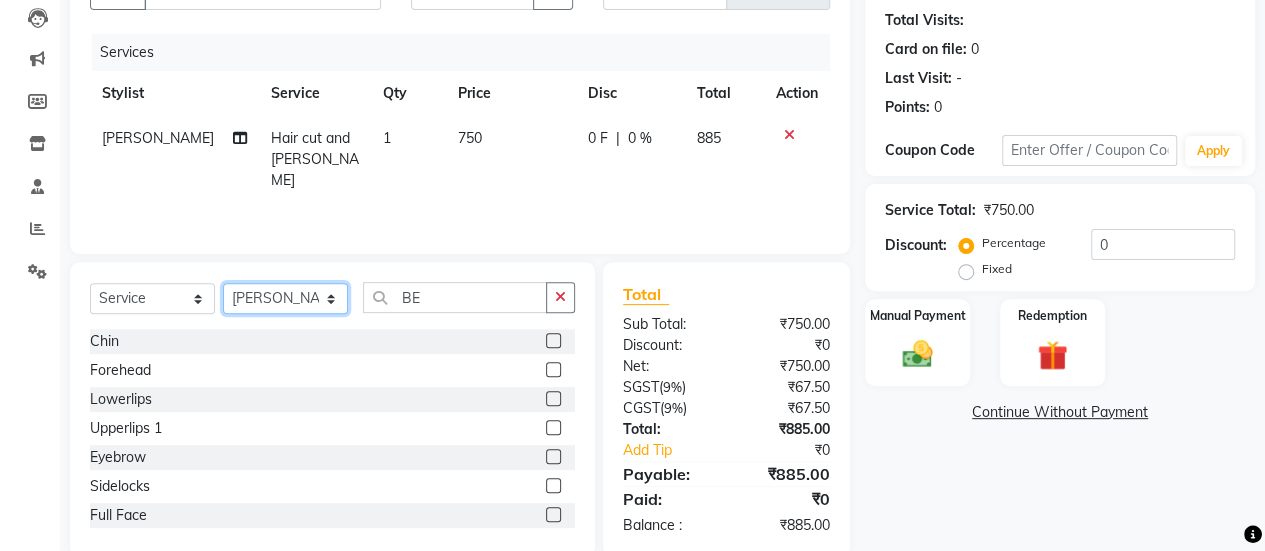 scroll, scrollTop: 249, scrollLeft: 0, axis: vertical 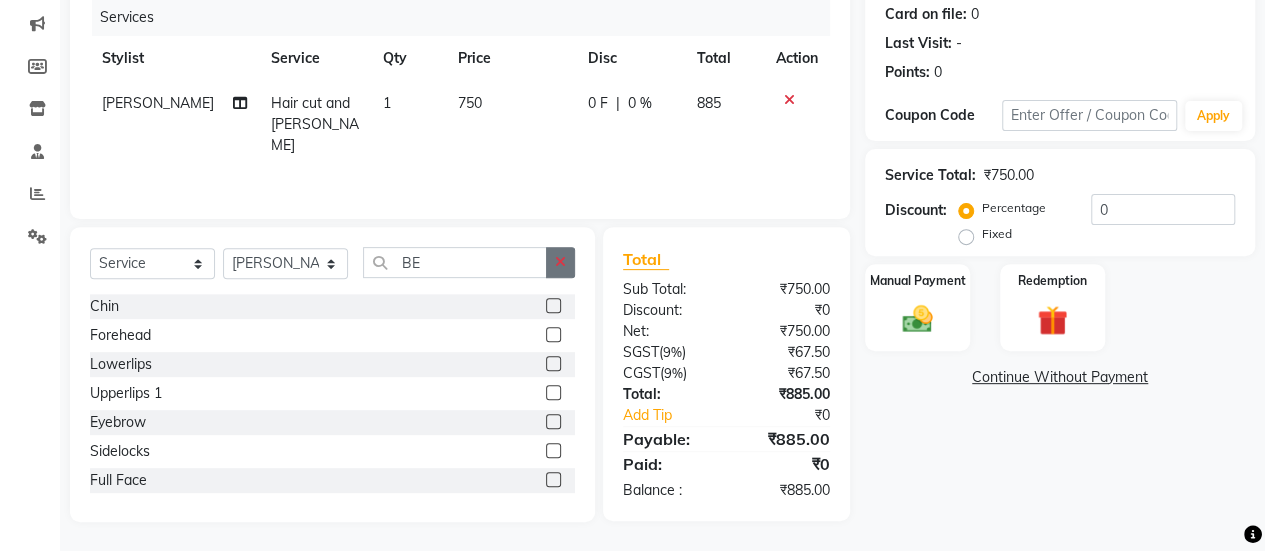 click 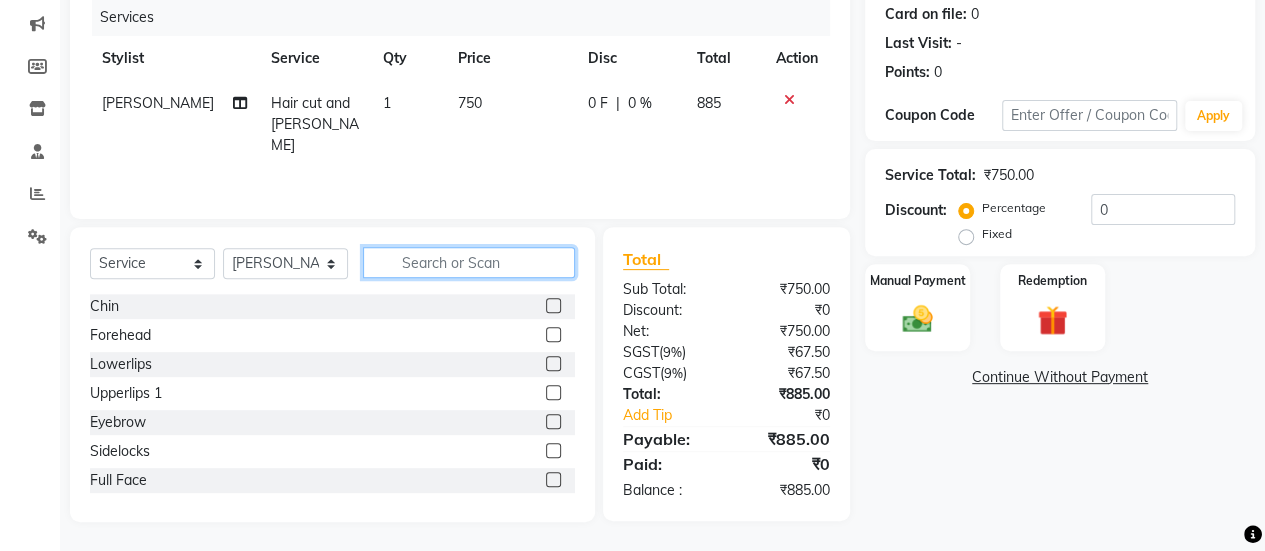 click 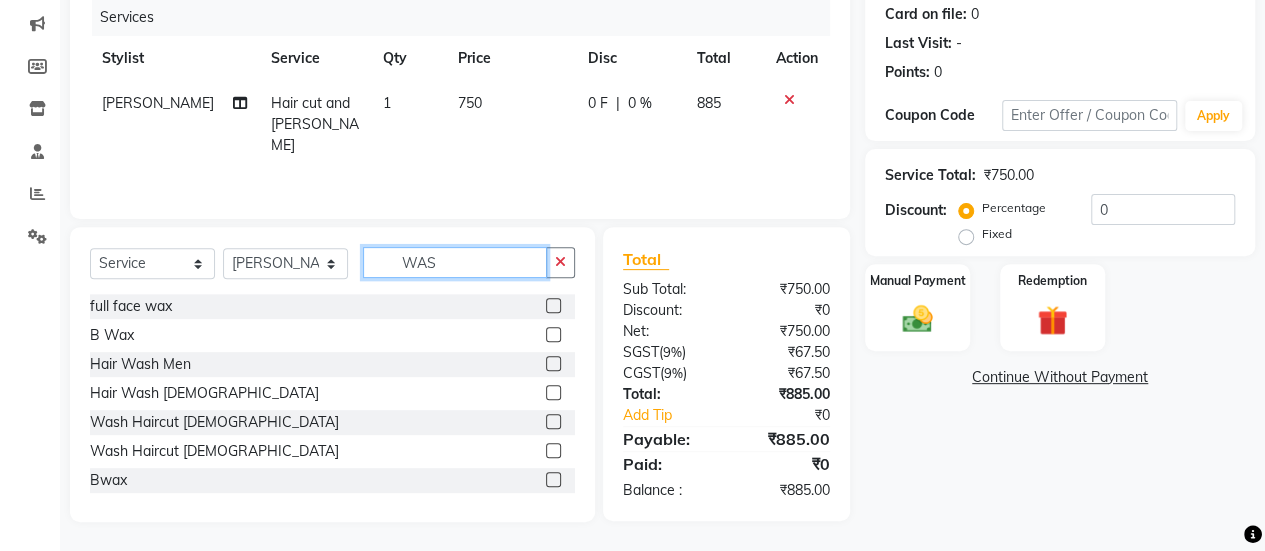 scroll, scrollTop: 247, scrollLeft: 0, axis: vertical 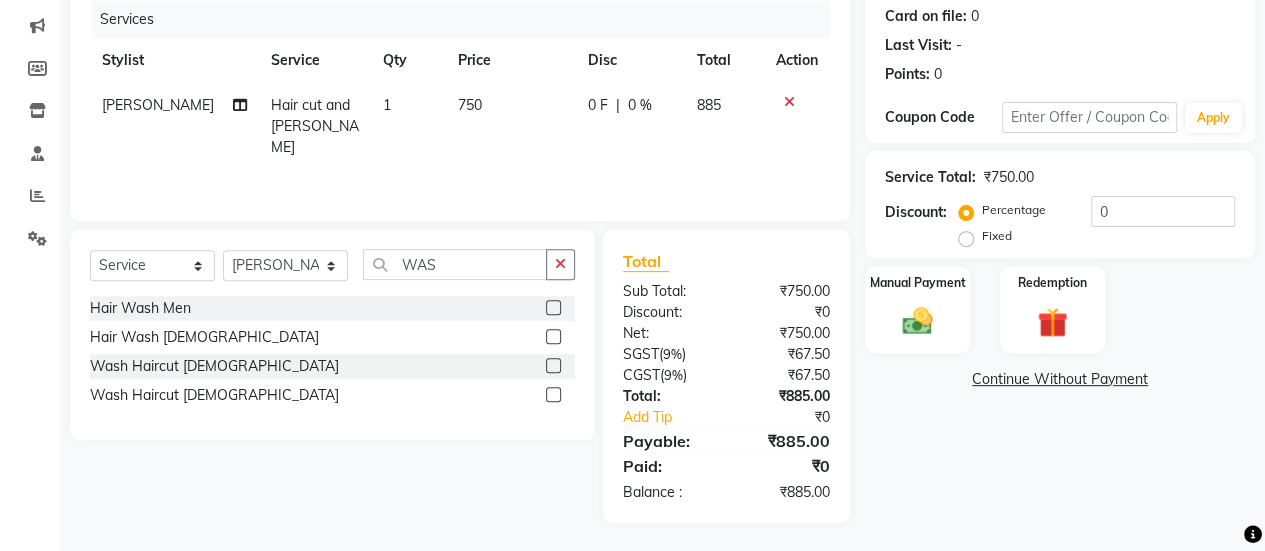 click 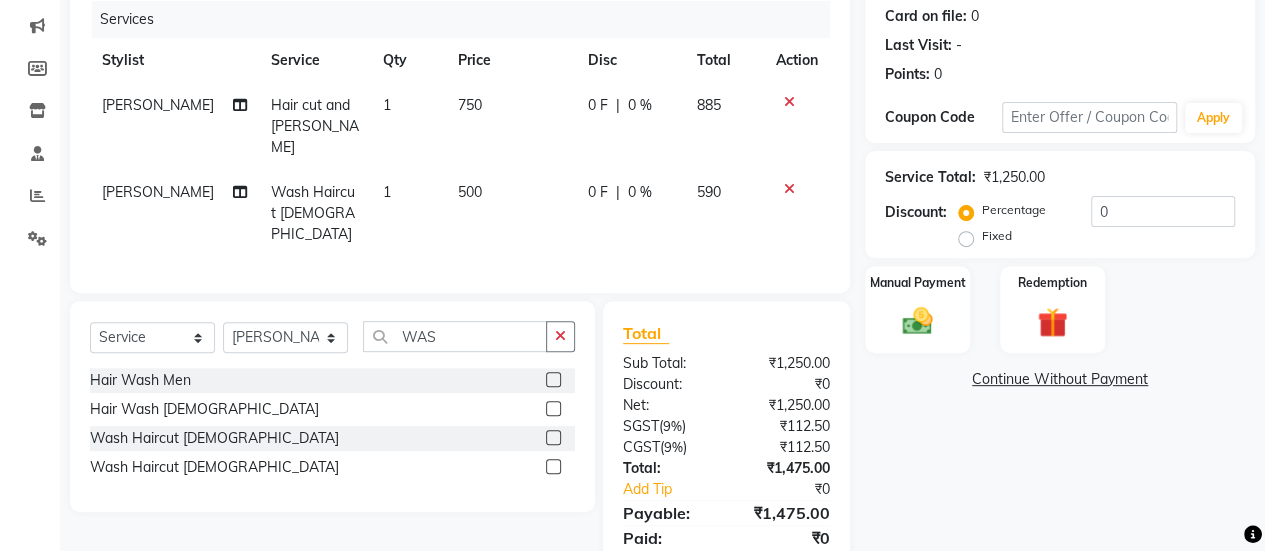 scroll, scrollTop: 292, scrollLeft: 0, axis: vertical 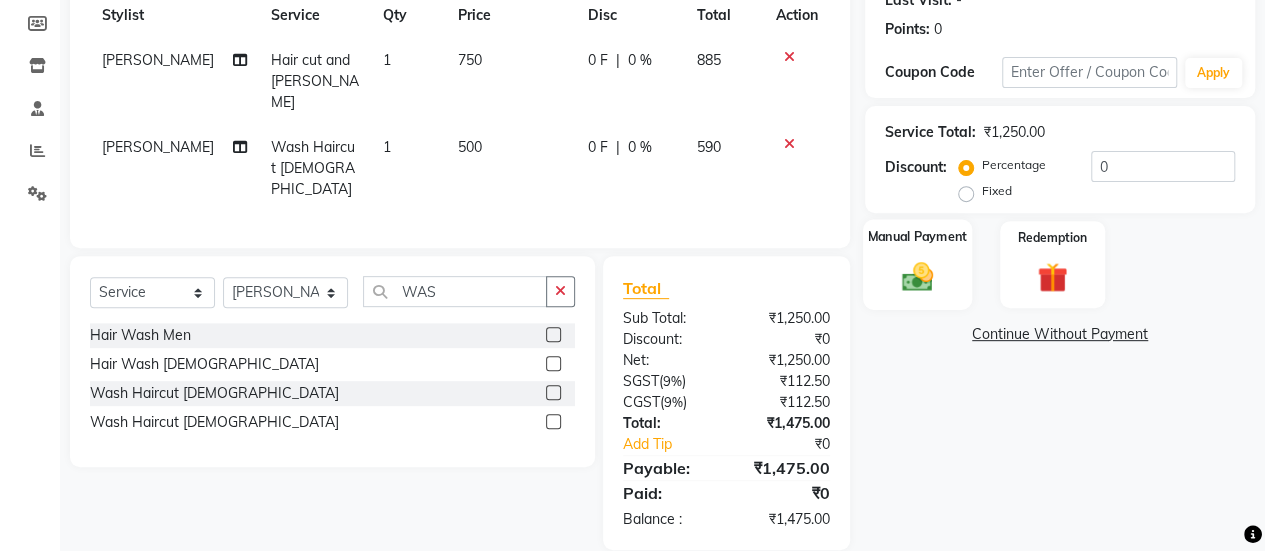 click on "Manual Payment" 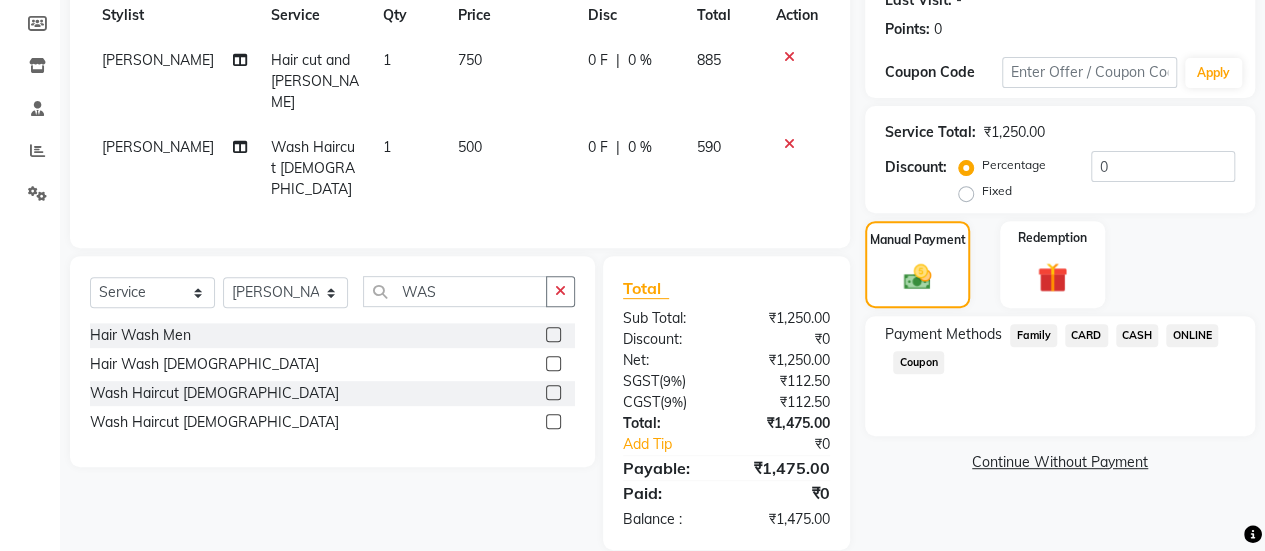 click on "CARD" 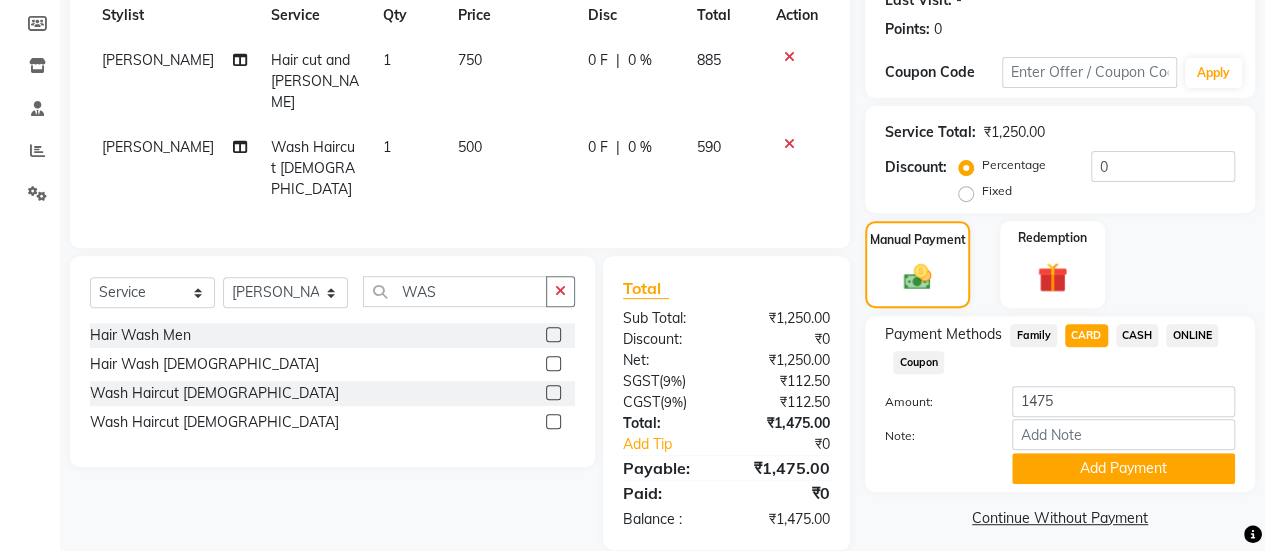 scroll, scrollTop: 302, scrollLeft: 0, axis: vertical 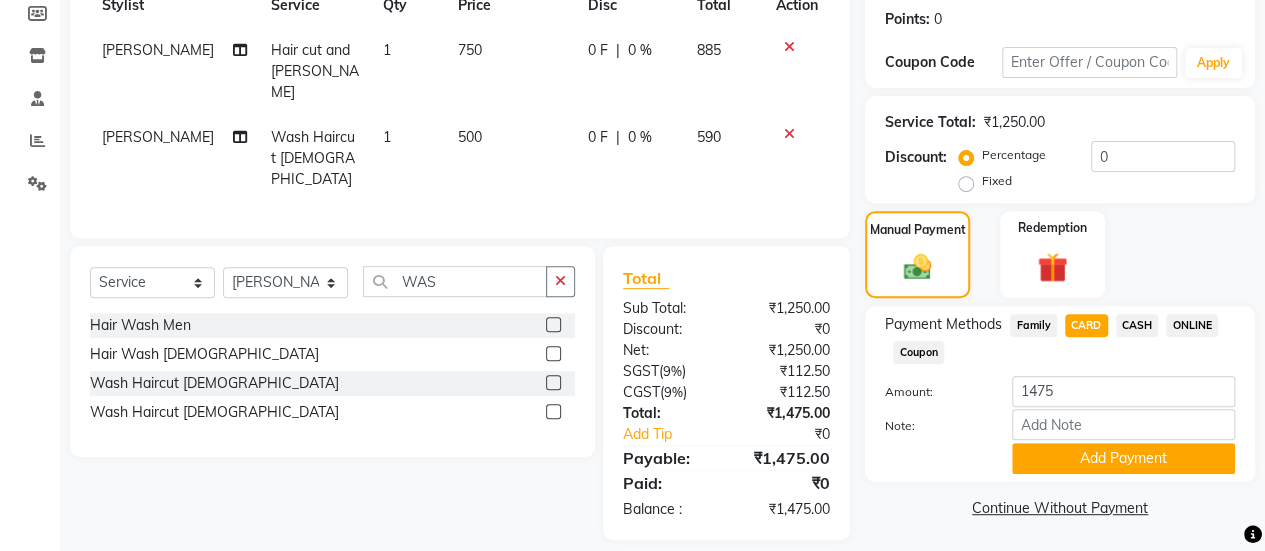 drag, startPoint x: 1056, startPoint y: 457, endPoint x: 886, endPoint y: 521, distance: 181.64801 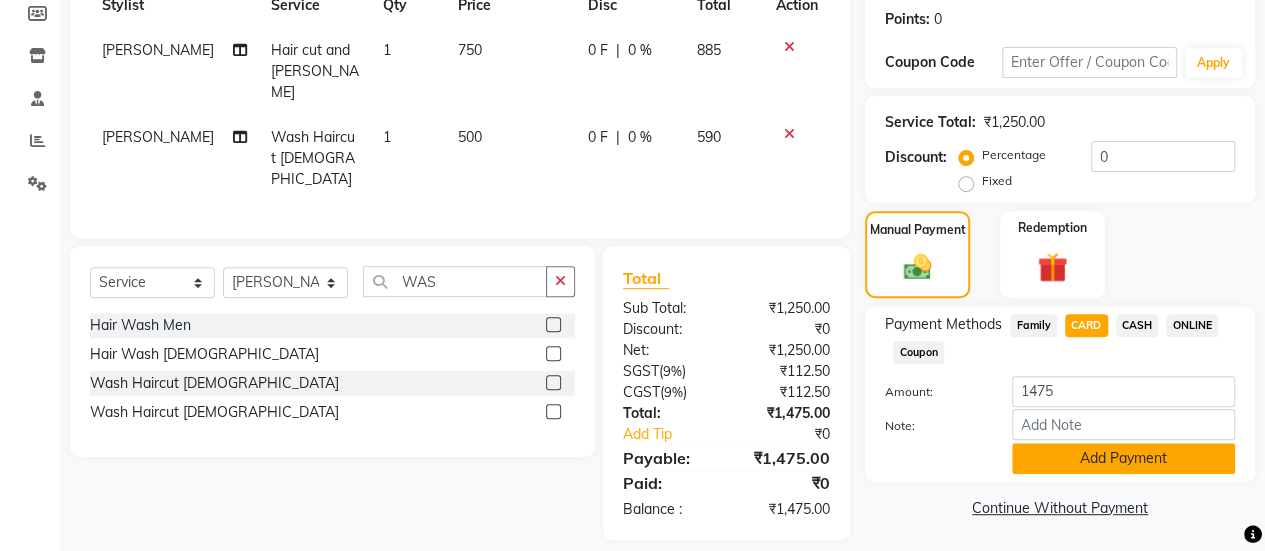 click on "Add Payment" 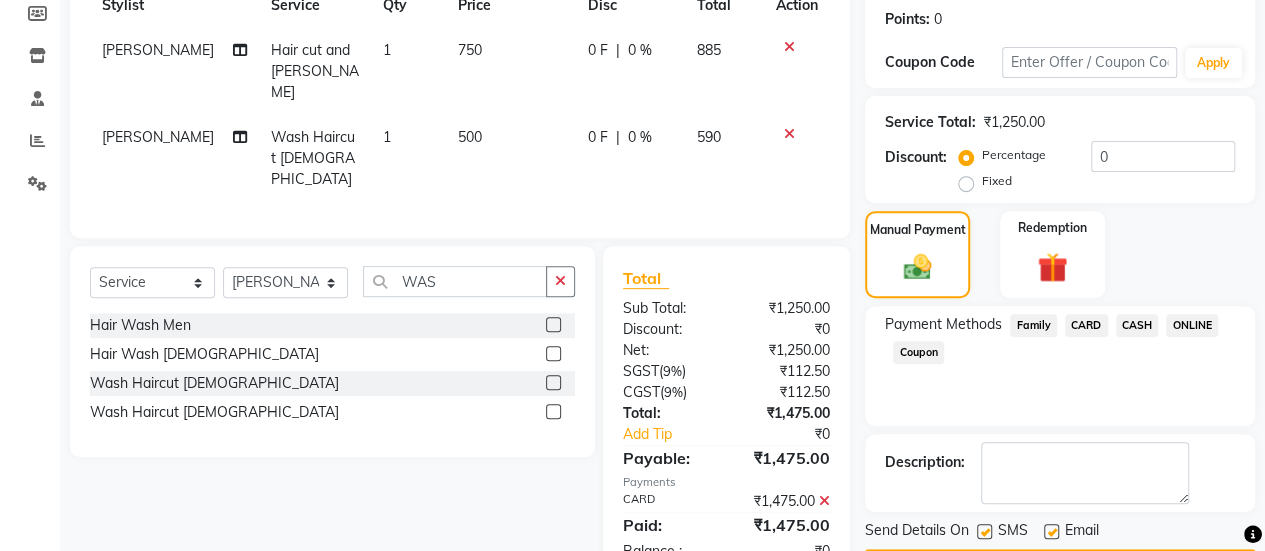 scroll, scrollTop: 358, scrollLeft: 0, axis: vertical 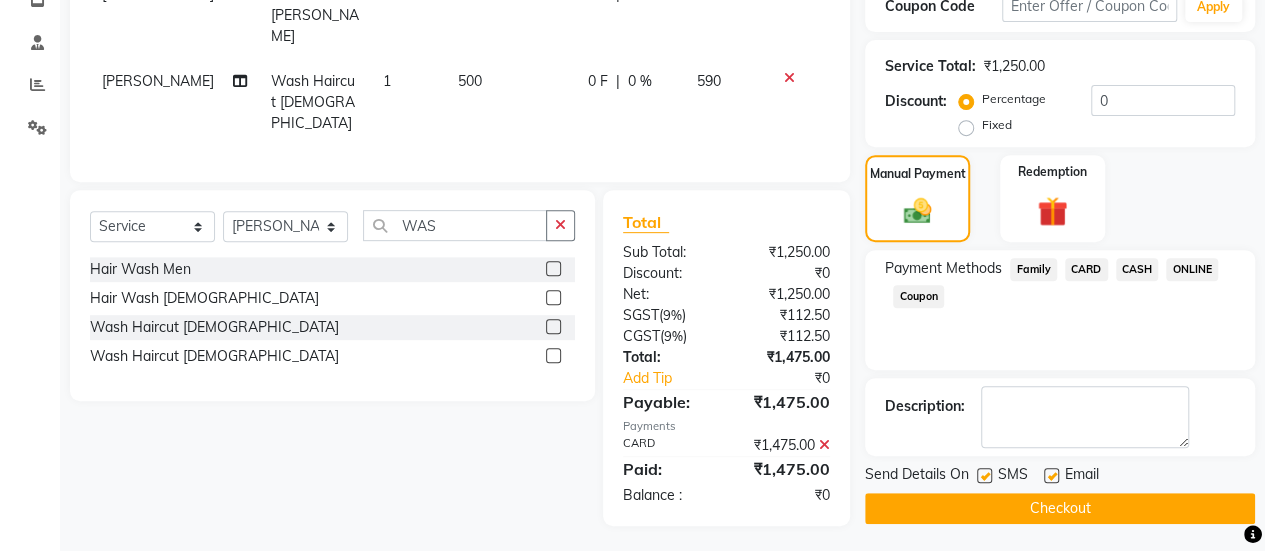click 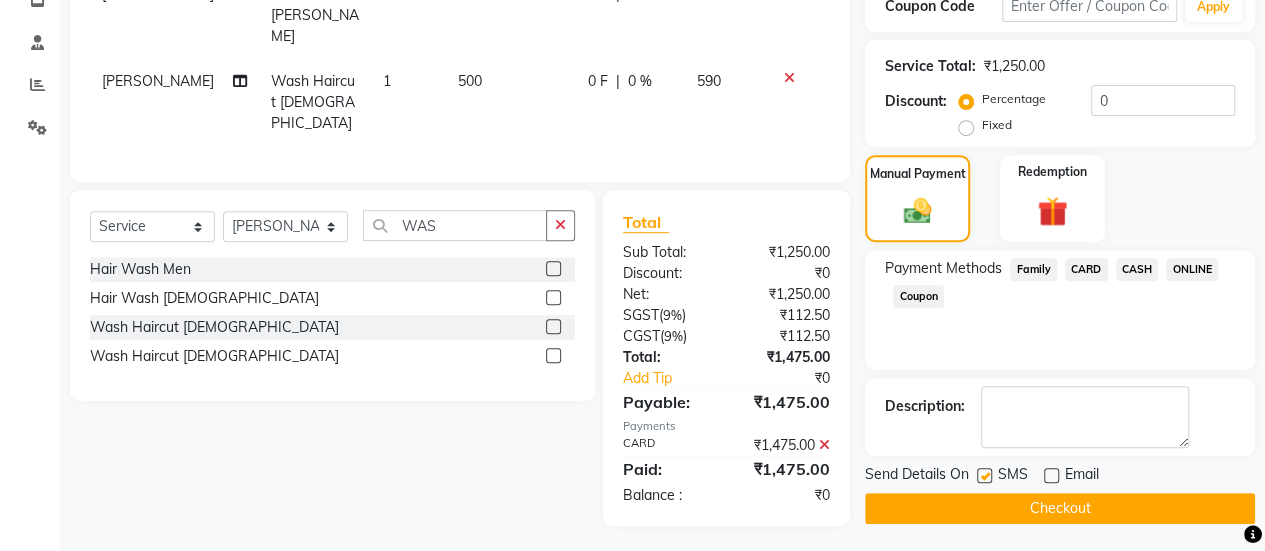 click on "Checkout" 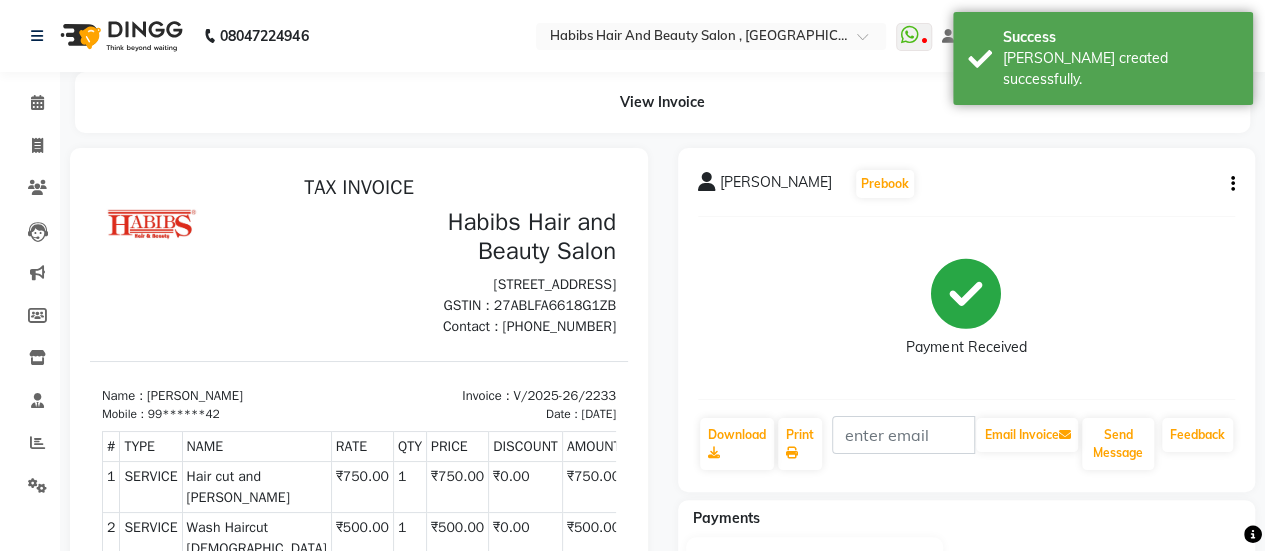 scroll, scrollTop: 0, scrollLeft: 0, axis: both 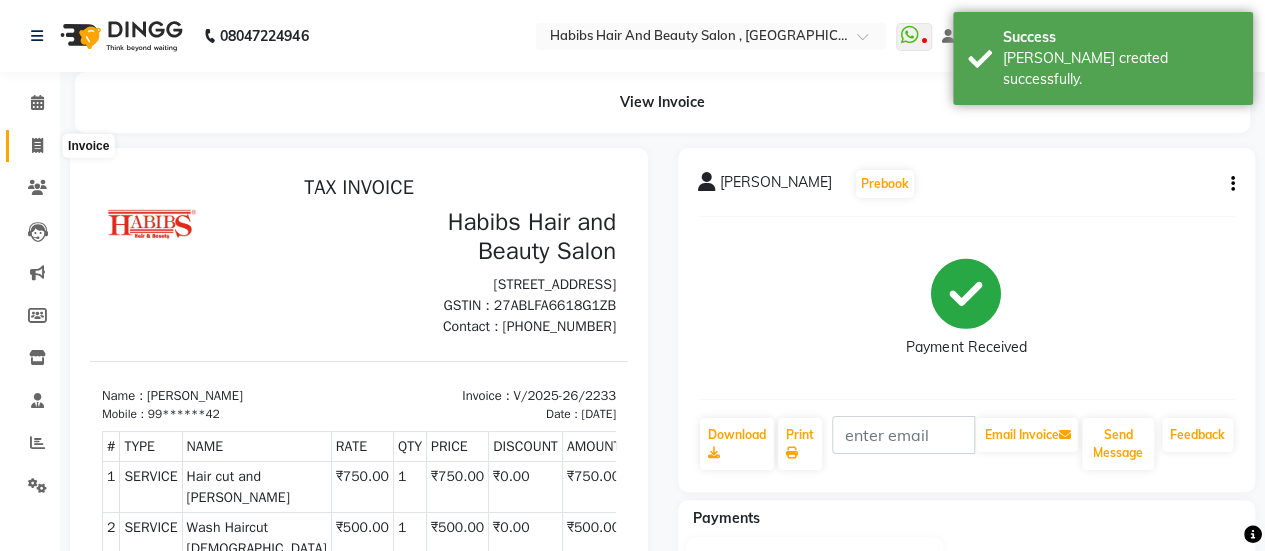 click 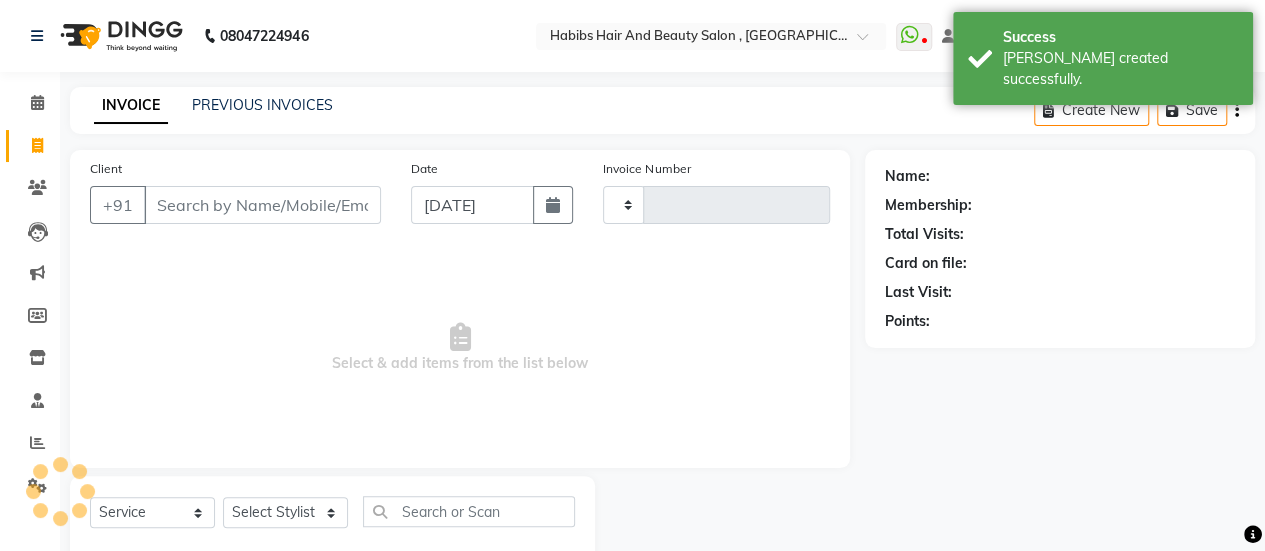 scroll, scrollTop: 49, scrollLeft: 0, axis: vertical 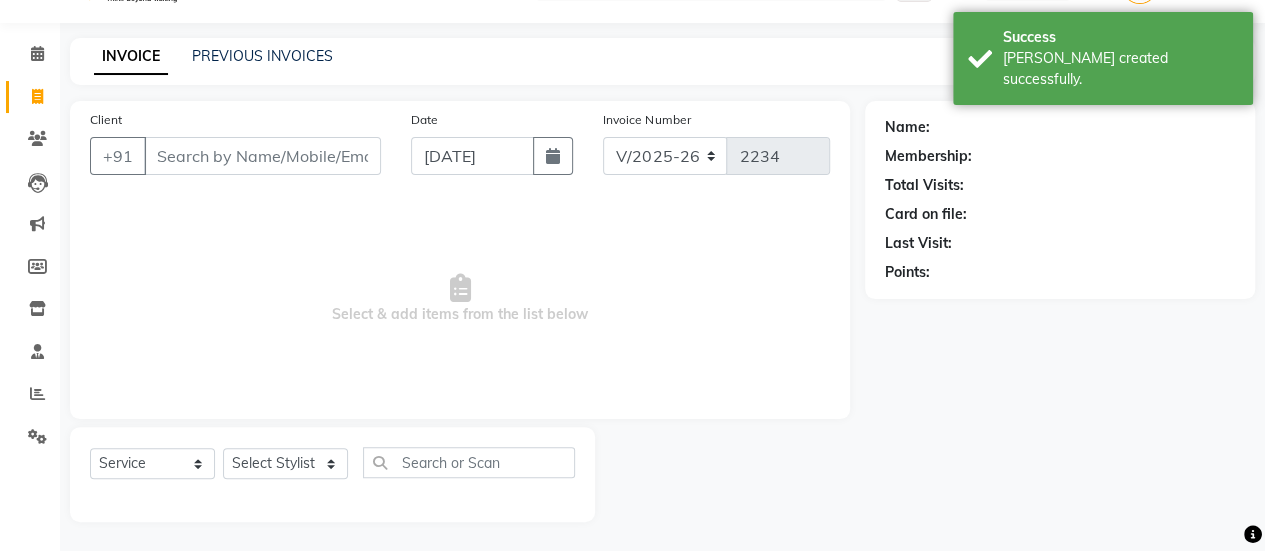 click on "Client" at bounding box center [262, 156] 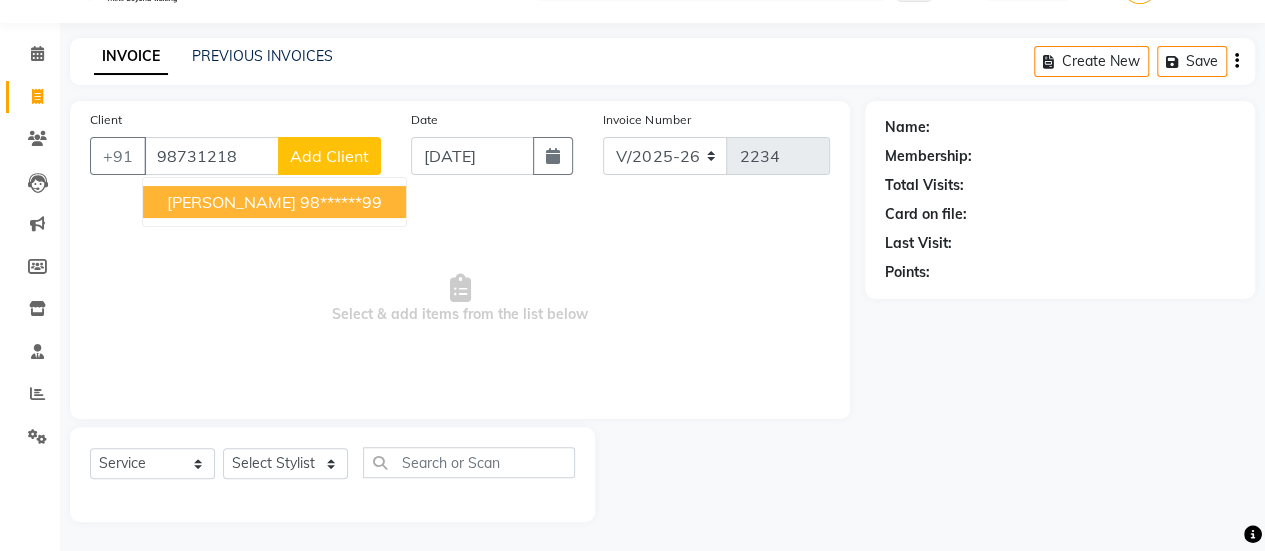 click on "[PERSON_NAME]" at bounding box center (231, 202) 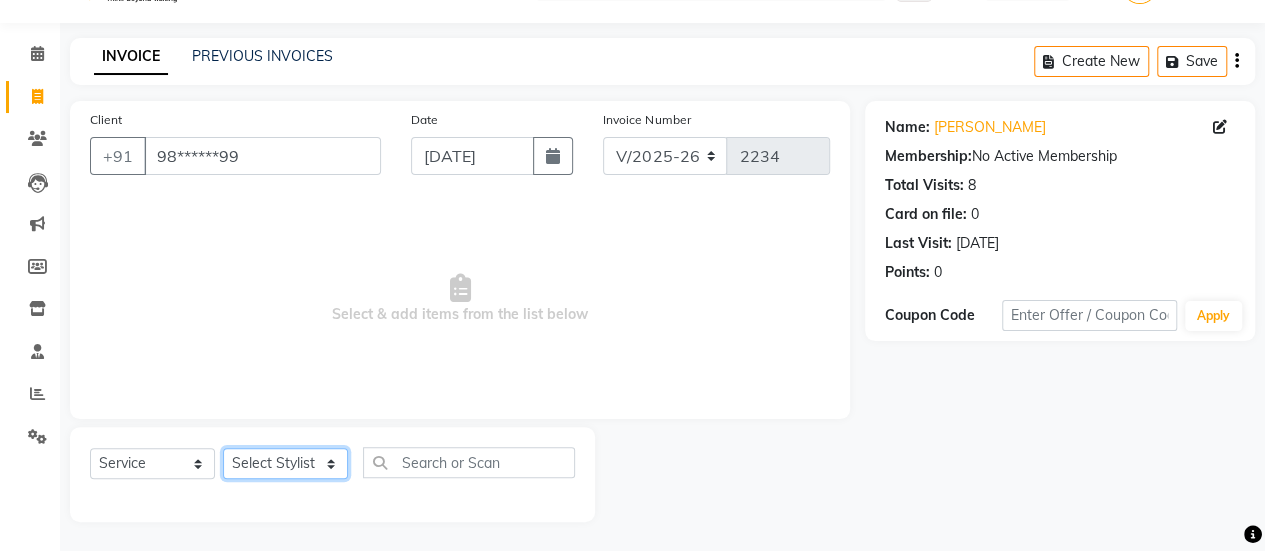 click on "Select Stylist [PERSON_NAME] [PERSON_NAME] Manager [PERSON_NAME] MUSARIK [PERSON_NAME] [PERSON_NAME] [PERSON_NAME] [PERSON_NAME] [PERSON_NAME] [PERSON_NAME] [PERSON_NAME]" 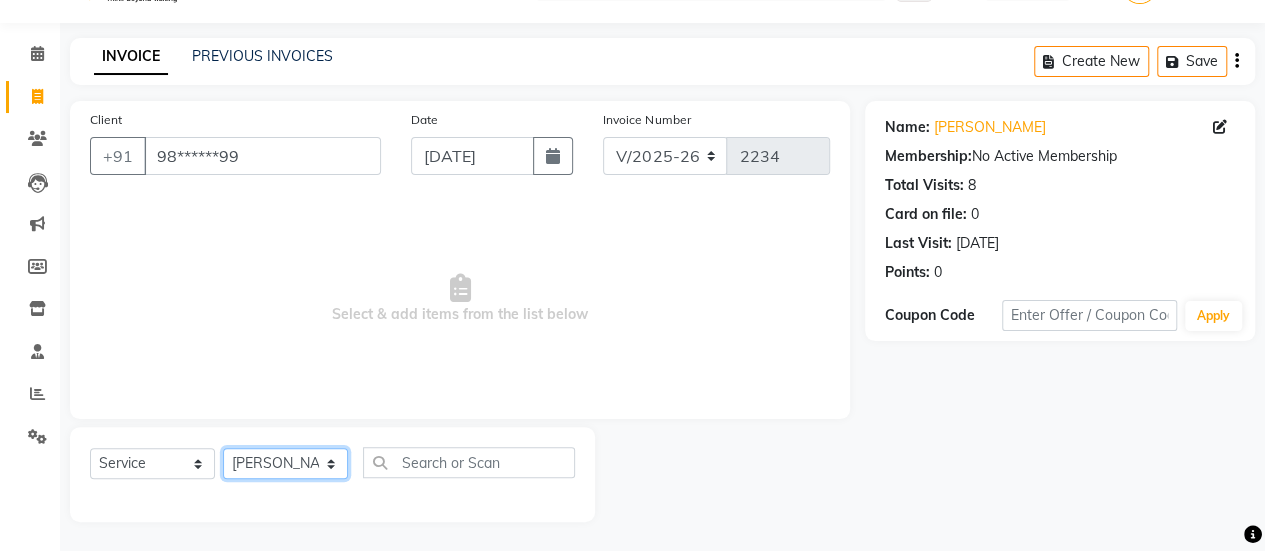 click on "Select Stylist [PERSON_NAME] [PERSON_NAME] Manager [PERSON_NAME] MUSARIK [PERSON_NAME] [PERSON_NAME] [PERSON_NAME] [PERSON_NAME] [PERSON_NAME] [PERSON_NAME] [PERSON_NAME]" 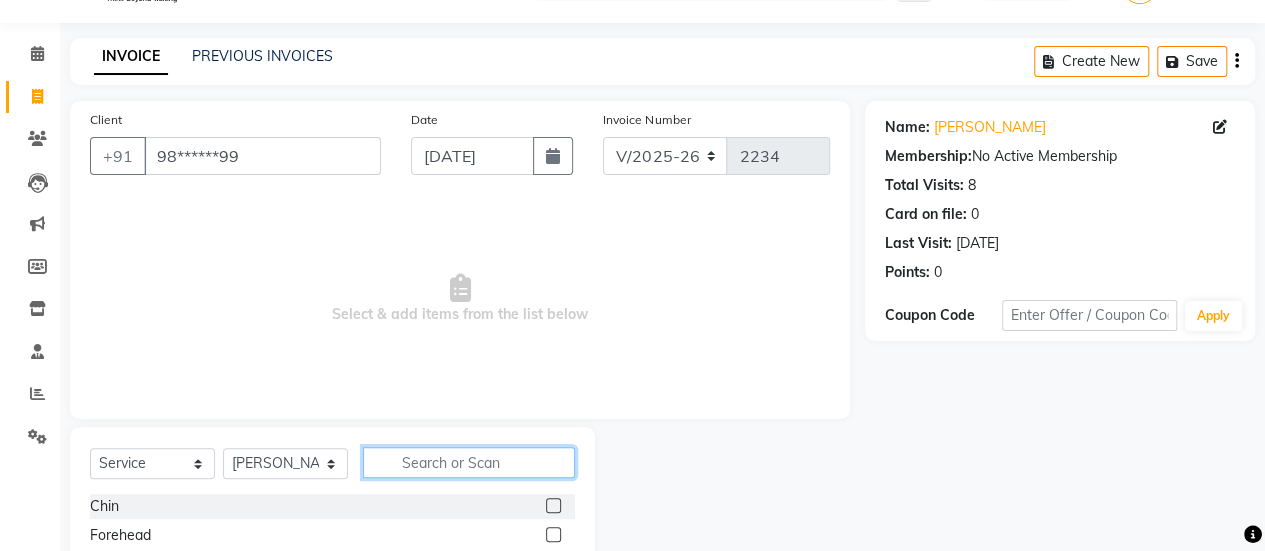 click 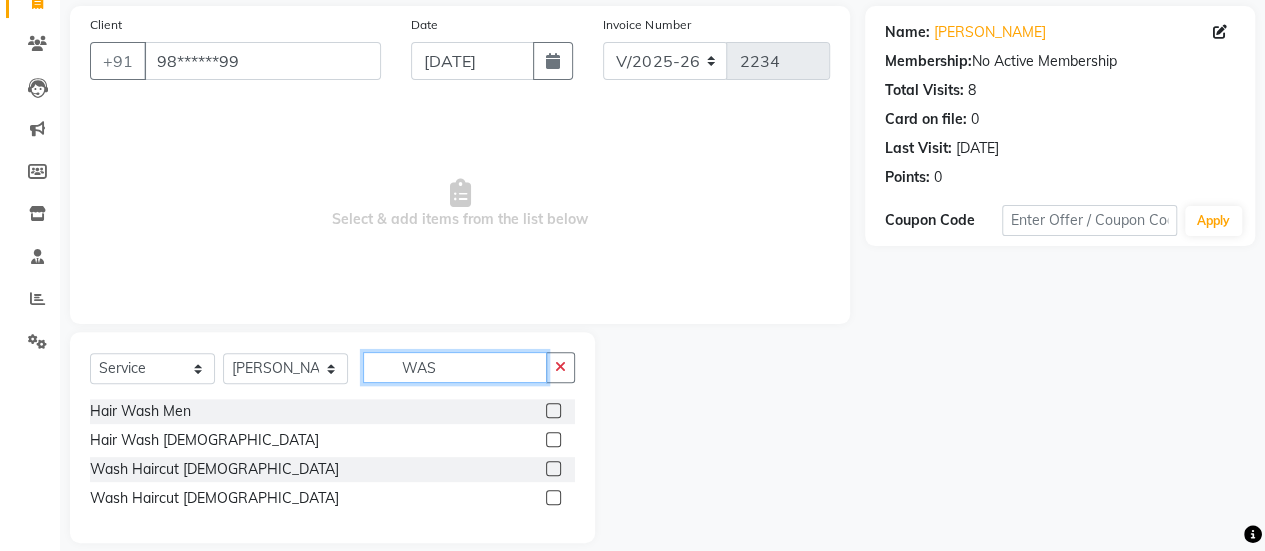 scroll, scrollTop: 165, scrollLeft: 0, axis: vertical 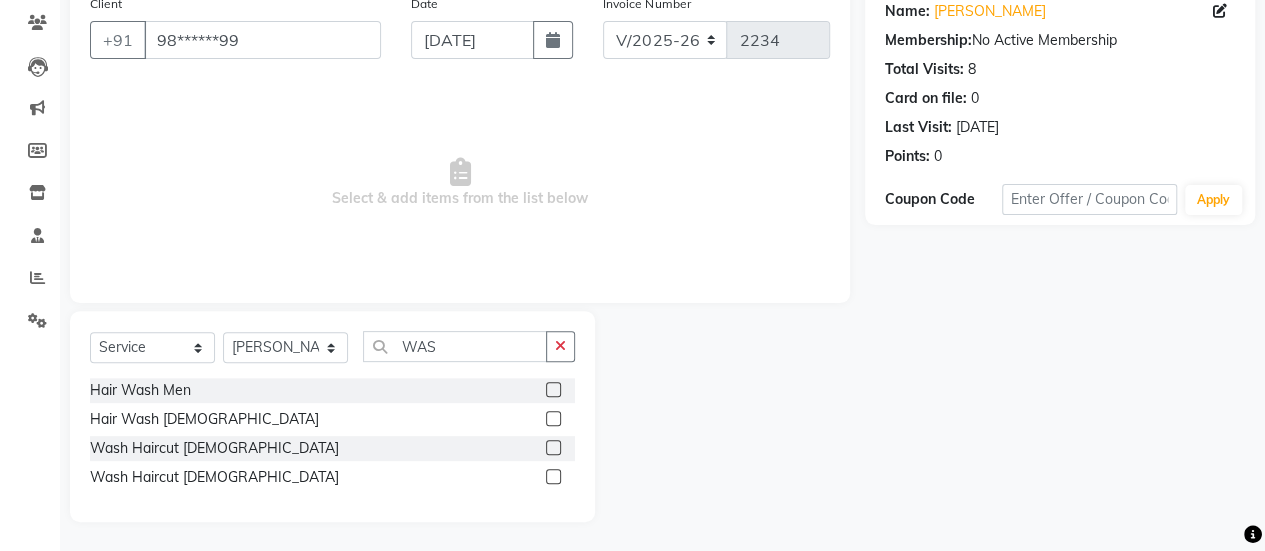 click 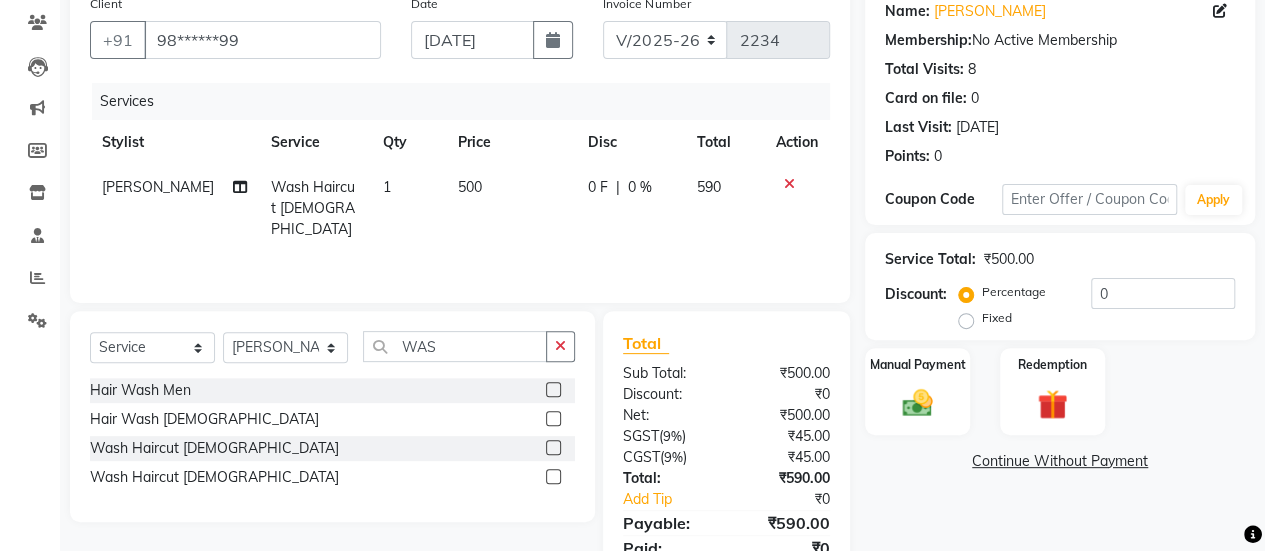 scroll, scrollTop: 247, scrollLeft: 0, axis: vertical 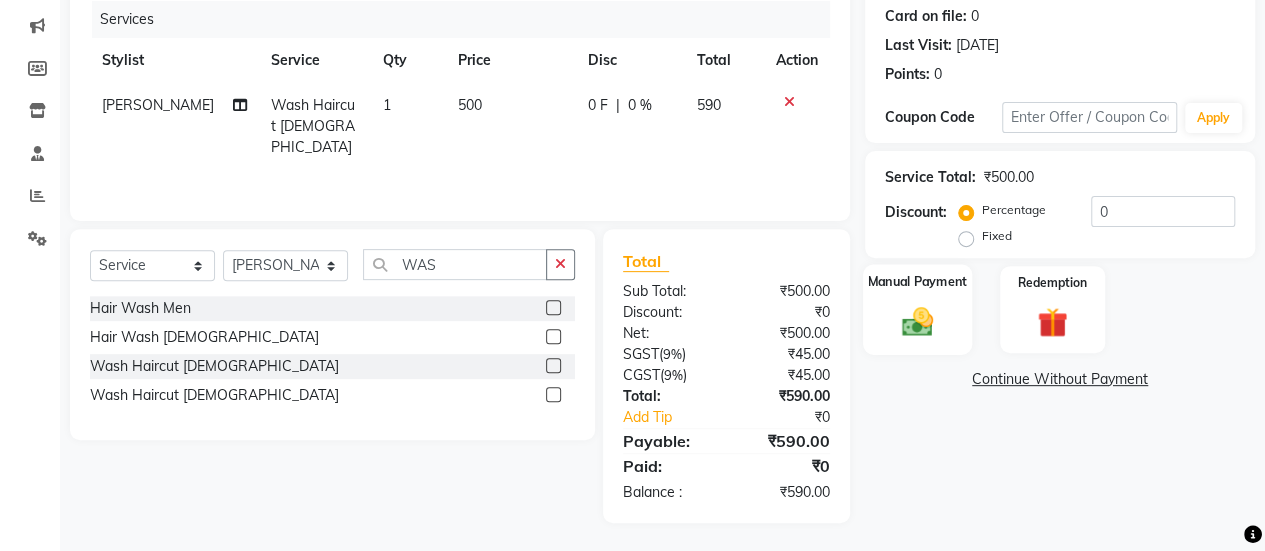 click 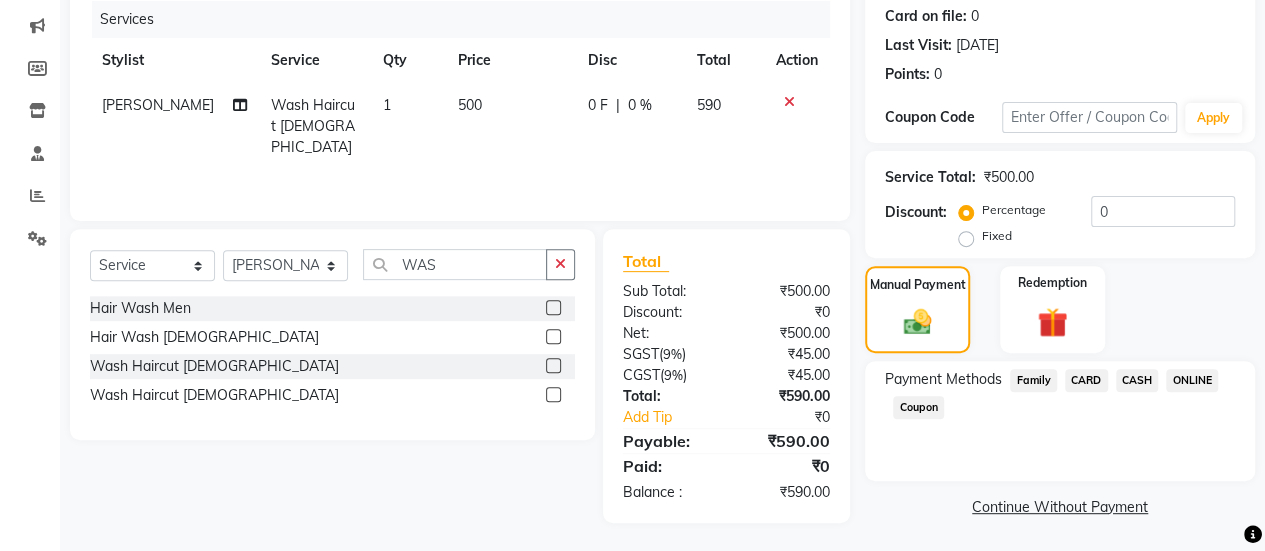 click on "ONLINE" 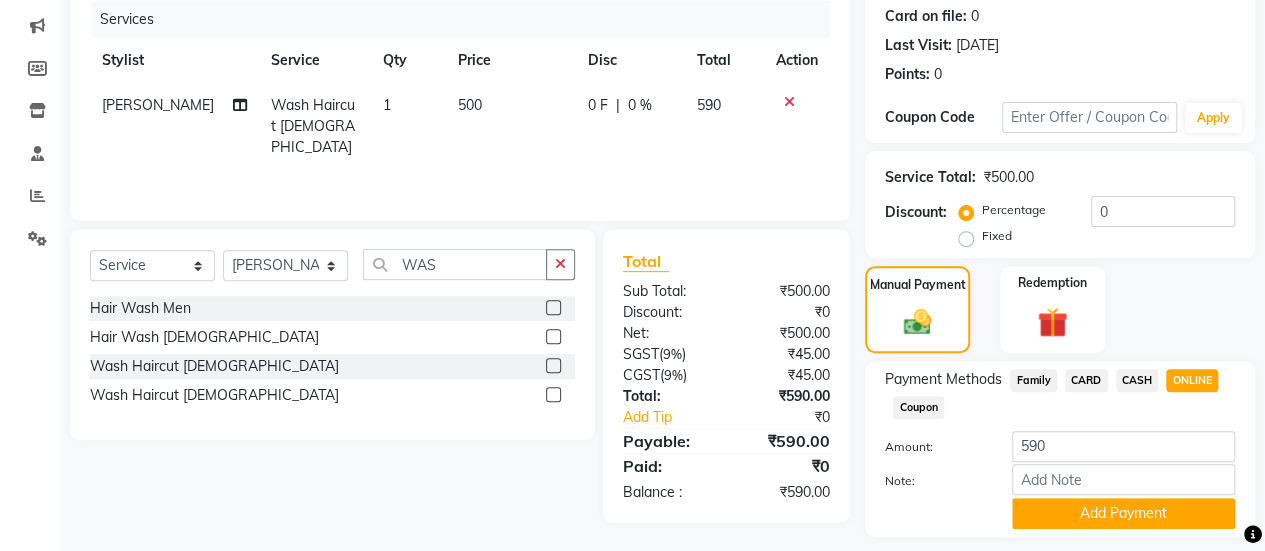 scroll, scrollTop: 302, scrollLeft: 0, axis: vertical 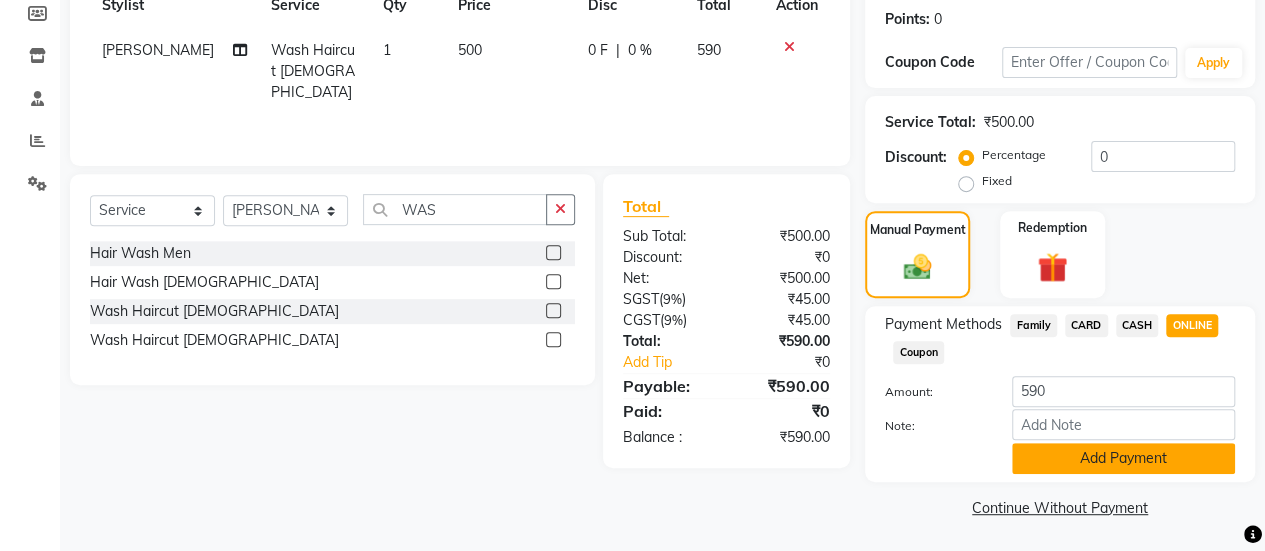 click on "Add Payment" 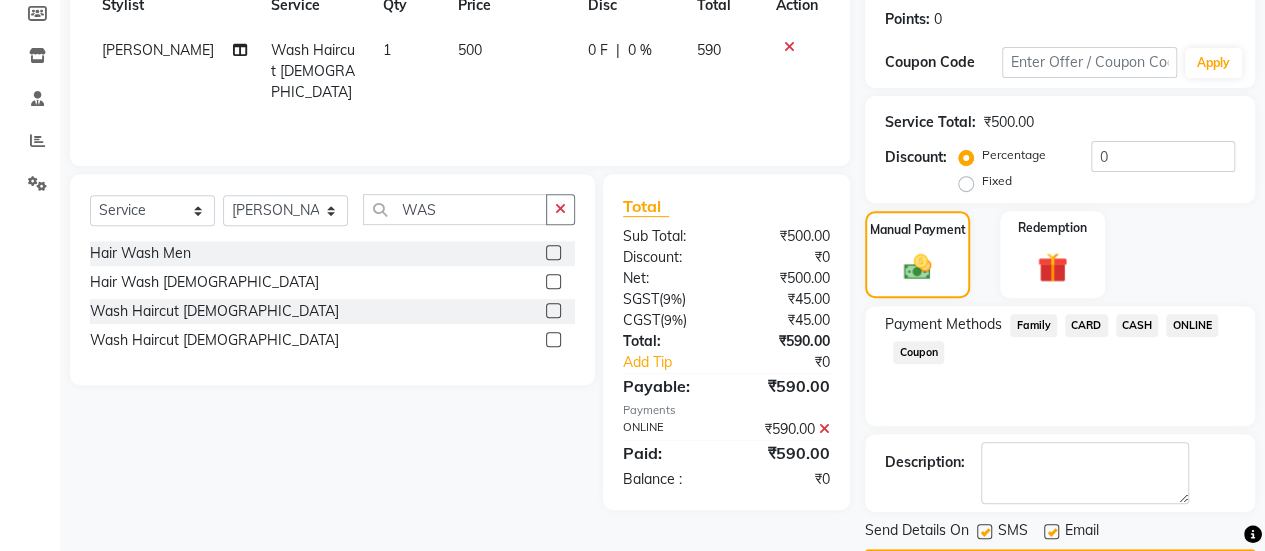 click 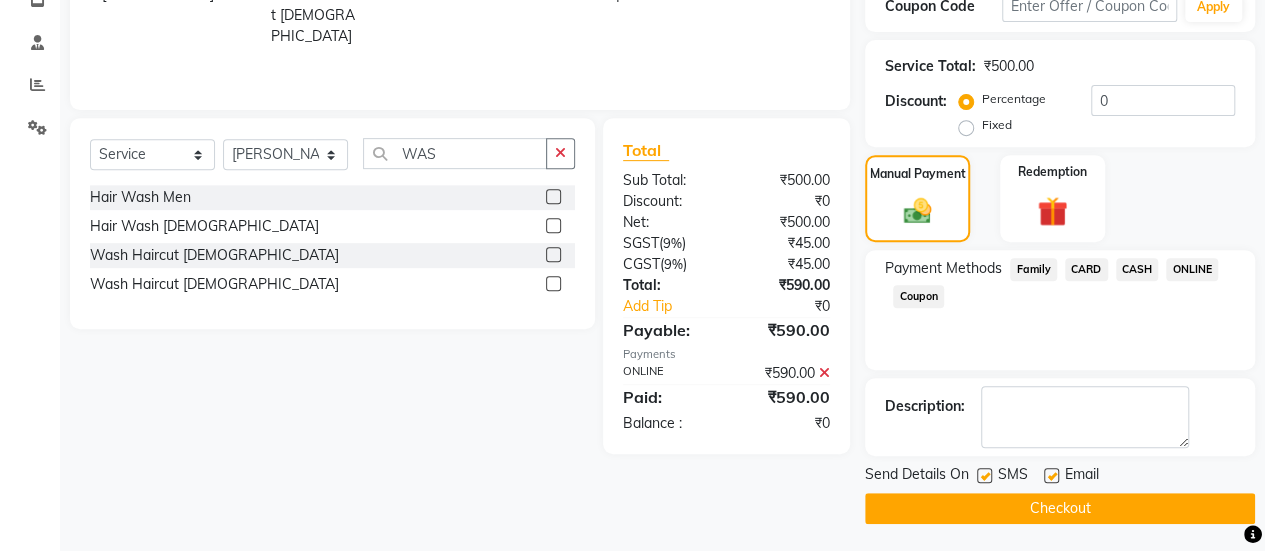 click 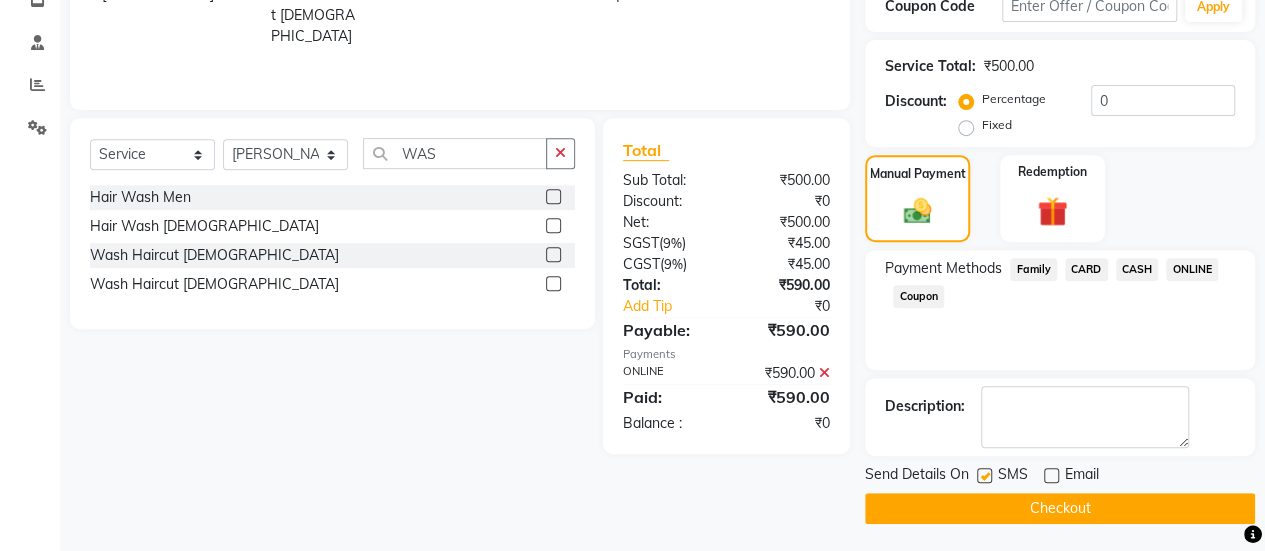 click on "Checkout" 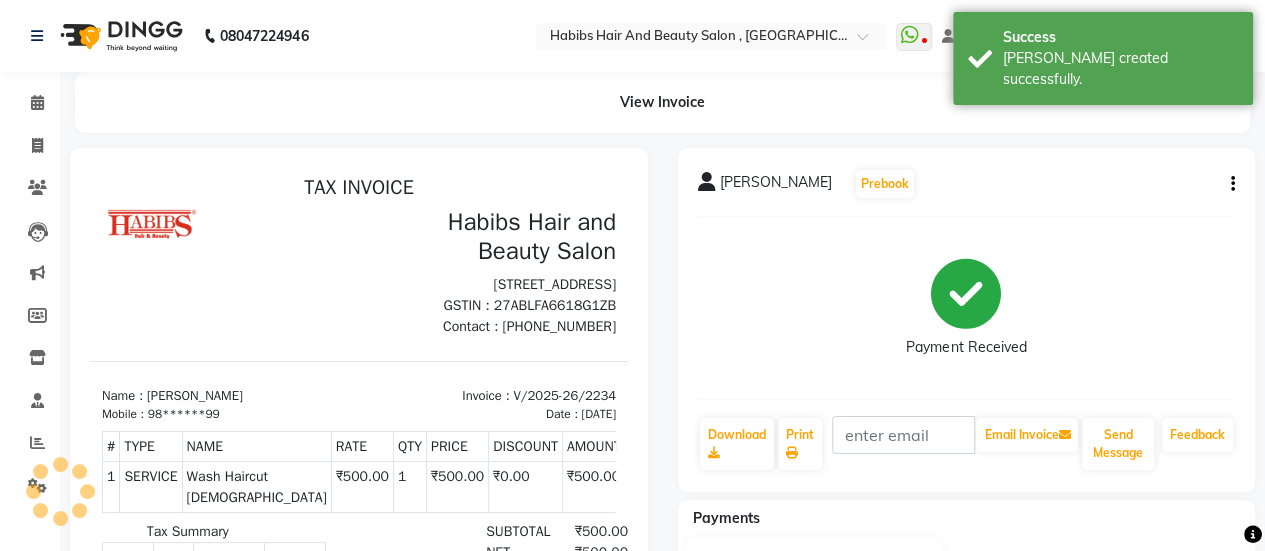 scroll, scrollTop: 0, scrollLeft: 0, axis: both 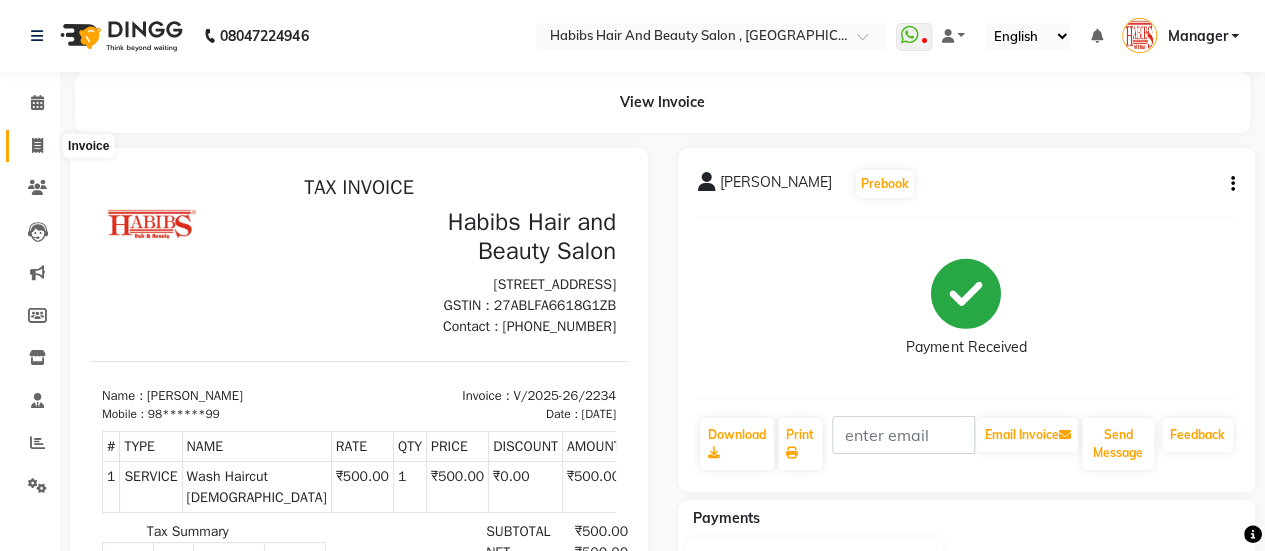 click 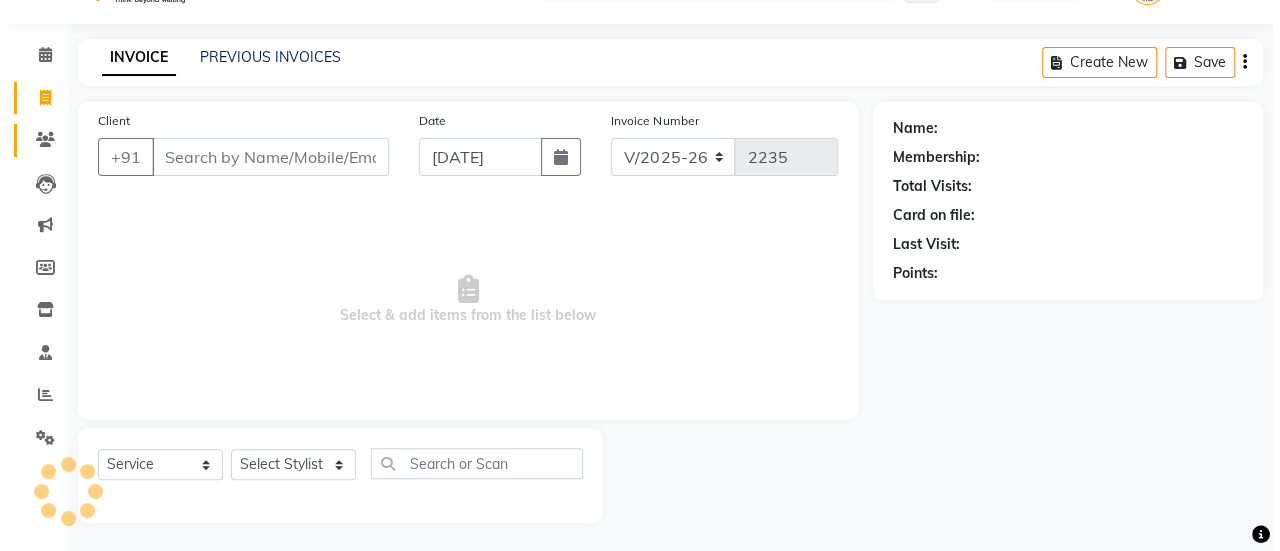 scroll, scrollTop: 49, scrollLeft: 0, axis: vertical 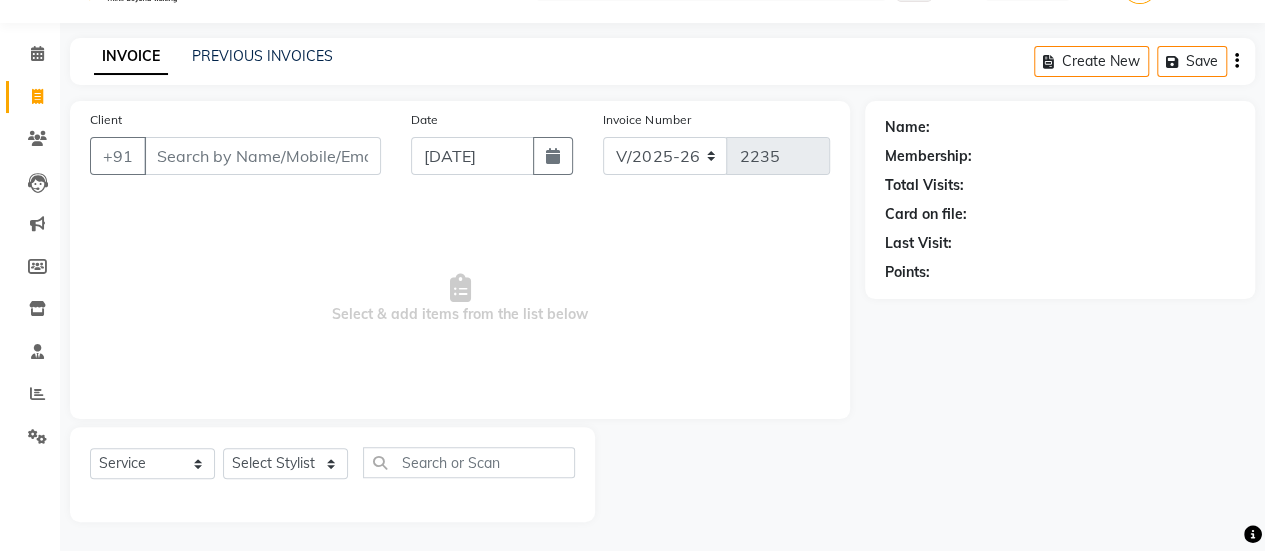 click on "Client" at bounding box center [262, 156] 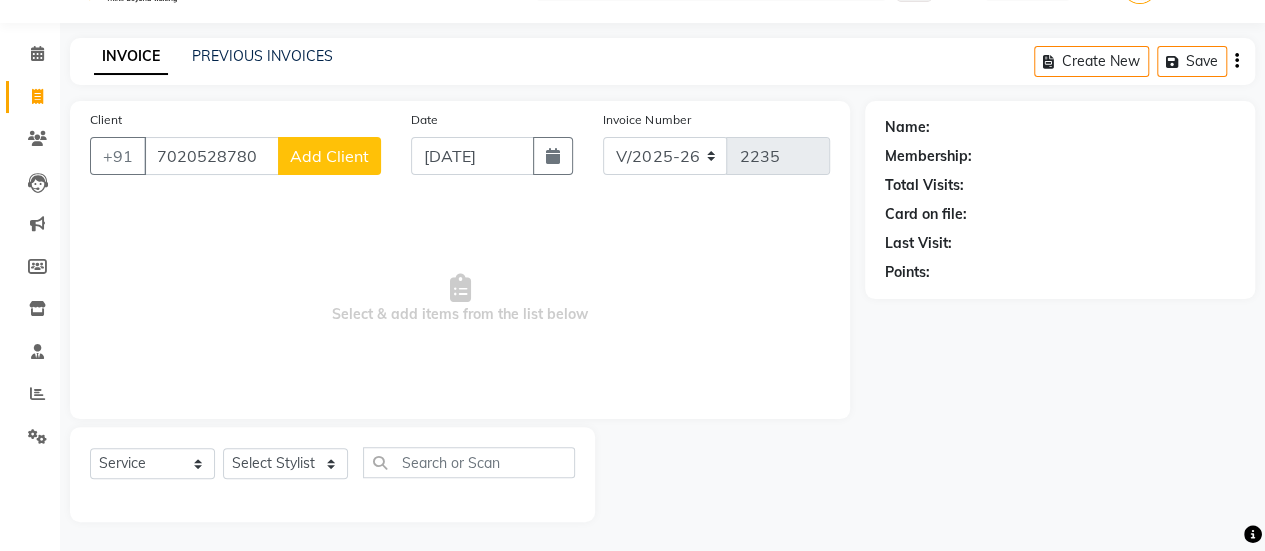 click on "Add Client" 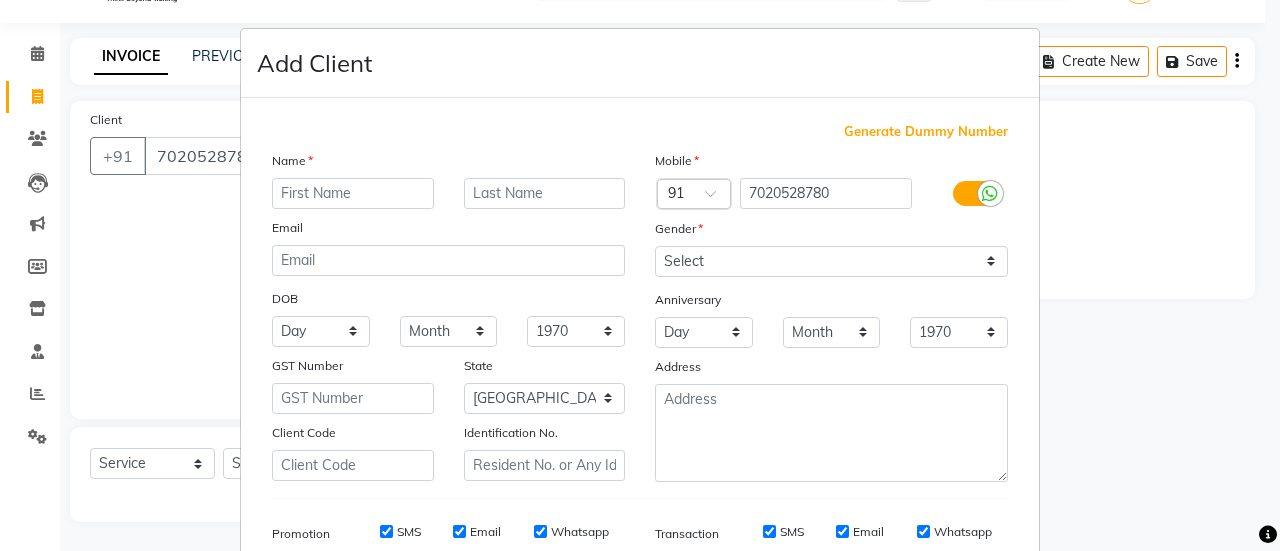 click at bounding box center [353, 193] 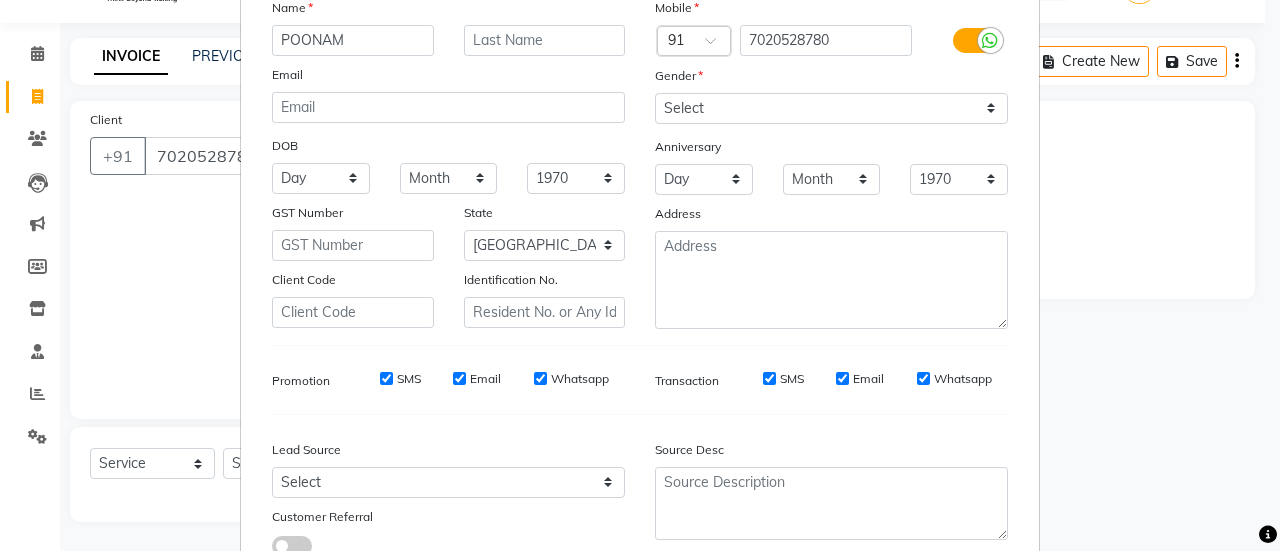 scroll, scrollTop: 154, scrollLeft: 0, axis: vertical 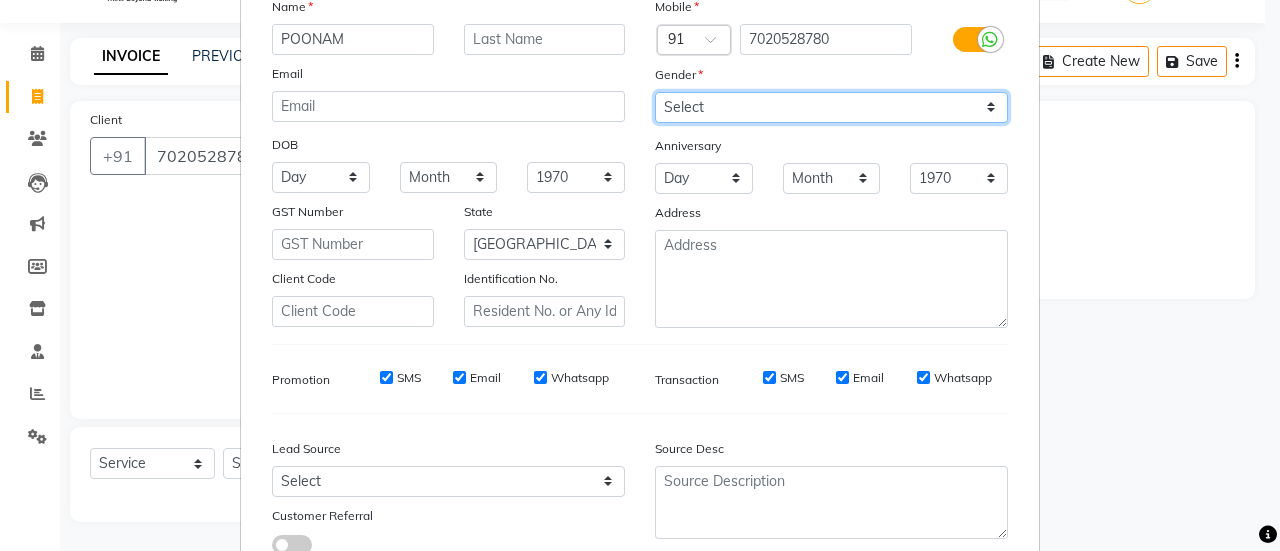 click on "Select [DEMOGRAPHIC_DATA] [DEMOGRAPHIC_DATA] Other Prefer Not To Say" at bounding box center (831, 107) 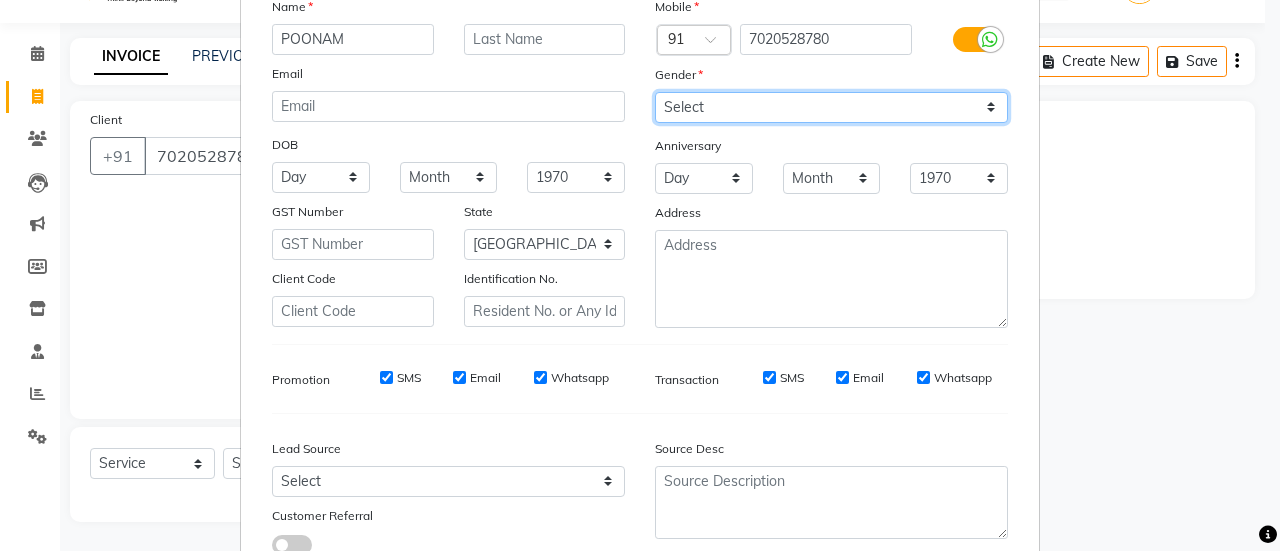click on "Select [DEMOGRAPHIC_DATA] [DEMOGRAPHIC_DATA] Other Prefer Not To Say" at bounding box center [831, 107] 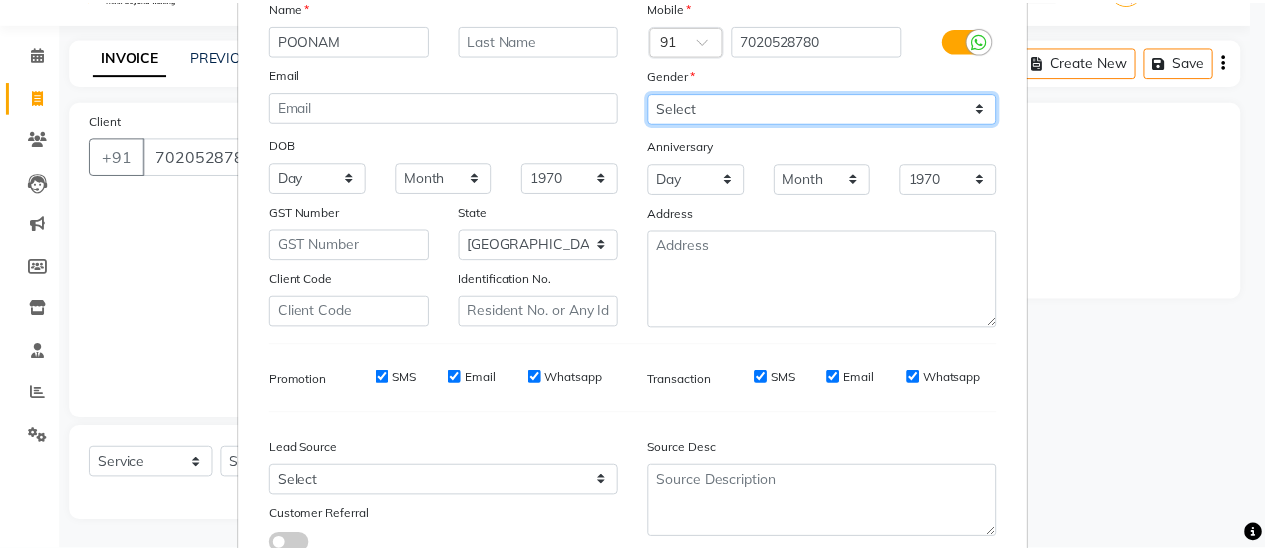 scroll, scrollTop: 294, scrollLeft: 0, axis: vertical 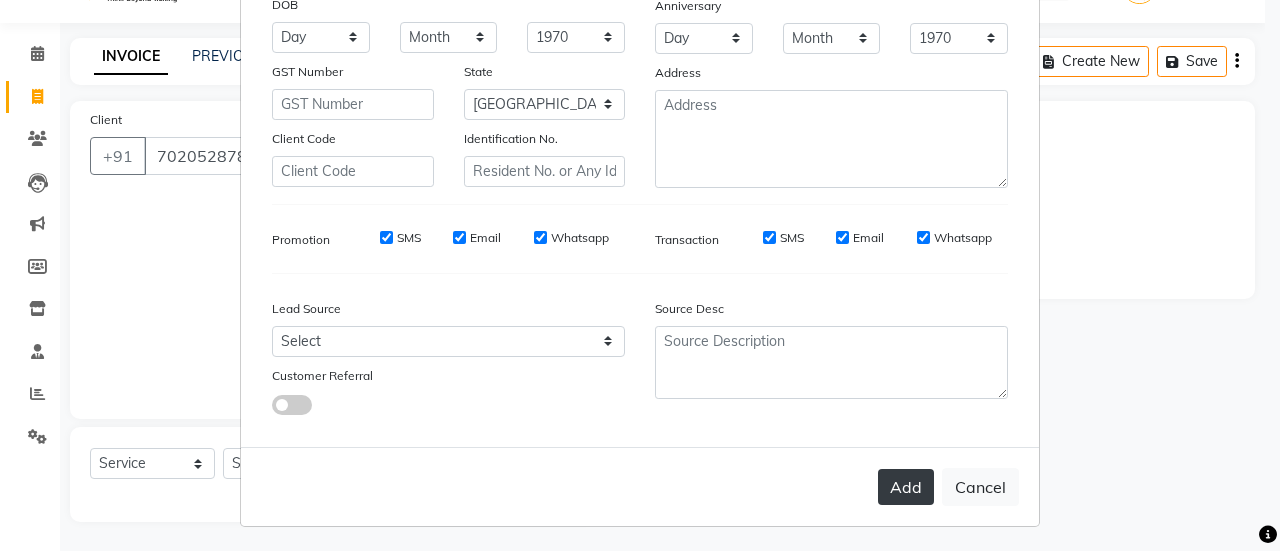 click on "Add" at bounding box center (906, 487) 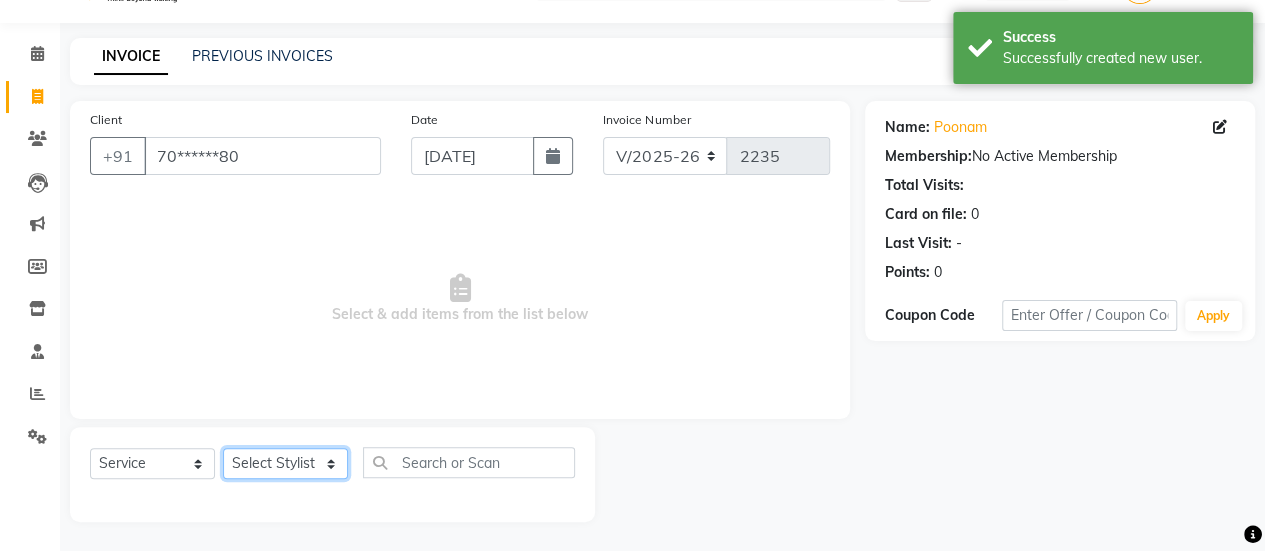 click on "Select Stylist [PERSON_NAME] [PERSON_NAME] Manager [PERSON_NAME] MUSARIK [PERSON_NAME] [PERSON_NAME] [PERSON_NAME] [PERSON_NAME] [PERSON_NAME] [PERSON_NAME] [PERSON_NAME]" 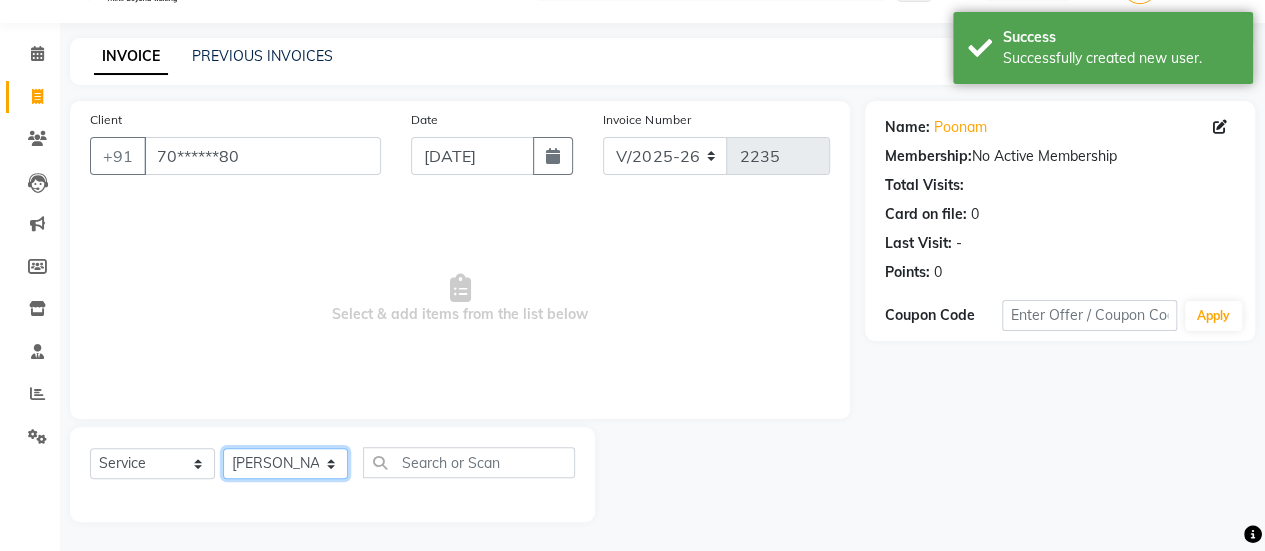 click on "Select Stylist [PERSON_NAME] [PERSON_NAME] Manager [PERSON_NAME] MUSARIK [PERSON_NAME] [PERSON_NAME] [PERSON_NAME] [PERSON_NAME] [PERSON_NAME] [PERSON_NAME] [PERSON_NAME]" 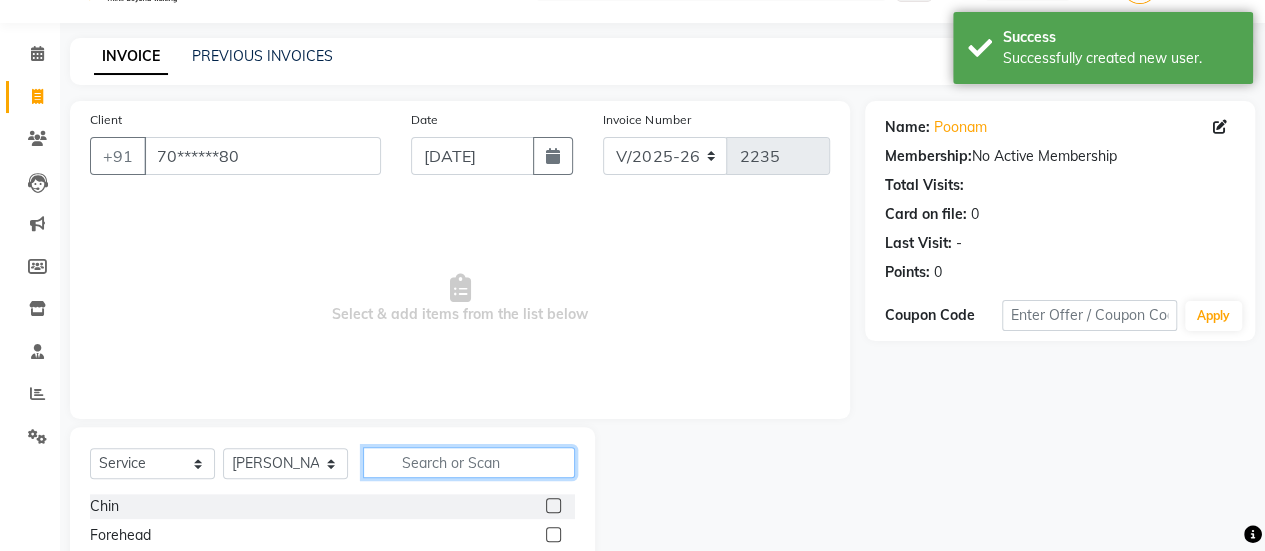 click 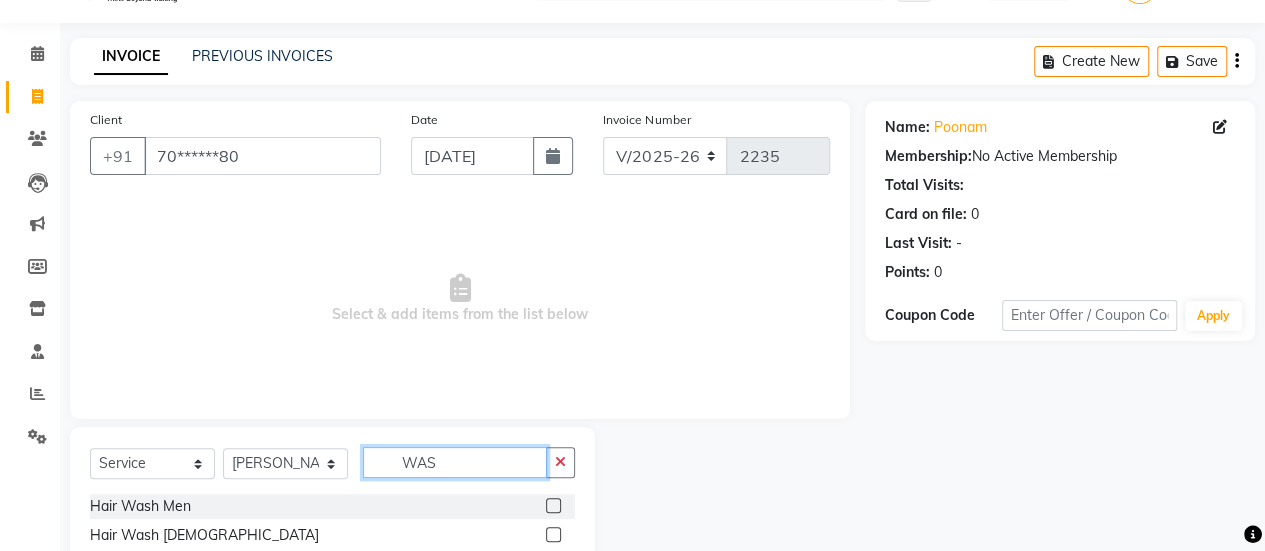 scroll, scrollTop: 165, scrollLeft: 0, axis: vertical 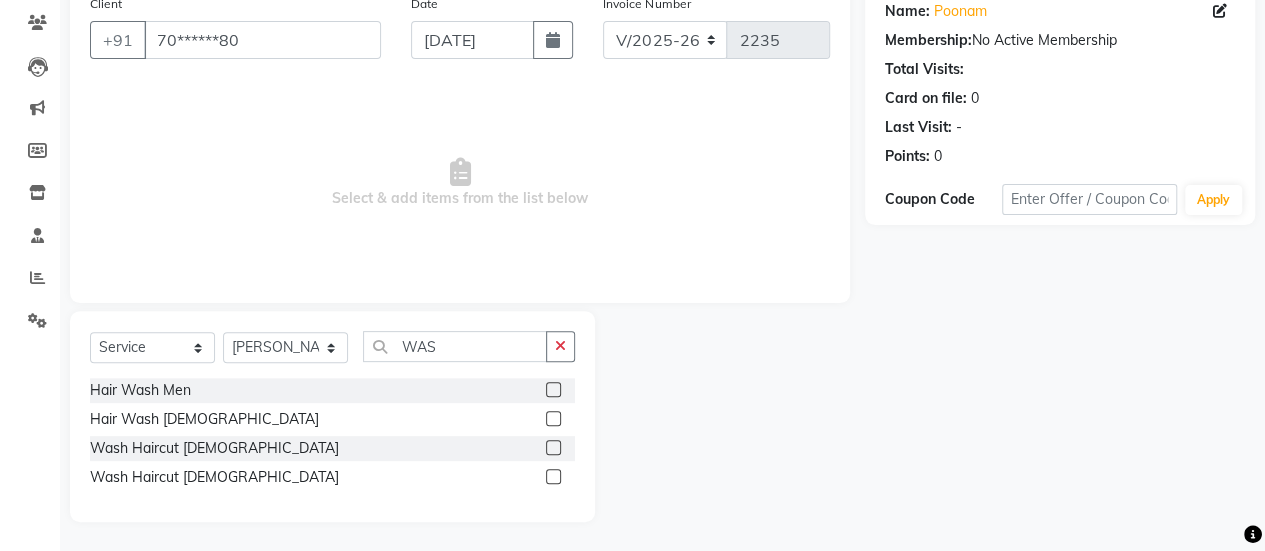 click 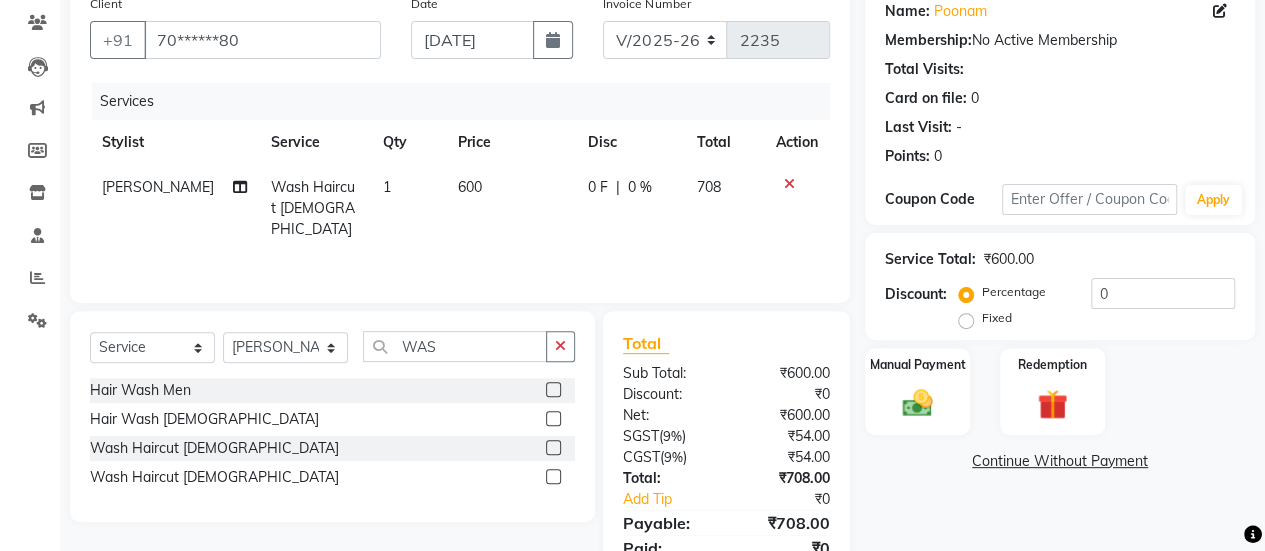 scroll, scrollTop: 247, scrollLeft: 0, axis: vertical 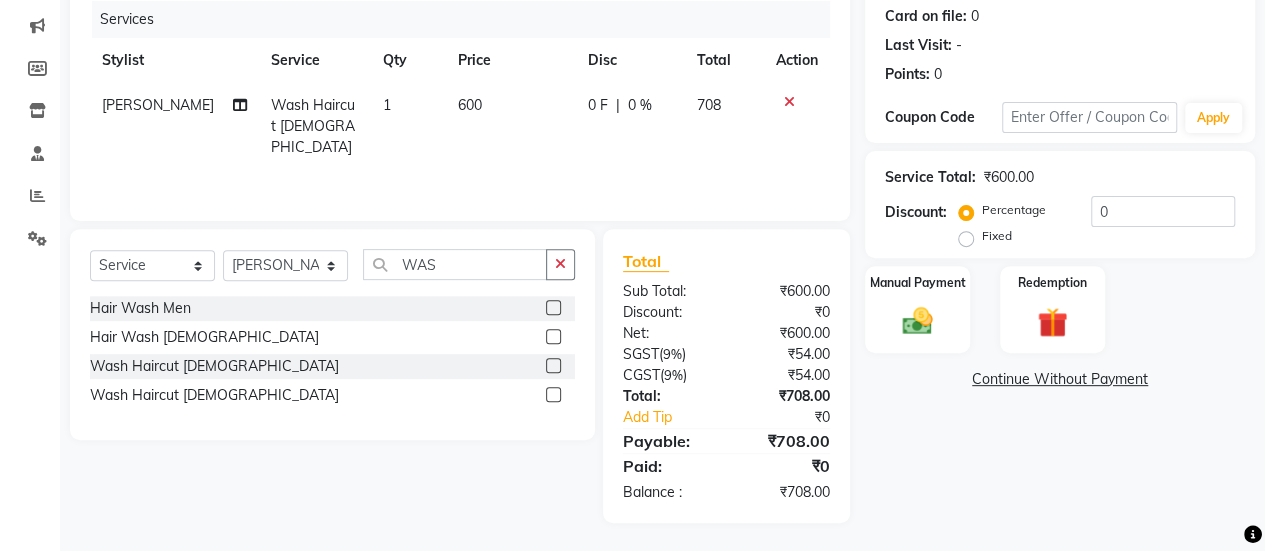 click on "600" 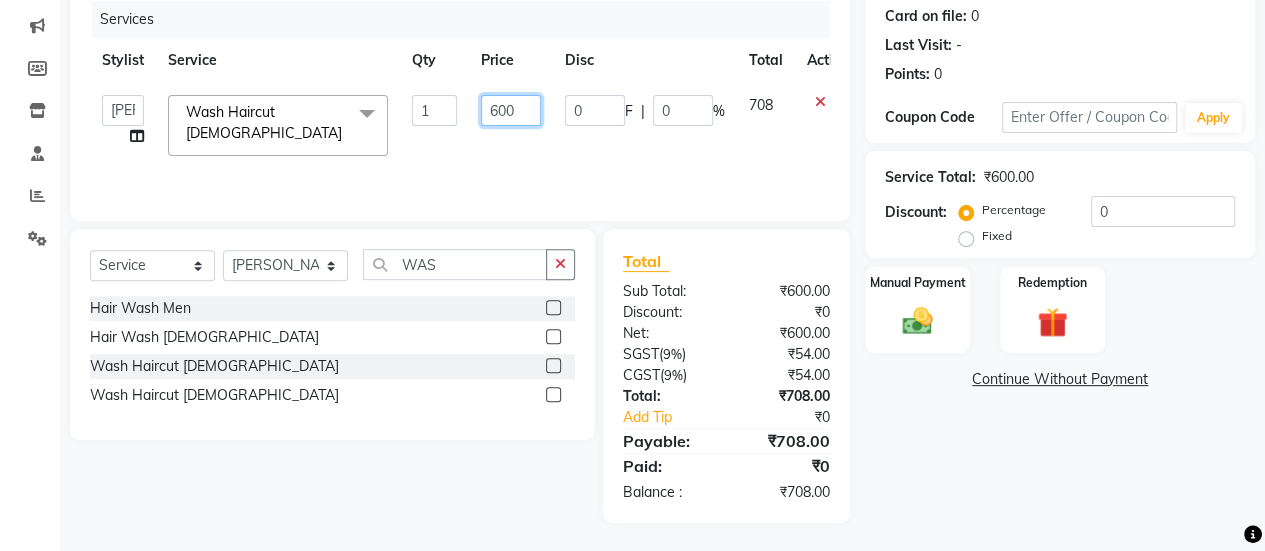 click on "600" 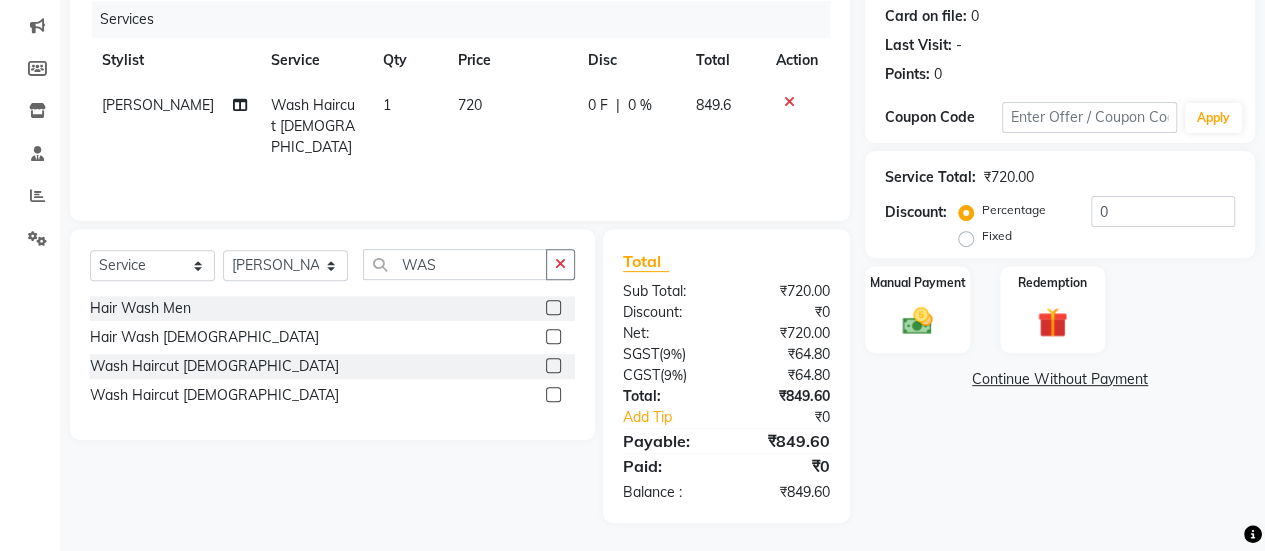 click on "Name: Poonam  Membership:  No Active Membership  Total Visits:   Card on file:  0 Last Visit:   - Points:   0  Coupon Code Apply Service Total:  ₹720.00  Discount:  Percentage   Fixed  0 Manual Payment Redemption  Continue Without Payment" 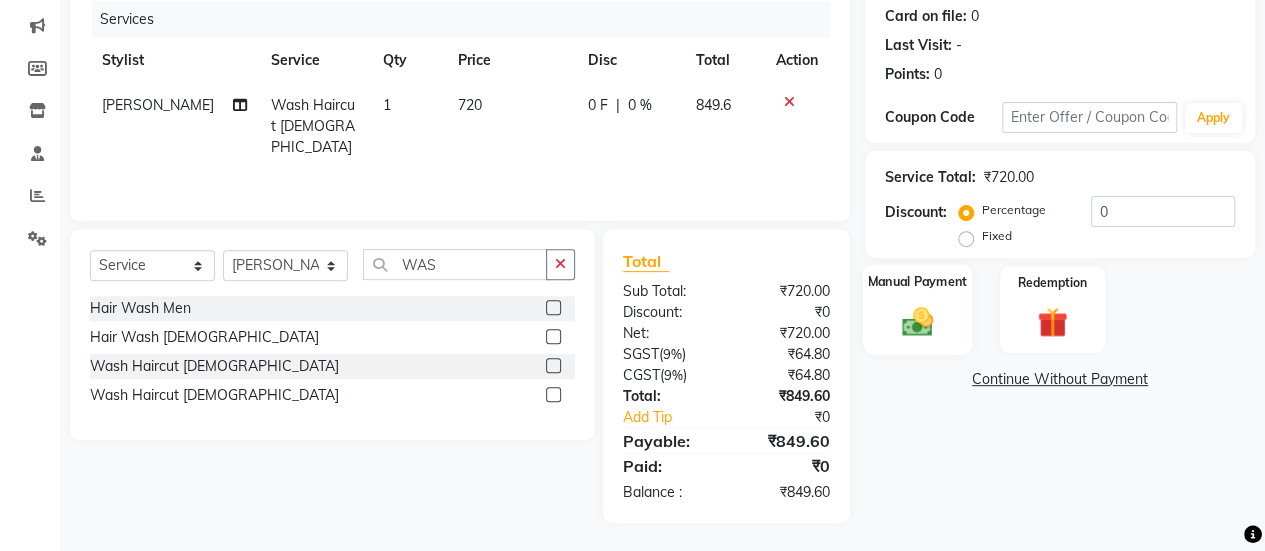 click on "Manual Payment" 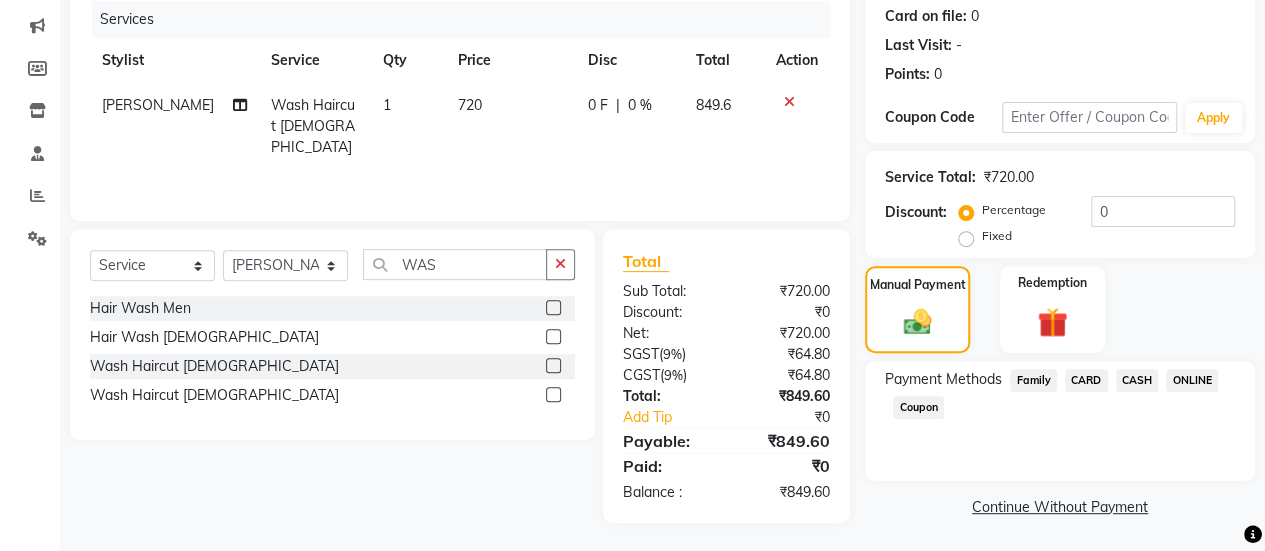 click on "CARD" 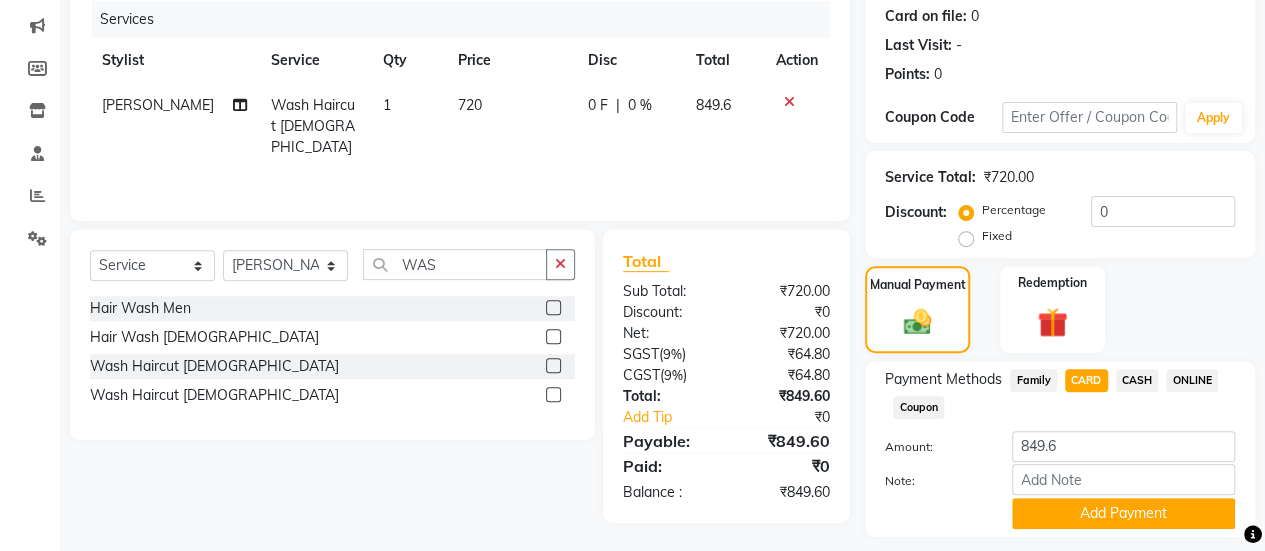 scroll, scrollTop: 302, scrollLeft: 0, axis: vertical 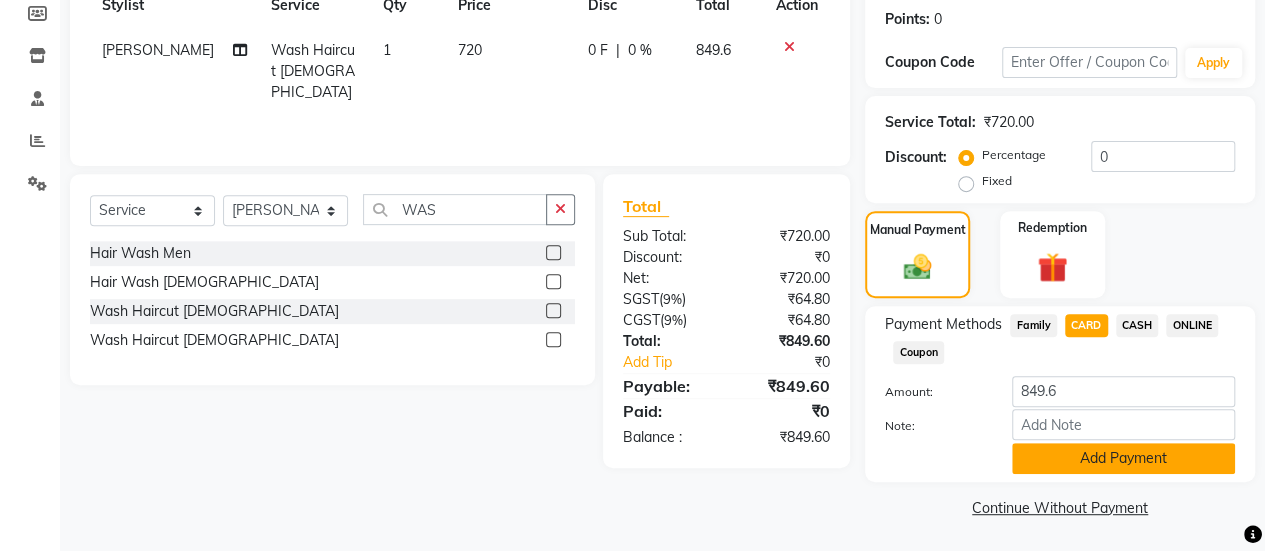 click on "Add Payment" 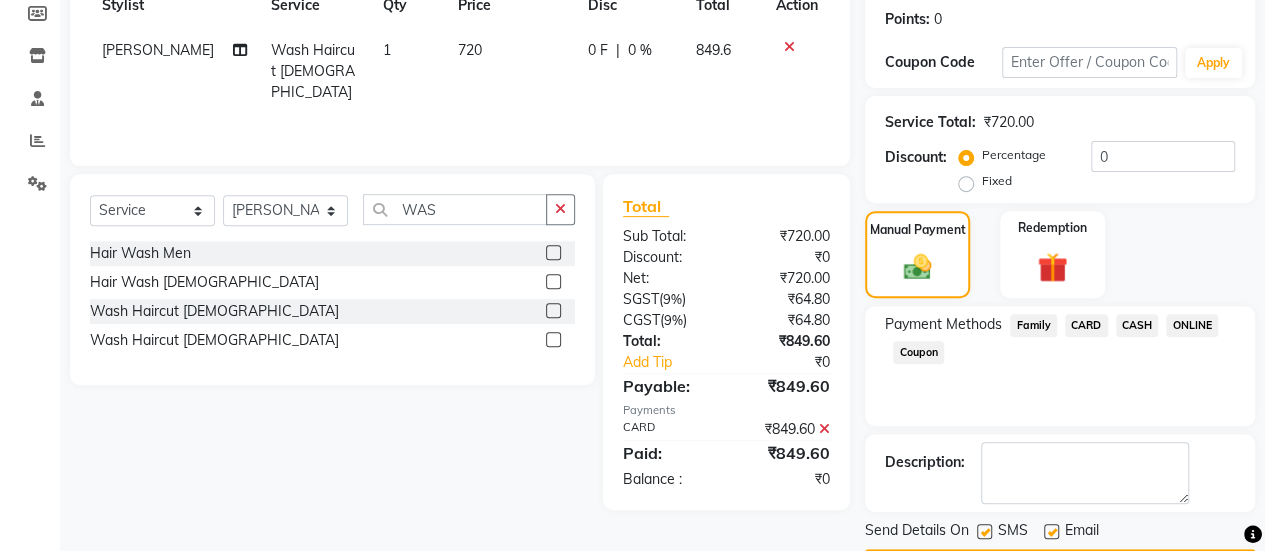 scroll, scrollTop: 358, scrollLeft: 0, axis: vertical 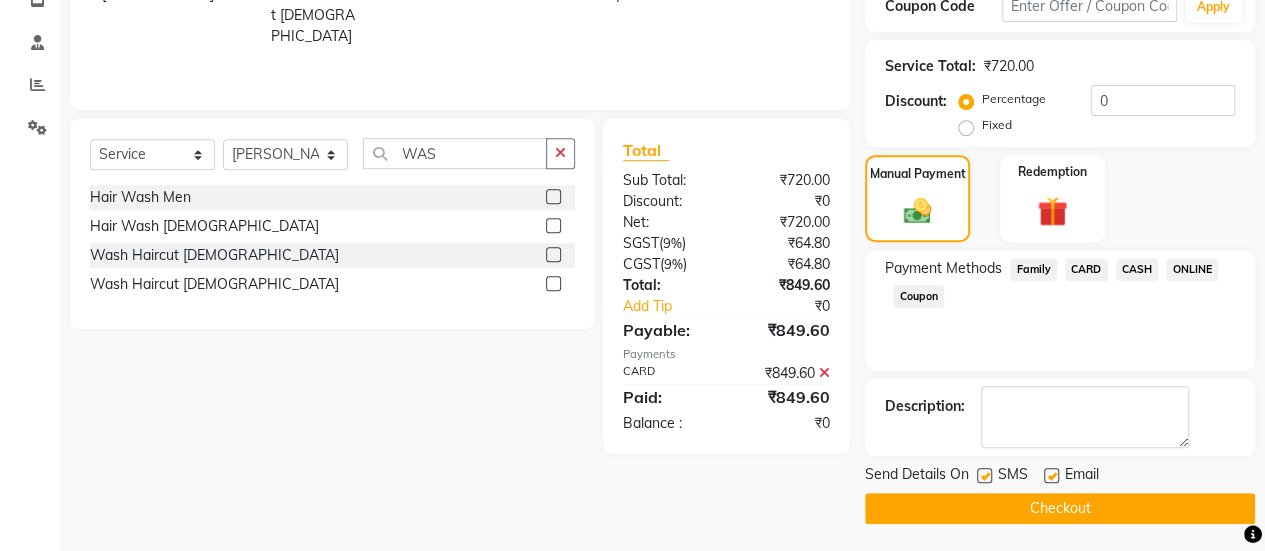 click 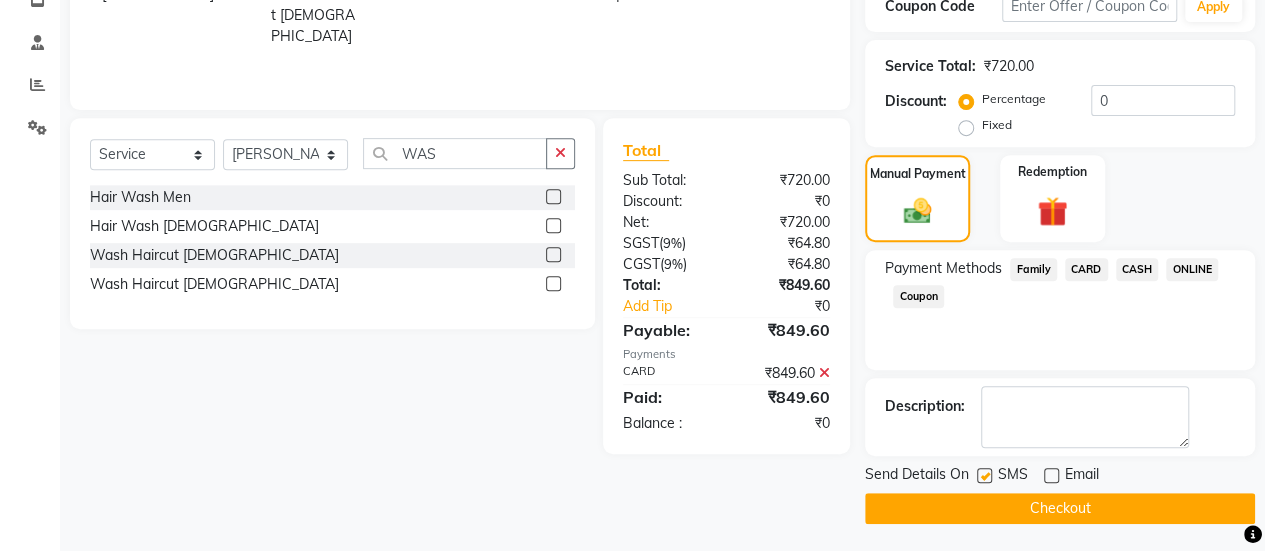 click on "Checkout" 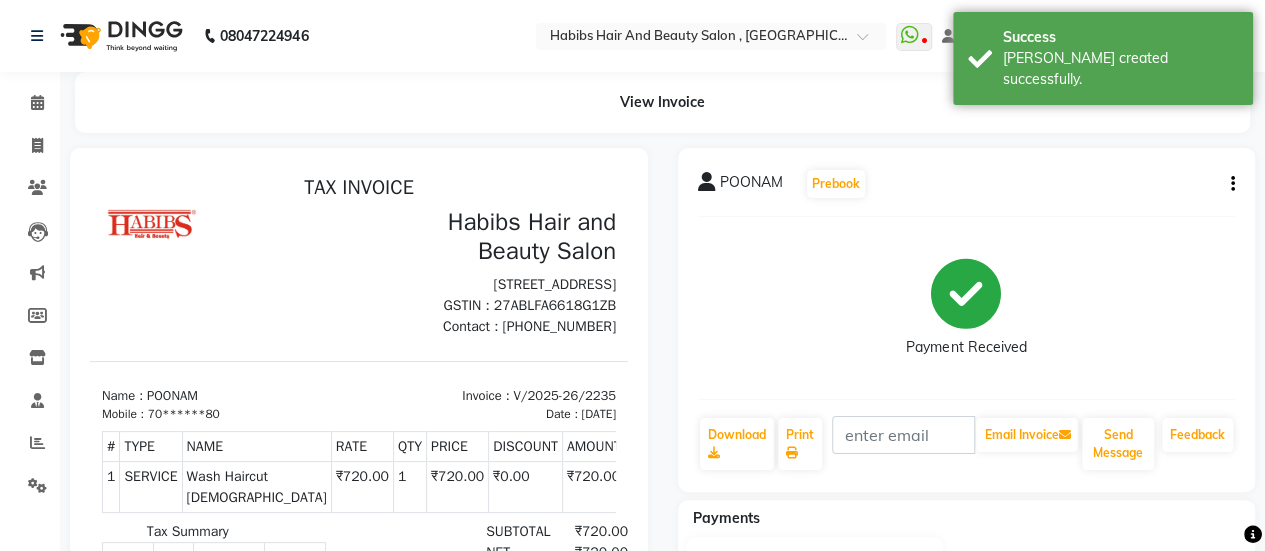 scroll, scrollTop: 0, scrollLeft: 0, axis: both 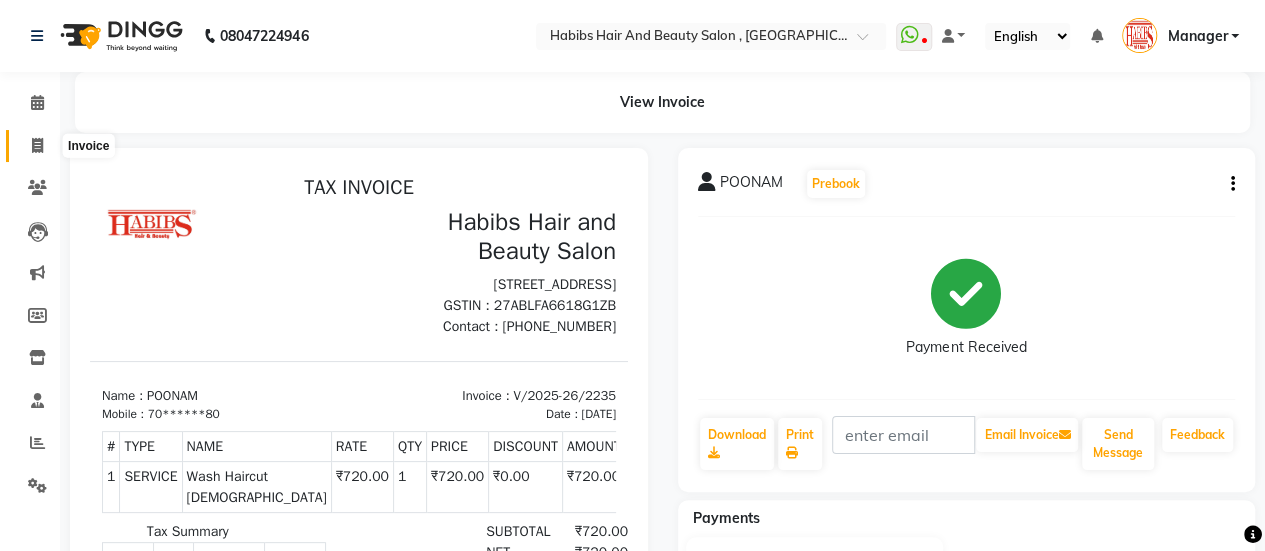 click 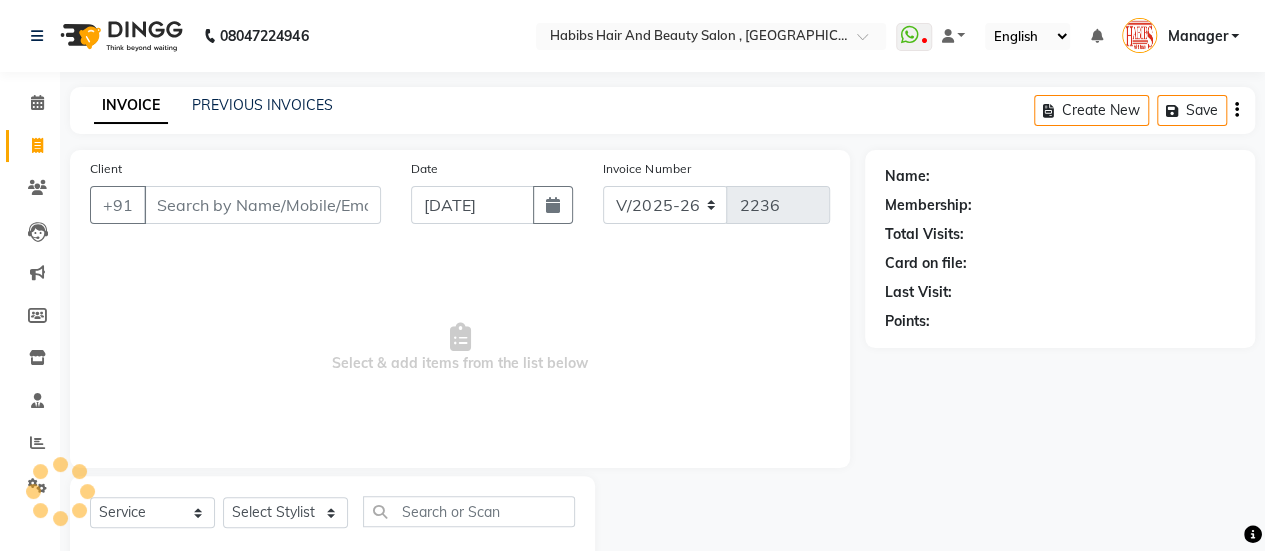scroll, scrollTop: 49, scrollLeft: 0, axis: vertical 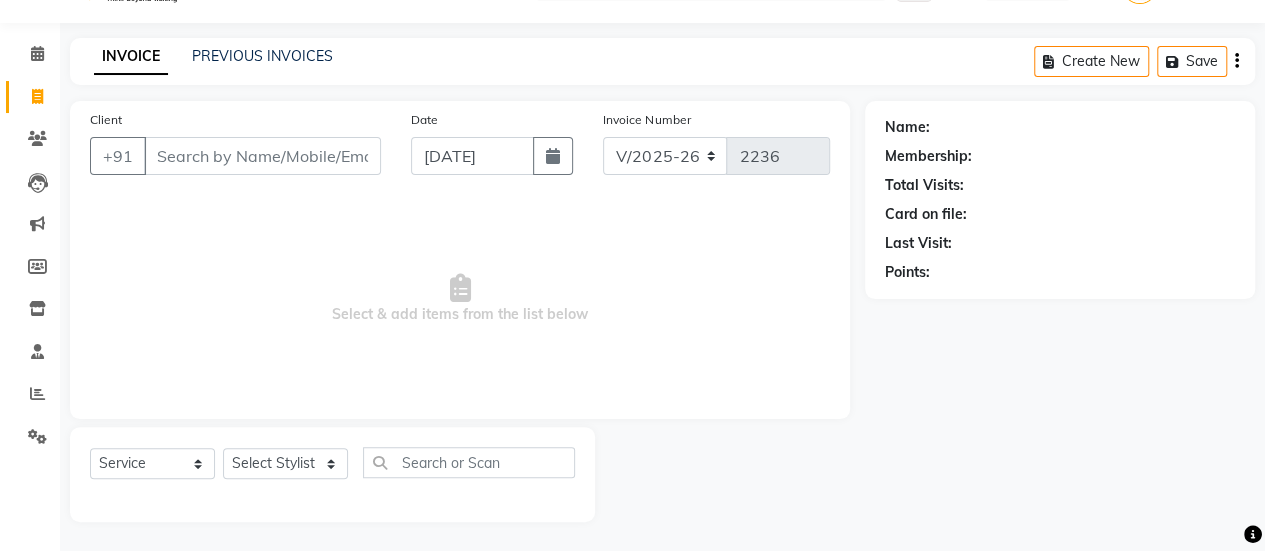click on "Client" at bounding box center (262, 156) 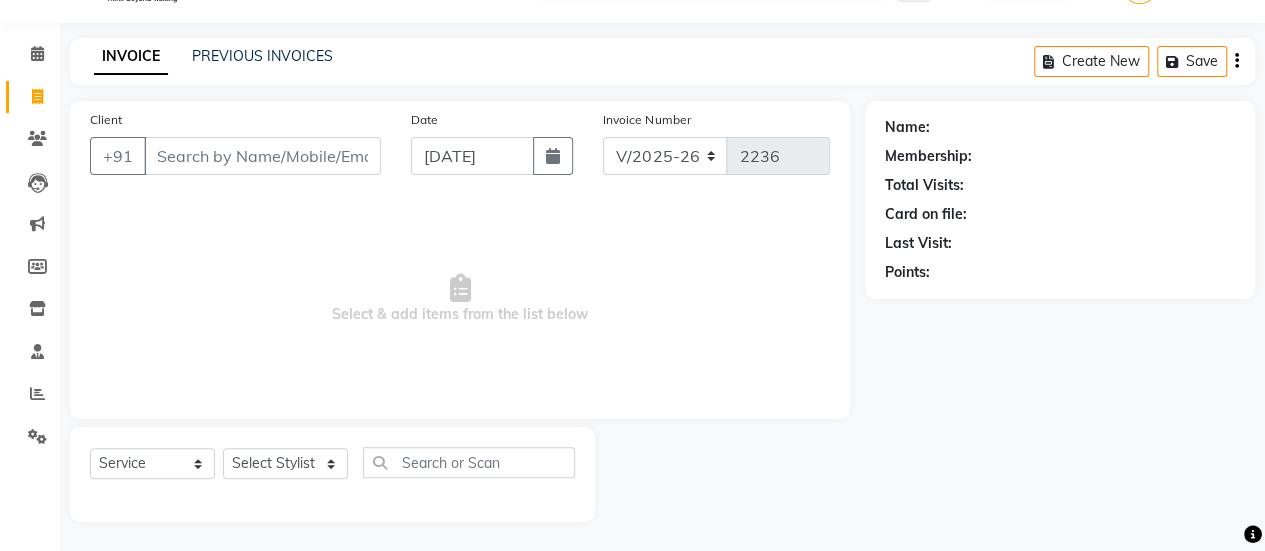 click on "Client" at bounding box center (262, 156) 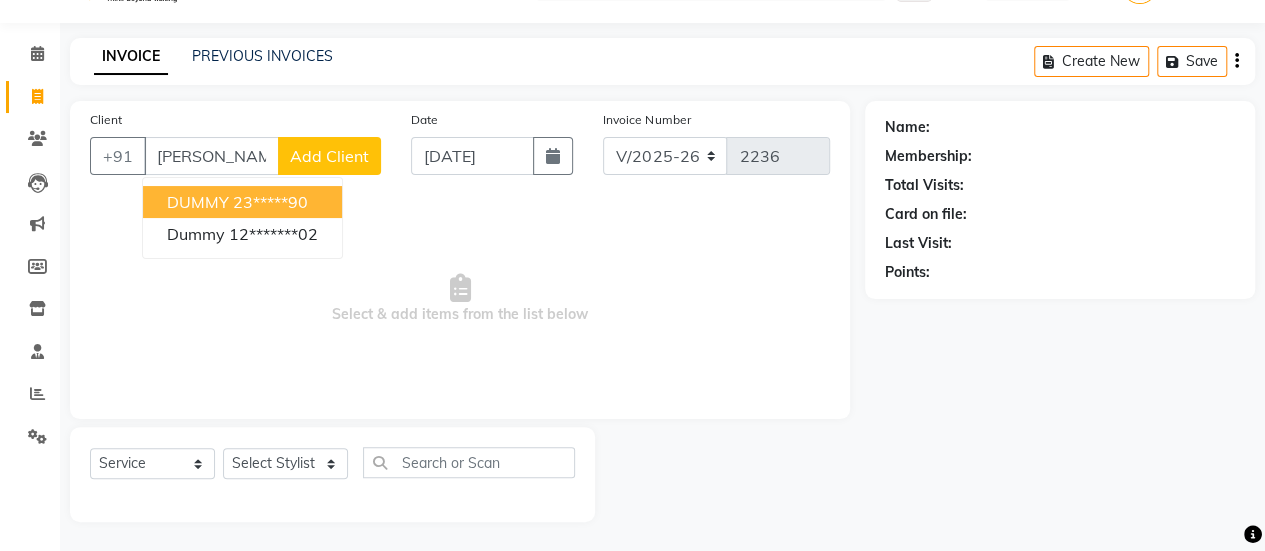click on "DUMMY" at bounding box center [198, 202] 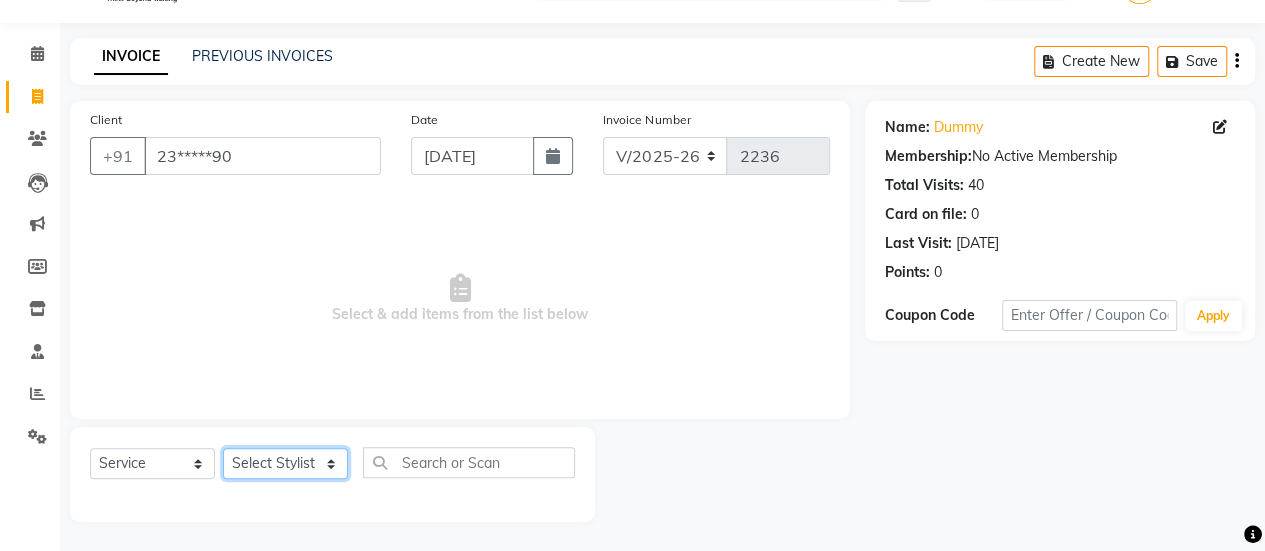 click on "Select Stylist [PERSON_NAME] [PERSON_NAME] Manager [PERSON_NAME] MUSARIK [PERSON_NAME] [PERSON_NAME] [PERSON_NAME] [PERSON_NAME] [PERSON_NAME] [PERSON_NAME] [PERSON_NAME]" 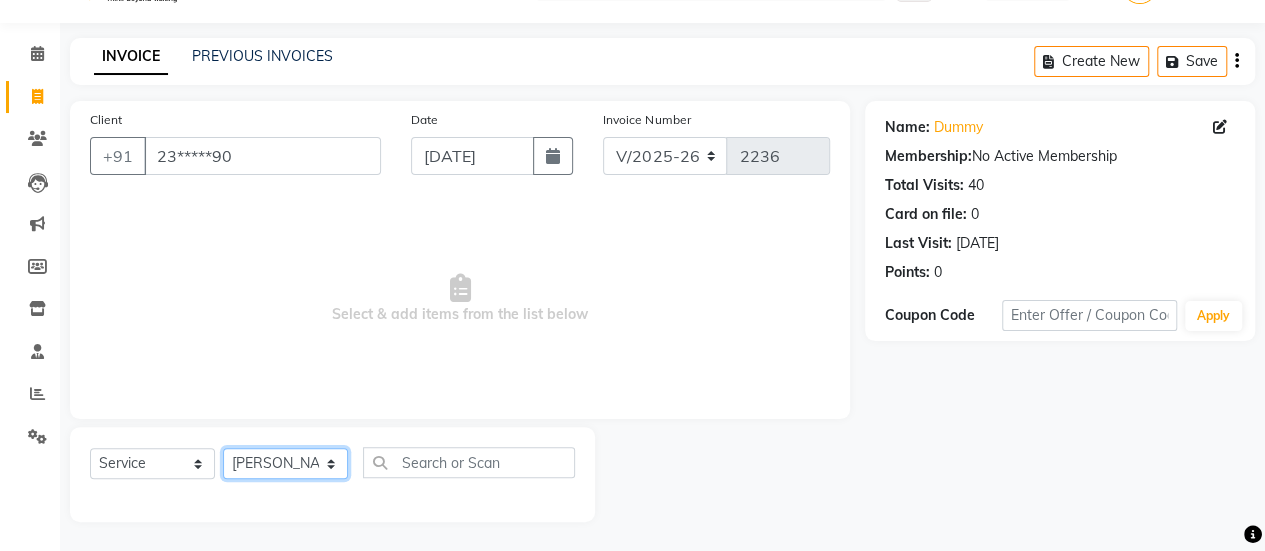 click on "Select Stylist [PERSON_NAME] [PERSON_NAME] Manager [PERSON_NAME] MUSARIK [PERSON_NAME] [PERSON_NAME] [PERSON_NAME] [PERSON_NAME] [PERSON_NAME] [PERSON_NAME] [PERSON_NAME]" 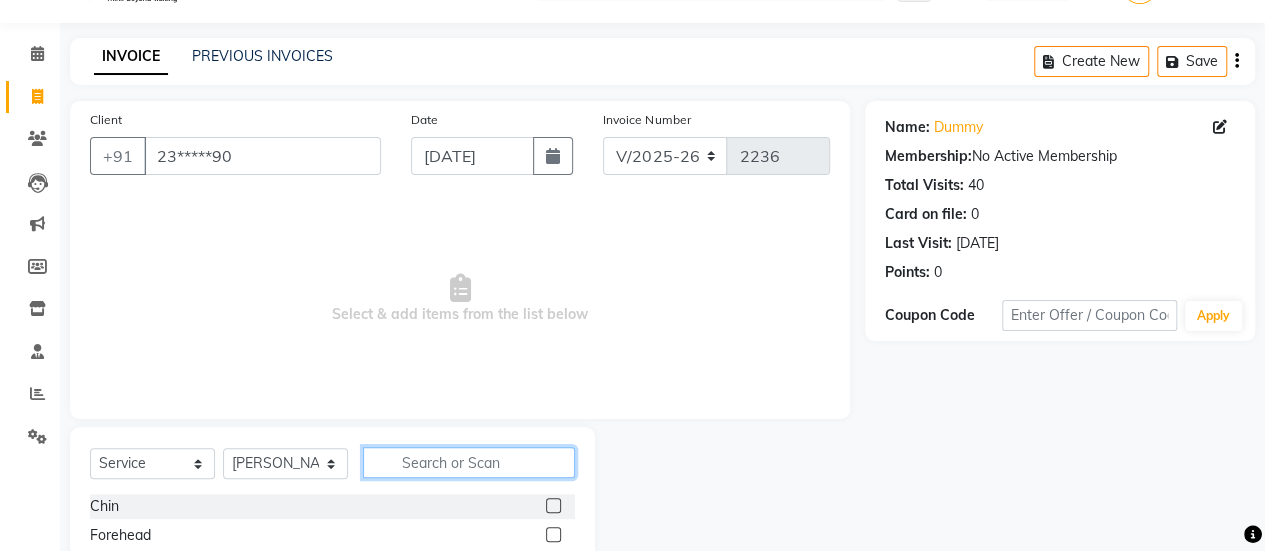 click 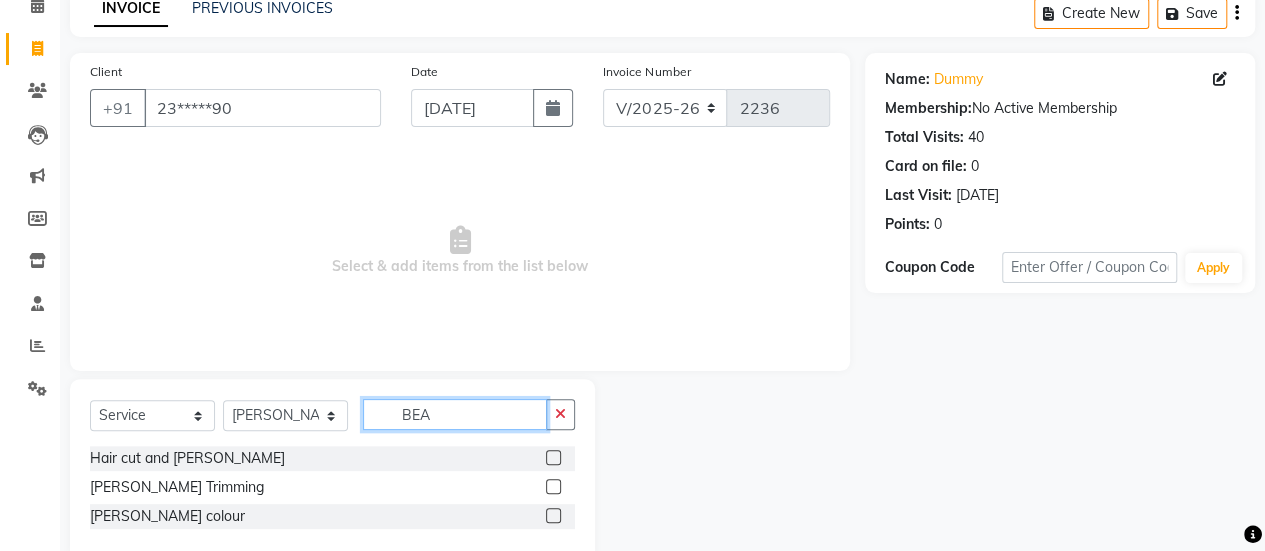 scroll, scrollTop: 98, scrollLeft: 0, axis: vertical 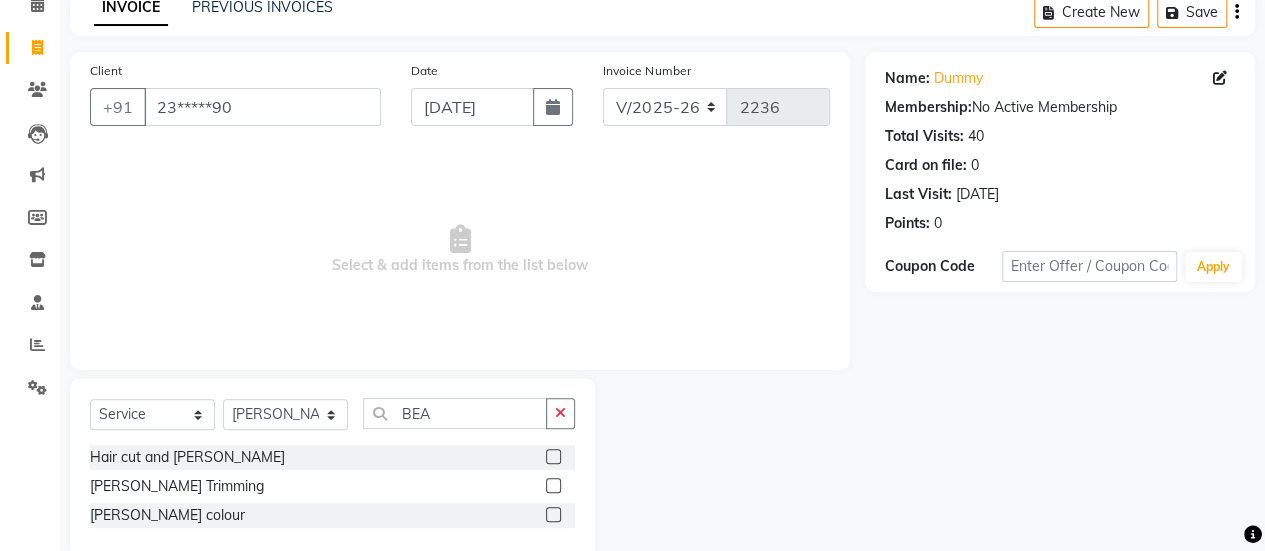click 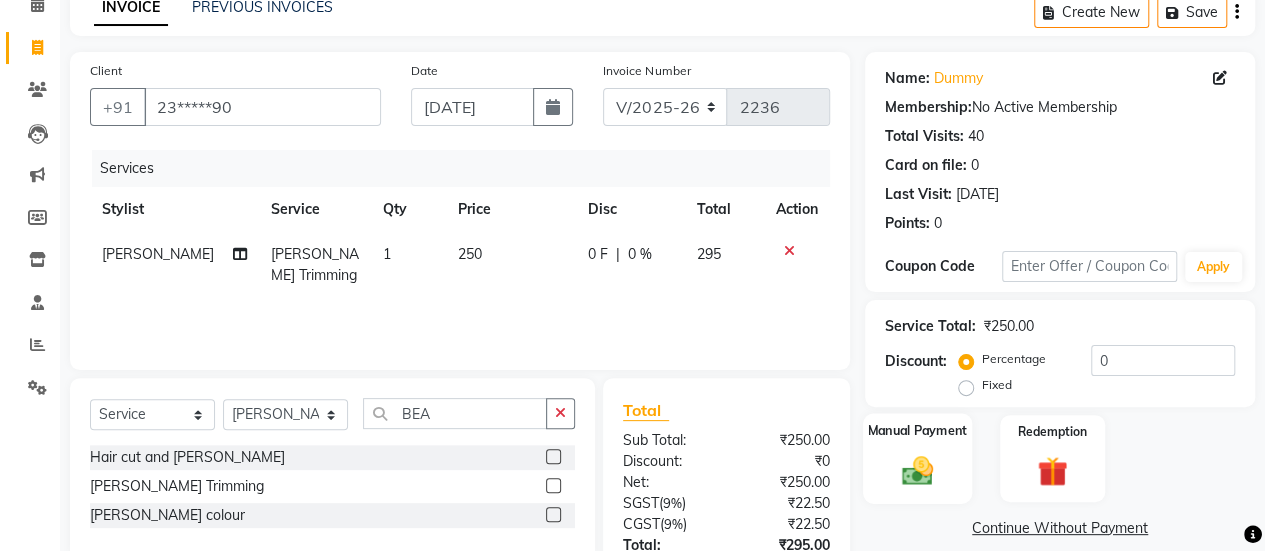 click on "Manual Payment" 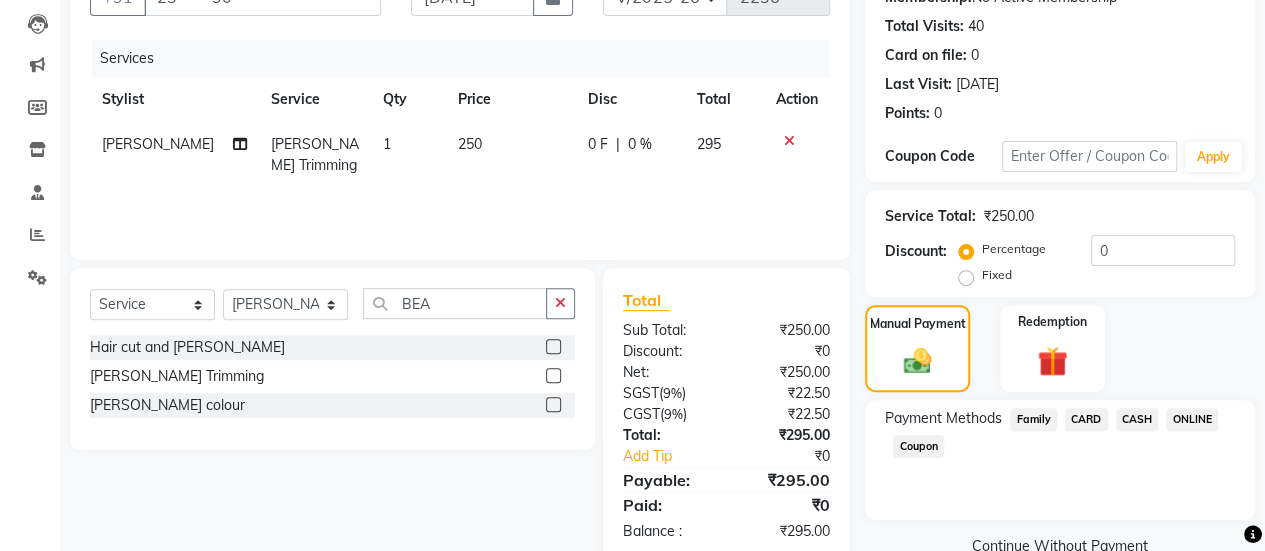 scroll, scrollTop: 210, scrollLeft: 0, axis: vertical 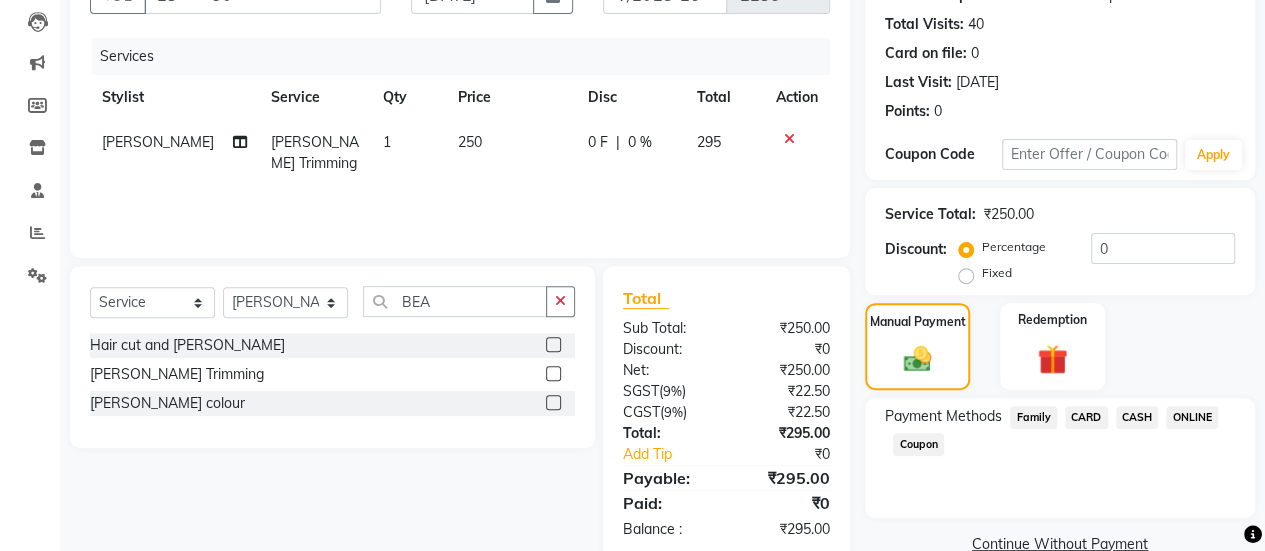 click on "CASH" 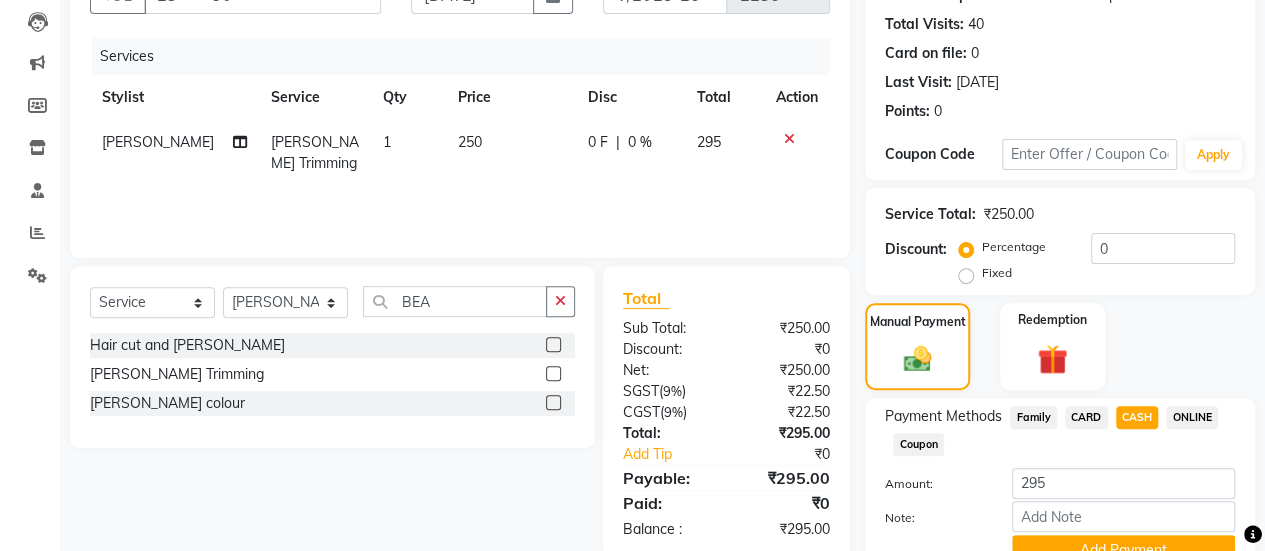 scroll, scrollTop: 302, scrollLeft: 0, axis: vertical 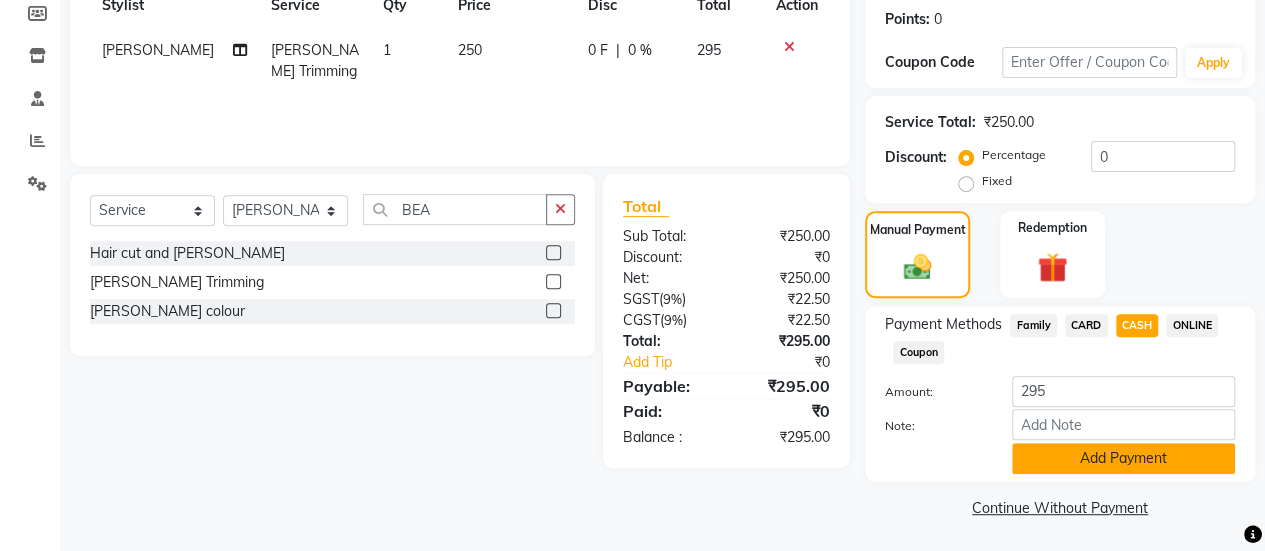 click on "Add Payment" 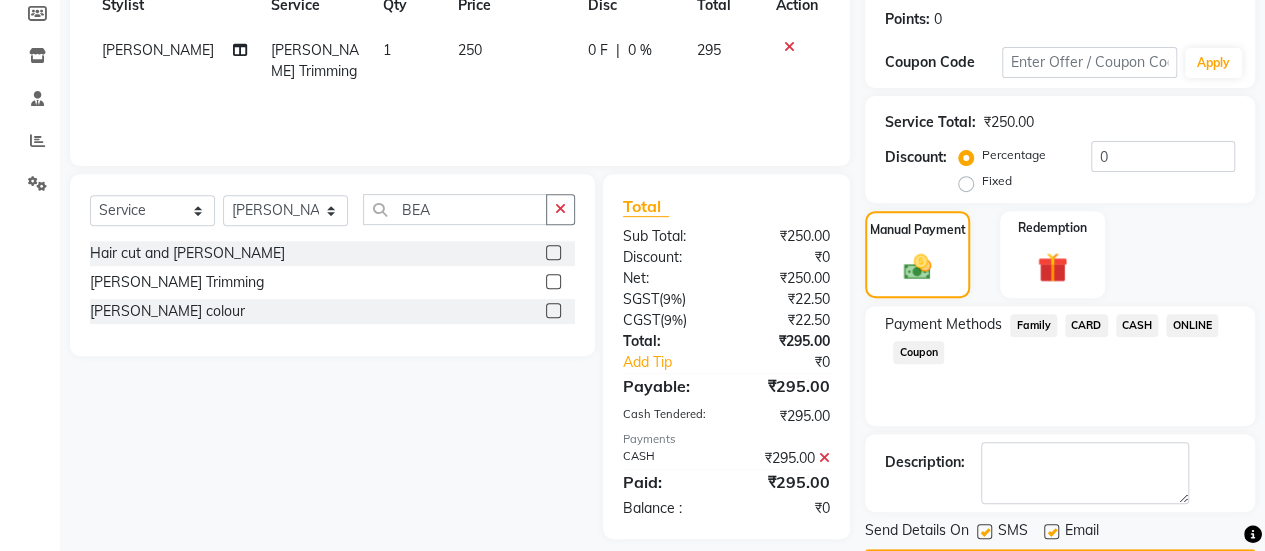 scroll, scrollTop: 358, scrollLeft: 0, axis: vertical 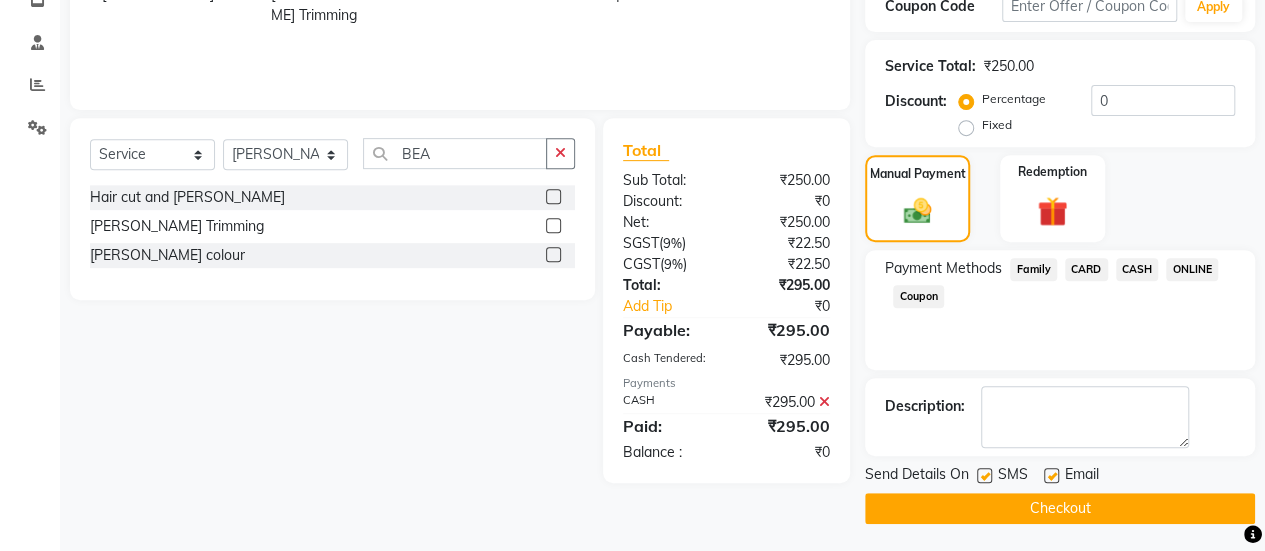 click 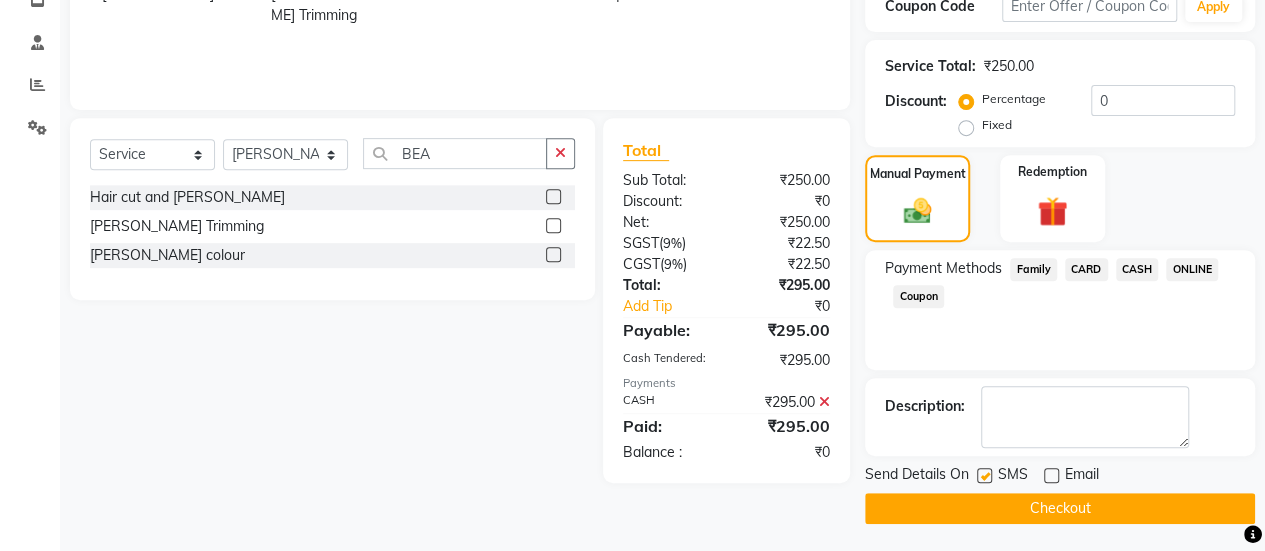 click on "Checkout" 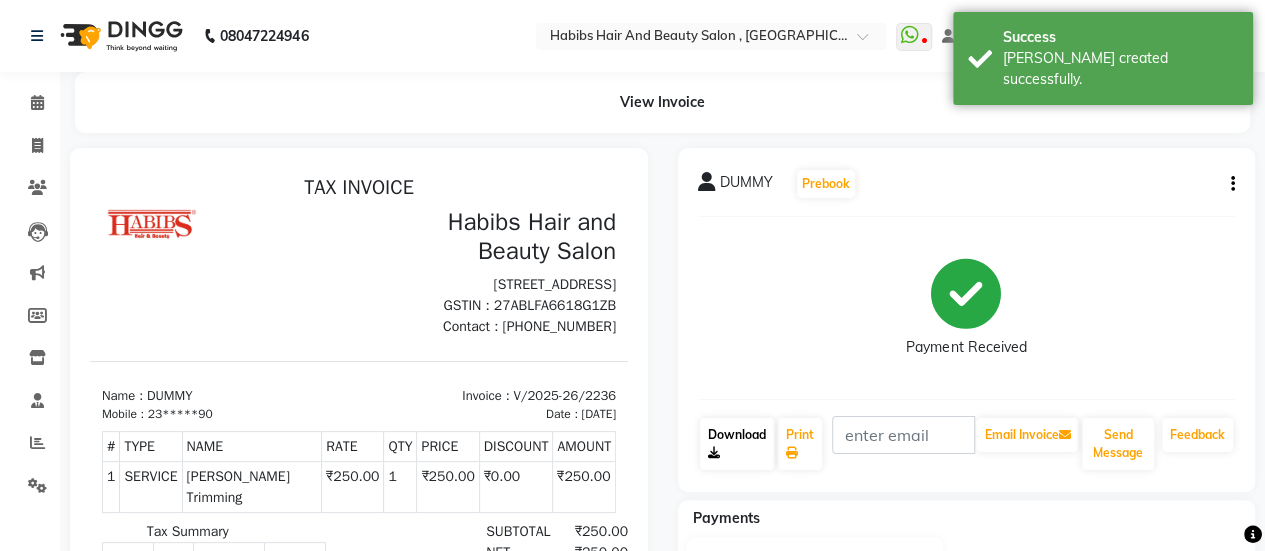scroll, scrollTop: 0, scrollLeft: 0, axis: both 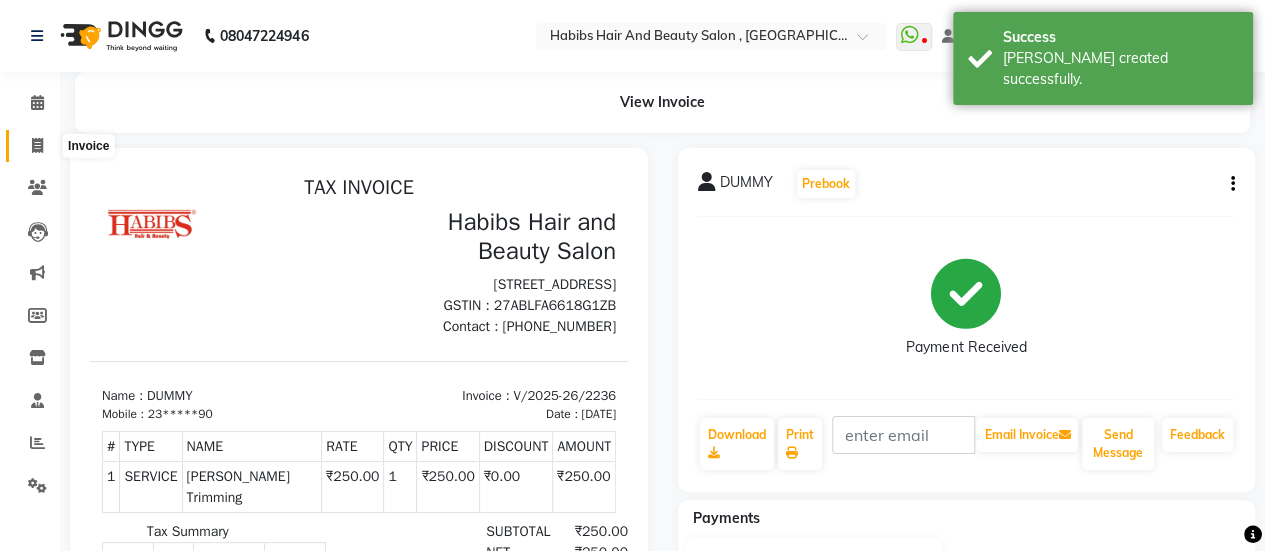 click 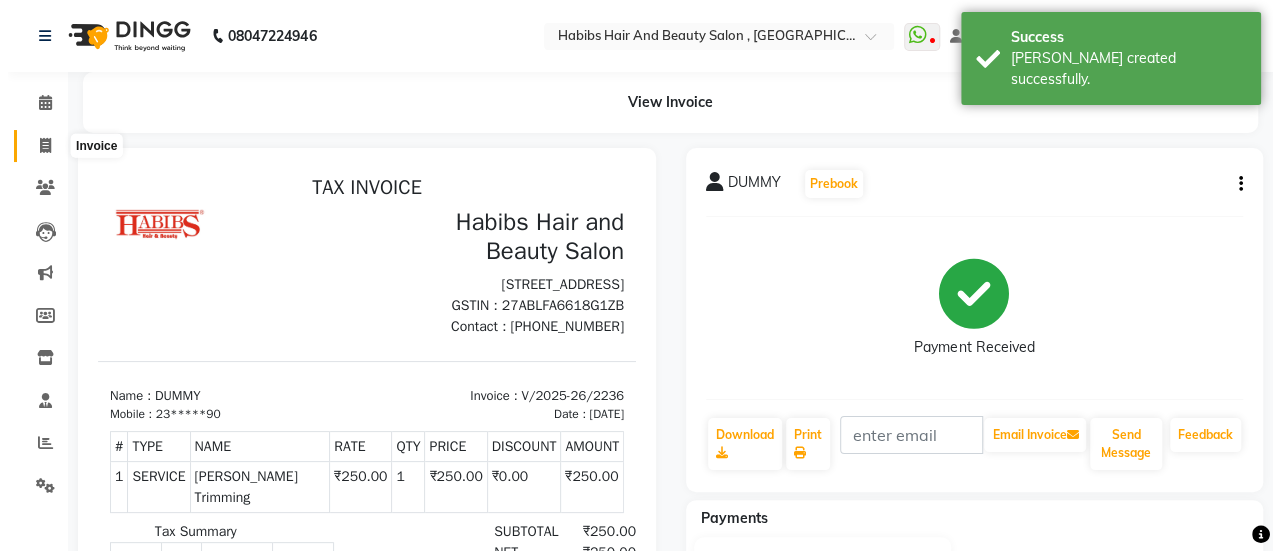 scroll, scrollTop: 49, scrollLeft: 0, axis: vertical 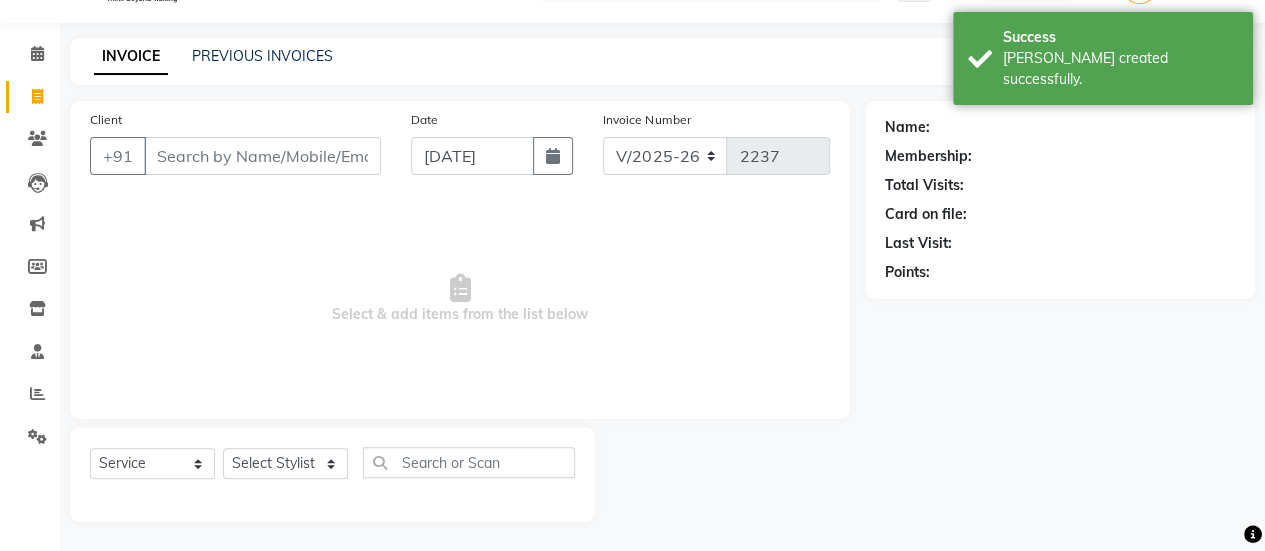 click on "Client" at bounding box center (262, 156) 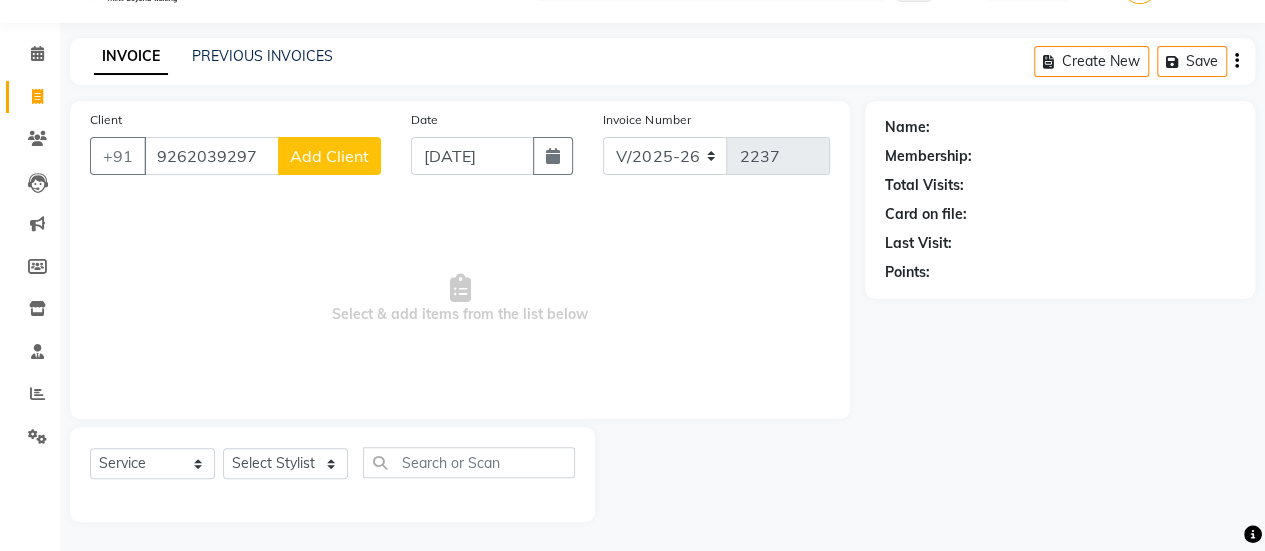 click on "9262039297" at bounding box center [211, 156] 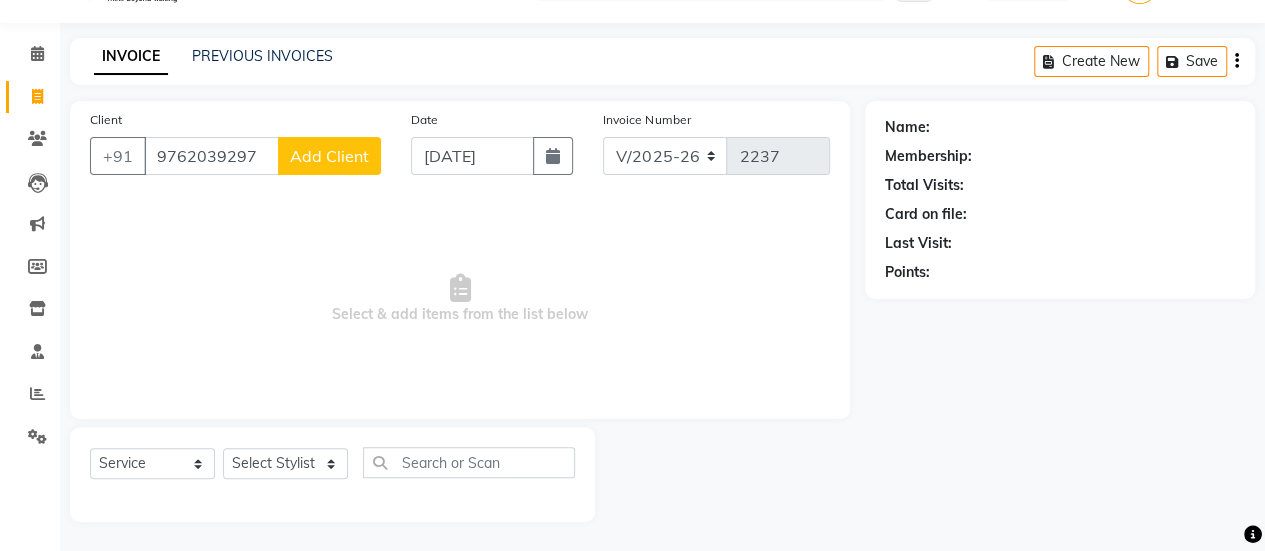 click on "9762039297" at bounding box center [211, 156] 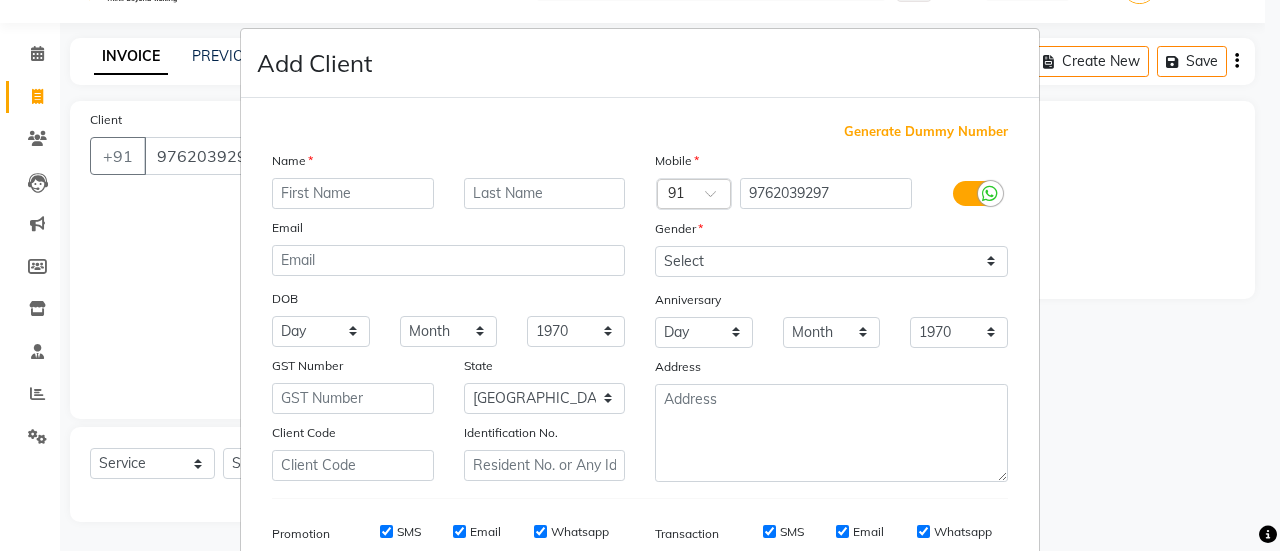 click at bounding box center [353, 193] 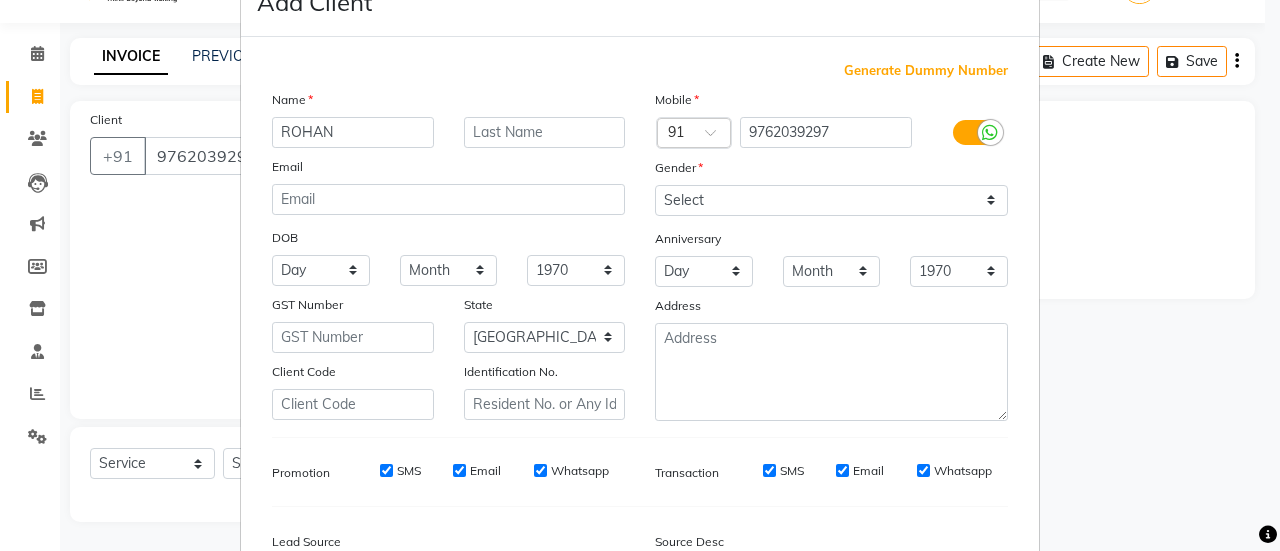 scroll, scrollTop: 66, scrollLeft: 0, axis: vertical 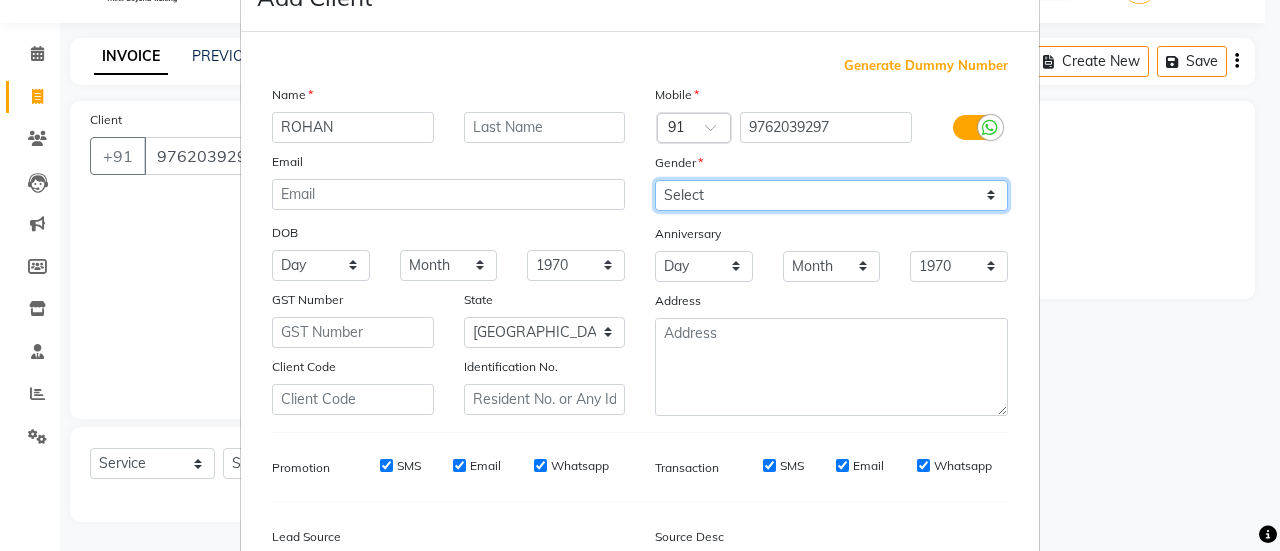 click on "Select [DEMOGRAPHIC_DATA] [DEMOGRAPHIC_DATA] Other Prefer Not To Say" at bounding box center [831, 195] 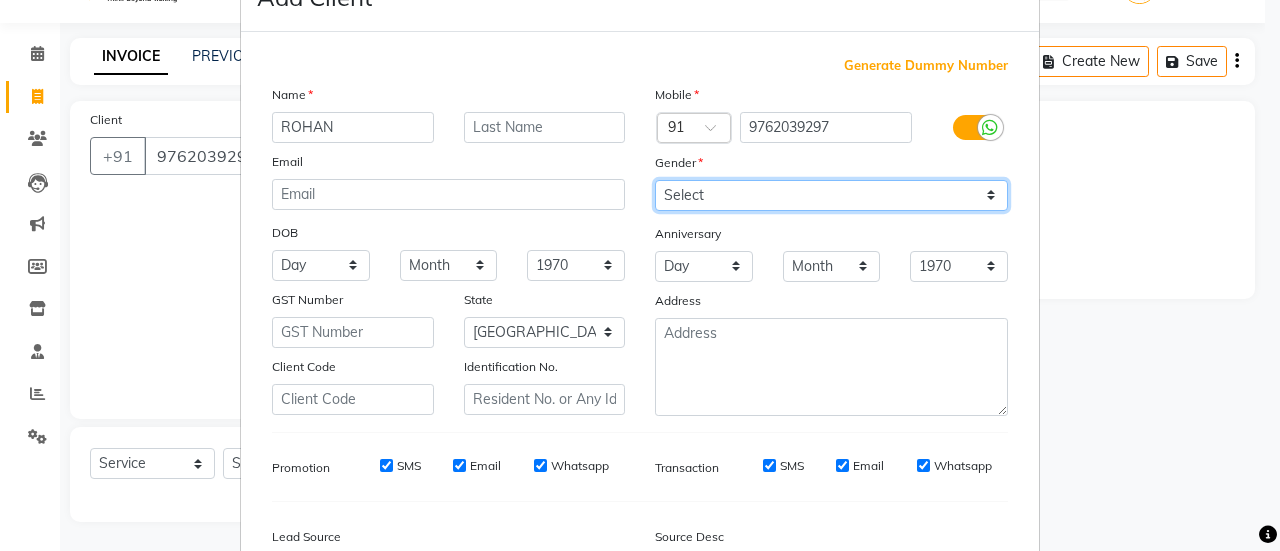 click on "Select [DEMOGRAPHIC_DATA] [DEMOGRAPHIC_DATA] Other Prefer Not To Say" at bounding box center [831, 195] 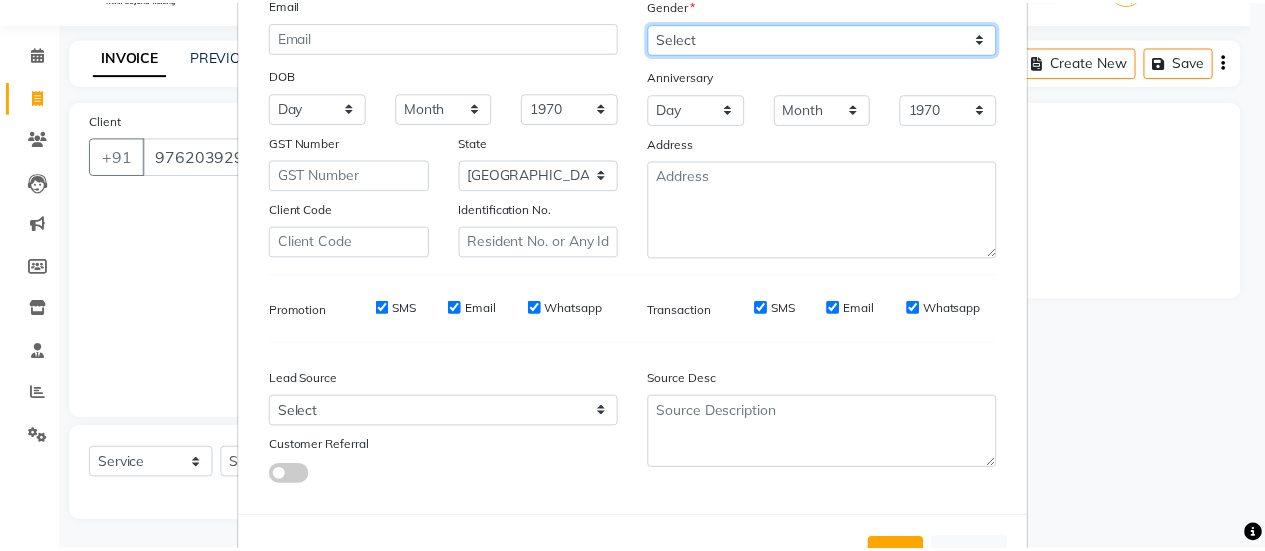 scroll, scrollTop: 229, scrollLeft: 0, axis: vertical 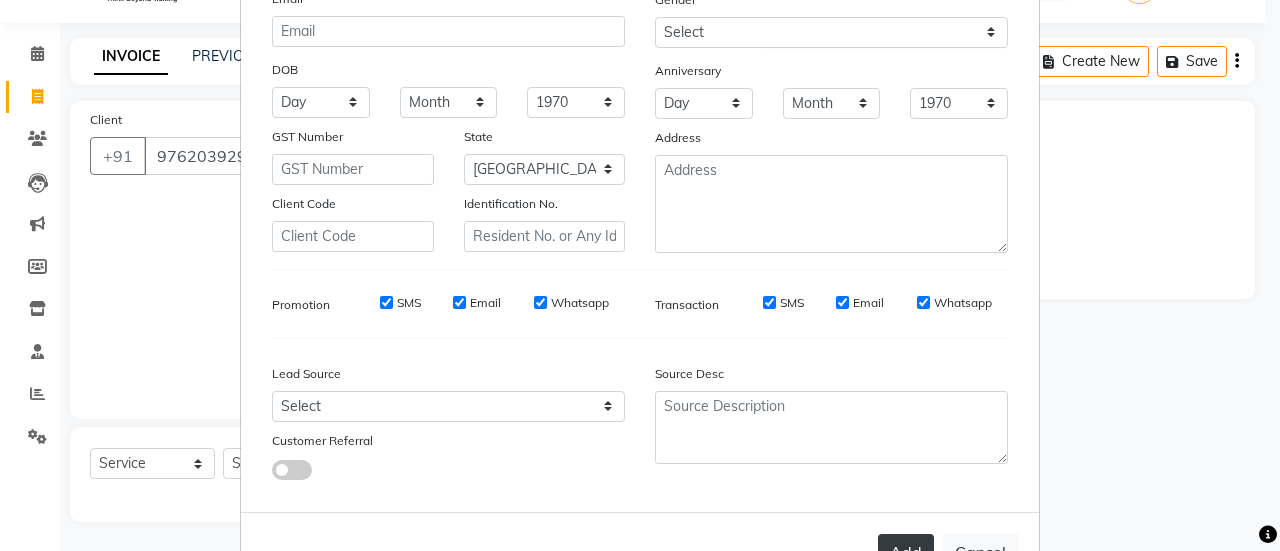 click on "Add" at bounding box center [906, 552] 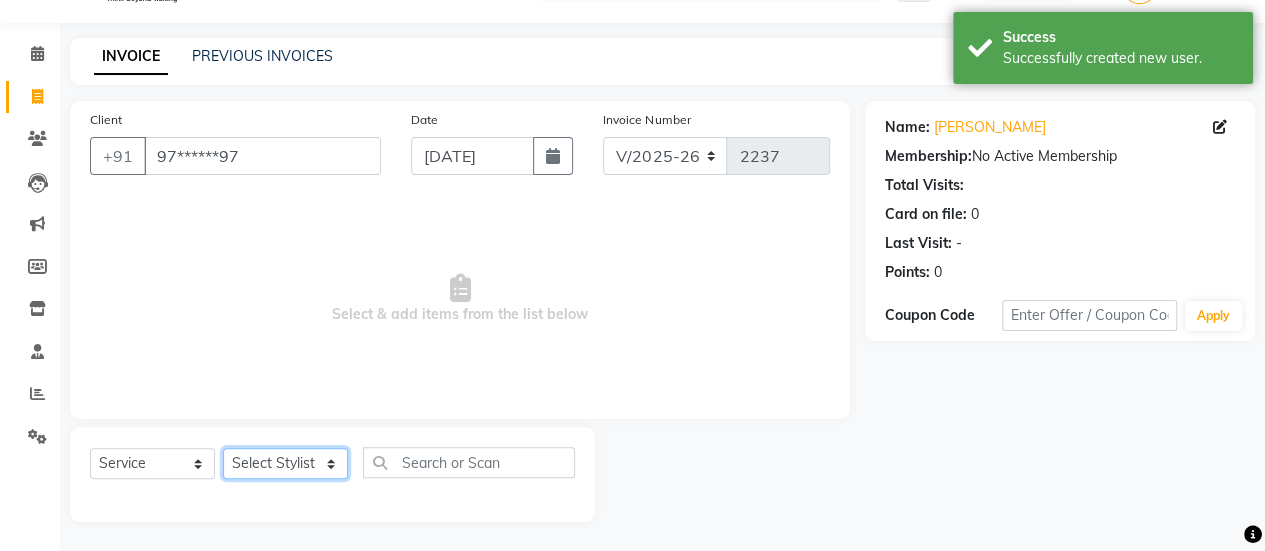 click on "Select Stylist [PERSON_NAME] [PERSON_NAME] Manager [PERSON_NAME] MUSARIK [PERSON_NAME] [PERSON_NAME] [PERSON_NAME] [PERSON_NAME] [PERSON_NAME] [PERSON_NAME] [PERSON_NAME]" 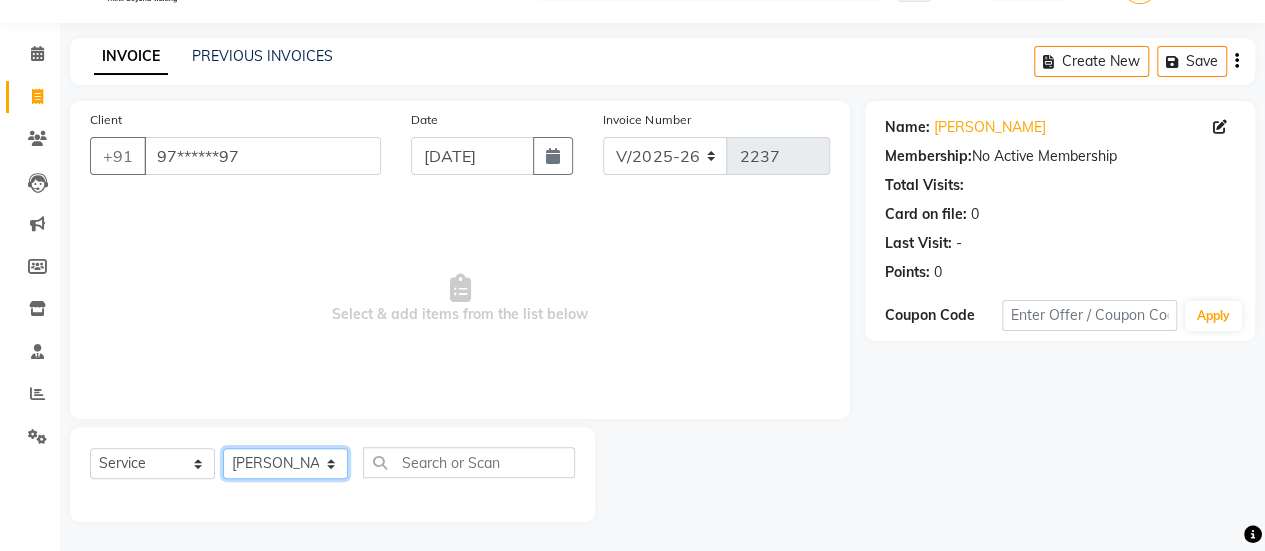 click on "Select Stylist [PERSON_NAME] [PERSON_NAME] Manager [PERSON_NAME] MUSARIK [PERSON_NAME] [PERSON_NAME] [PERSON_NAME] [PERSON_NAME] [PERSON_NAME] [PERSON_NAME] [PERSON_NAME]" 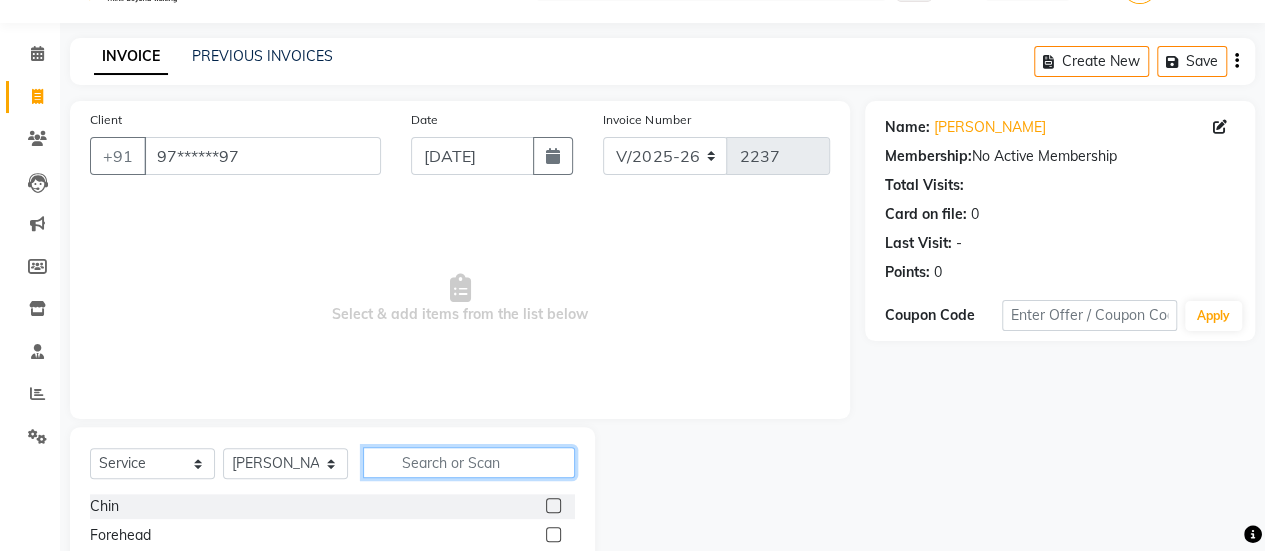click 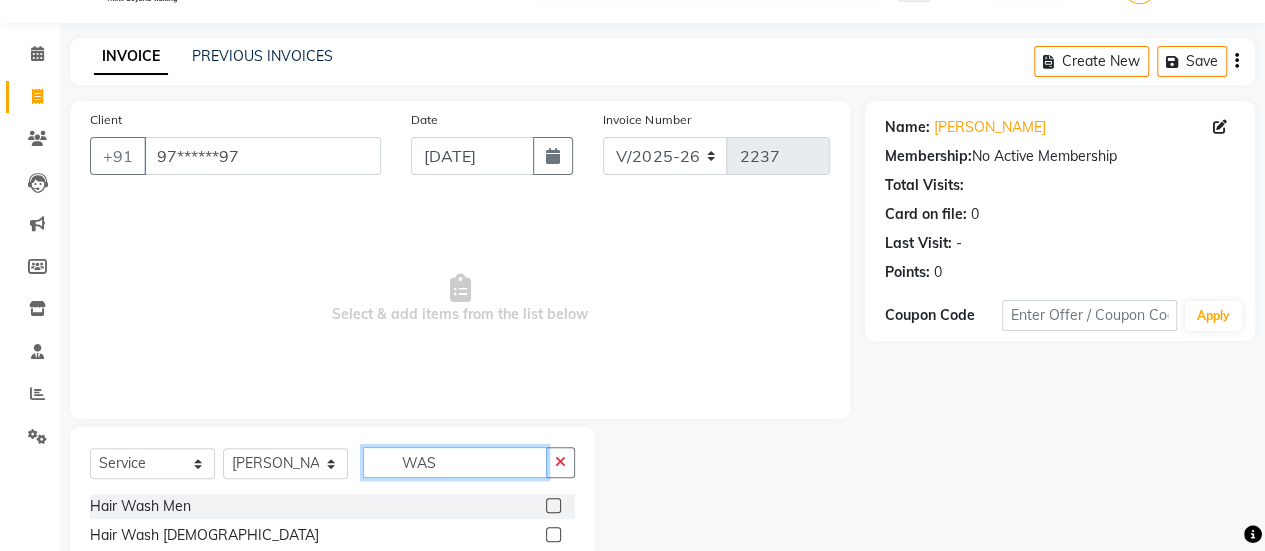 scroll, scrollTop: 165, scrollLeft: 0, axis: vertical 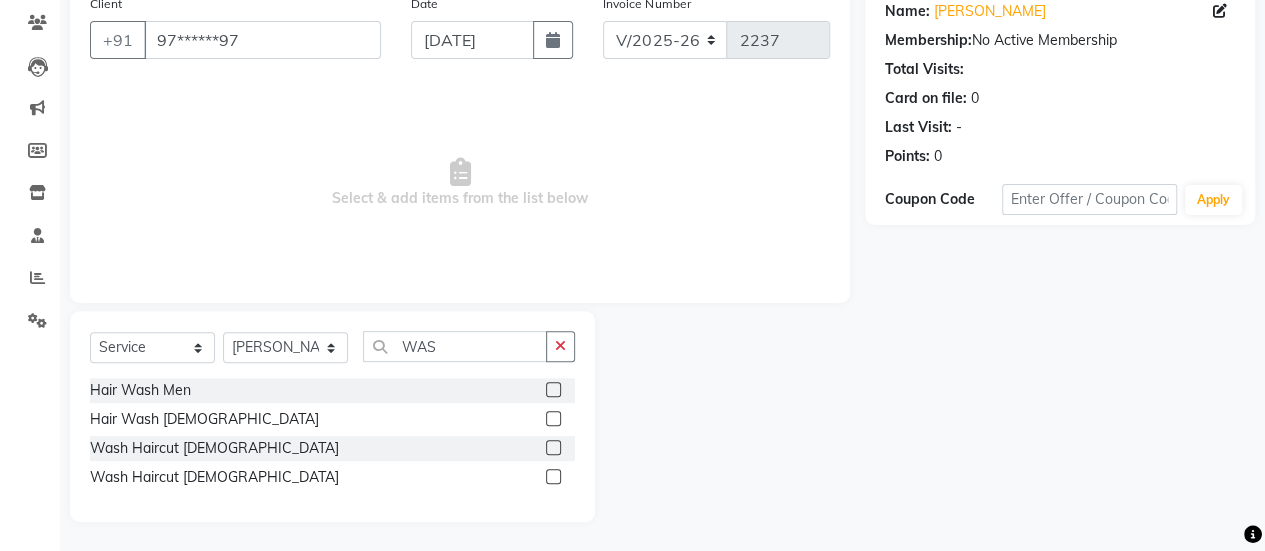 click 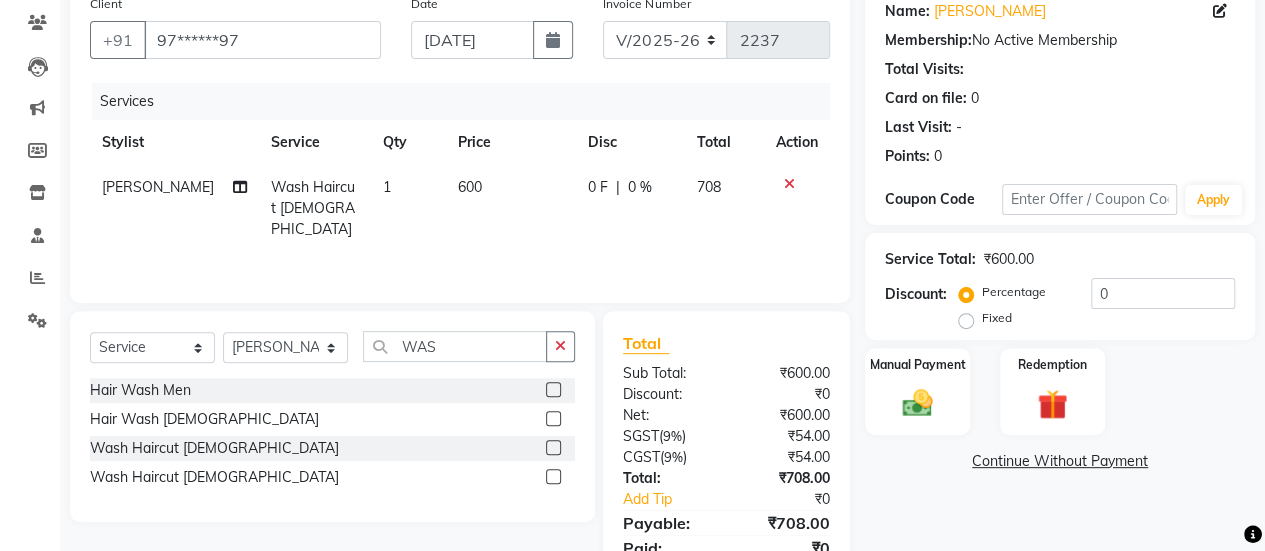 click on "600" 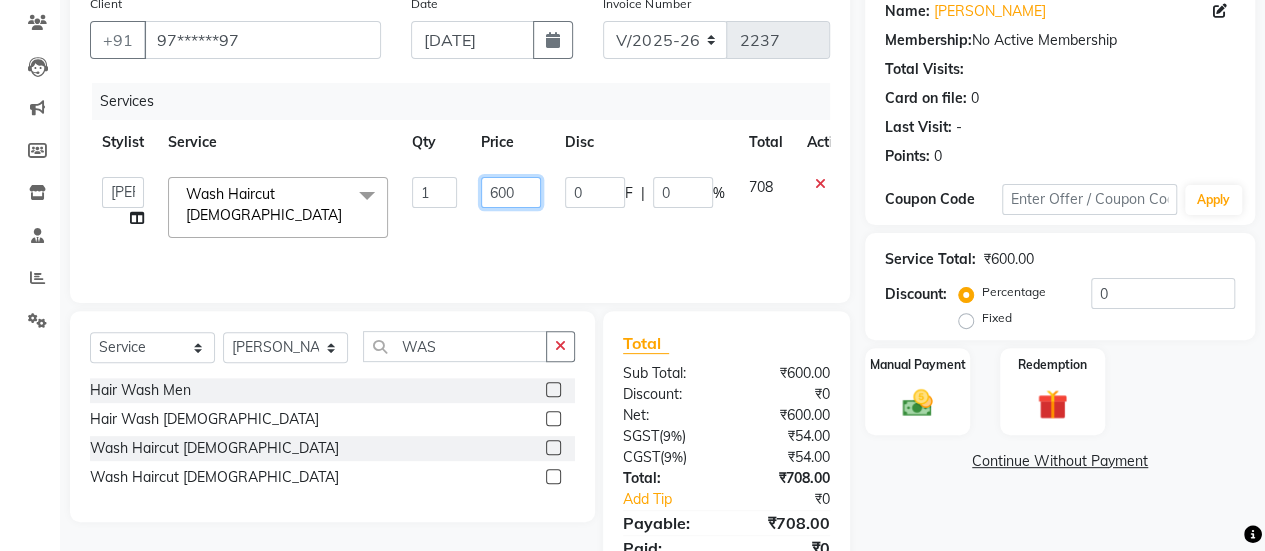 click on "600" 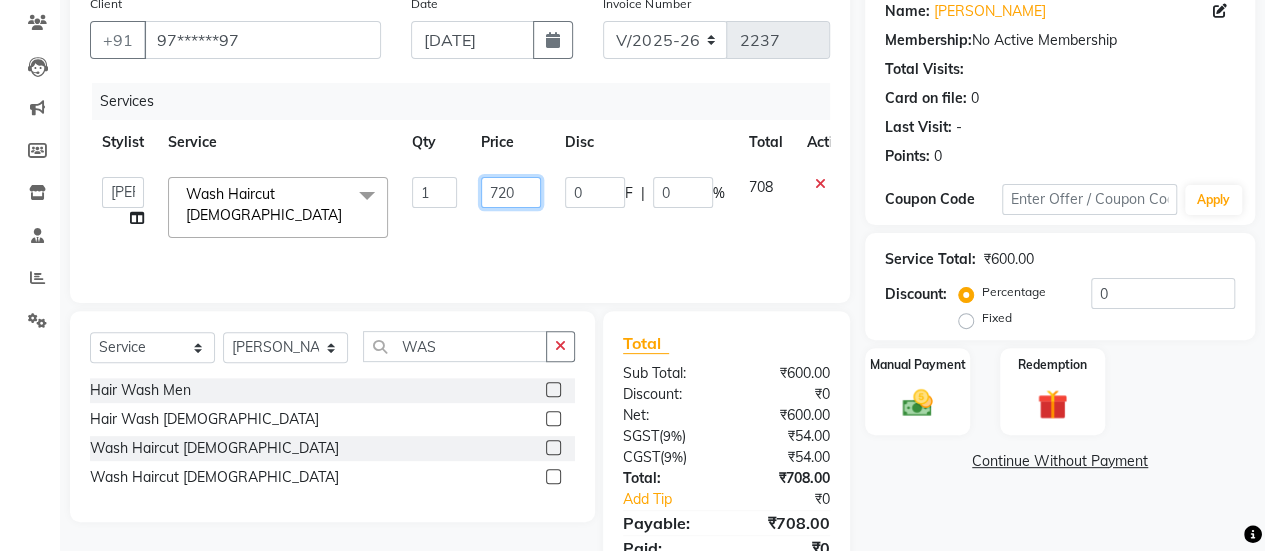 scroll, scrollTop: 247, scrollLeft: 0, axis: vertical 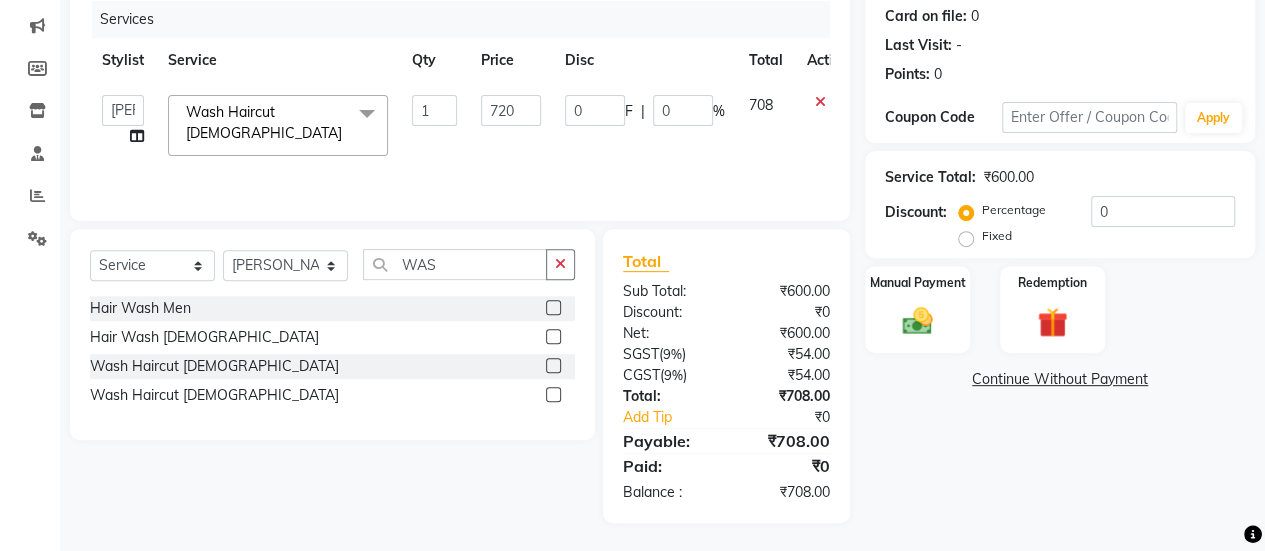click on "Name: [PERSON_NAME]  Membership:  No Active Membership  Total Visits:   Card on file:  0 Last Visit:   - Points:   0  Coupon Code Apply Service Total:  ₹600.00  Discount:  Percentage   Fixed  0 Manual Payment Redemption  Continue Without Payment" 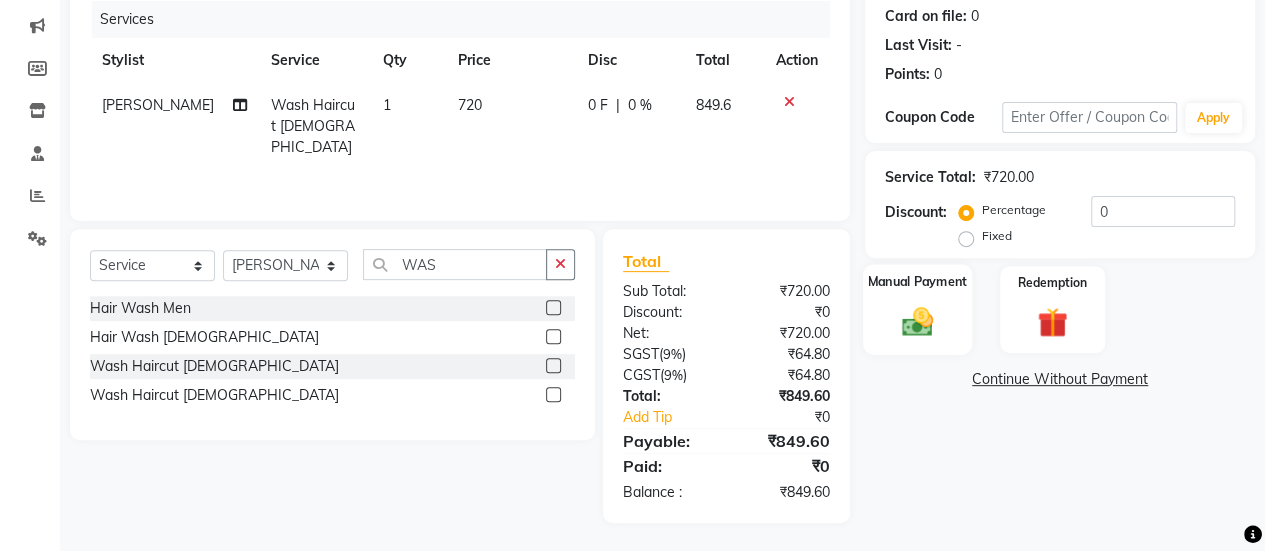 click on "Manual Payment" 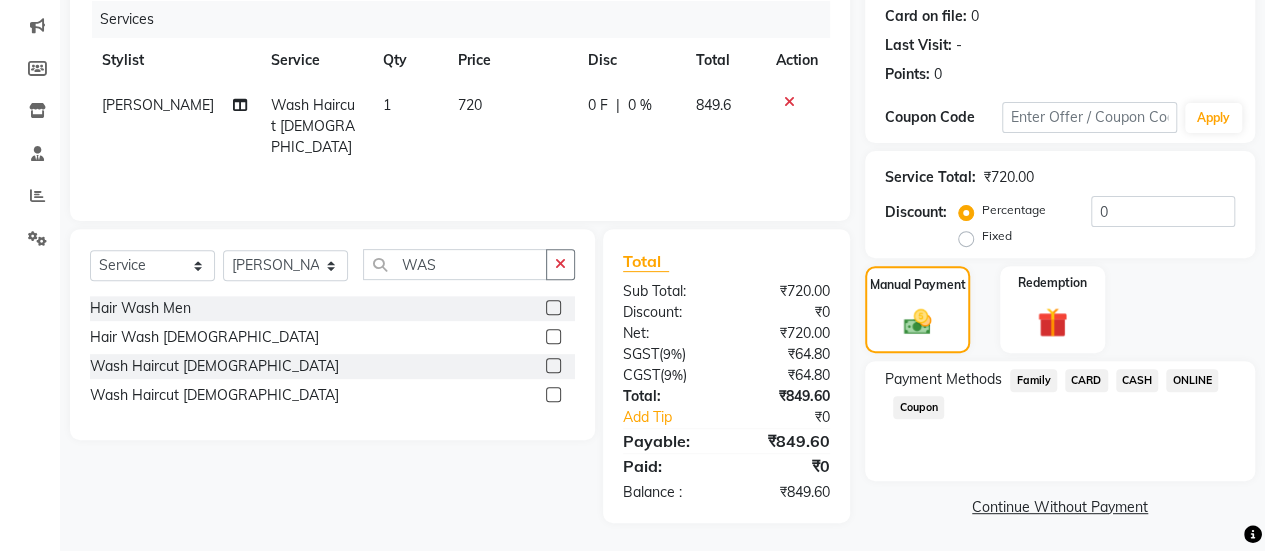 click on "ONLINE" 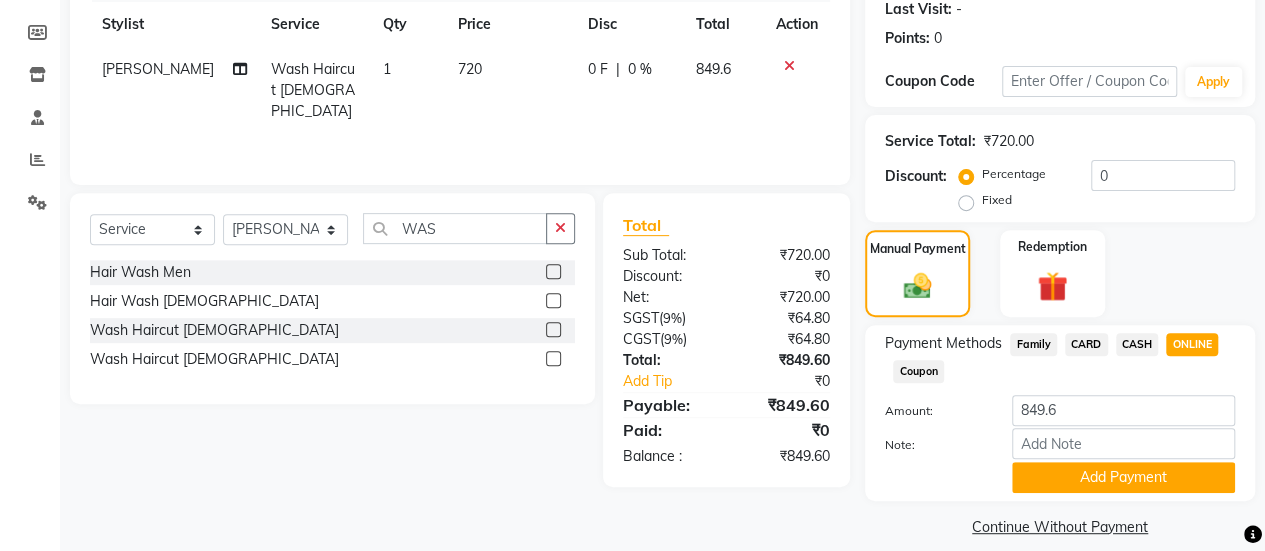 scroll, scrollTop: 302, scrollLeft: 0, axis: vertical 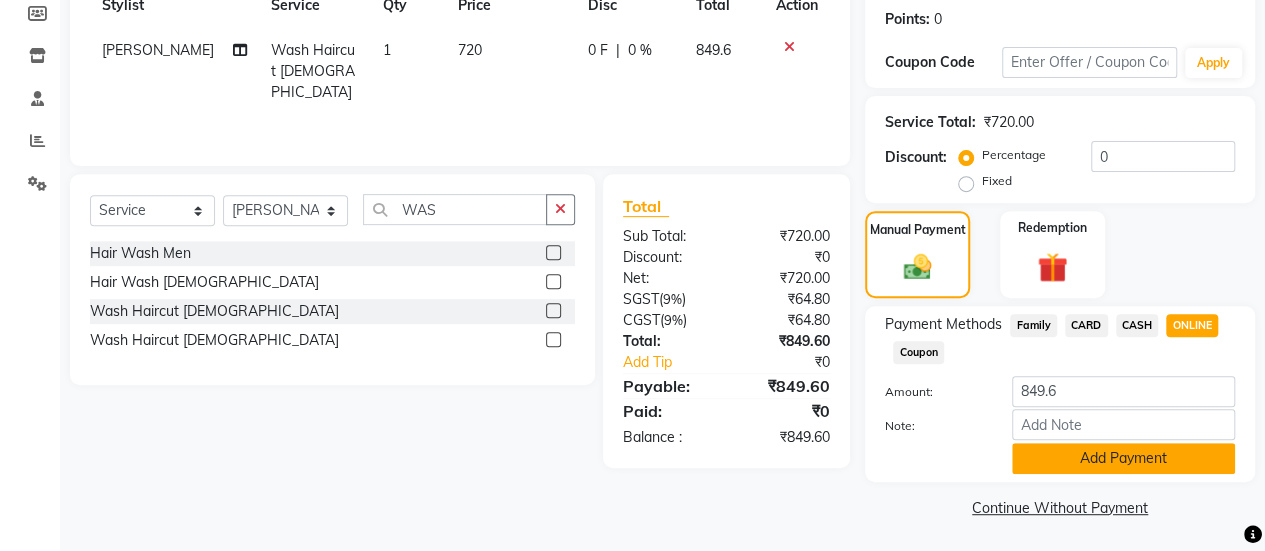 click on "Add Payment" 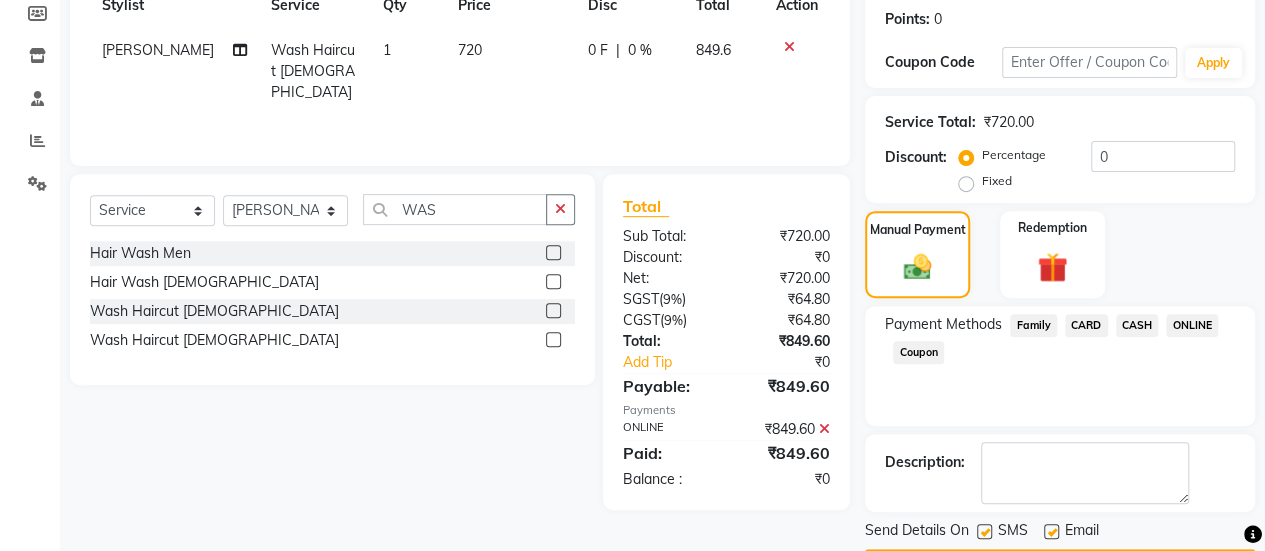 scroll, scrollTop: 358, scrollLeft: 0, axis: vertical 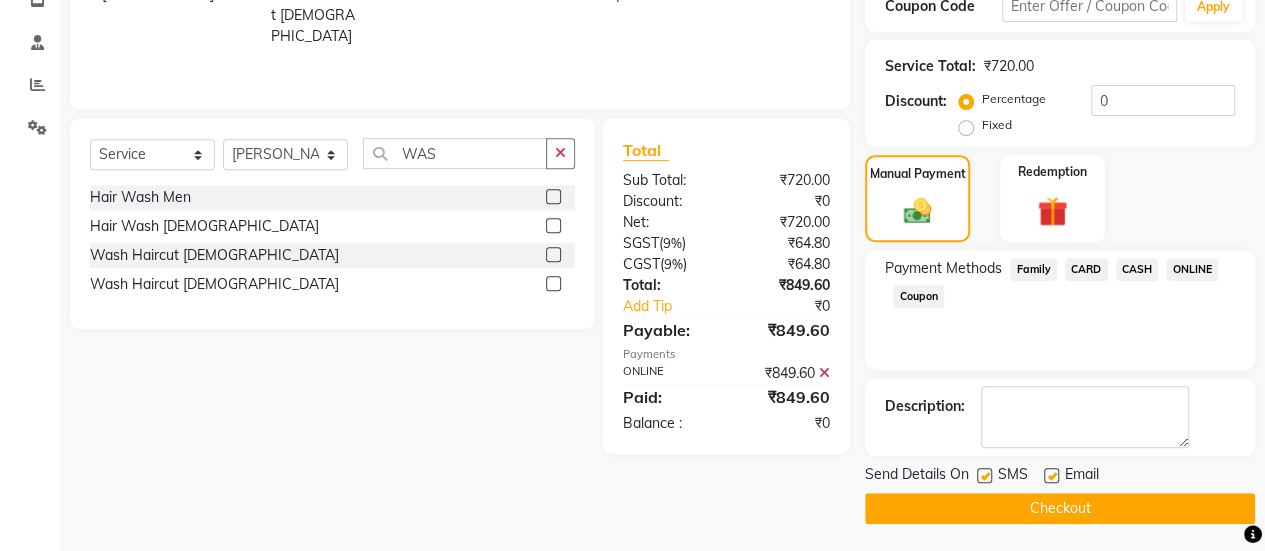 click 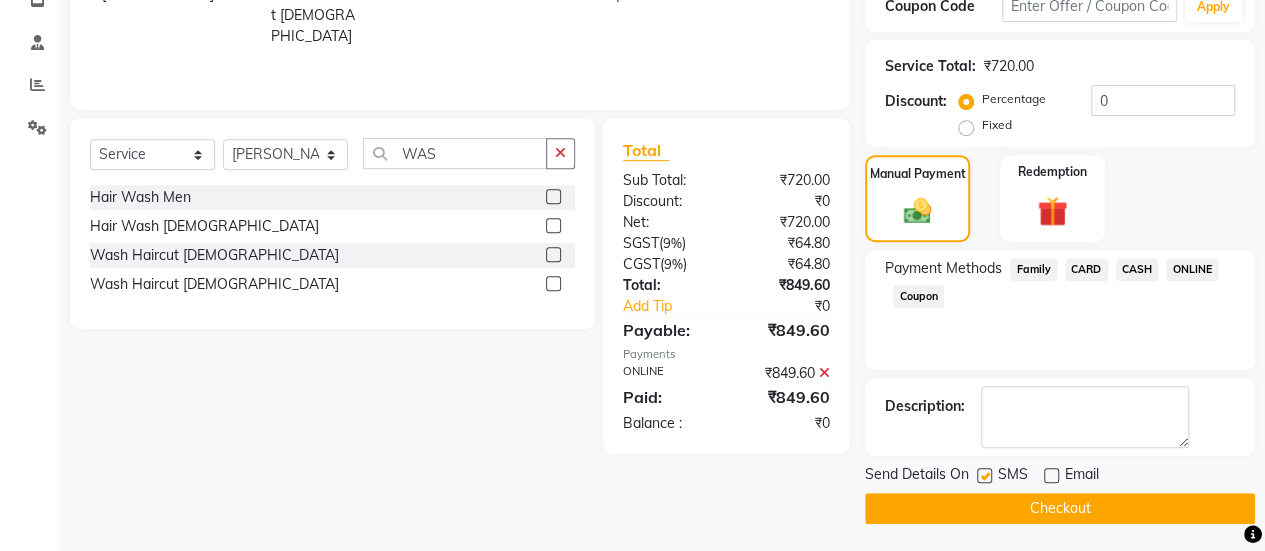 click on "Checkout" 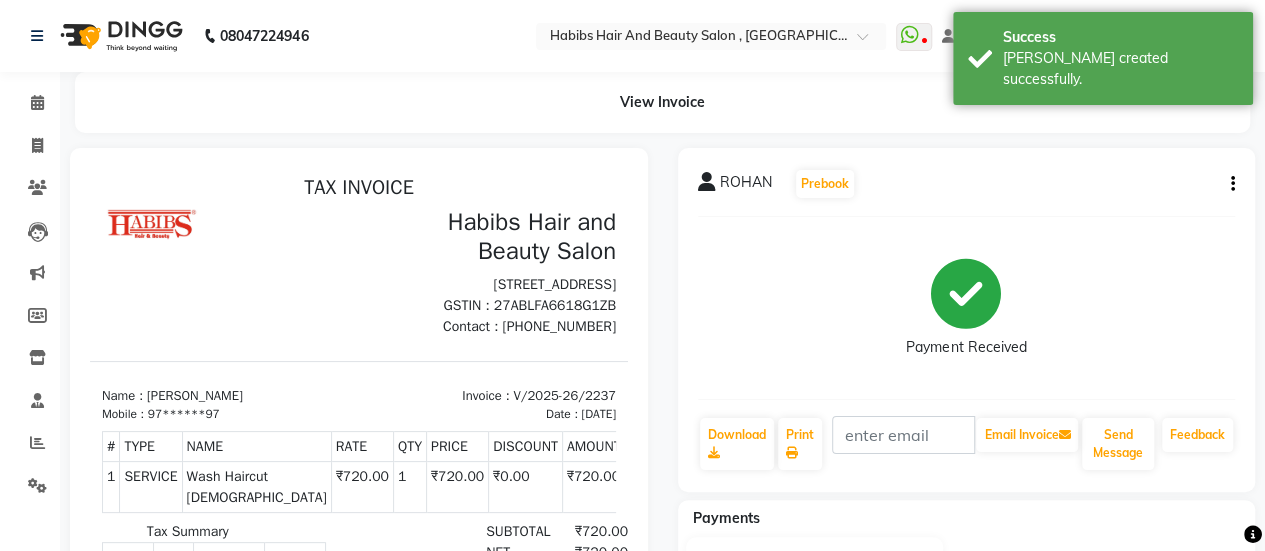 scroll, scrollTop: 0, scrollLeft: 0, axis: both 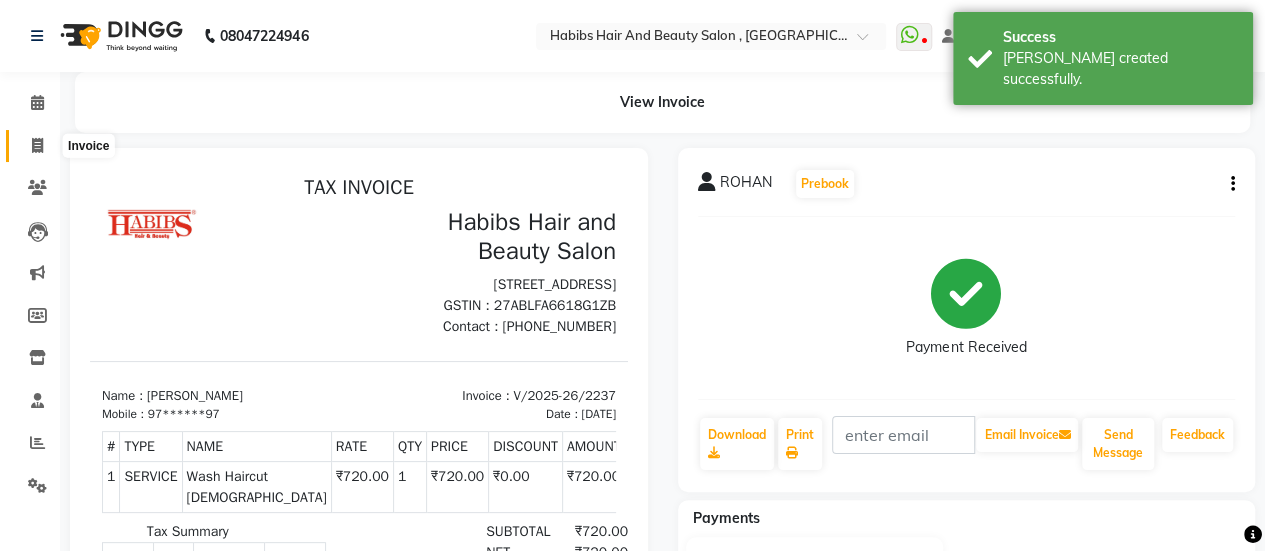 click 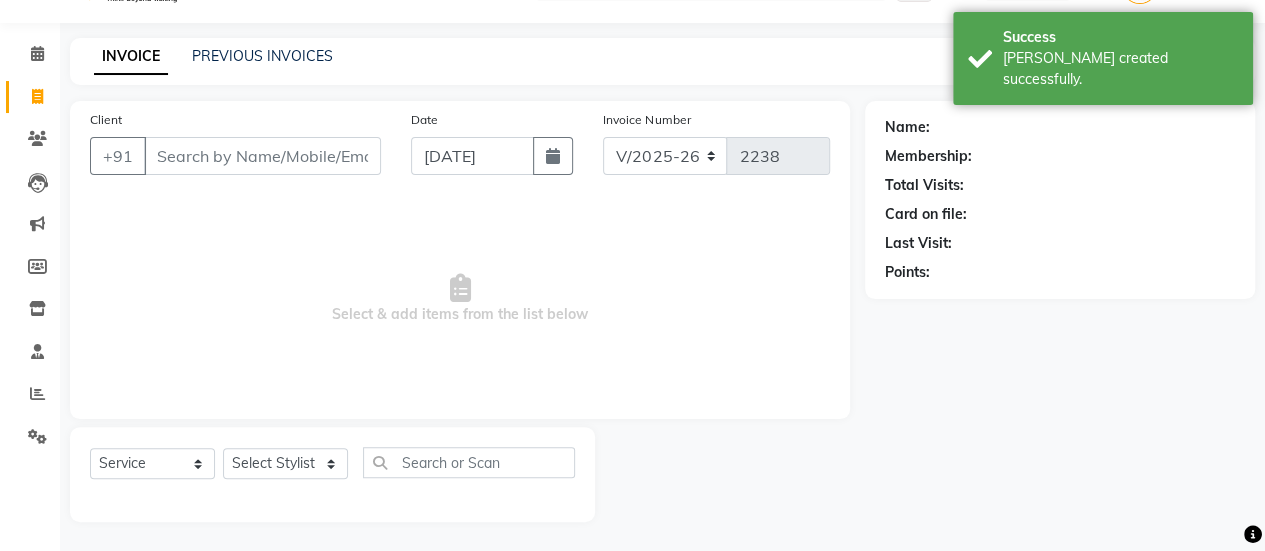 click on "Client" at bounding box center [262, 156] 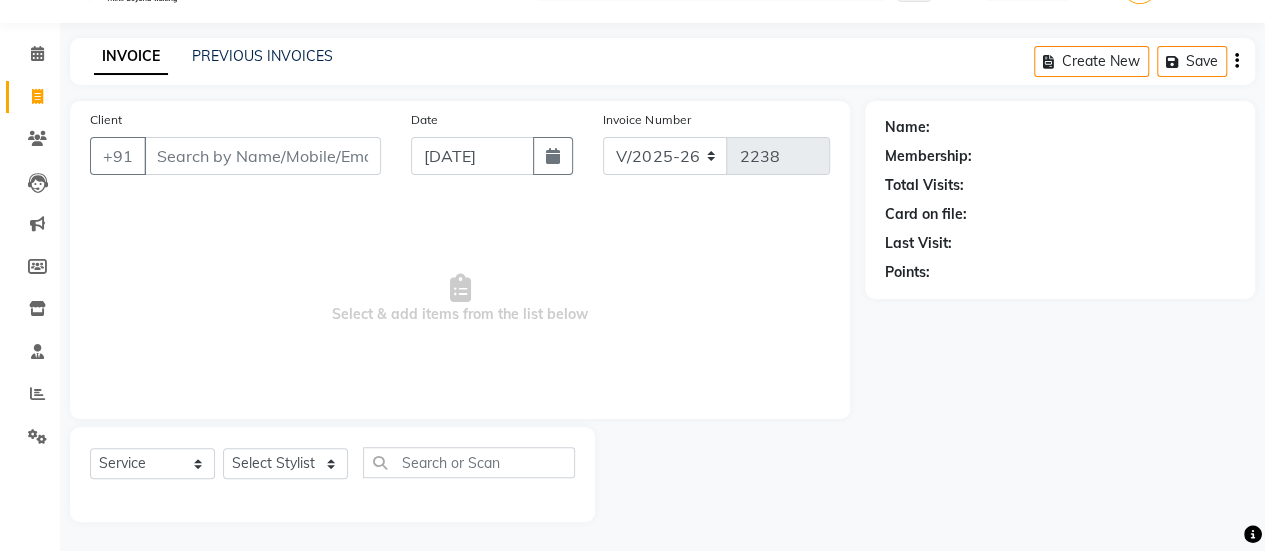 click on "Client" at bounding box center (262, 156) 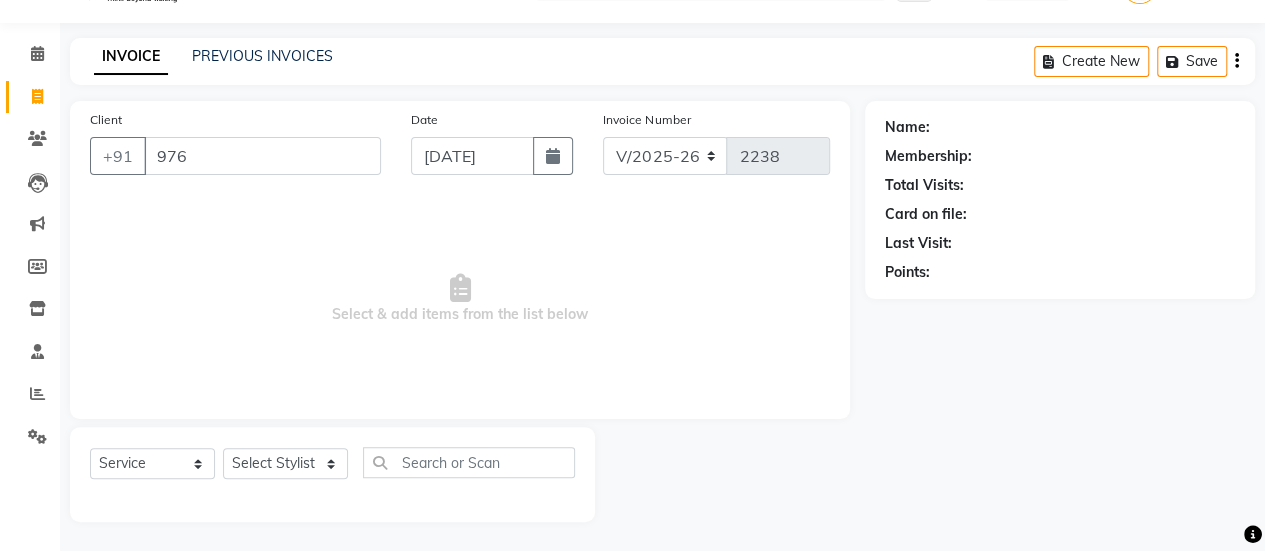 click on "976" at bounding box center [262, 156] 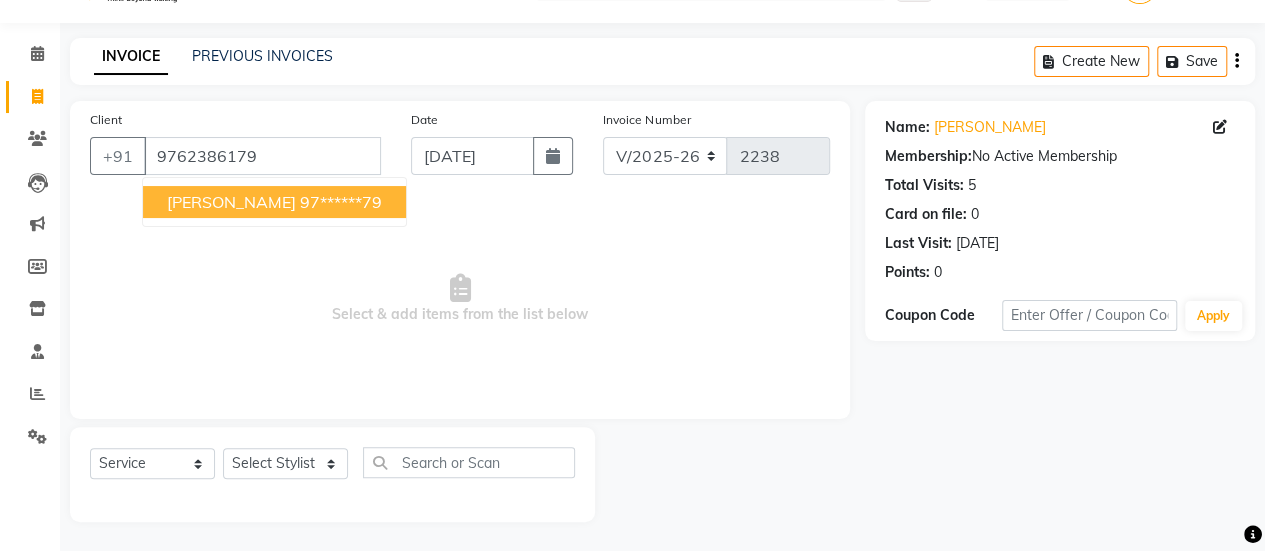 click on "Select & add items from the list below" at bounding box center [460, 299] 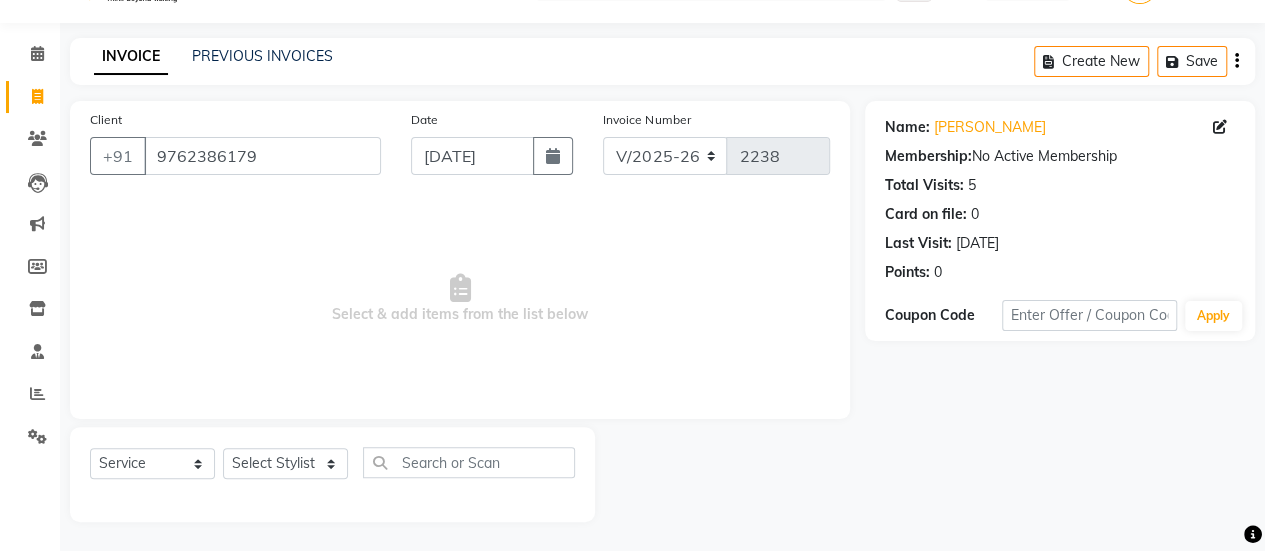 click on "Select & add items from the list below" at bounding box center (460, 299) 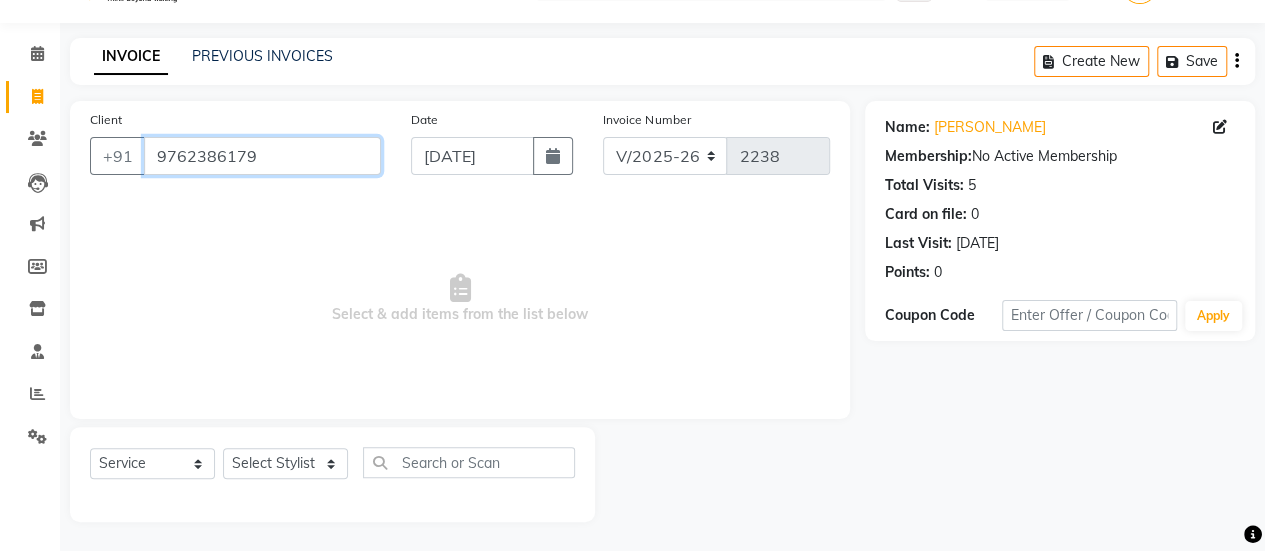 click on "9762386179" at bounding box center (262, 156) 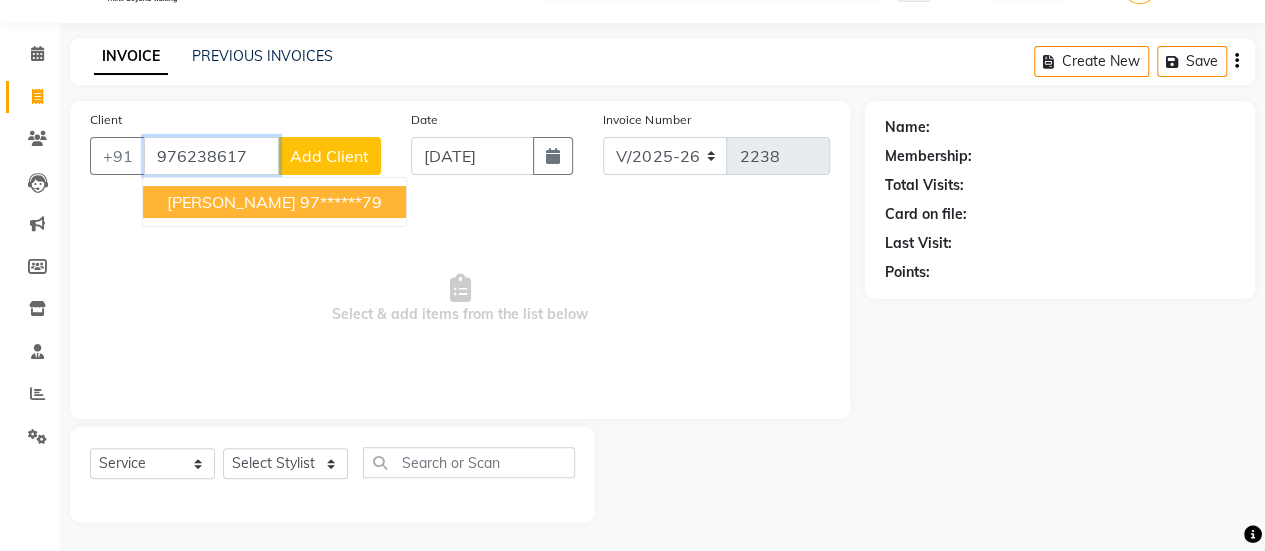 click on "SURAJITA DAS  97******79" at bounding box center [274, 202] 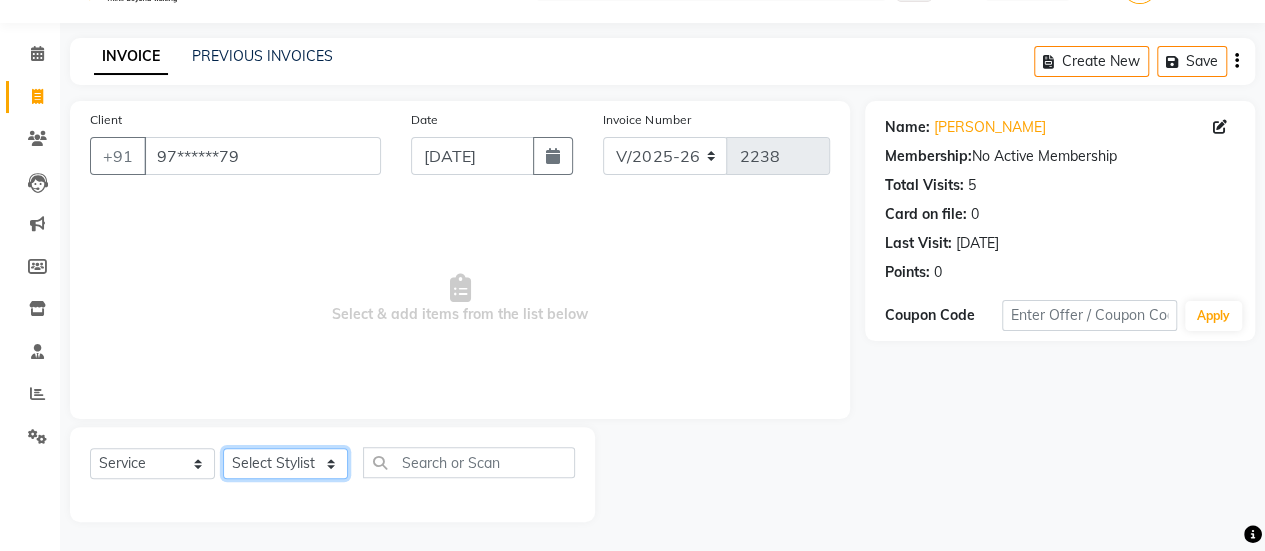 click on "Select Stylist [PERSON_NAME] [PERSON_NAME] Manager [PERSON_NAME] MUSARIK [PERSON_NAME] [PERSON_NAME] [PERSON_NAME] [PERSON_NAME] [PERSON_NAME] [PERSON_NAME] [PERSON_NAME]" 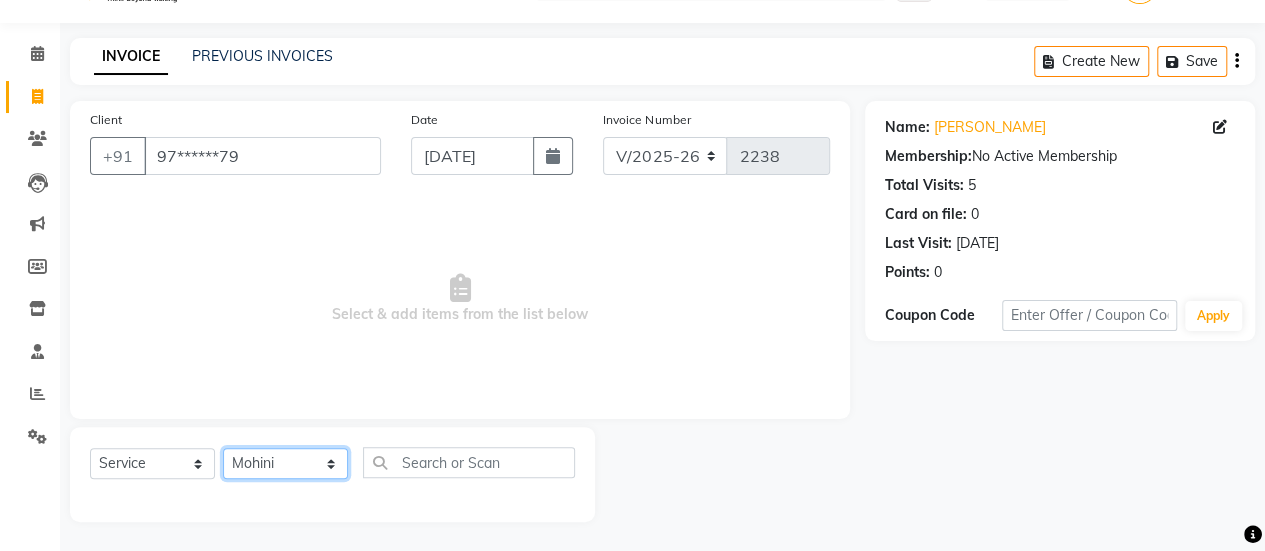 click on "Select Stylist [PERSON_NAME] [PERSON_NAME] Manager [PERSON_NAME] MUSARIK [PERSON_NAME] [PERSON_NAME] [PERSON_NAME] [PERSON_NAME] [PERSON_NAME] [PERSON_NAME] [PERSON_NAME]" 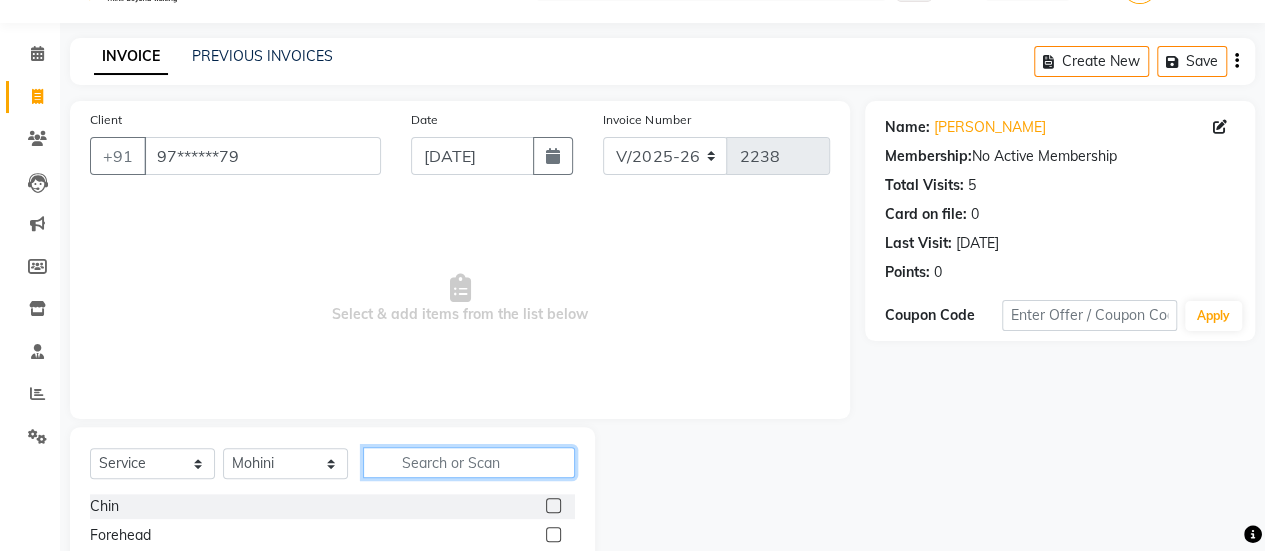 click 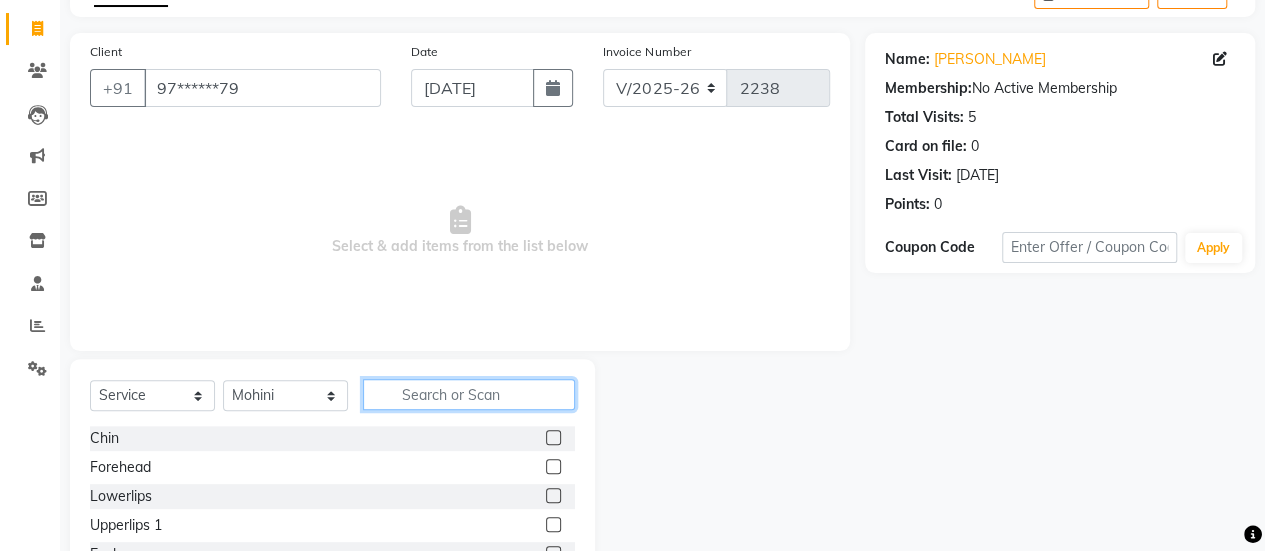 scroll, scrollTop: 120, scrollLeft: 0, axis: vertical 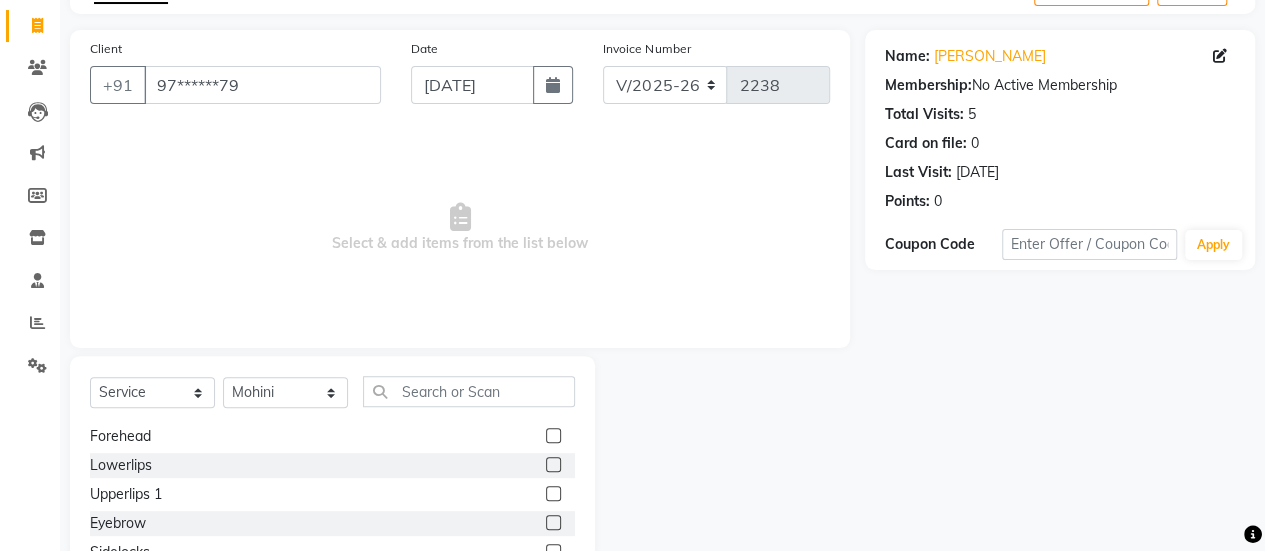 click 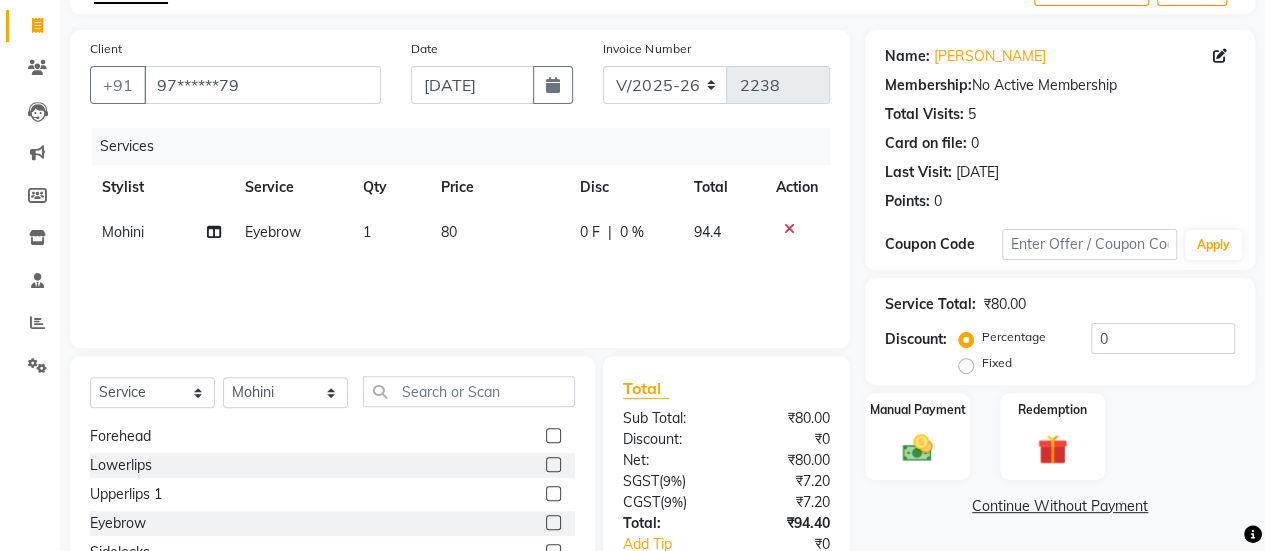 click 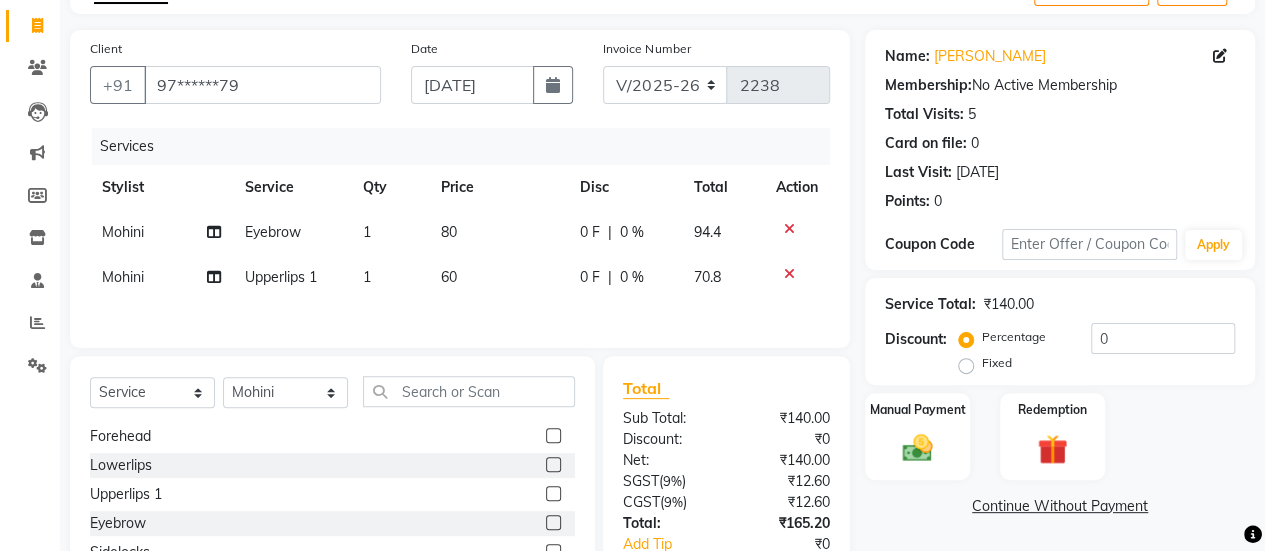 click 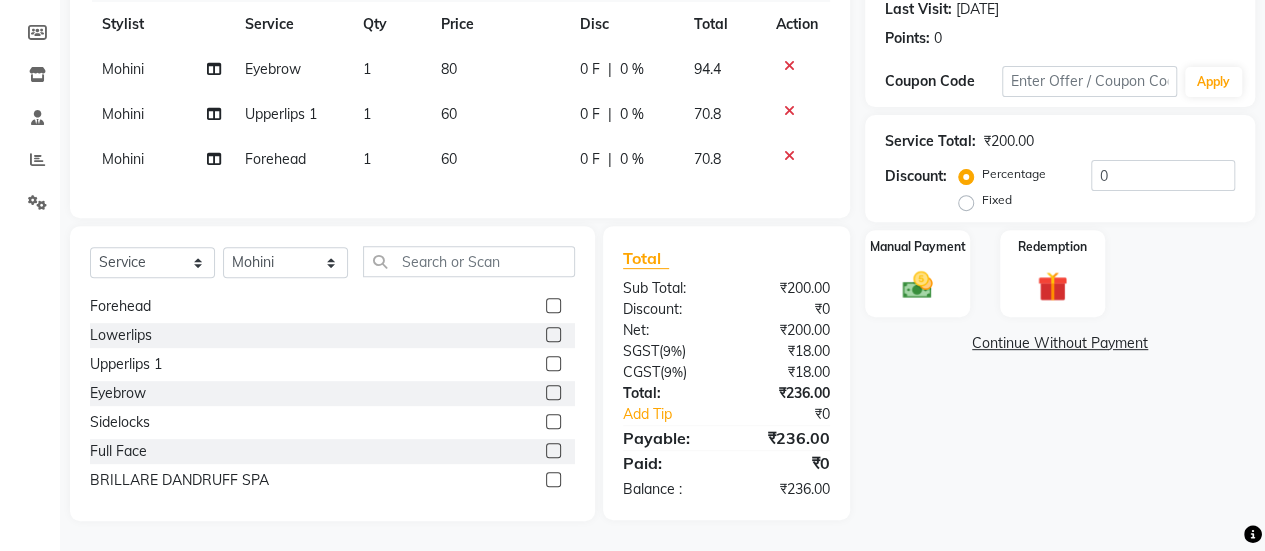 scroll, scrollTop: 292, scrollLeft: 0, axis: vertical 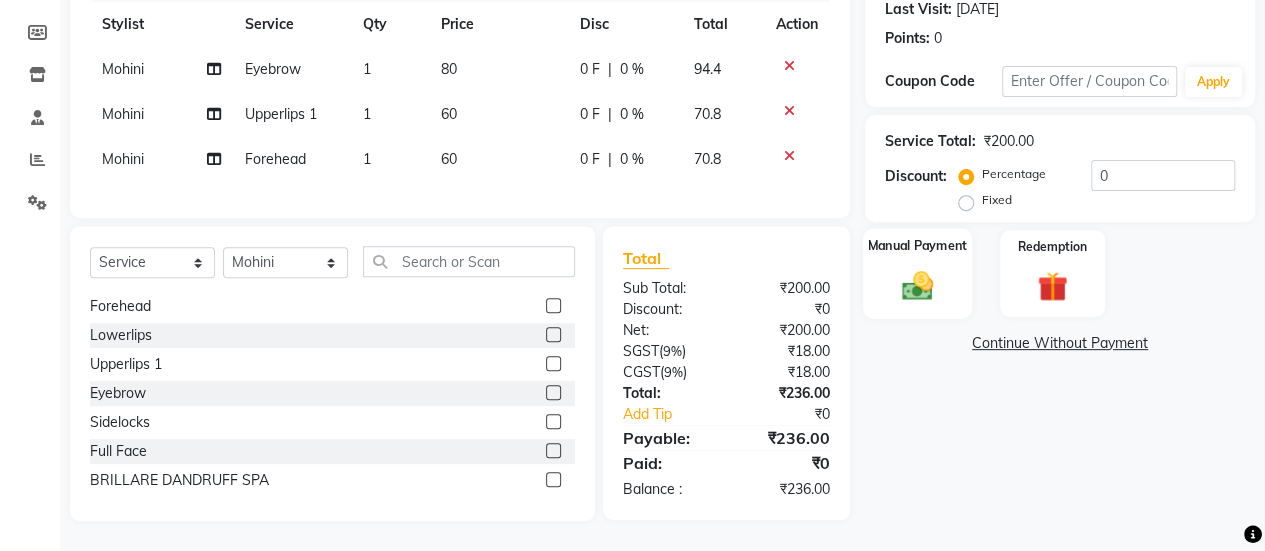 click on "Manual Payment" 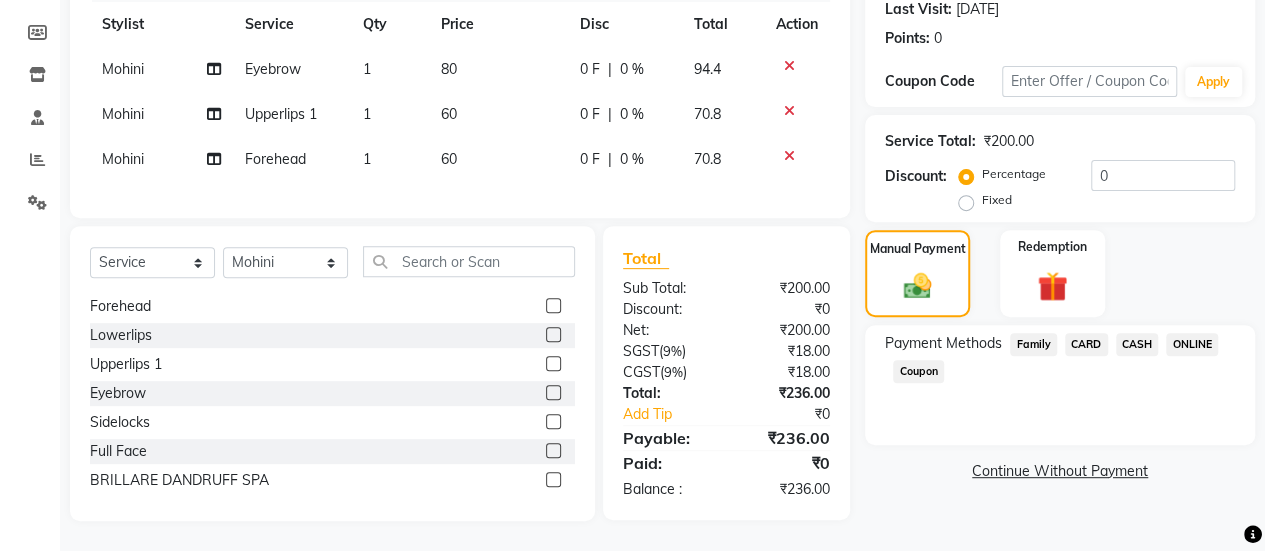click on "ONLINE" 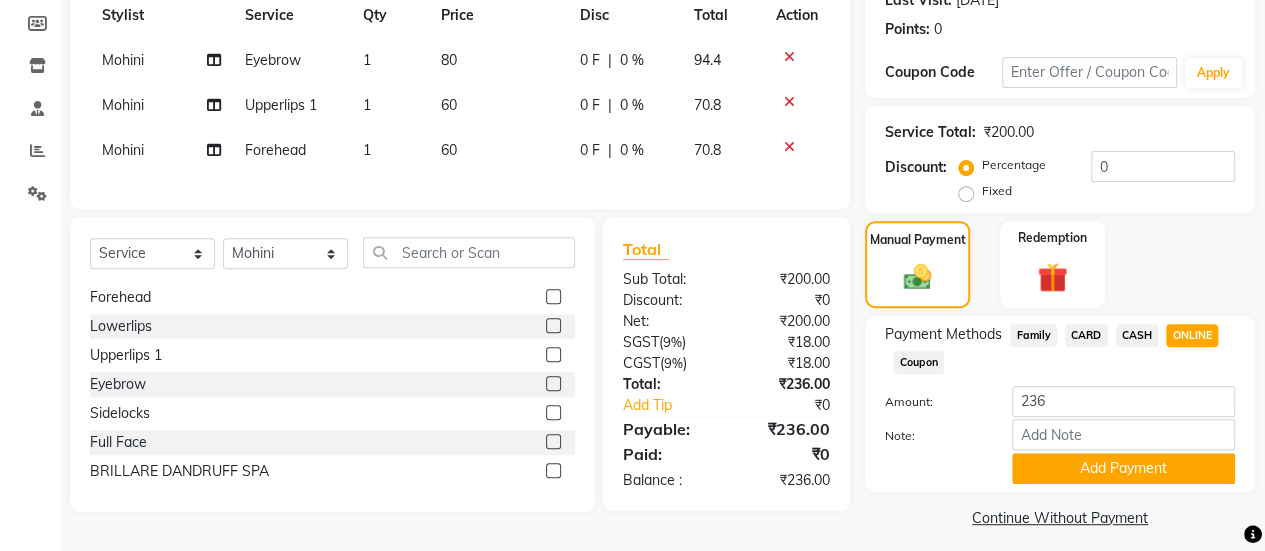 scroll, scrollTop: 302, scrollLeft: 0, axis: vertical 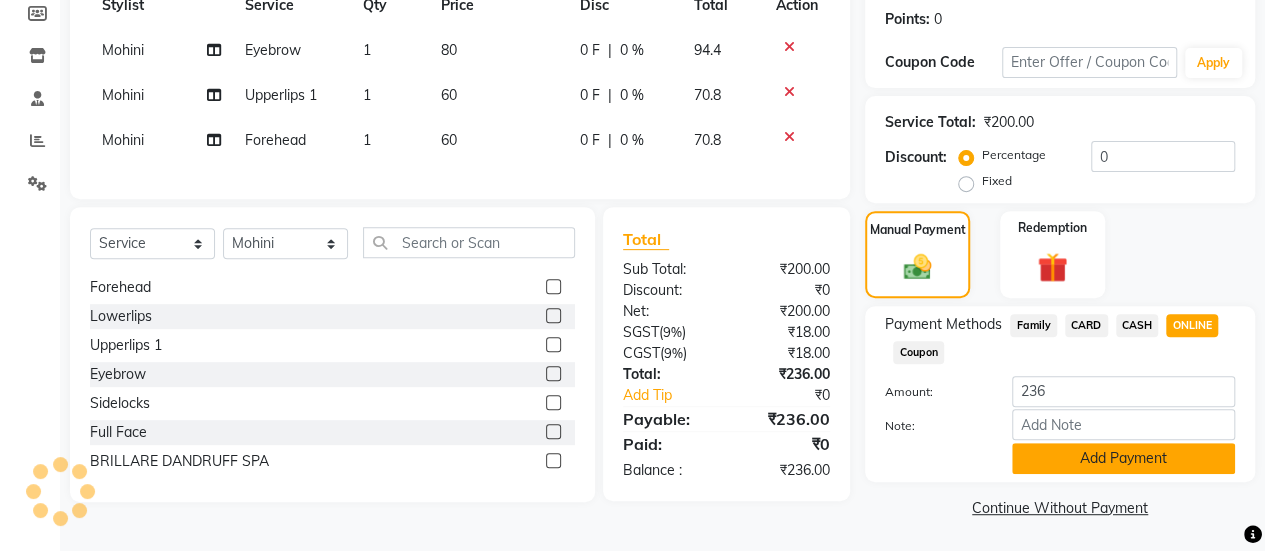 click on "Add Payment" 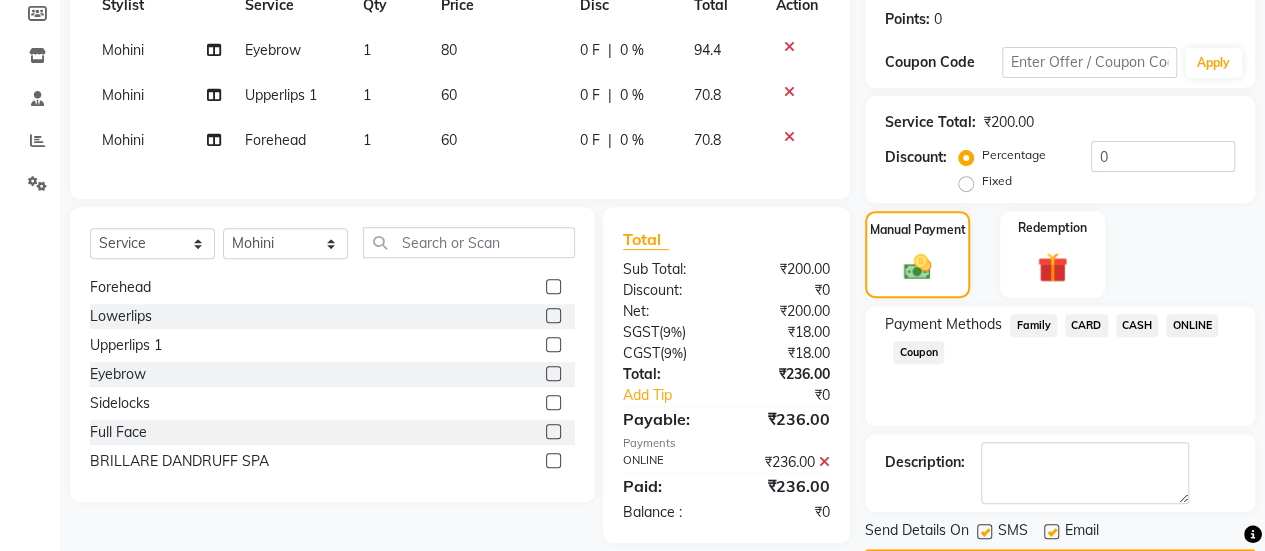 scroll, scrollTop: 358, scrollLeft: 0, axis: vertical 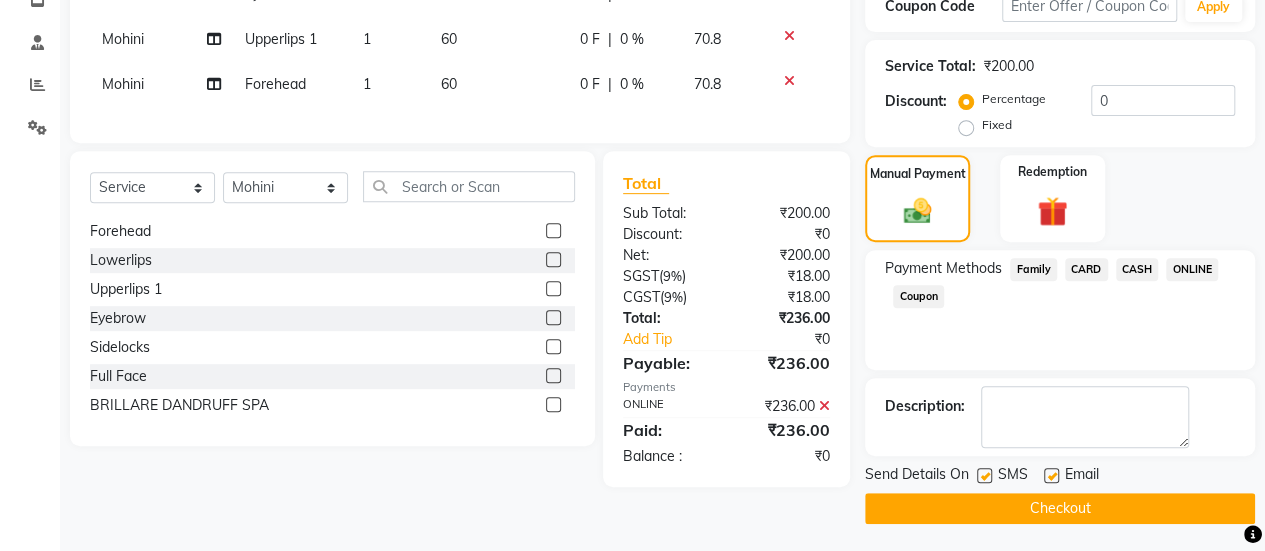 click 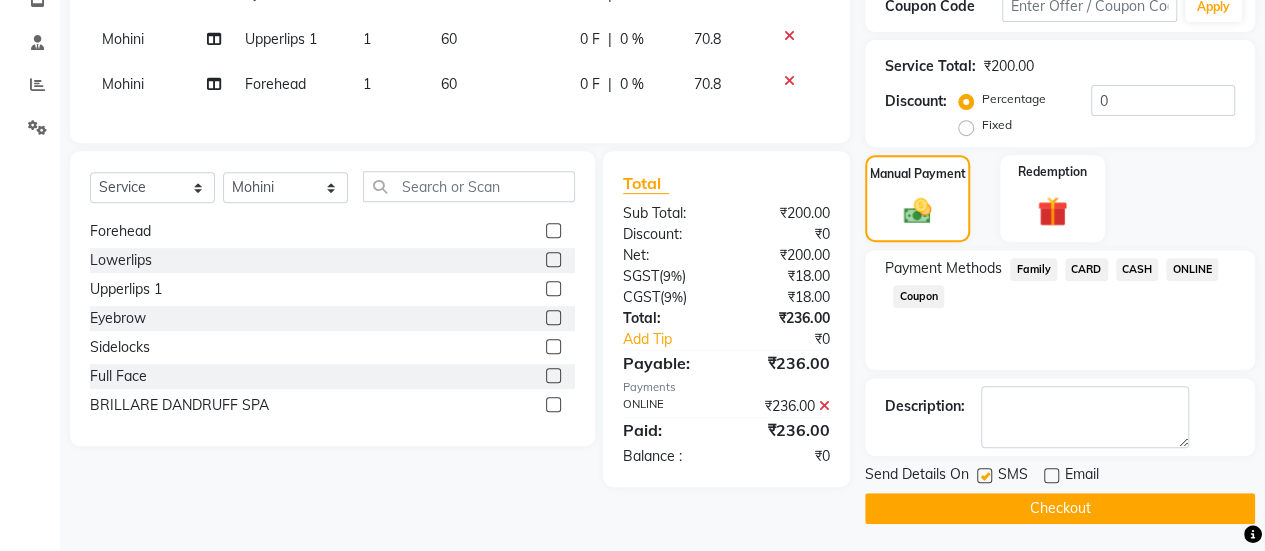 click on "Checkout" 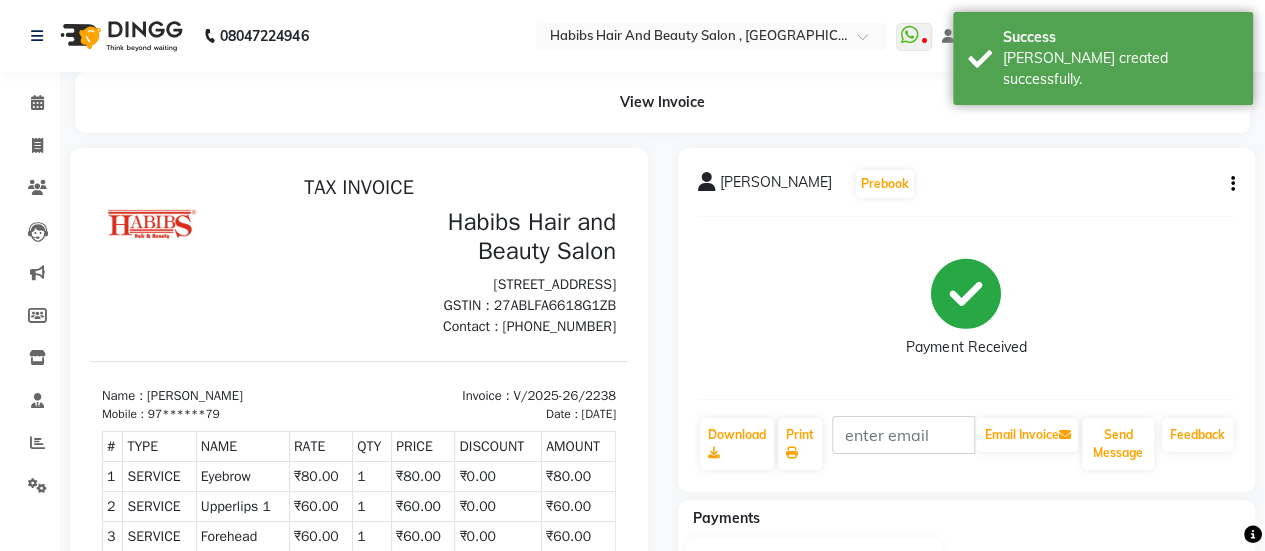 scroll, scrollTop: 0, scrollLeft: 0, axis: both 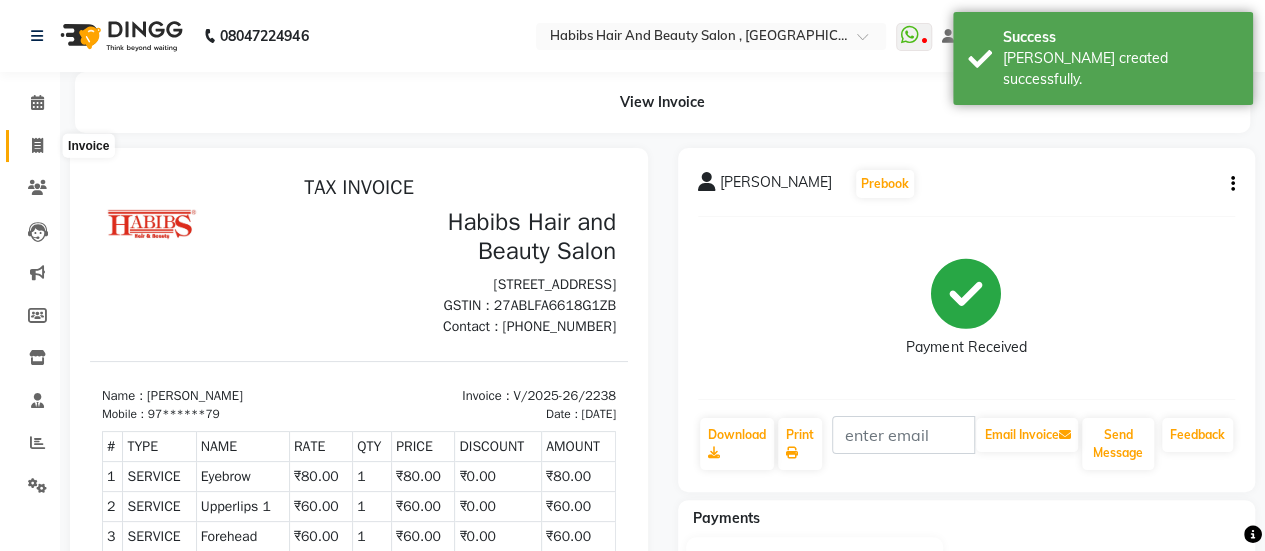 click 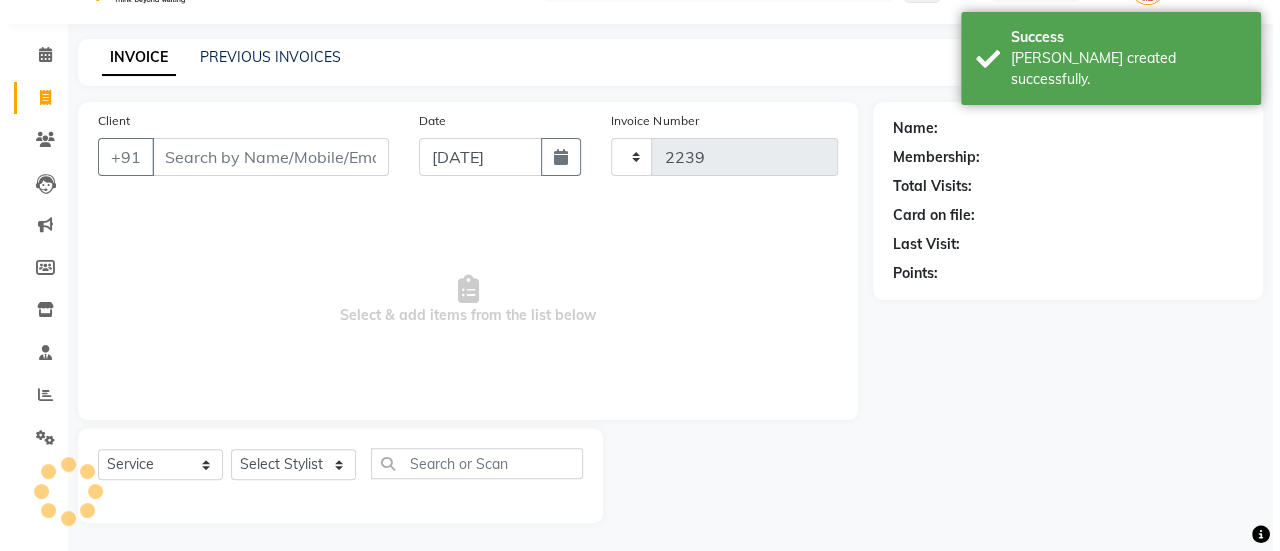 scroll, scrollTop: 49, scrollLeft: 0, axis: vertical 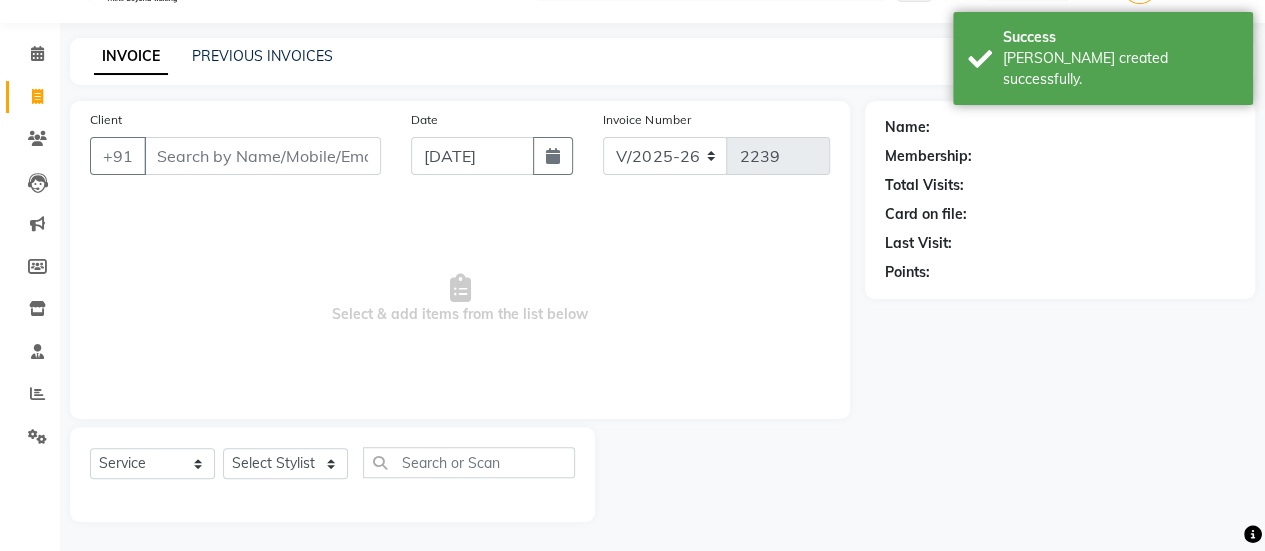 click on "Client" at bounding box center (262, 156) 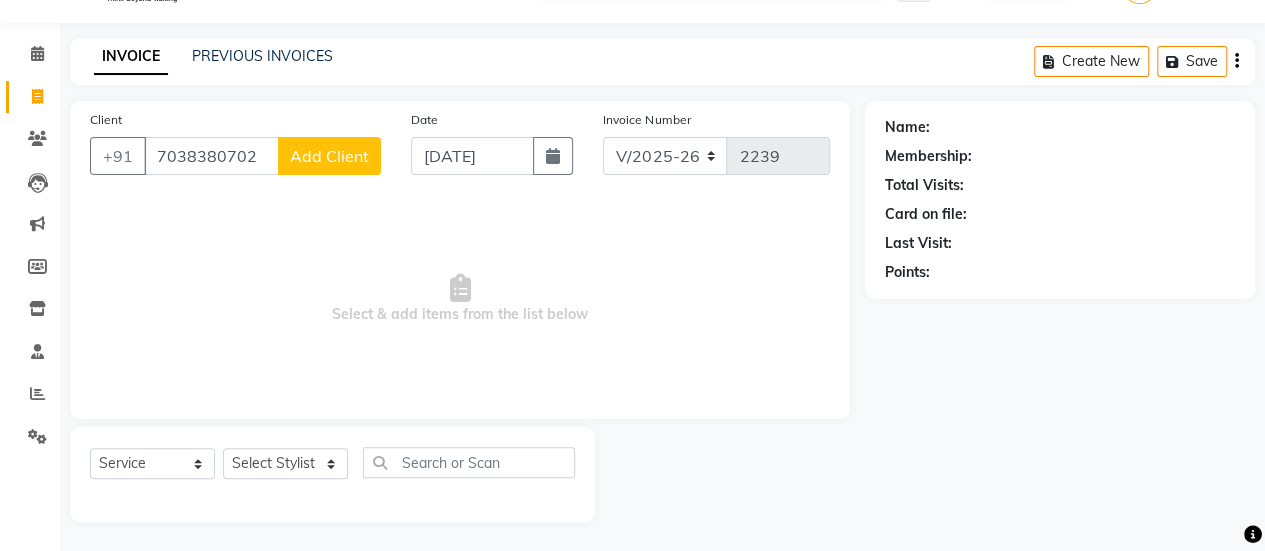 click on "Add Client" 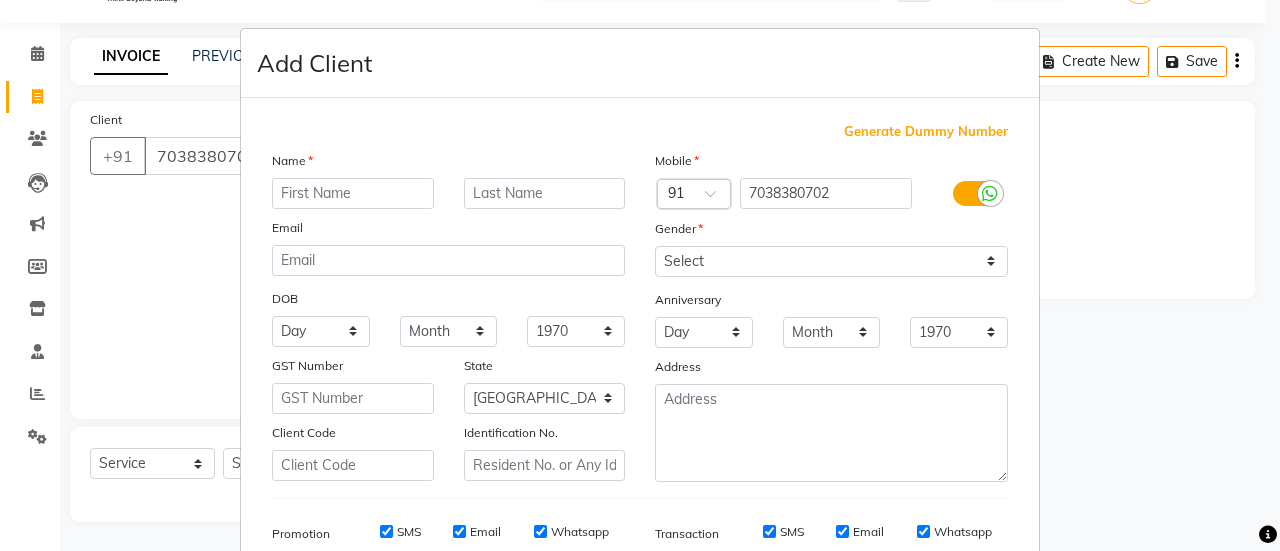 click at bounding box center (353, 193) 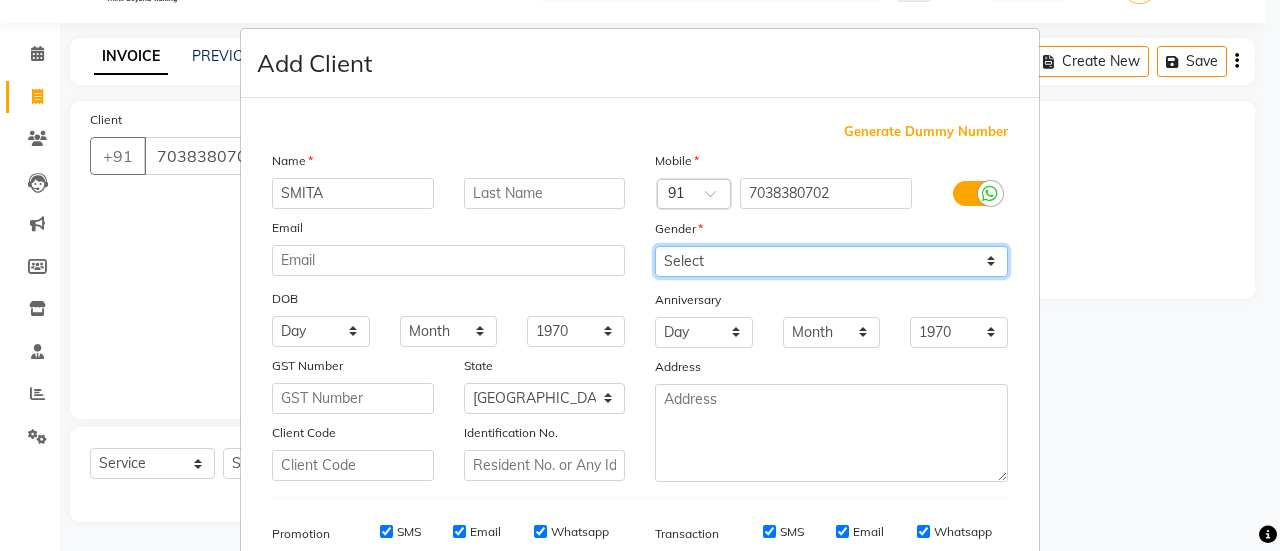 click on "Select [DEMOGRAPHIC_DATA] [DEMOGRAPHIC_DATA] Other Prefer Not To Say" at bounding box center (831, 261) 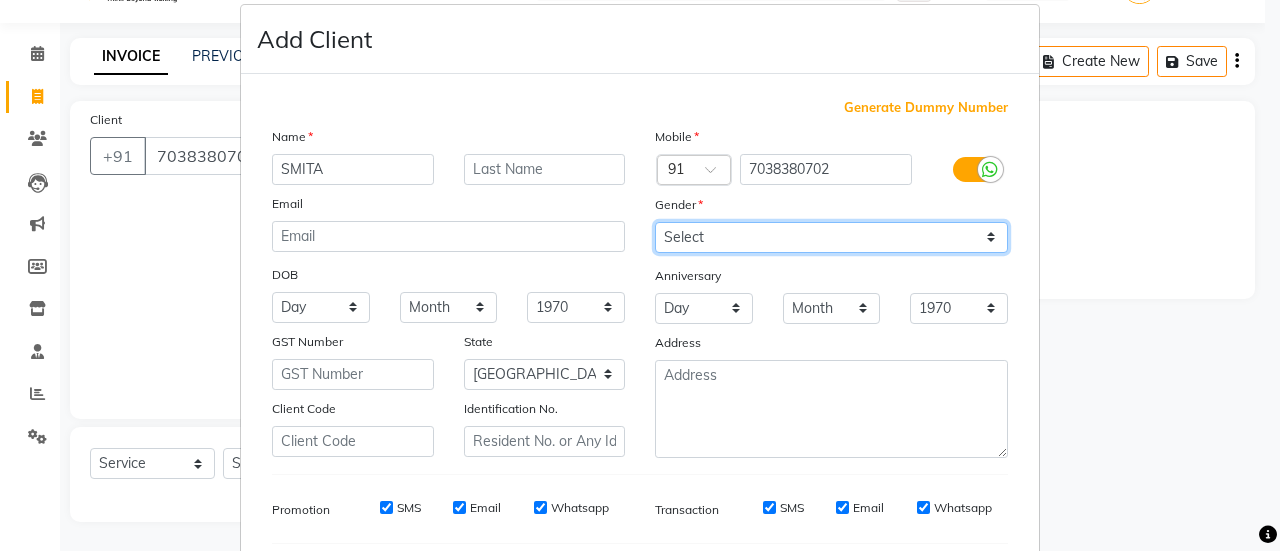 scroll, scrollTop: 29, scrollLeft: 0, axis: vertical 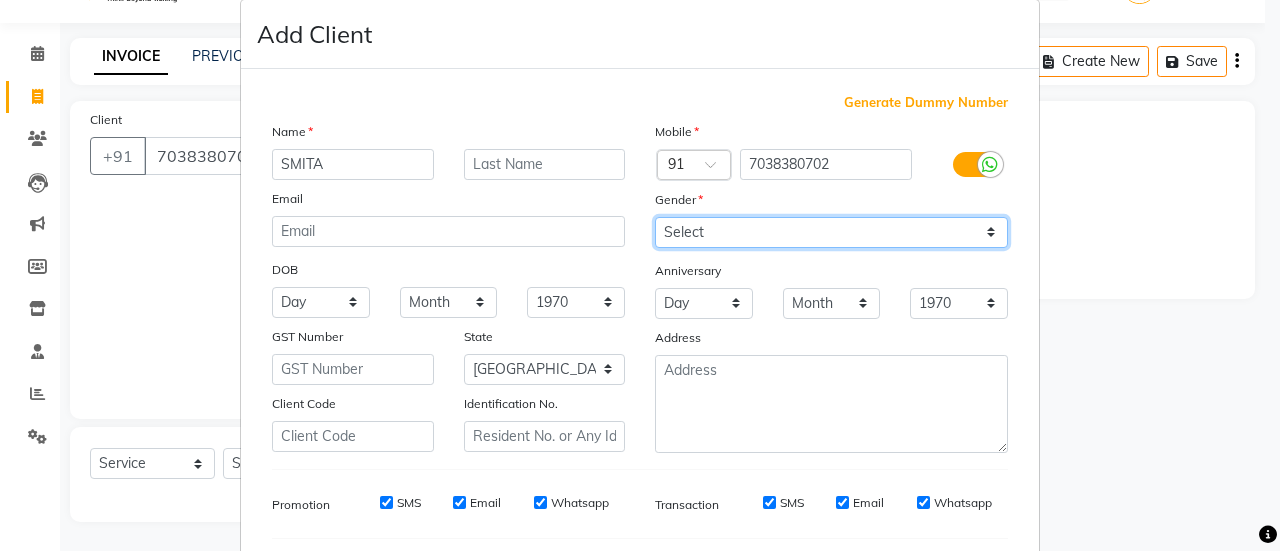 click on "Select [DEMOGRAPHIC_DATA] [DEMOGRAPHIC_DATA] Other Prefer Not To Say" at bounding box center (831, 232) 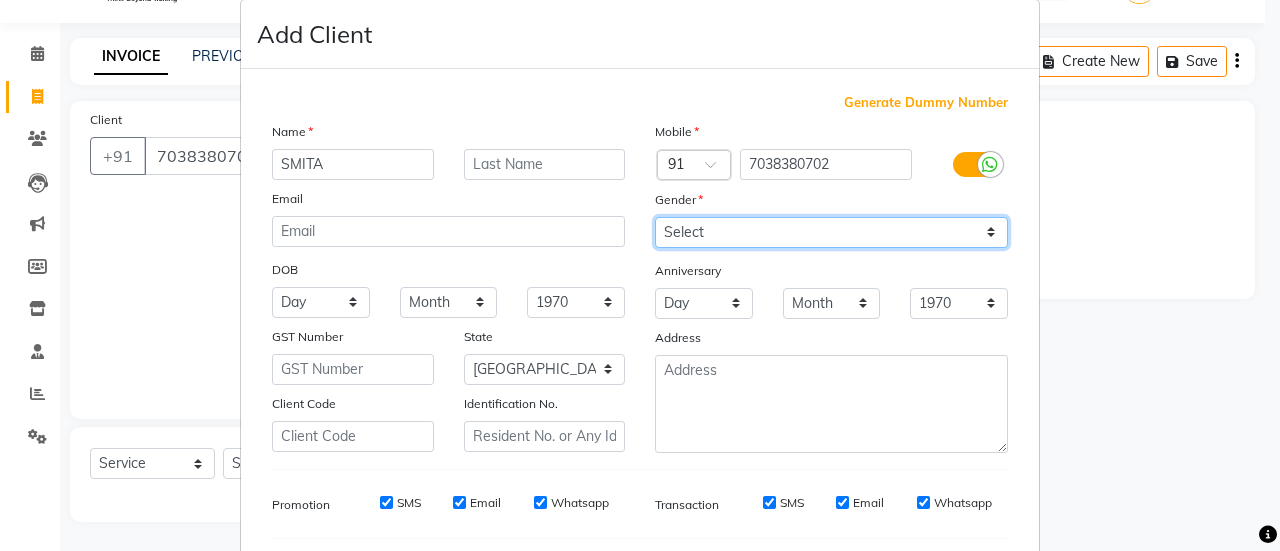 click on "Select [DEMOGRAPHIC_DATA] [DEMOGRAPHIC_DATA] Other Prefer Not To Say" at bounding box center [831, 232] 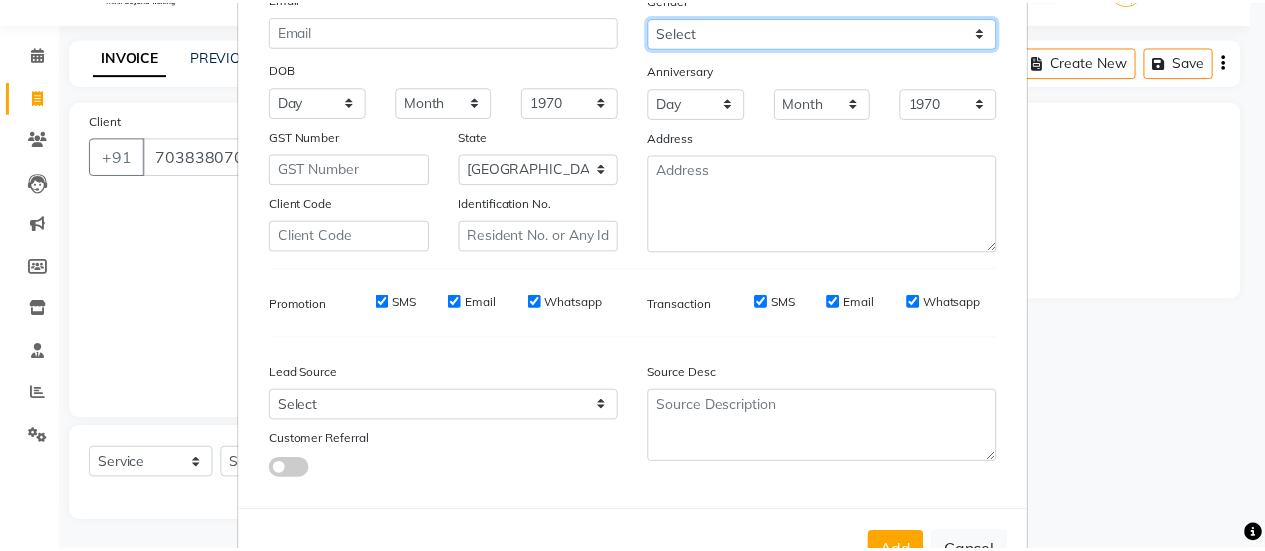 scroll, scrollTop: 242, scrollLeft: 0, axis: vertical 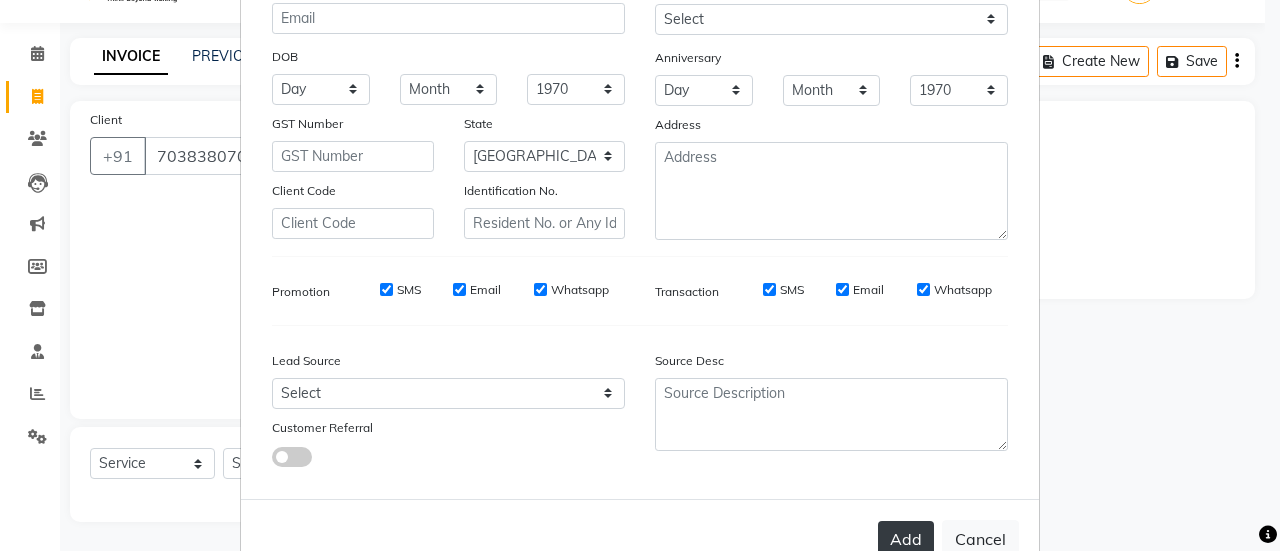 click on "Add" at bounding box center [906, 539] 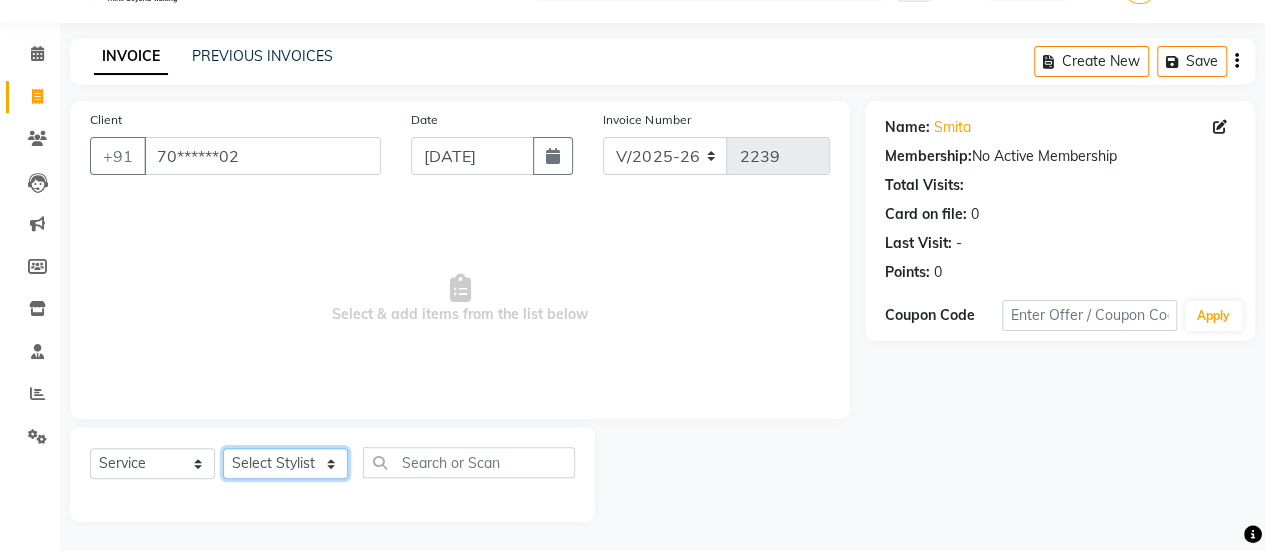 click on "Select Stylist [PERSON_NAME] [PERSON_NAME] Manager [PERSON_NAME] MUSARIK [PERSON_NAME] [PERSON_NAME] [PERSON_NAME] [PERSON_NAME] [PERSON_NAME] [PERSON_NAME] [PERSON_NAME]" 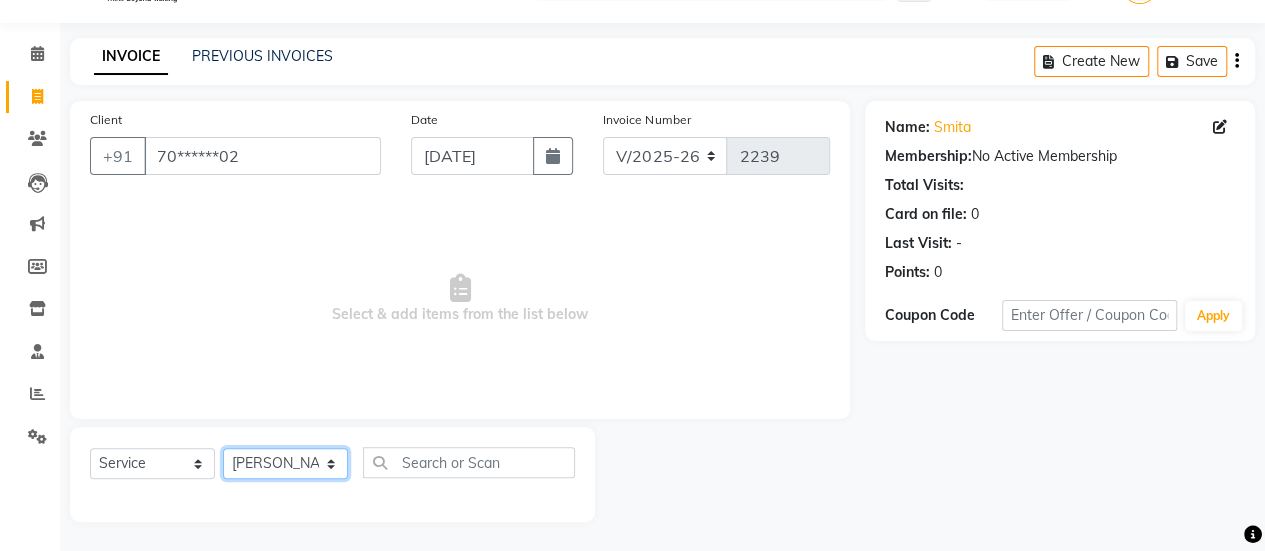 click on "Select Stylist [PERSON_NAME] [PERSON_NAME] Manager [PERSON_NAME] MUSARIK [PERSON_NAME] [PERSON_NAME] [PERSON_NAME] [PERSON_NAME] [PERSON_NAME] [PERSON_NAME] [PERSON_NAME]" 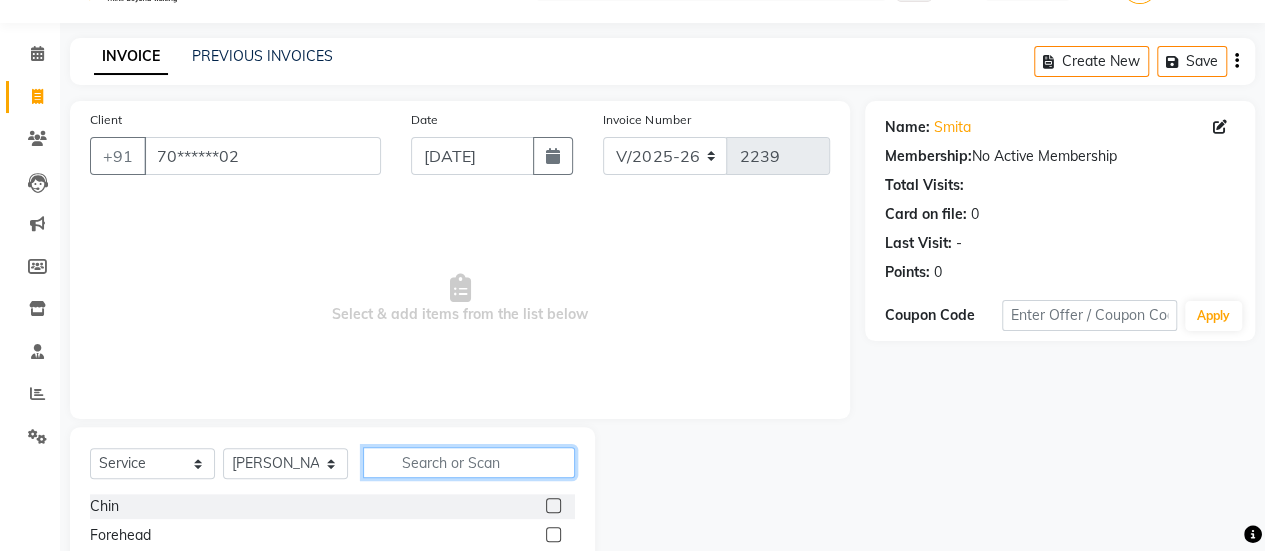 click 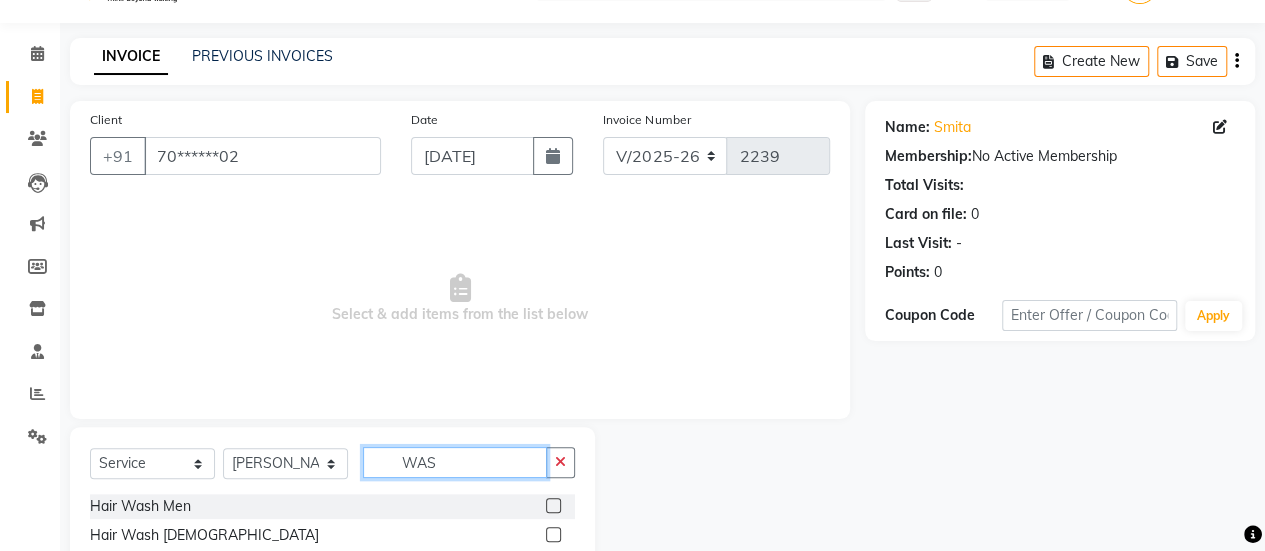 scroll, scrollTop: 165, scrollLeft: 0, axis: vertical 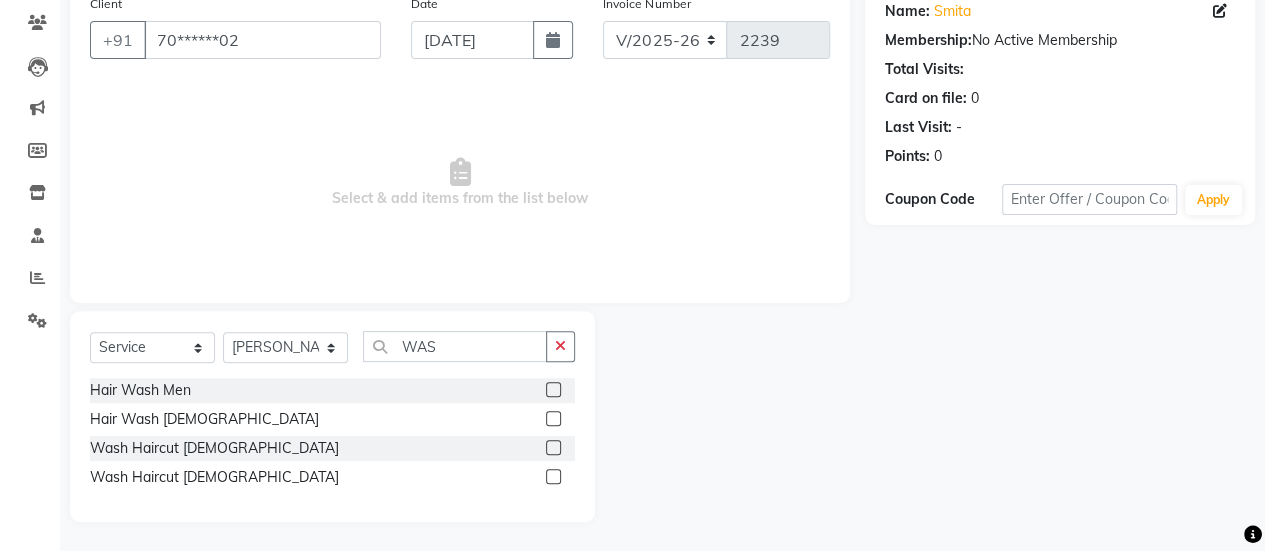 click 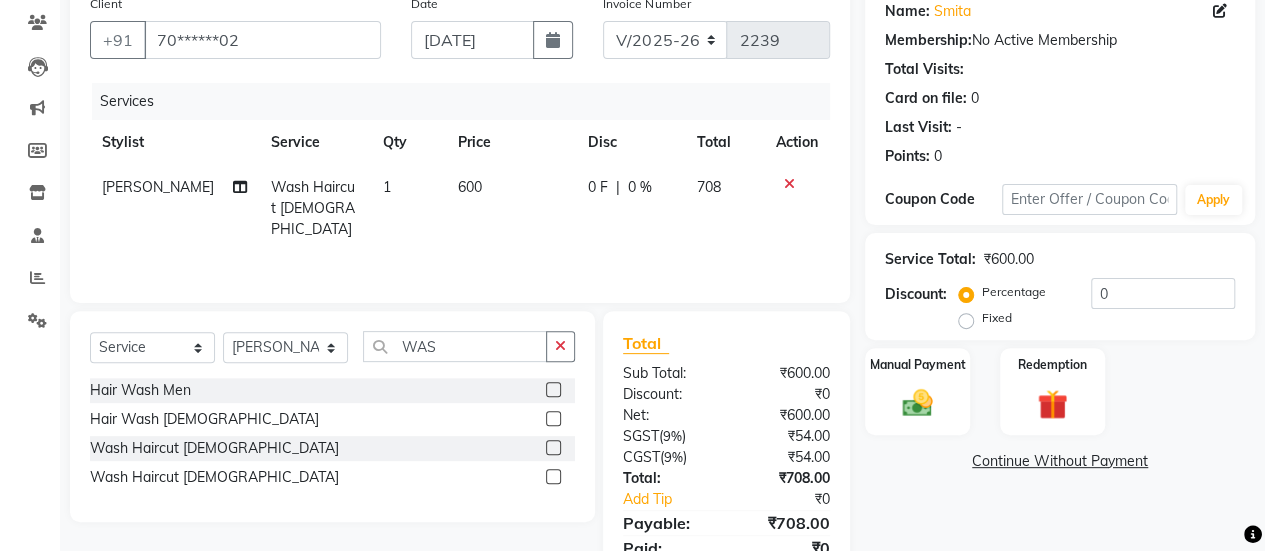 scroll, scrollTop: 247, scrollLeft: 0, axis: vertical 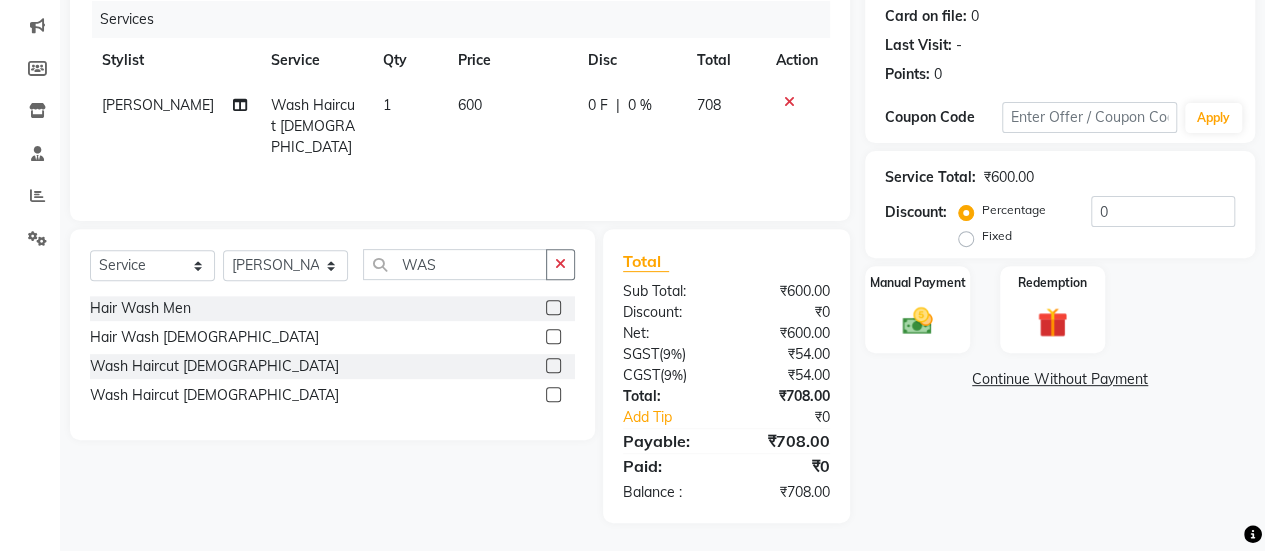 click on "600" 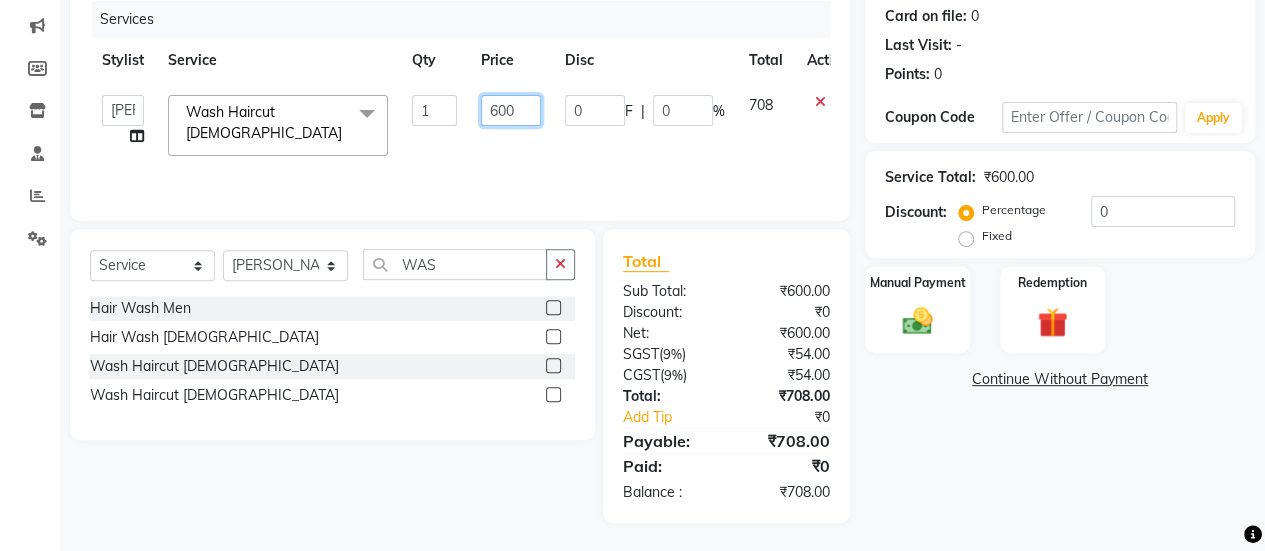 click on "600" 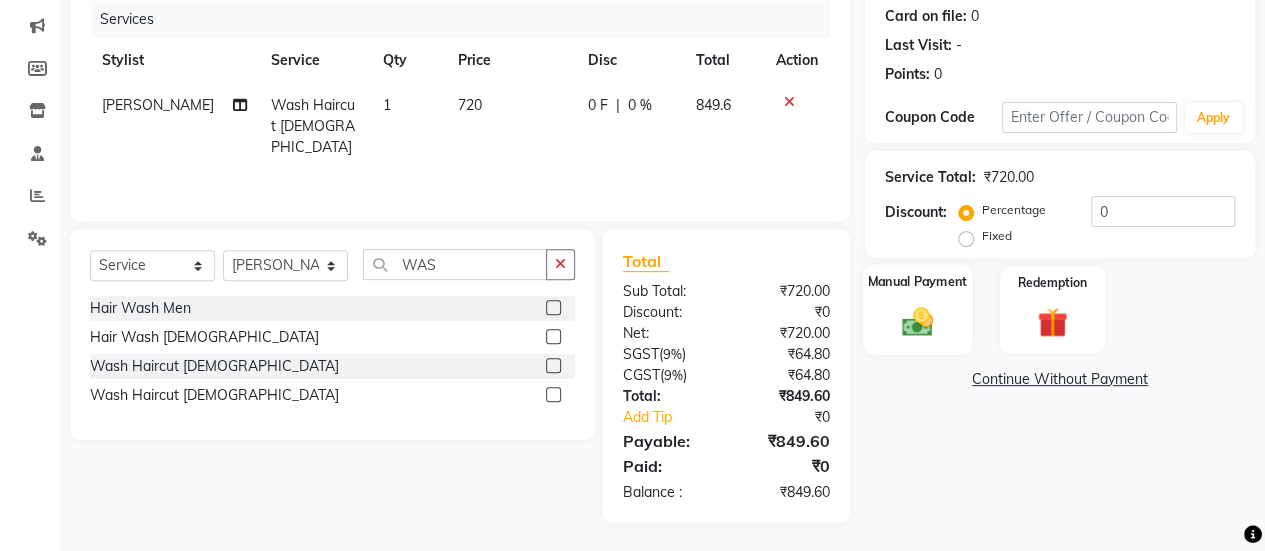 click 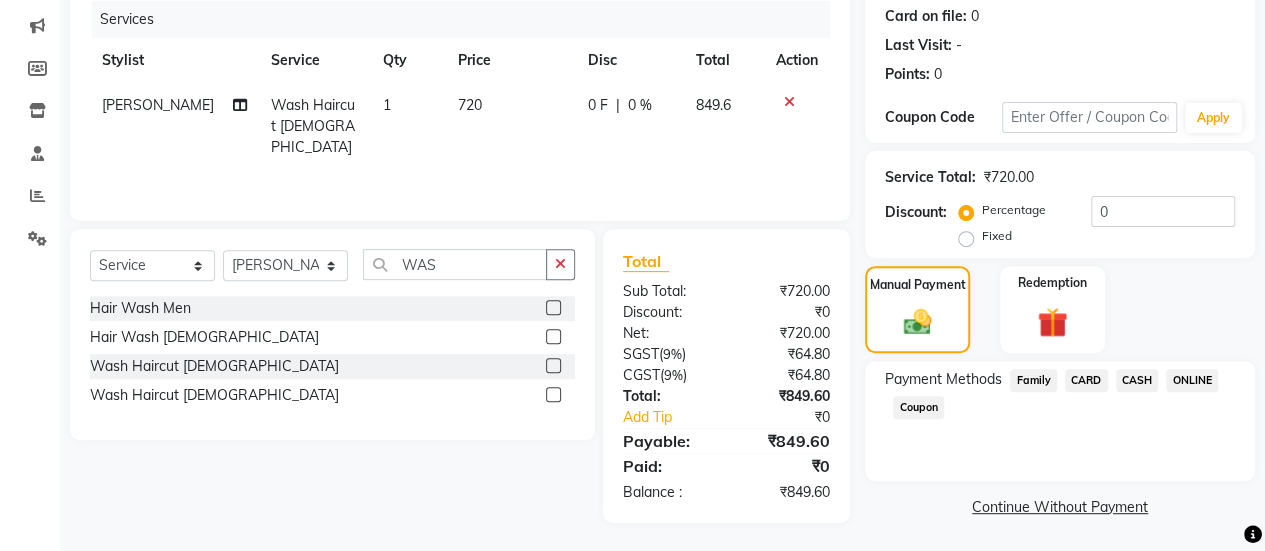 click on "ONLINE" 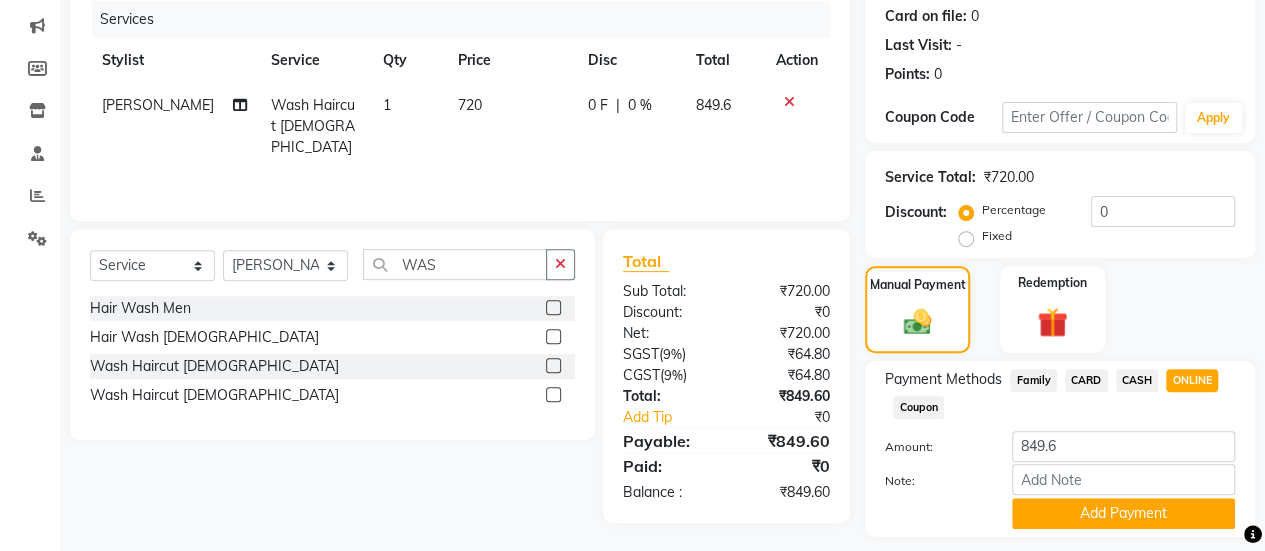 scroll, scrollTop: 302, scrollLeft: 0, axis: vertical 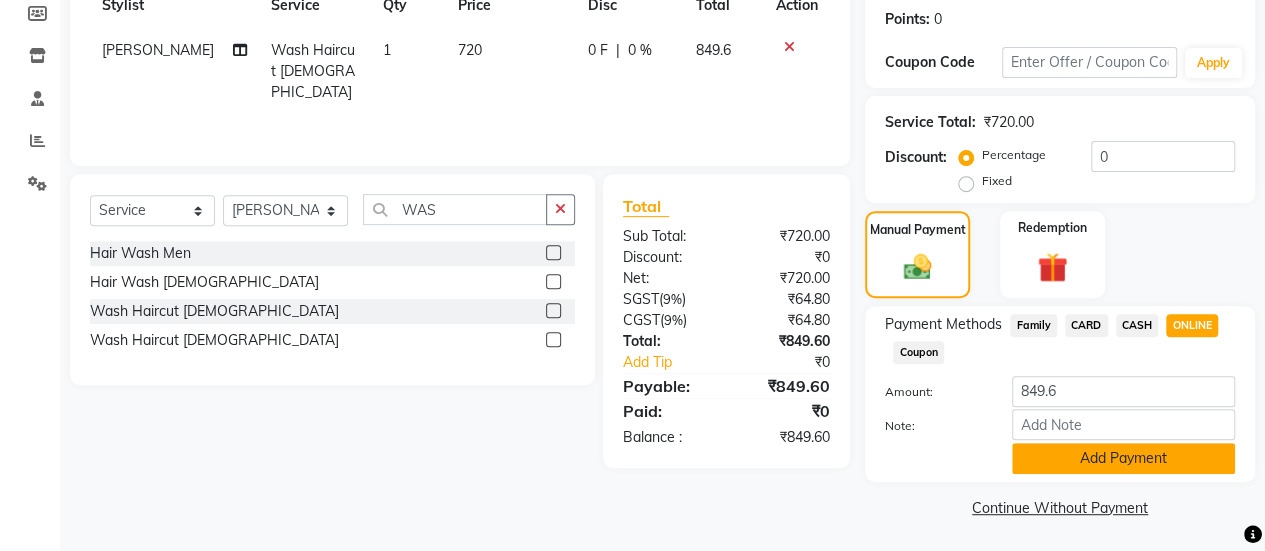 click on "Add Payment" 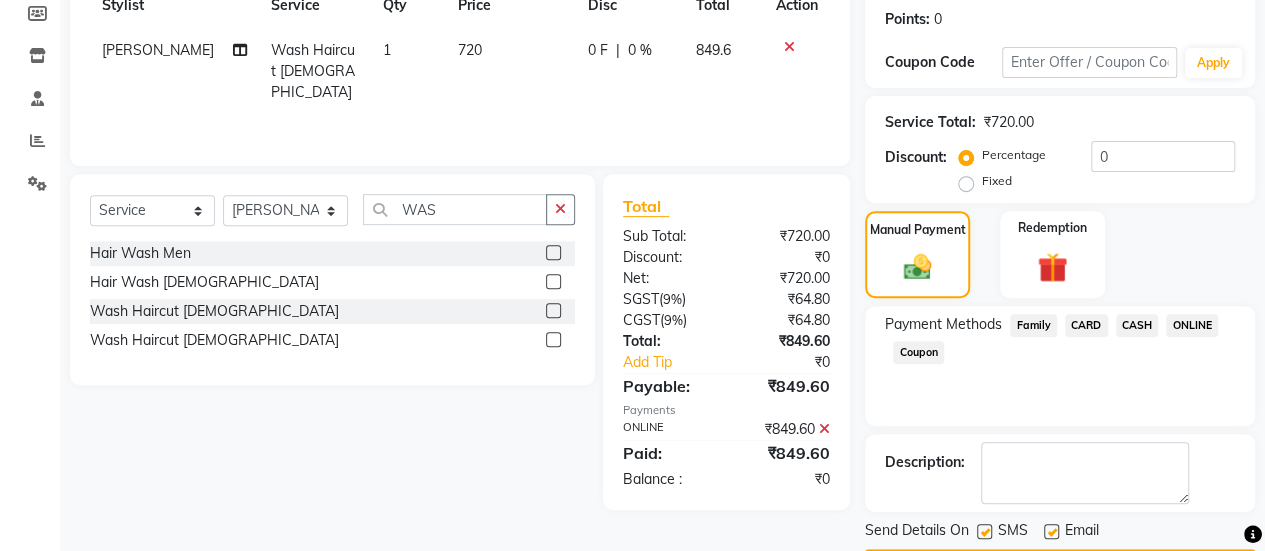 scroll, scrollTop: 358, scrollLeft: 0, axis: vertical 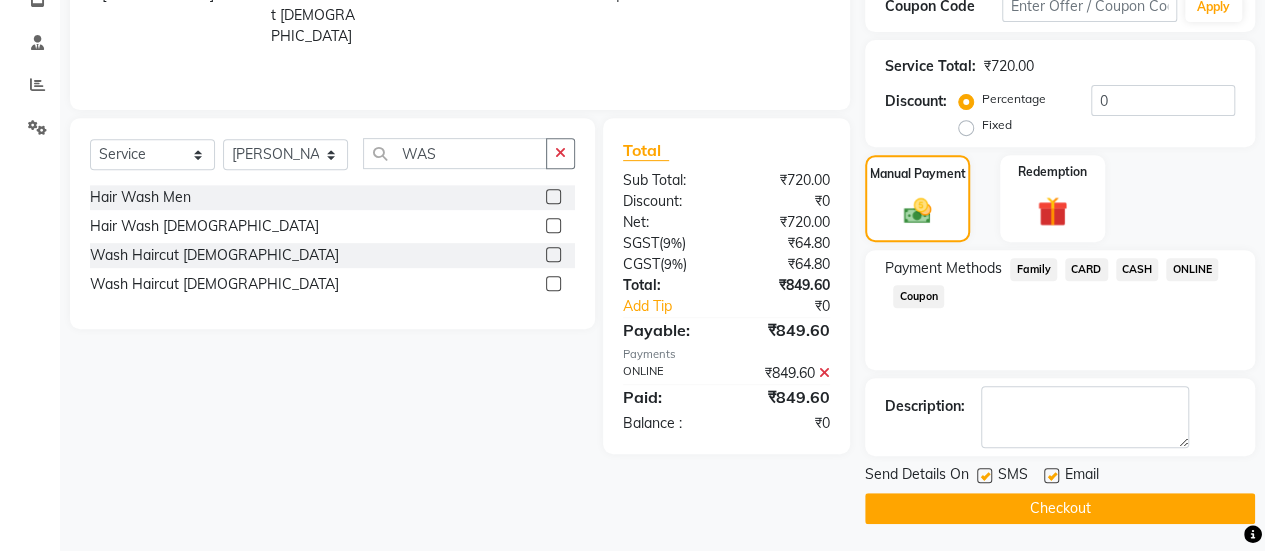click 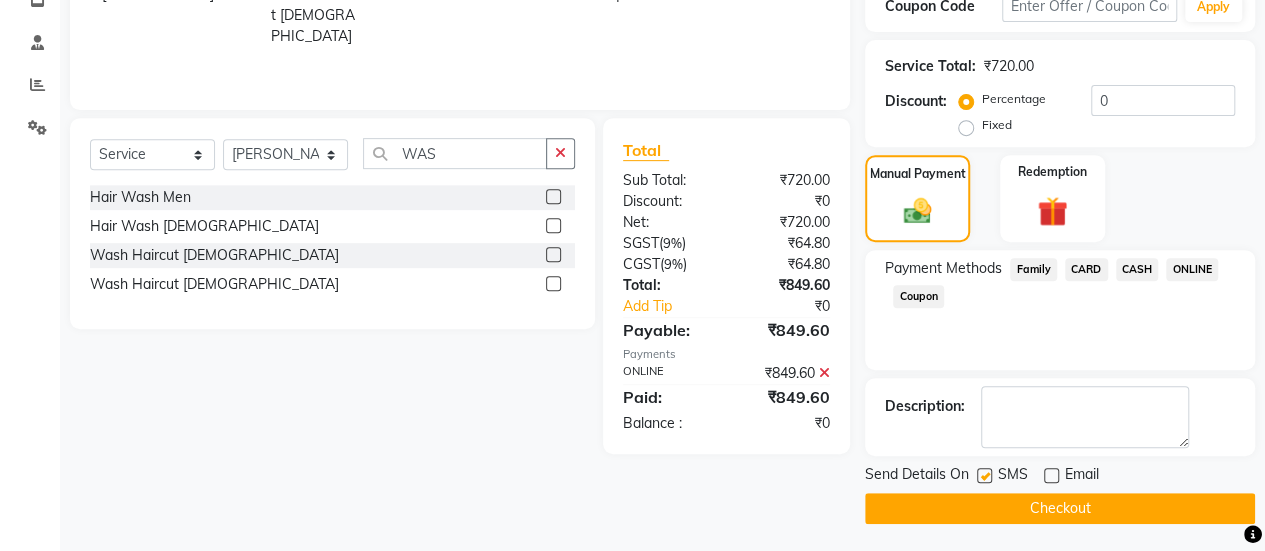 click on "Checkout" 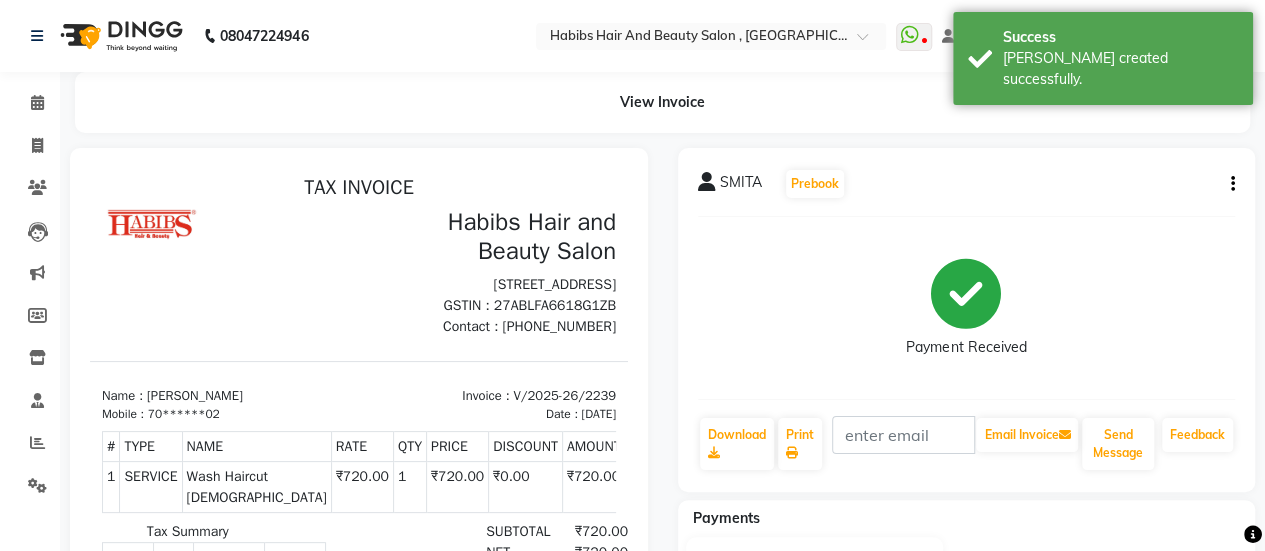 scroll, scrollTop: 0, scrollLeft: 0, axis: both 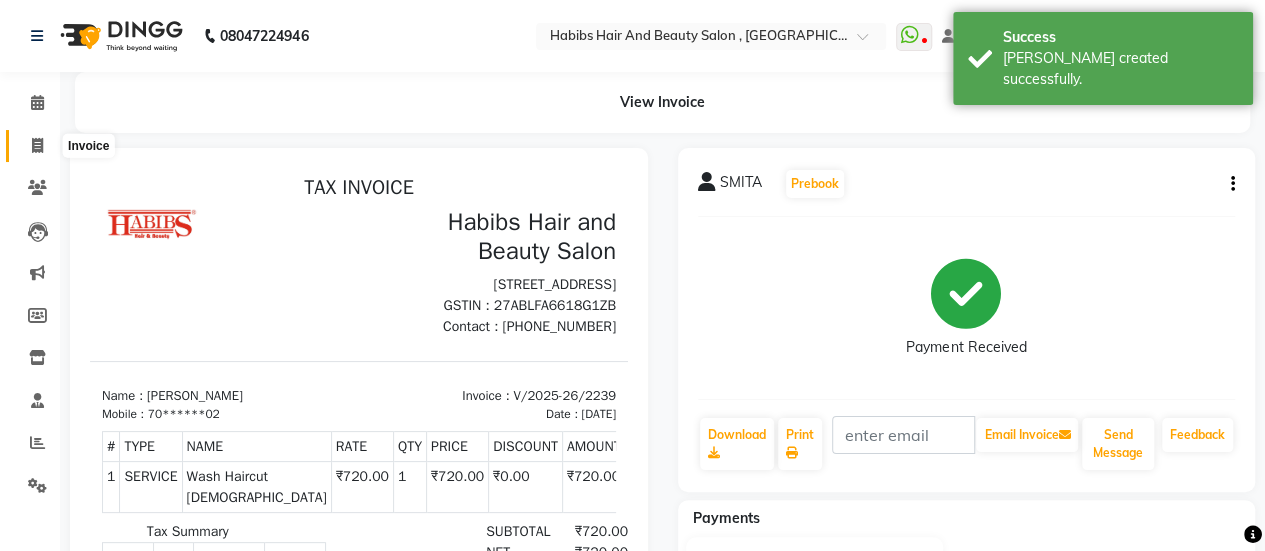 click 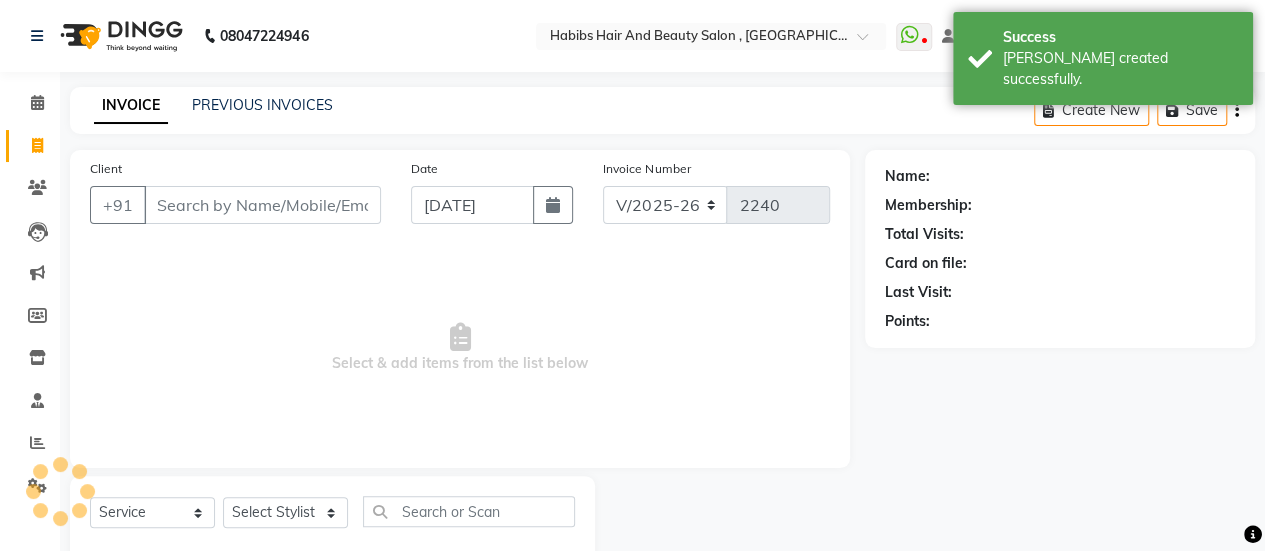 scroll, scrollTop: 49, scrollLeft: 0, axis: vertical 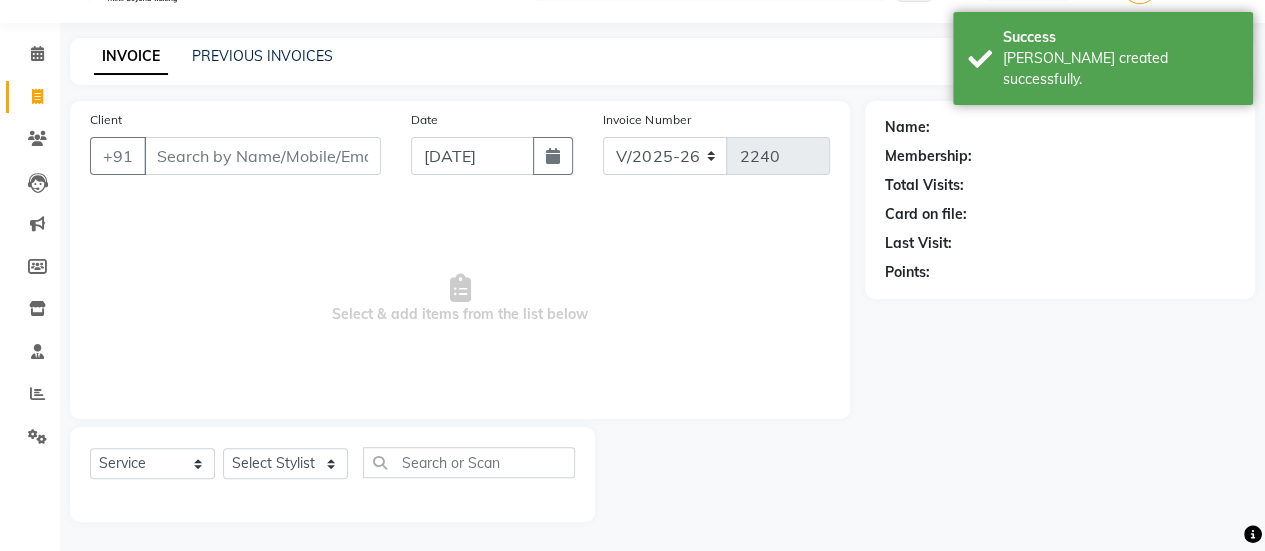 click on "Client" at bounding box center (262, 156) 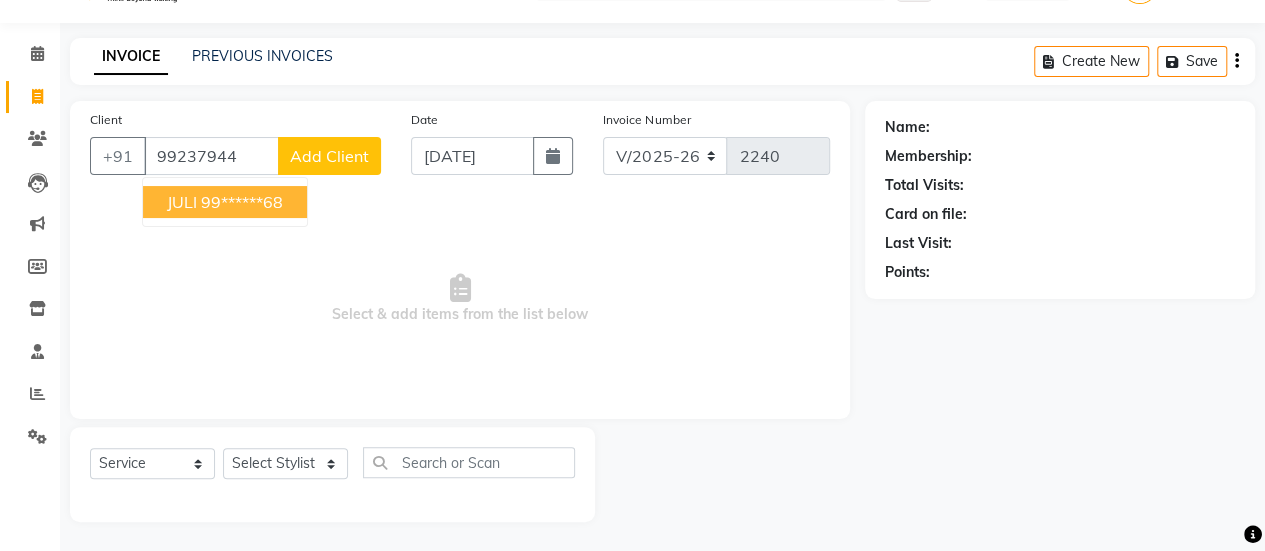 click on "99******68" at bounding box center (242, 202) 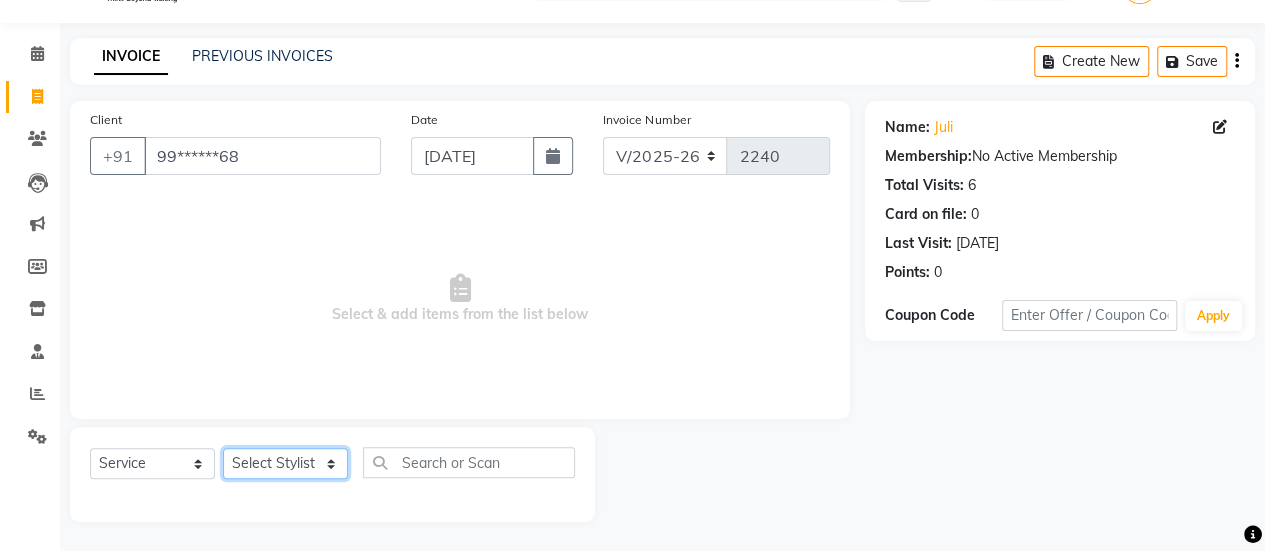 click on "Select Stylist [PERSON_NAME] [PERSON_NAME] Manager [PERSON_NAME] MUSARIK [PERSON_NAME] [PERSON_NAME] [PERSON_NAME] [PERSON_NAME] [PERSON_NAME] [PERSON_NAME] [PERSON_NAME]" 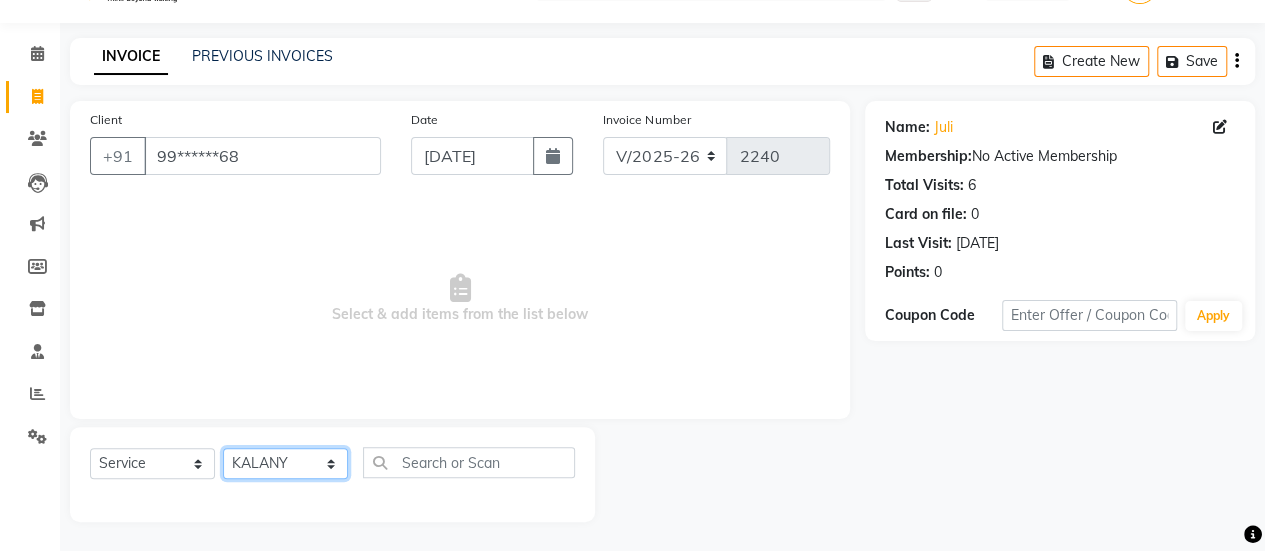 click on "Select Stylist [PERSON_NAME] [PERSON_NAME] Manager [PERSON_NAME] MUSARIK [PERSON_NAME] [PERSON_NAME] [PERSON_NAME] [PERSON_NAME] [PERSON_NAME] [PERSON_NAME] [PERSON_NAME]" 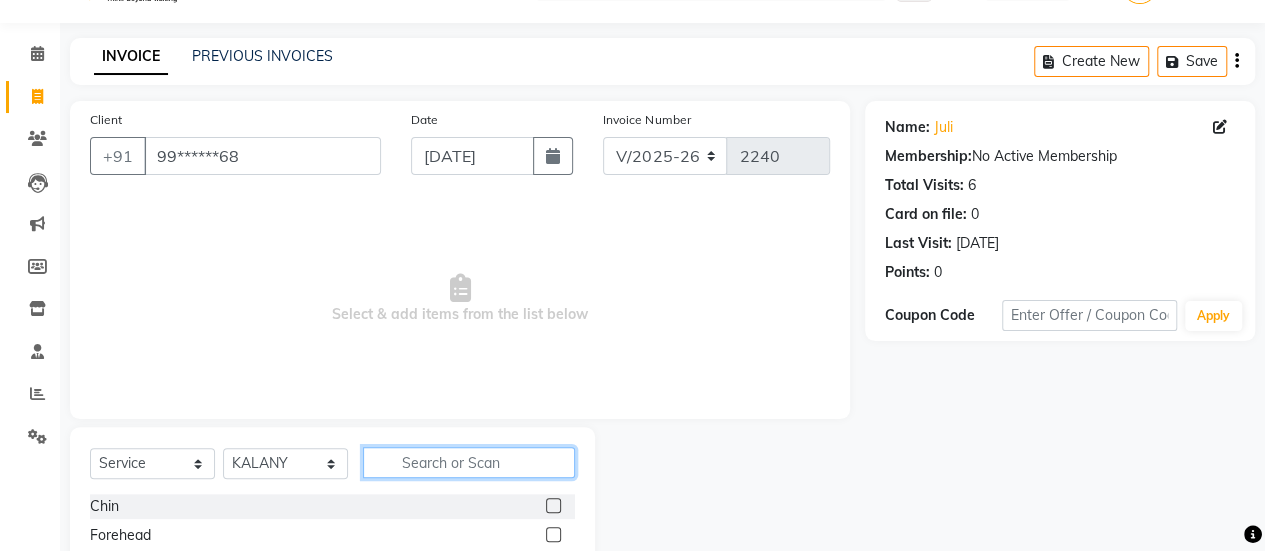 click 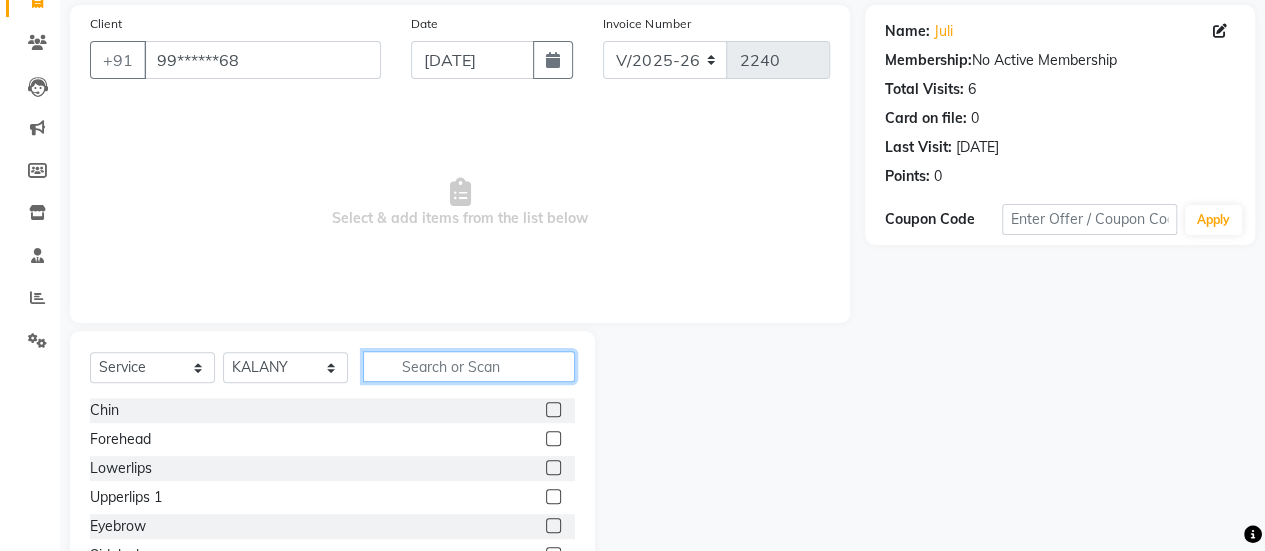 scroll, scrollTop: 167, scrollLeft: 0, axis: vertical 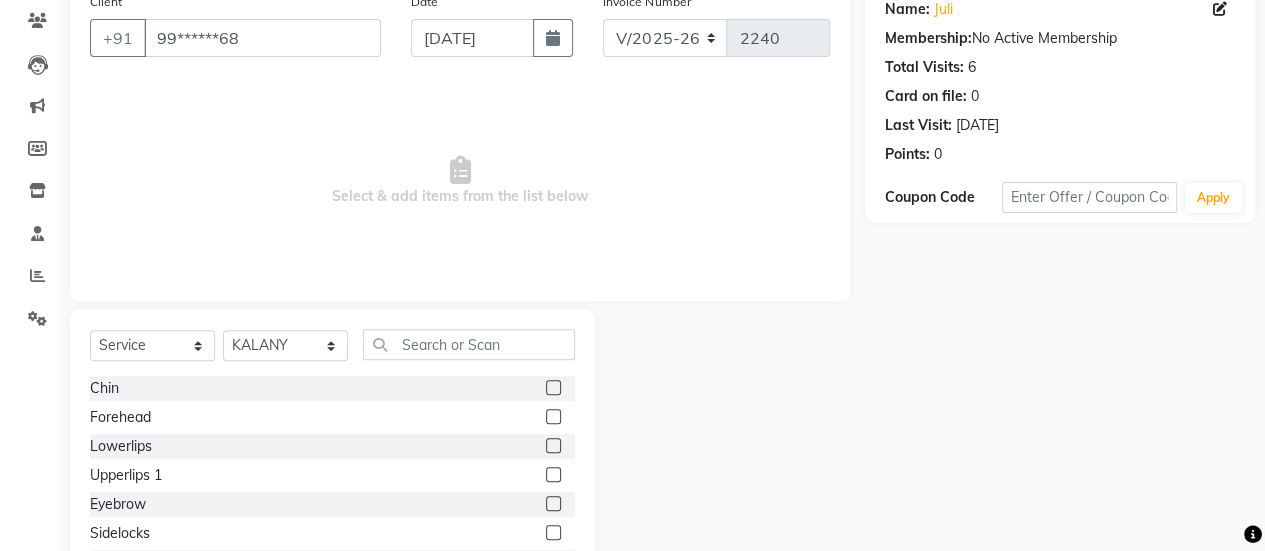 click 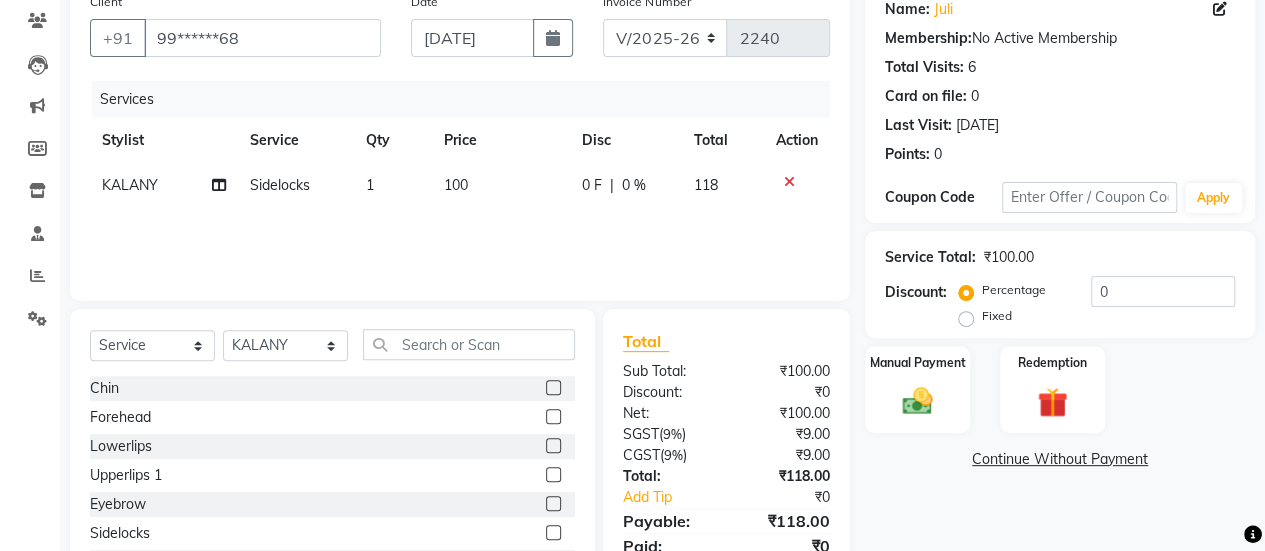 click 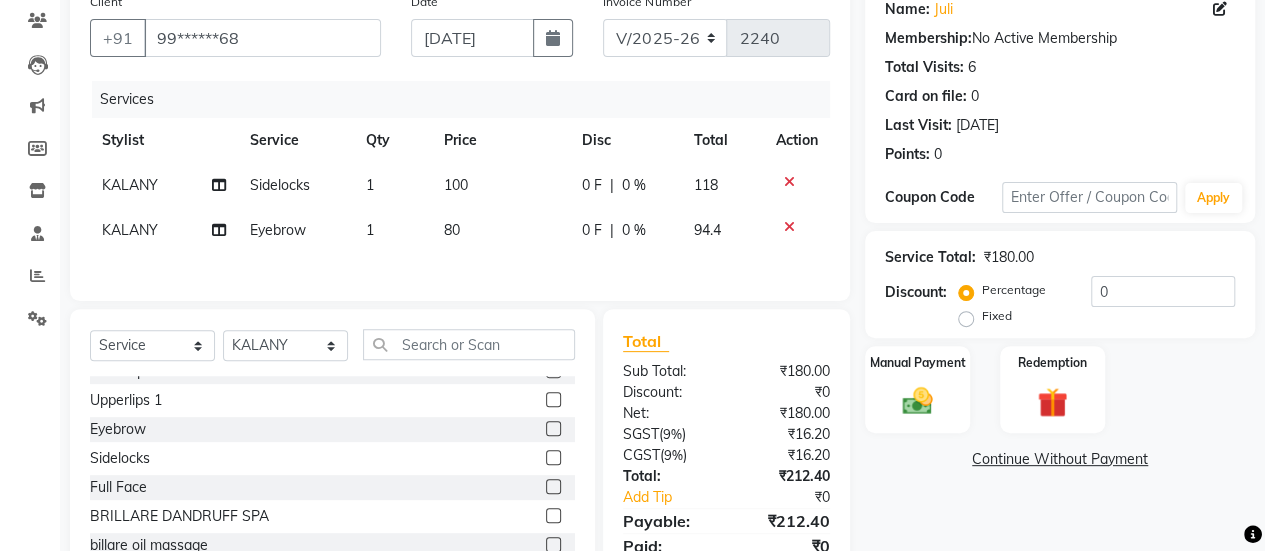 scroll, scrollTop: 81, scrollLeft: 0, axis: vertical 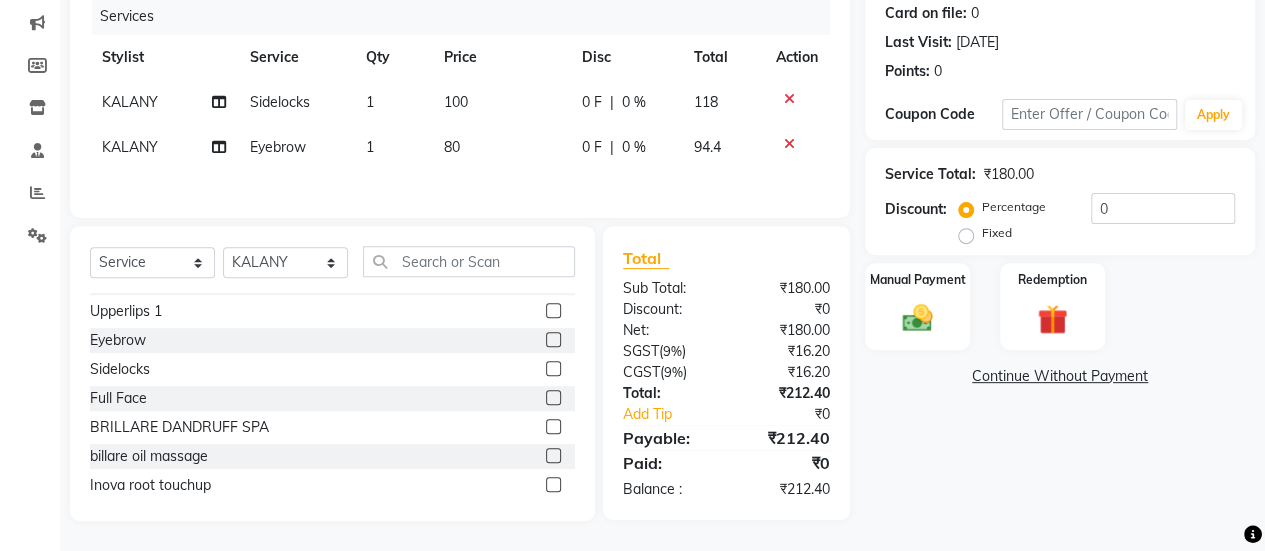 click on "100" 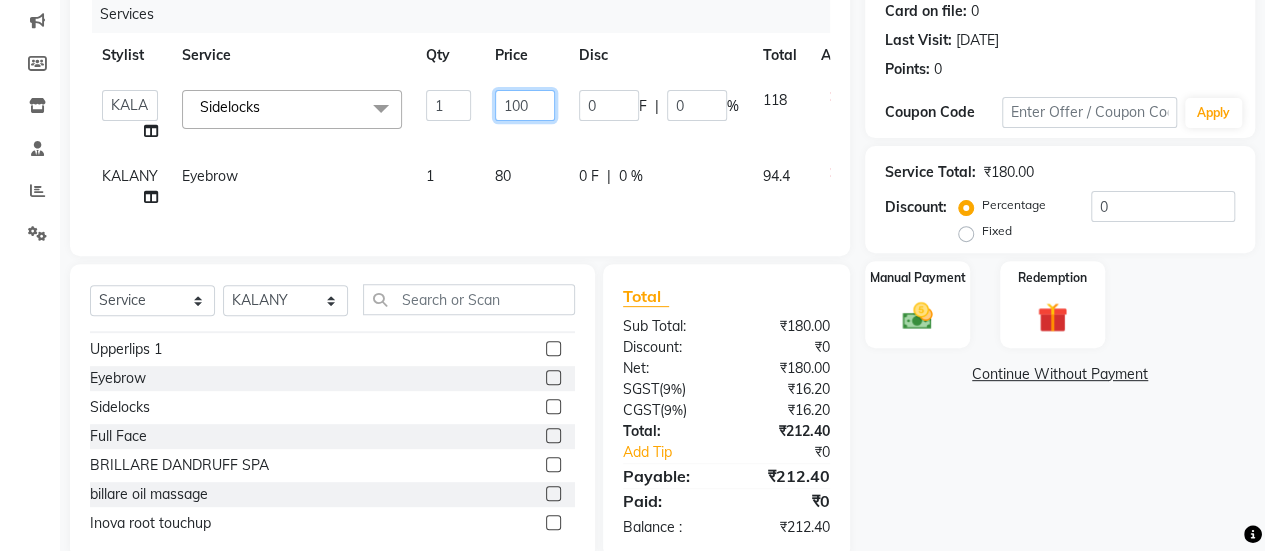 click on "100" 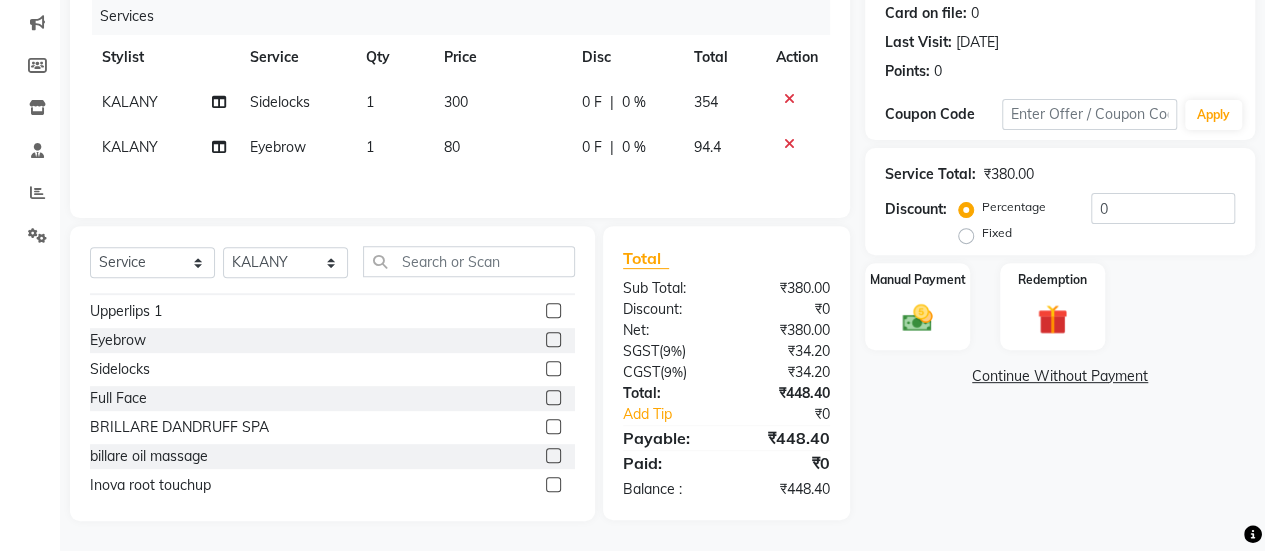 click on "Name: [PERSON_NAME]  Membership:  No Active Membership  Total Visits:  6 Card on file:  0 Last Visit:   [DATE] Points:   0  Coupon Code Apply Service Total:  ₹380.00  Discount:  Percentage   Fixed  0 Manual Payment Redemption  Continue Without Payment" 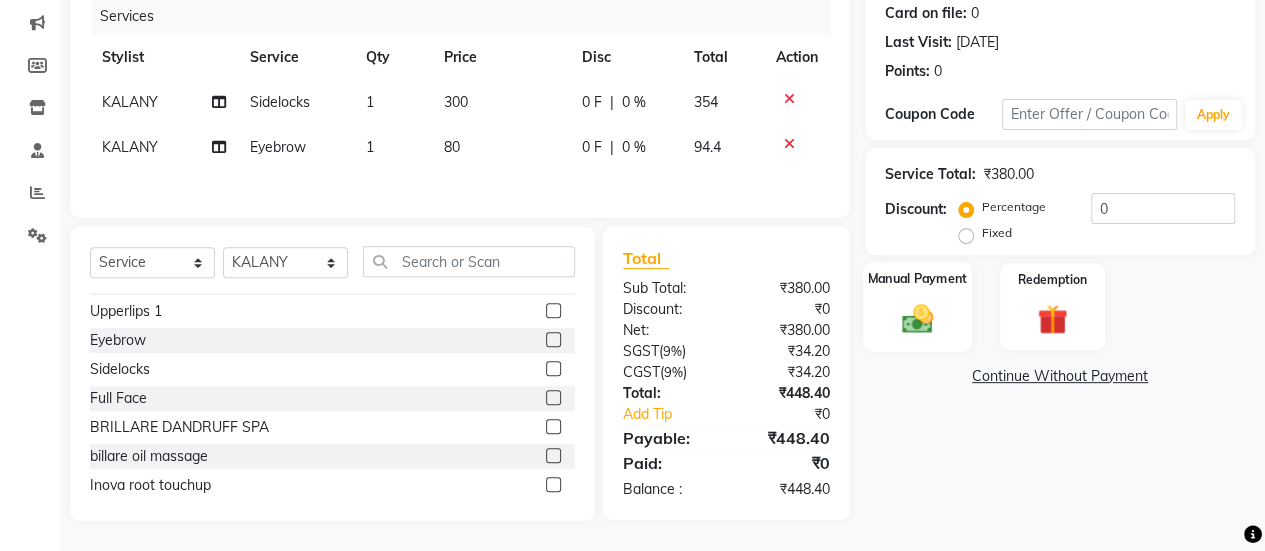 click on "Manual Payment" 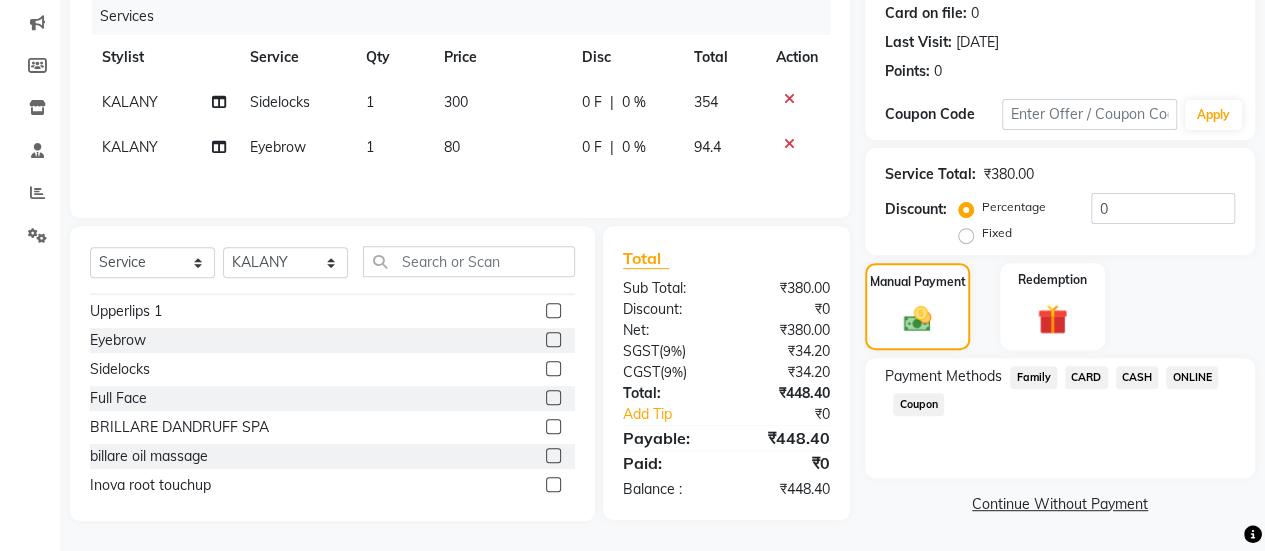 click on "ONLINE" 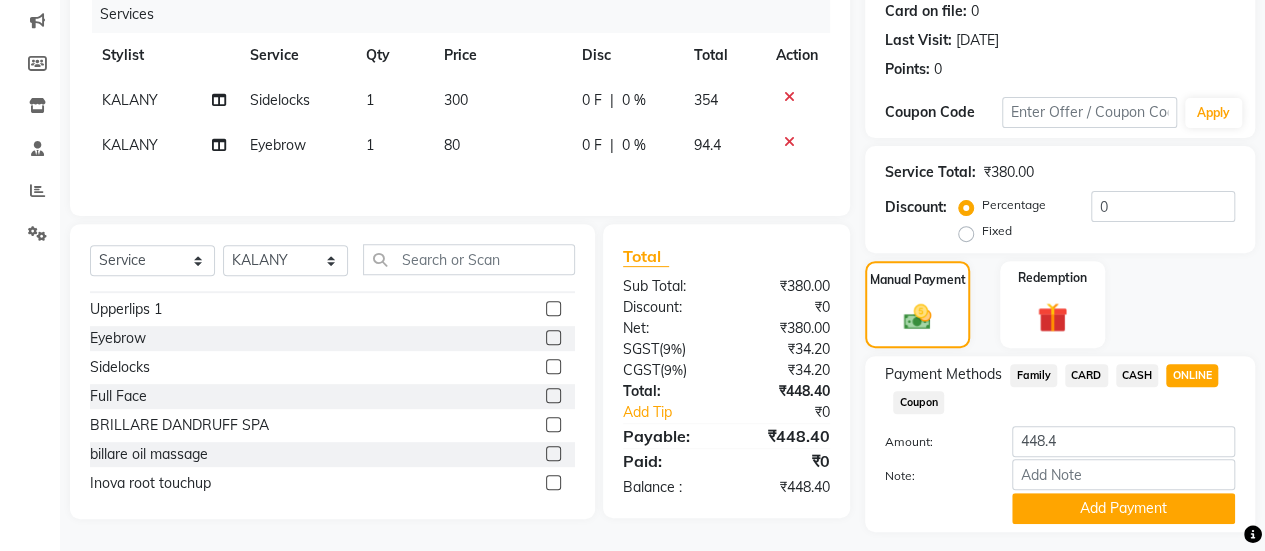 scroll, scrollTop: 302, scrollLeft: 0, axis: vertical 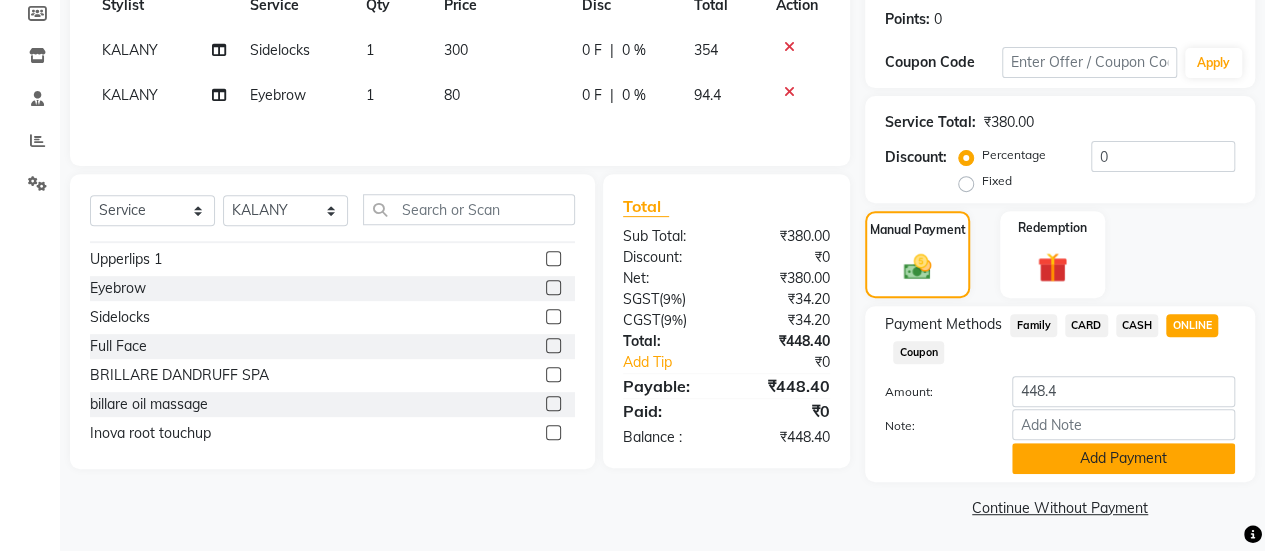 click on "Add Payment" 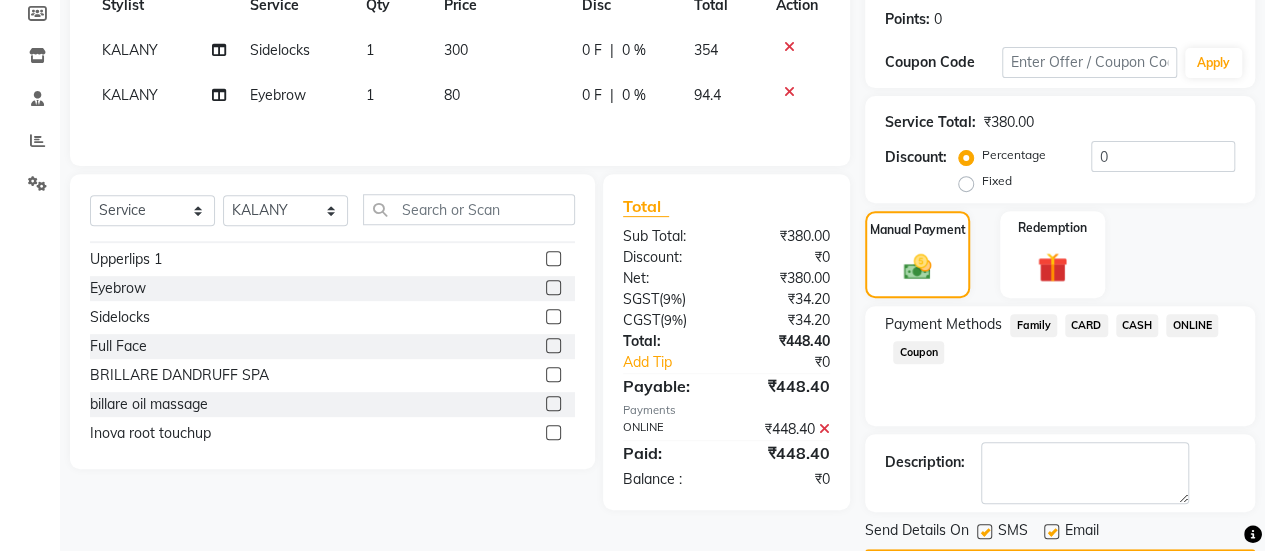 scroll, scrollTop: 358, scrollLeft: 0, axis: vertical 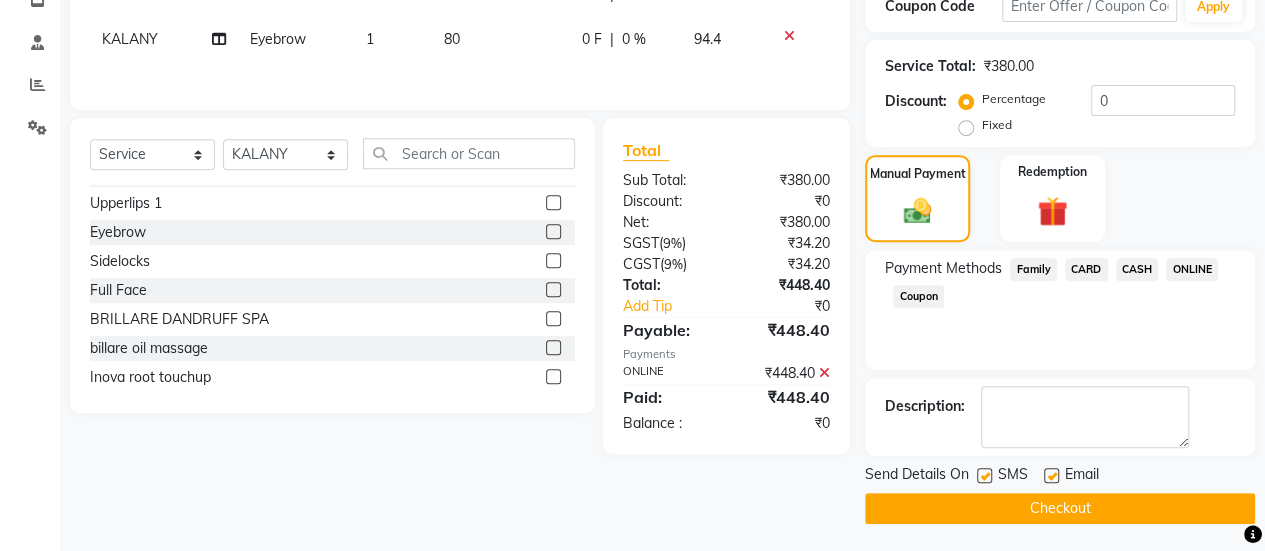click 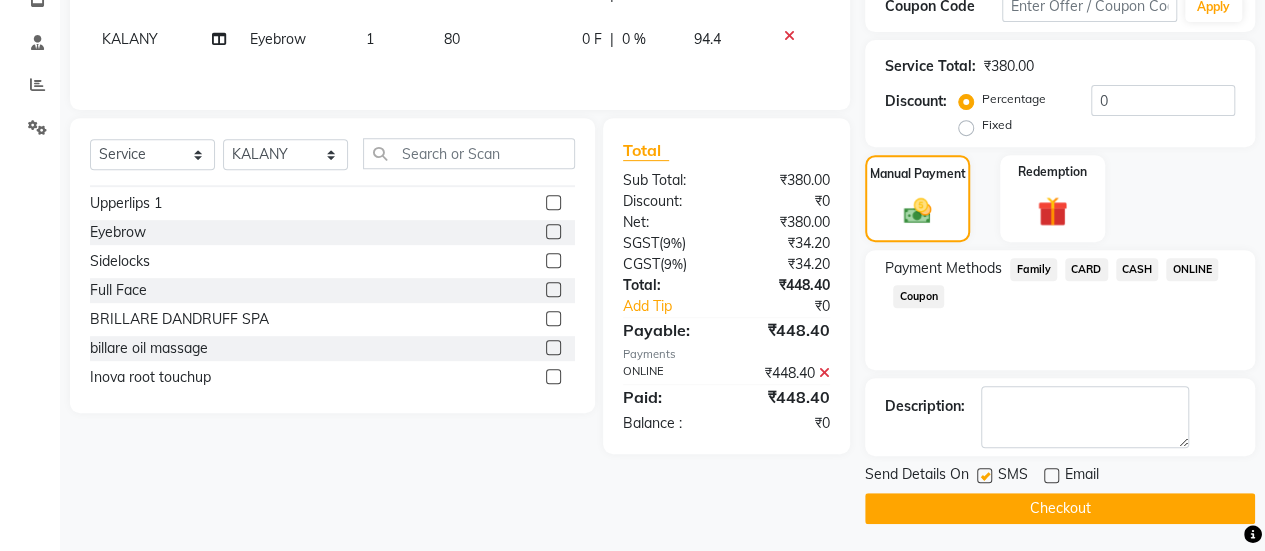 click on "Checkout" 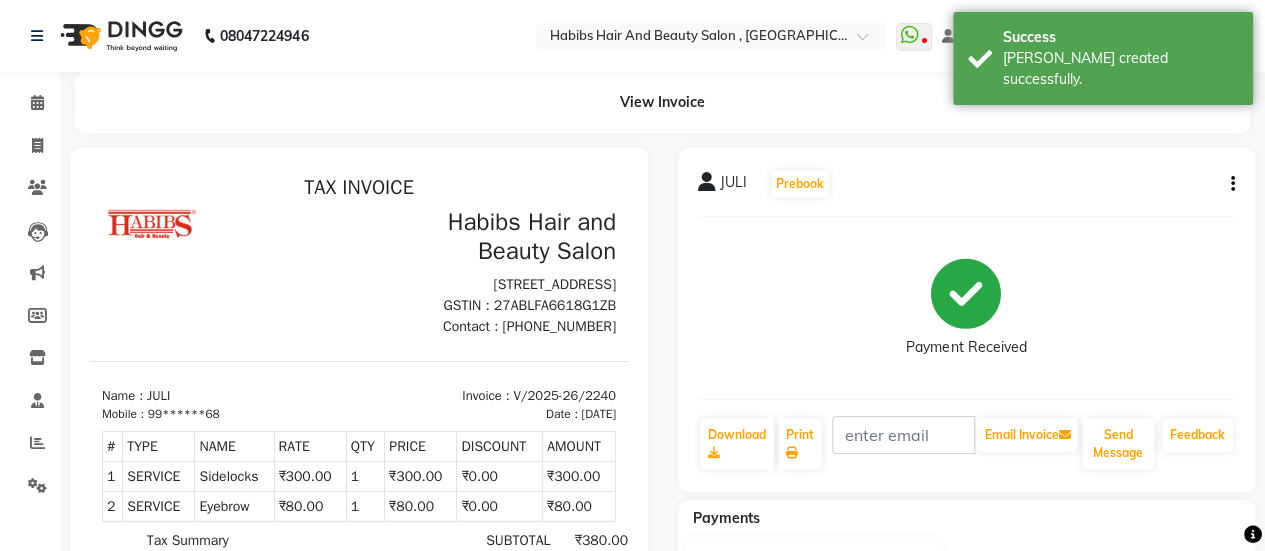scroll, scrollTop: 0, scrollLeft: 0, axis: both 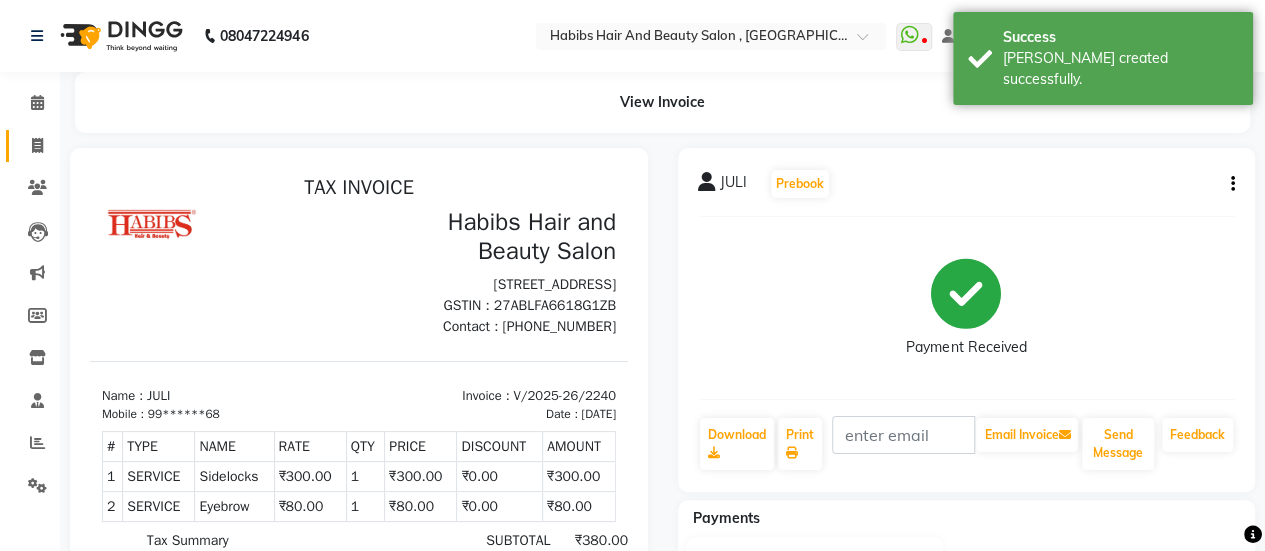 click 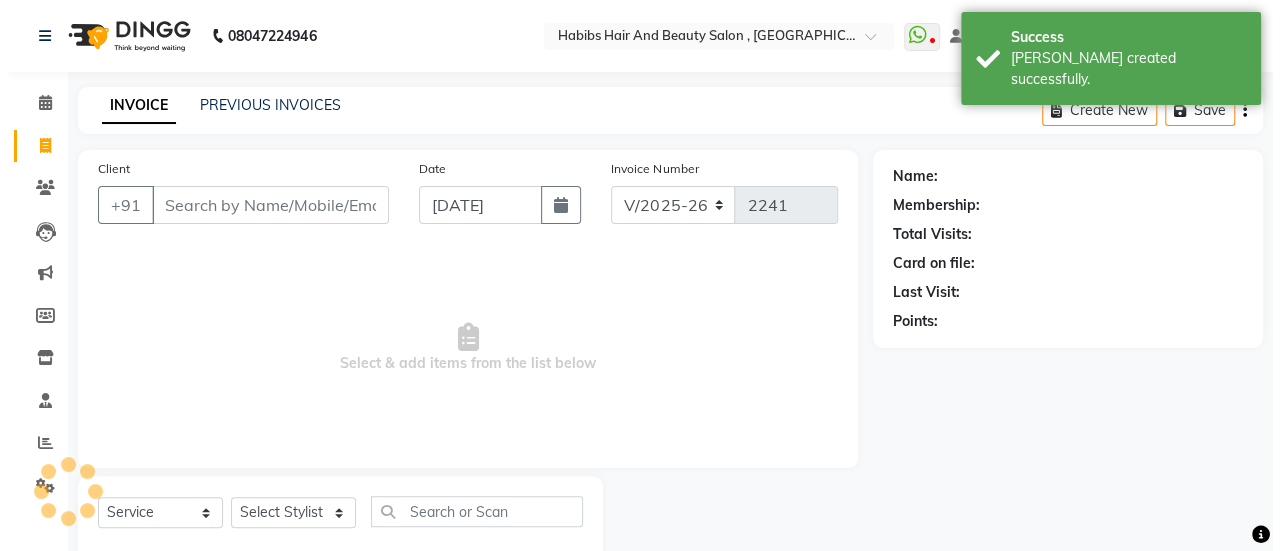 scroll, scrollTop: 49, scrollLeft: 0, axis: vertical 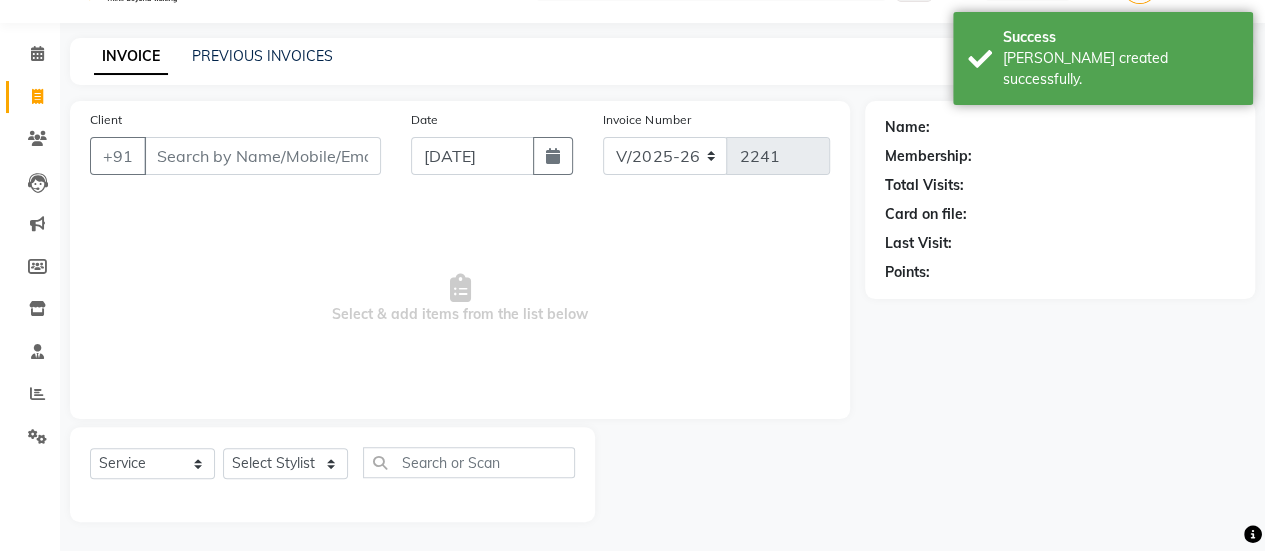 click on "Client" at bounding box center [262, 156] 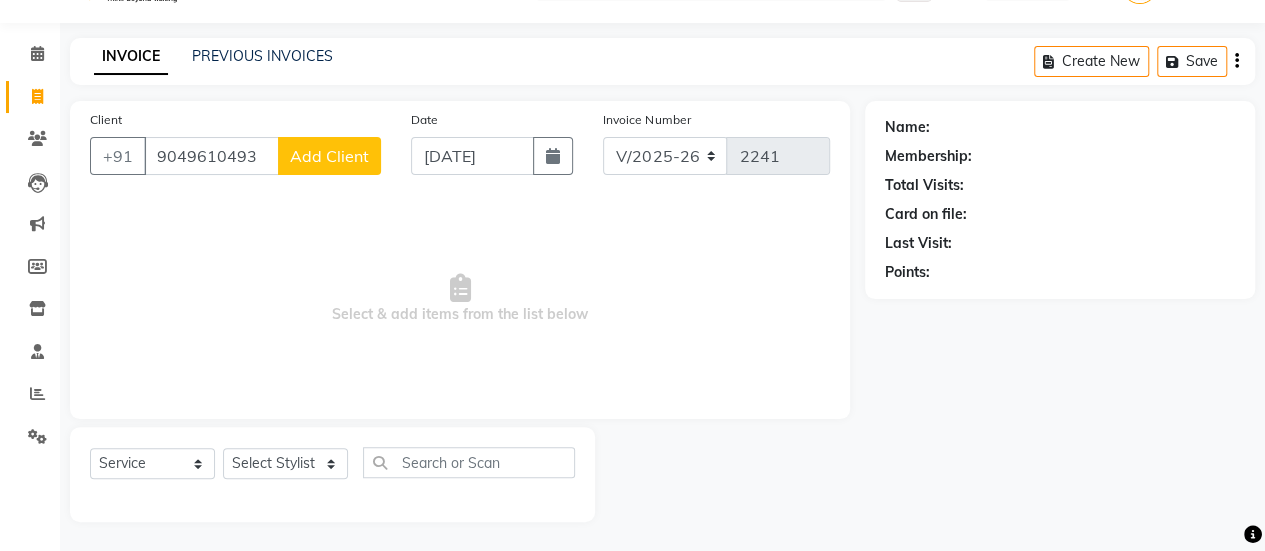 click on "Add Client" 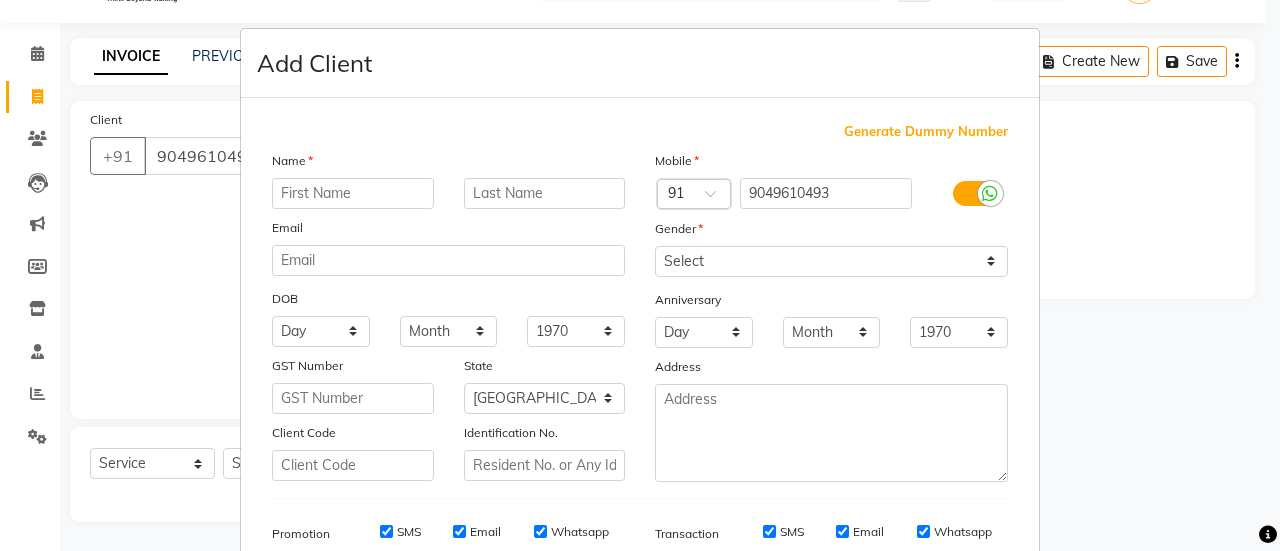 click at bounding box center (353, 193) 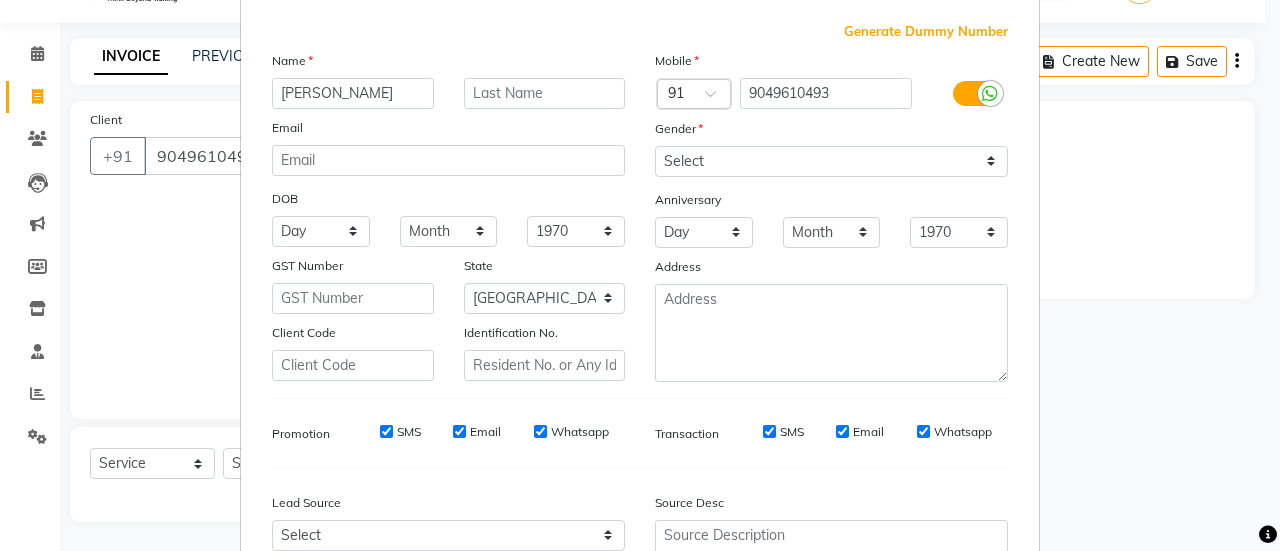 scroll, scrollTop: 102, scrollLeft: 0, axis: vertical 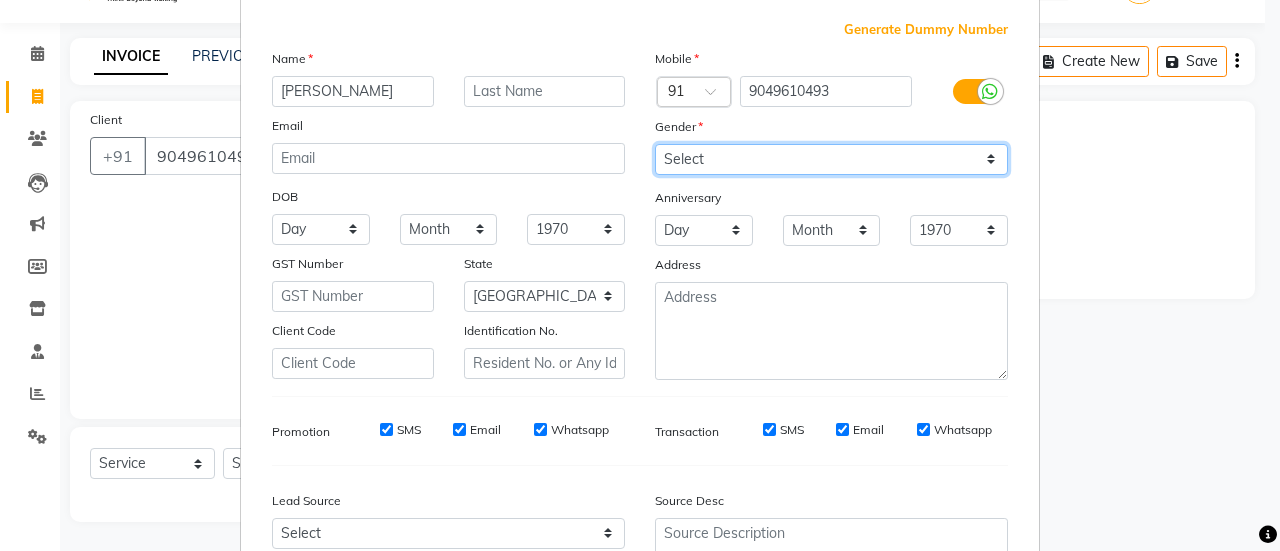 click on "Select [DEMOGRAPHIC_DATA] [DEMOGRAPHIC_DATA] Other Prefer Not To Say" at bounding box center [831, 159] 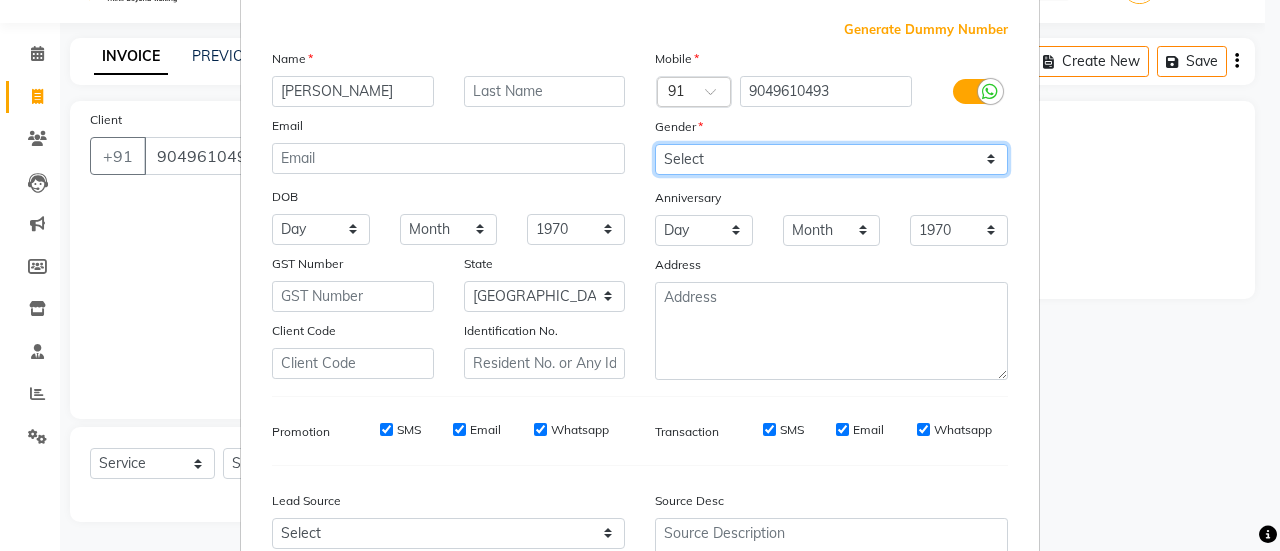 click on "Select [DEMOGRAPHIC_DATA] [DEMOGRAPHIC_DATA] Other Prefer Not To Say" at bounding box center [831, 159] 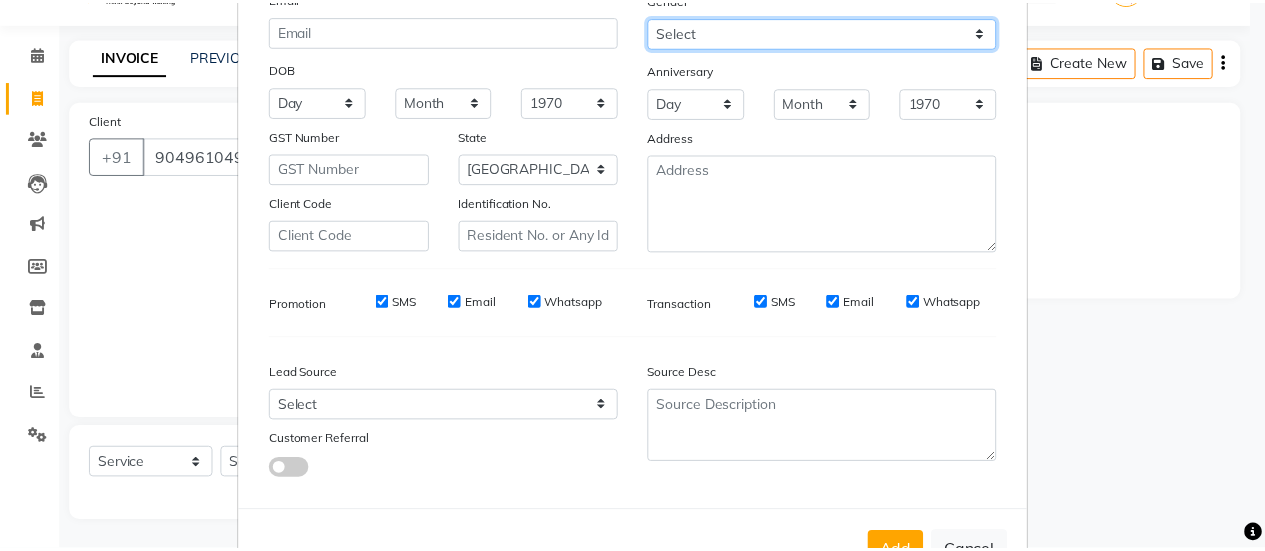 scroll, scrollTop: 294, scrollLeft: 0, axis: vertical 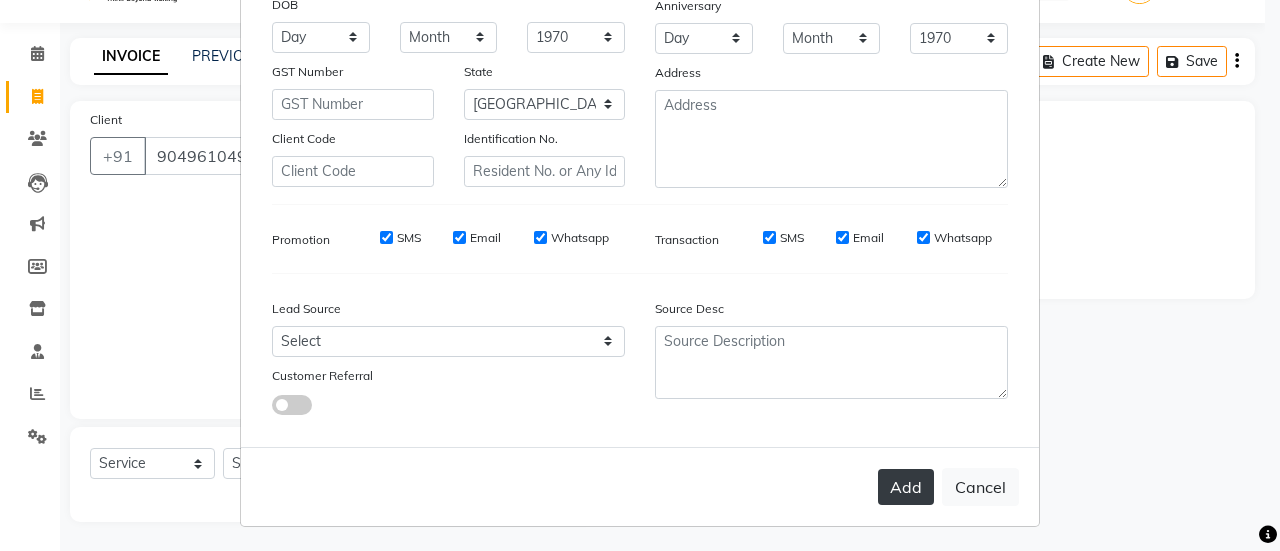 click on "Add" at bounding box center [906, 487] 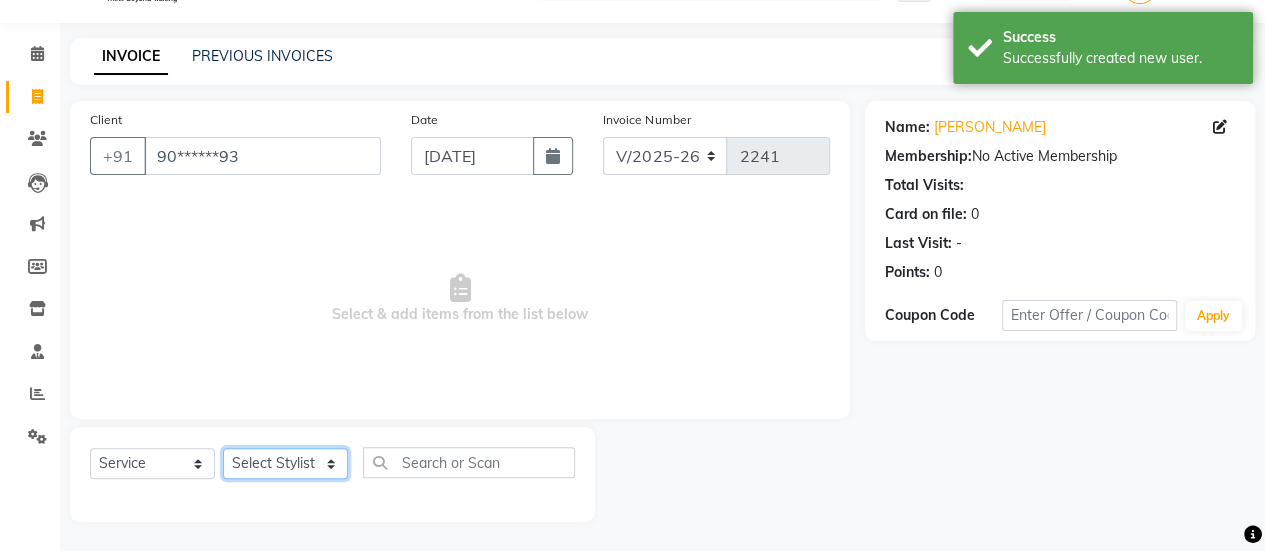 click on "Select Stylist [PERSON_NAME] [PERSON_NAME] Manager [PERSON_NAME] MUSARIK [PERSON_NAME] [PERSON_NAME] [PERSON_NAME] [PERSON_NAME] [PERSON_NAME] [PERSON_NAME] [PERSON_NAME]" 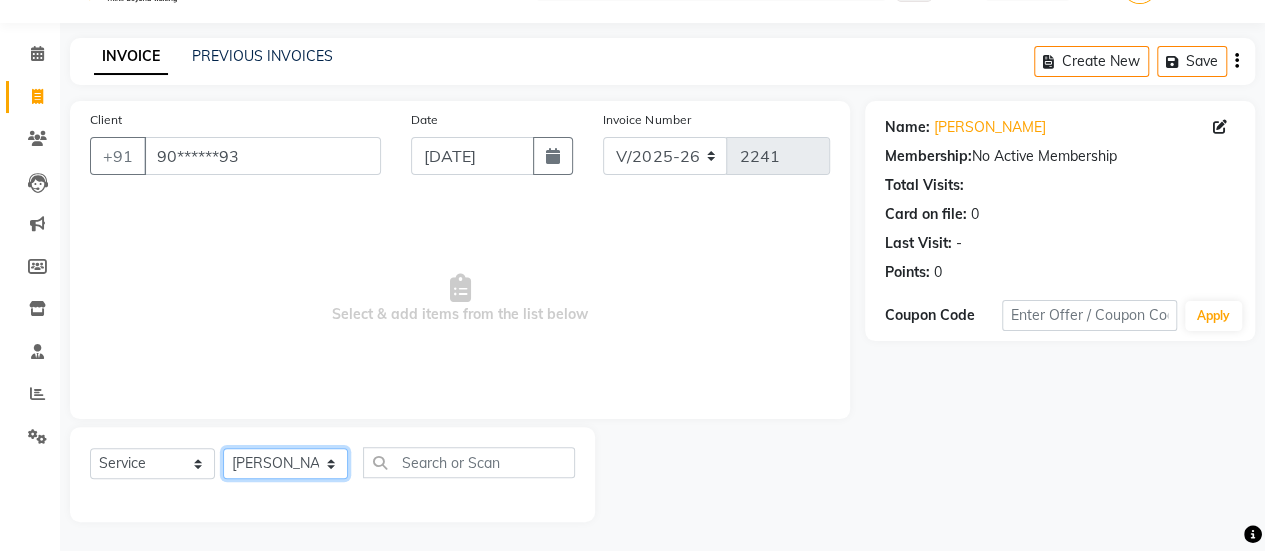 click on "Select Stylist [PERSON_NAME] [PERSON_NAME] Manager [PERSON_NAME] MUSARIK [PERSON_NAME] [PERSON_NAME] [PERSON_NAME] [PERSON_NAME] [PERSON_NAME] [PERSON_NAME] [PERSON_NAME]" 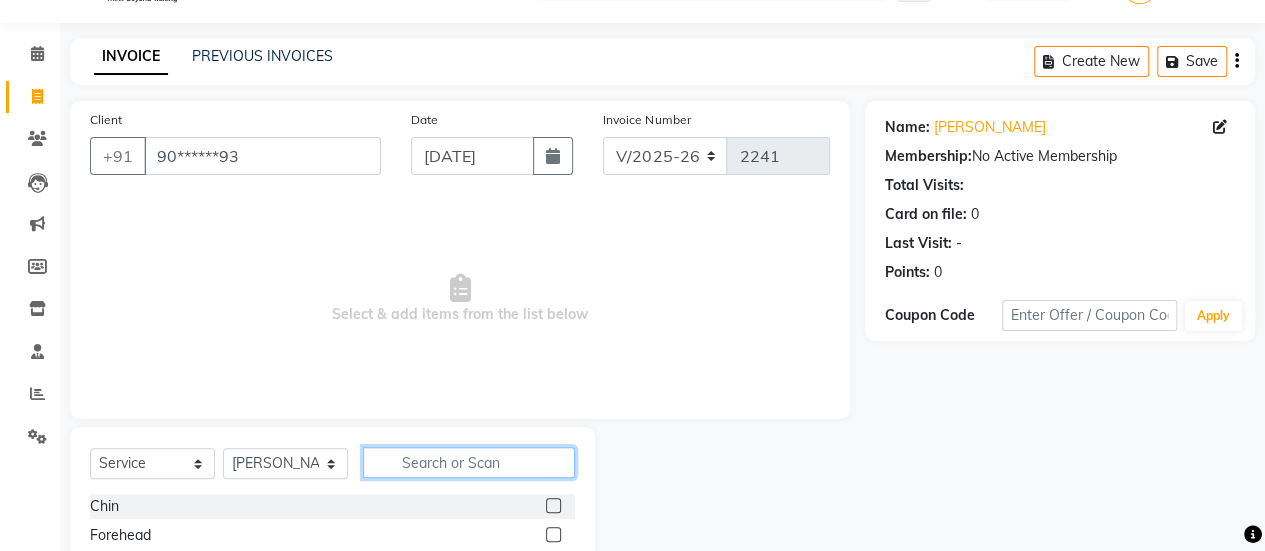 click 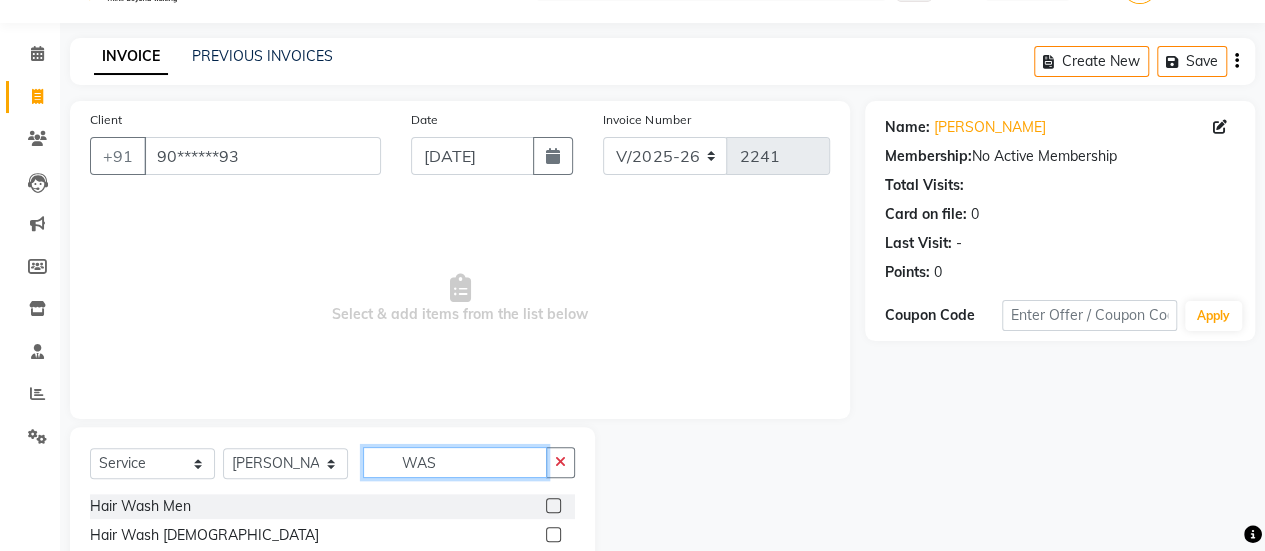scroll, scrollTop: 165, scrollLeft: 0, axis: vertical 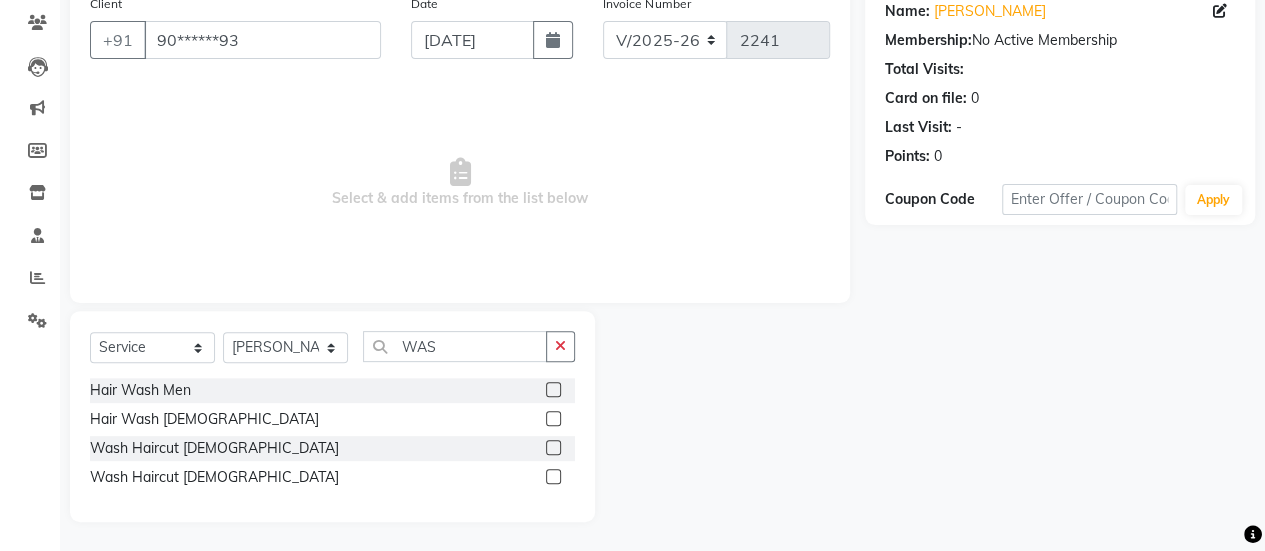 click 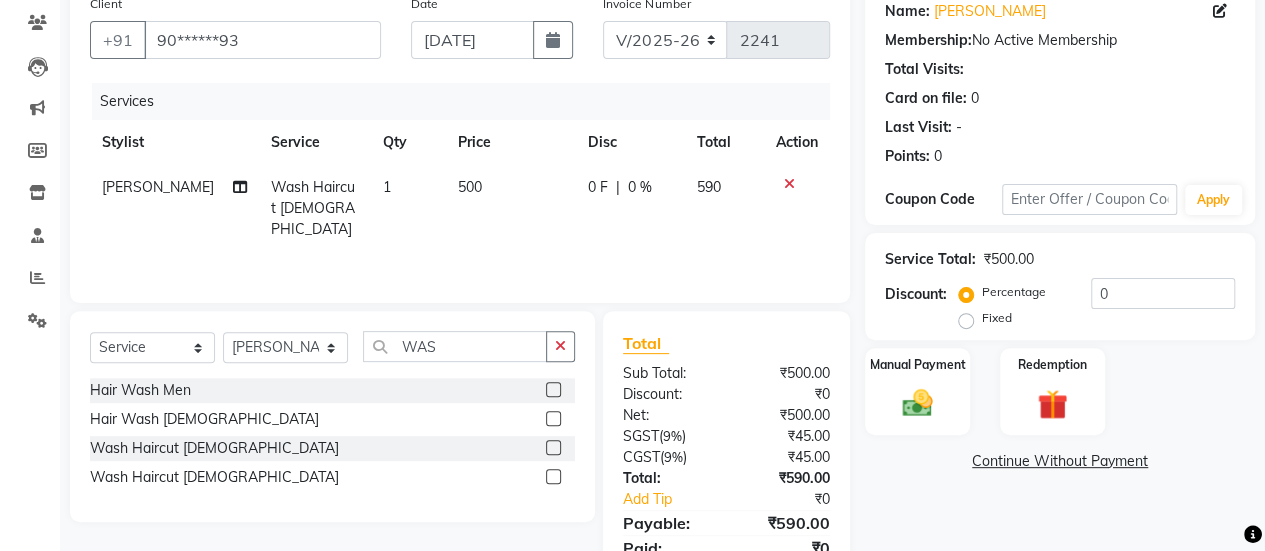 scroll, scrollTop: 247, scrollLeft: 0, axis: vertical 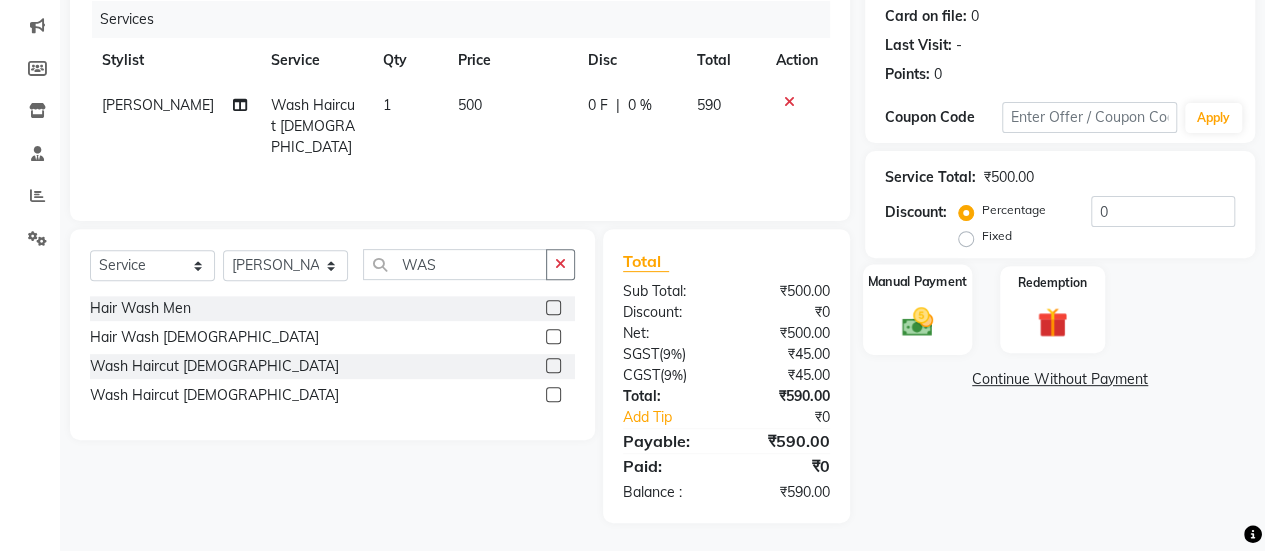 click 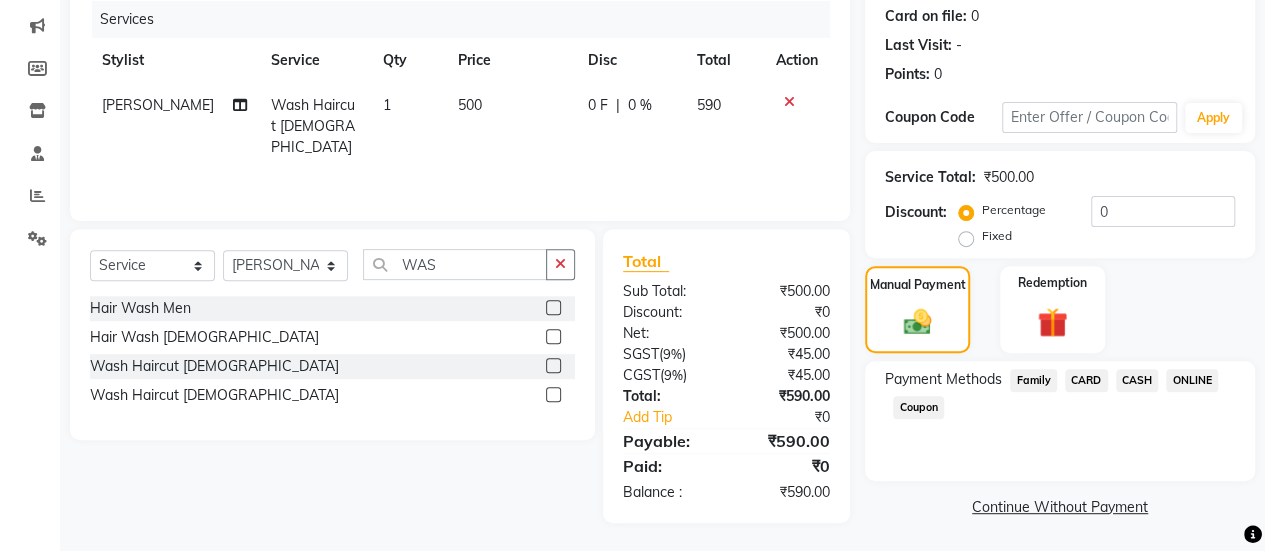click on "ONLINE" 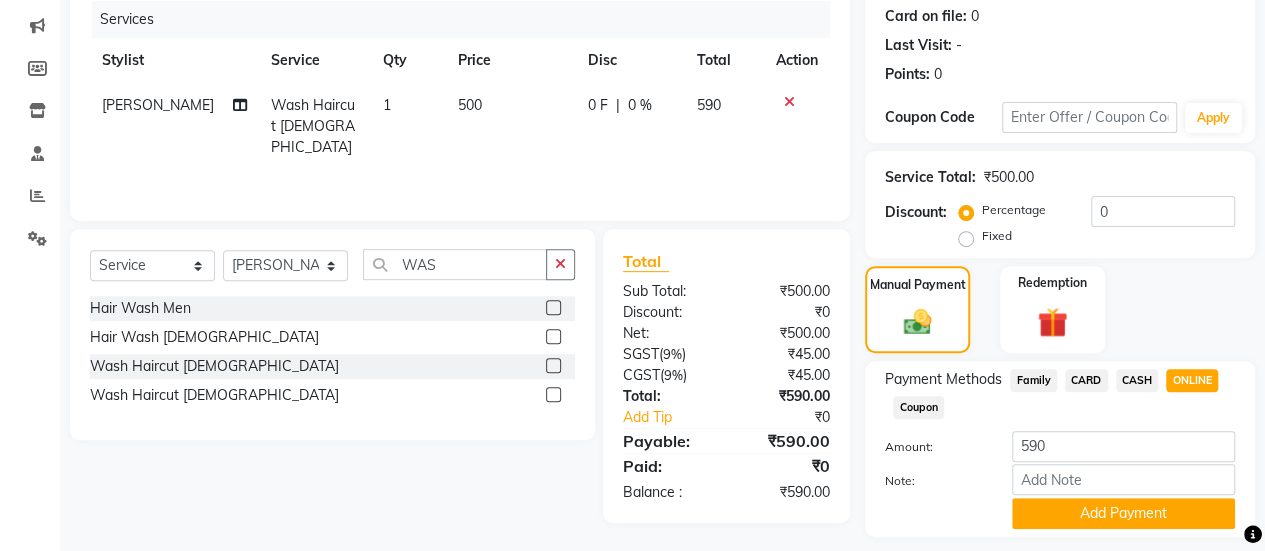 scroll, scrollTop: 302, scrollLeft: 0, axis: vertical 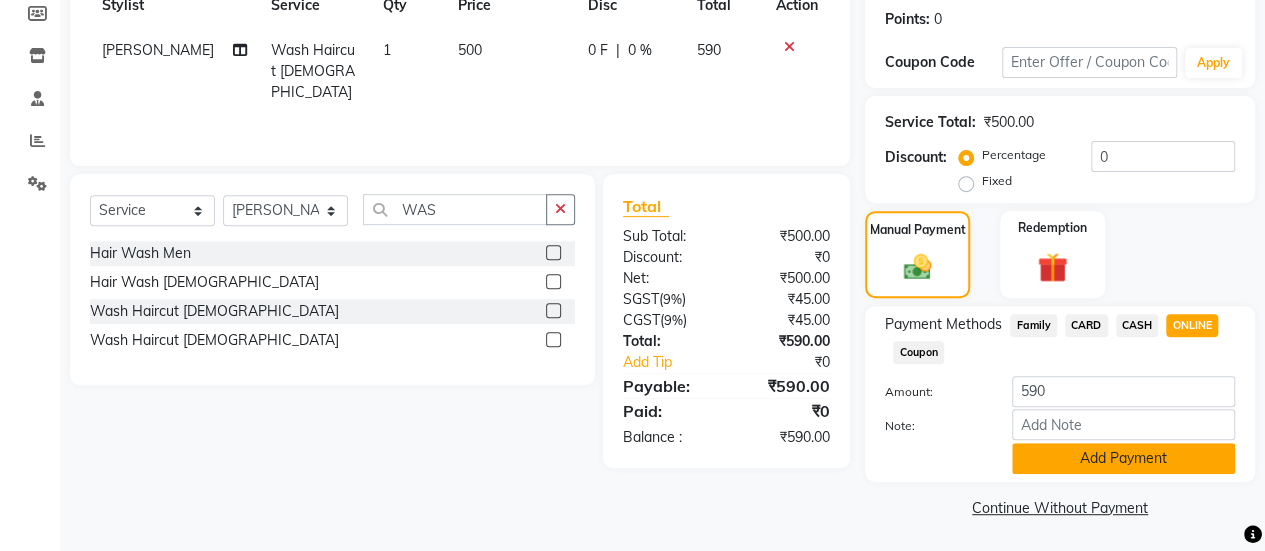 click on "Add Payment" 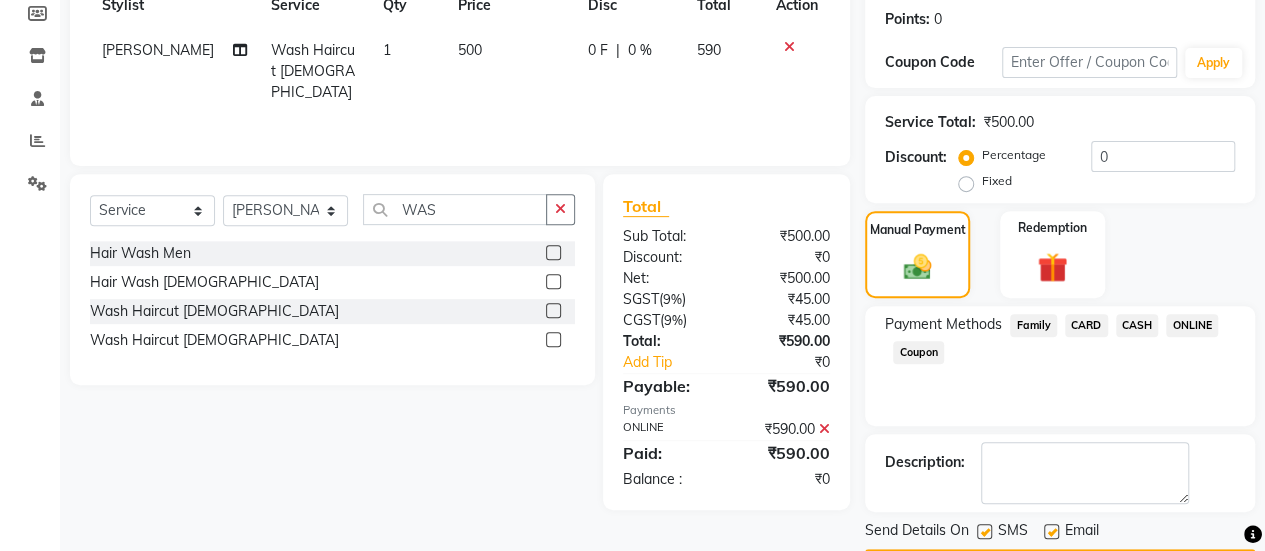 scroll, scrollTop: 358, scrollLeft: 0, axis: vertical 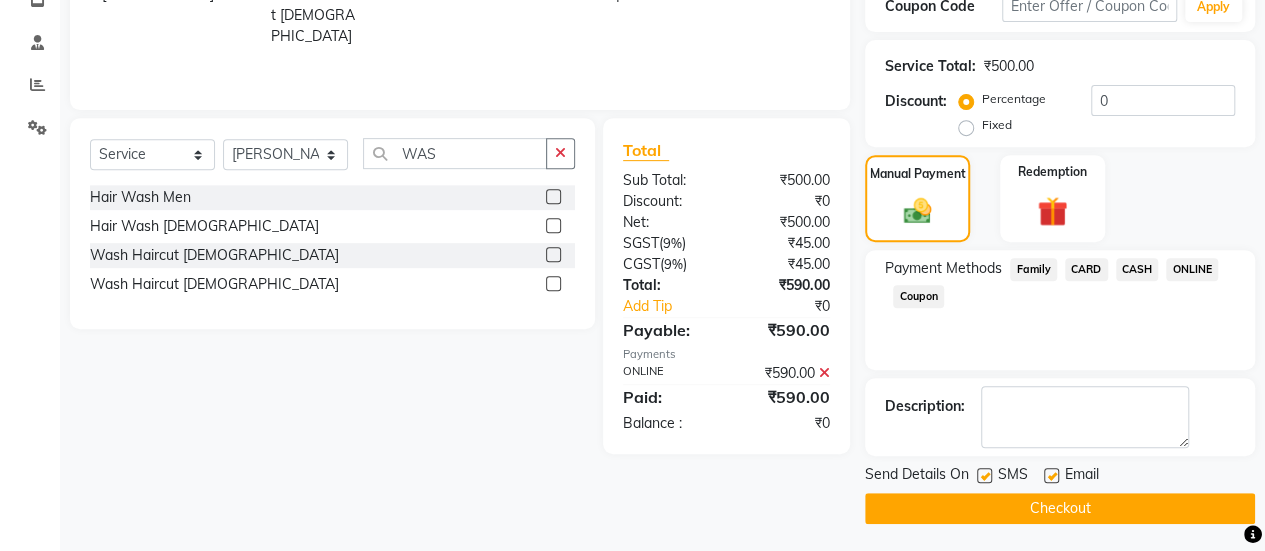 click 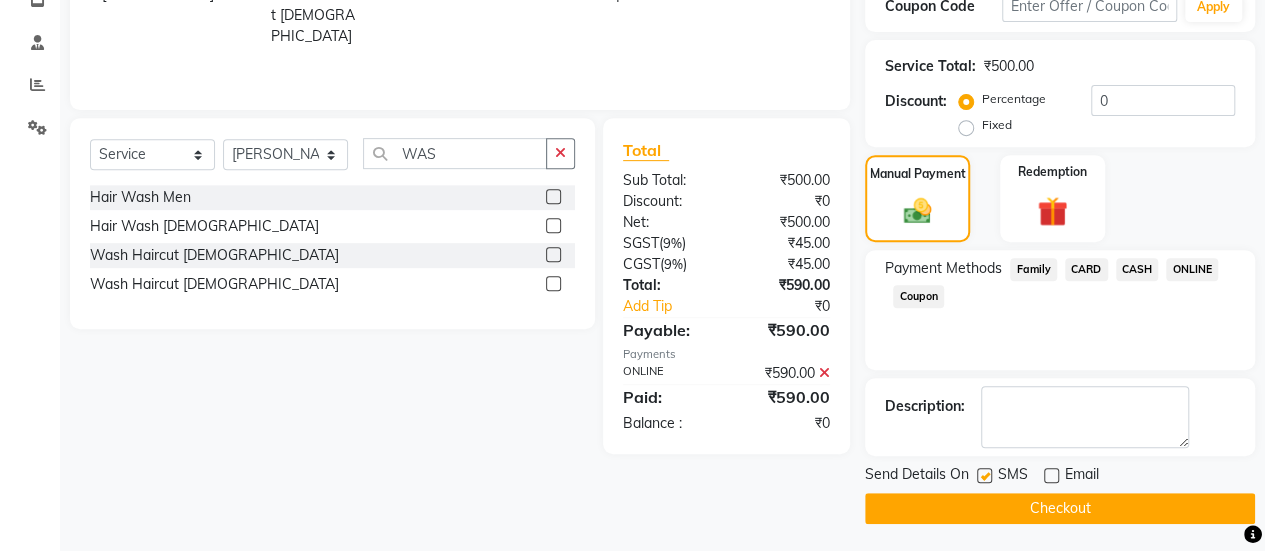click on "Checkout" 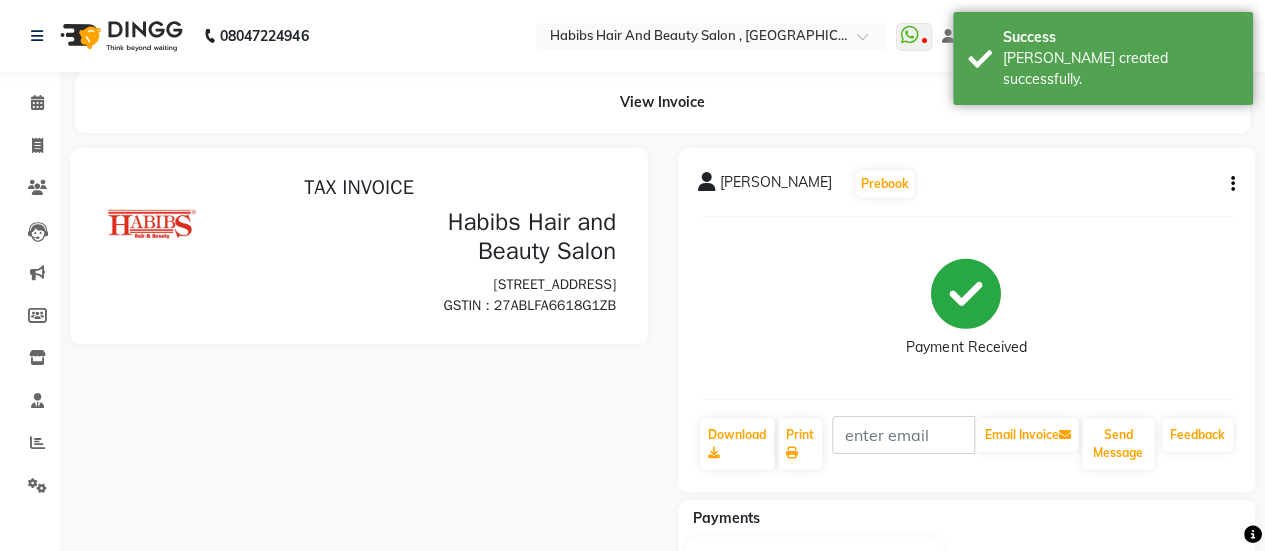 scroll, scrollTop: 0, scrollLeft: 0, axis: both 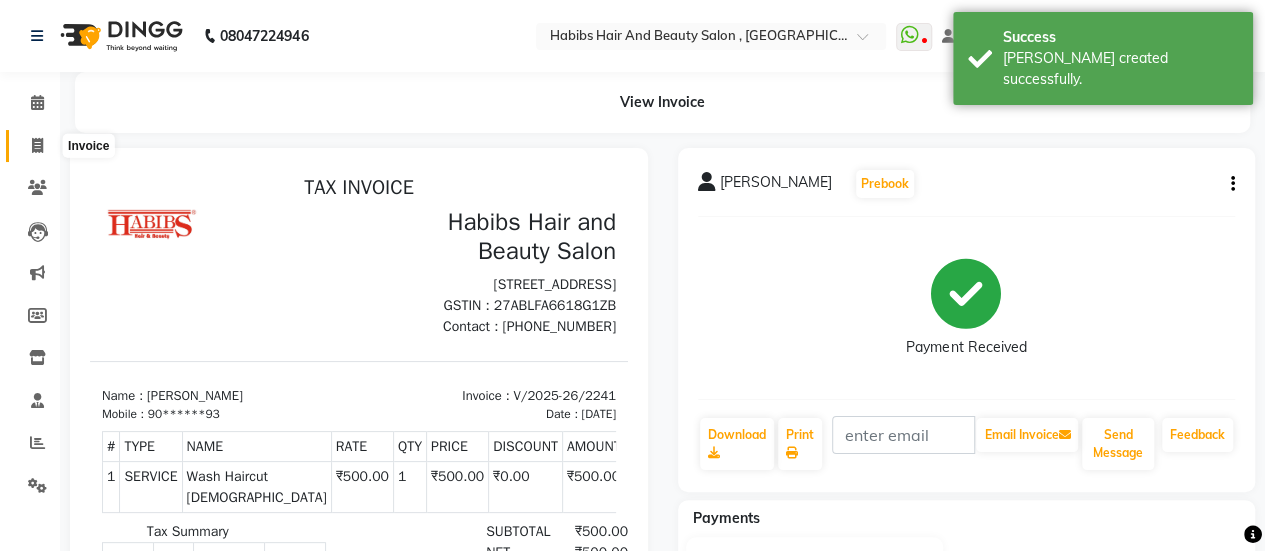 click 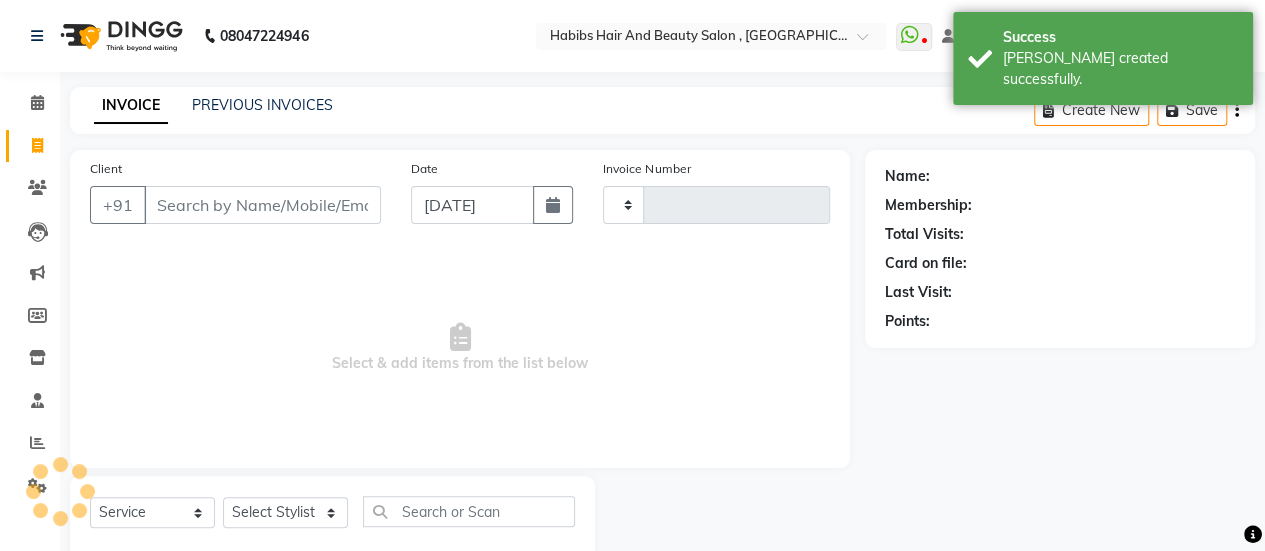 scroll, scrollTop: 49, scrollLeft: 0, axis: vertical 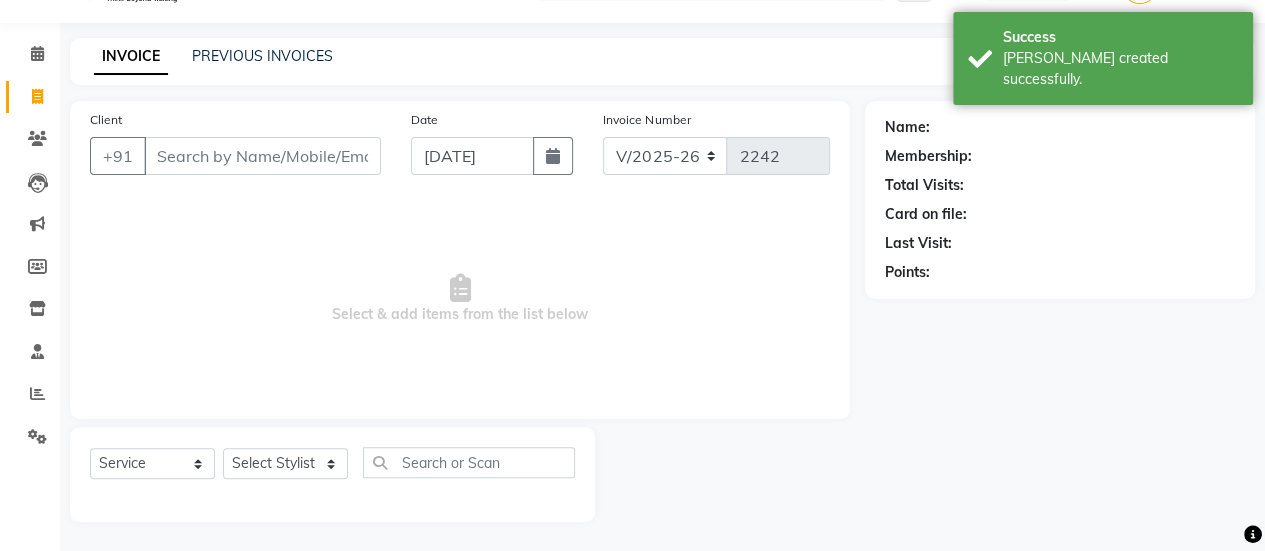 click on "Client" at bounding box center (262, 156) 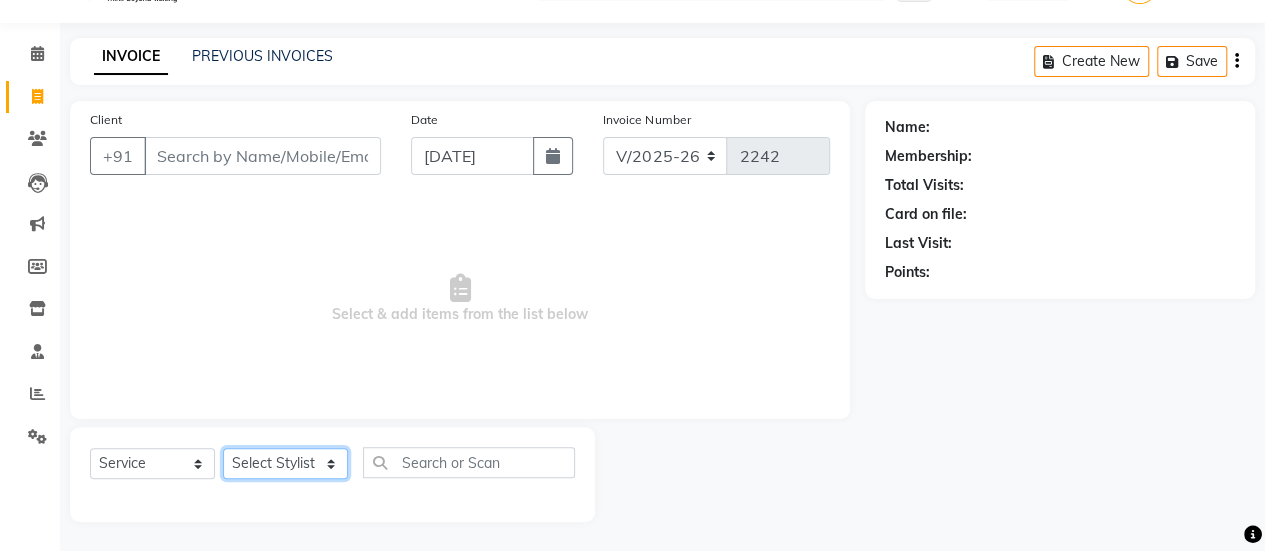 click on "Select Stylist [PERSON_NAME] [PERSON_NAME] Manager [PERSON_NAME] MUSARIK [PERSON_NAME] [PERSON_NAME] [PERSON_NAME] [PERSON_NAME] [PERSON_NAME] [PERSON_NAME] [PERSON_NAME]" 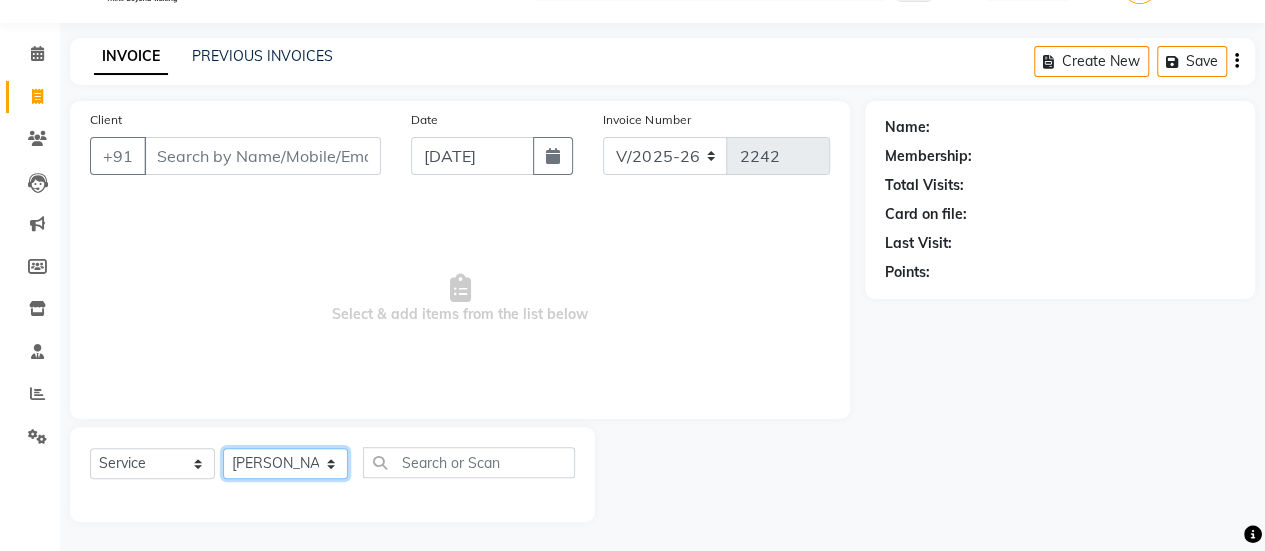 click on "Select Stylist [PERSON_NAME] [PERSON_NAME] Manager [PERSON_NAME] MUSARIK [PERSON_NAME] [PERSON_NAME] [PERSON_NAME] [PERSON_NAME] [PERSON_NAME] [PERSON_NAME] [PERSON_NAME]" 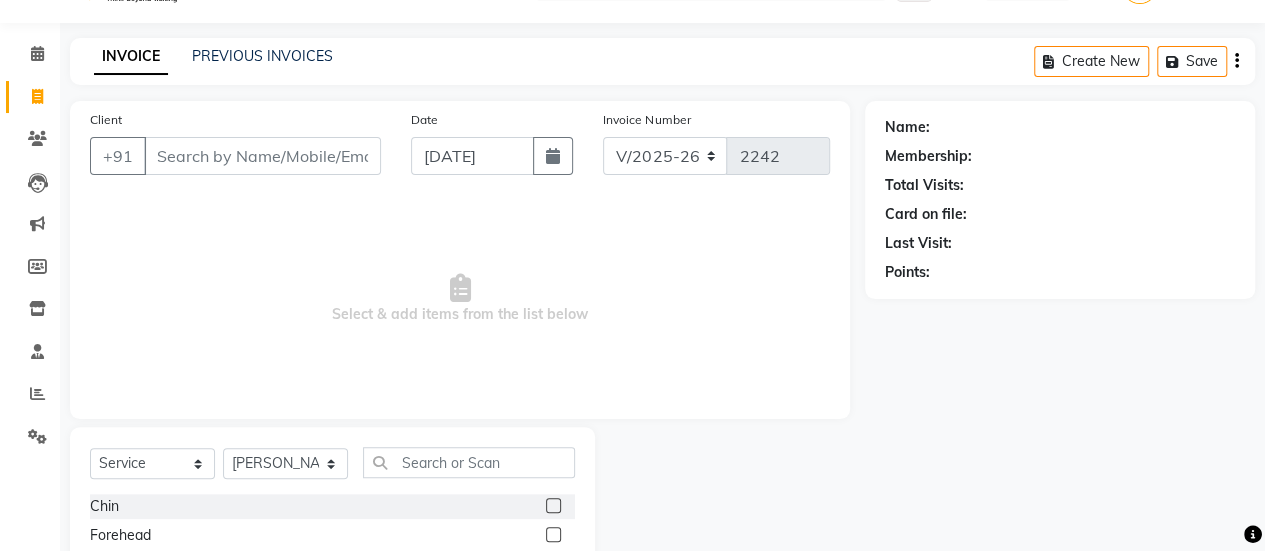 click on "Select  Service  Product  Membership  Package Voucher Prepaid Gift Card  Select Stylist [PERSON_NAME] [PERSON_NAME] Manager [PERSON_NAME] MUSARIK [PERSON_NAME] [PERSON_NAME] [PERSON_NAME] [PERSON_NAME] [PERSON_NAME] [PERSON_NAME] [PERSON_NAME] xyz" 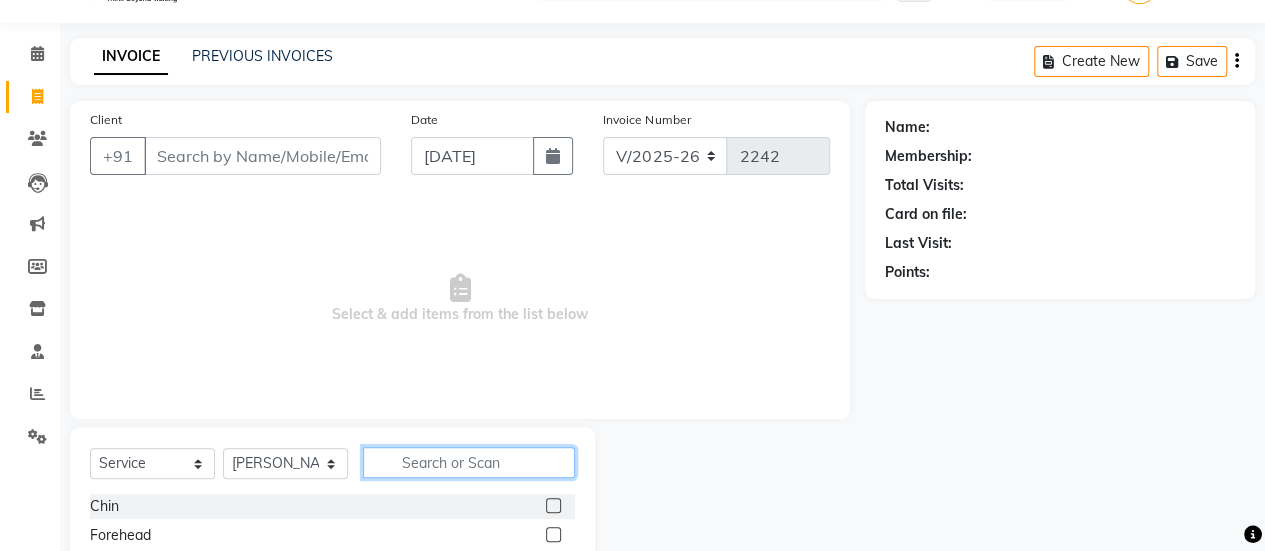 click 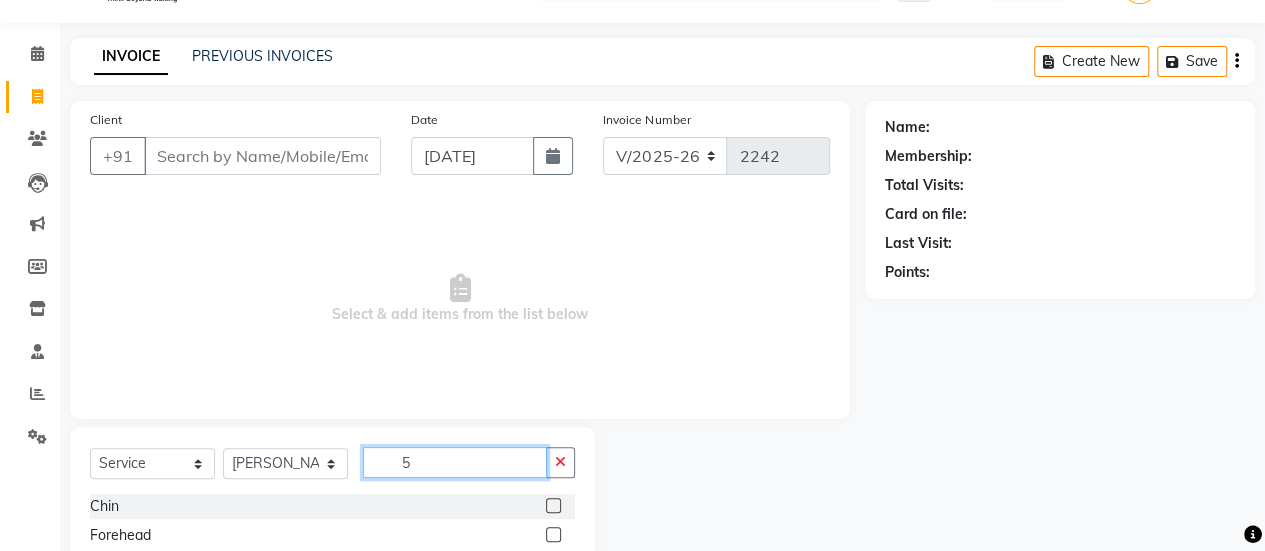 click on "5" 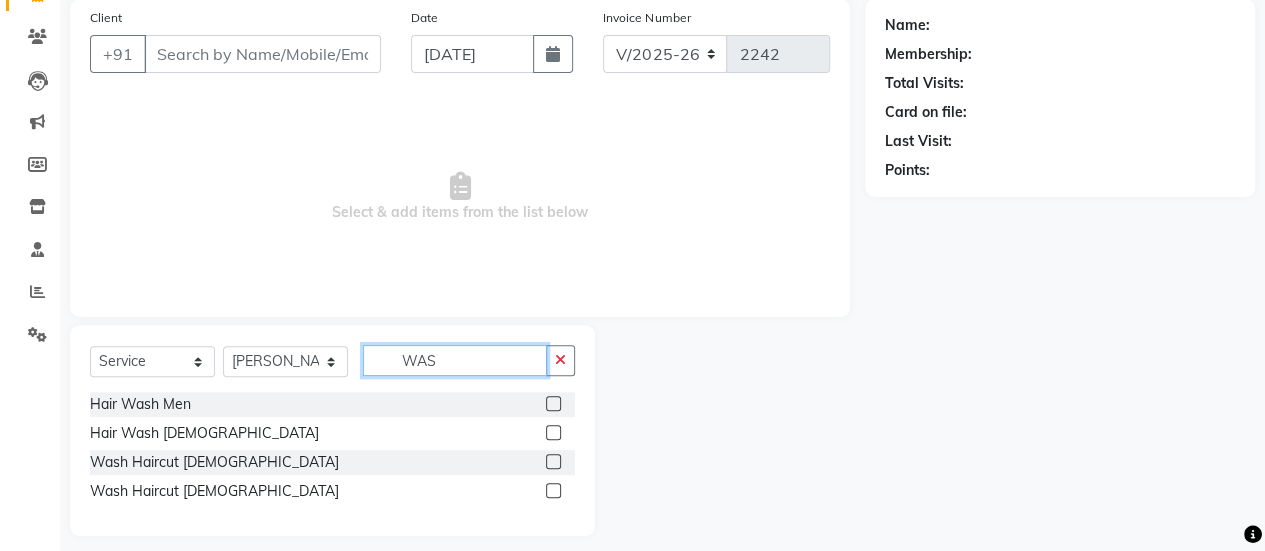 scroll, scrollTop: 153, scrollLeft: 0, axis: vertical 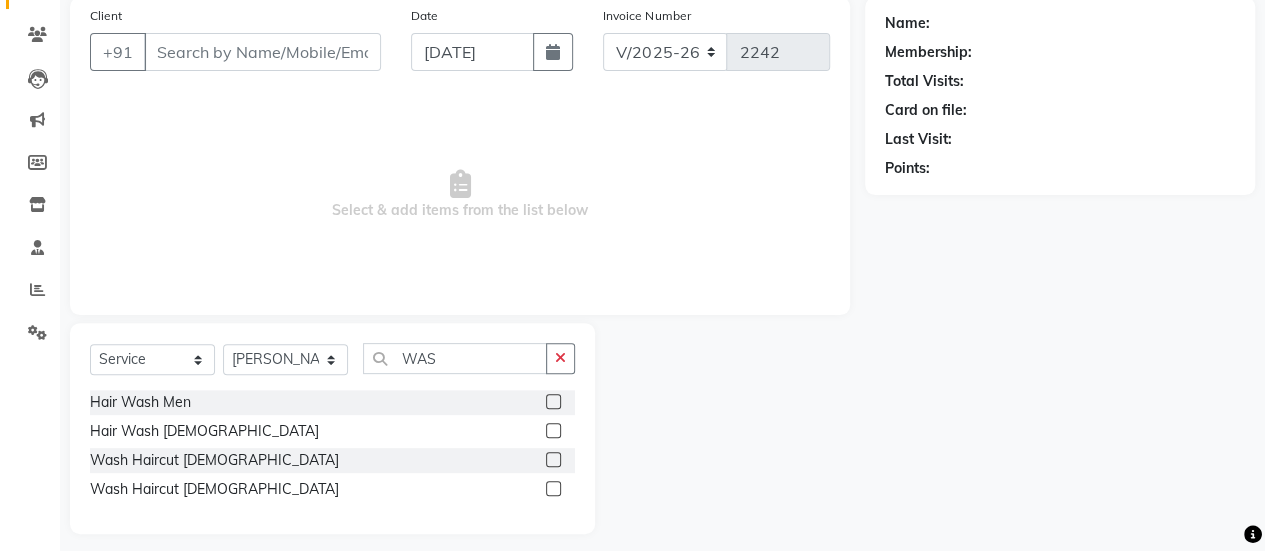 click 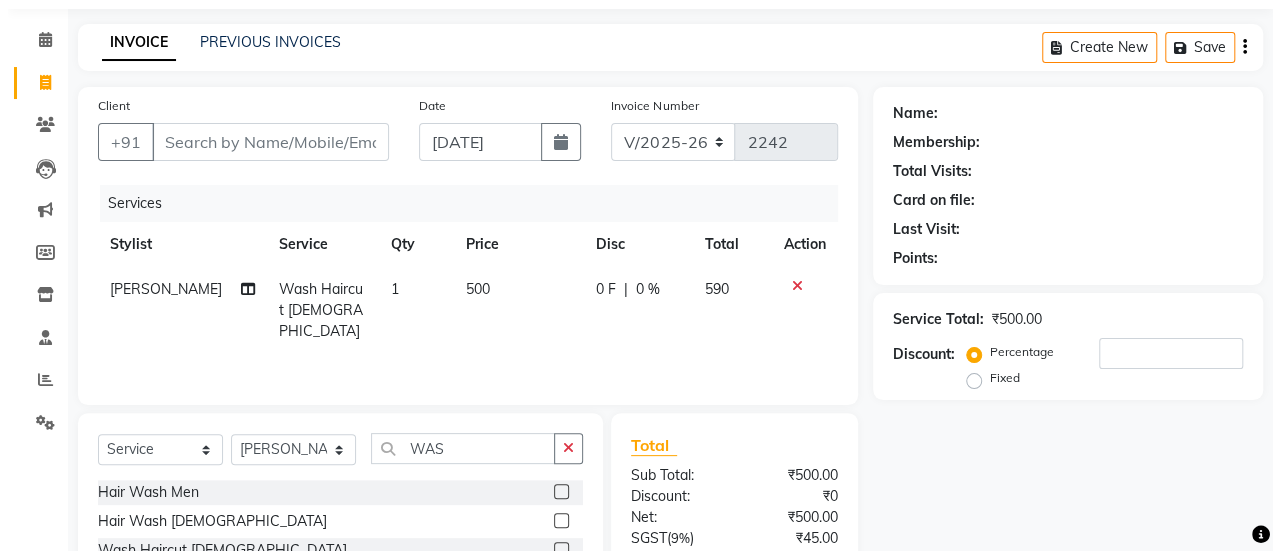 scroll, scrollTop: 62, scrollLeft: 0, axis: vertical 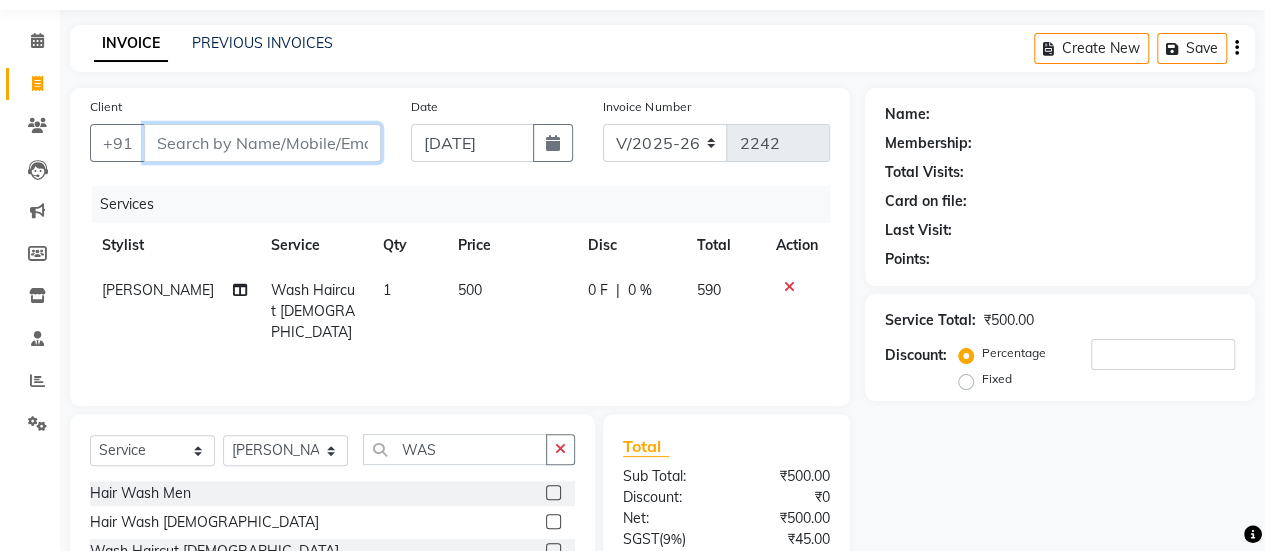 click on "Client" at bounding box center [262, 143] 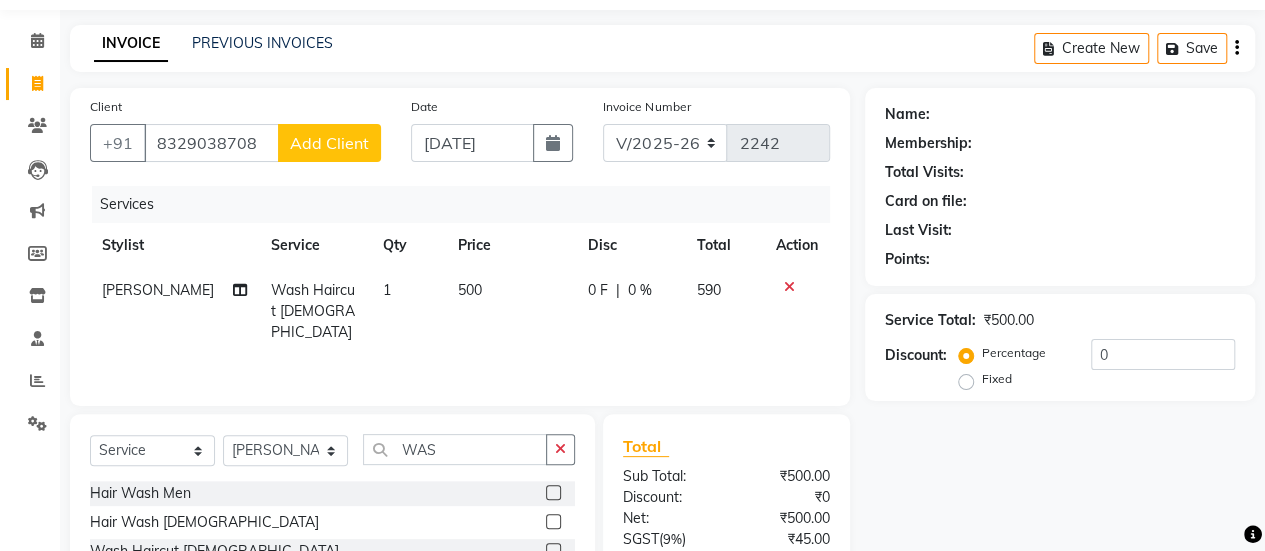 click on "Add Client" 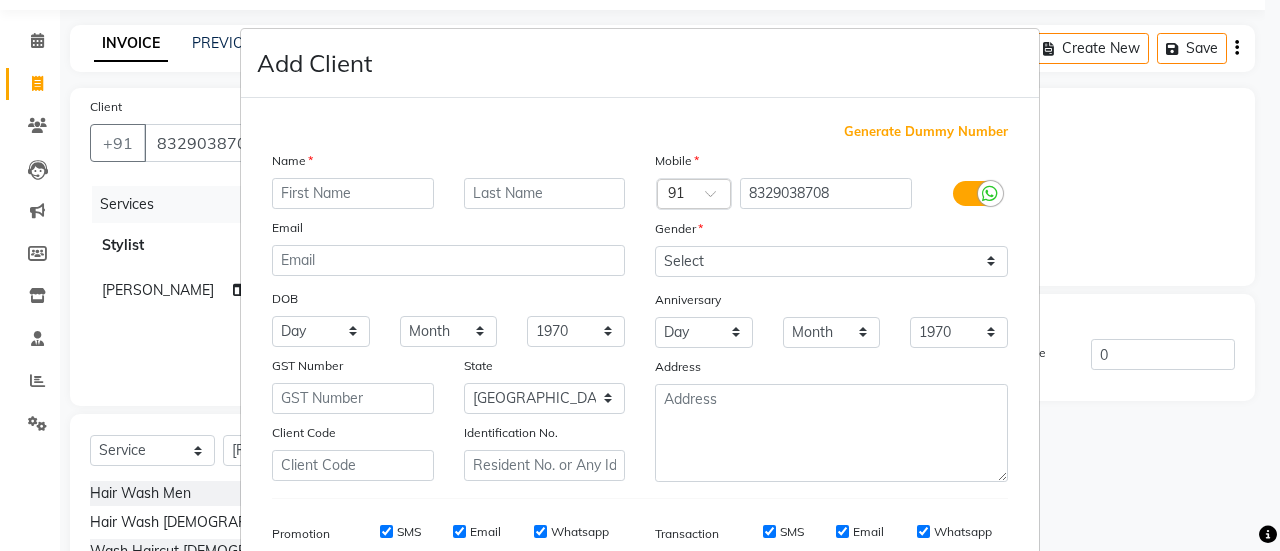 click at bounding box center [353, 193] 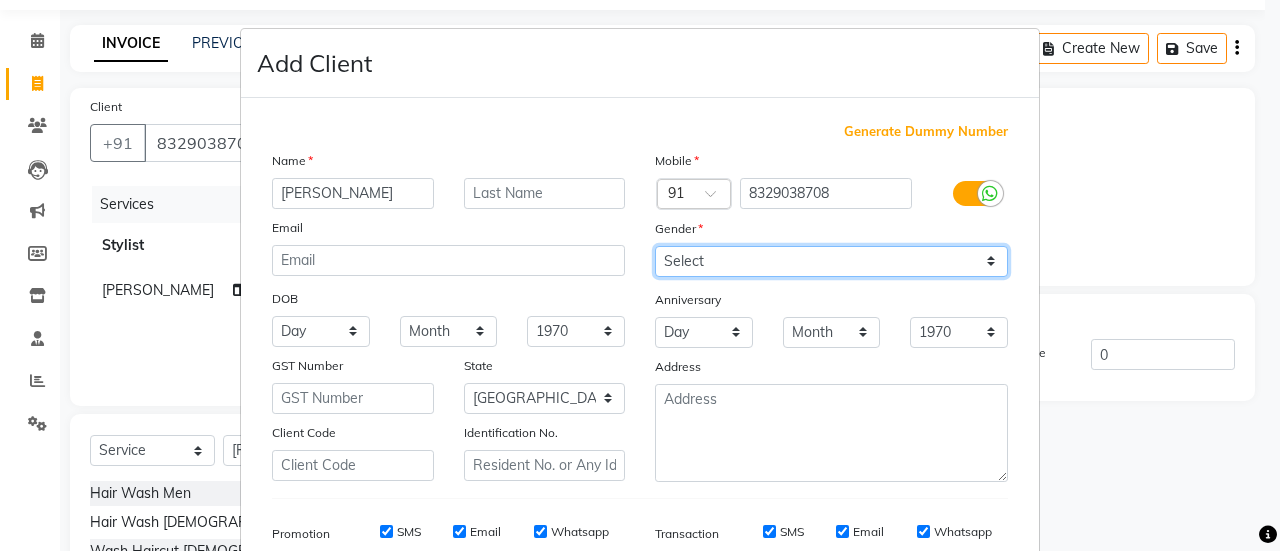 click on "Select [DEMOGRAPHIC_DATA] [DEMOGRAPHIC_DATA] Other Prefer Not To Say" at bounding box center (831, 261) 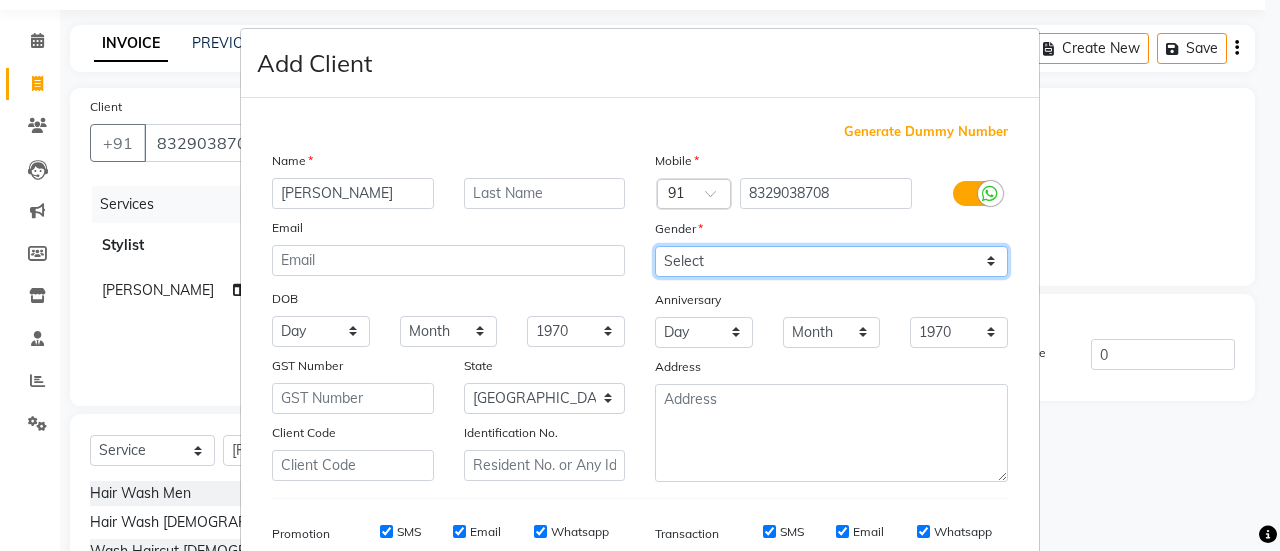 click on "Select [DEMOGRAPHIC_DATA] [DEMOGRAPHIC_DATA] Other Prefer Not To Say" at bounding box center [831, 261] 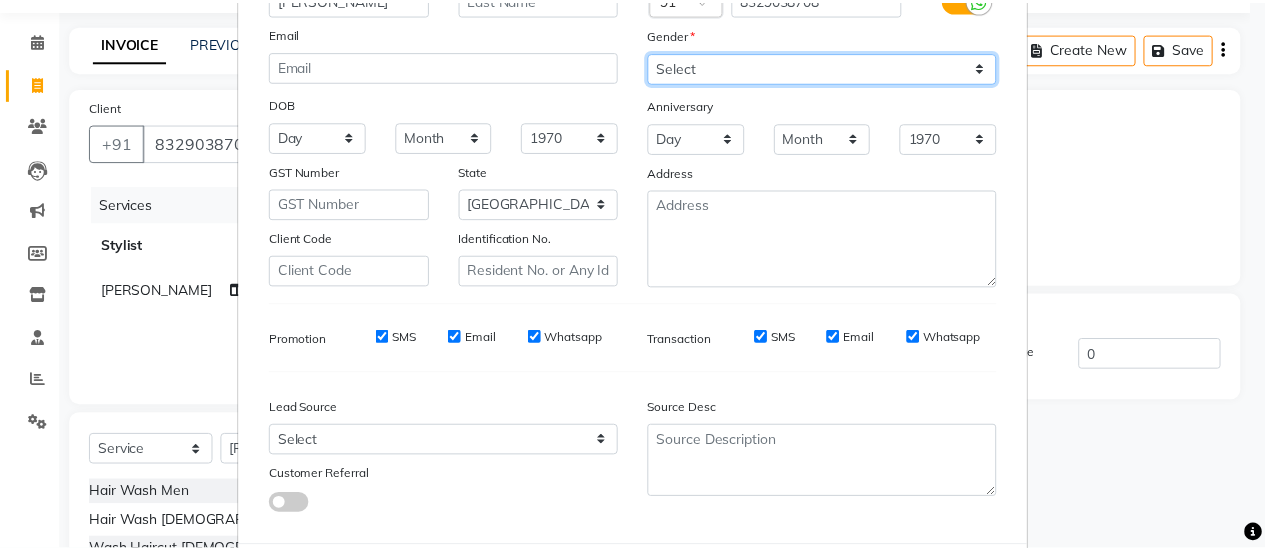 scroll, scrollTop: 294, scrollLeft: 0, axis: vertical 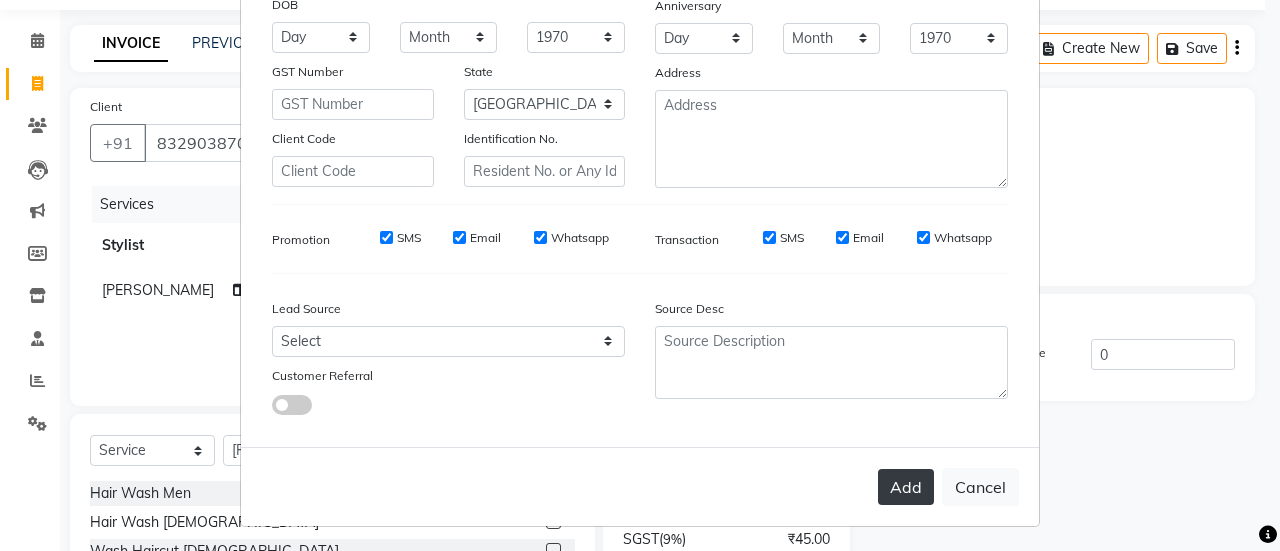 click on "Add" at bounding box center (906, 487) 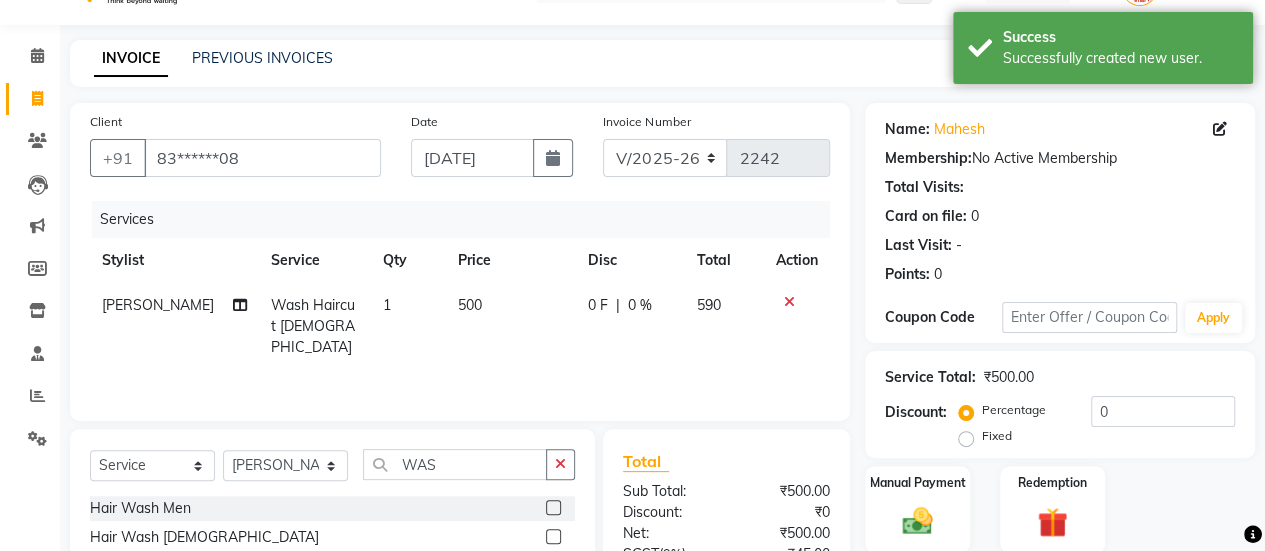 scroll, scrollTop: 247, scrollLeft: 0, axis: vertical 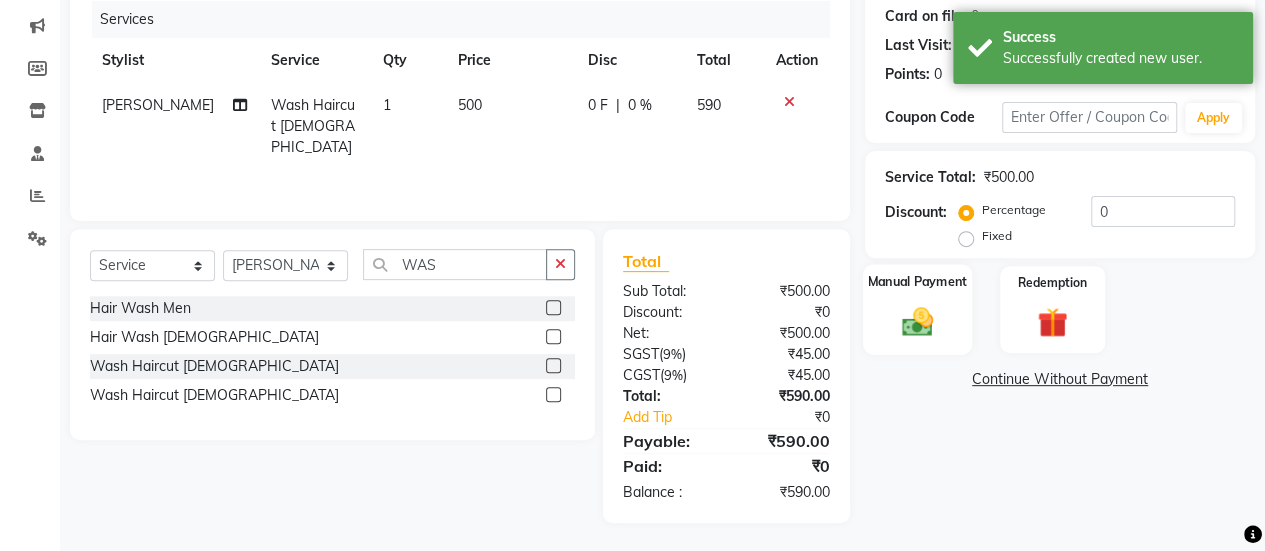 click 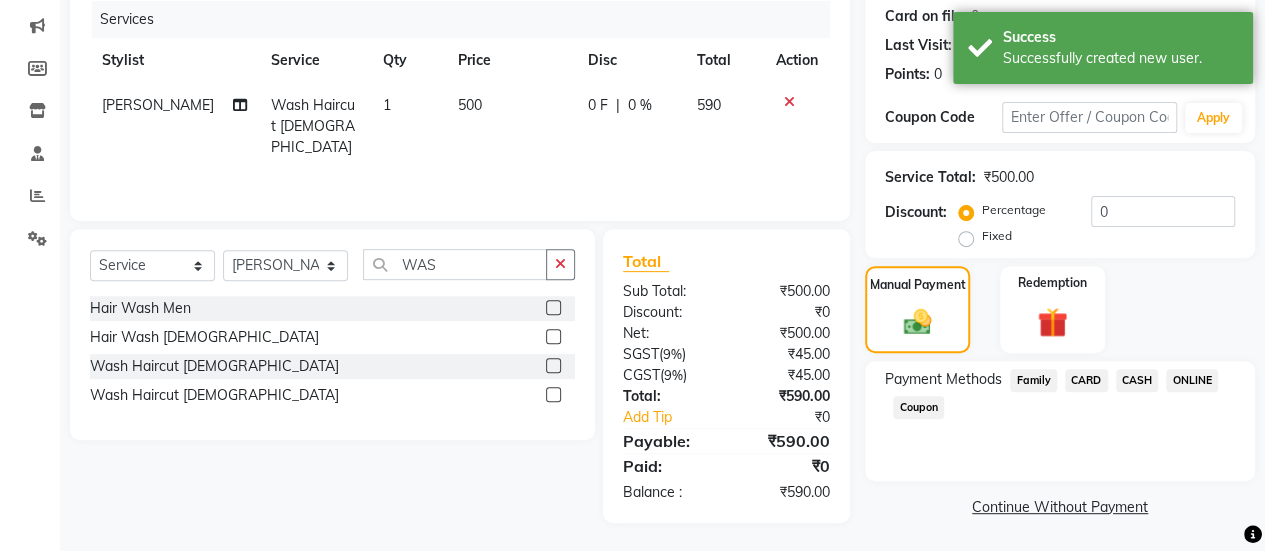 click on "ONLINE" 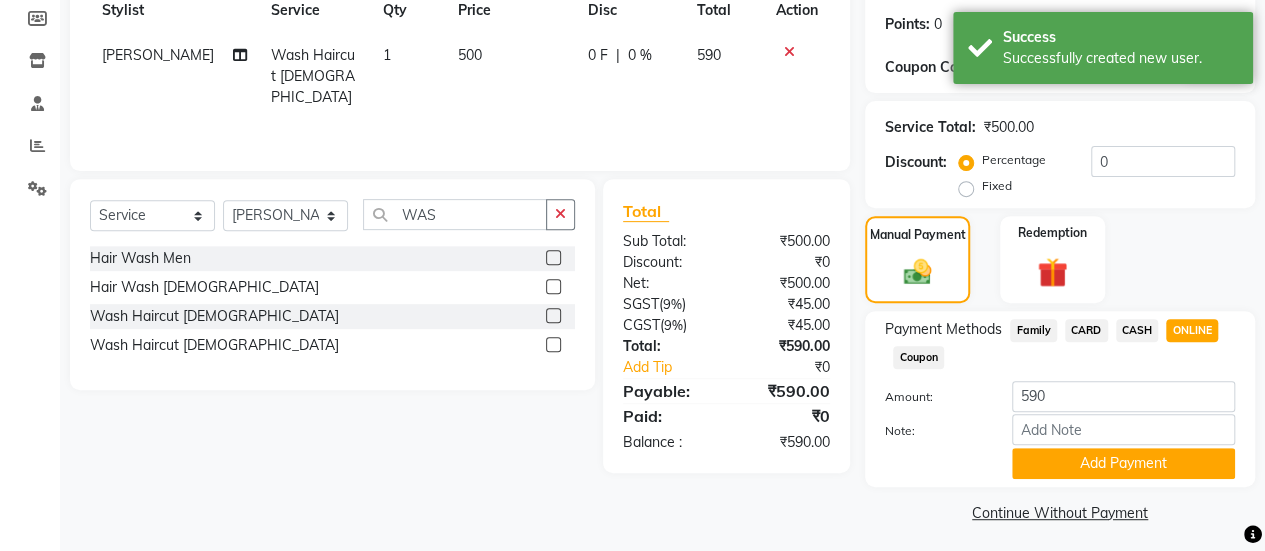 scroll, scrollTop: 302, scrollLeft: 0, axis: vertical 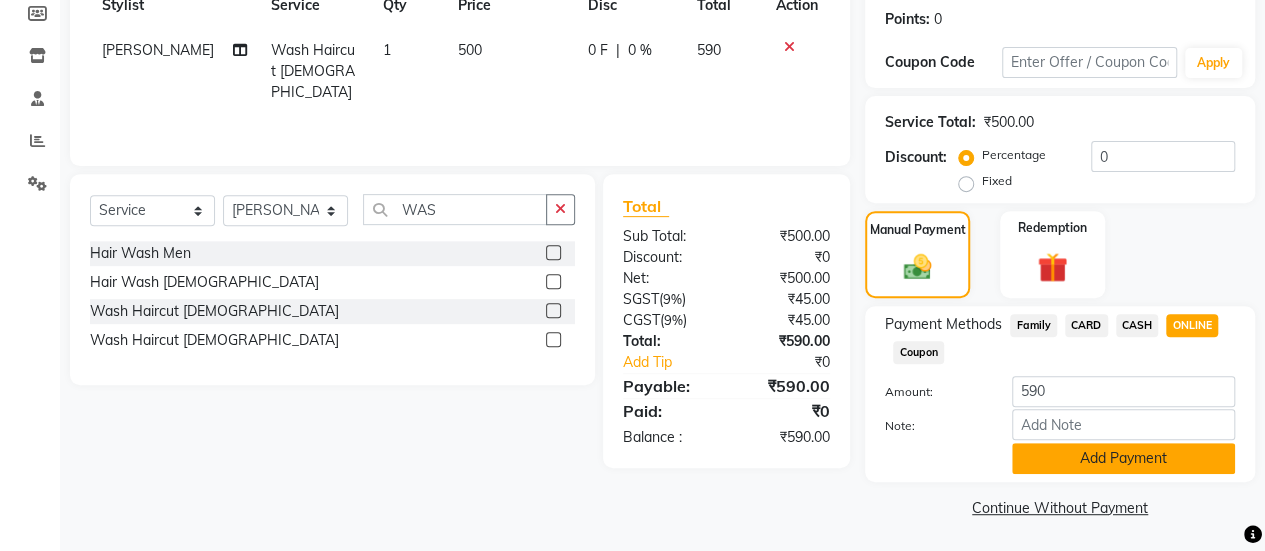 click on "Add Payment" 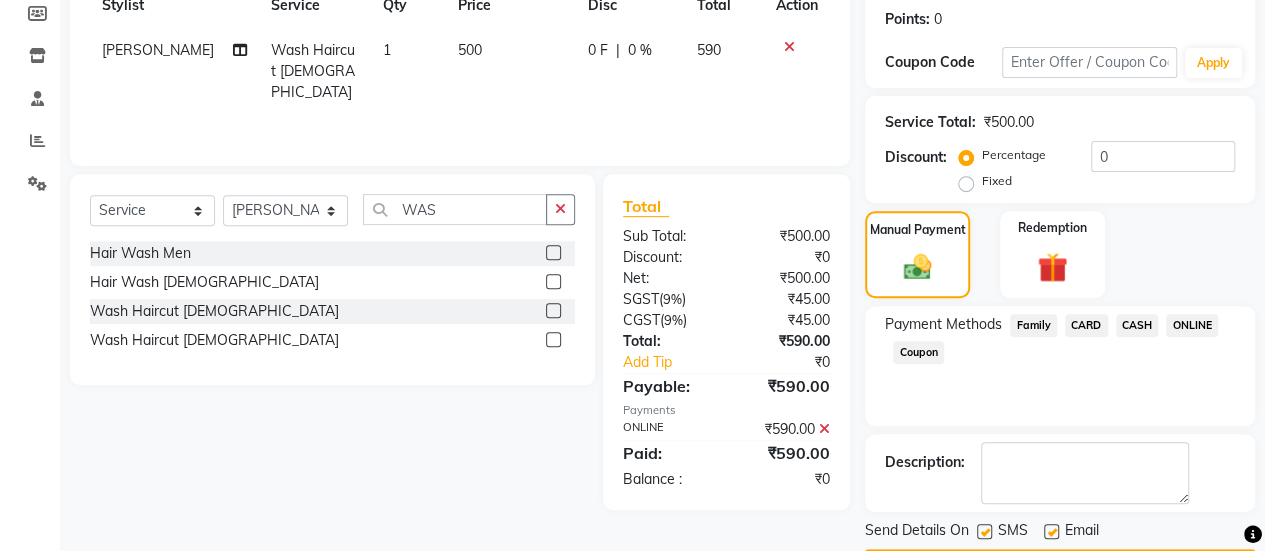 scroll, scrollTop: 358, scrollLeft: 0, axis: vertical 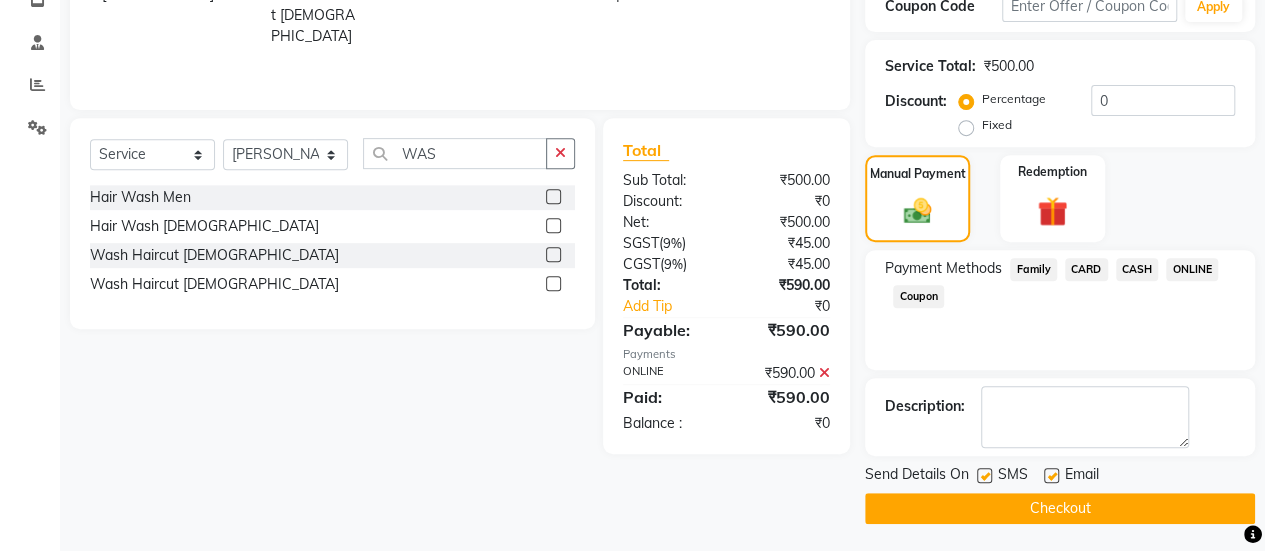click 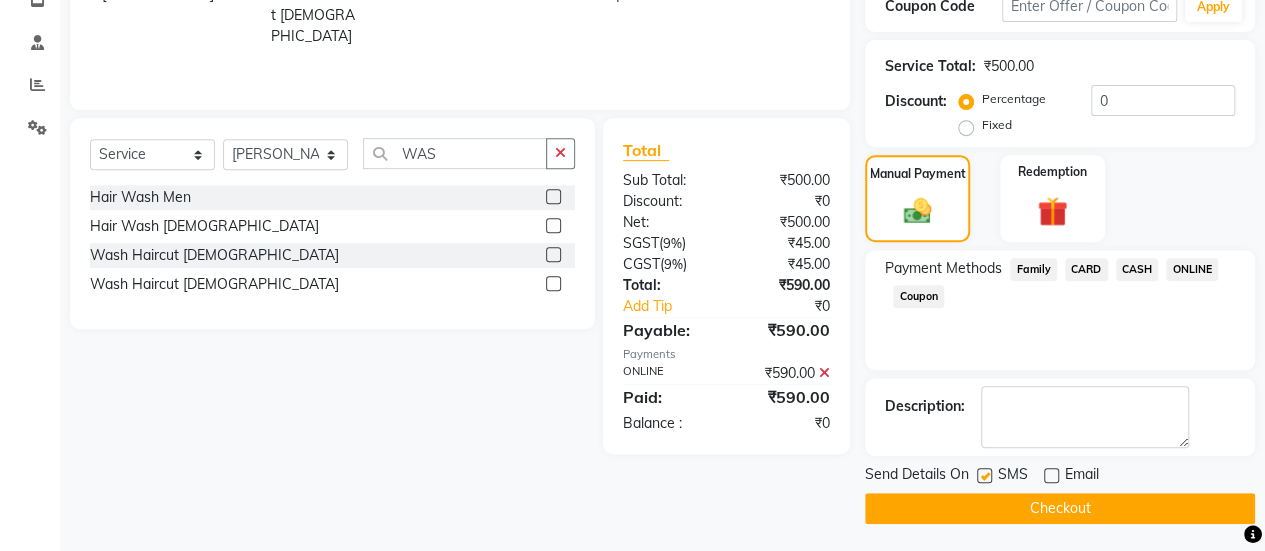 click on "Checkout" 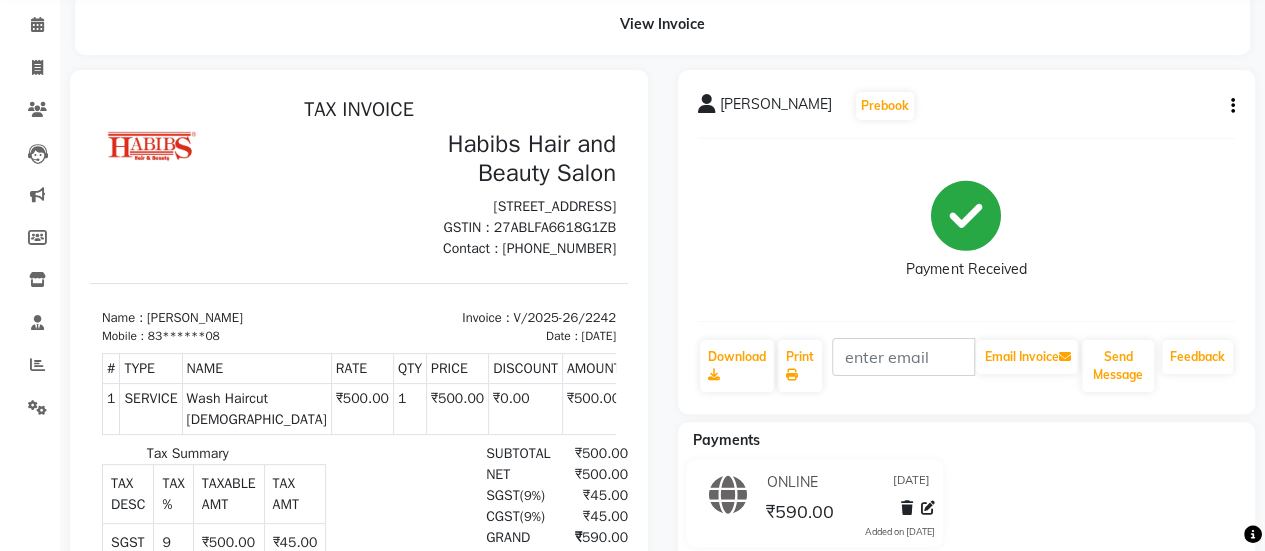 scroll, scrollTop: 16, scrollLeft: 0, axis: vertical 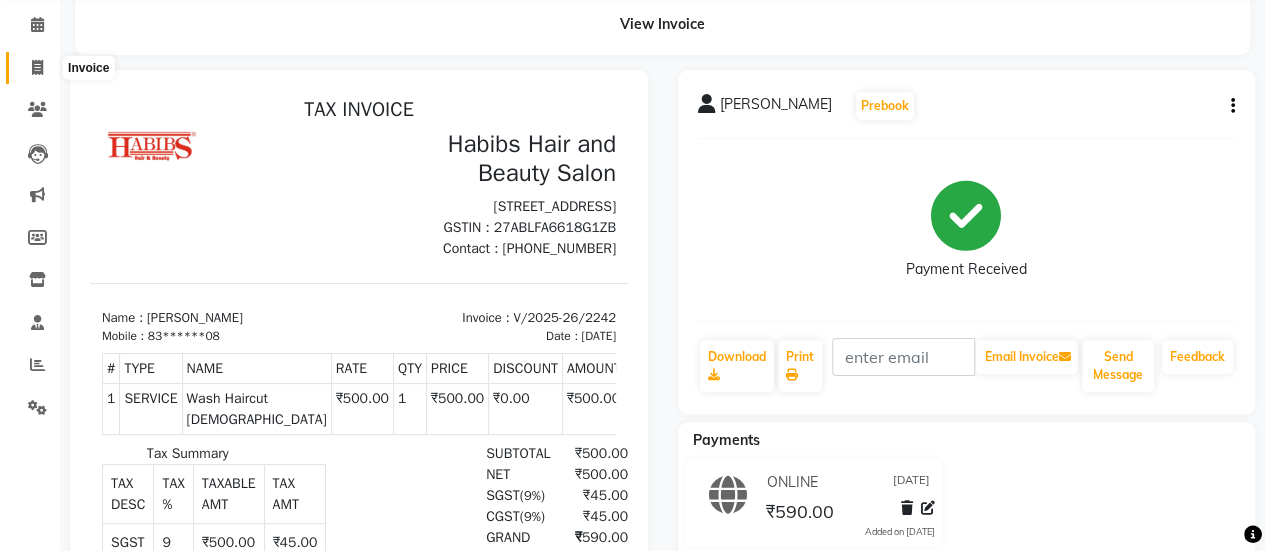 click 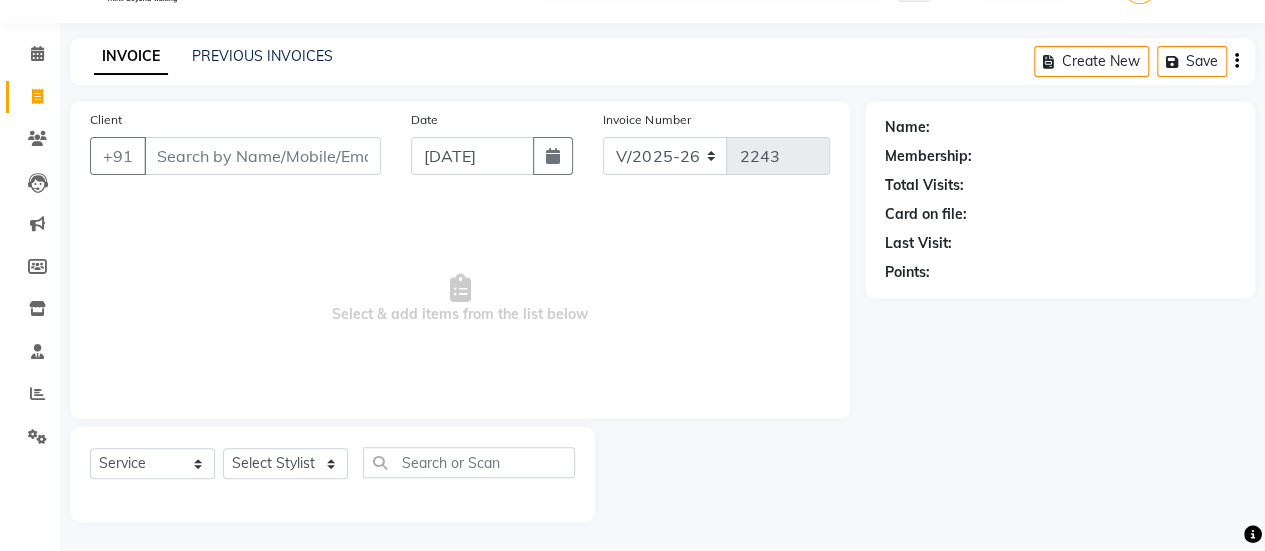 click on "Client" at bounding box center (262, 156) 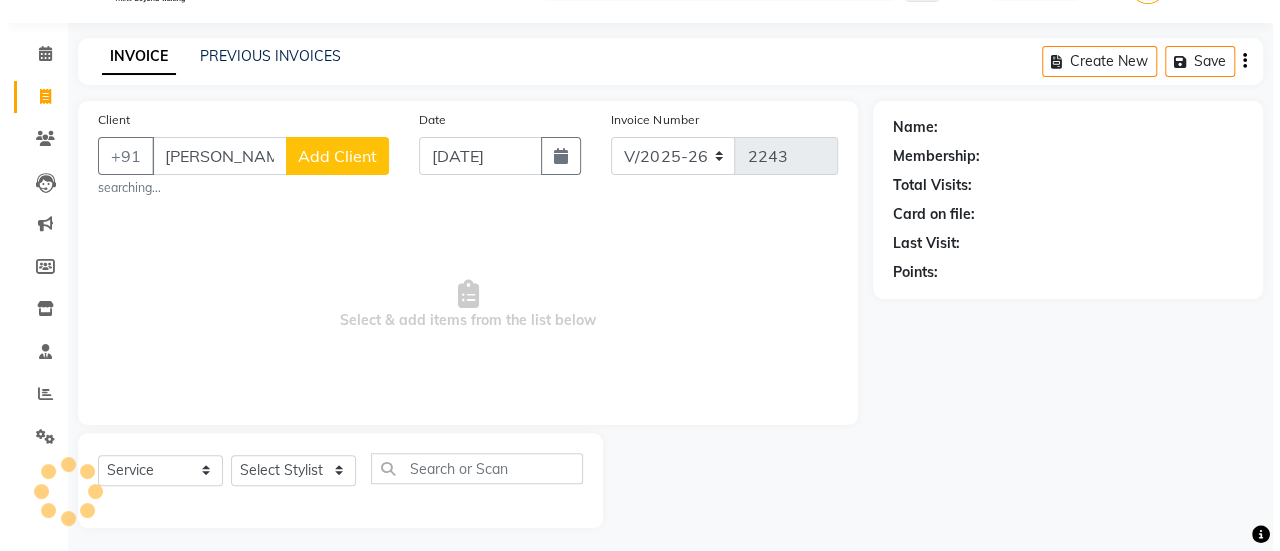 scroll, scrollTop: 49, scrollLeft: 0, axis: vertical 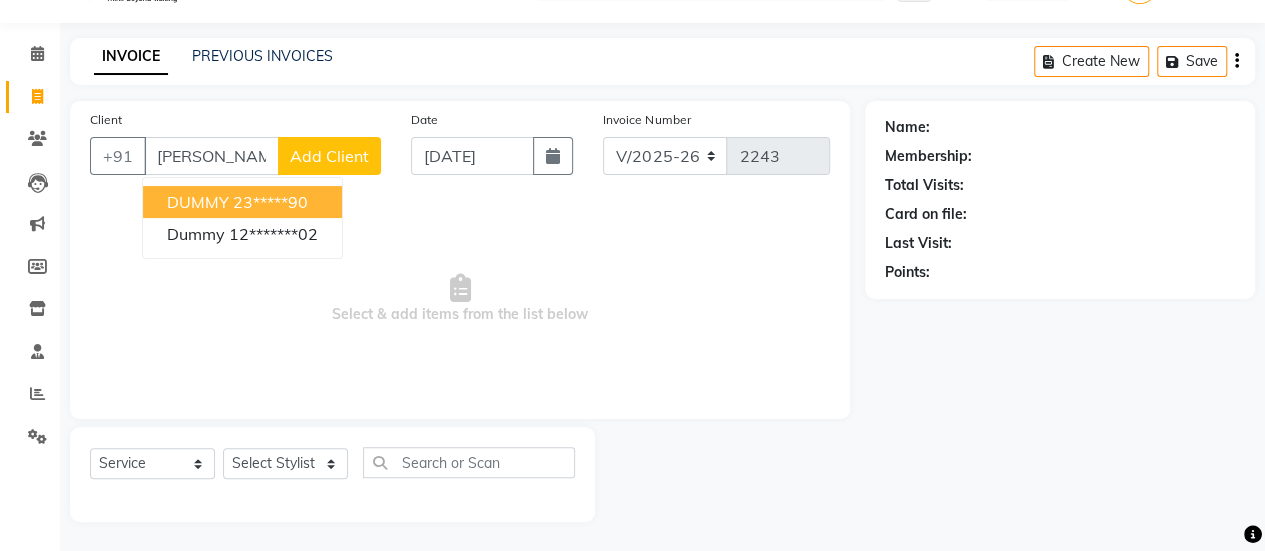 click on "DUMMY" at bounding box center [198, 202] 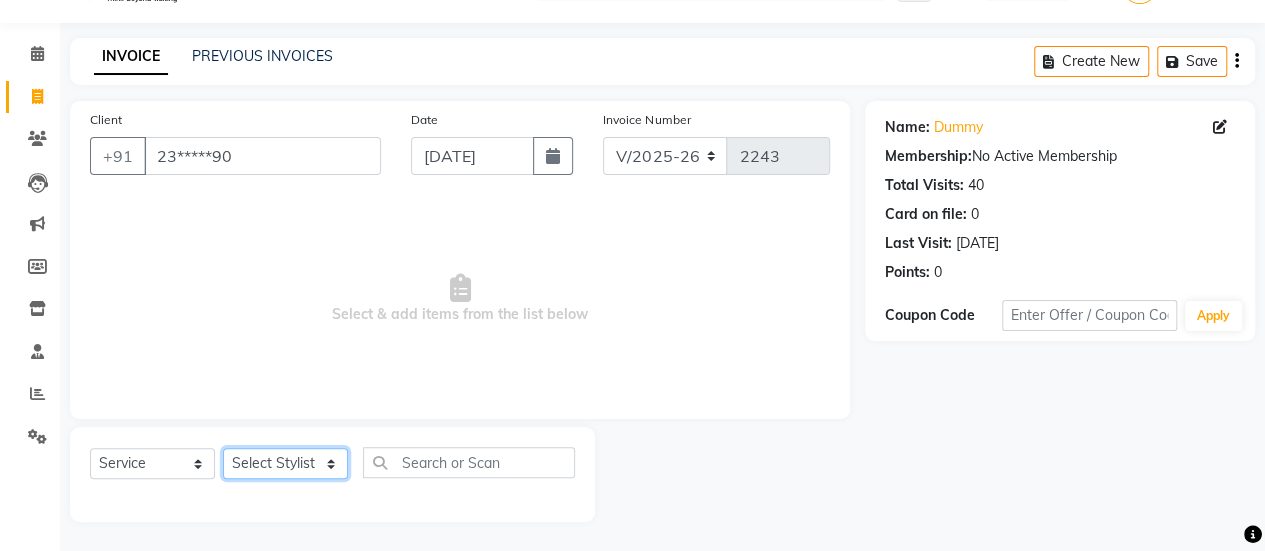 click on "Select Stylist [PERSON_NAME] [PERSON_NAME] Manager [PERSON_NAME] MUSARIK [PERSON_NAME] [PERSON_NAME] [PERSON_NAME] [PERSON_NAME] [PERSON_NAME] [PERSON_NAME] [PERSON_NAME]" 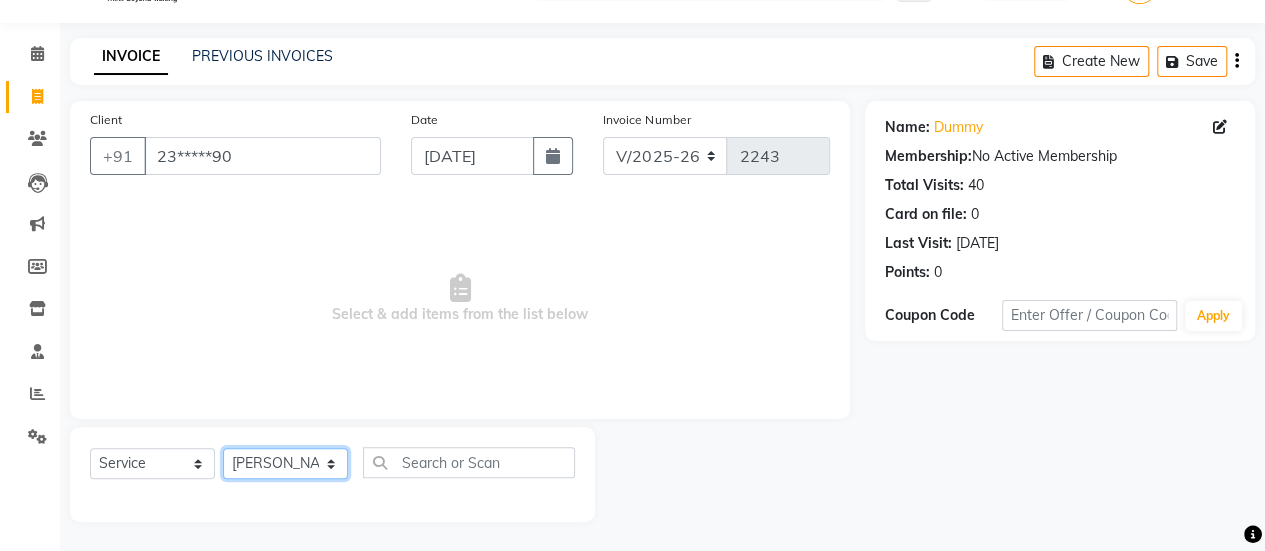 click on "Select Stylist [PERSON_NAME] [PERSON_NAME] Manager [PERSON_NAME] MUSARIK [PERSON_NAME] [PERSON_NAME] [PERSON_NAME] [PERSON_NAME] [PERSON_NAME] [PERSON_NAME] [PERSON_NAME]" 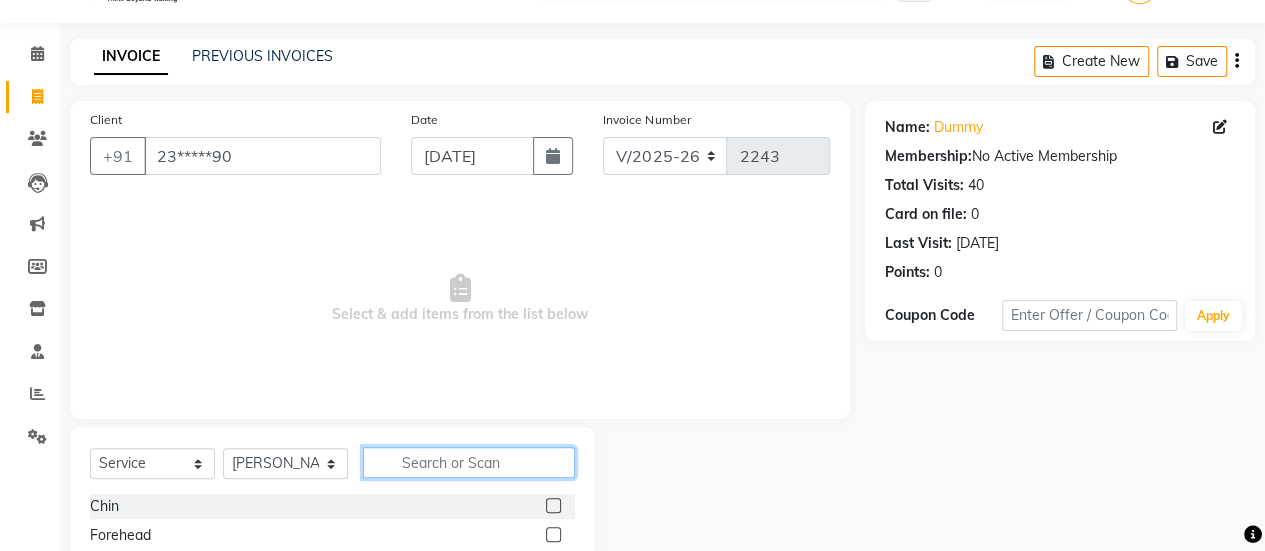 drag, startPoint x: 392, startPoint y: 466, endPoint x: 300, endPoint y: 169, distance: 310.92282 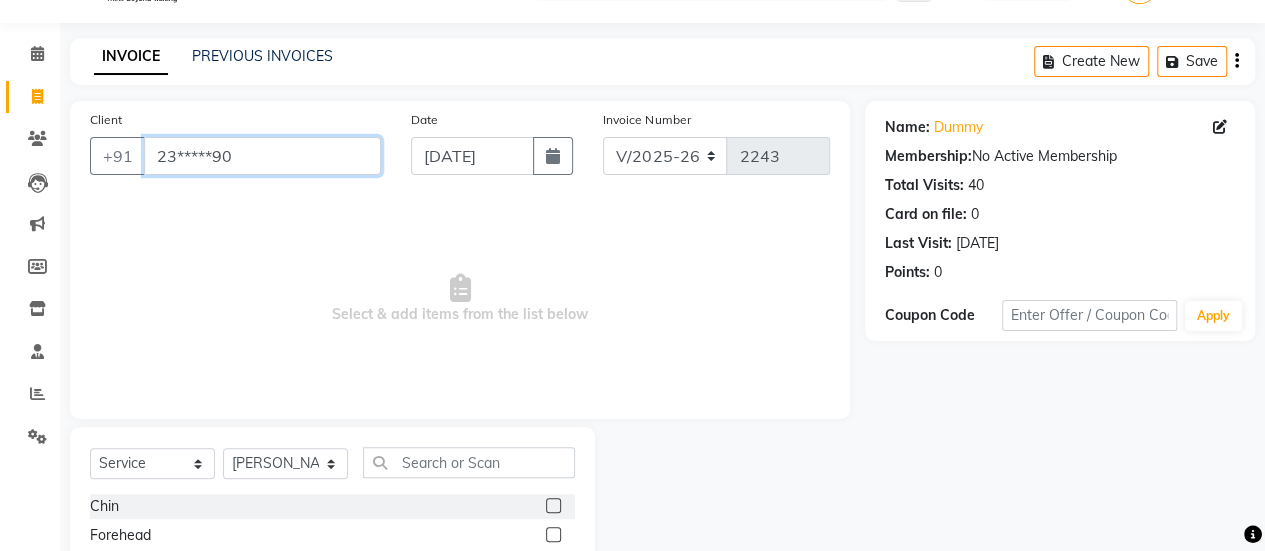 click on "23*****90" at bounding box center (262, 156) 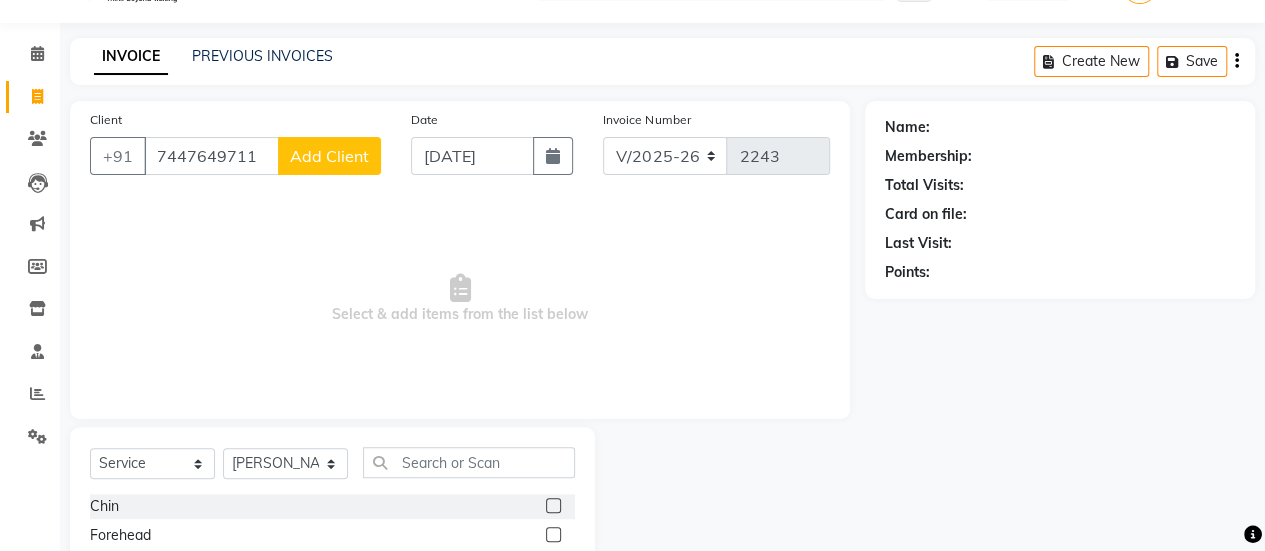 click on "Add Client" 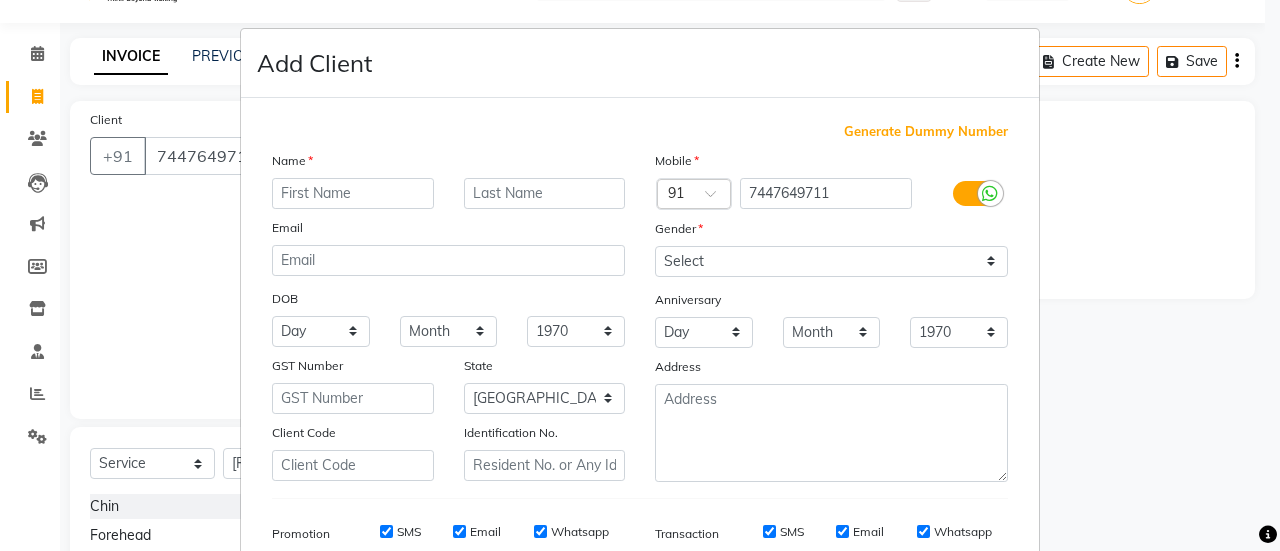 click at bounding box center (353, 193) 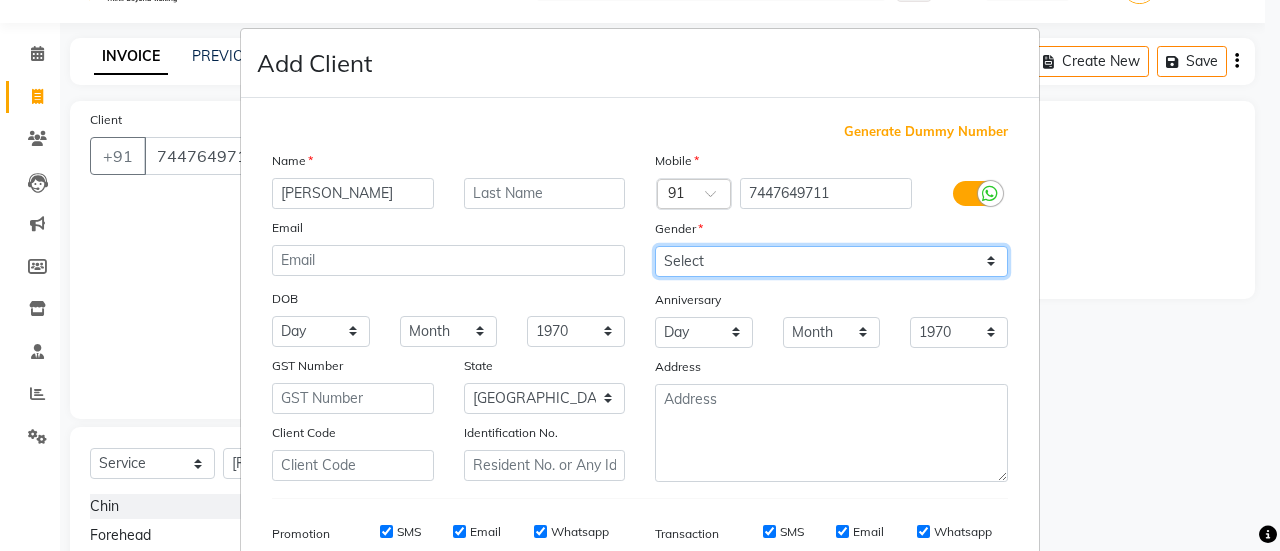 click on "Select [DEMOGRAPHIC_DATA] [DEMOGRAPHIC_DATA] Other Prefer Not To Say" at bounding box center [831, 261] 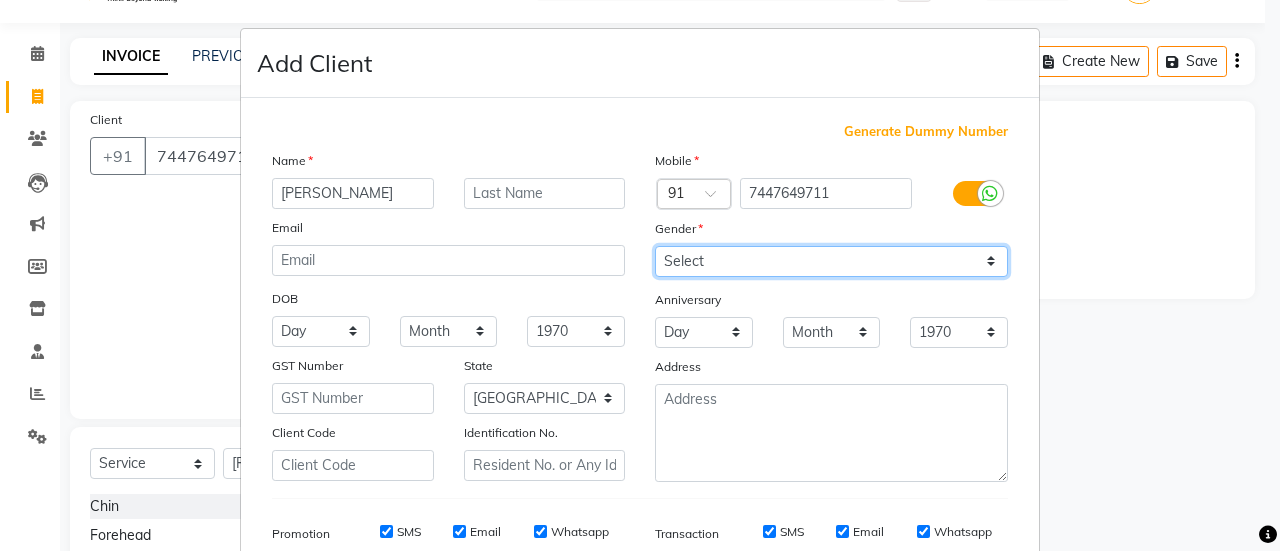 click on "Select [DEMOGRAPHIC_DATA] [DEMOGRAPHIC_DATA] Other Prefer Not To Say" at bounding box center [831, 261] 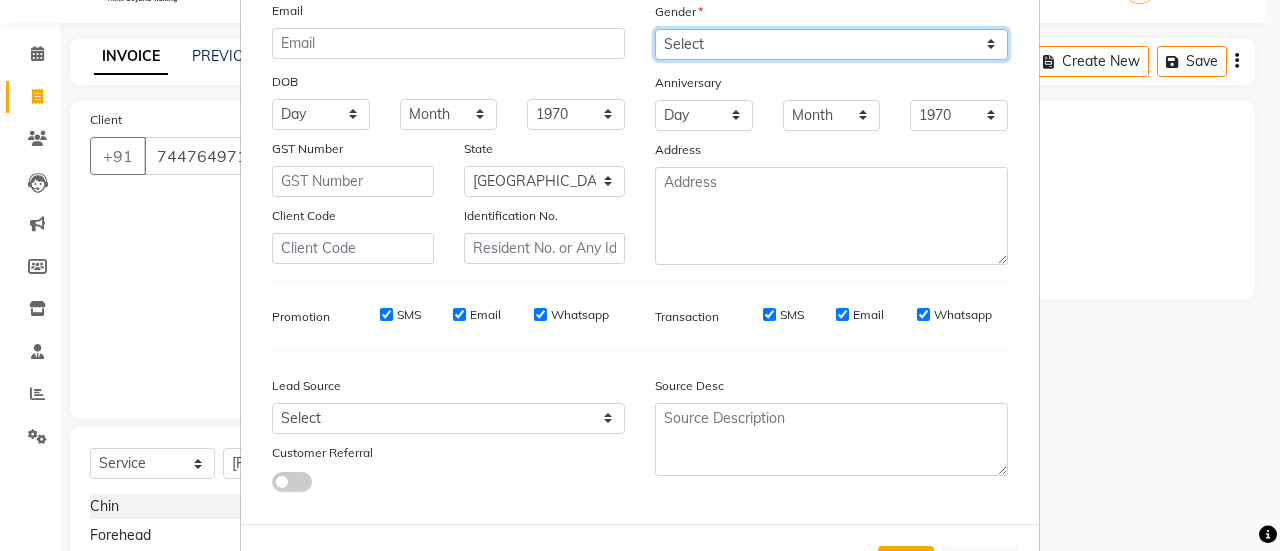scroll, scrollTop: 242, scrollLeft: 0, axis: vertical 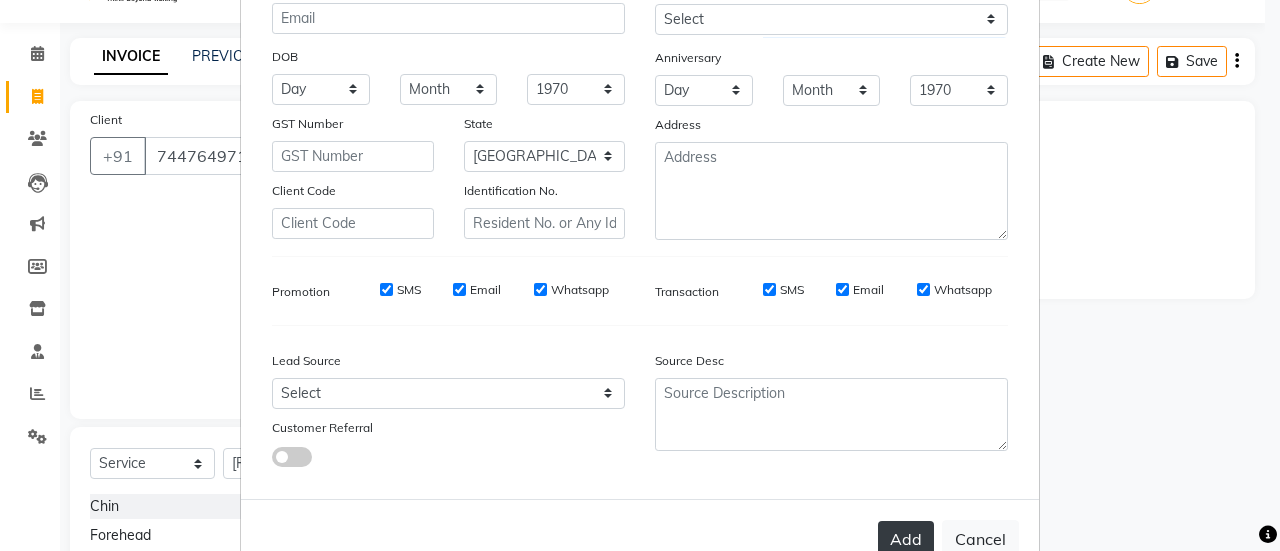 click on "Add" at bounding box center [906, 539] 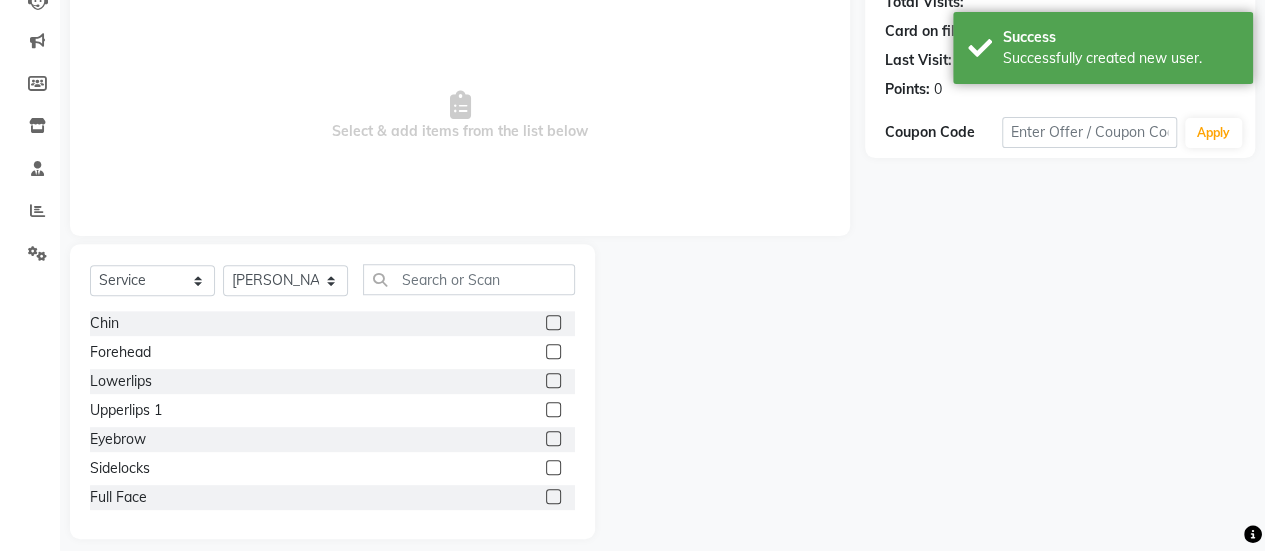 scroll, scrollTop: 249, scrollLeft: 0, axis: vertical 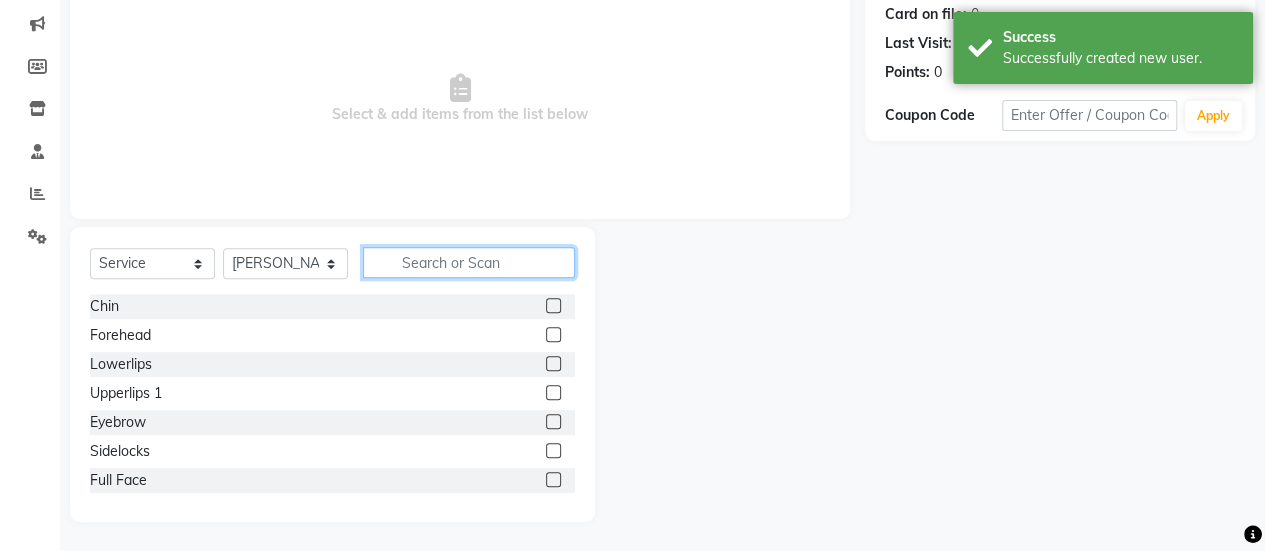 click 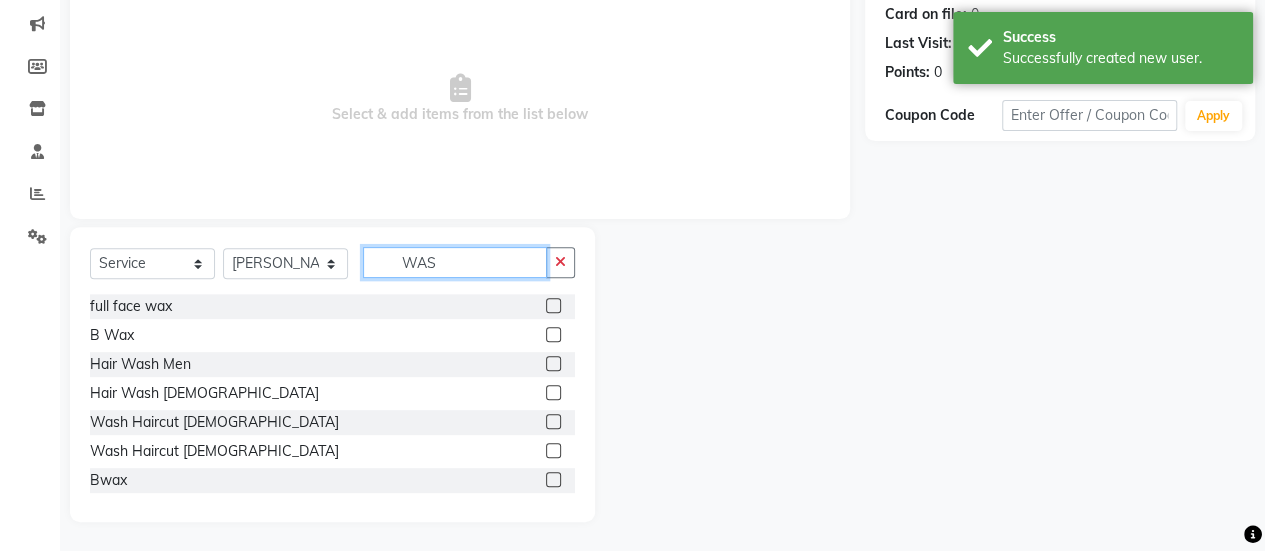 scroll, scrollTop: 165, scrollLeft: 0, axis: vertical 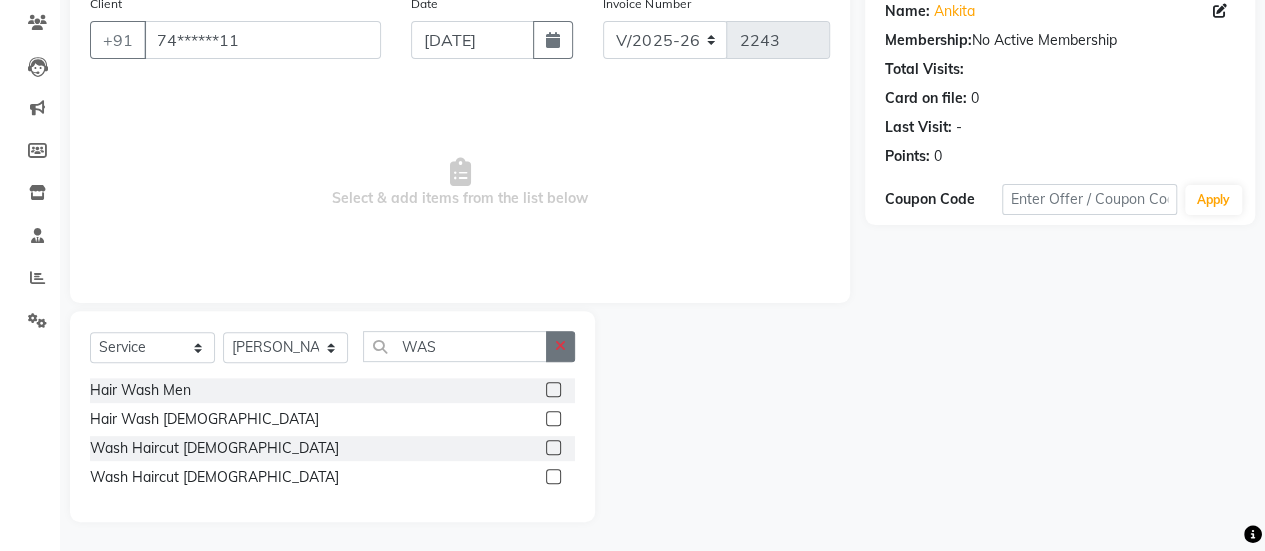 click 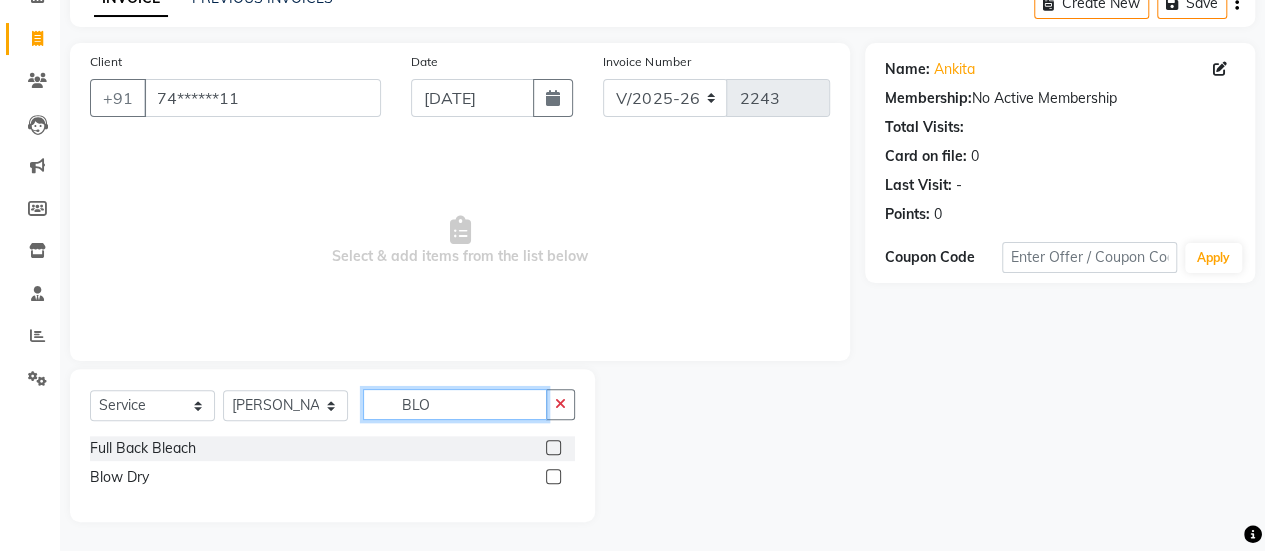 scroll, scrollTop: 78, scrollLeft: 0, axis: vertical 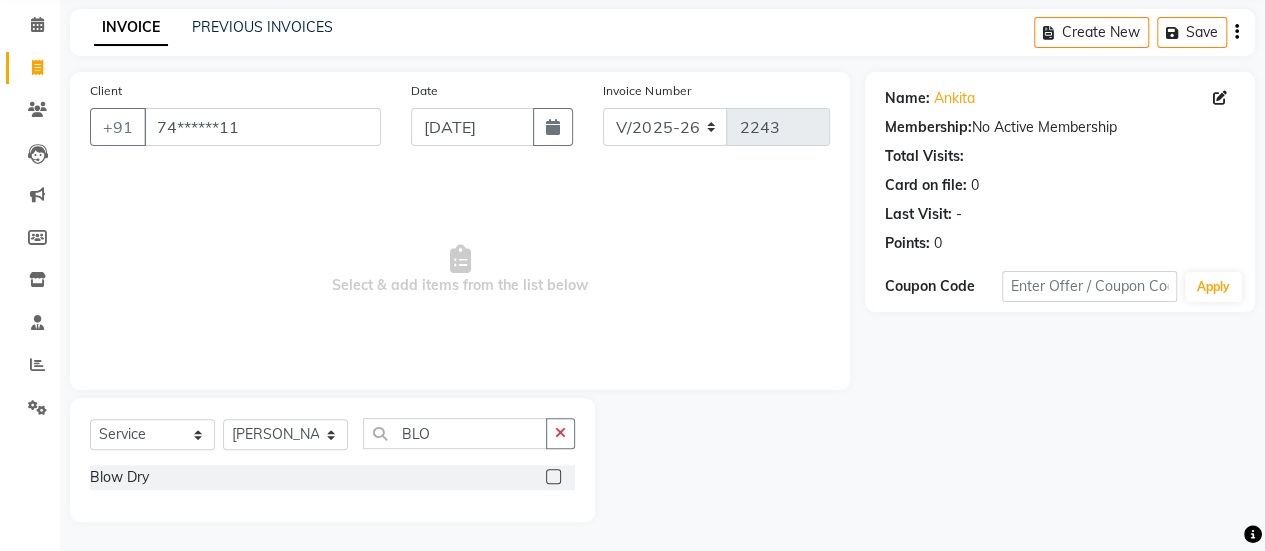 click 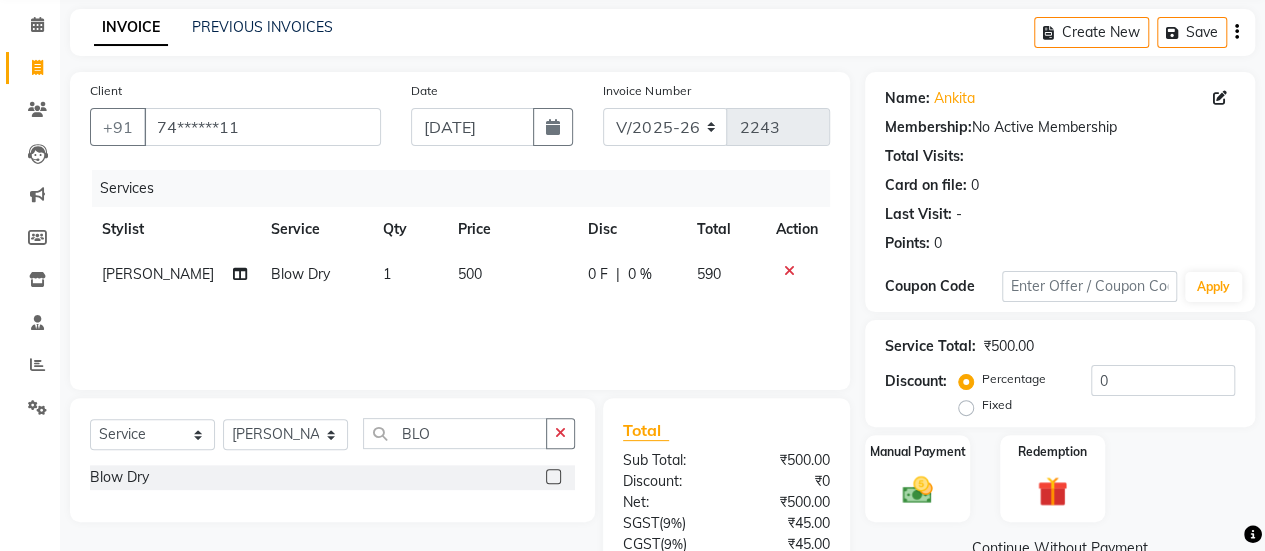 click on "500" 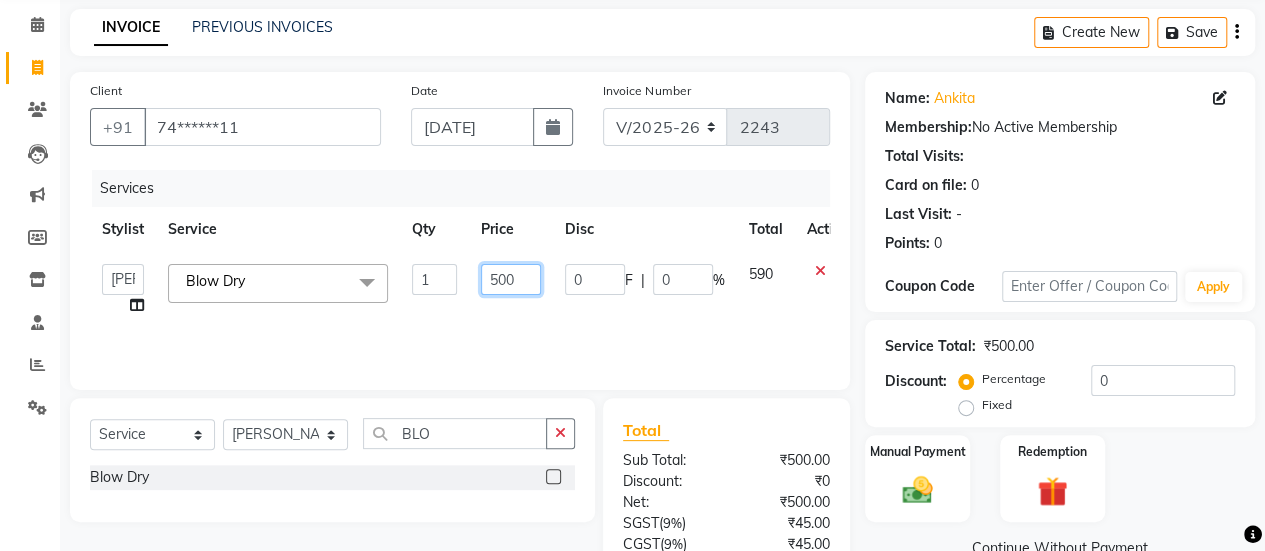 click on "500" 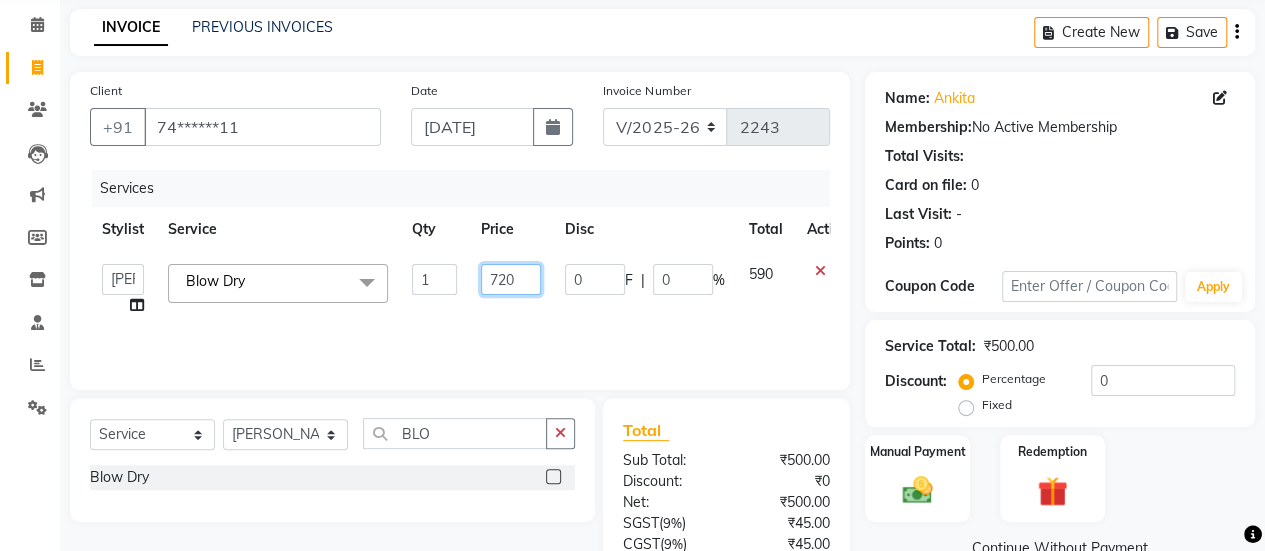 scroll, scrollTop: 185, scrollLeft: 0, axis: vertical 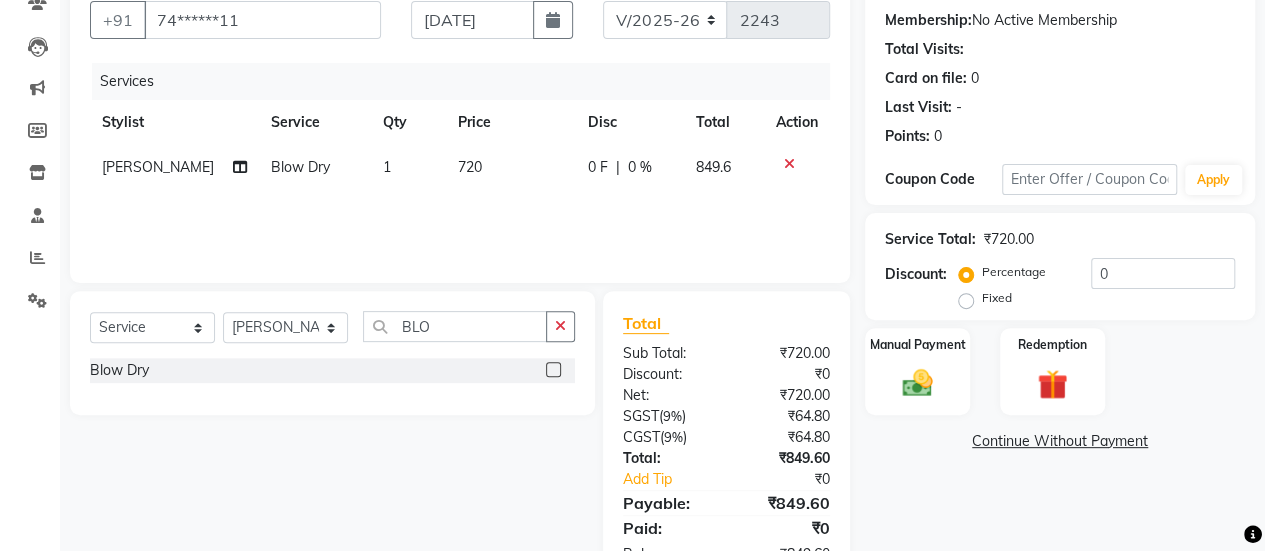 click on "Name: [PERSON_NAME]  Membership:  No Active Membership  Total Visits:   Card on file:  0 Last Visit:   - Points:   0  Coupon Code Apply Service Total:  ₹720.00  Discount:  Percentage   Fixed  0 Manual Payment Redemption  Continue Without Payment" 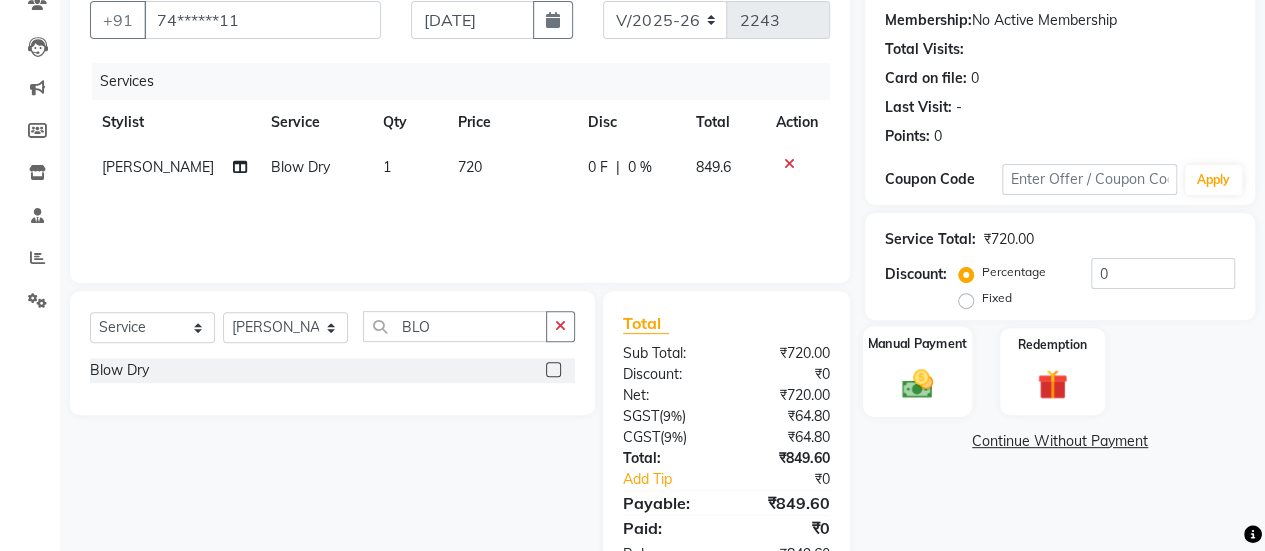 click 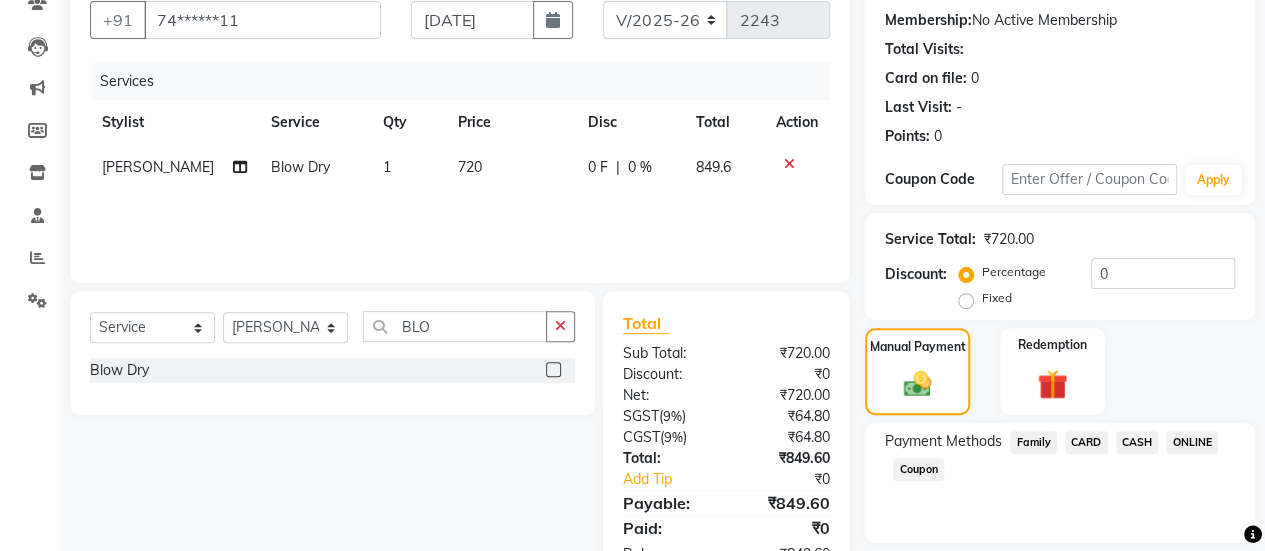 click on "ONLINE" 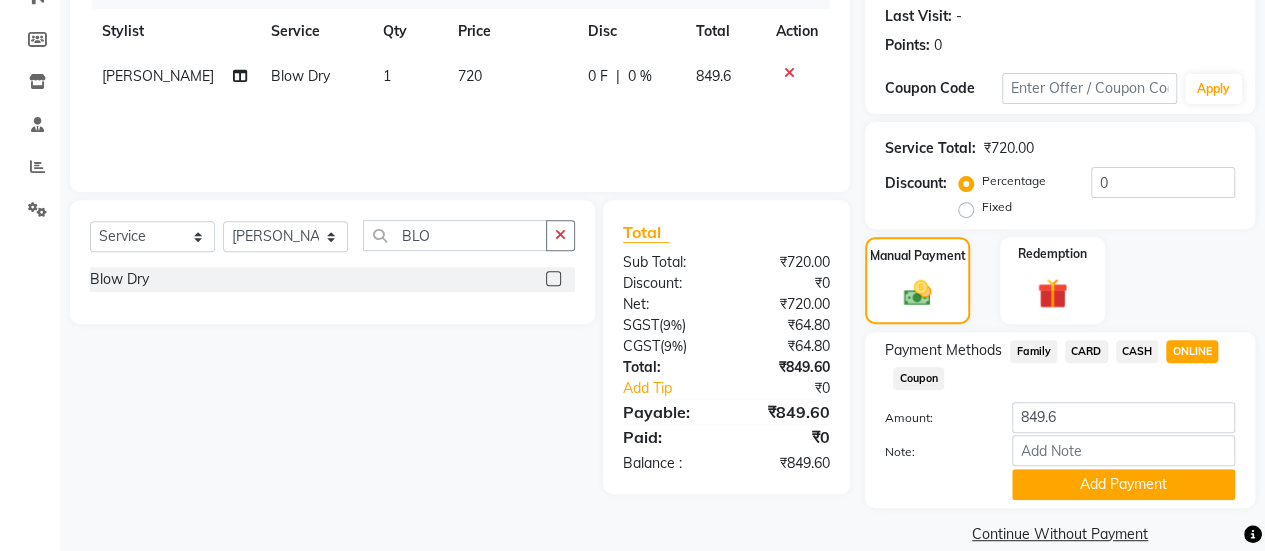 scroll, scrollTop: 298, scrollLeft: 0, axis: vertical 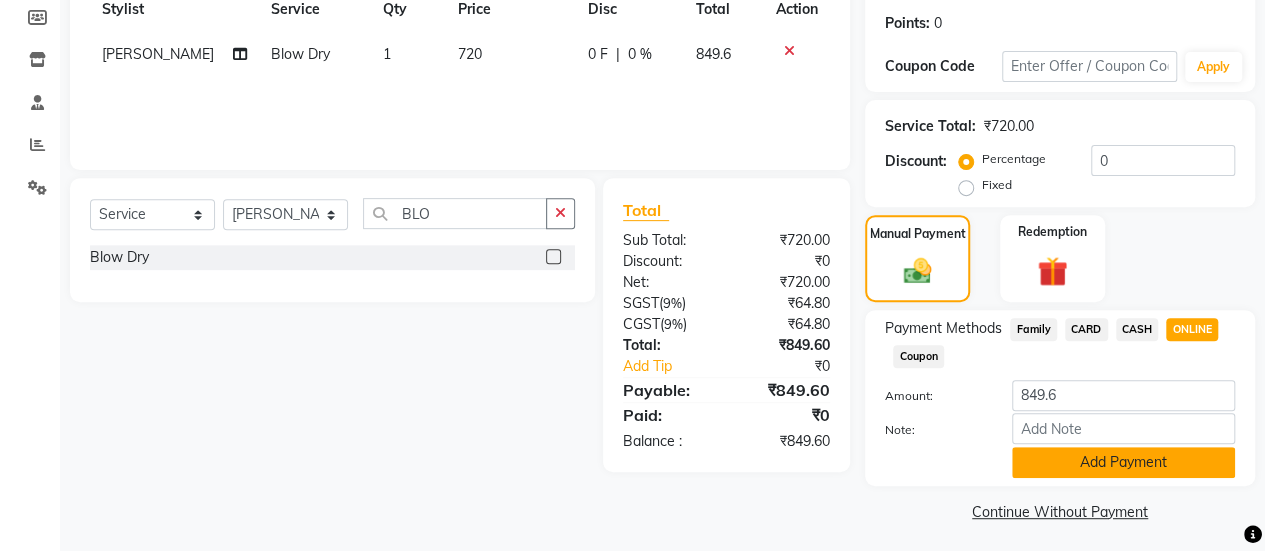 click on "Add Payment" 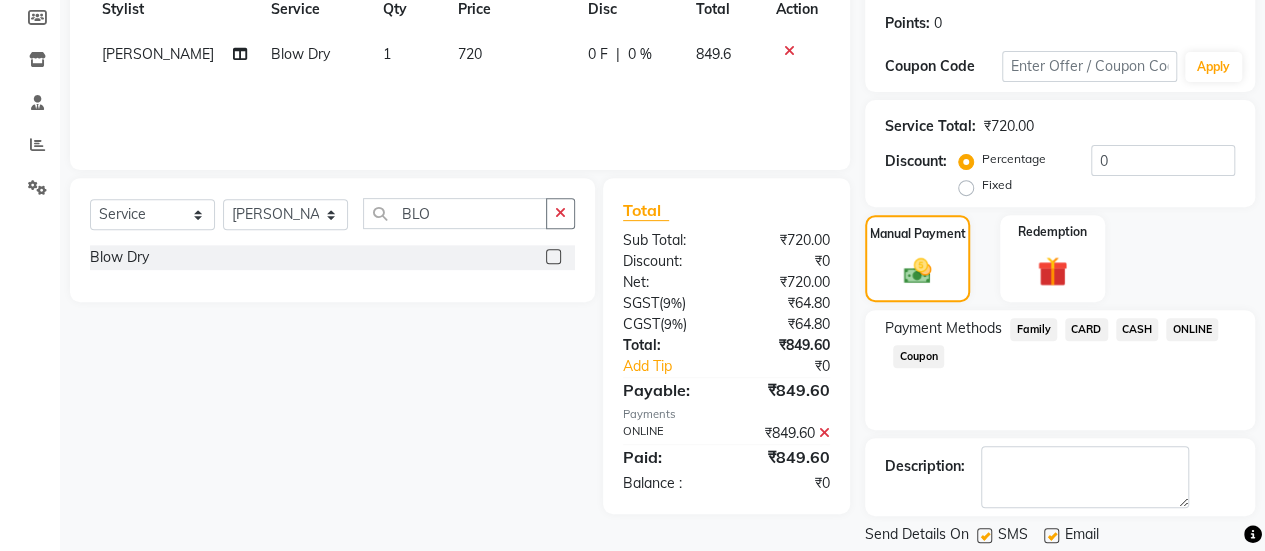 scroll, scrollTop: 358, scrollLeft: 0, axis: vertical 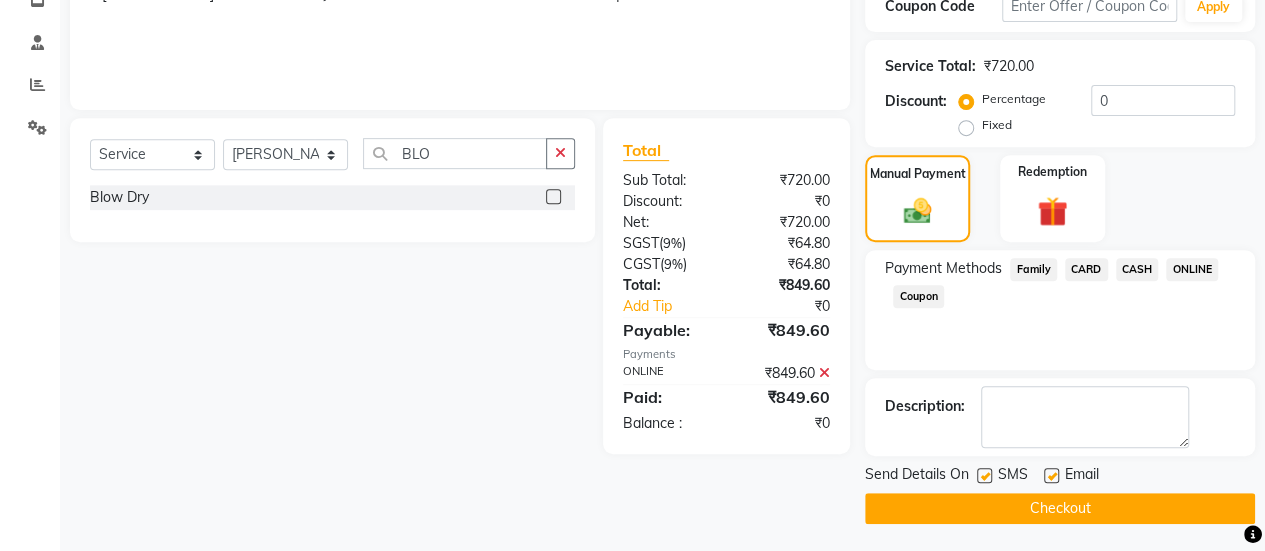 click 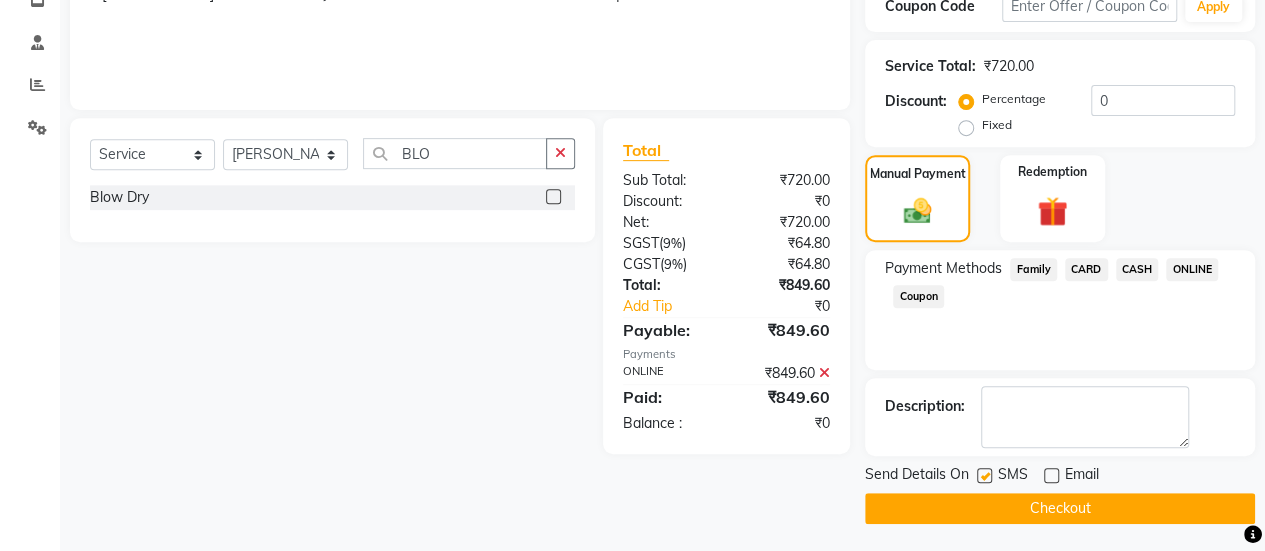 click on "Checkout" 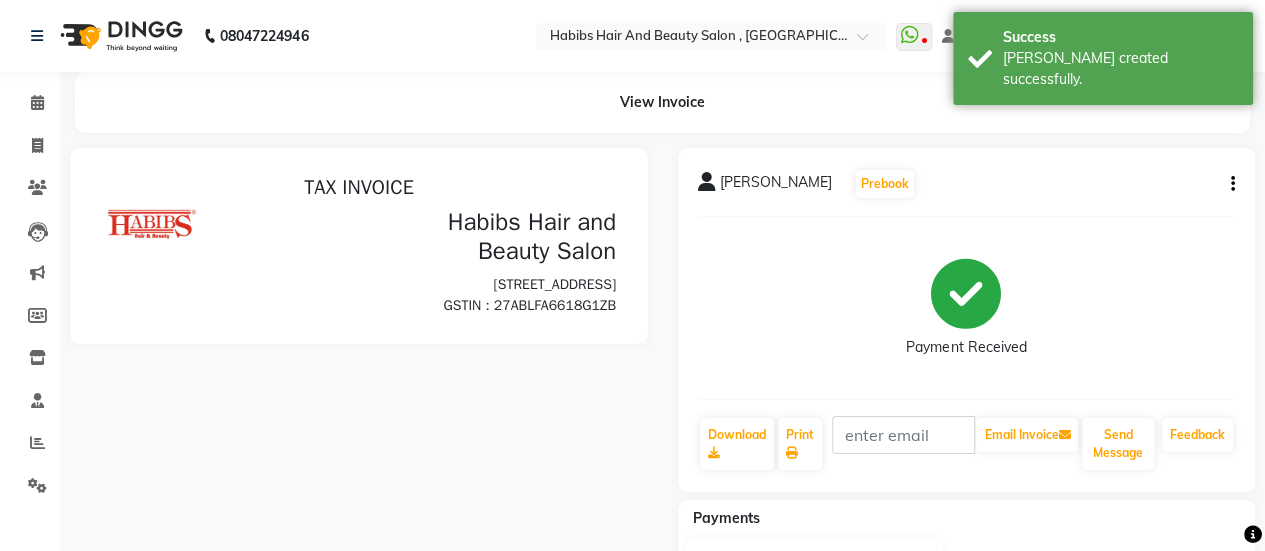 scroll, scrollTop: 0, scrollLeft: 0, axis: both 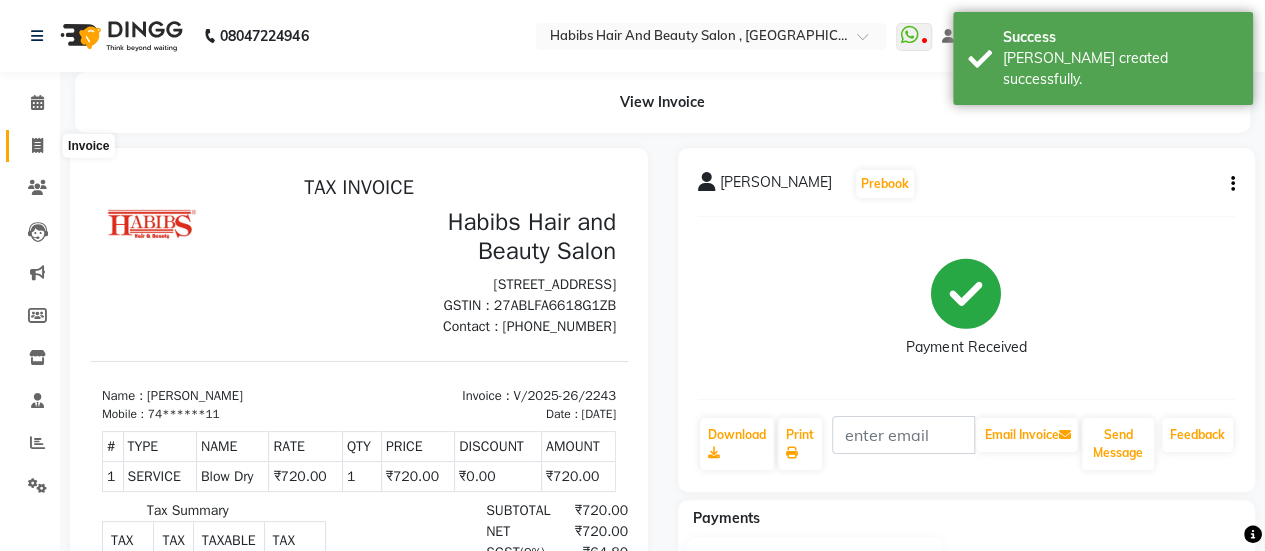 click 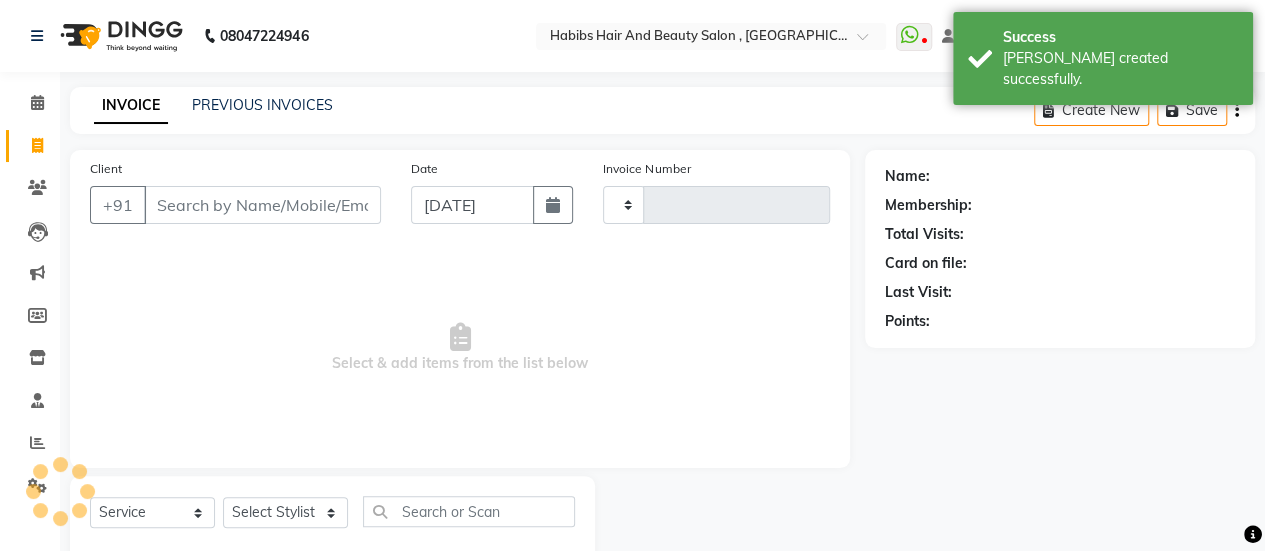 scroll, scrollTop: 49, scrollLeft: 0, axis: vertical 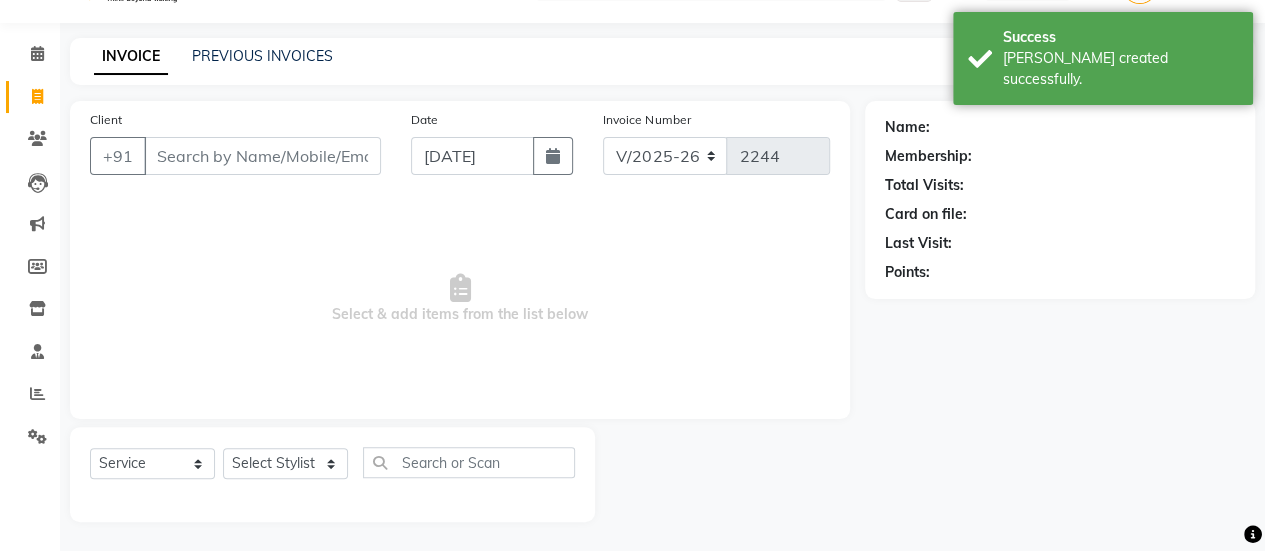 click on "Client" at bounding box center (262, 156) 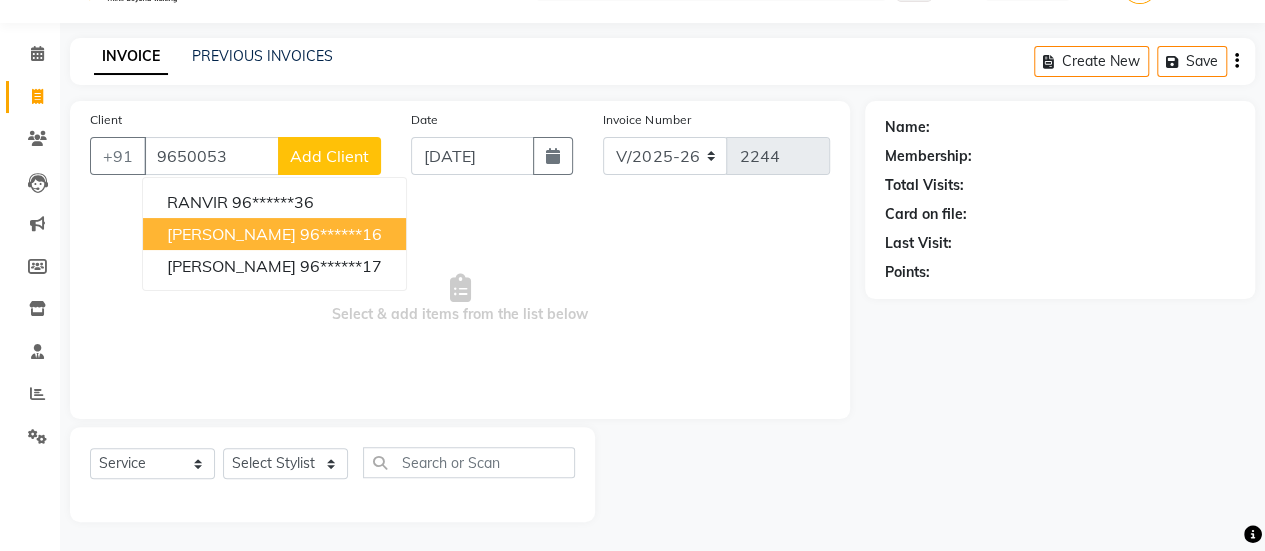click on "[PERSON_NAME]  96******16" at bounding box center (274, 234) 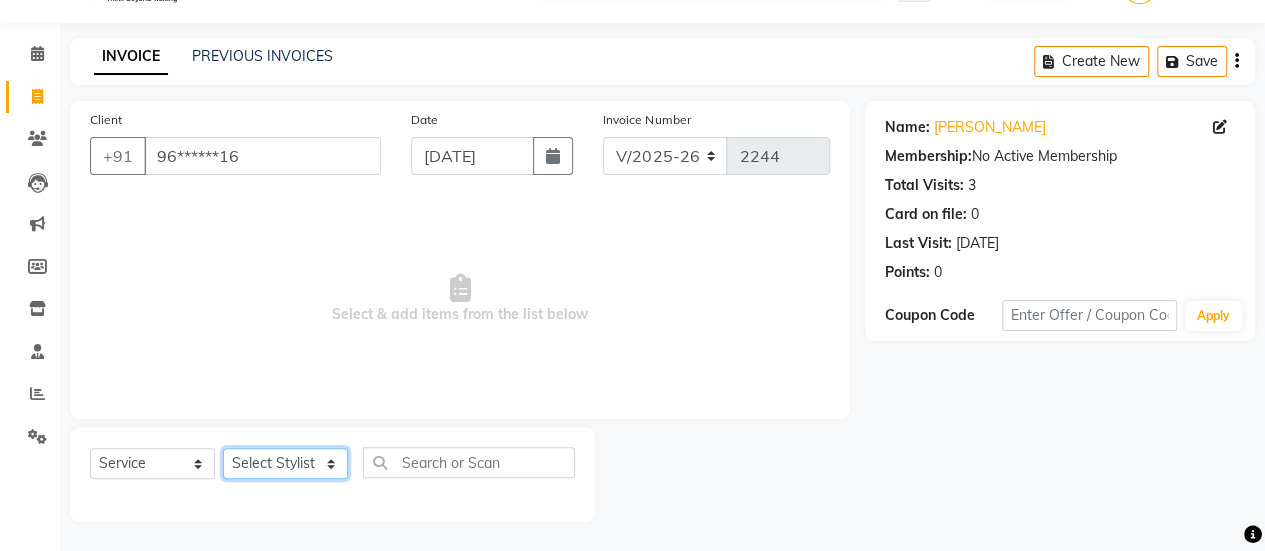 click on "Select Stylist [PERSON_NAME] [PERSON_NAME] Manager [PERSON_NAME] MUSARIK [PERSON_NAME] [PERSON_NAME] [PERSON_NAME] [PERSON_NAME] [PERSON_NAME] [PERSON_NAME] [PERSON_NAME]" 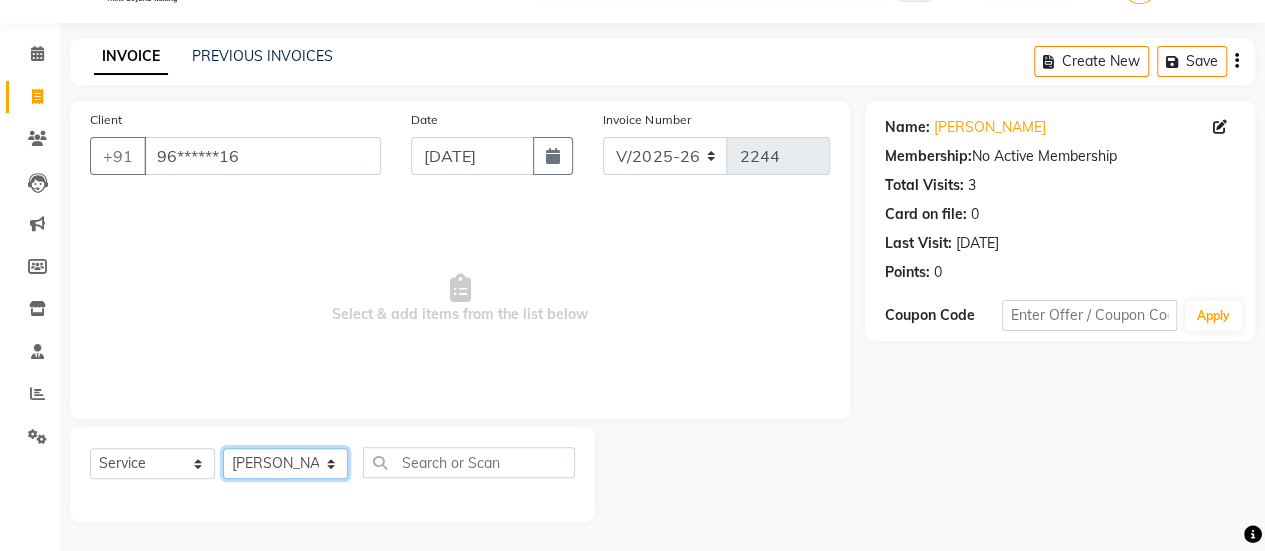 click on "Select Stylist [PERSON_NAME] [PERSON_NAME] Manager [PERSON_NAME] MUSARIK [PERSON_NAME] [PERSON_NAME] [PERSON_NAME] [PERSON_NAME] [PERSON_NAME] [PERSON_NAME] [PERSON_NAME]" 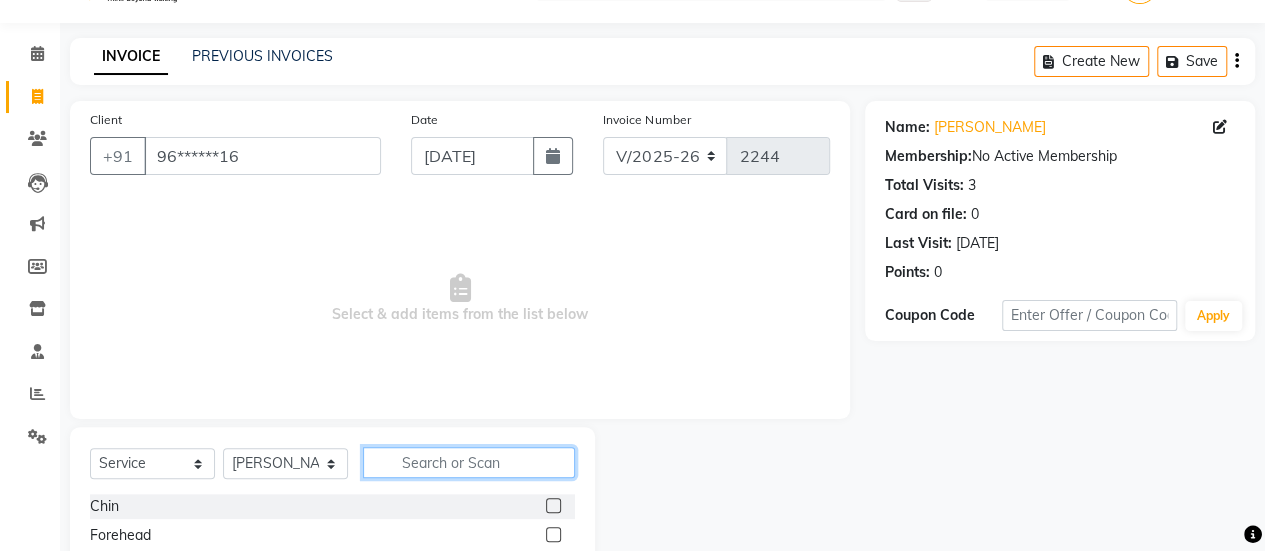 click 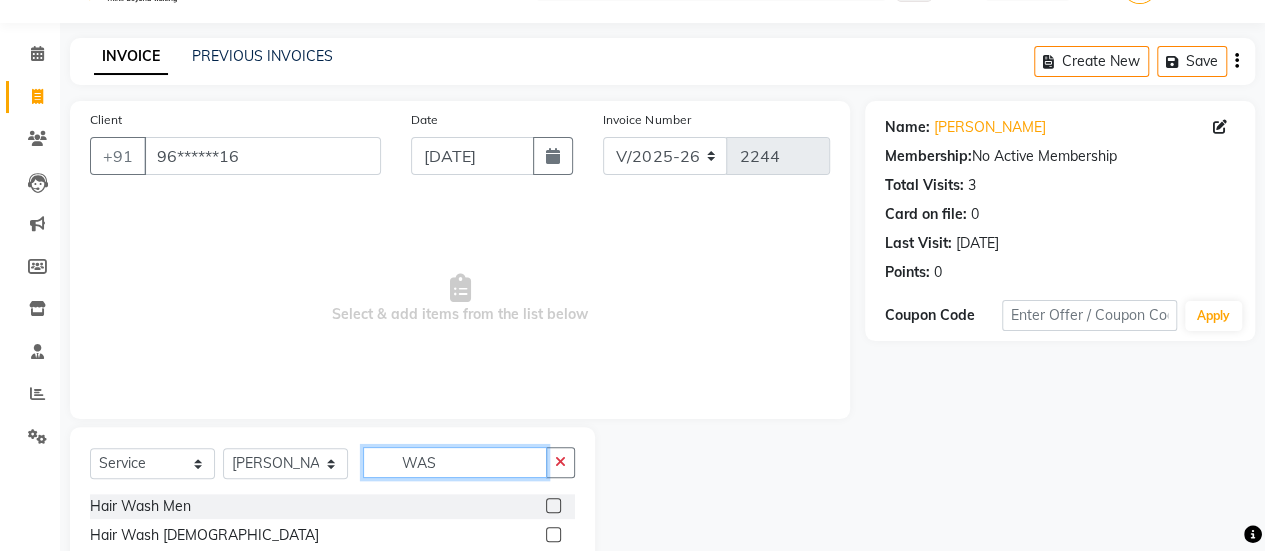 scroll, scrollTop: 165, scrollLeft: 0, axis: vertical 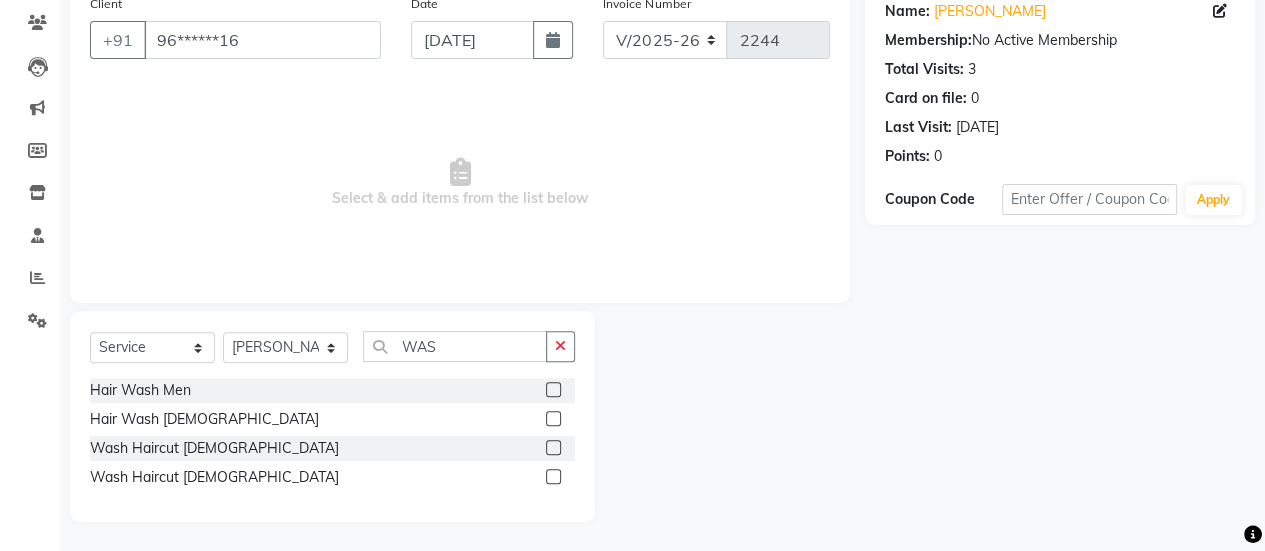 click 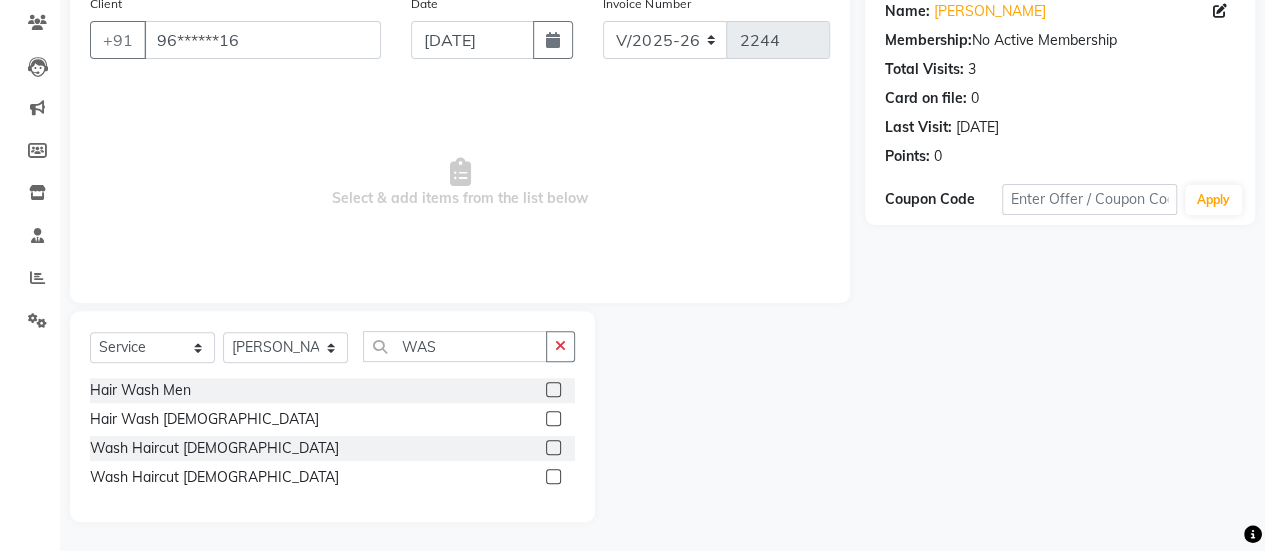 click 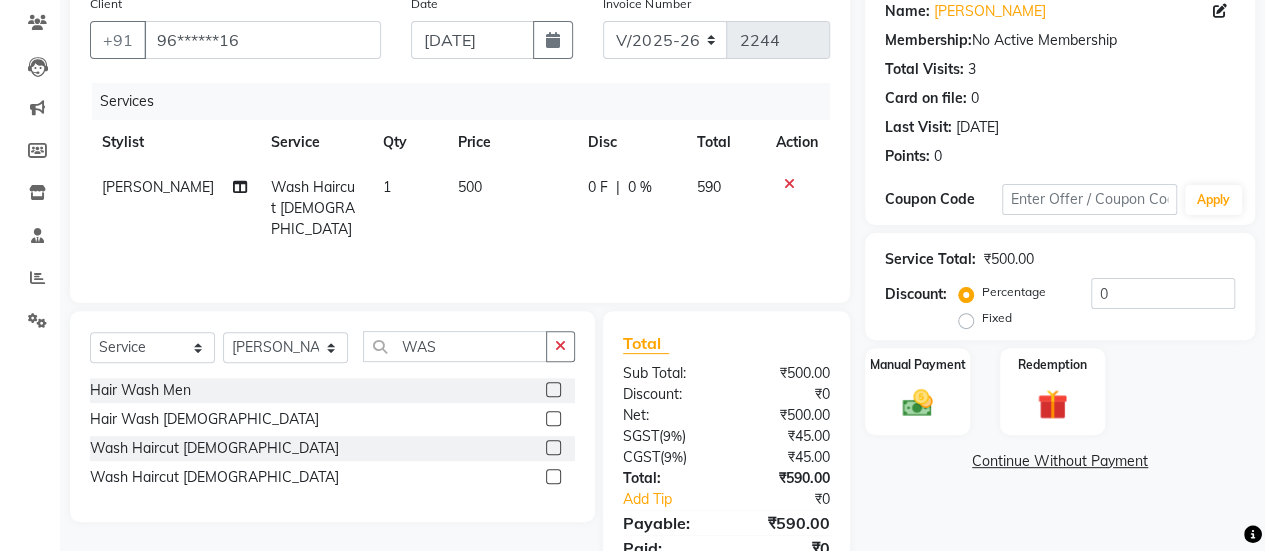 scroll, scrollTop: 247, scrollLeft: 0, axis: vertical 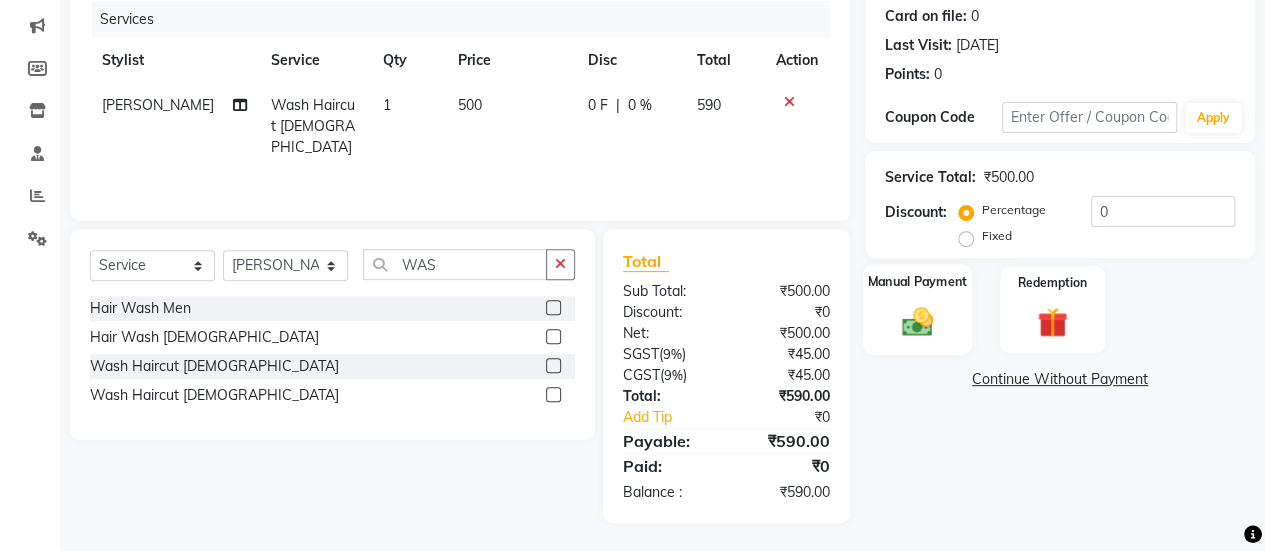 click 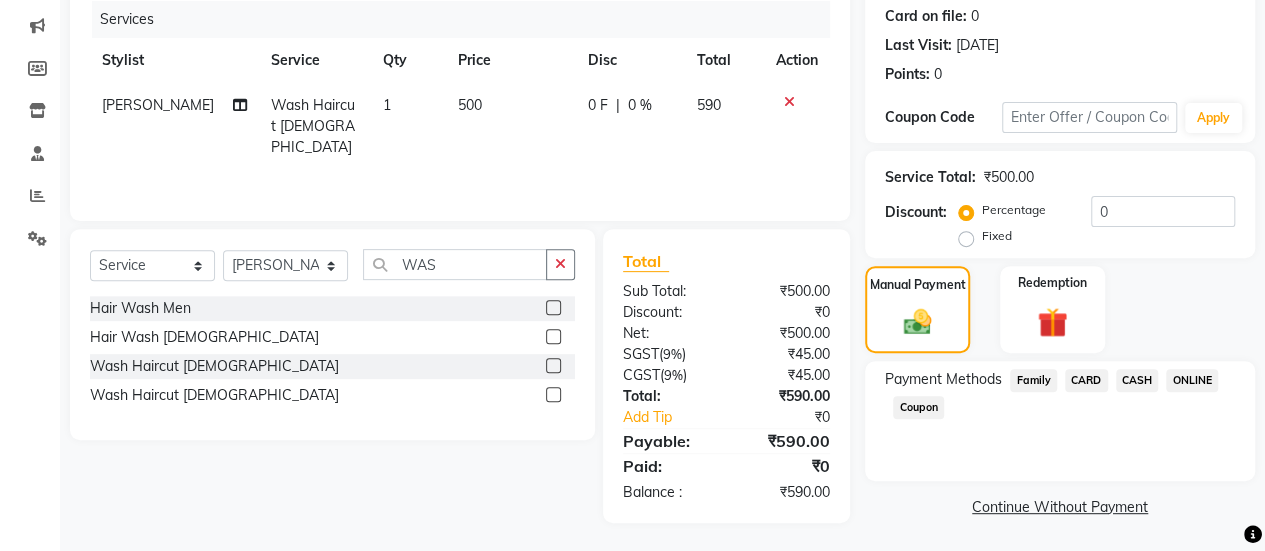 click on "ONLINE" 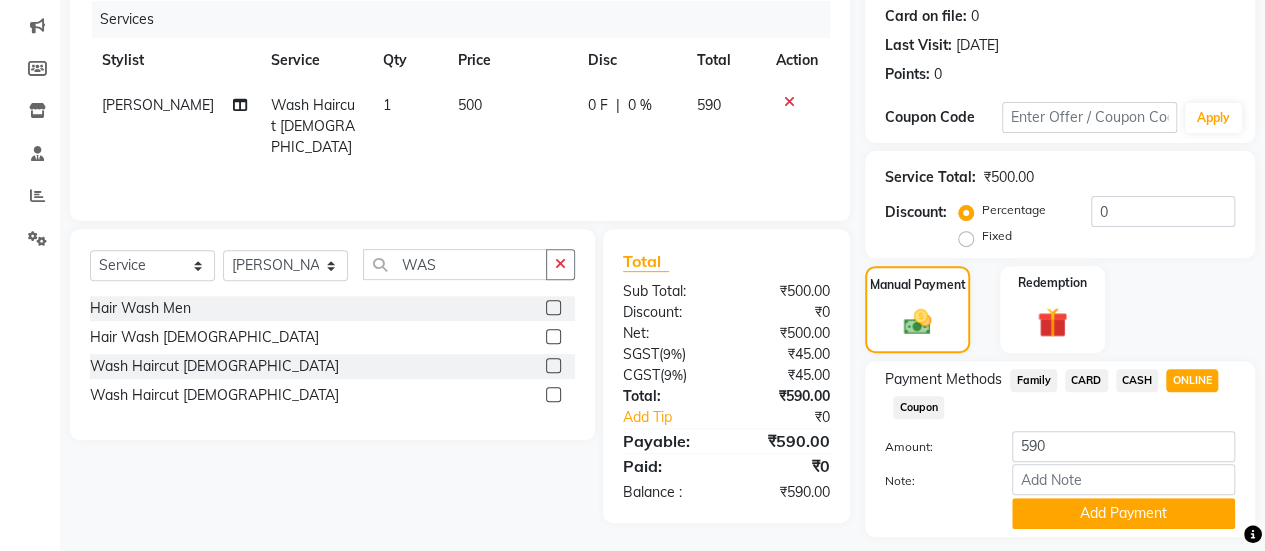 scroll, scrollTop: 302, scrollLeft: 0, axis: vertical 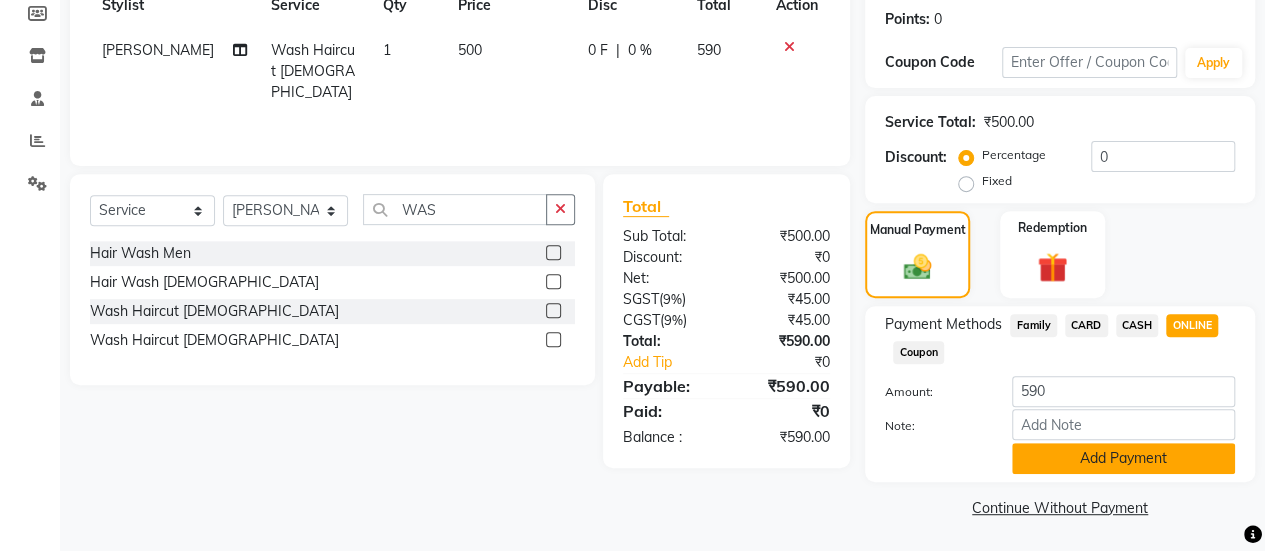 click on "Add Payment" 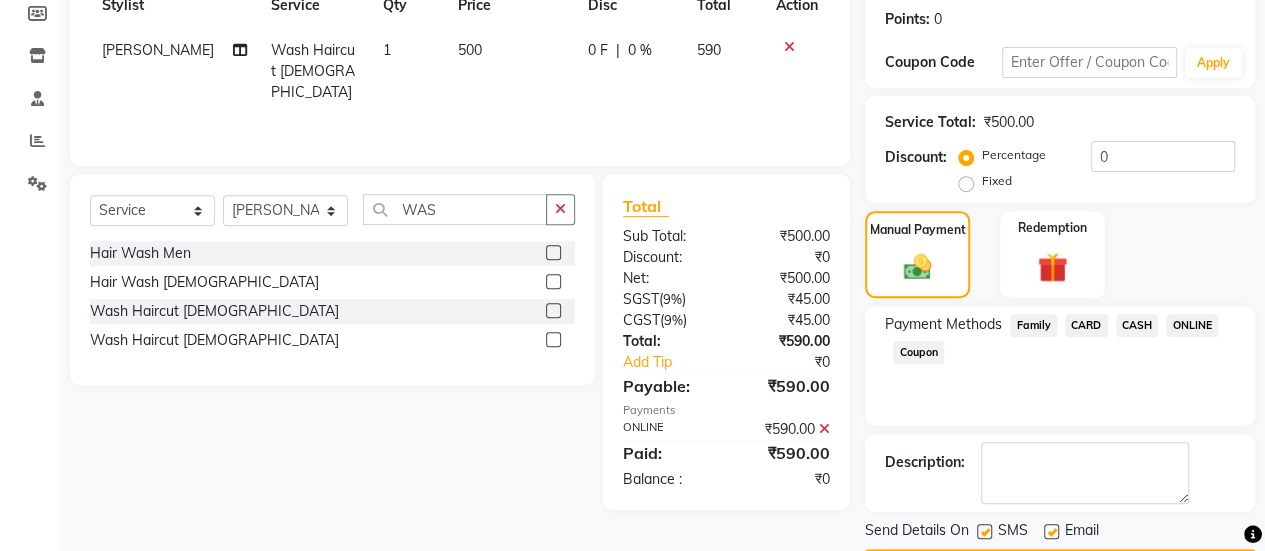 scroll, scrollTop: 358, scrollLeft: 0, axis: vertical 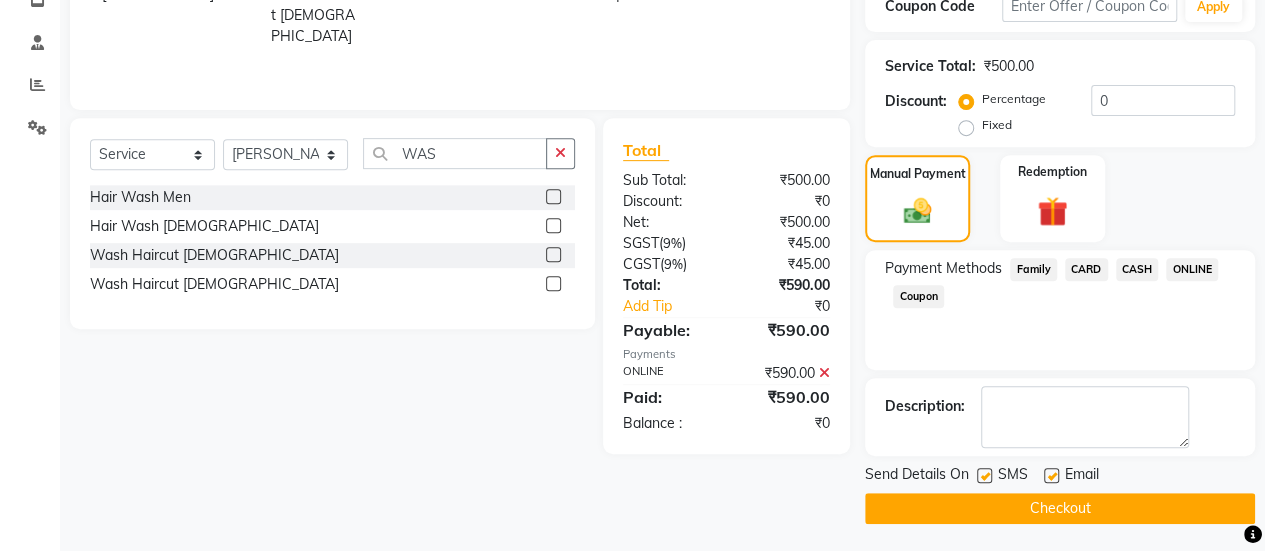 click 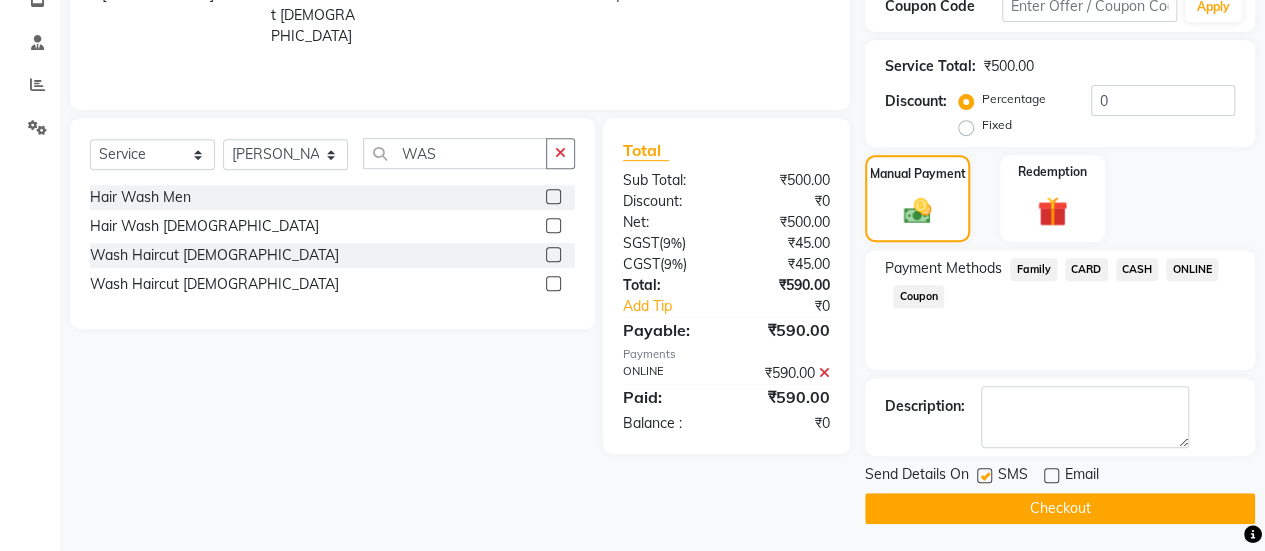 click on "Checkout" 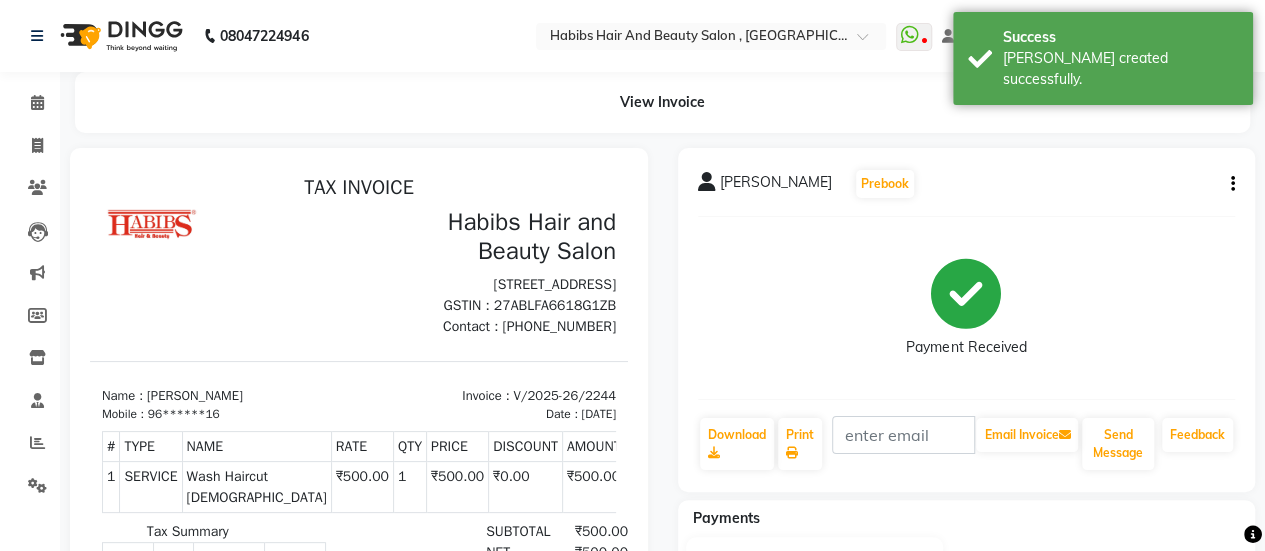 scroll, scrollTop: 0, scrollLeft: 0, axis: both 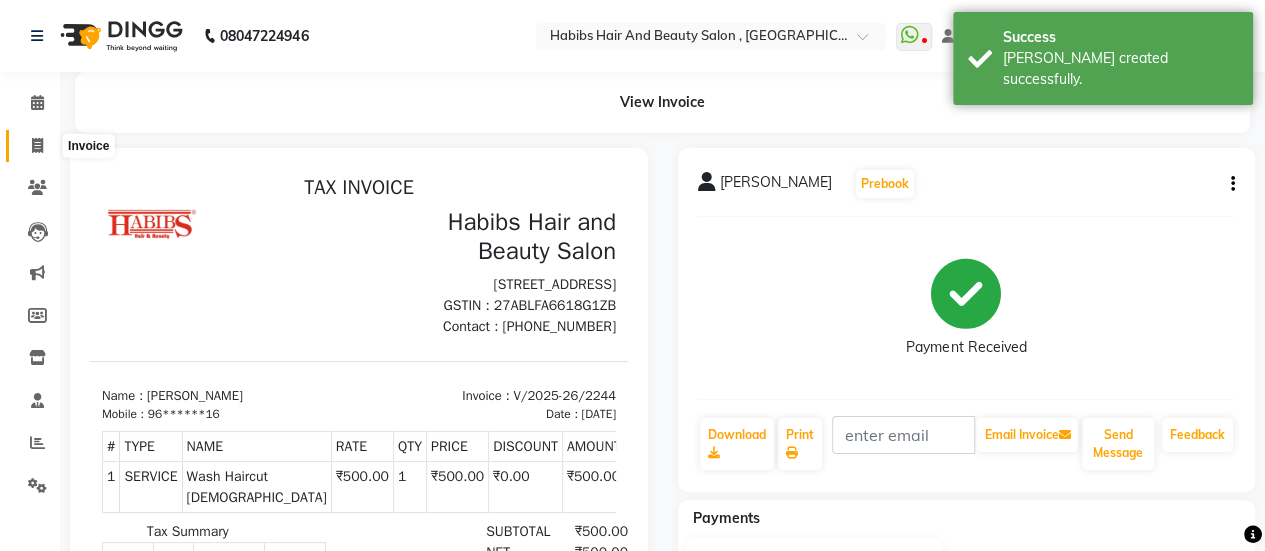 click 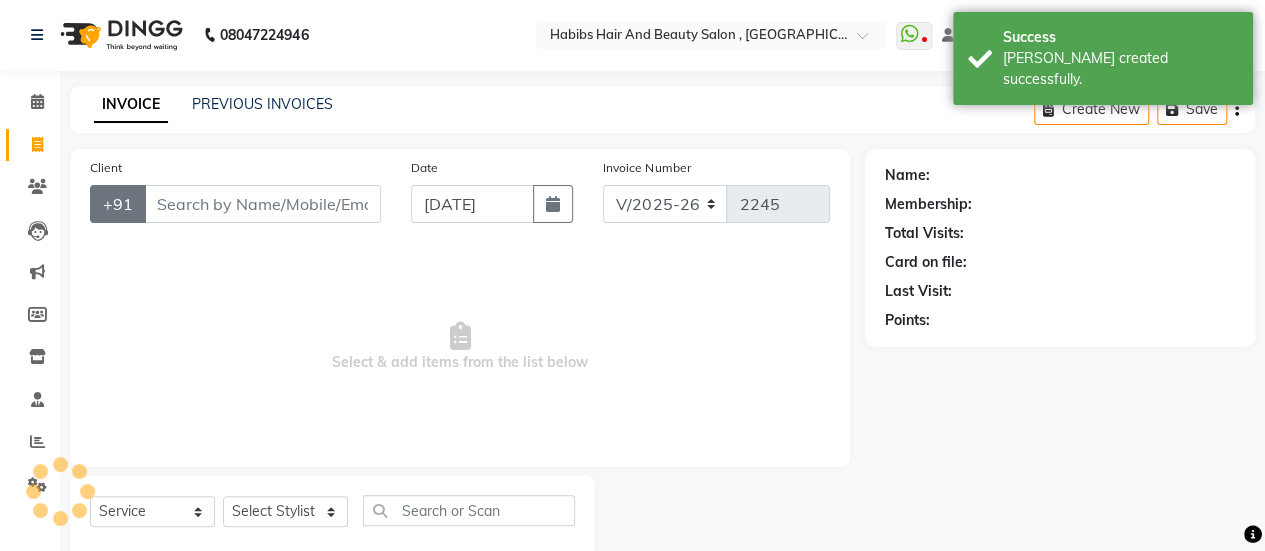 scroll, scrollTop: 49, scrollLeft: 0, axis: vertical 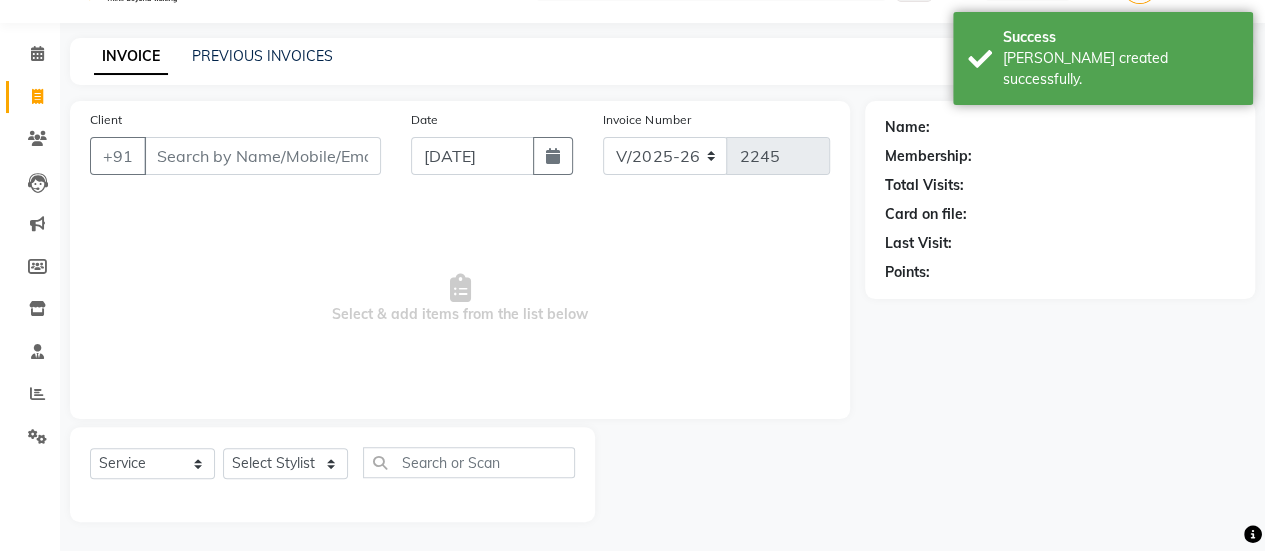 click on "Client" at bounding box center [262, 156] 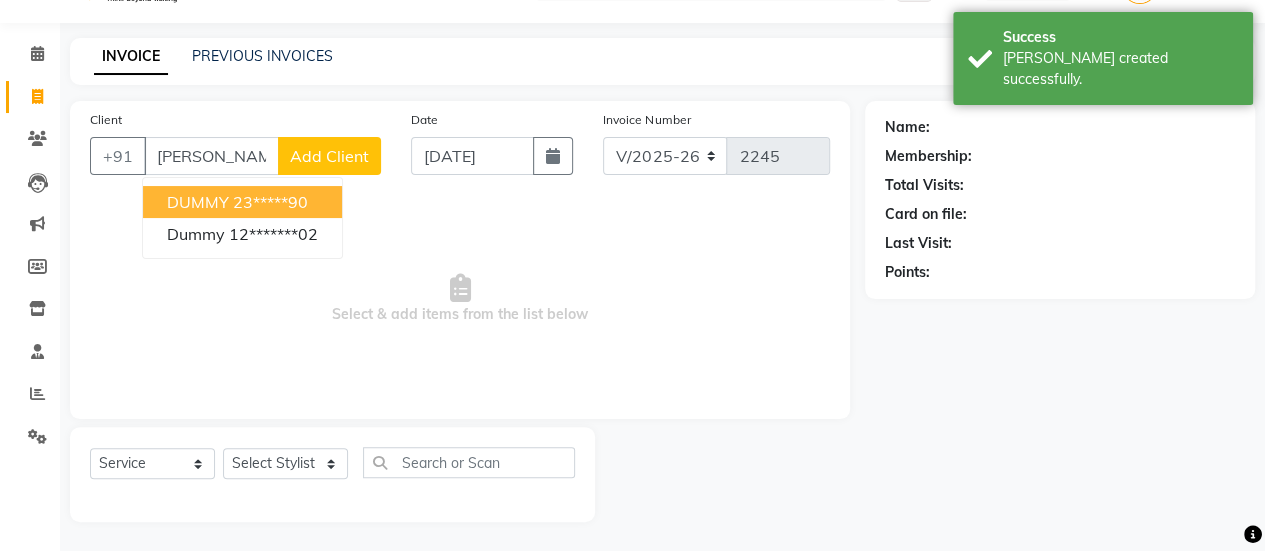 click on "23*****90" at bounding box center (270, 202) 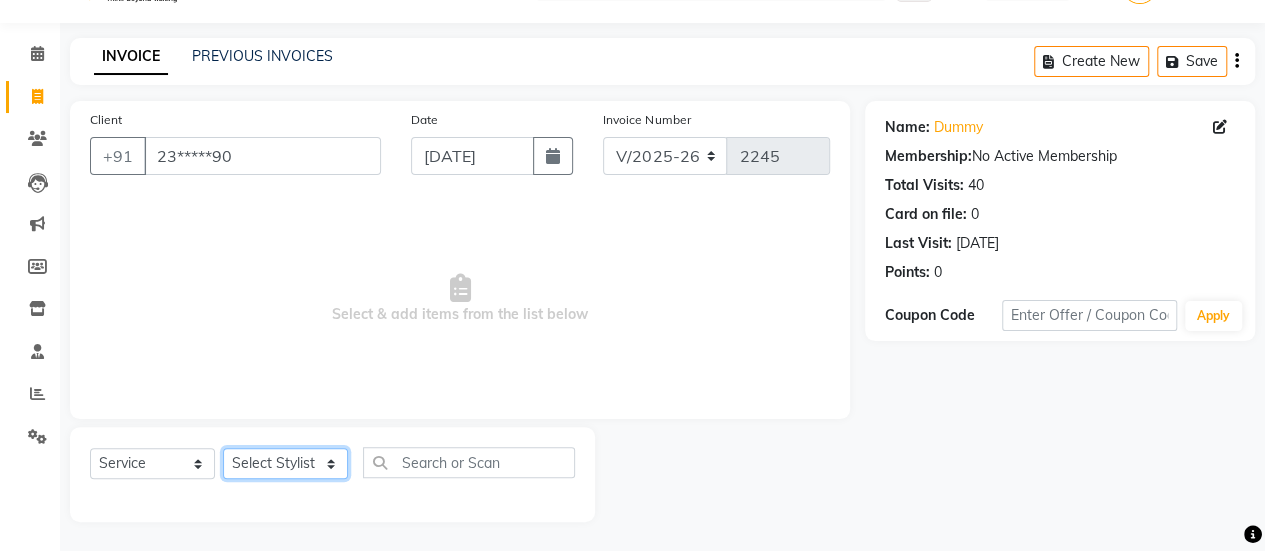 click on "Select Stylist [PERSON_NAME] [PERSON_NAME] Manager [PERSON_NAME] MUSARIK [PERSON_NAME] [PERSON_NAME] [PERSON_NAME] [PERSON_NAME] [PERSON_NAME] [PERSON_NAME] [PERSON_NAME]" 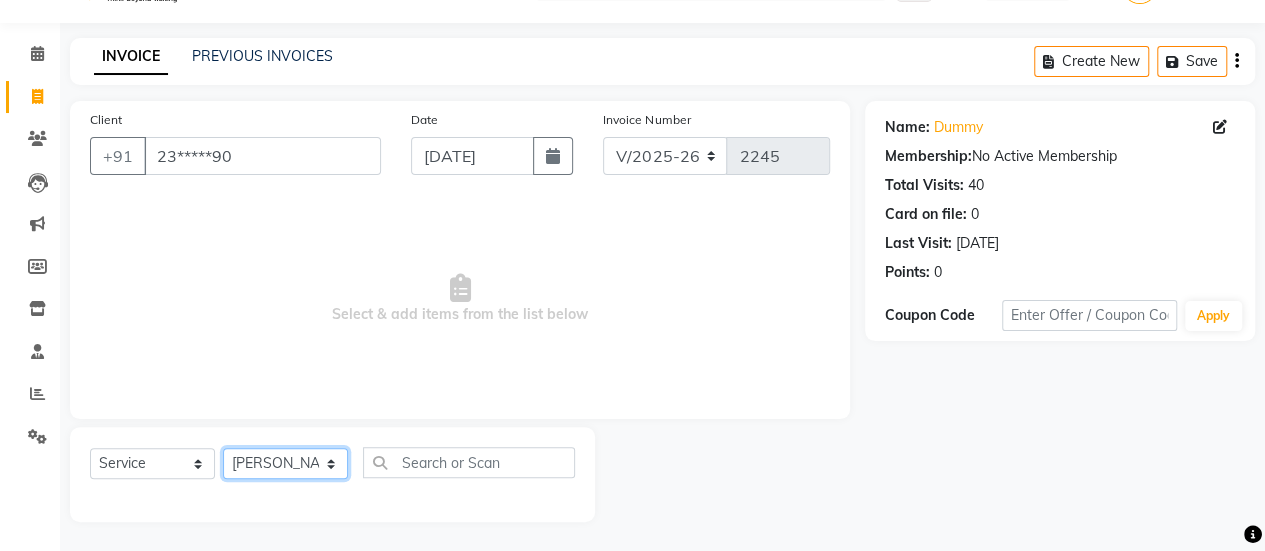 click on "Select Stylist [PERSON_NAME] [PERSON_NAME] Manager [PERSON_NAME] MUSARIK [PERSON_NAME] [PERSON_NAME] [PERSON_NAME] [PERSON_NAME] [PERSON_NAME] [PERSON_NAME] [PERSON_NAME]" 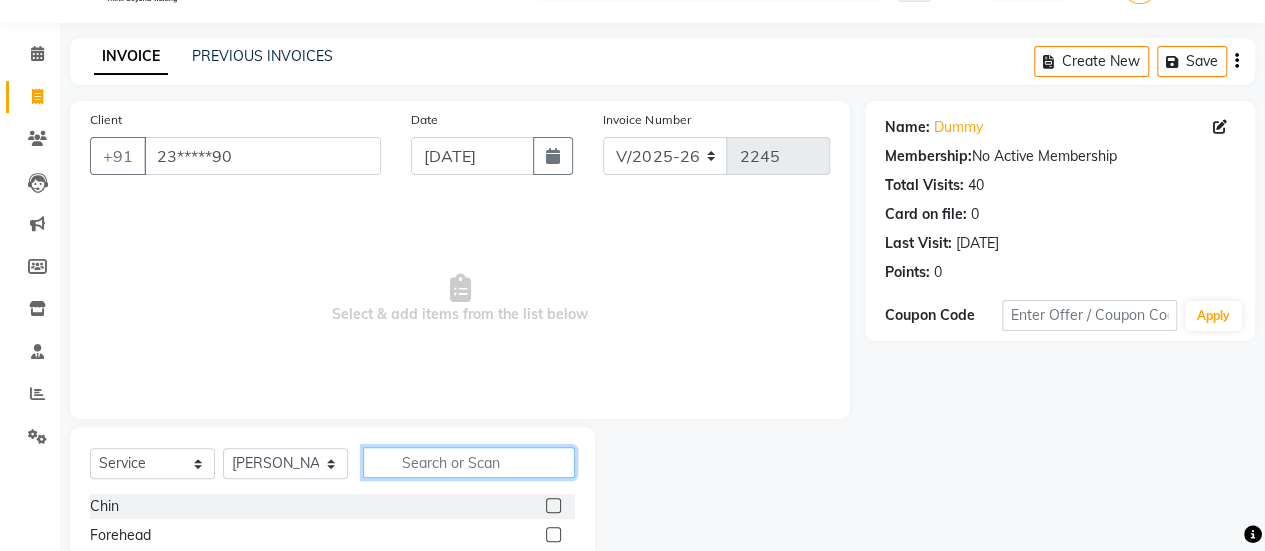 click 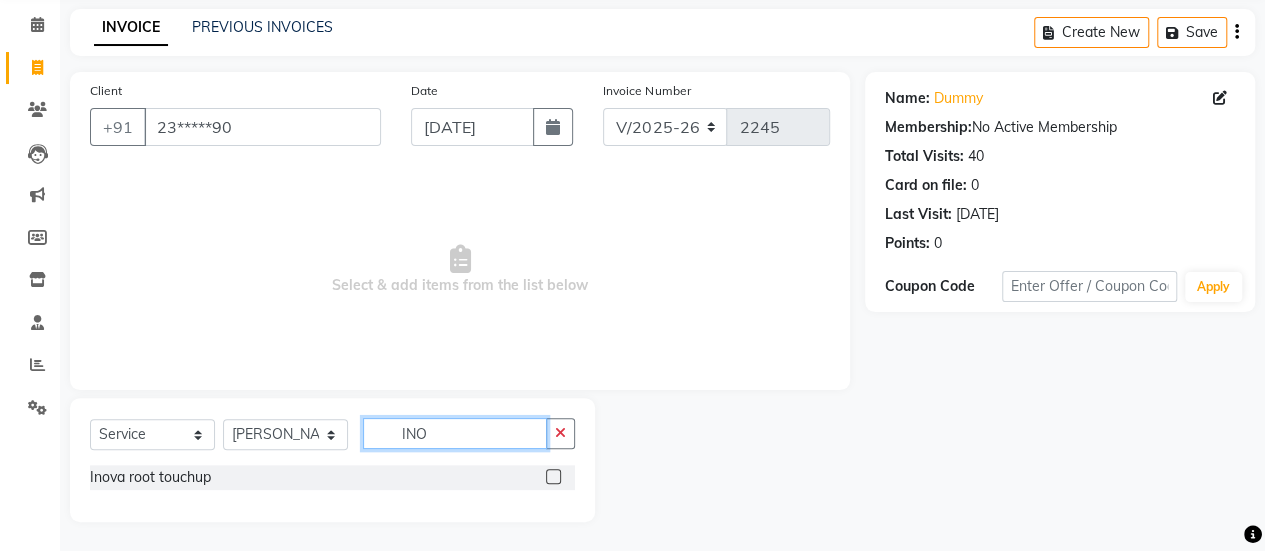 scroll, scrollTop: 77, scrollLeft: 0, axis: vertical 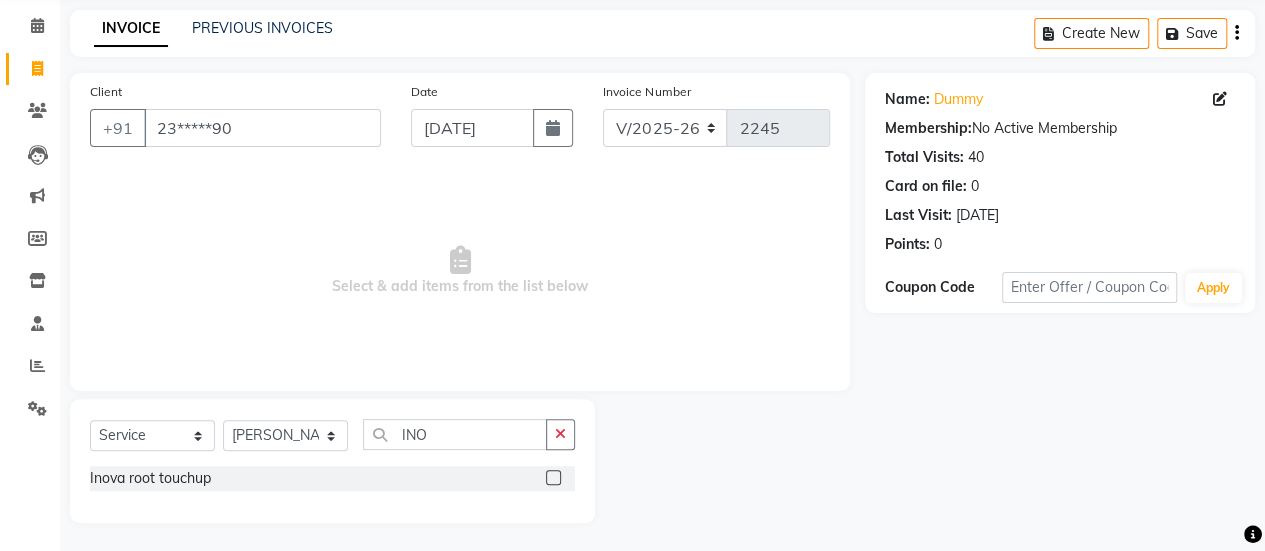 click 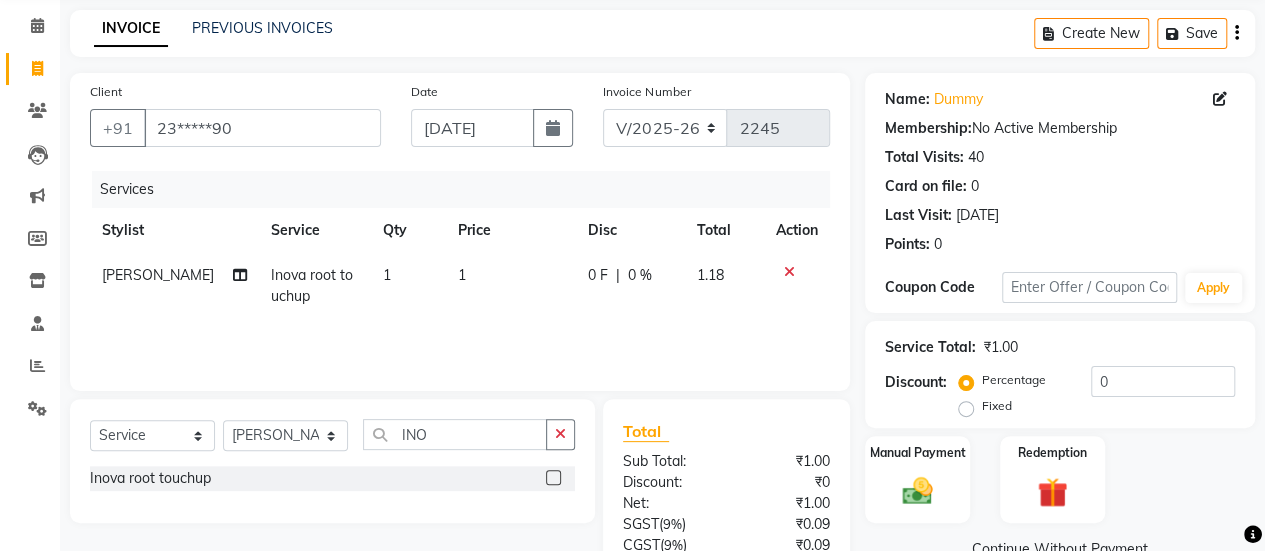 click on "1" 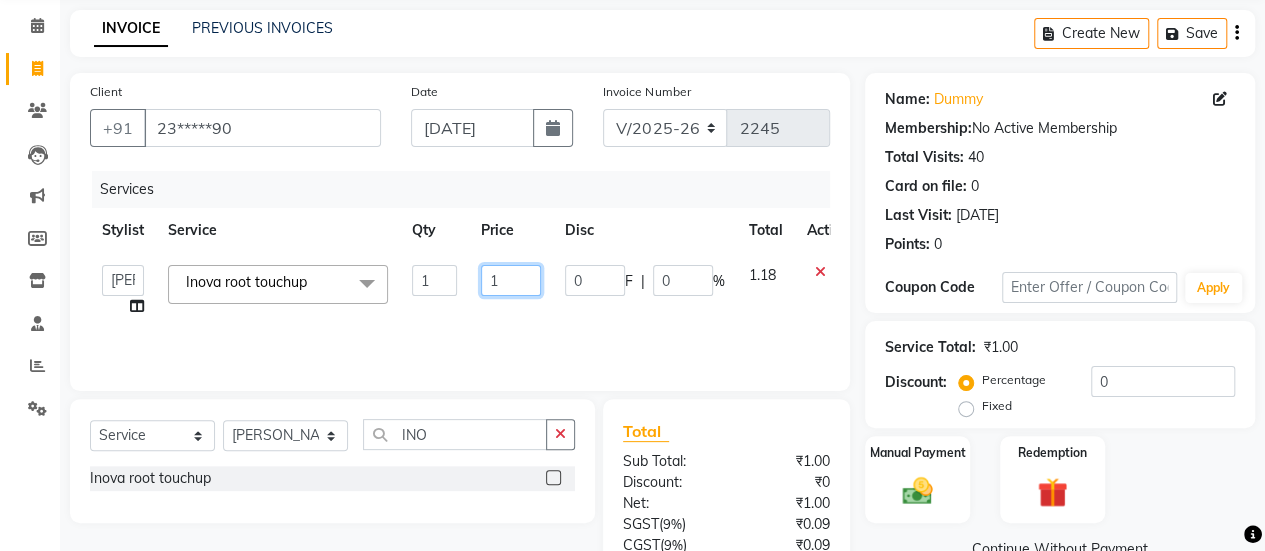 click on "1" 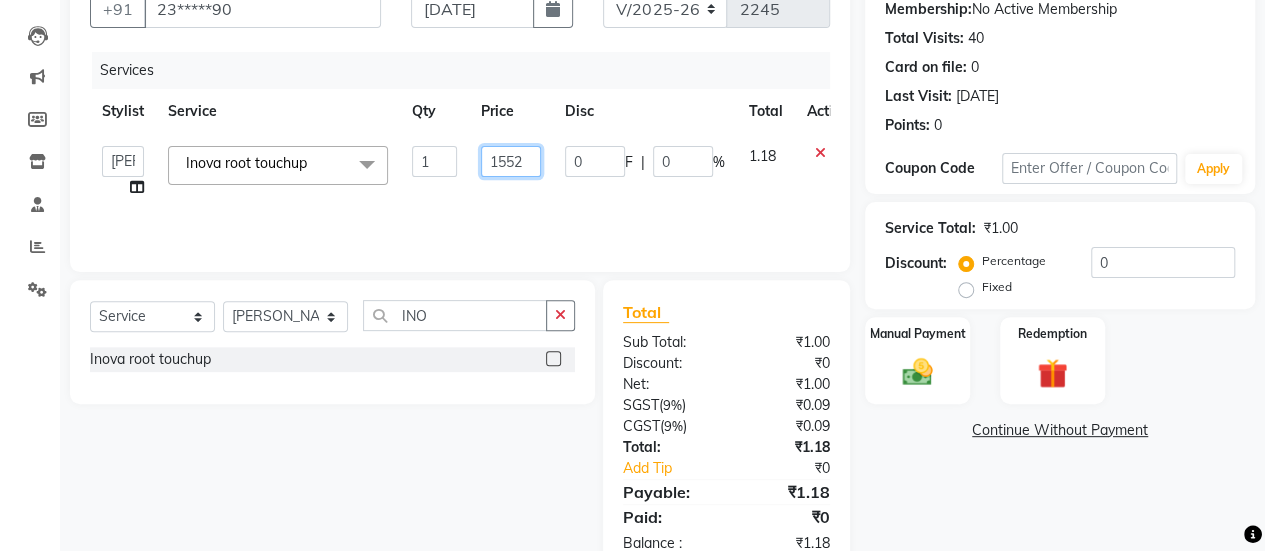 scroll, scrollTop: 197, scrollLeft: 0, axis: vertical 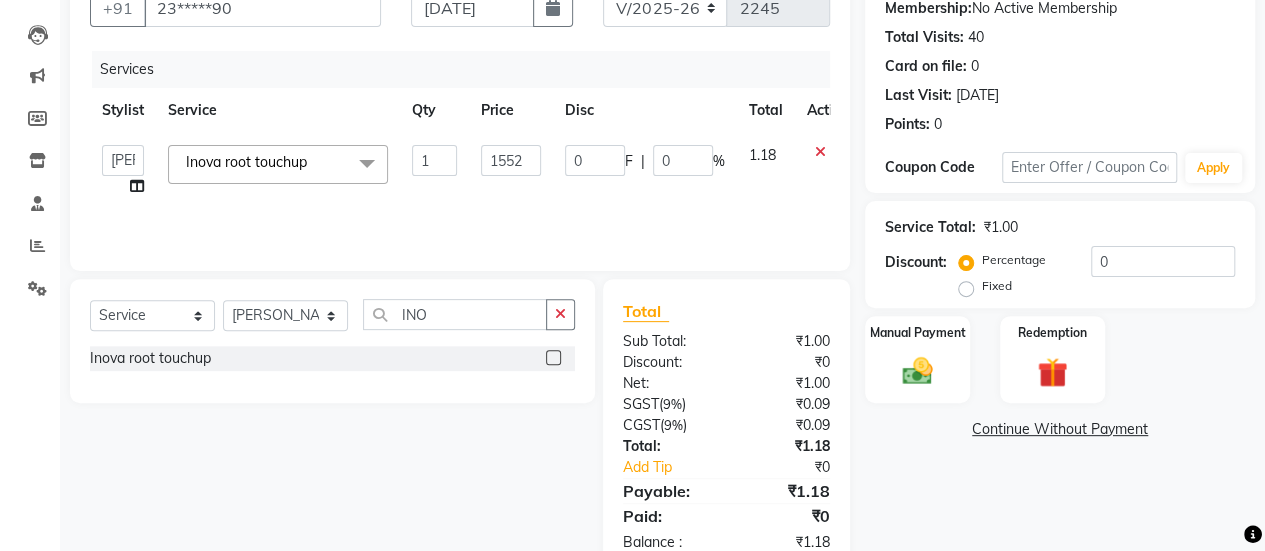 click on "Continue Without Payment" 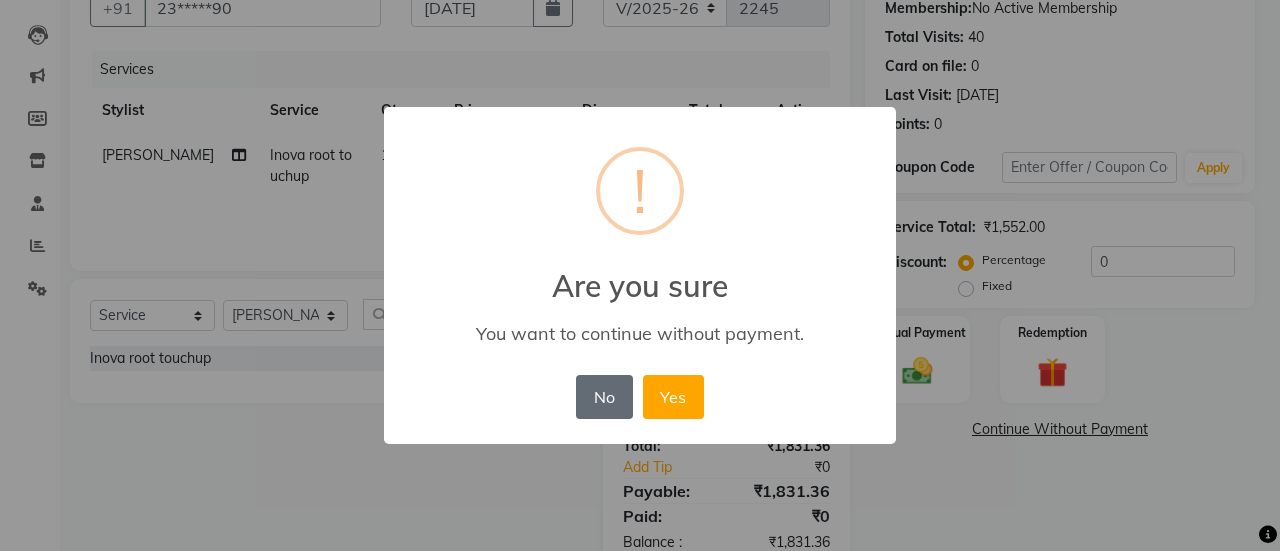 click on "No" at bounding box center [604, 397] 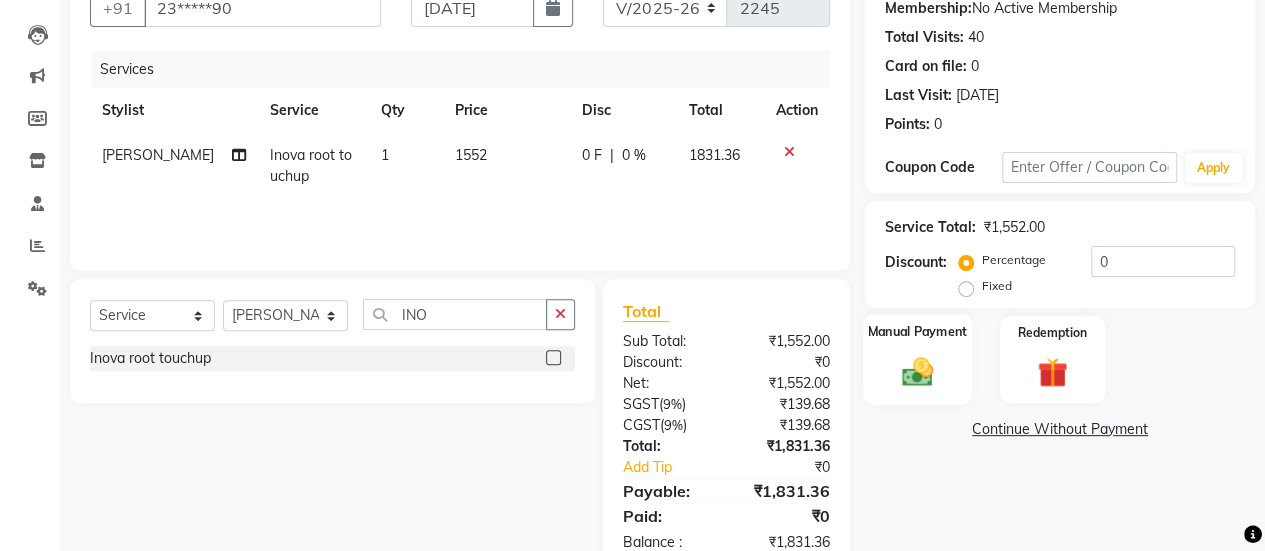 click on "Manual Payment" 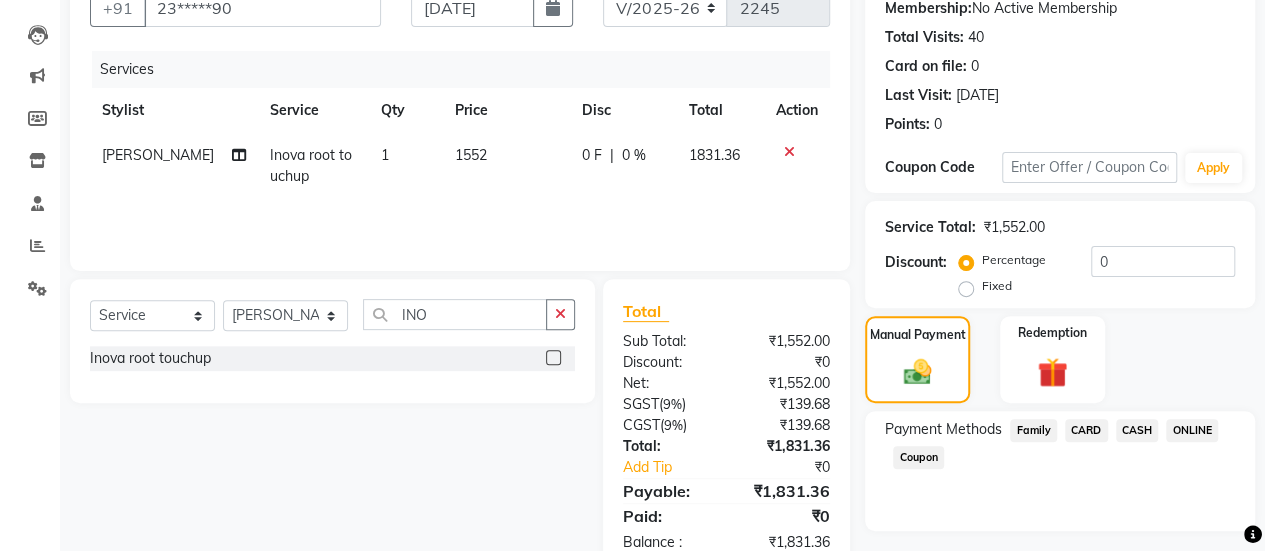 click on "ONLINE" 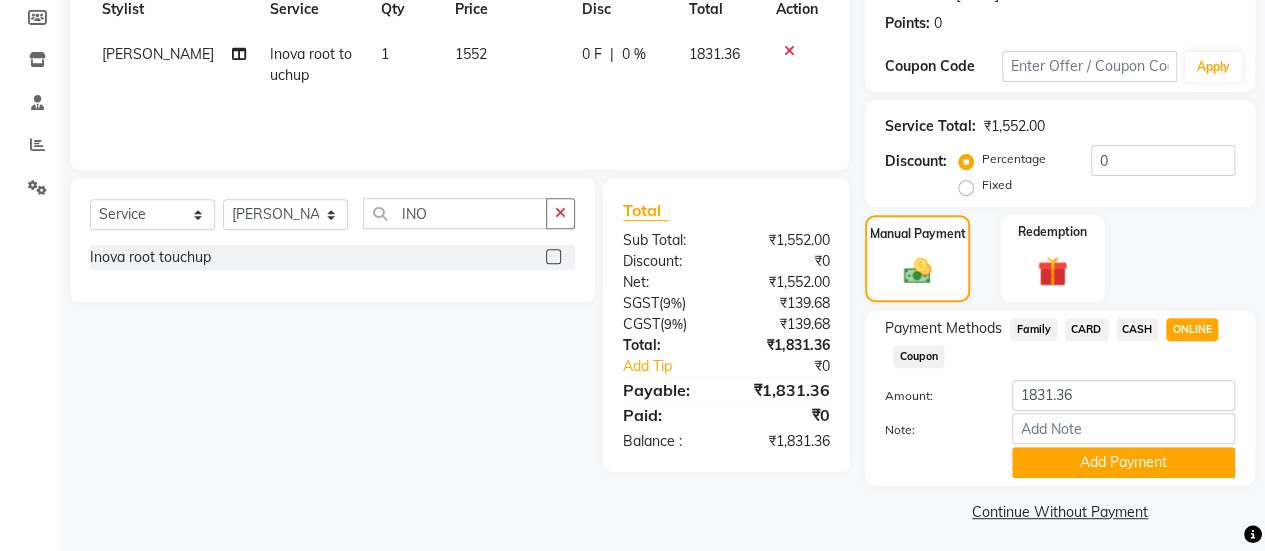 scroll, scrollTop: 300, scrollLeft: 0, axis: vertical 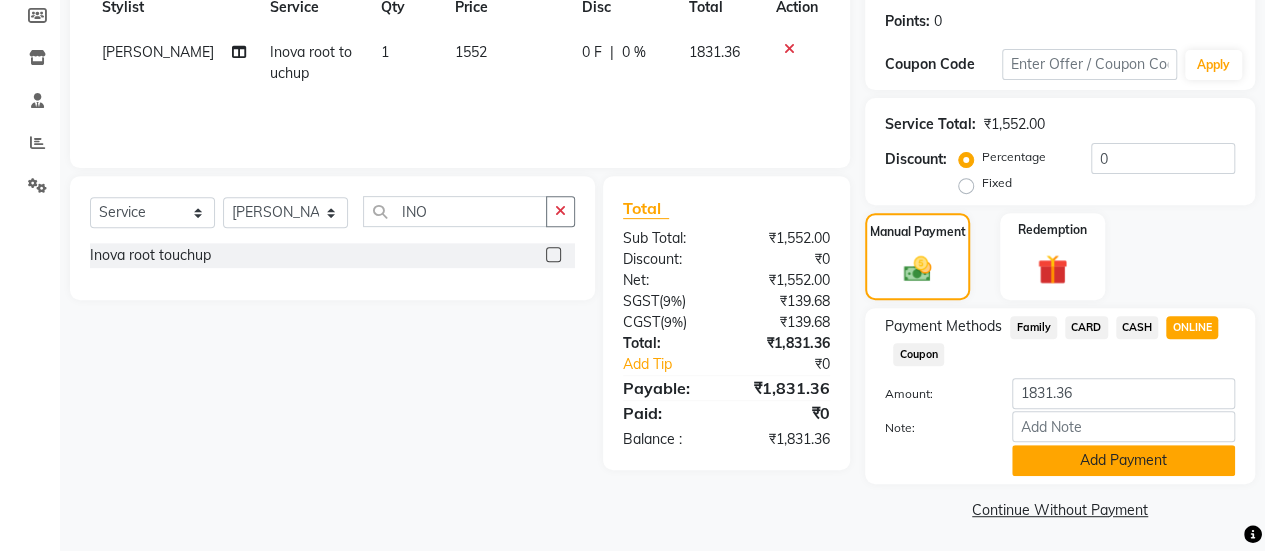 click on "Add Payment" 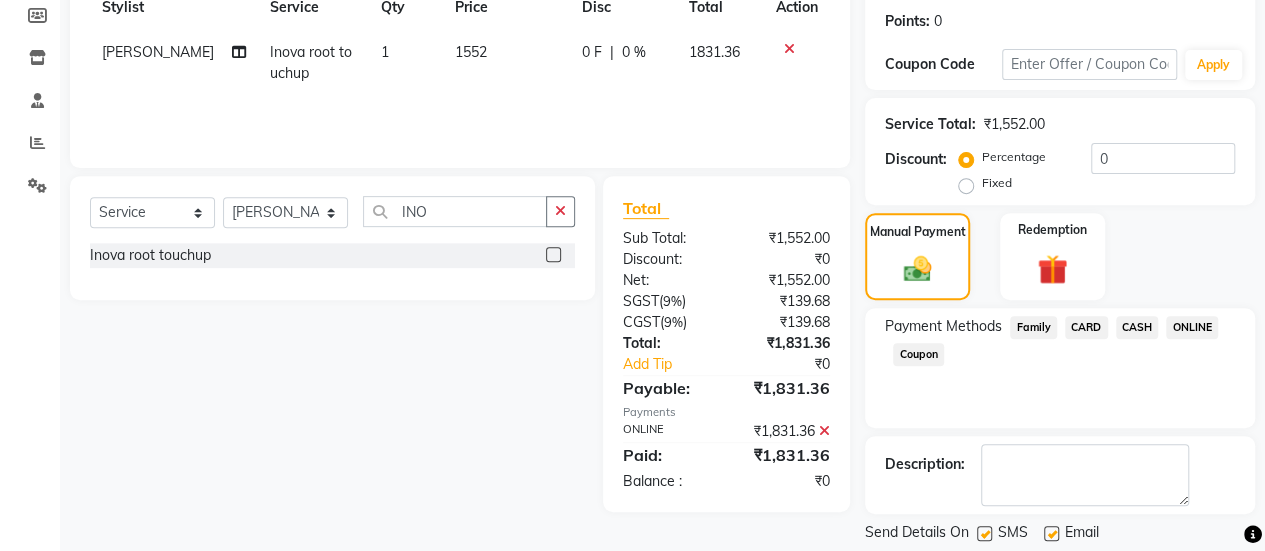 scroll, scrollTop: 358, scrollLeft: 0, axis: vertical 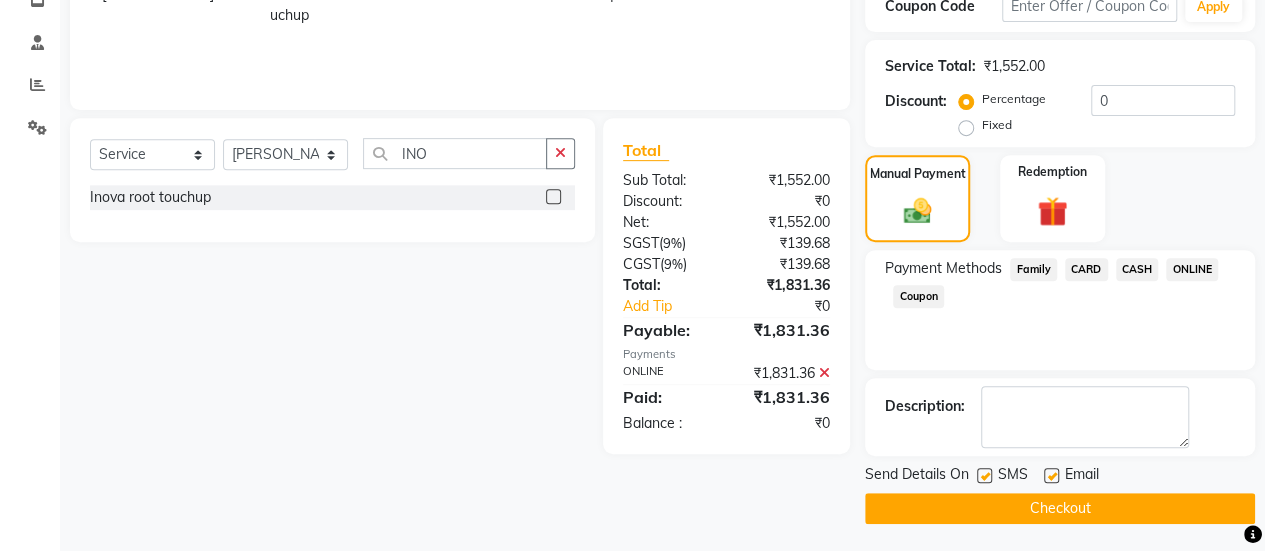 click 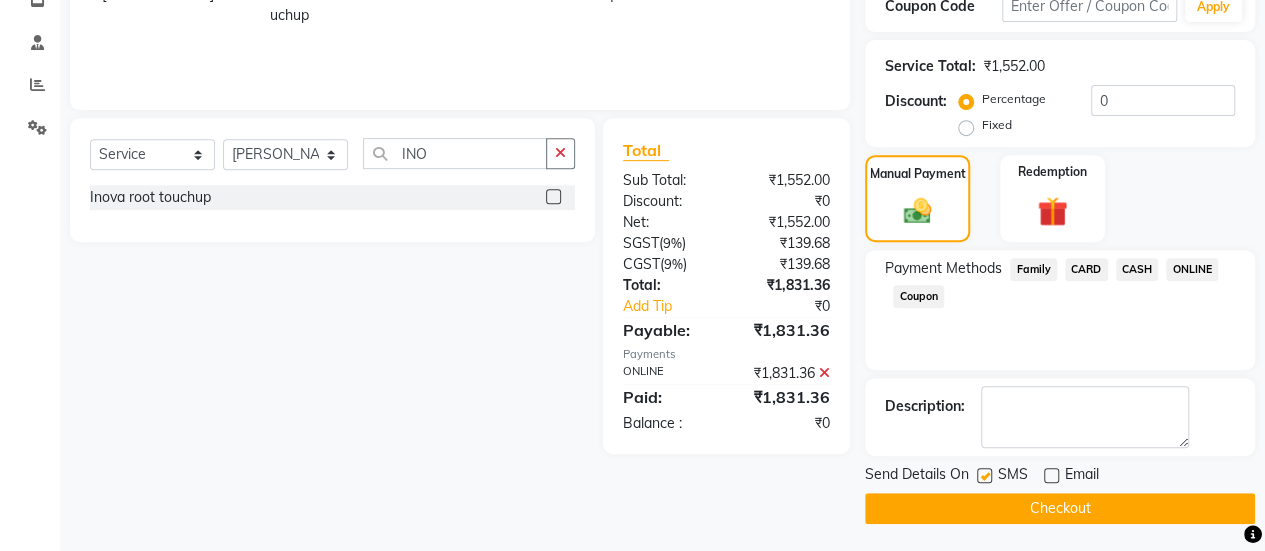 click on "Checkout" 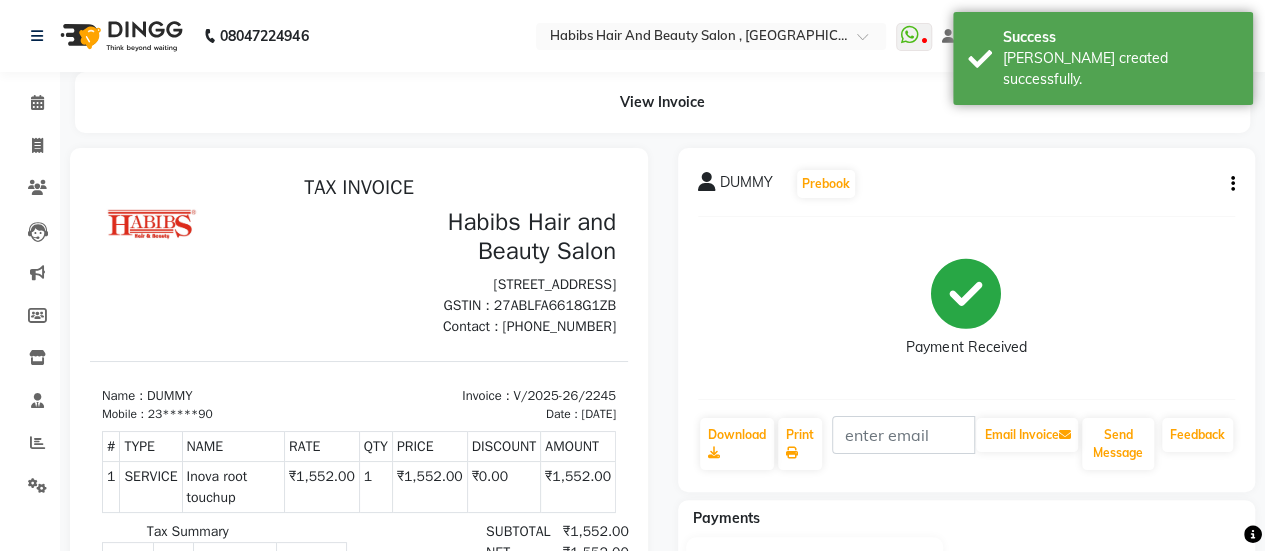 scroll, scrollTop: 0, scrollLeft: 0, axis: both 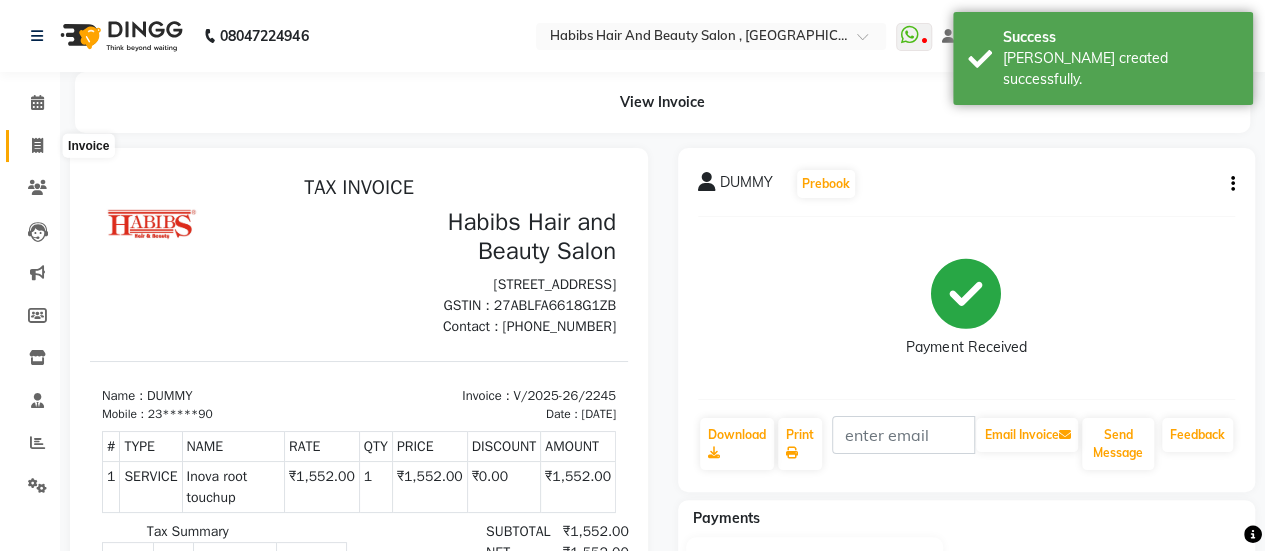 click 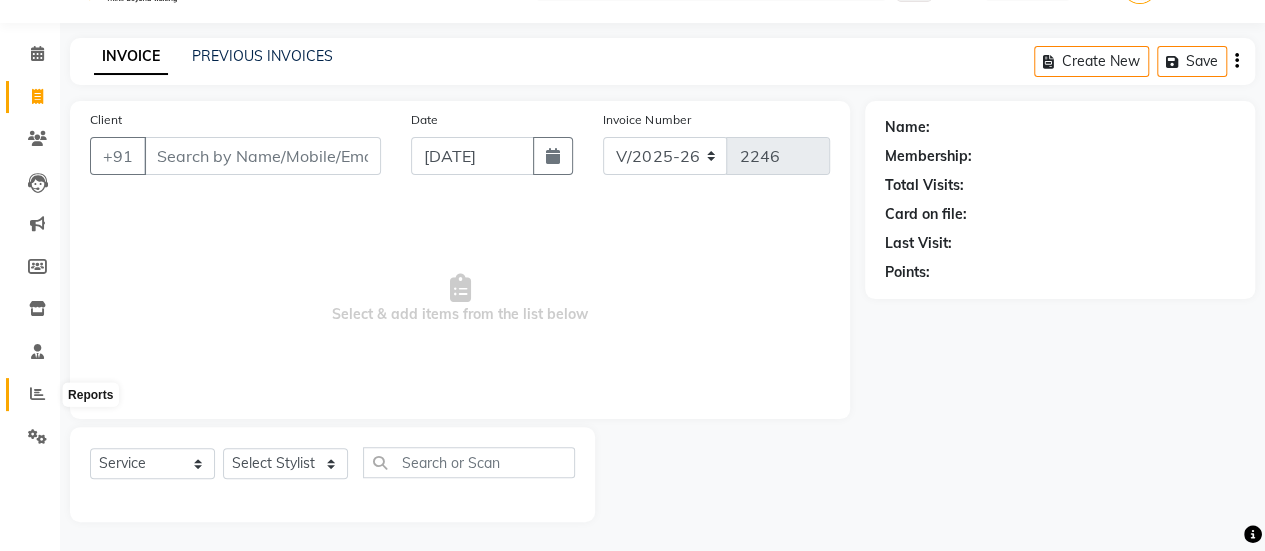 click 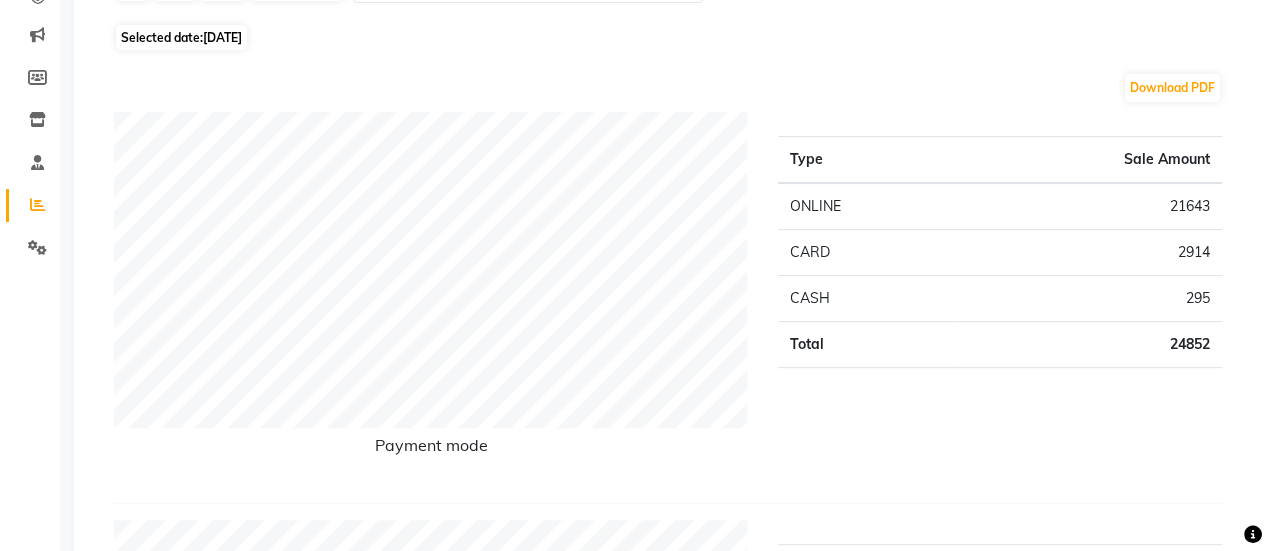 scroll, scrollTop: 0, scrollLeft: 0, axis: both 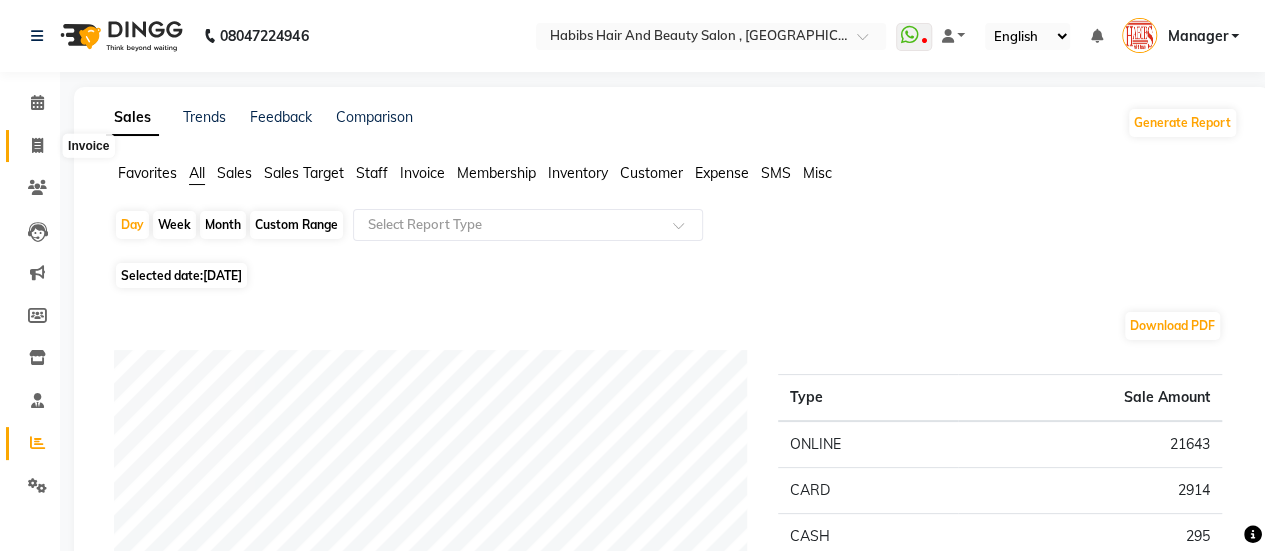 click 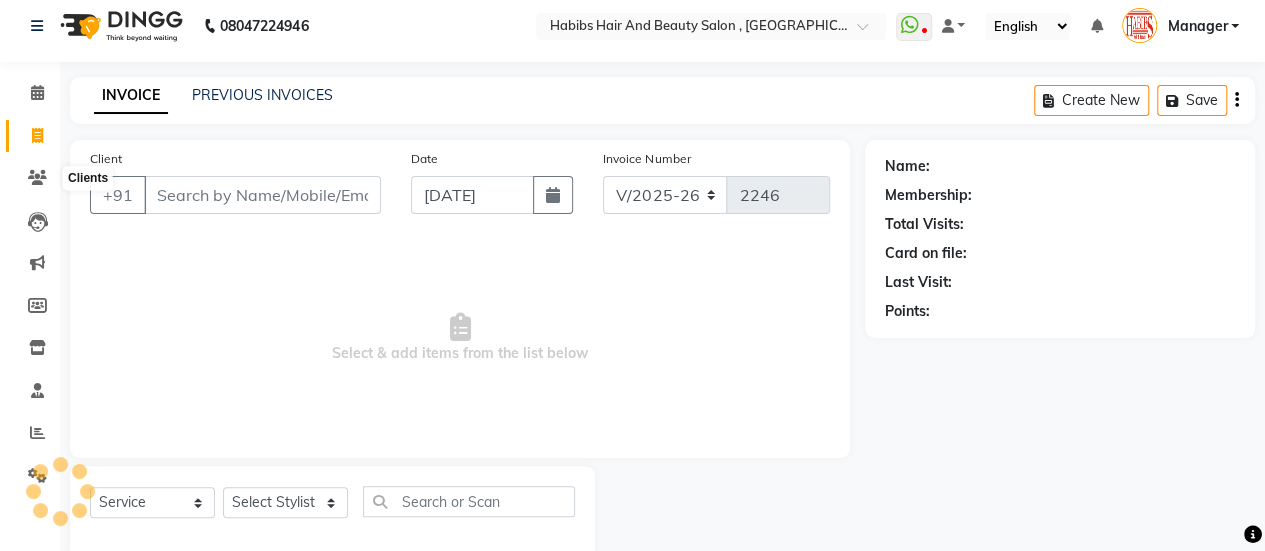 scroll, scrollTop: 49, scrollLeft: 0, axis: vertical 